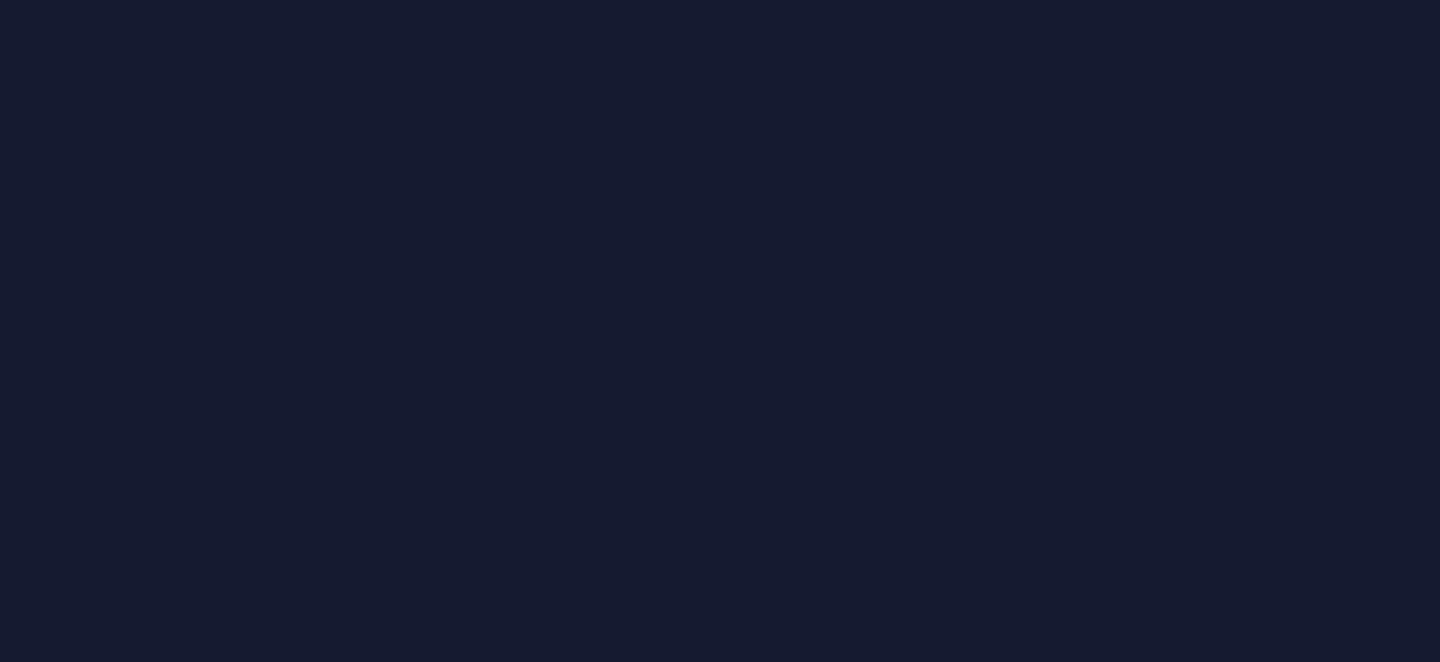 scroll, scrollTop: 0, scrollLeft: 0, axis: both 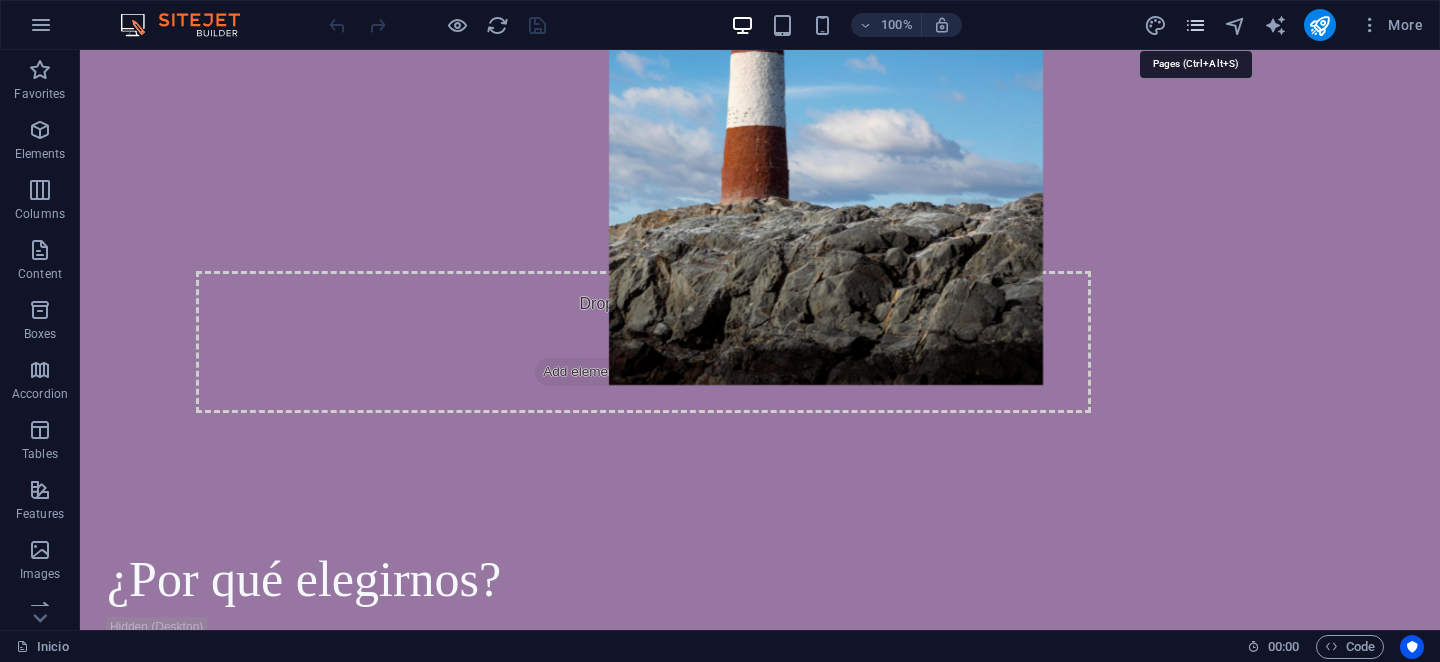 click at bounding box center (1195, 25) 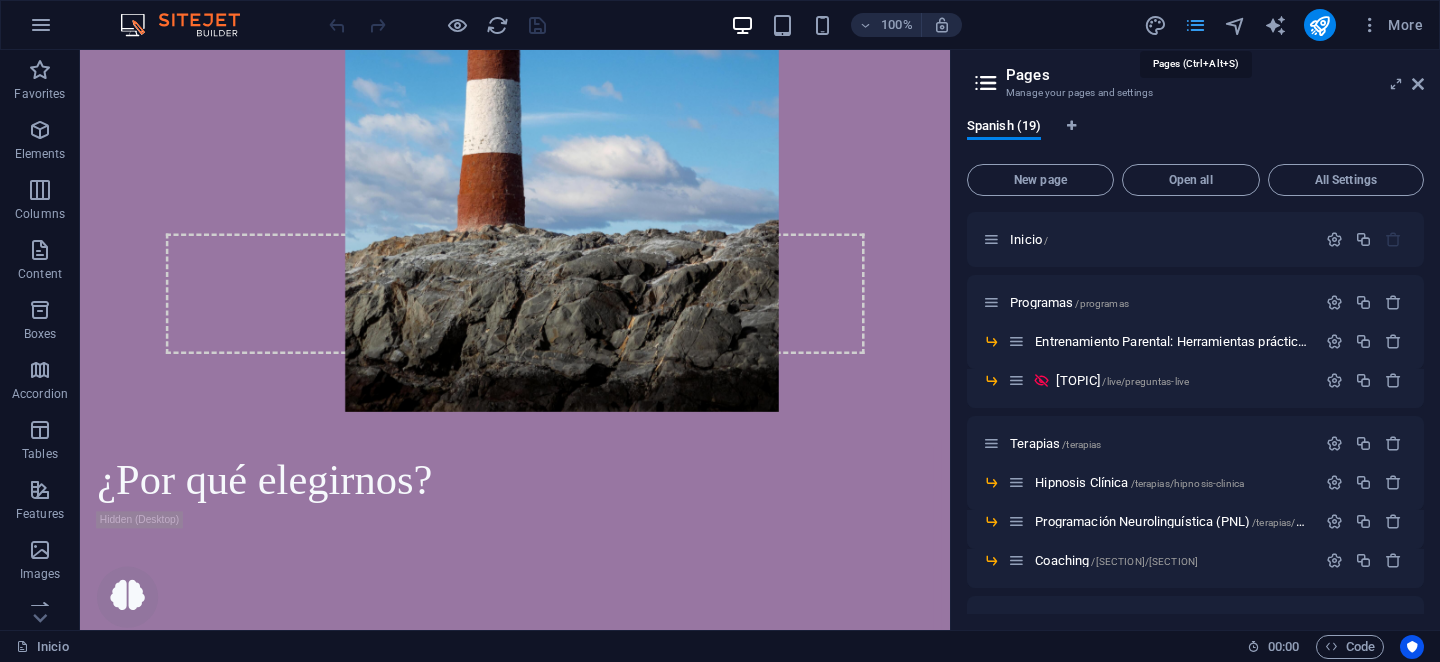 scroll, scrollTop: 981, scrollLeft: 0, axis: vertical 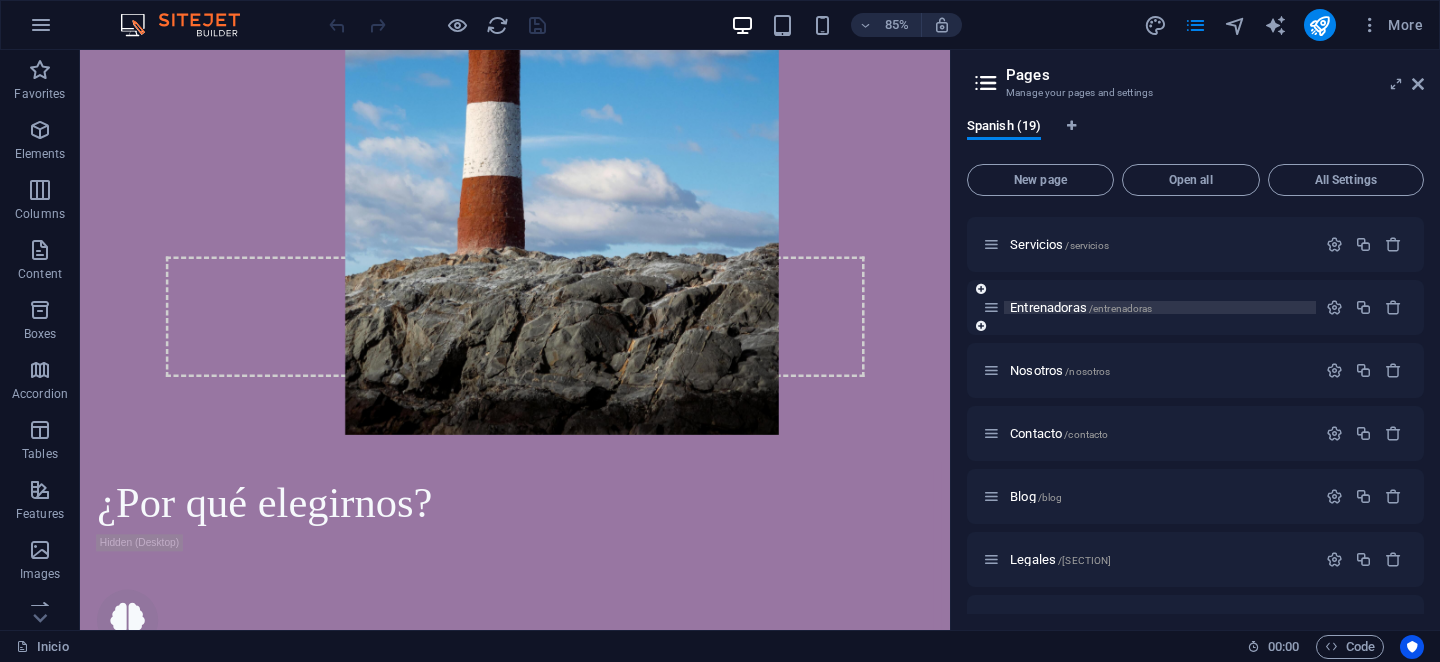 click on "Entrenadoras /entrenadoras" at bounding box center (1081, 307) 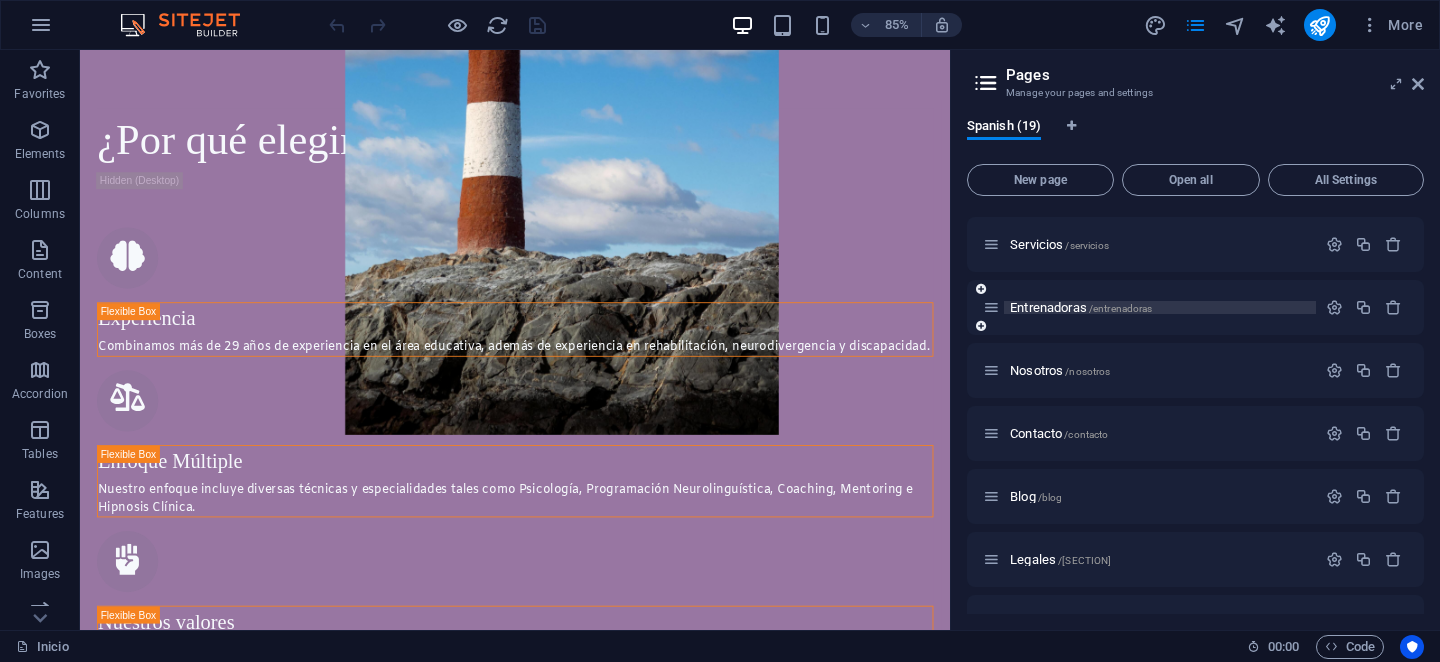 scroll, scrollTop: 0, scrollLeft: 0, axis: both 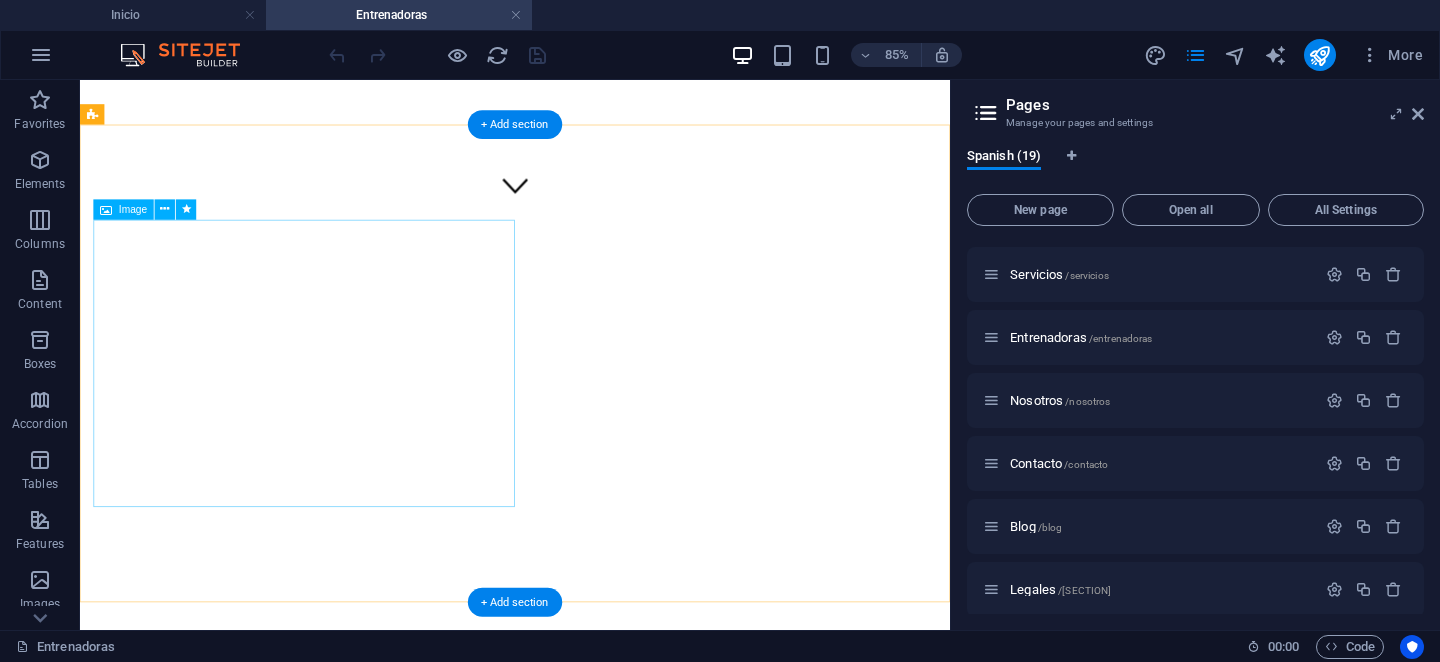click at bounding box center (592, 1496) 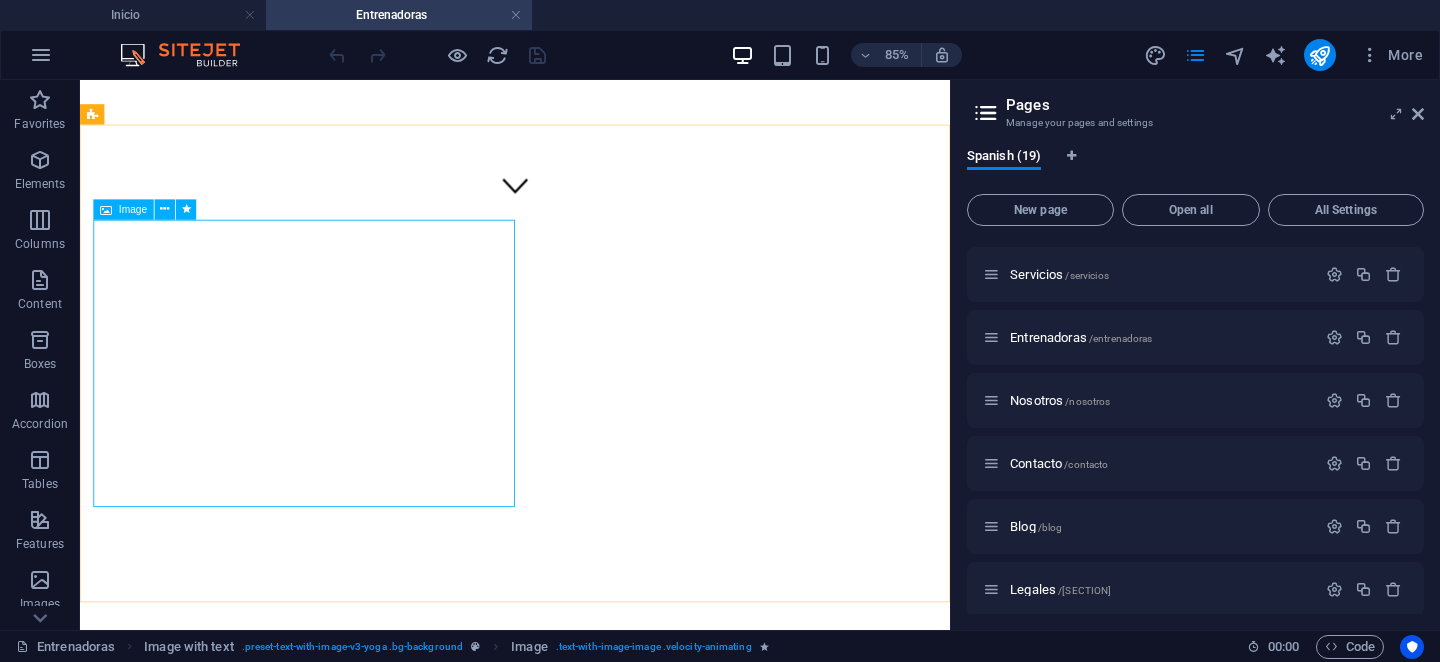 click at bounding box center (106, 210) 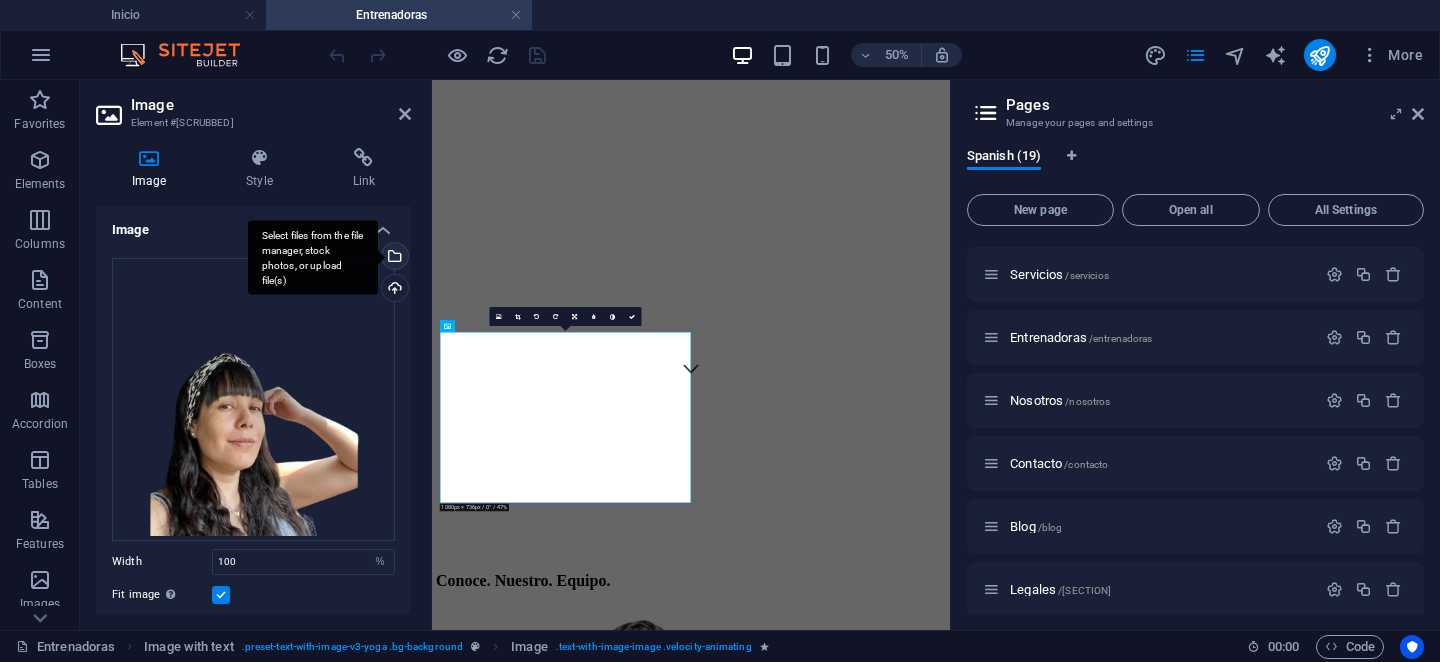 click on "Select files from the file manager, stock photos, or upload file(s)" at bounding box center [393, 258] 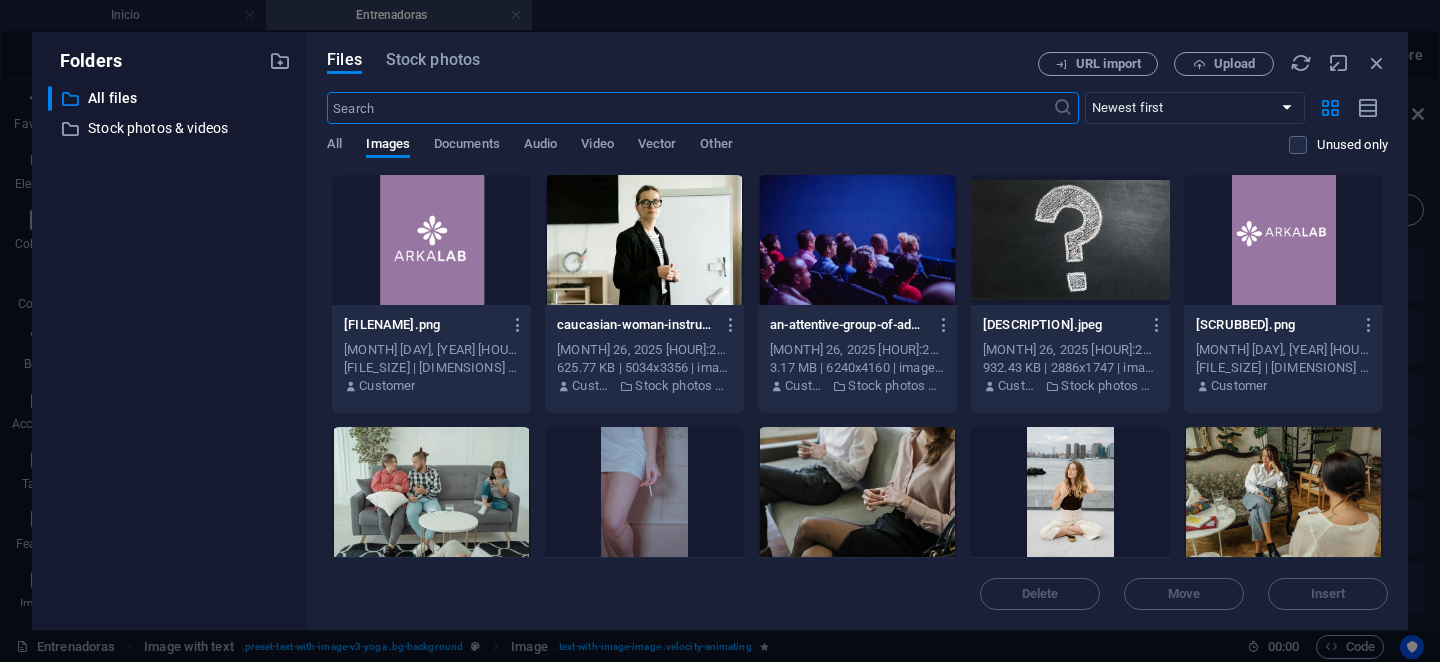 scroll, scrollTop: 0, scrollLeft: 0, axis: both 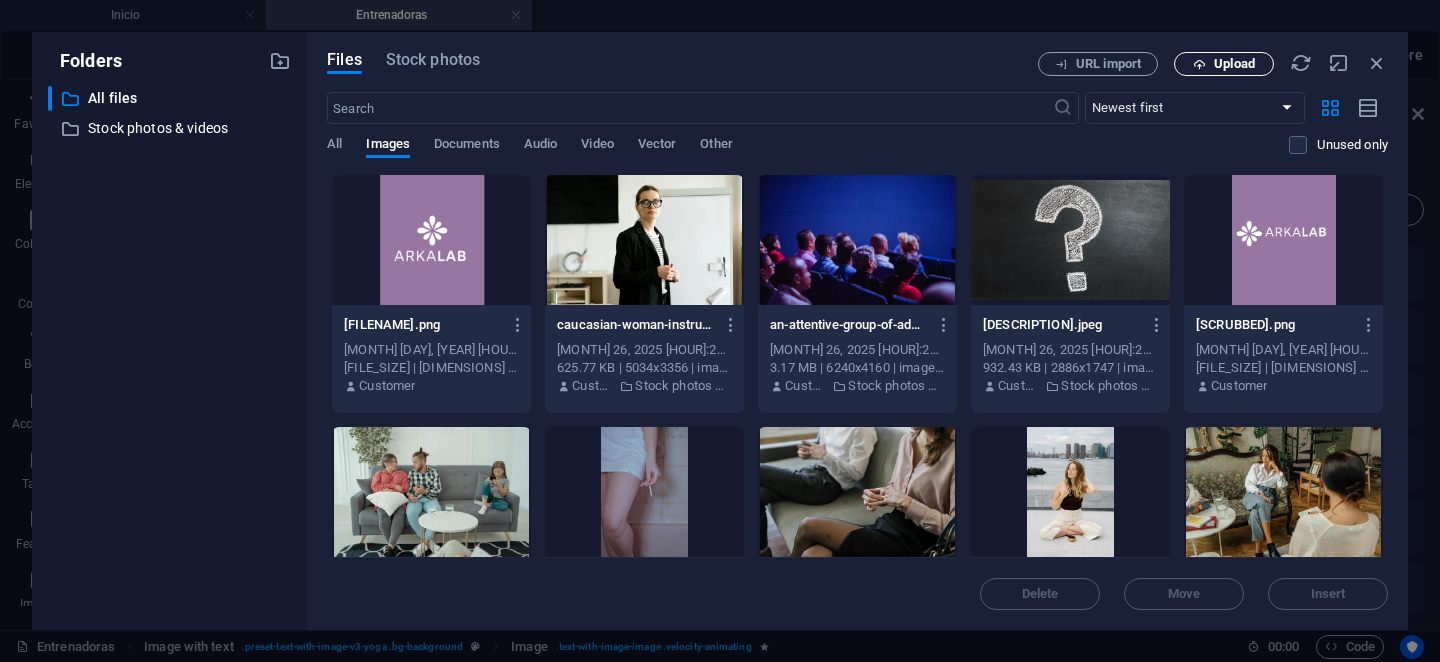 click on "Upload" at bounding box center (1234, 64) 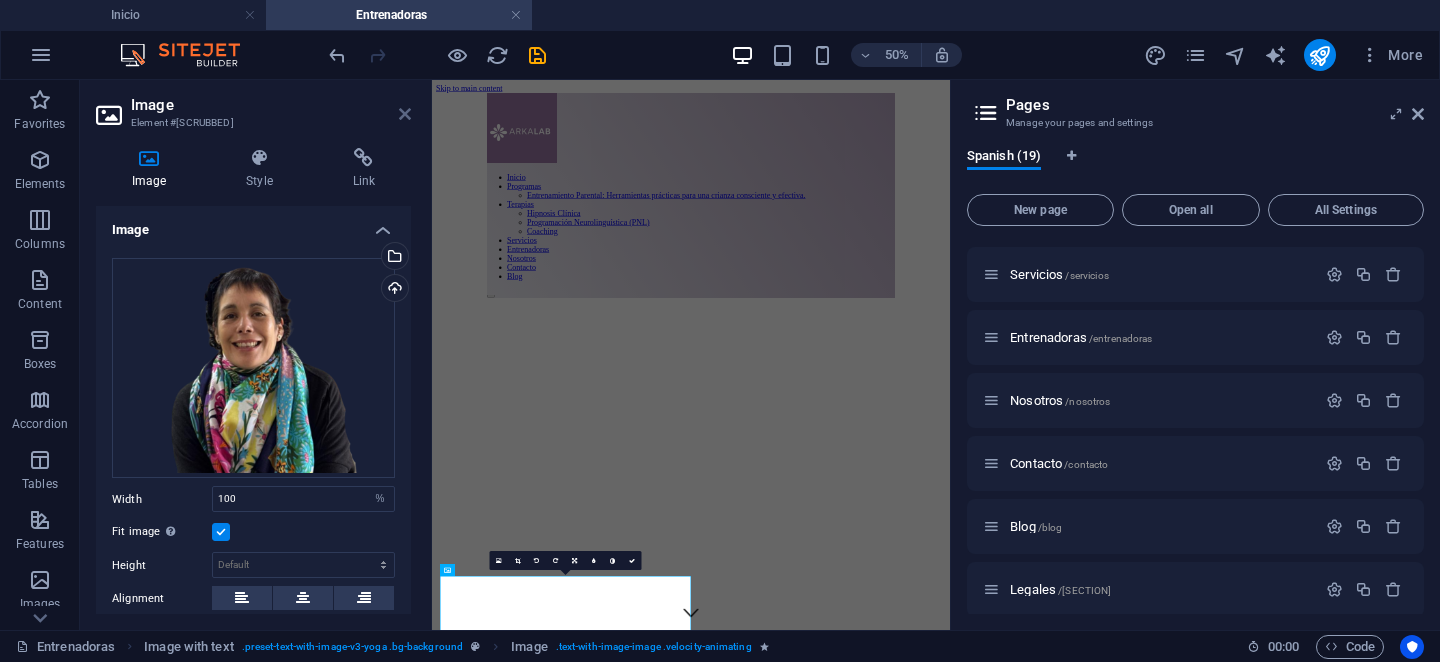 click at bounding box center (405, 114) 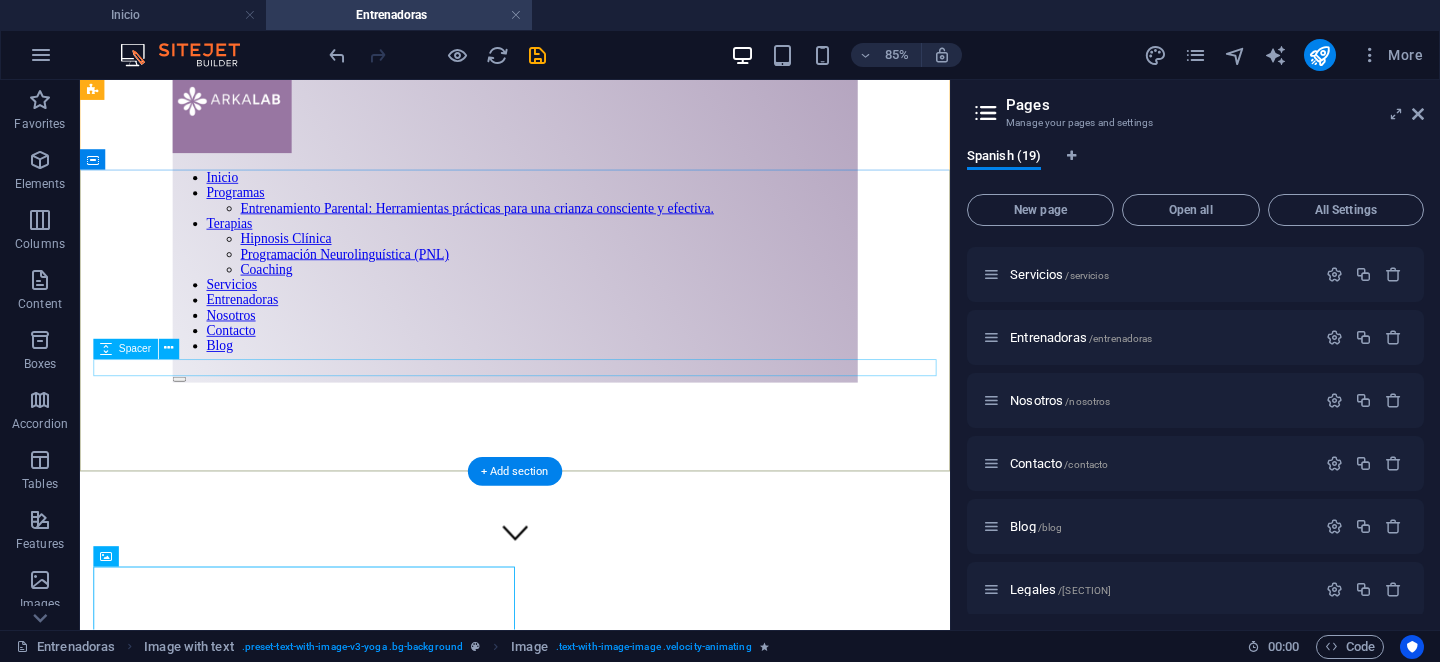 scroll, scrollTop: 0, scrollLeft: 0, axis: both 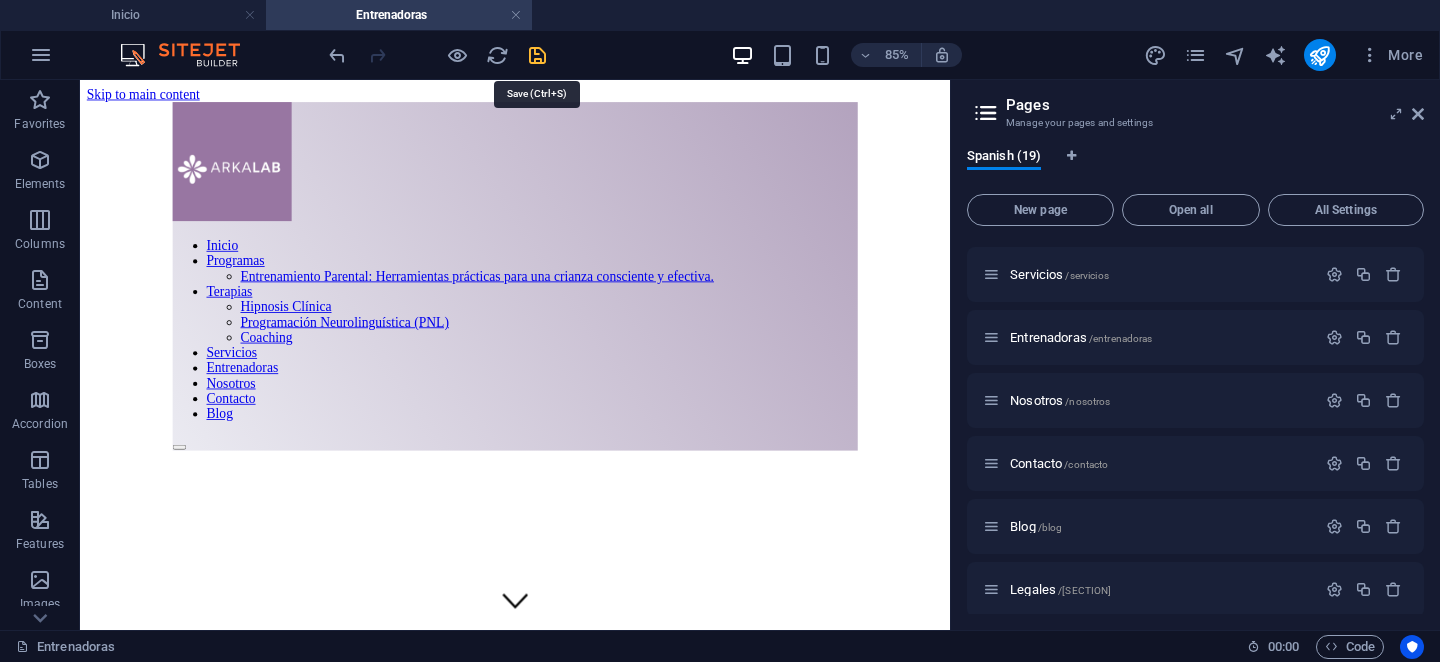 click at bounding box center [537, 55] 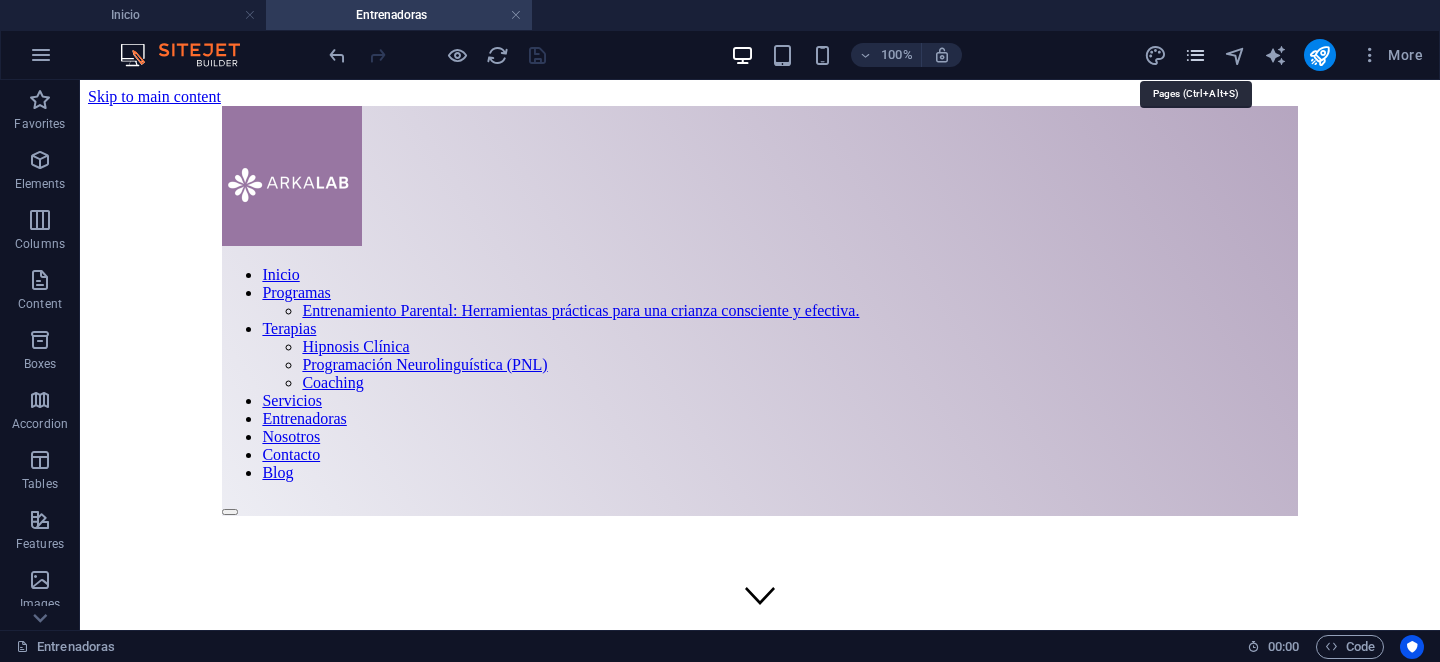 click at bounding box center [1195, 55] 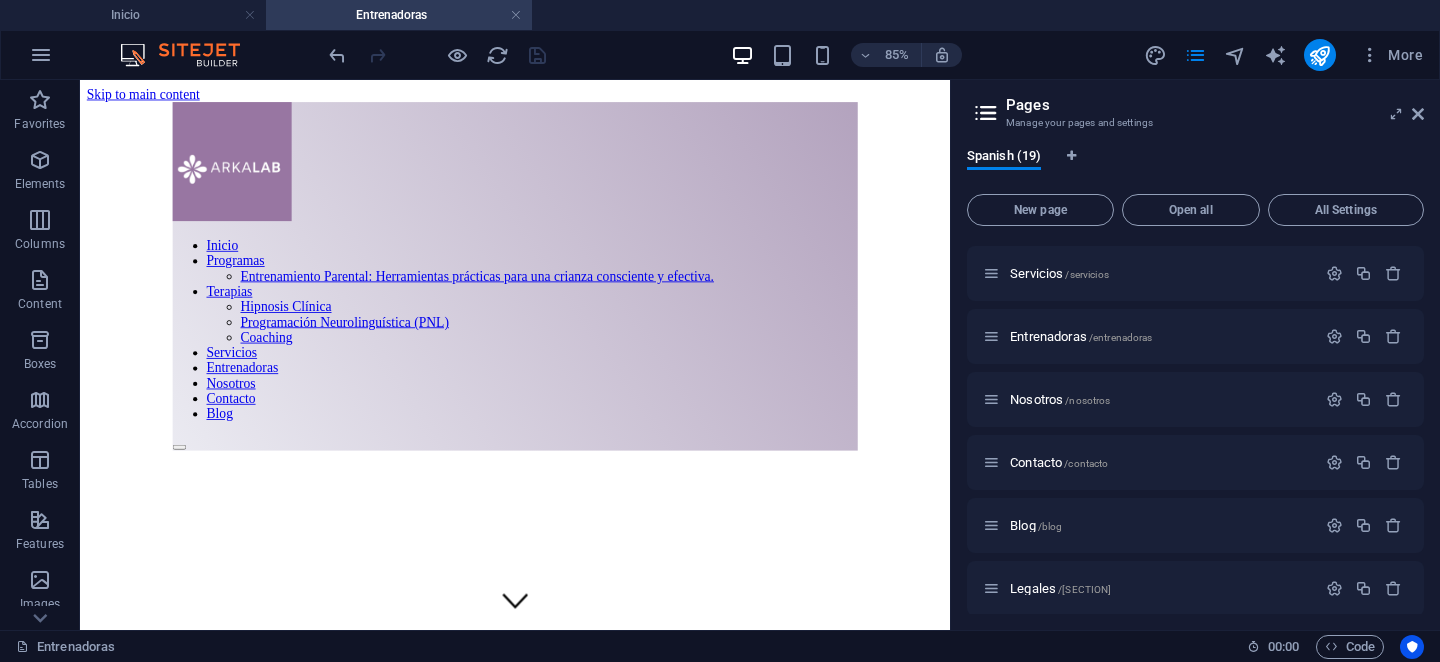 scroll, scrollTop: 376, scrollLeft: 0, axis: vertical 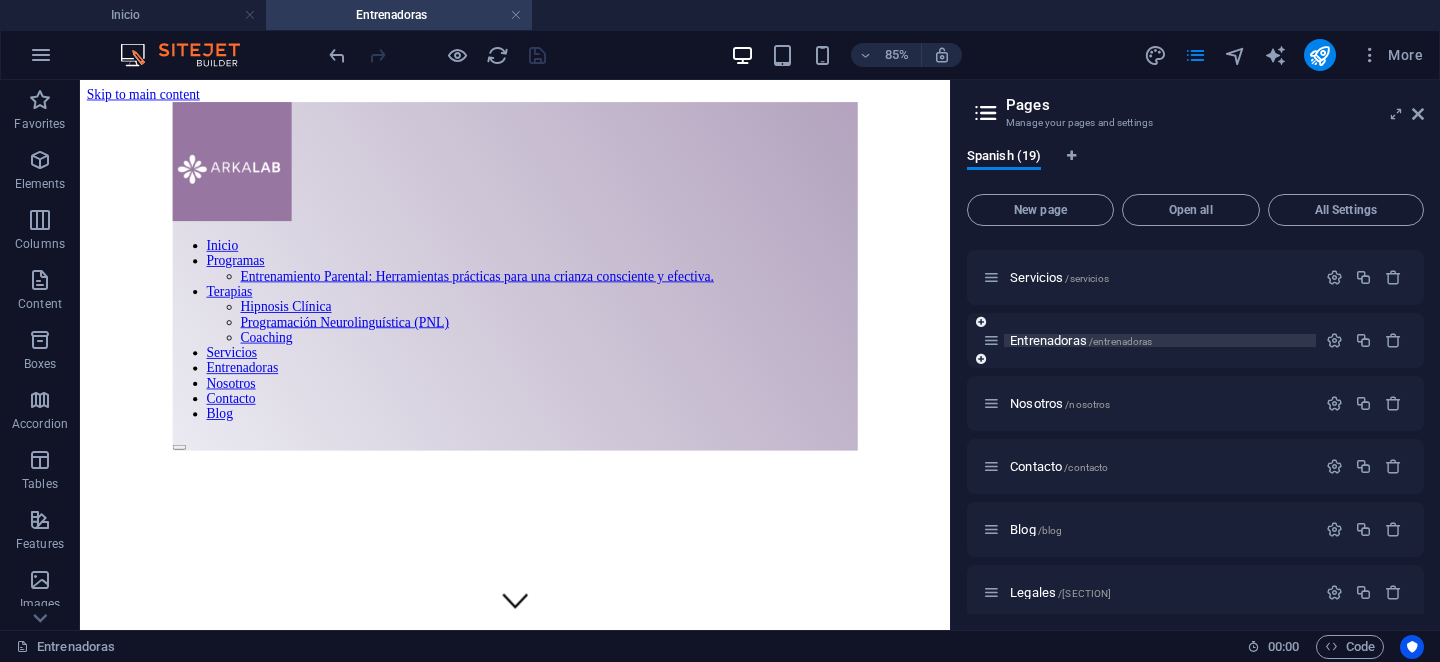 click on "Entrenadoras /entrenadoras" at bounding box center [1081, 340] 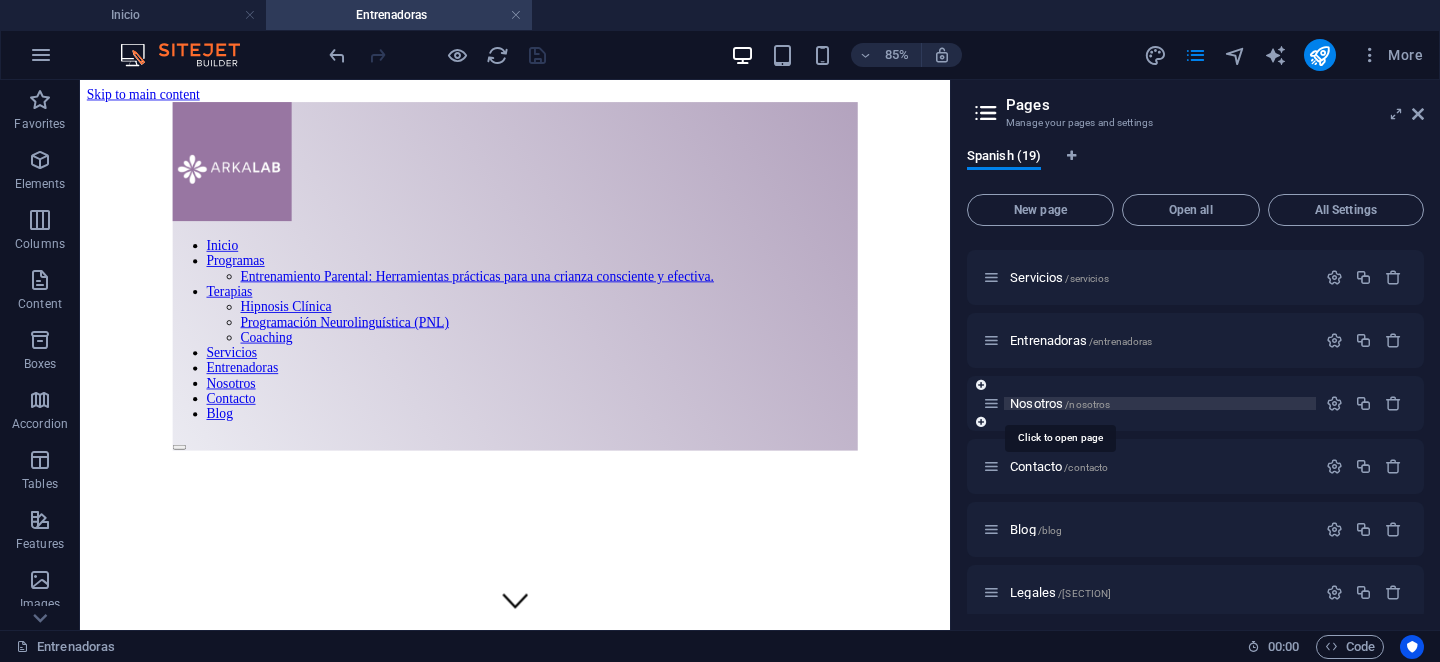 click on "Nosotros /nosotros" at bounding box center (1060, 403) 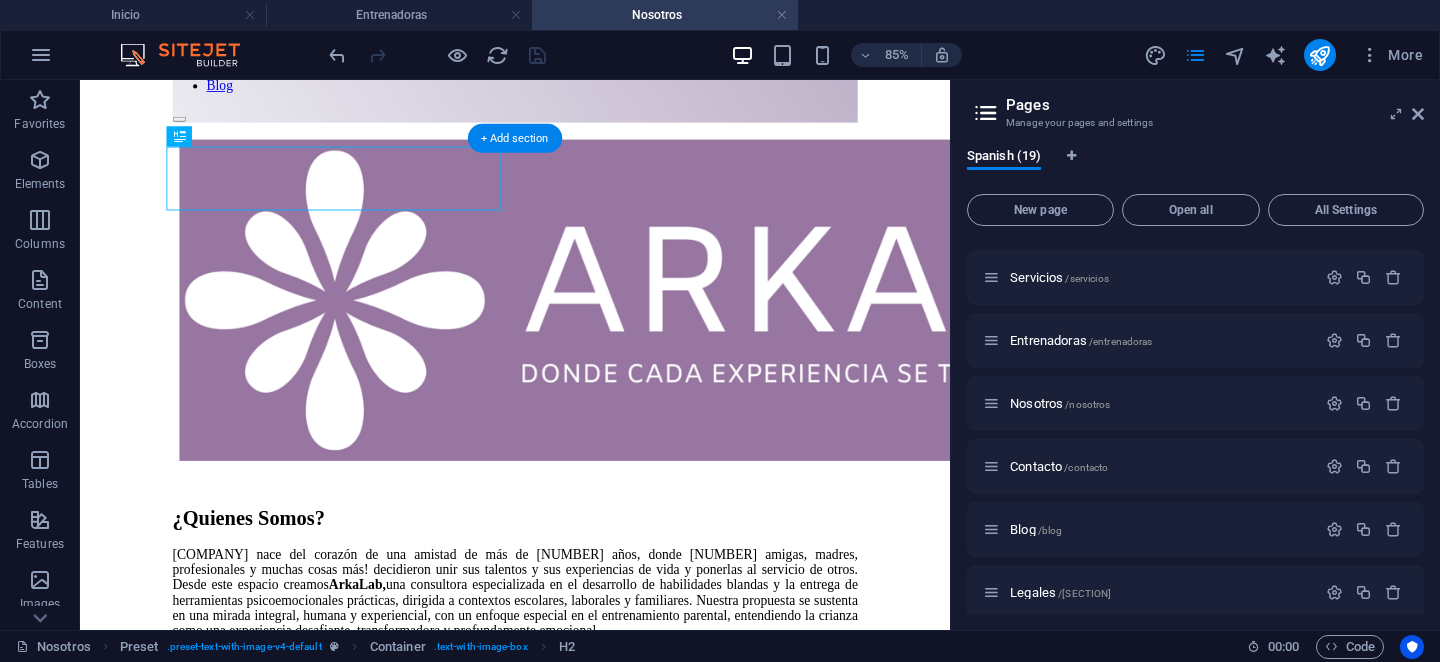 scroll, scrollTop: 427, scrollLeft: 0, axis: vertical 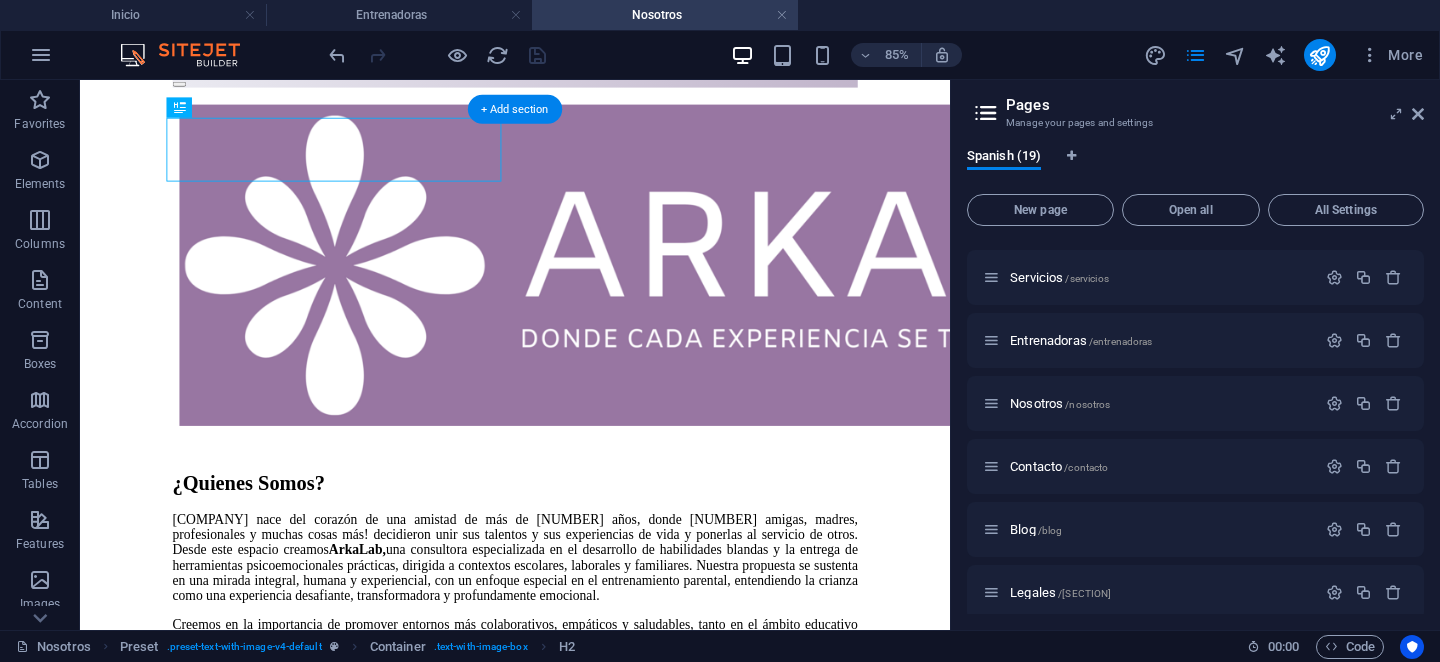 click at bounding box center (592, 1010) 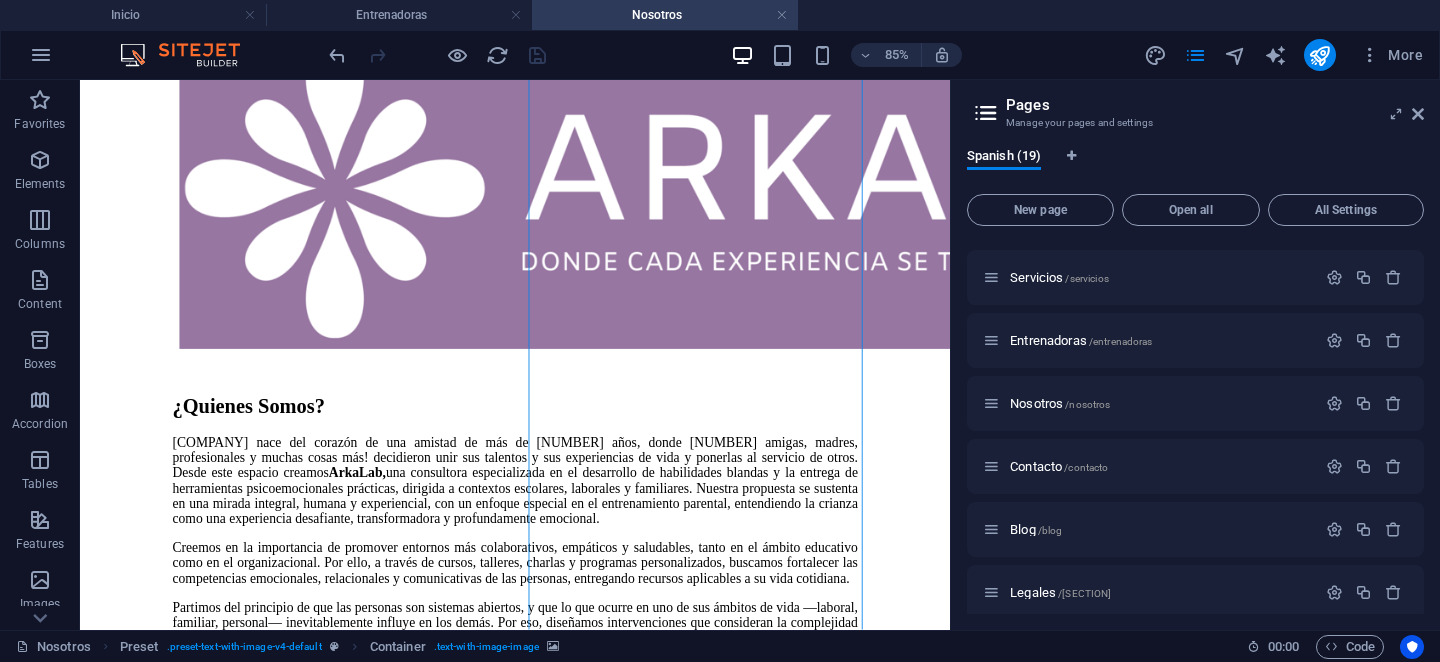 scroll, scrollTop: 499, scrollLeft: 0, axis: vertical 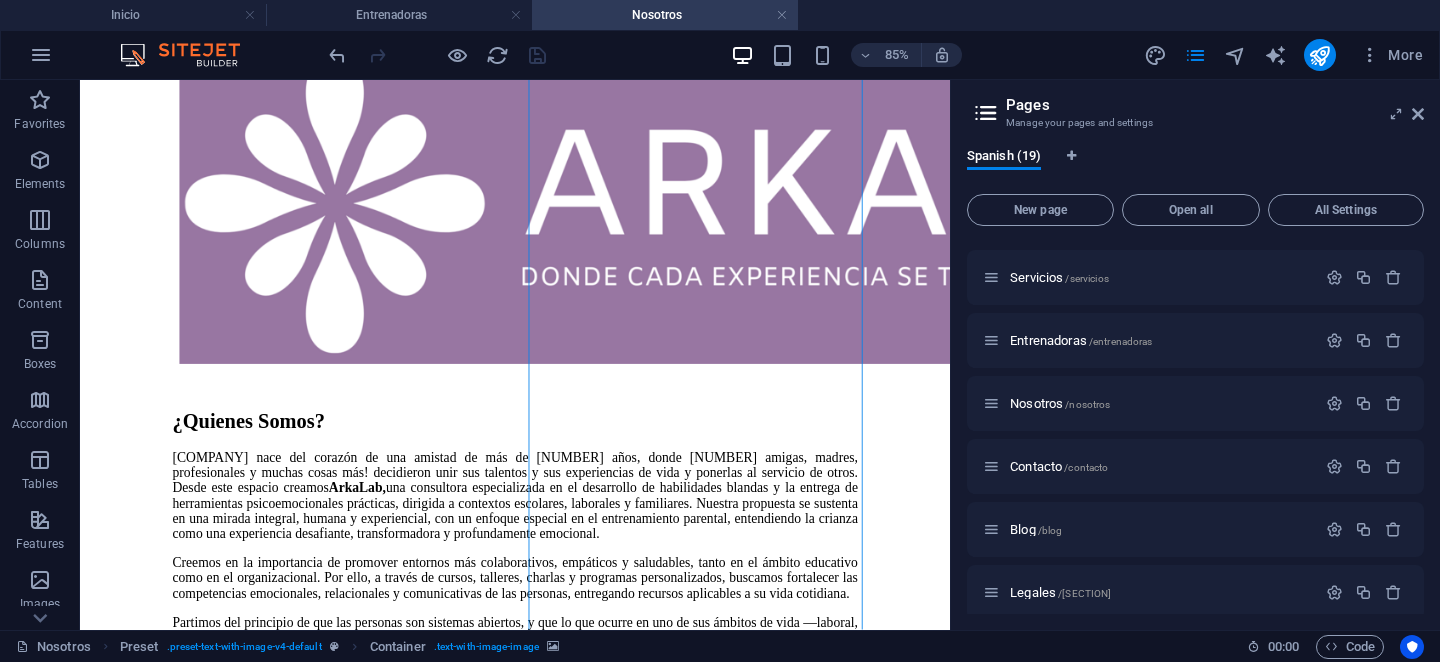 click at bounding box center (592, 938) 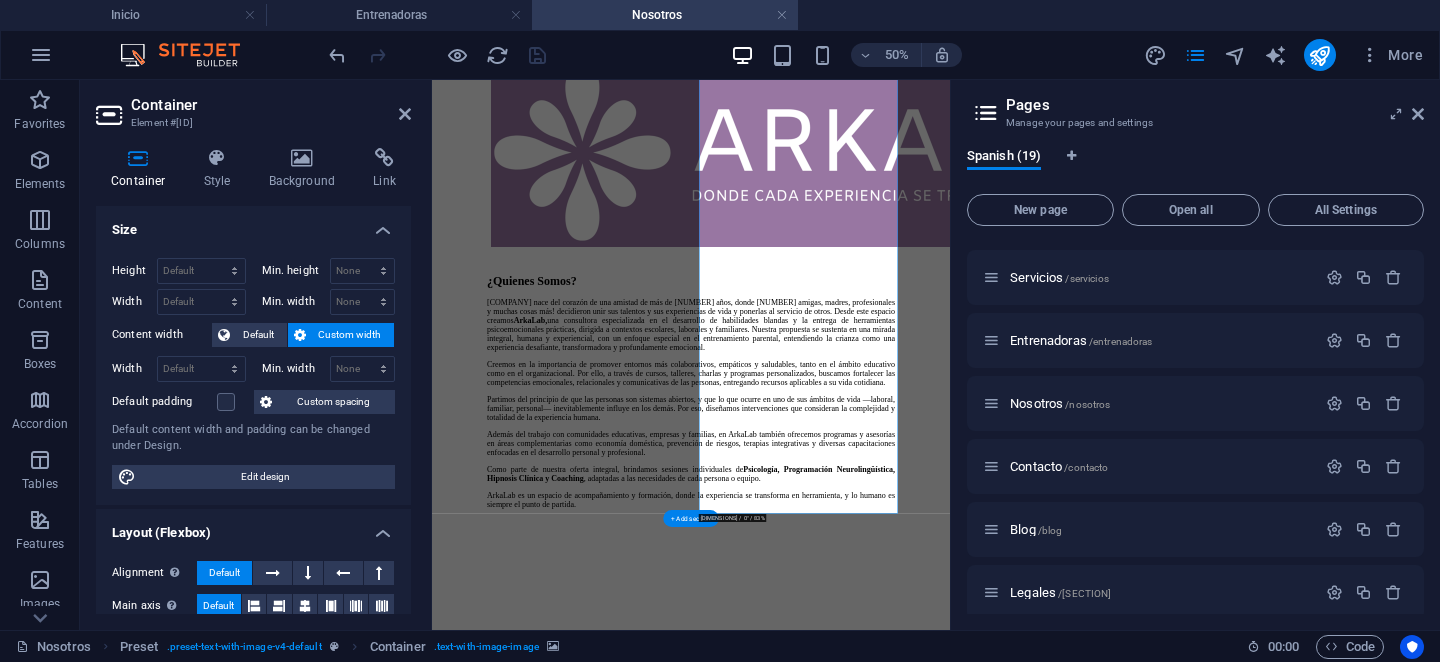 scroll, scrollTop: 502, scrollLeft: 0, axis: vertical 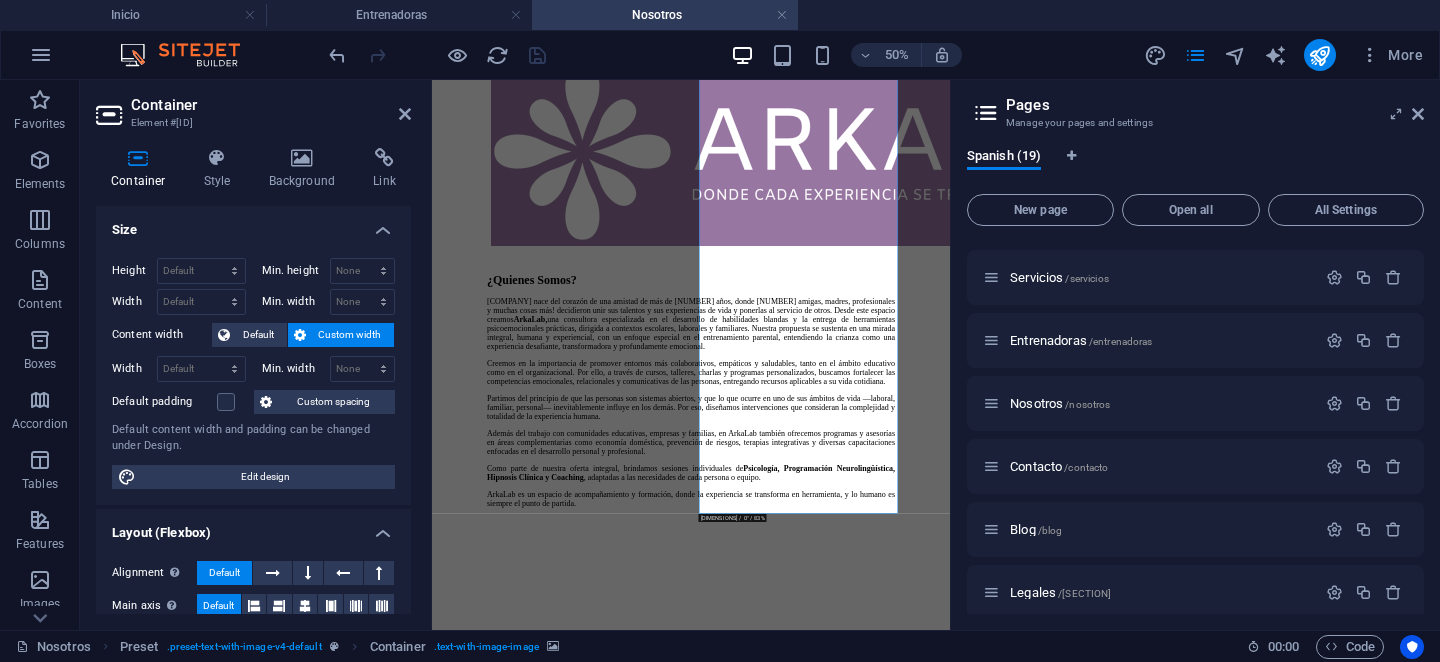click on "Custom width" at bounding box center (350, 335) 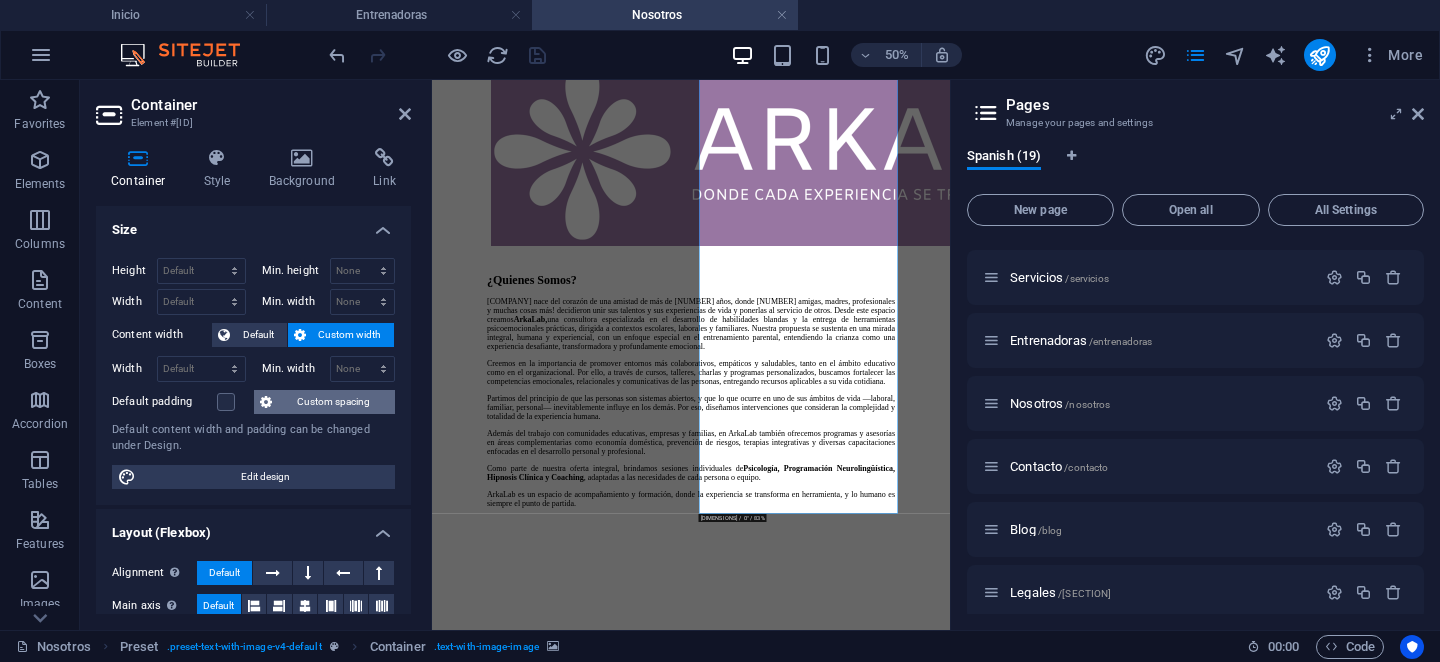 click on "Custom spacing" at bounding box center (333, 402) 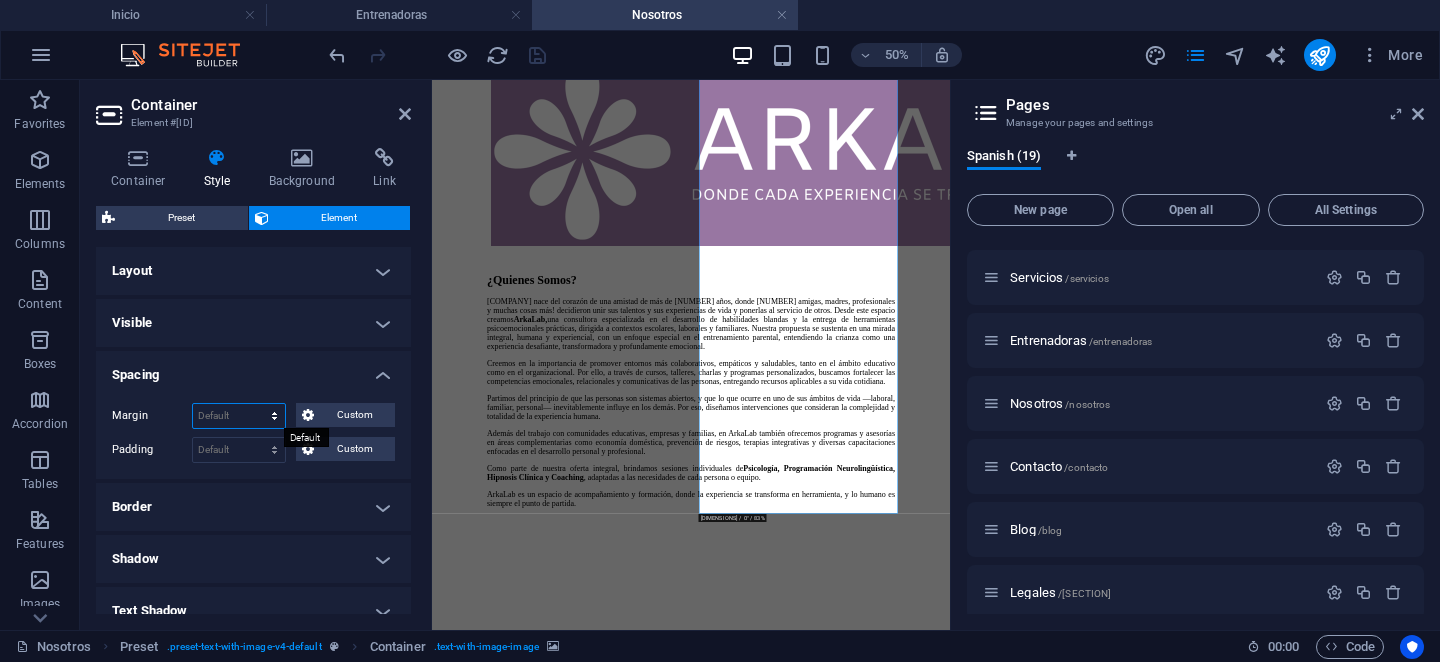 click on "Default auto px % rem vw vh Custom" at bounding box center [239, 416] 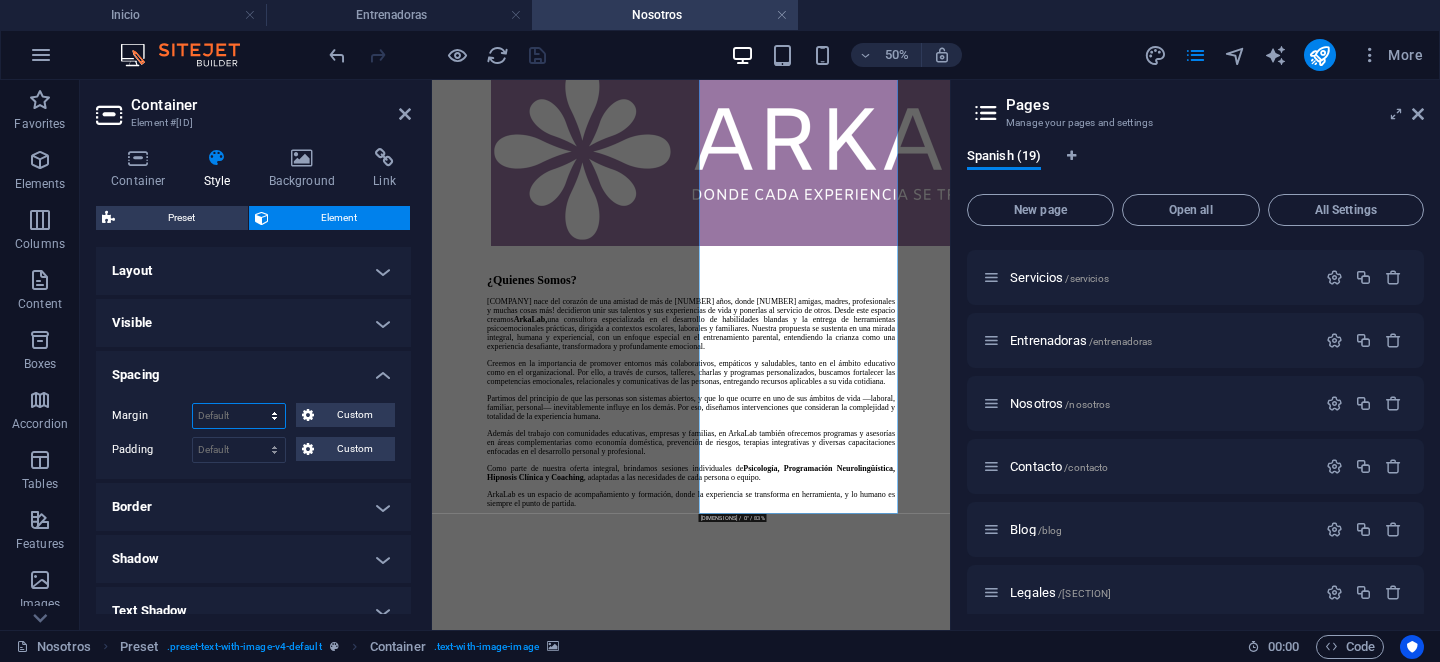 select on "%" 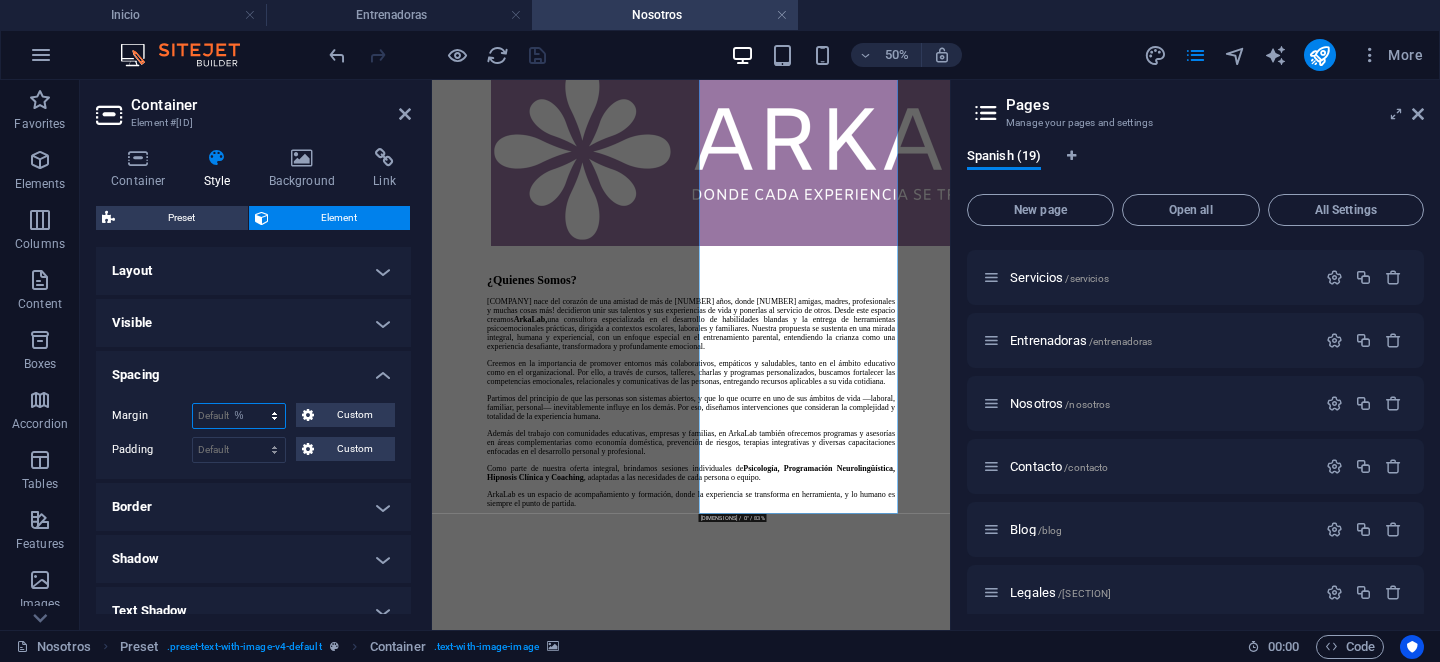type on "100" 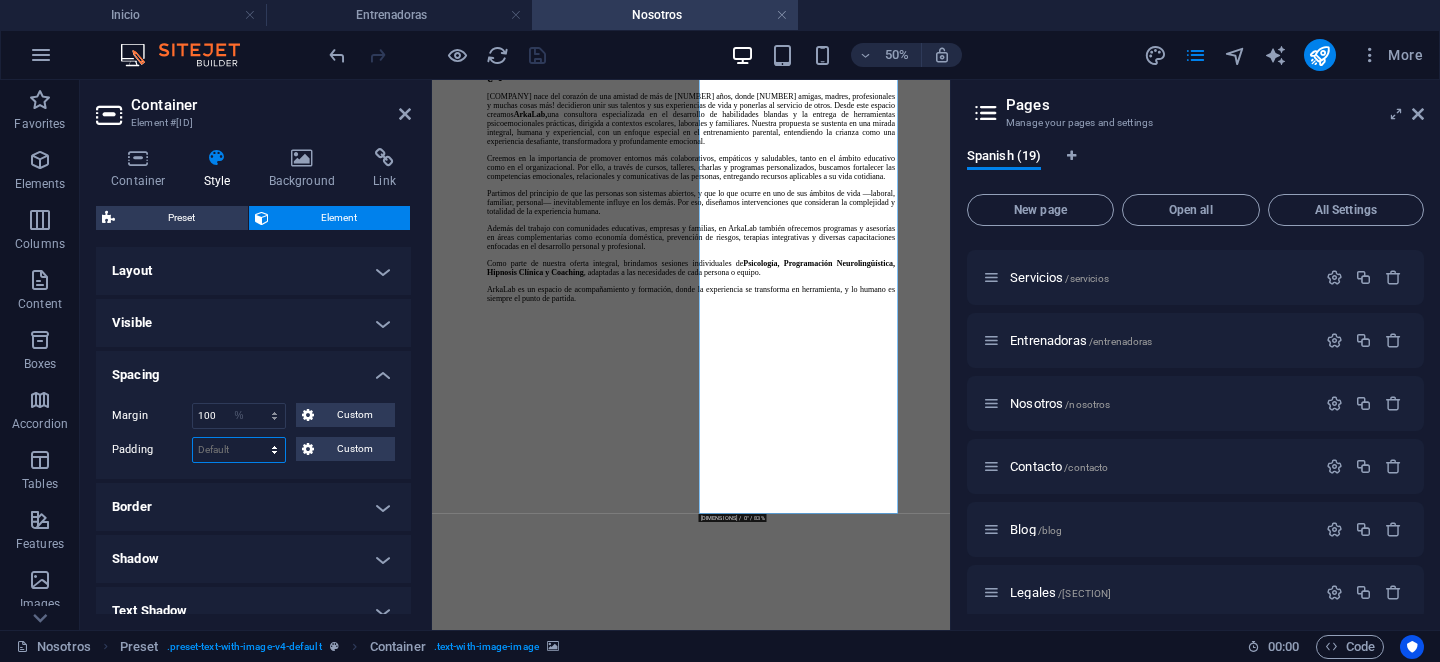 click on "Default px rem % vh vw Custom" at bounding box center (239, 450) 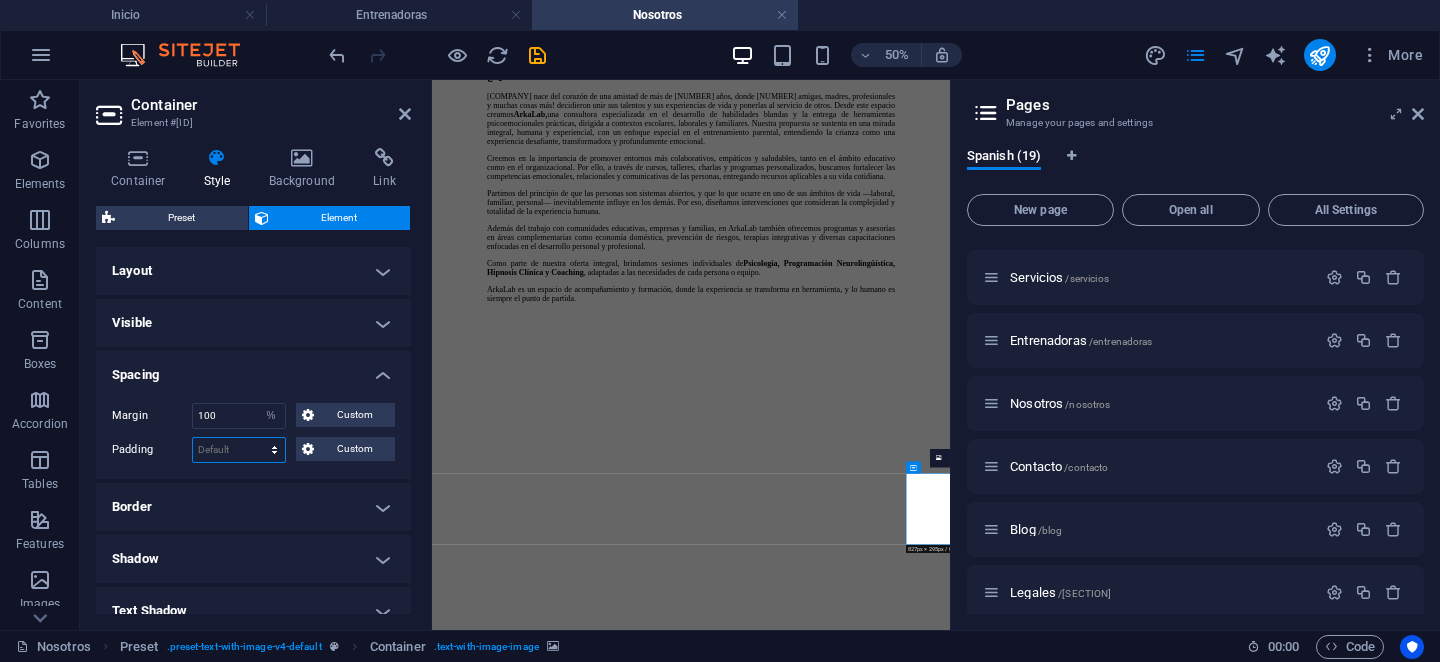 scroll, scrollTop: 1368, scrollLeft: 0, axis: vertical 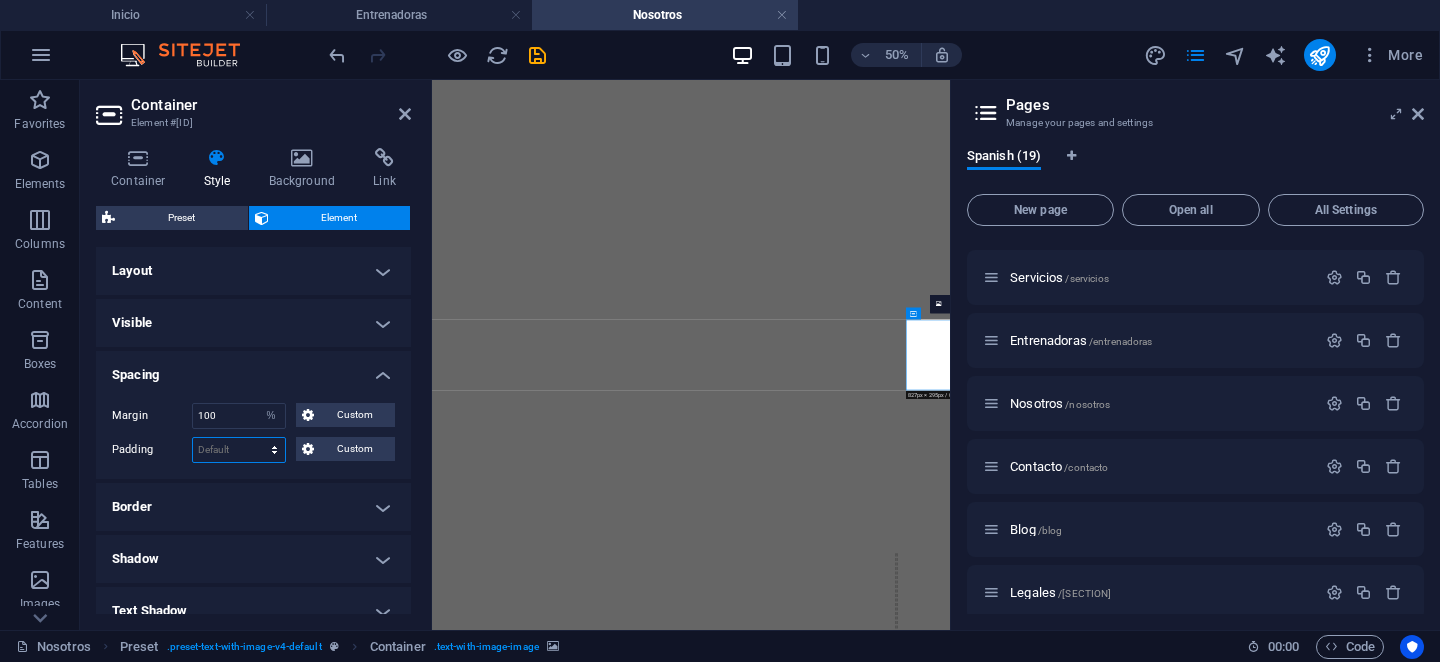 select on "%" 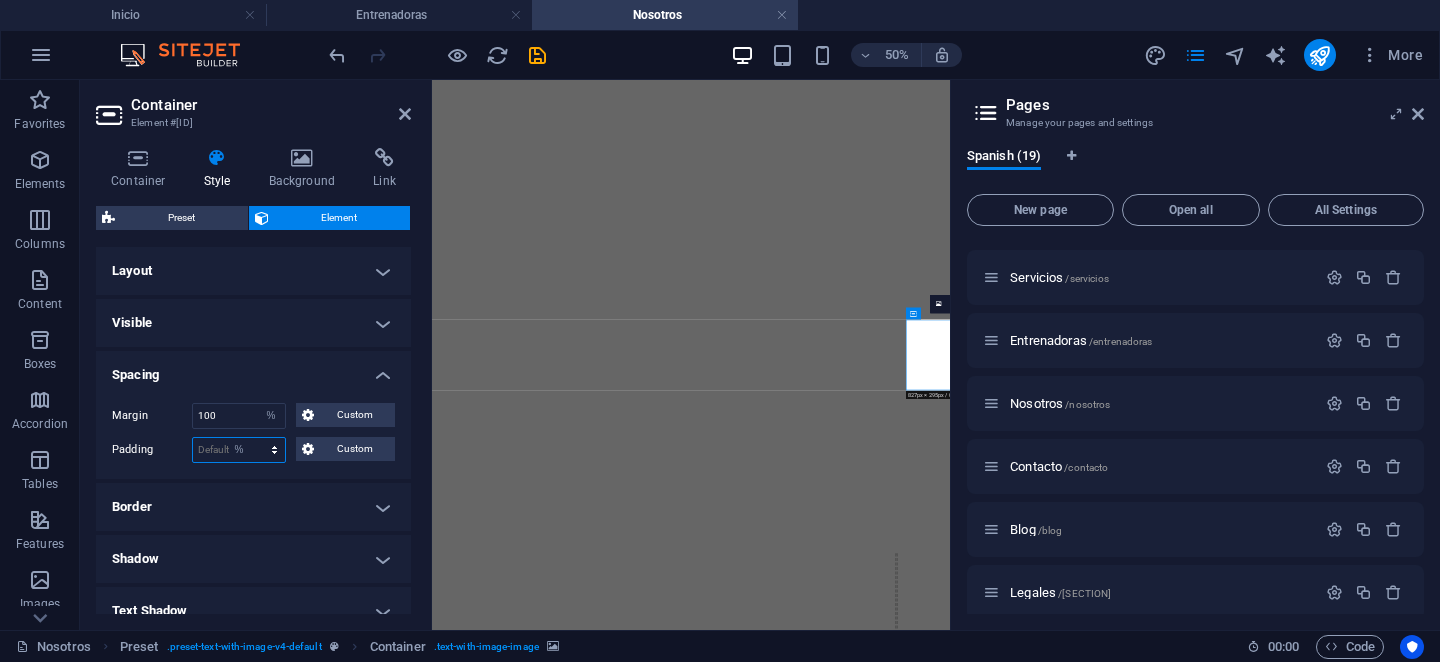 type on "100" 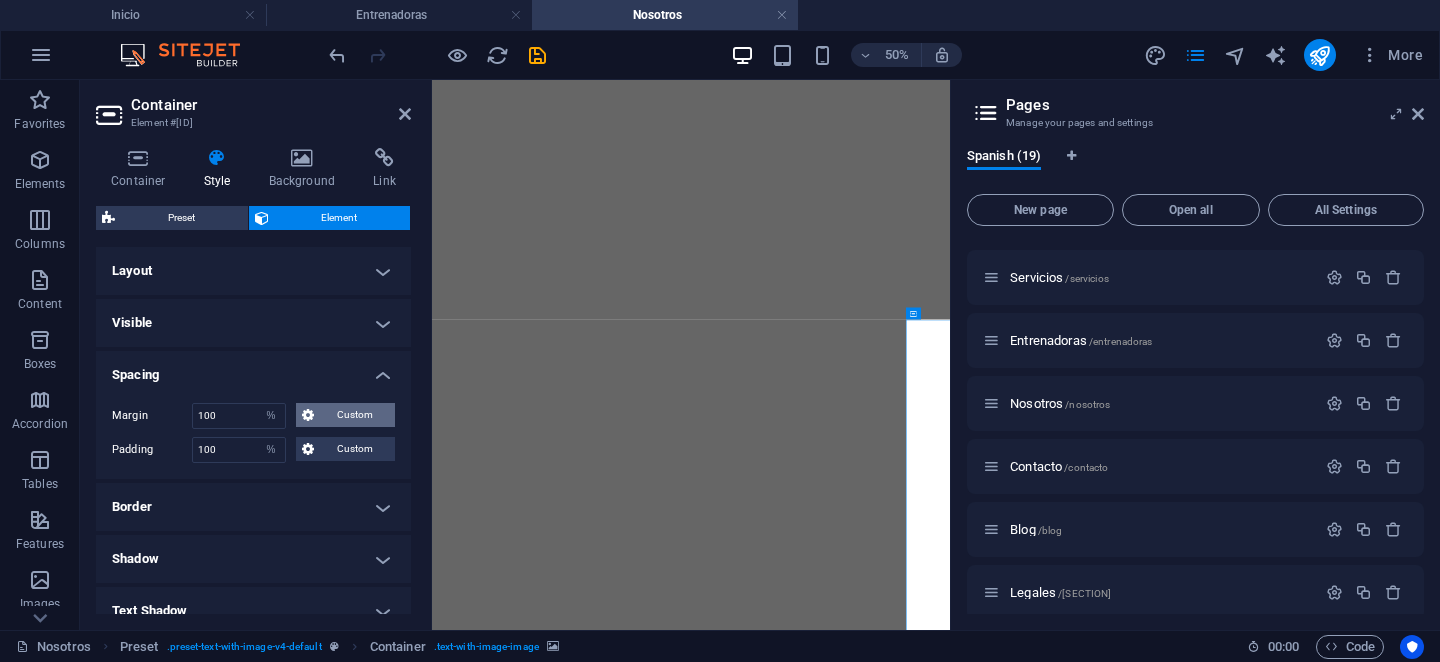 click on "Custom" at bounding box center [354, 415] 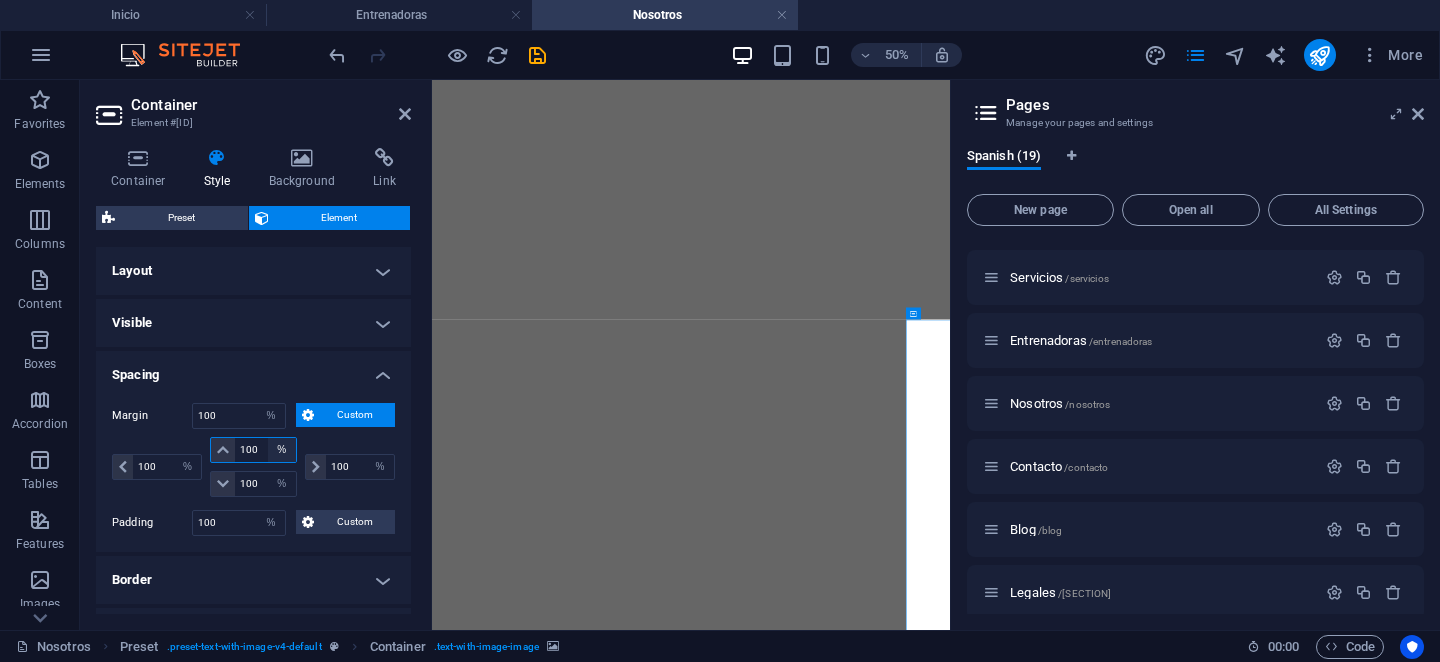 click on "auto px % rem vw vh" at bounding box center (282, 450) 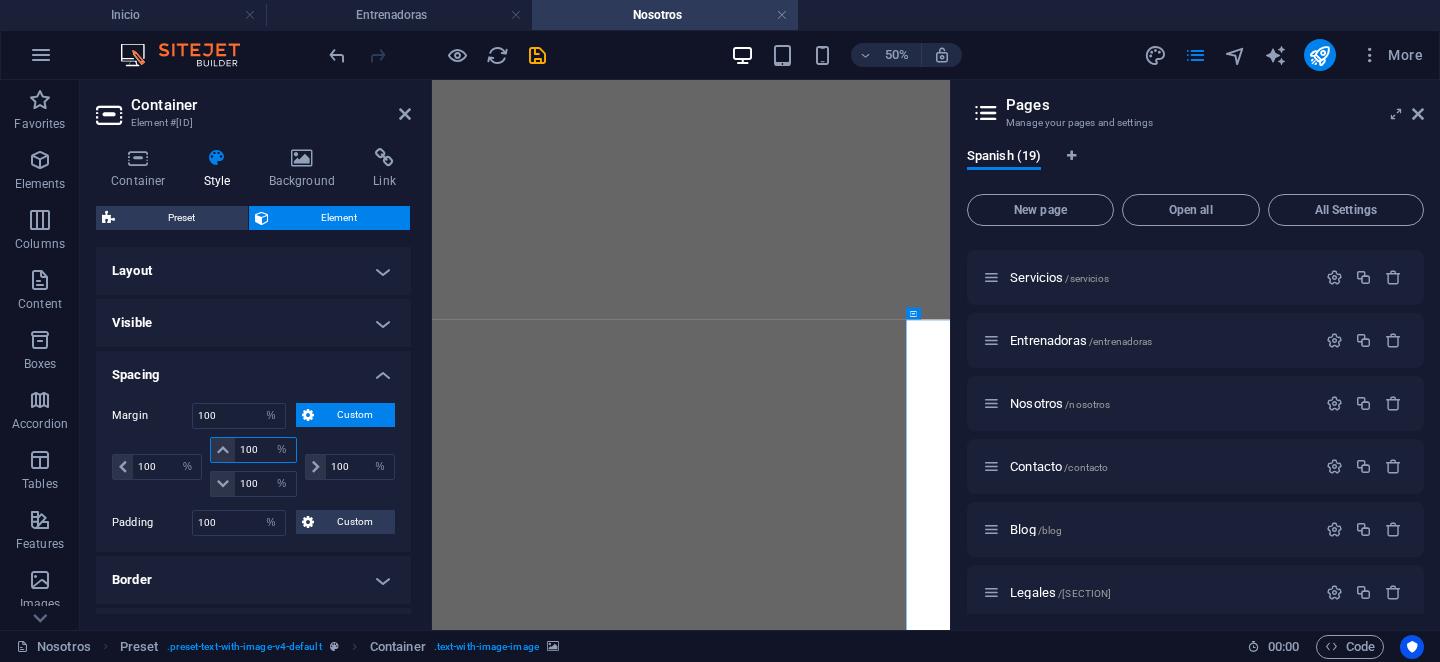 click on "100" at bounding box center (265, 450) 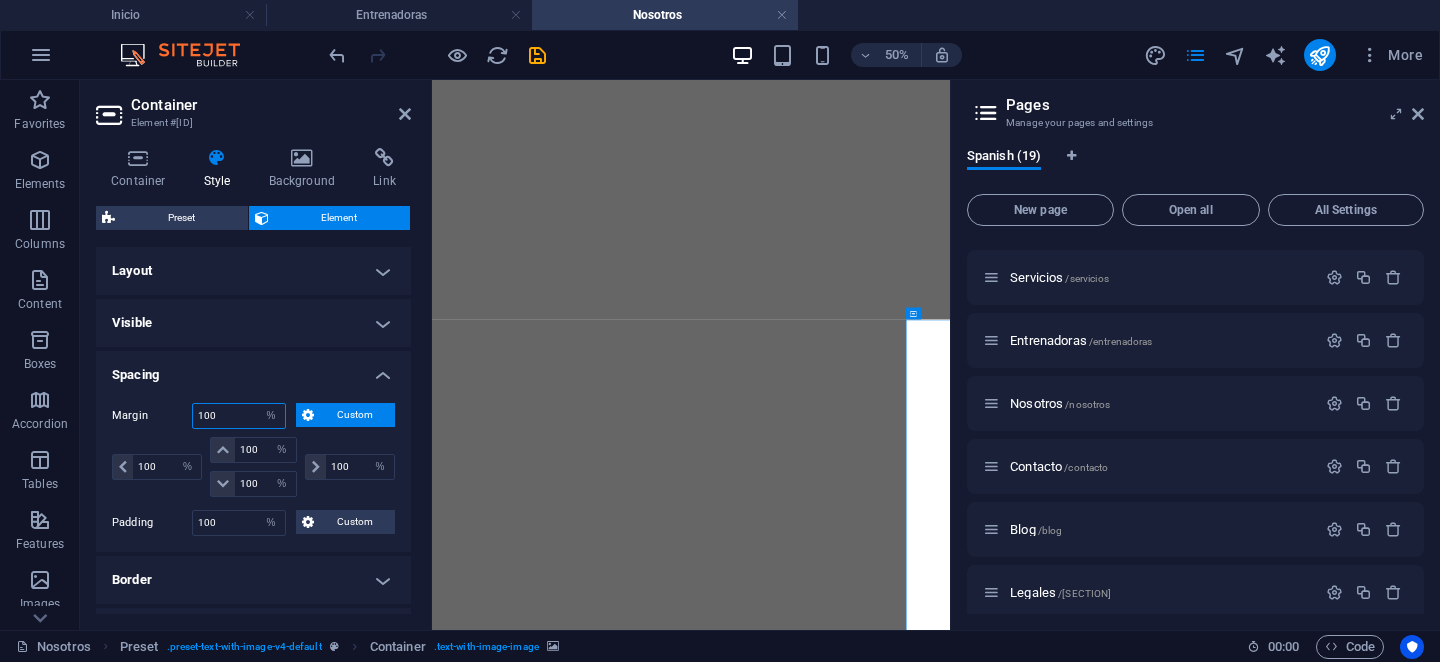 click on "100" at bounding box center [239, 416] 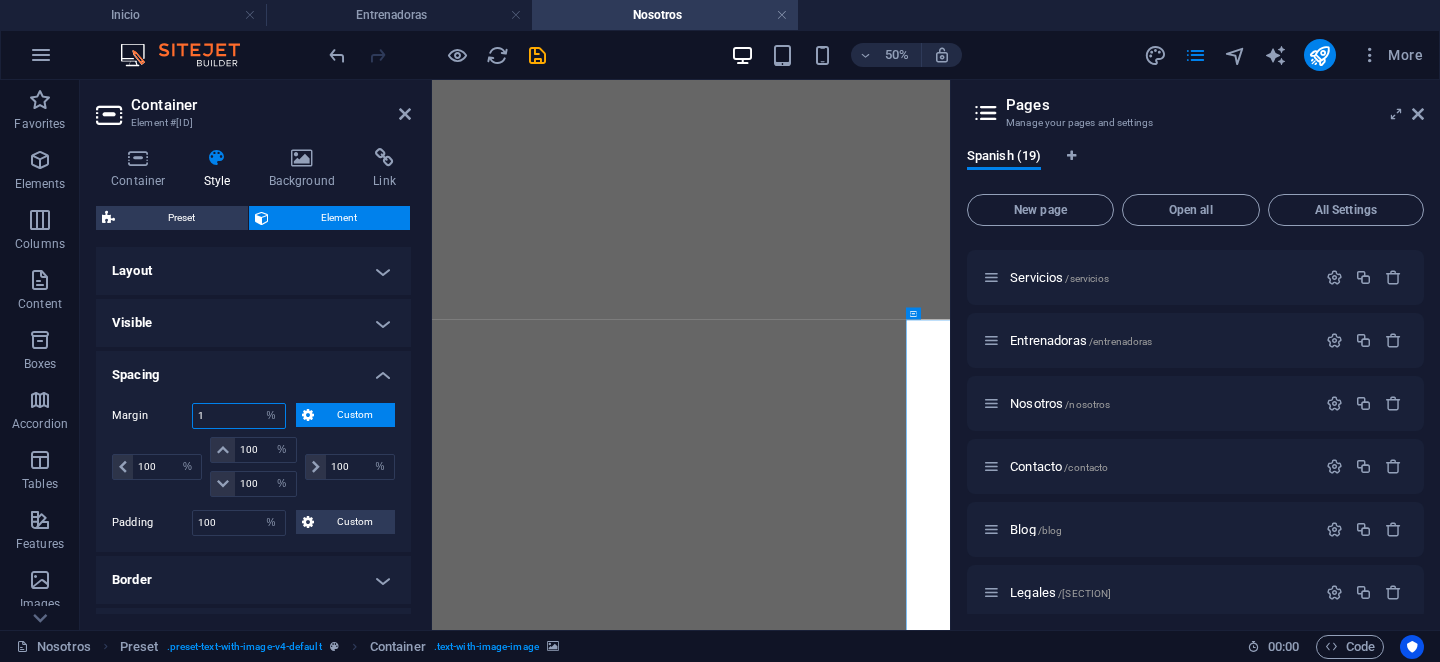 type on "1" 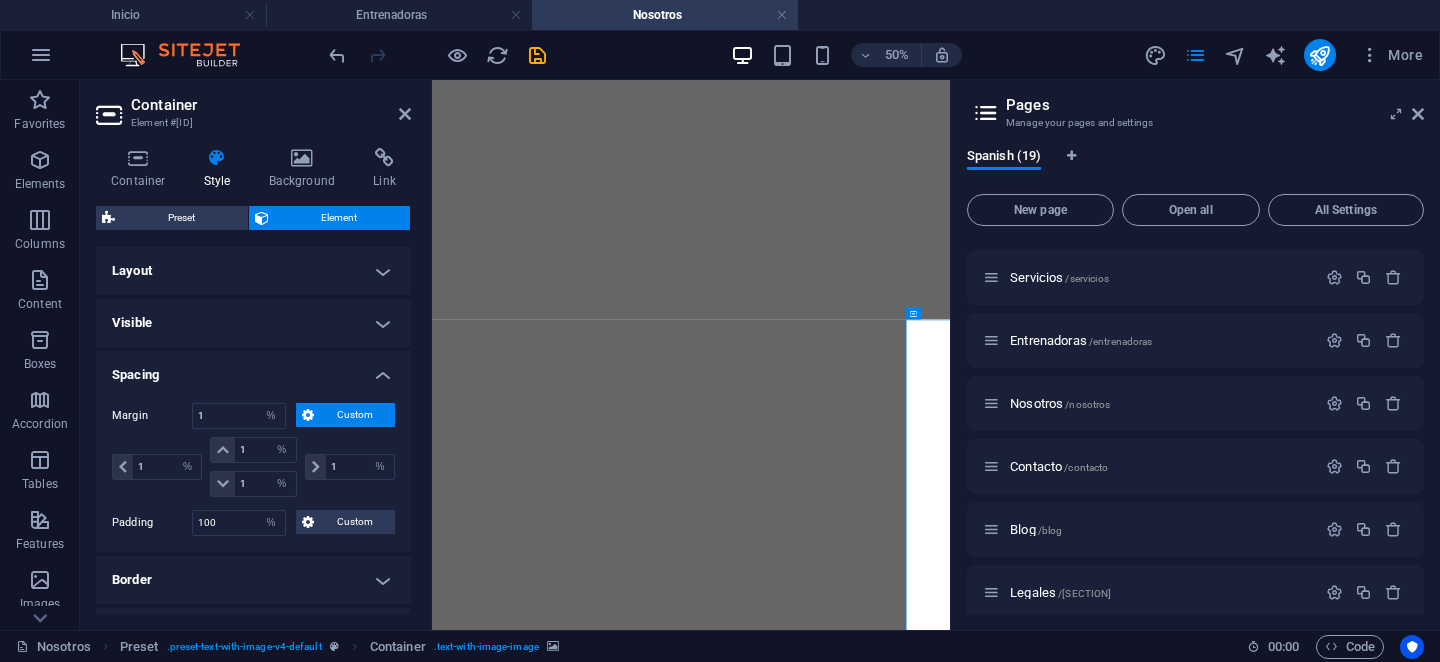 click on "Spacing" at bounding box center (253, 369) 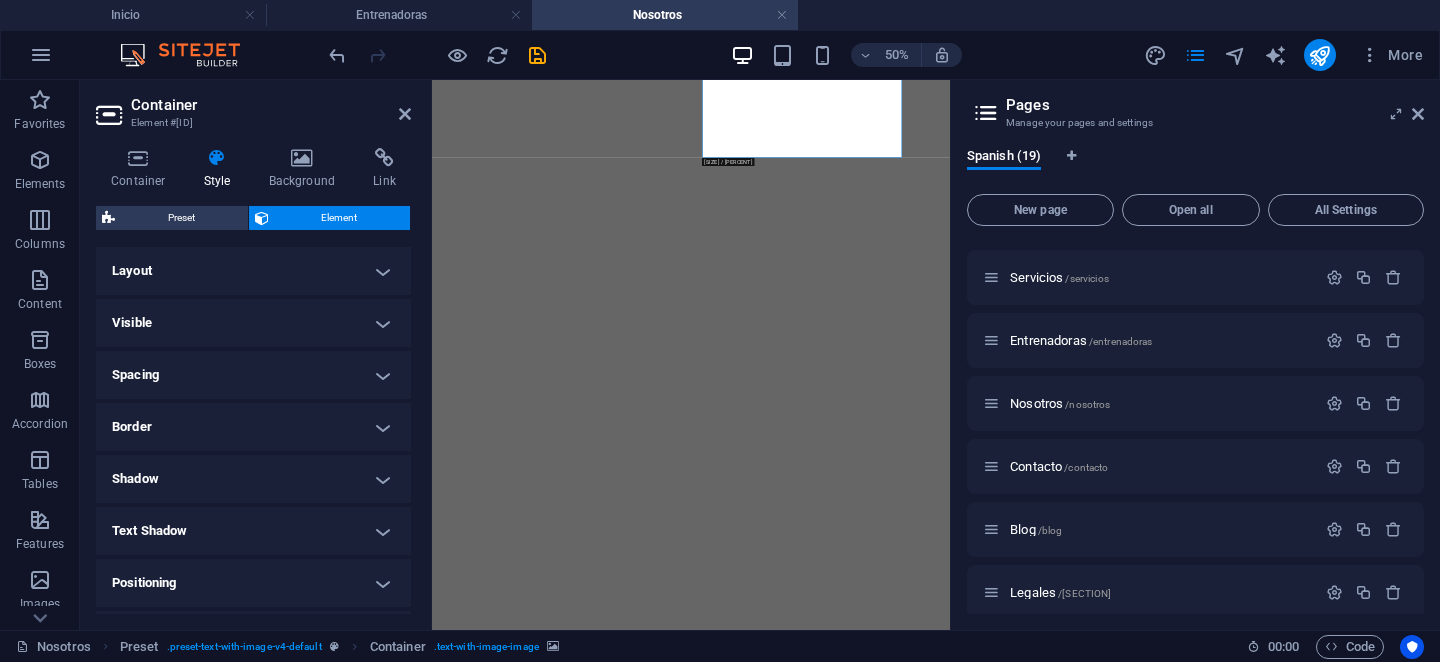 click on "Spacing" at bounding box center (253, 375) 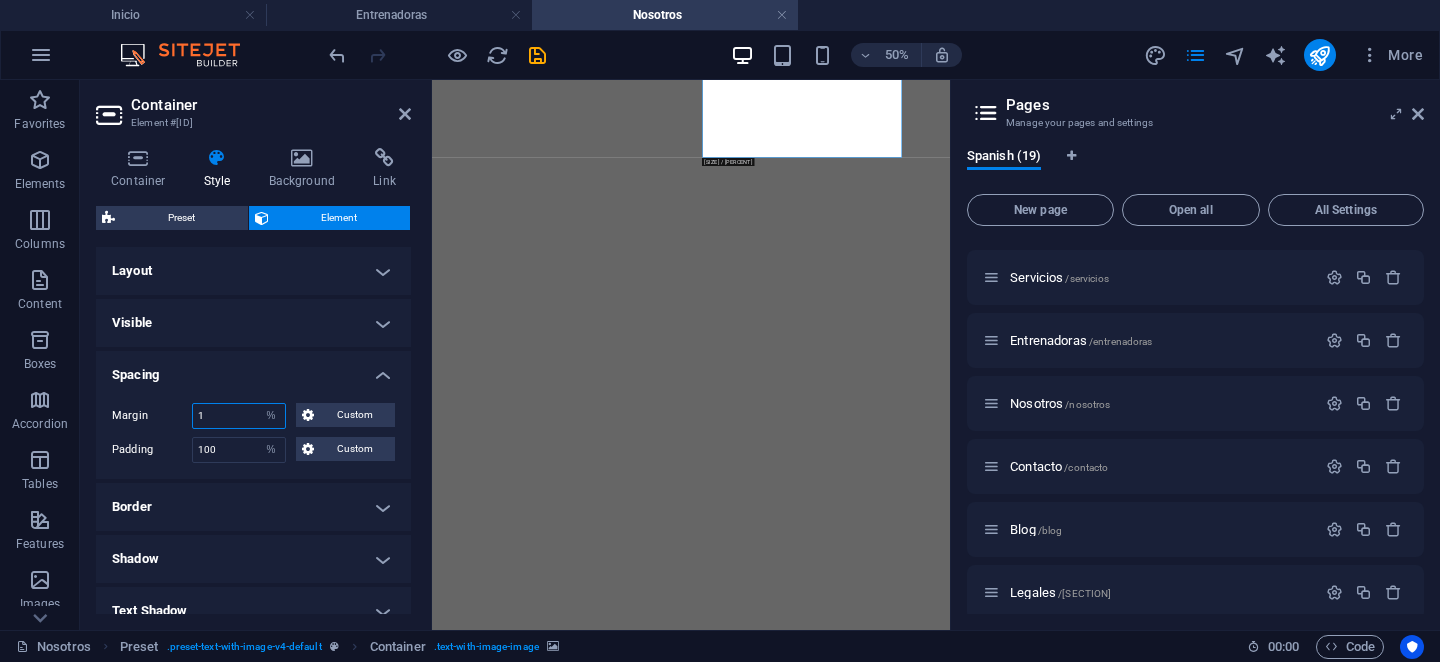 click on "1" at bounding box center [239, 416] 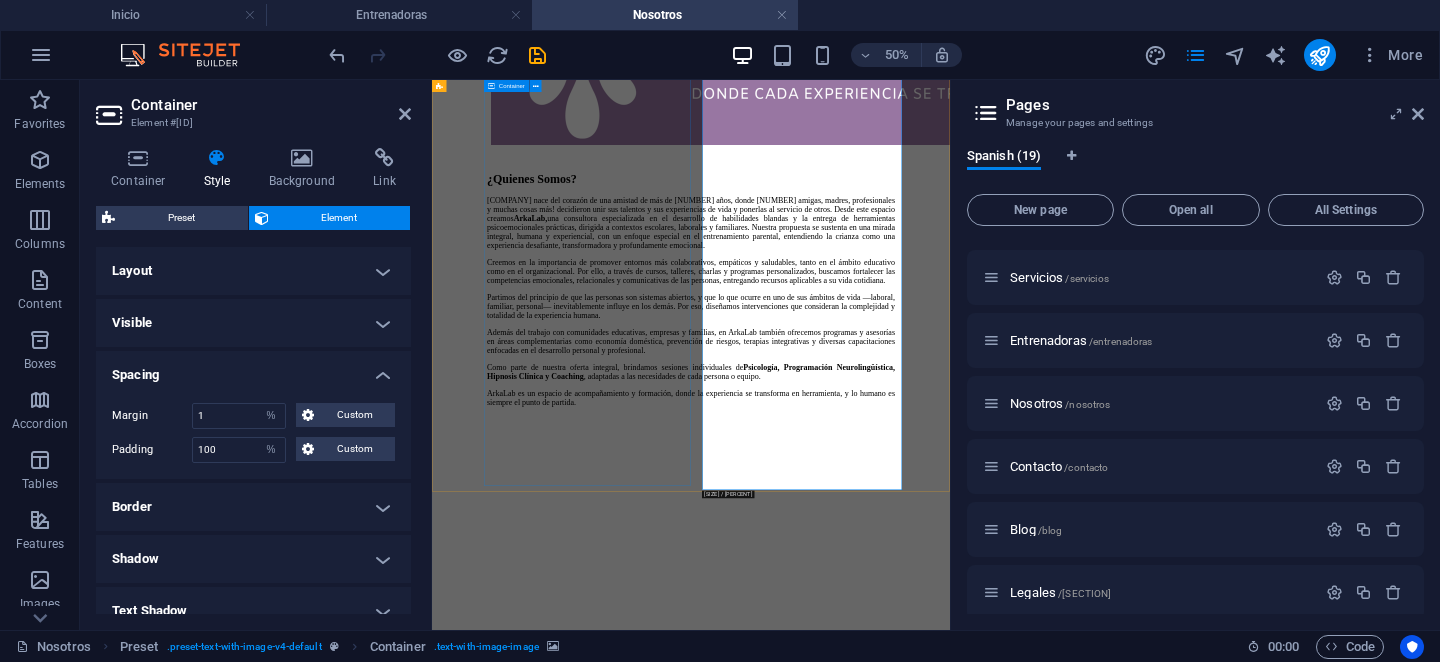 scroll, scrollTop: 702, scrollLeft: 0, axis: vertical 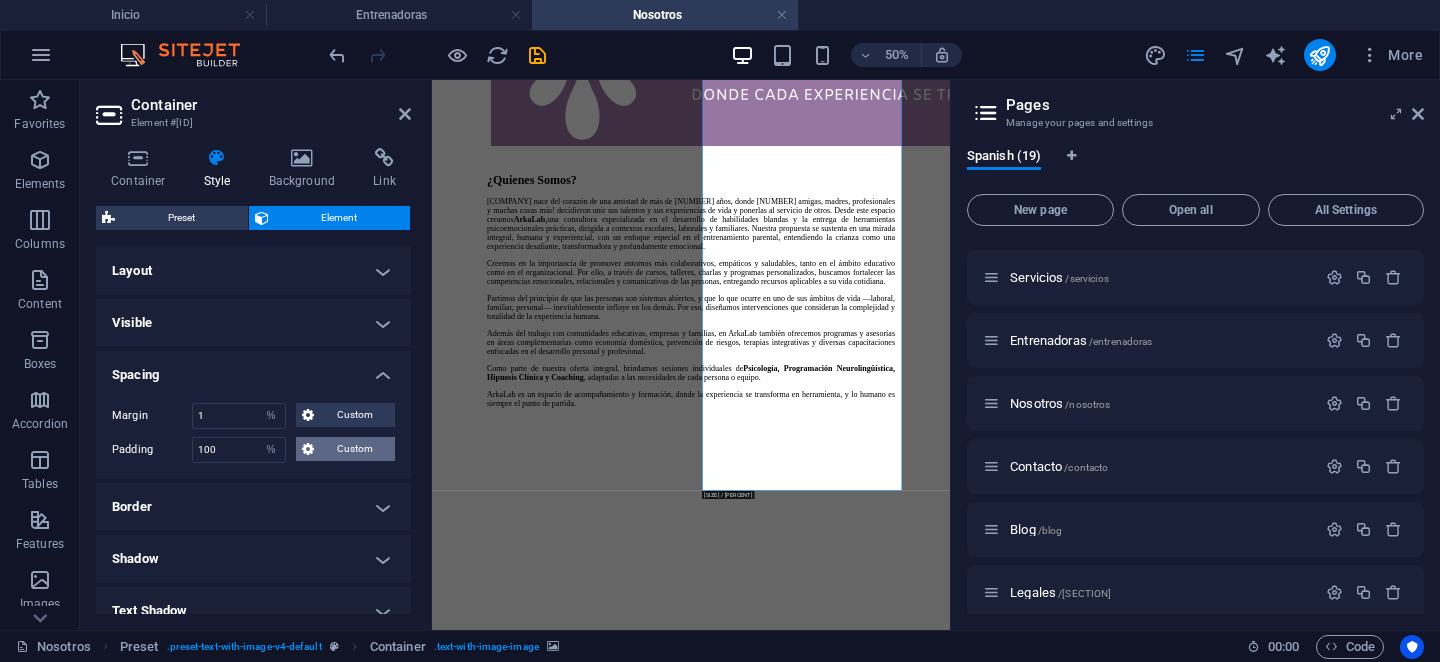 click on "Custom" at bounding box center (354, 449) 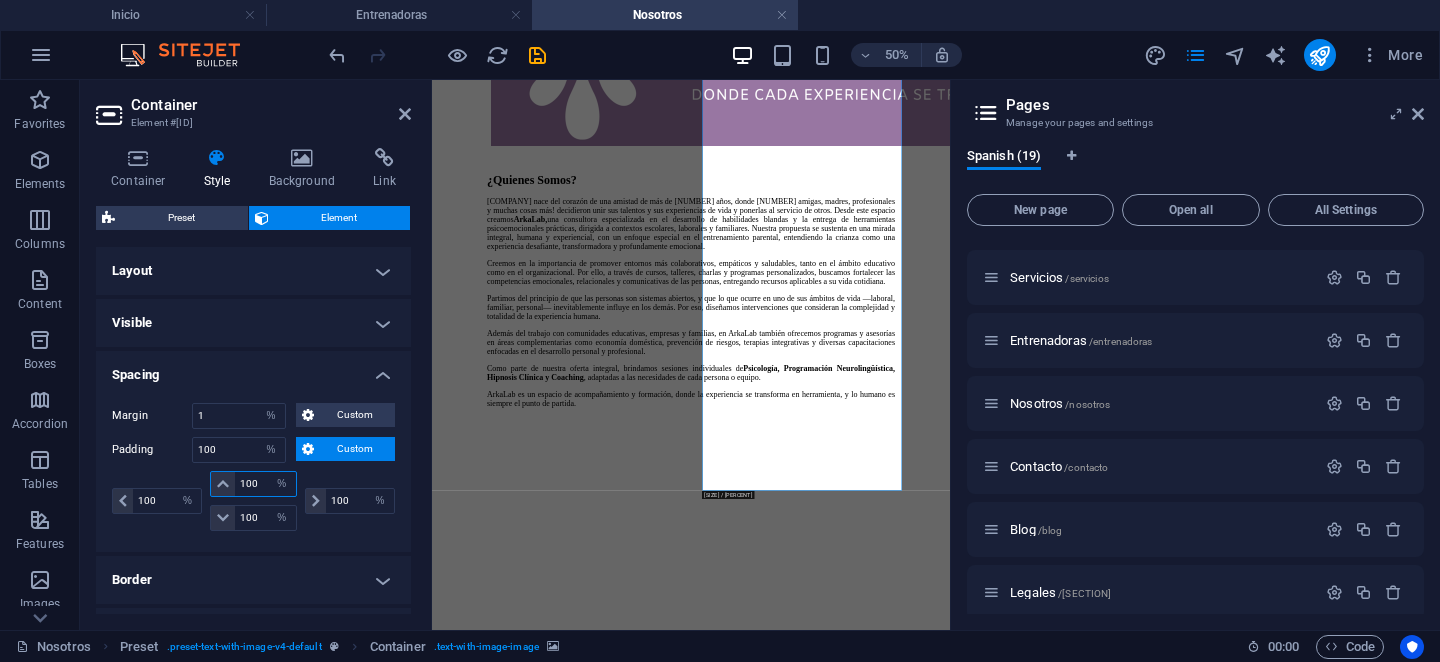 click on "100" at bounding box center [265, 484] 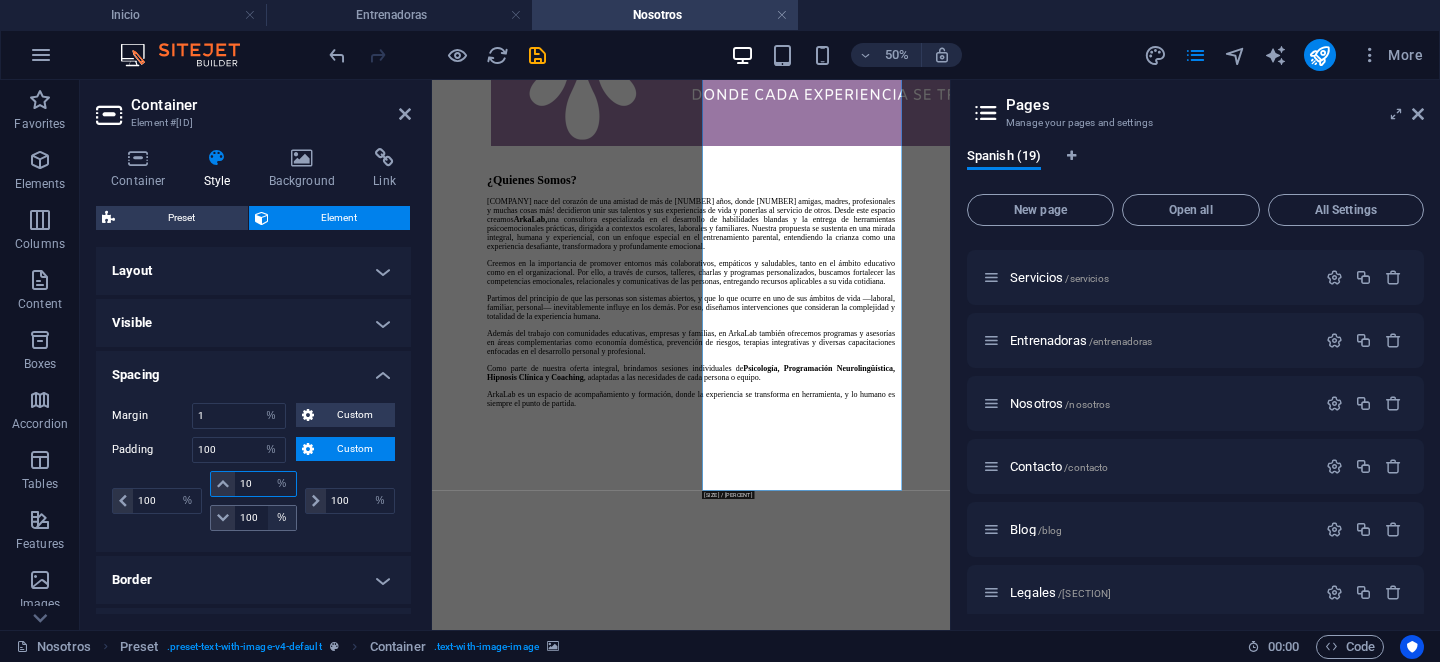 type on "1" 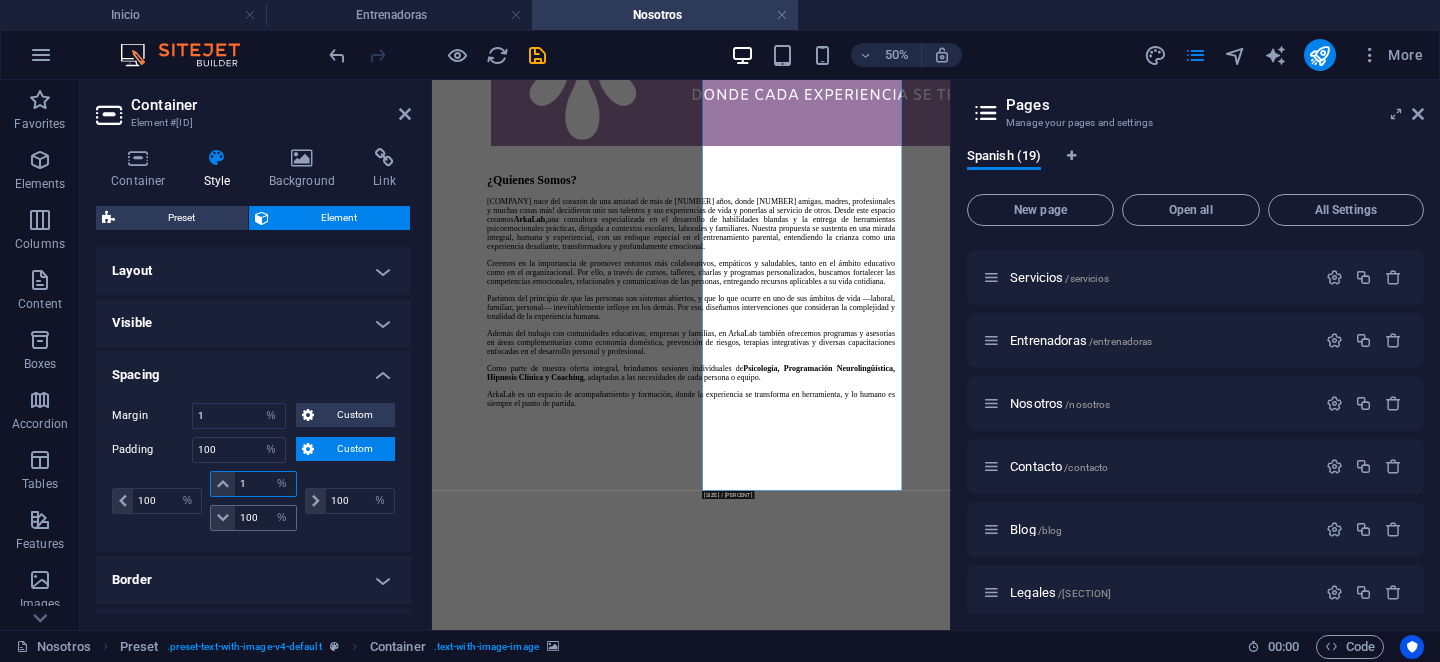 type 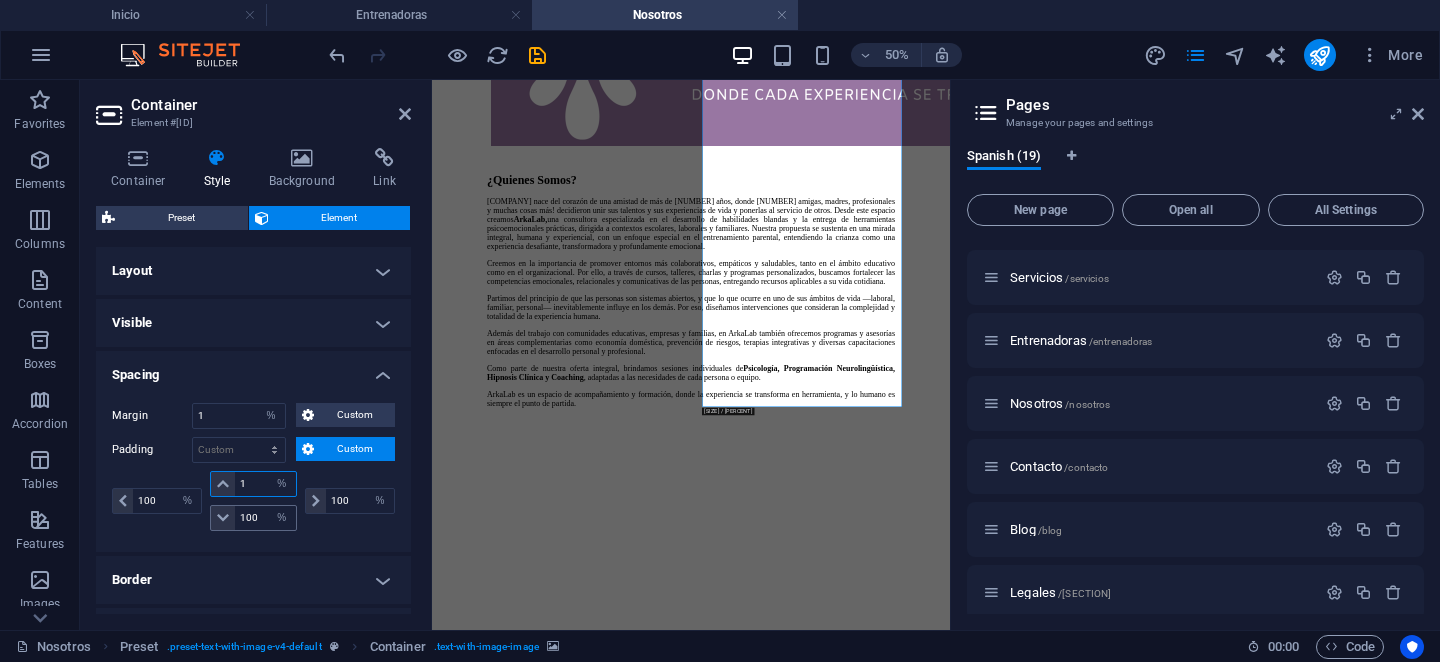 type on "1" 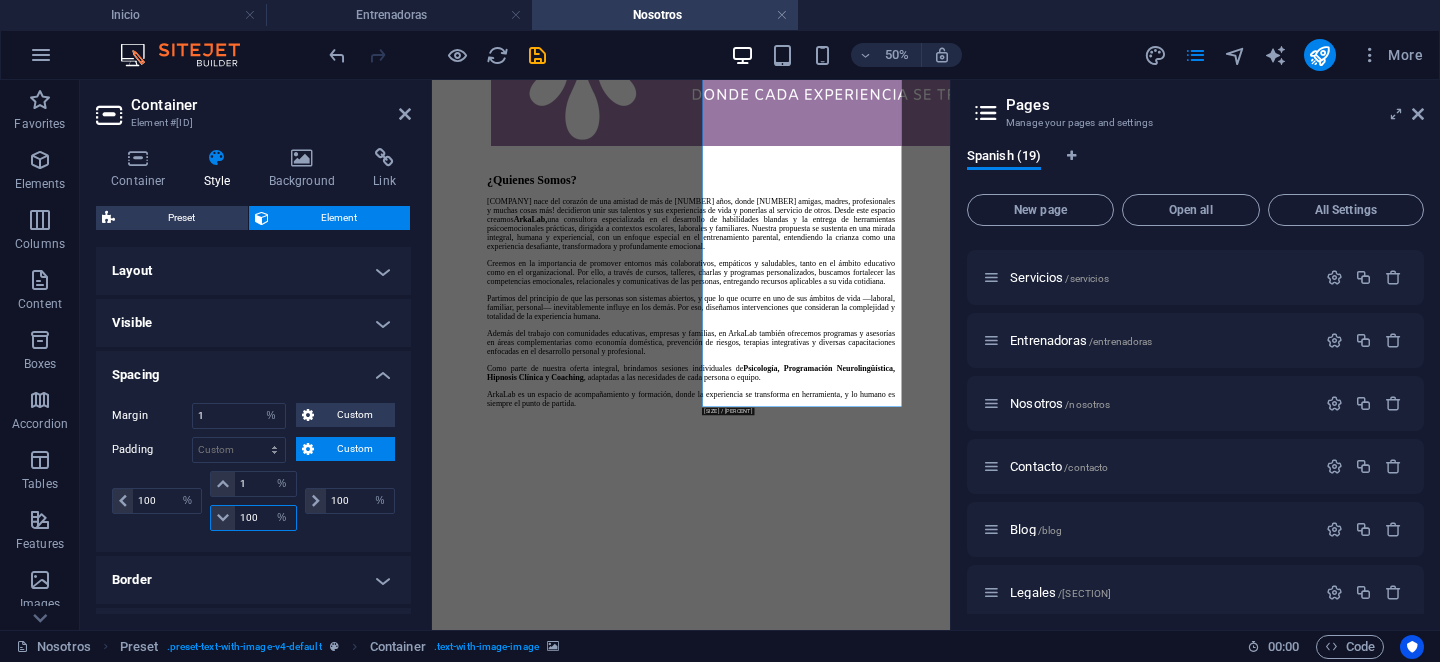 click on "100" at bounding box center [265, 518] 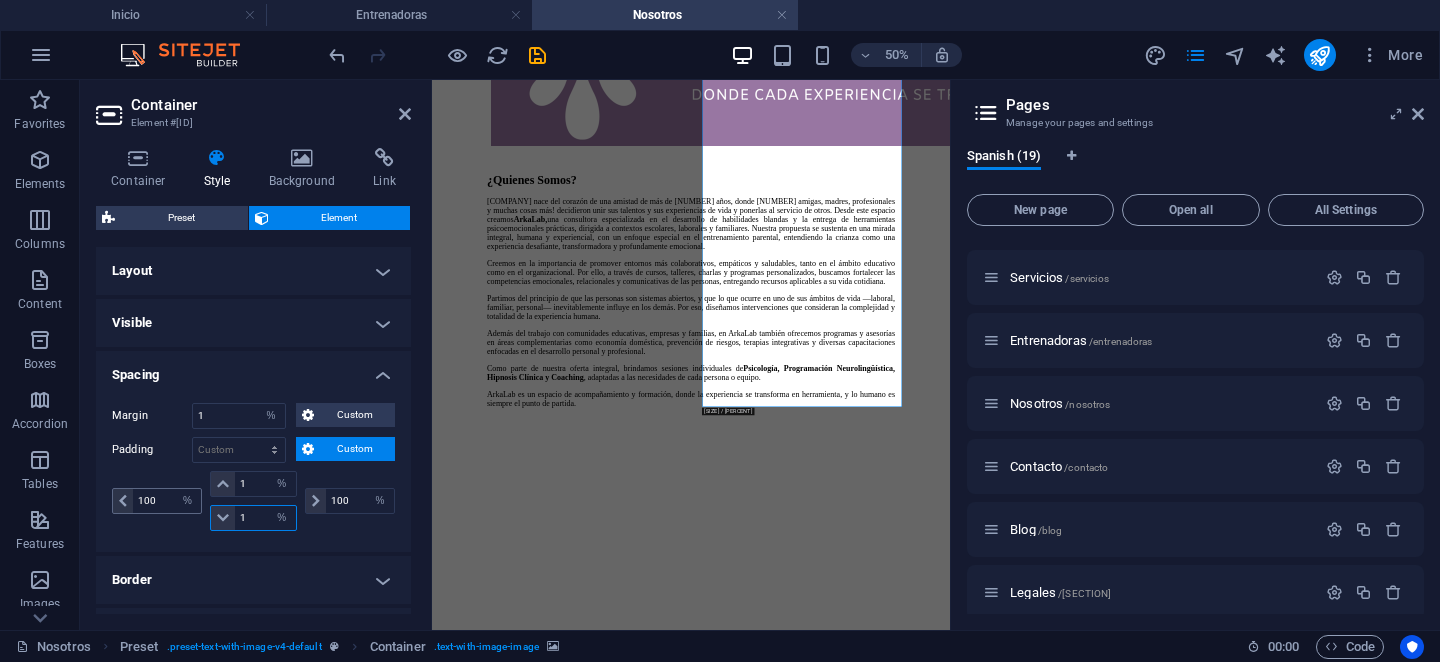 type on "1" 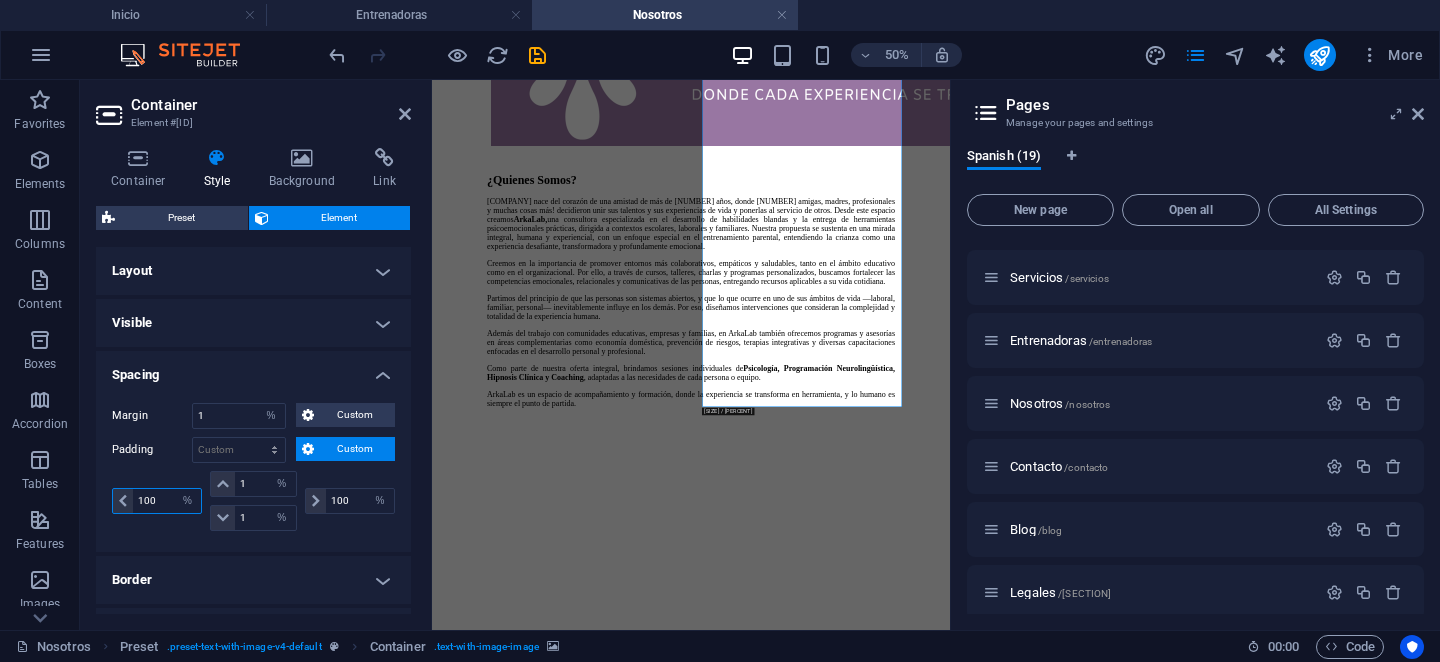 click on "100" at bounding box center (167, 501) 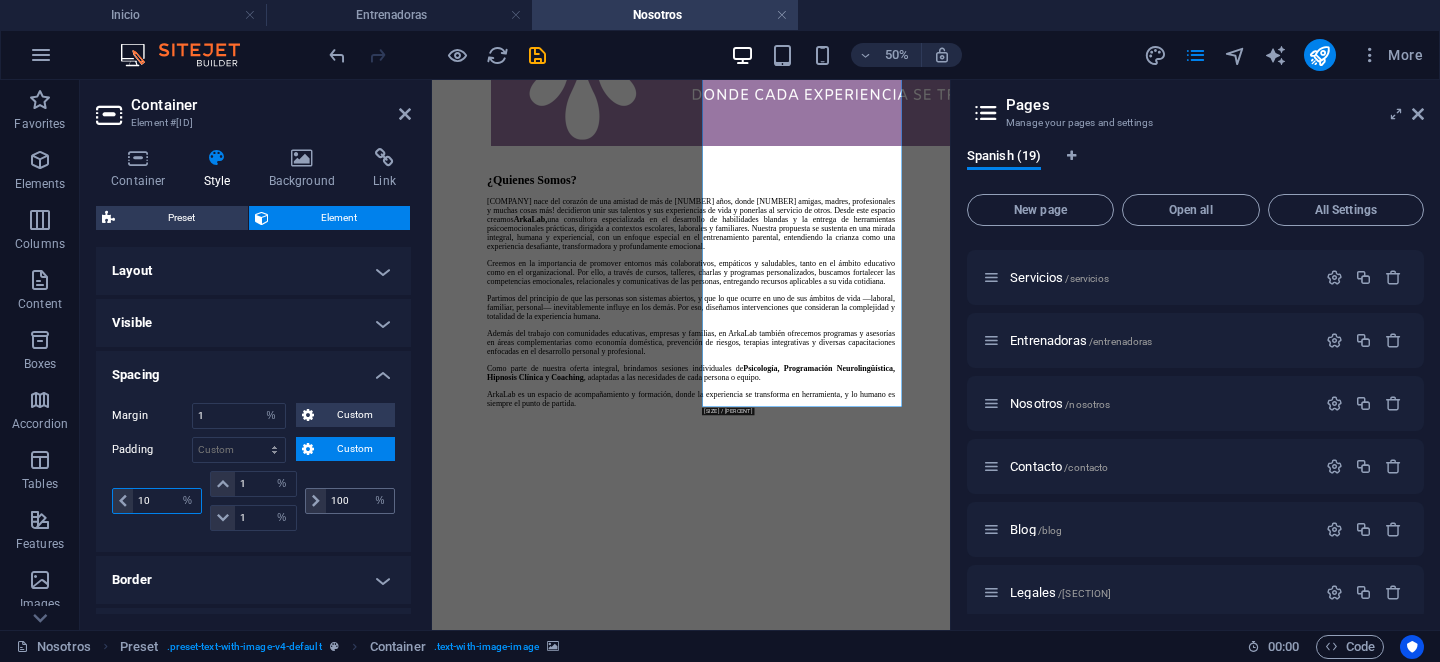 type on "10" 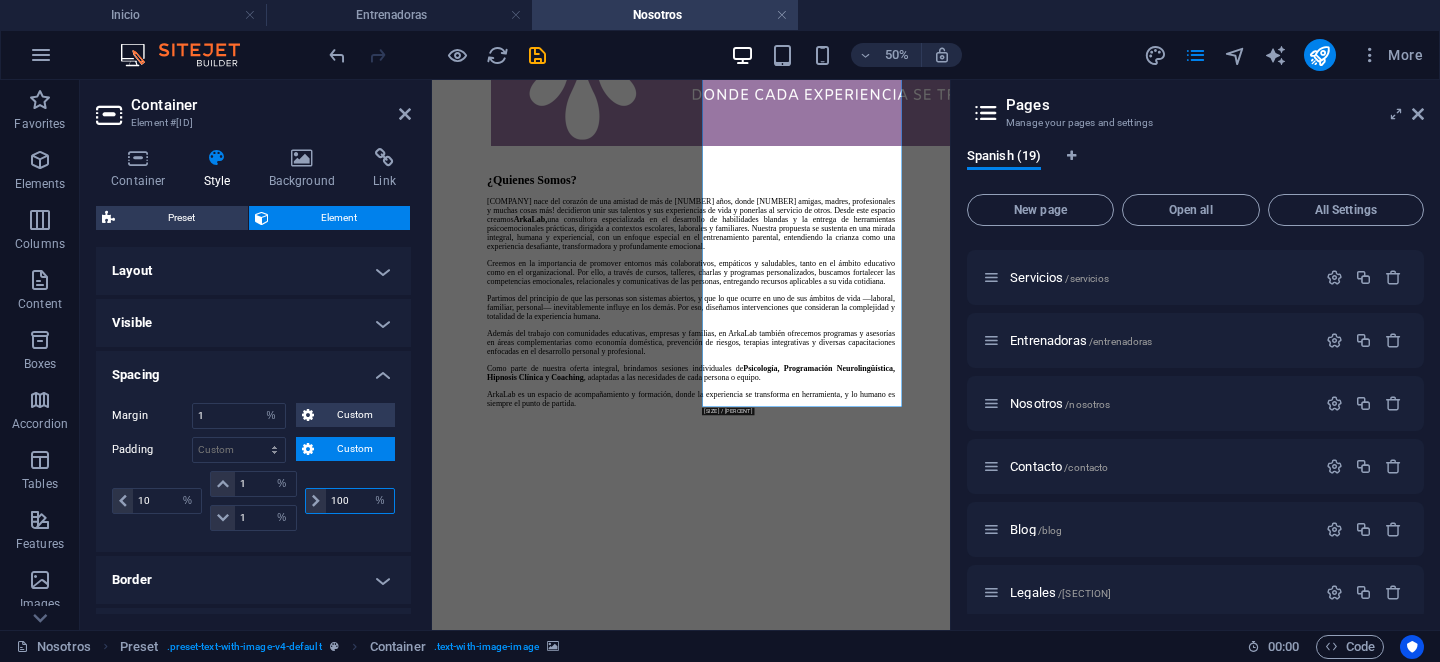 click on "100" at bounding box center [360, 501] 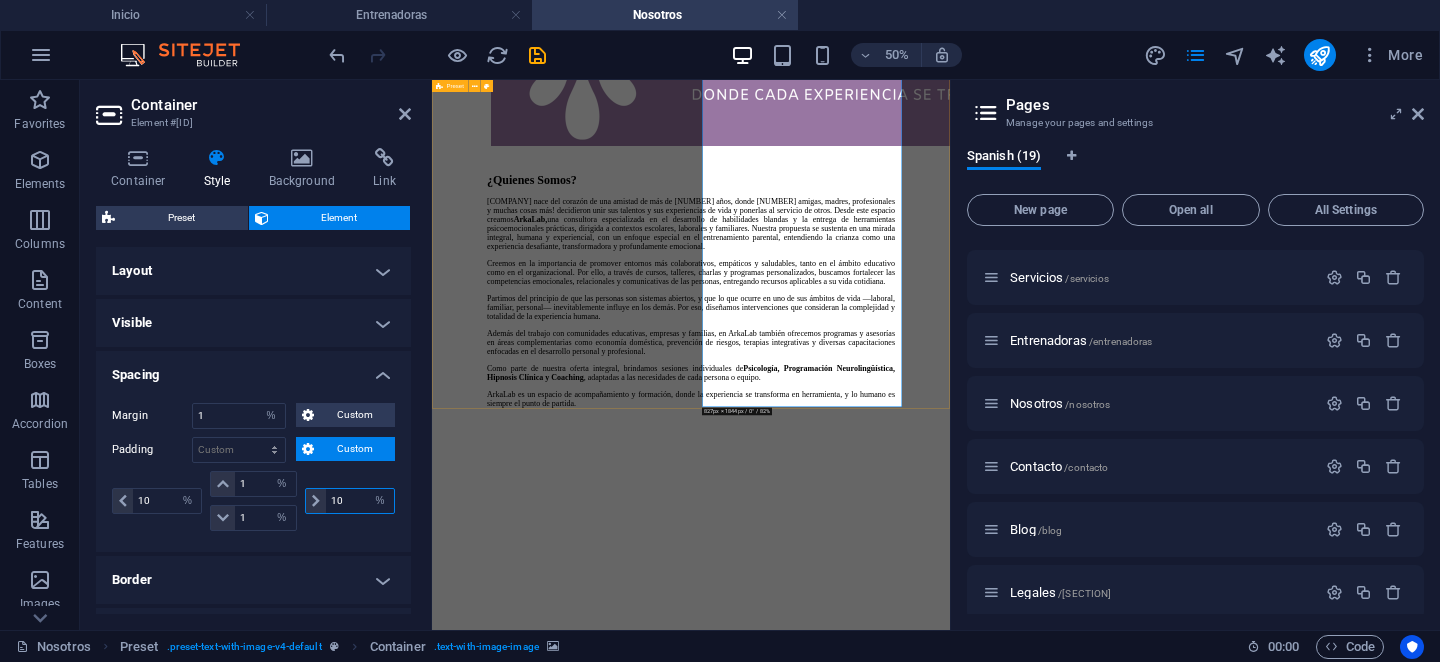 type on "10" 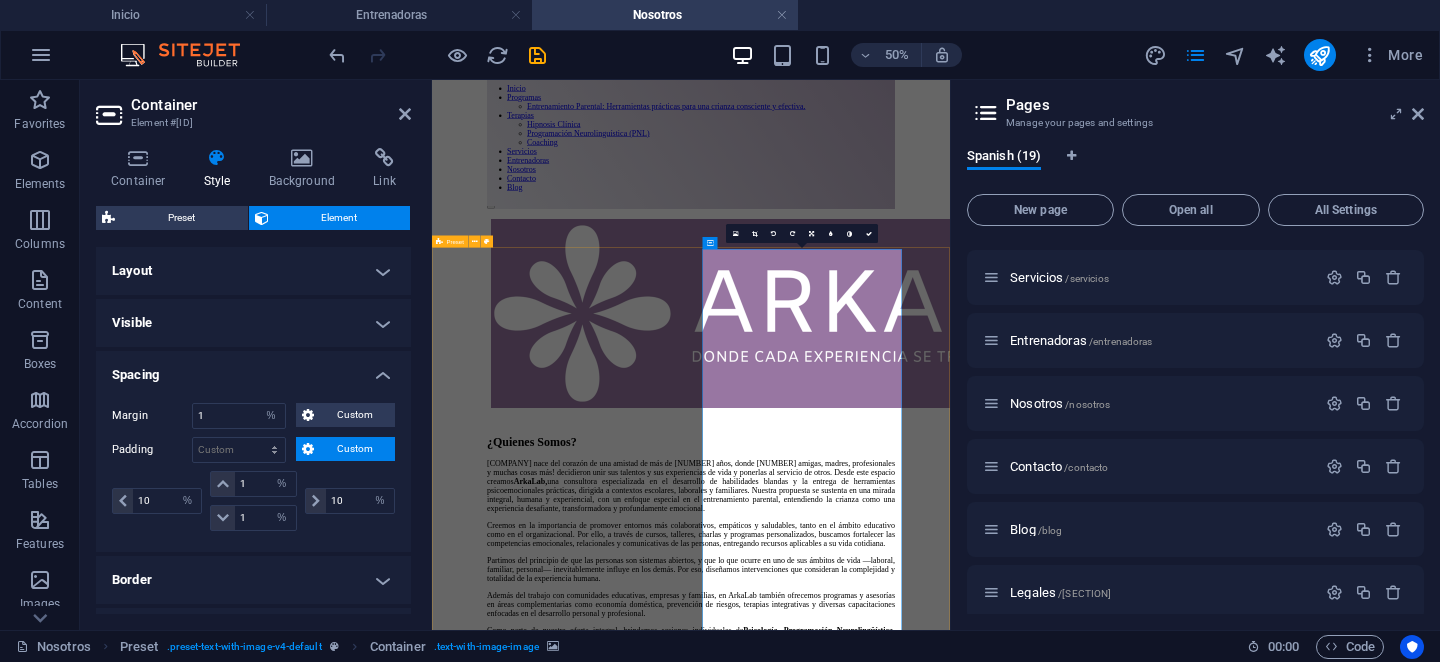 scroll, scrollTop: 107, scrollLeft: 0, axis: vertical 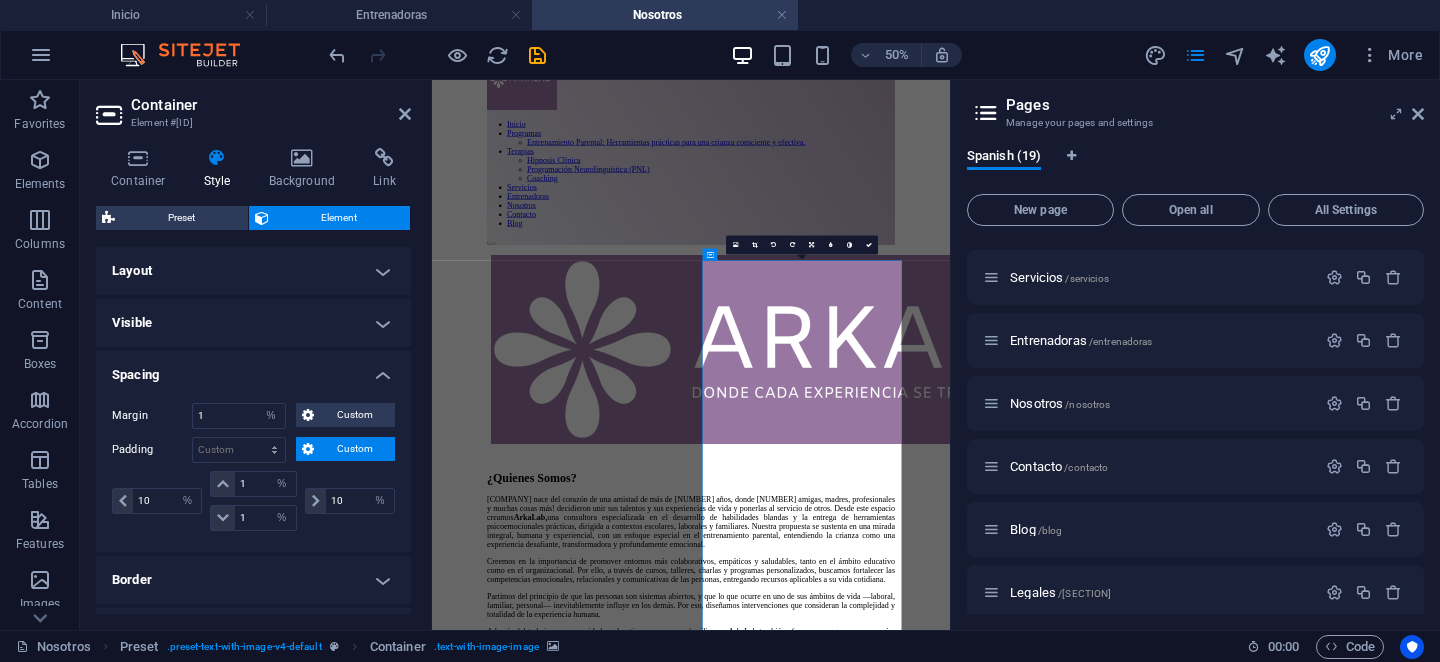 click at bounding box center (950, 1339) 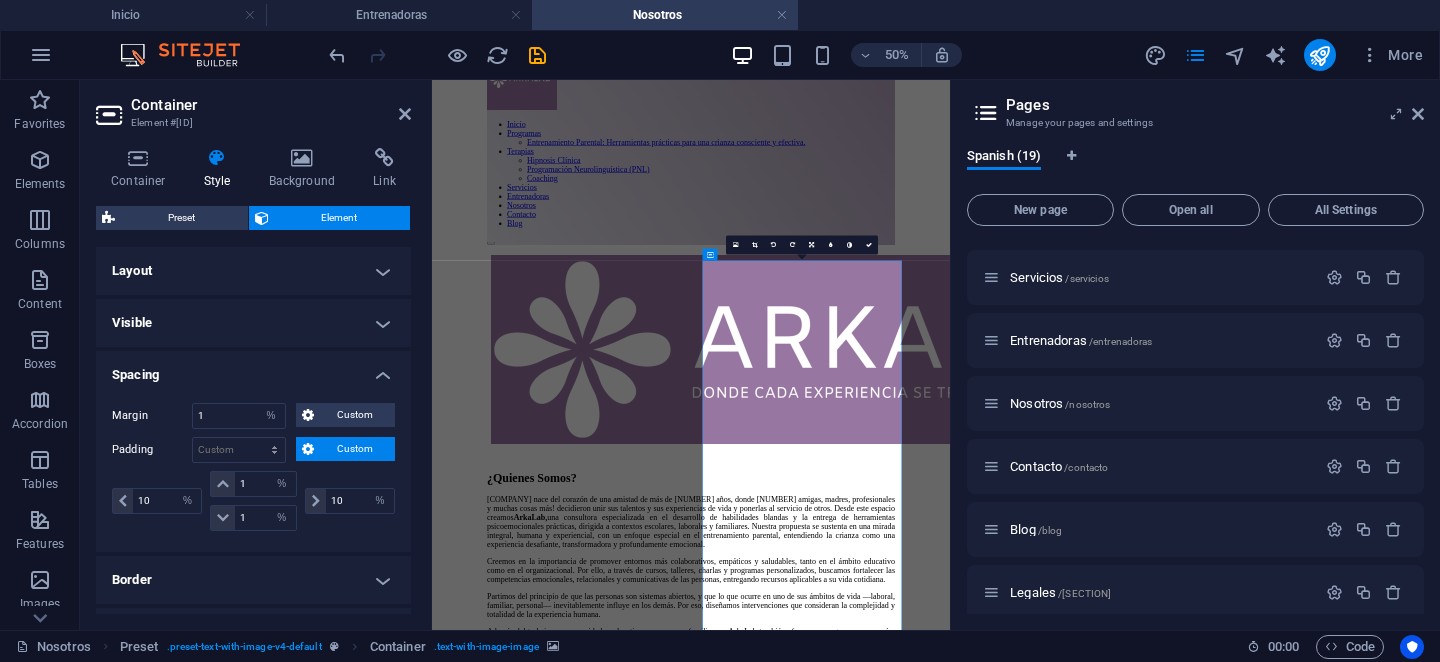 click at bounding box center [950, 1339] 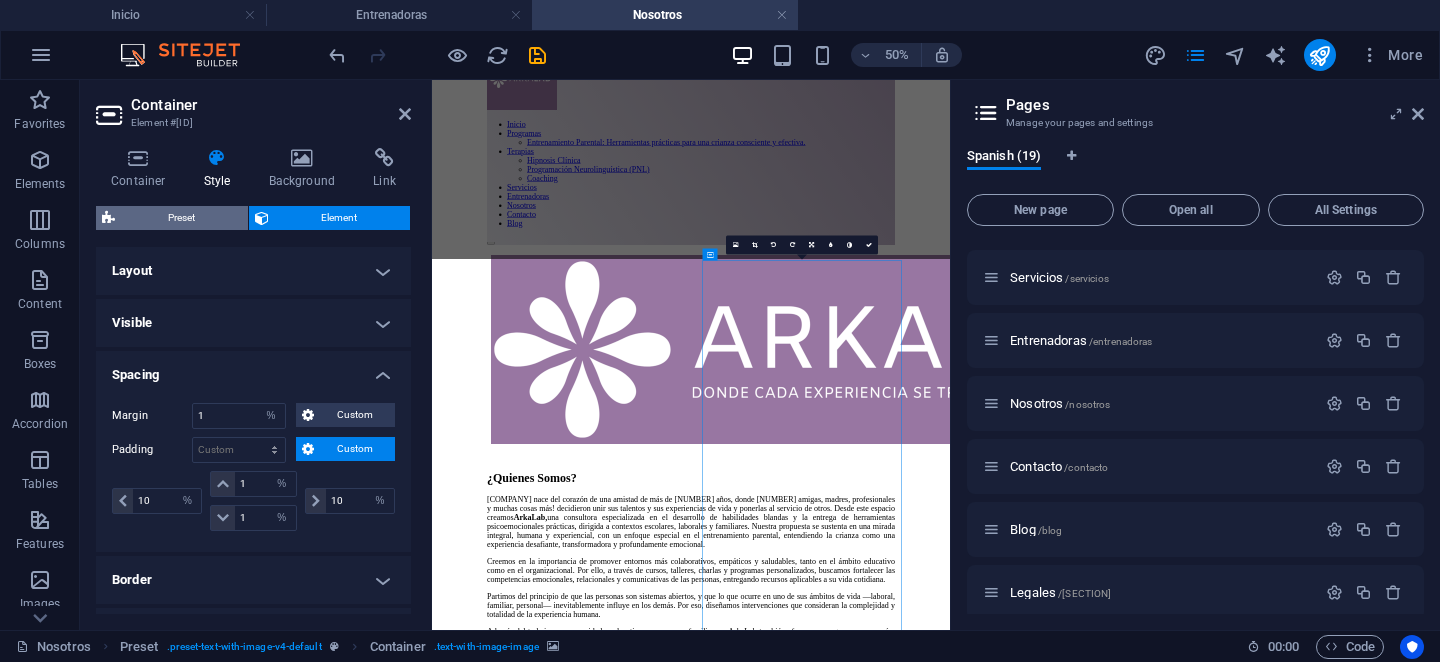 click on "Preset" at bounding box center [181, 218] 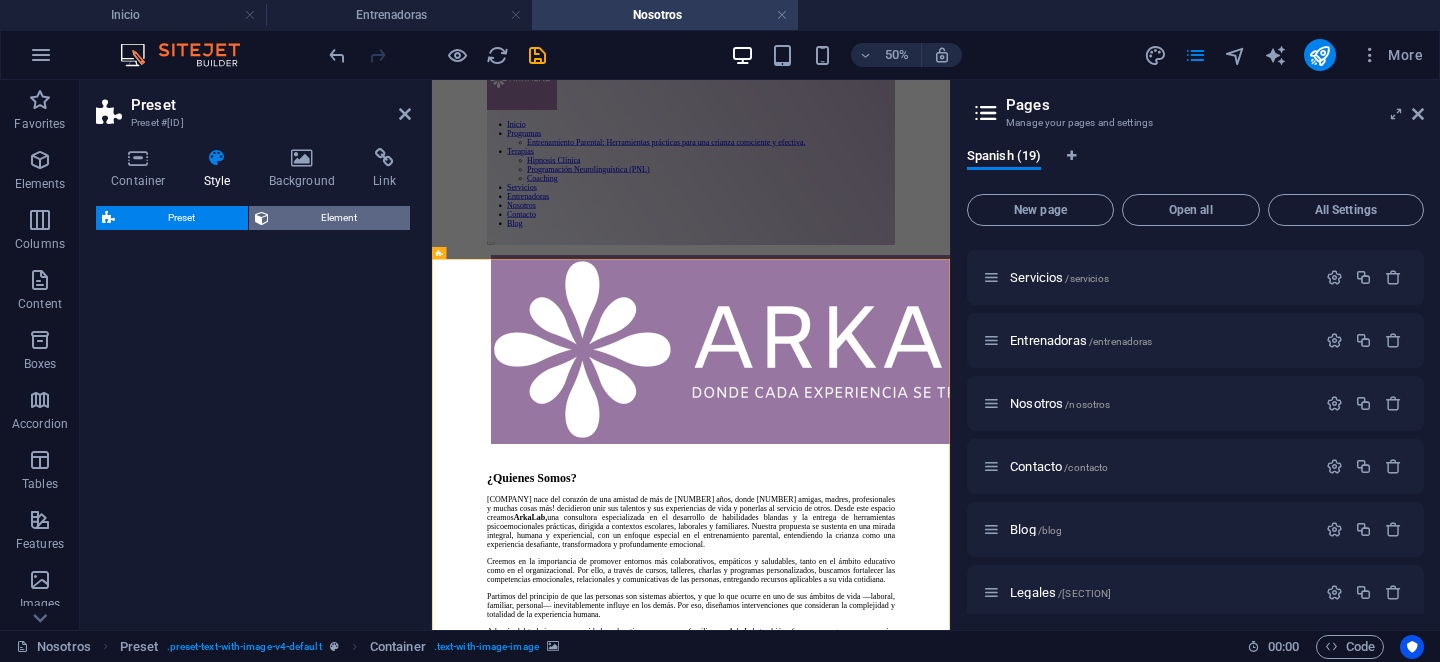 select on "rem" 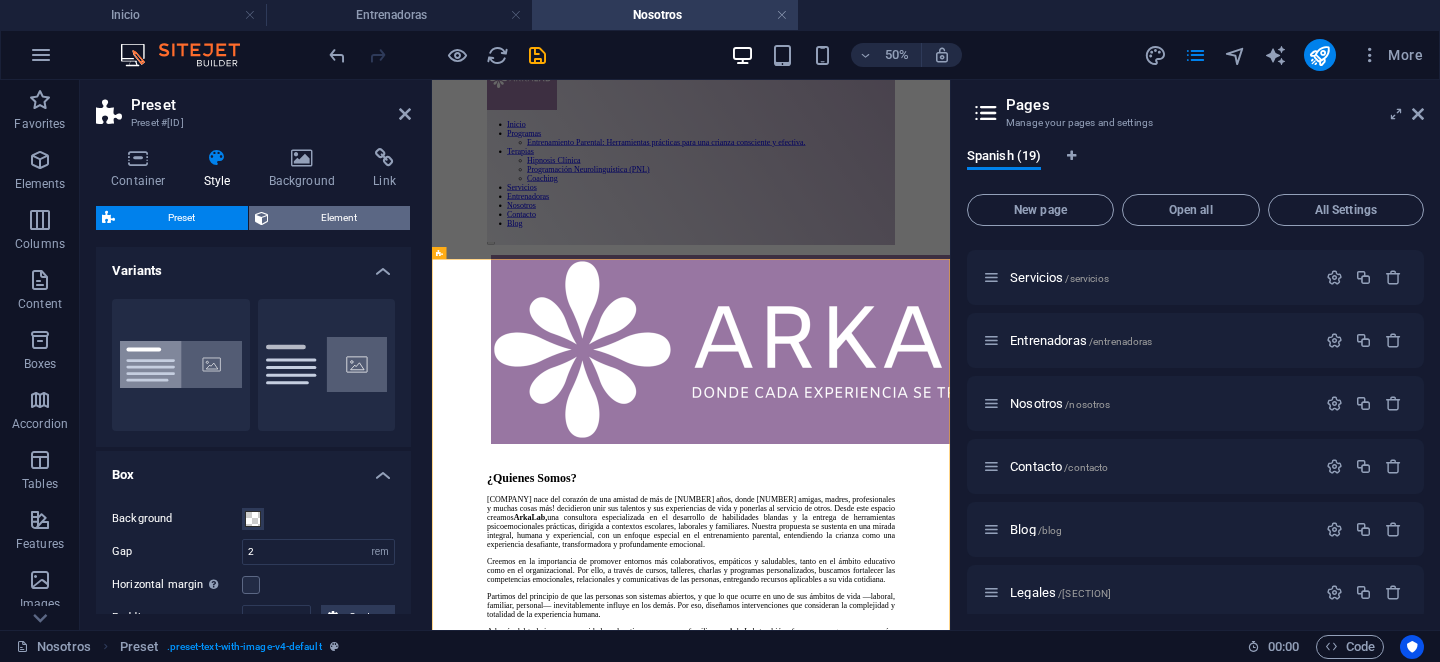 click on "Element" at bounding box center [340, 218] 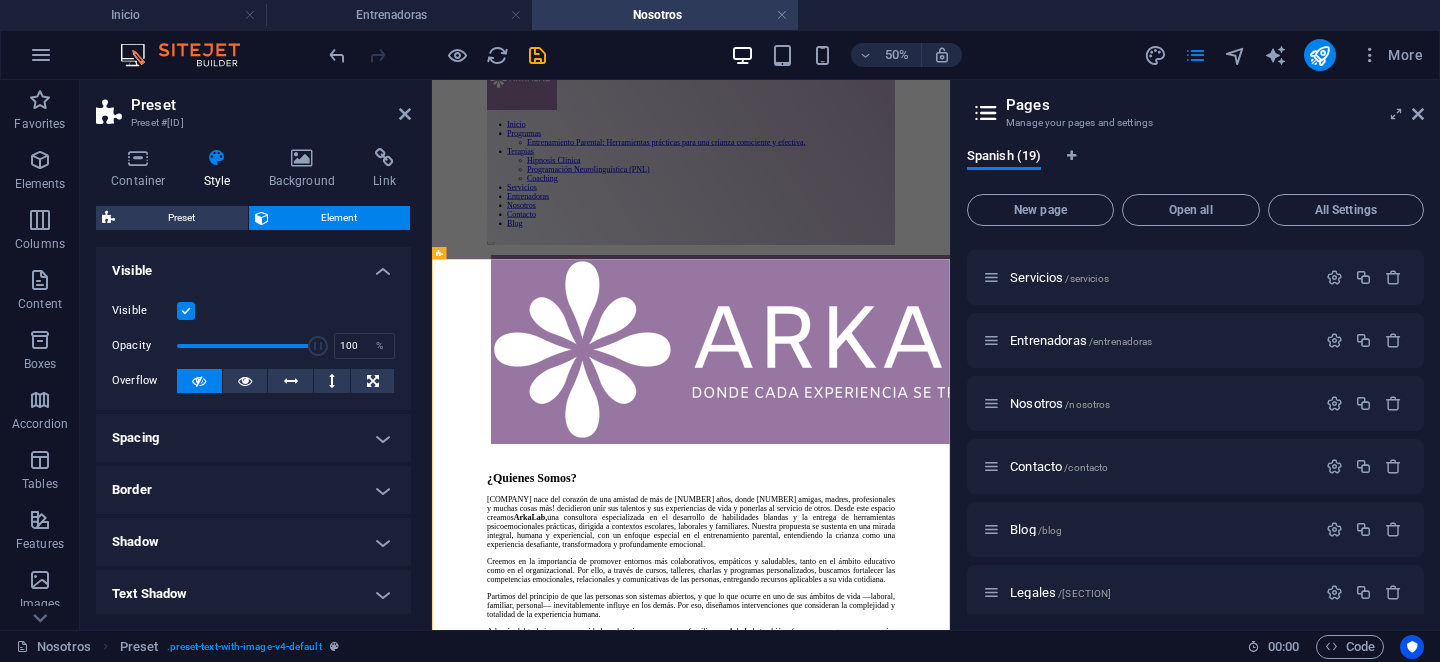 click at bounding box center [950, 1339] 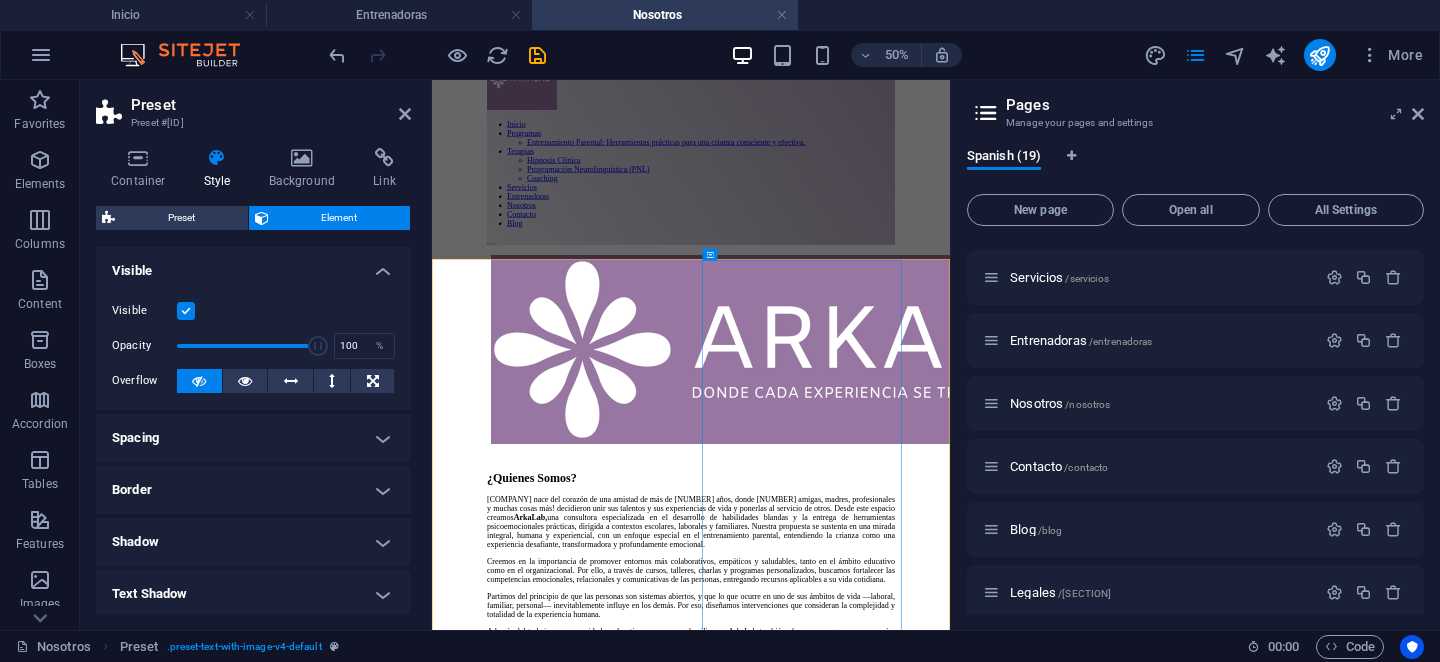 click at bounding box center (950, 1339) 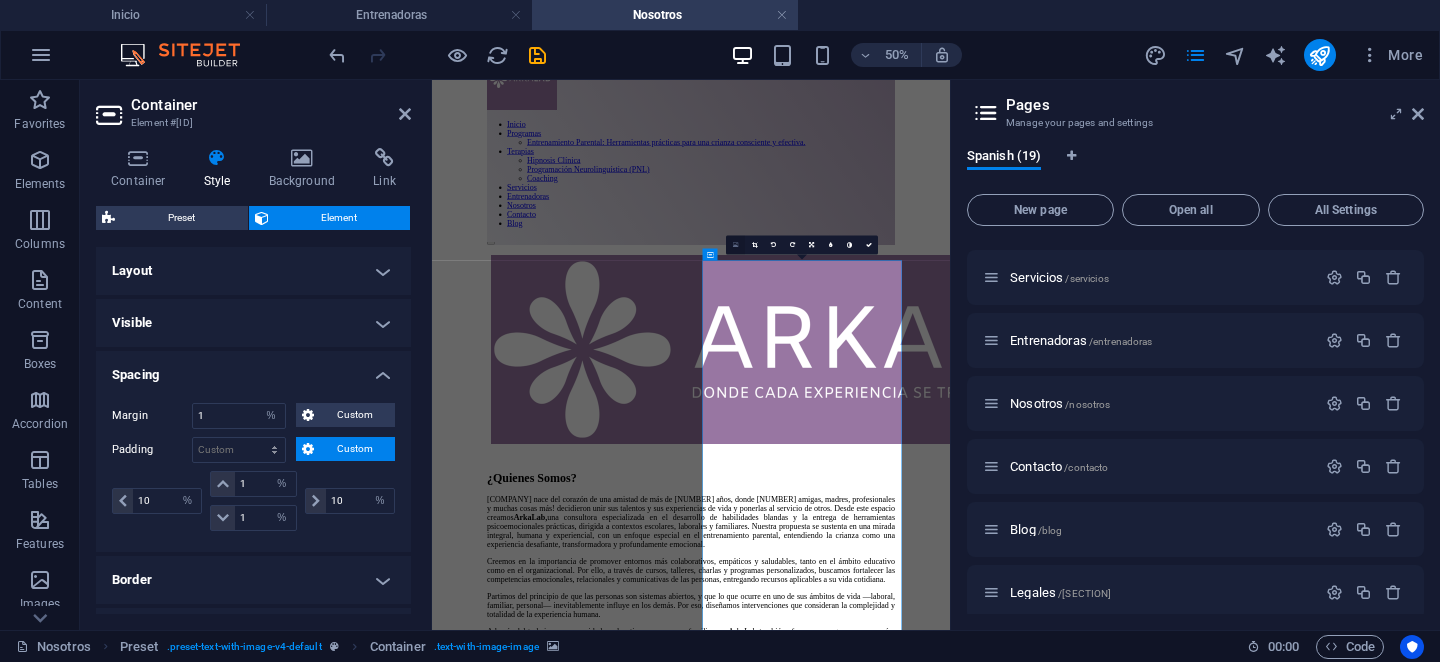 click at bounding box center [735, 244] 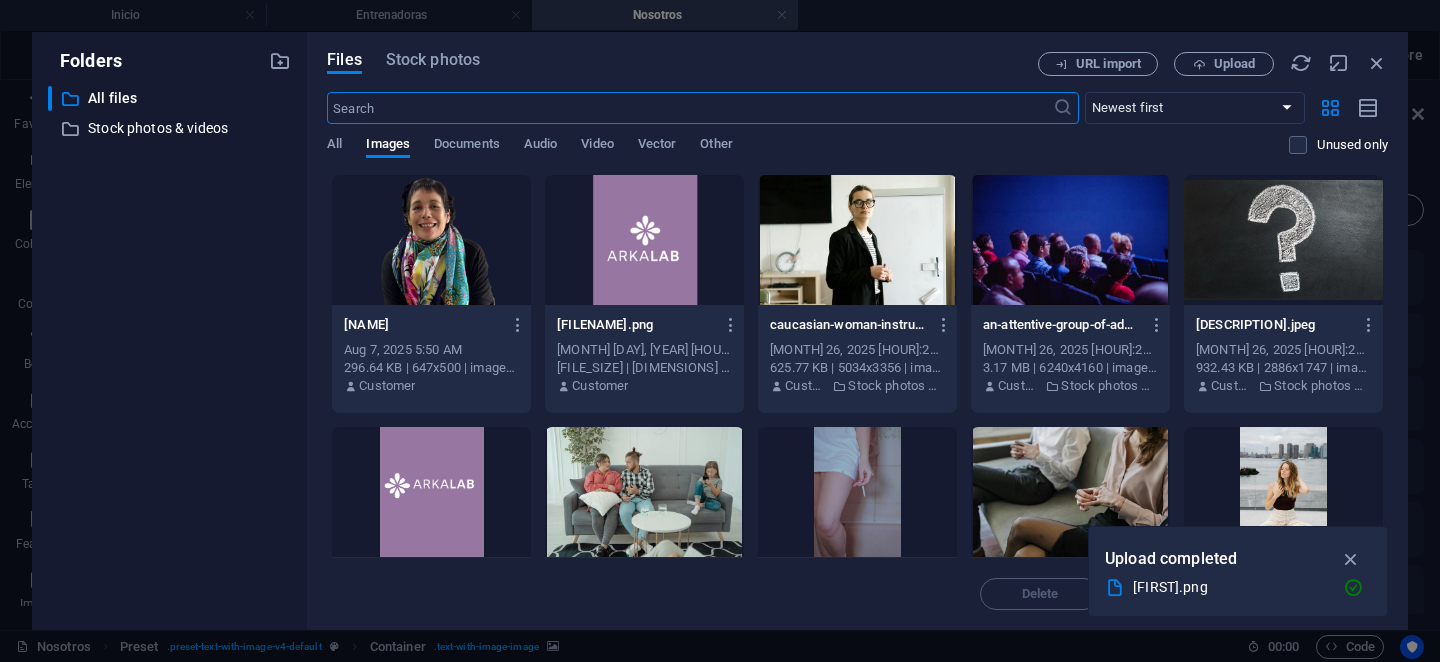 scroll, scrollTop: 0, scrollLeft: 0, axis: both 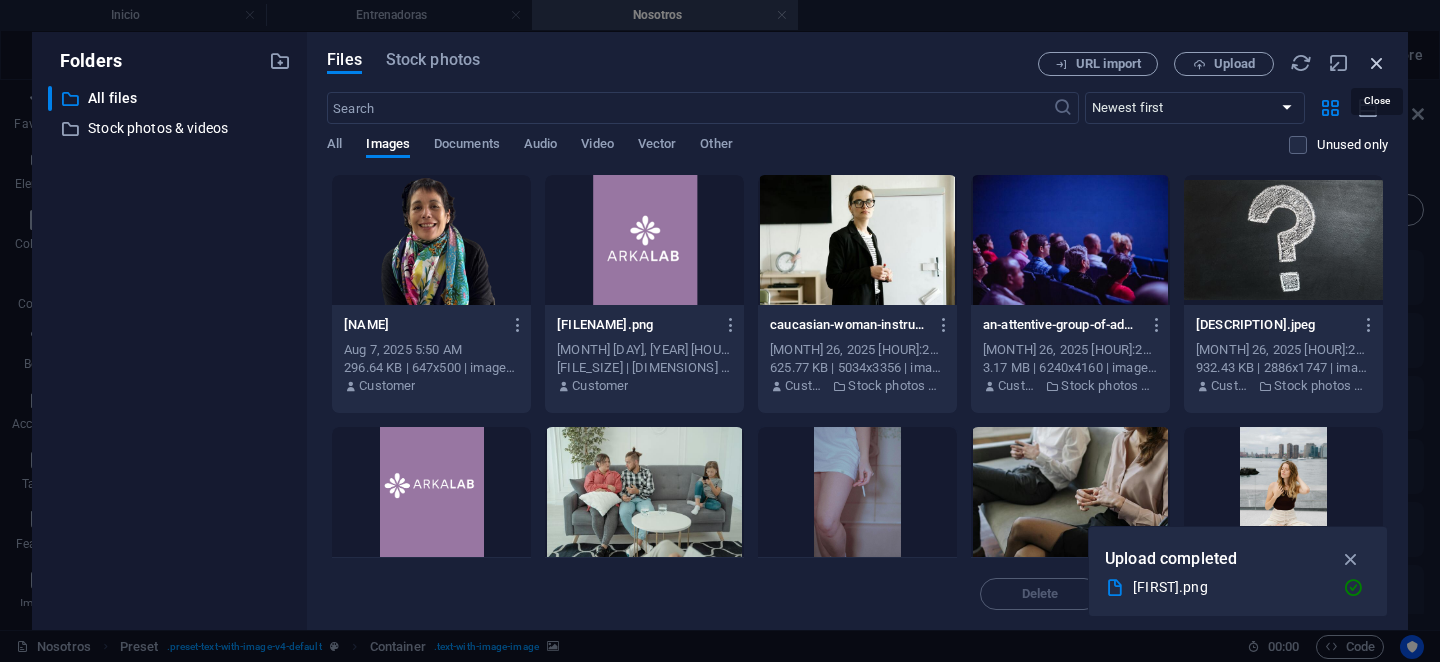 click at bounding box center (1377, 63) 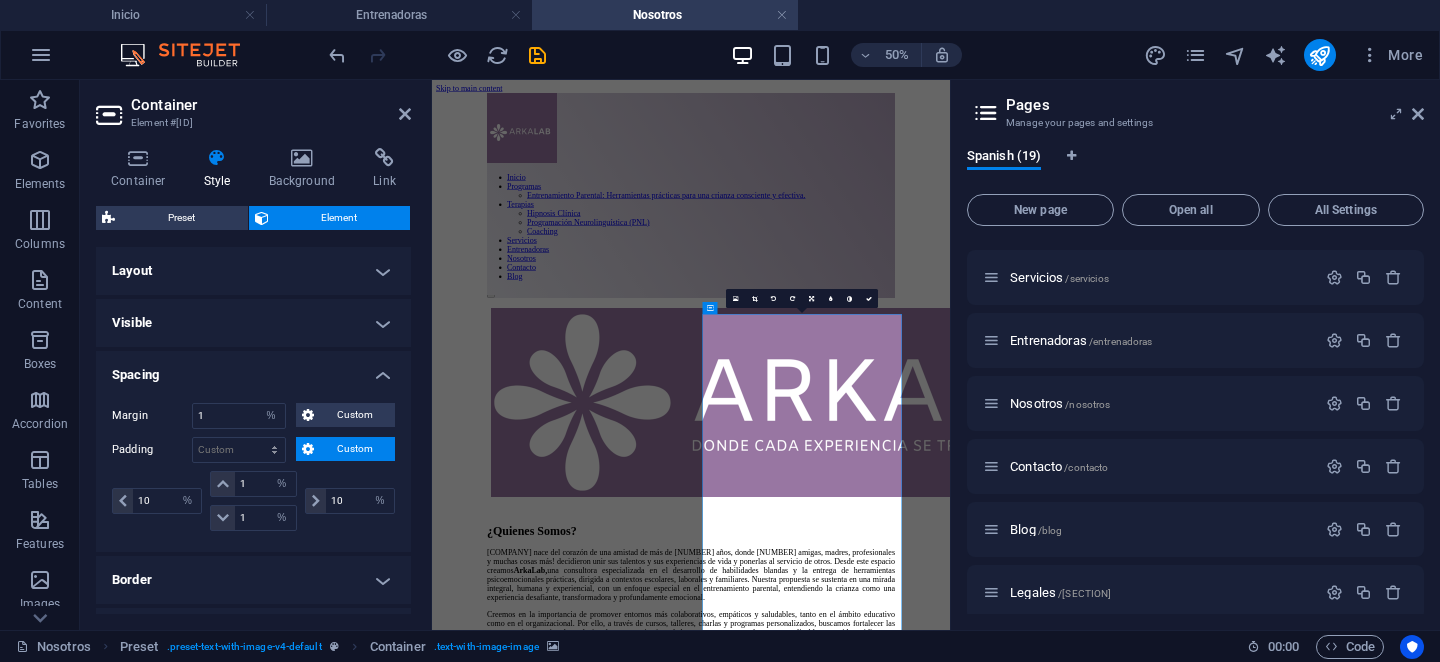 click at bounding box center [950, 1446] 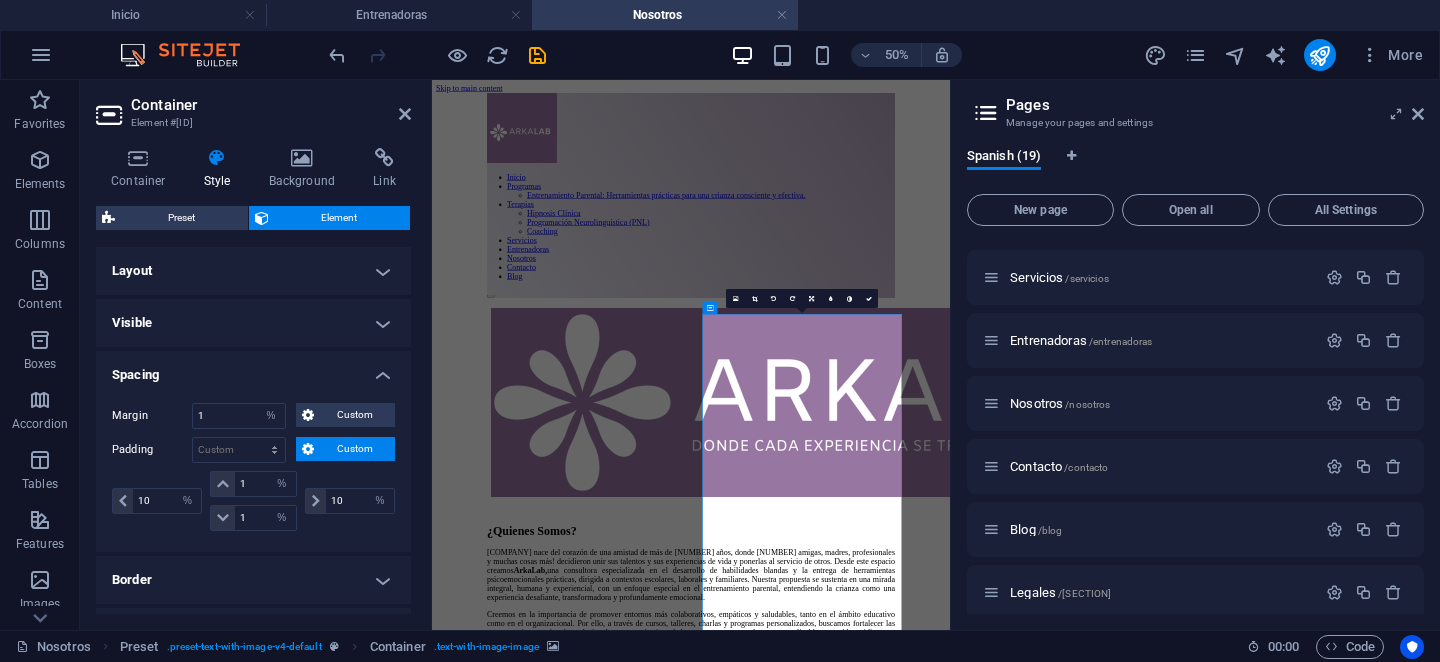 click at bounding box center (950, 1446) 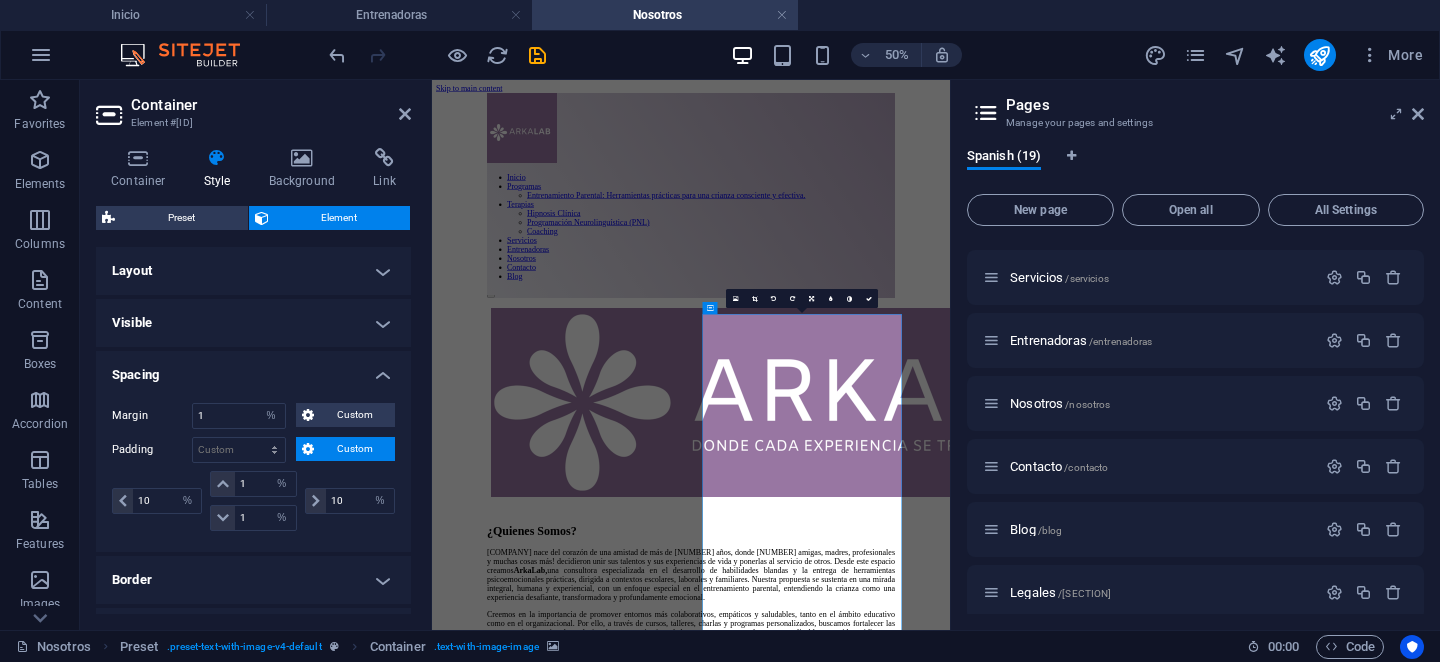 click at bounding box center (950, 1446) 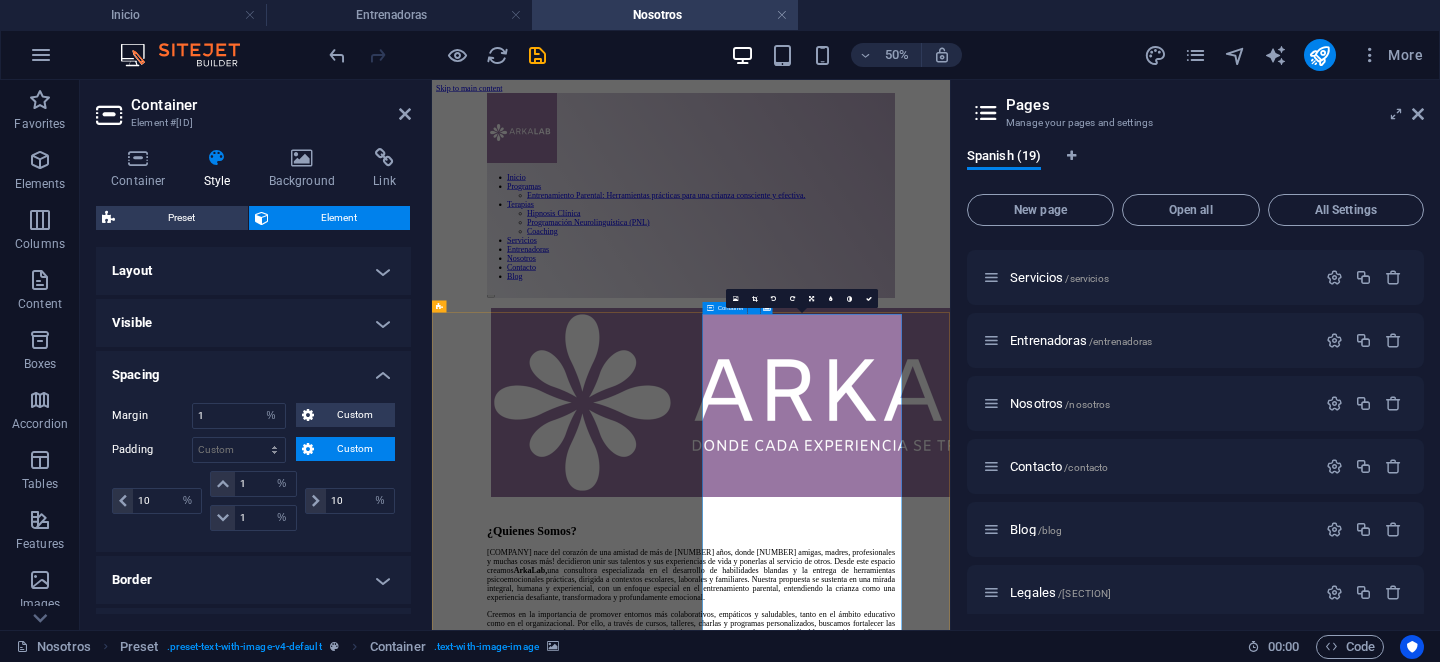 click on "Container" at bounding box center (731, 308) 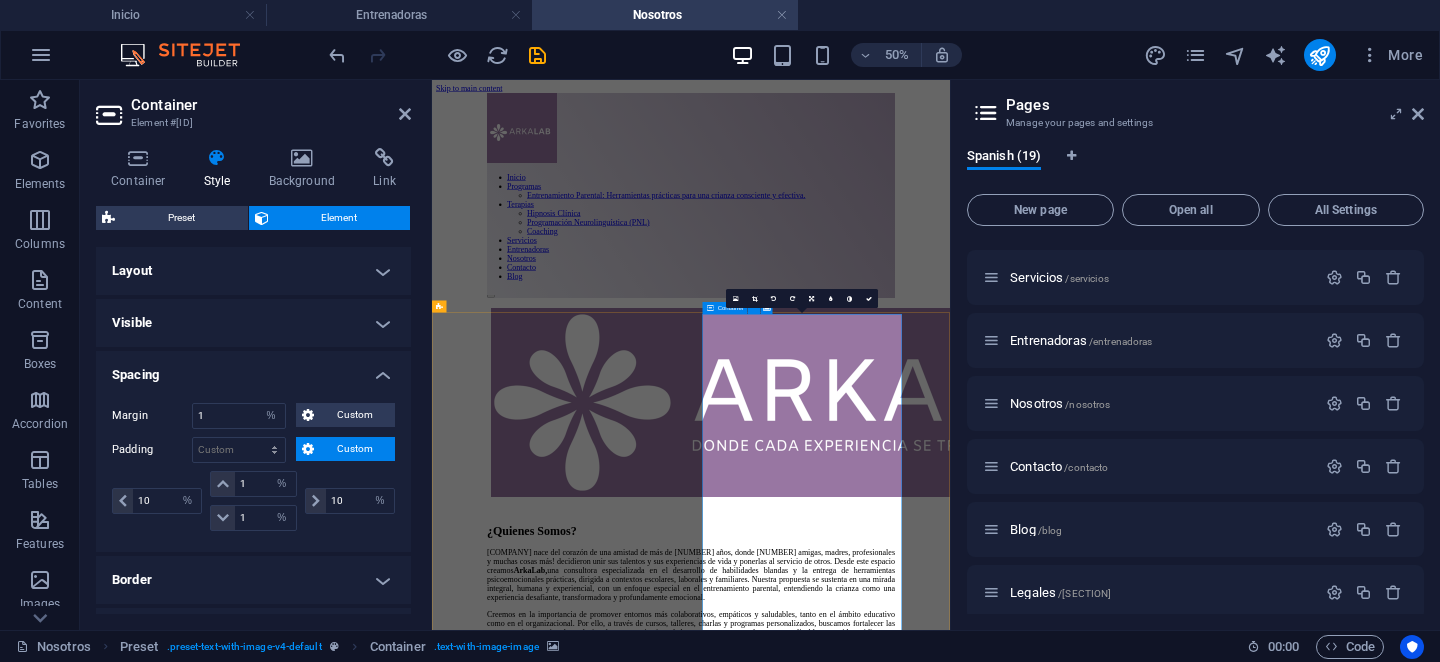 click on "Container" at bounding box center (731, 308) 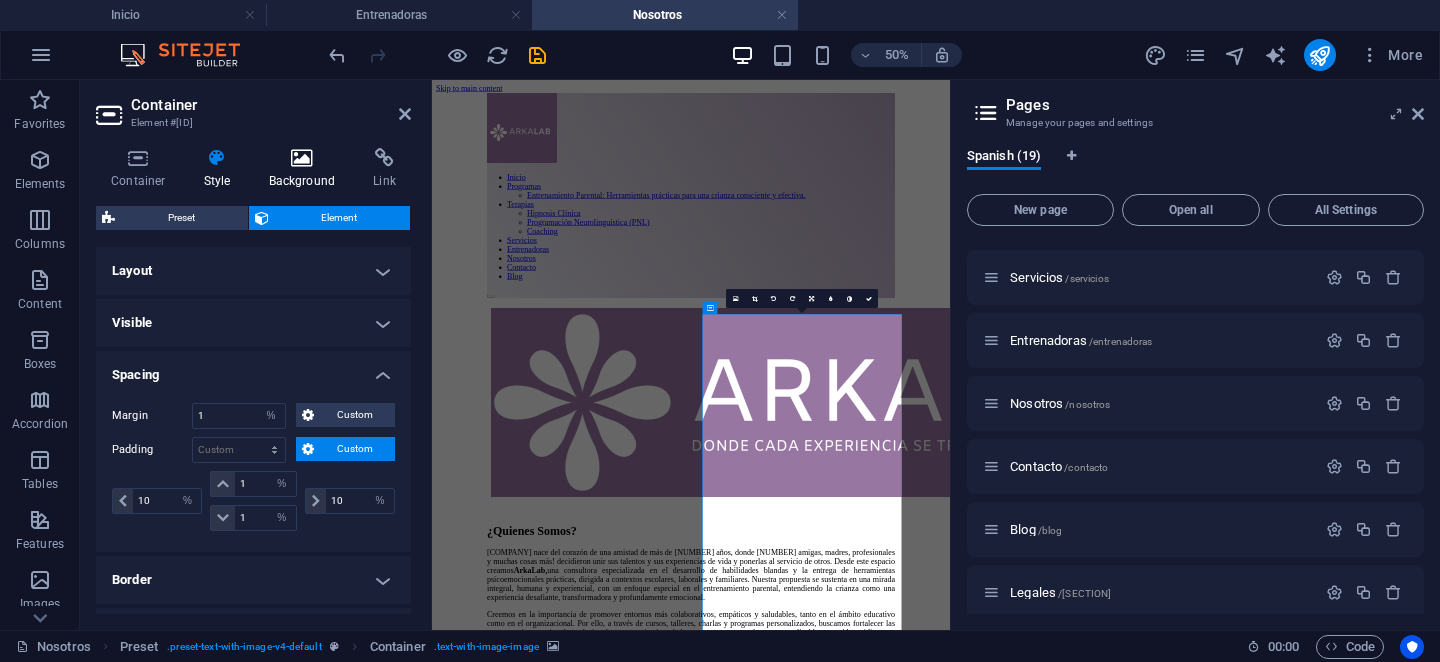 click on "Background" at bounding box center [306, 169] 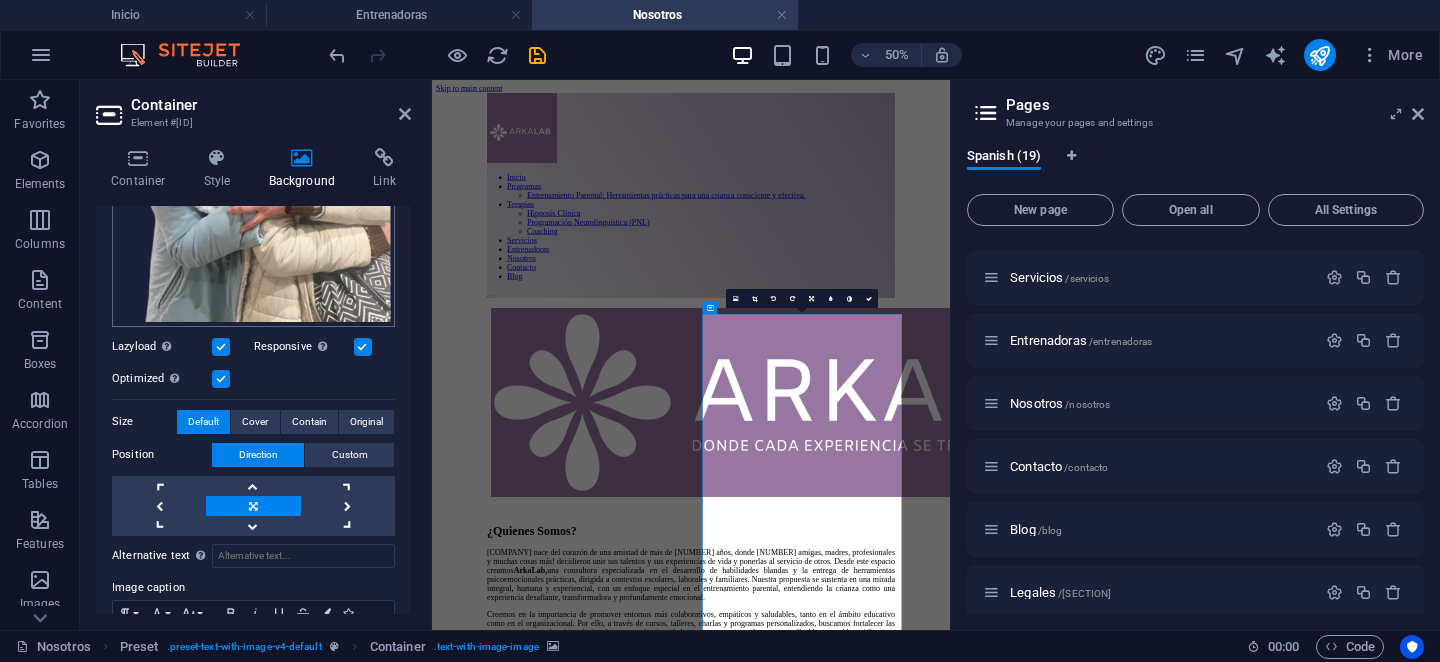 scroll, scrollTop: 435, scrollLeft: 0, axis: vertical 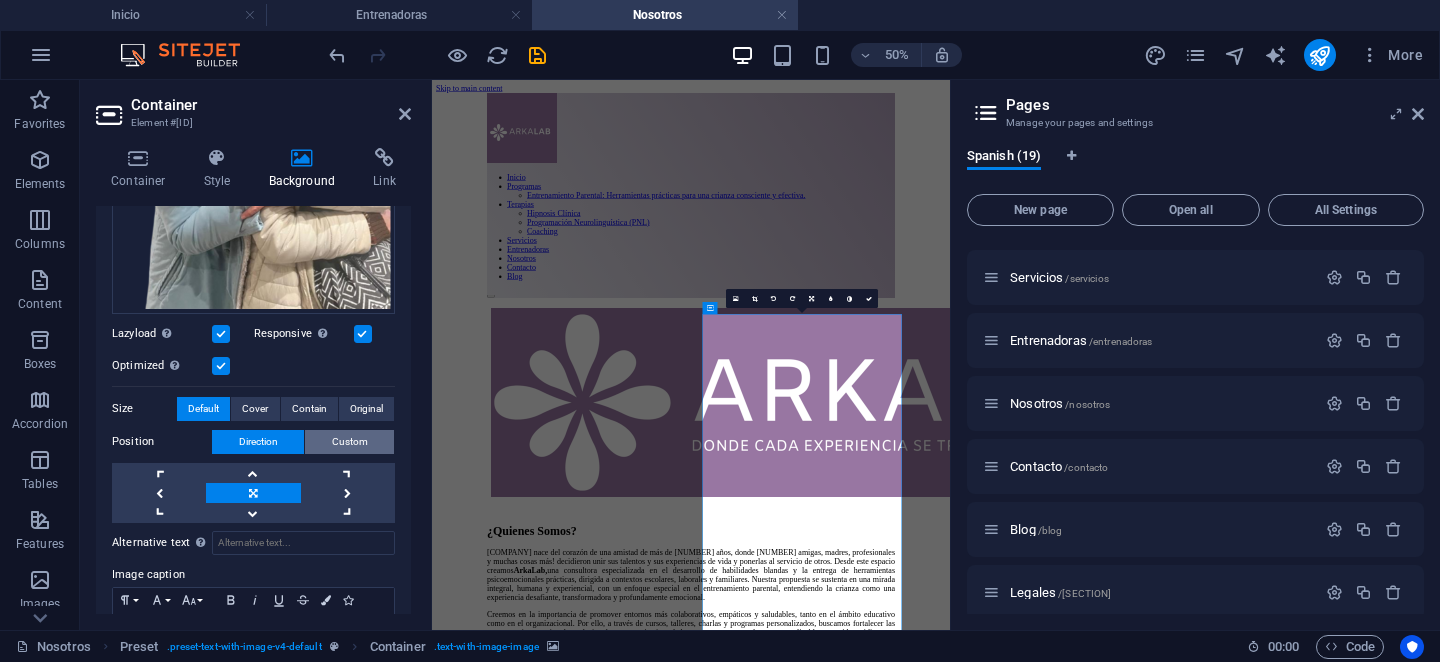 click on "Custom" at bounding box center [350, 442] 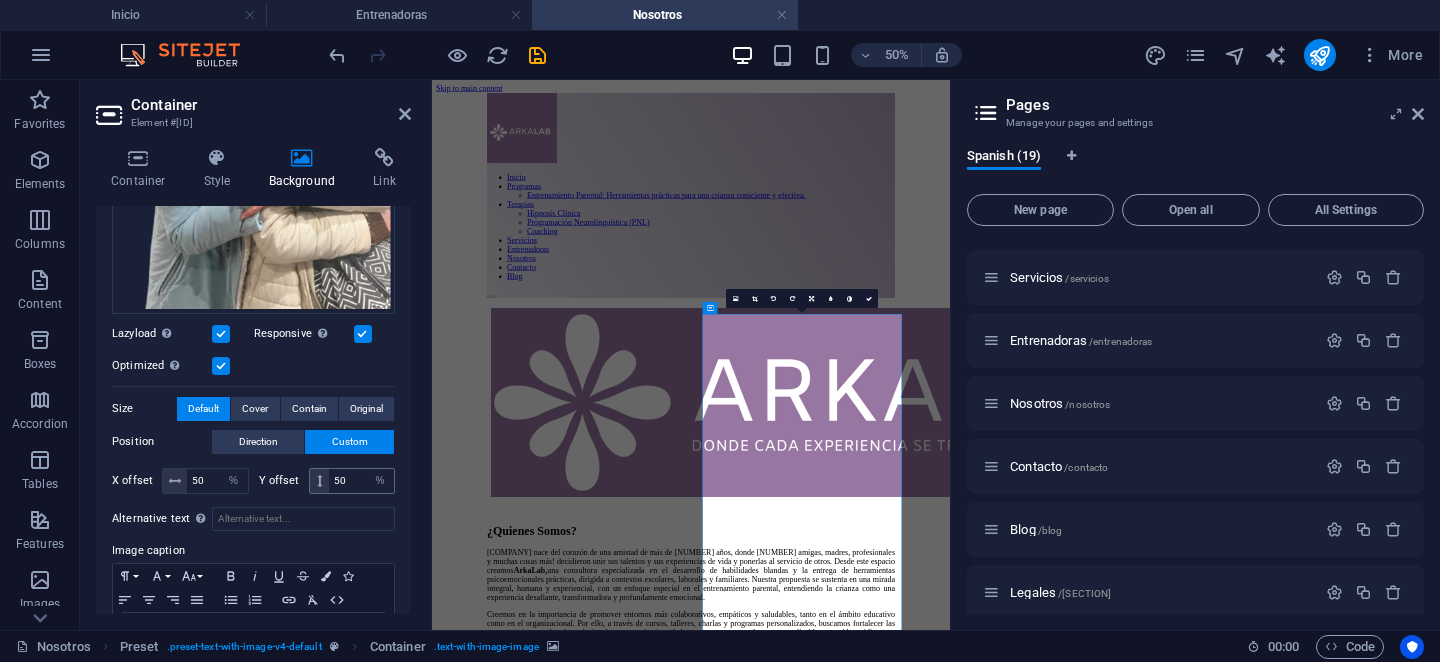 scroll, scrollTop: 506, scrollLeft: 0, axis: vertical 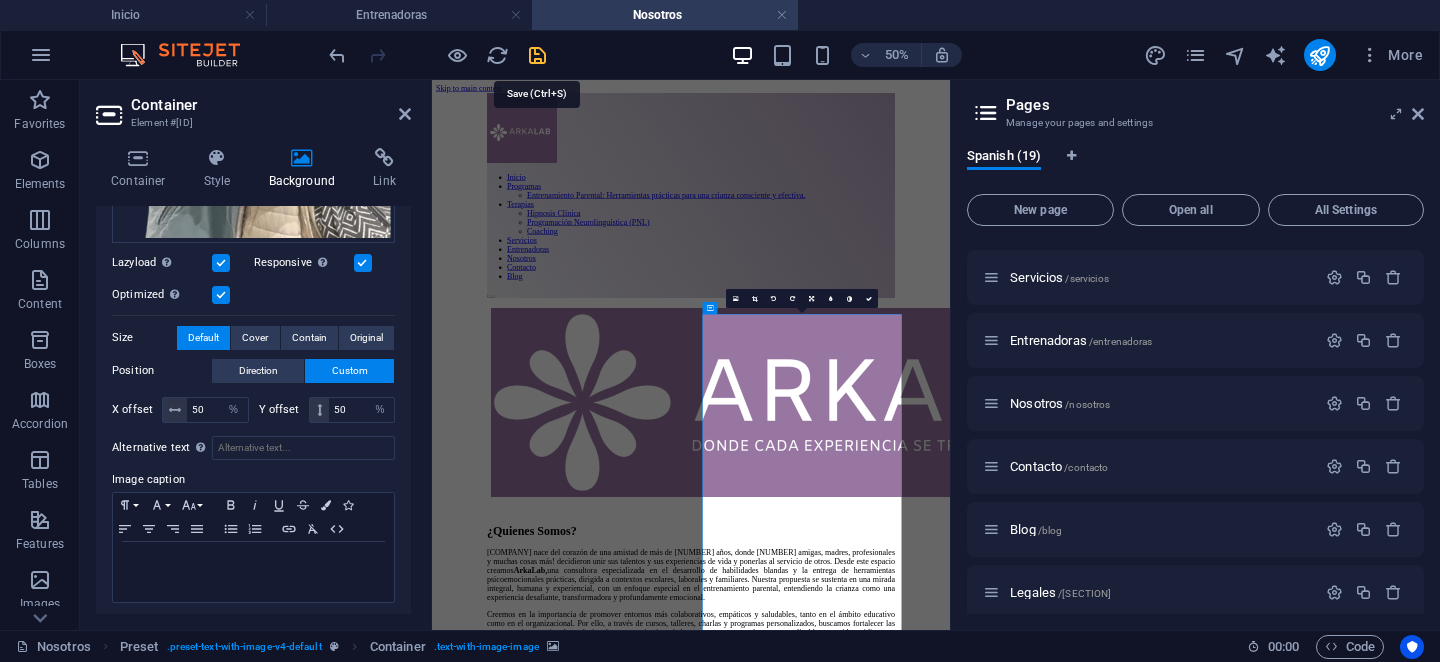 click at bounding box center (537, 55) 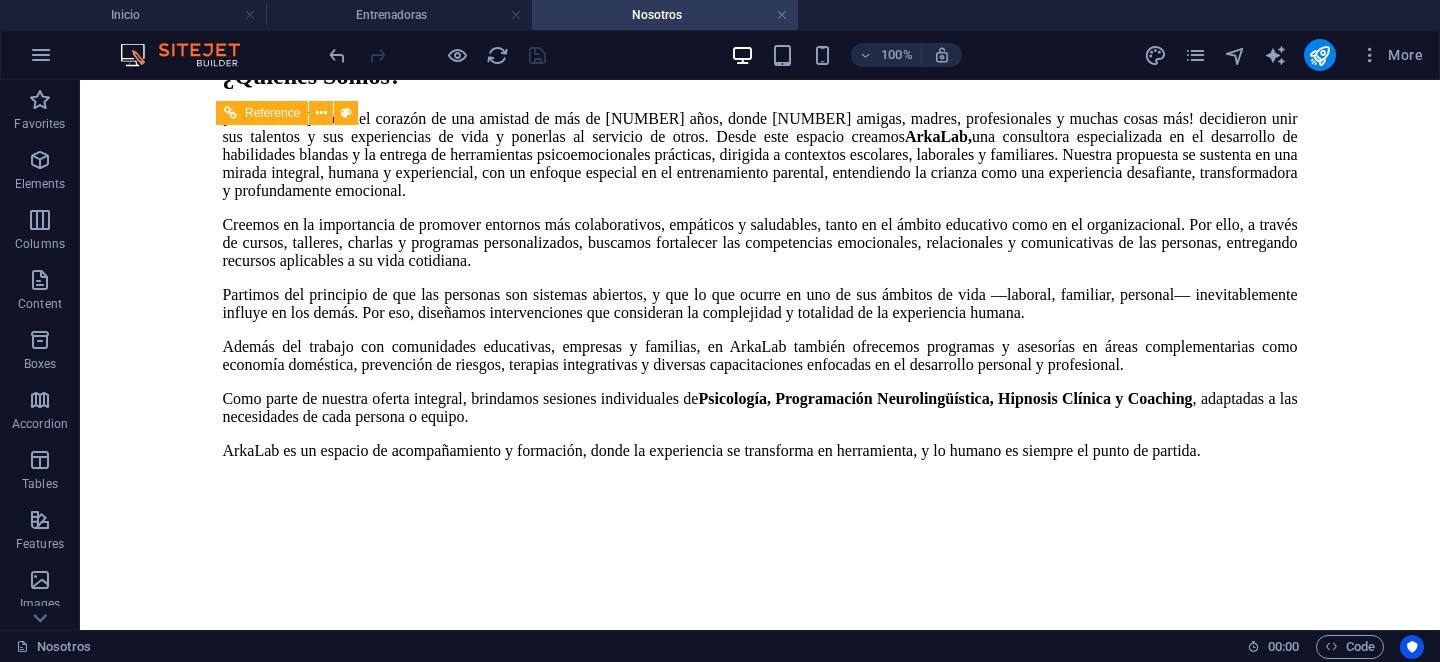 scroll, scrollTop: 920, scrollLeft: 0, axis: vertical 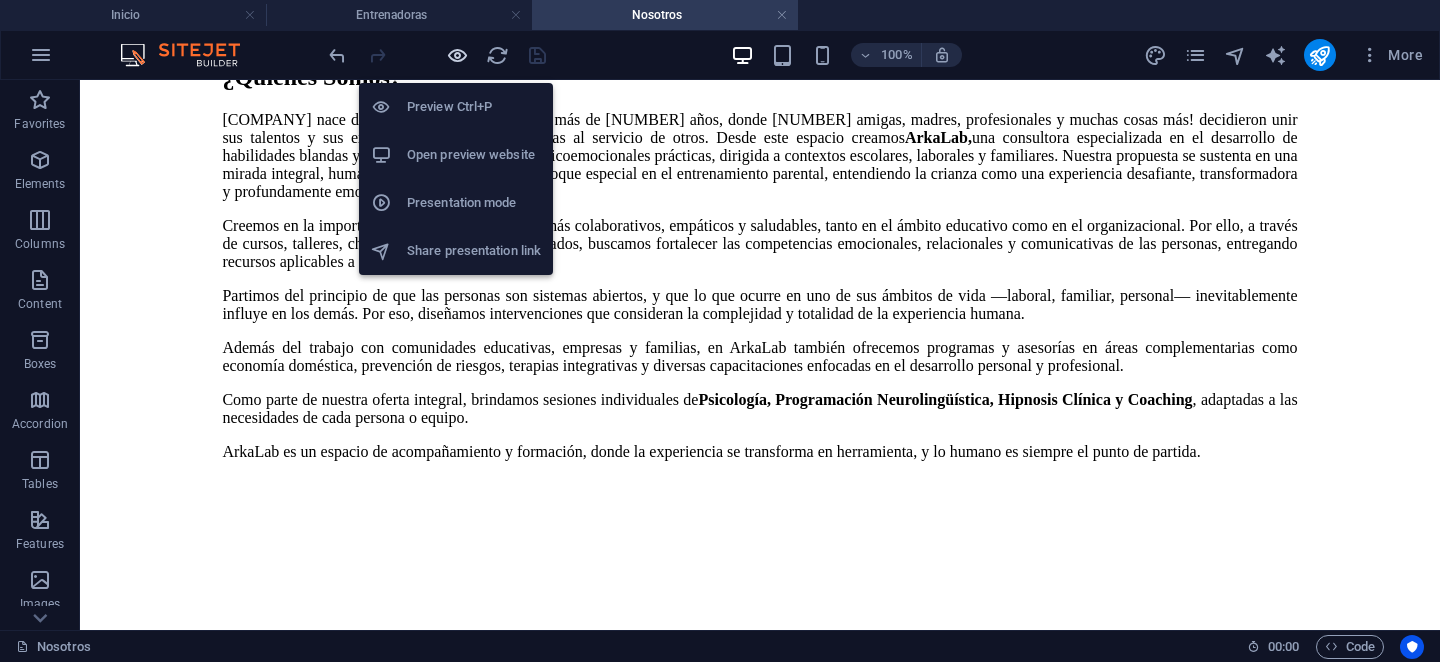 click at bounding box center [457, 55] 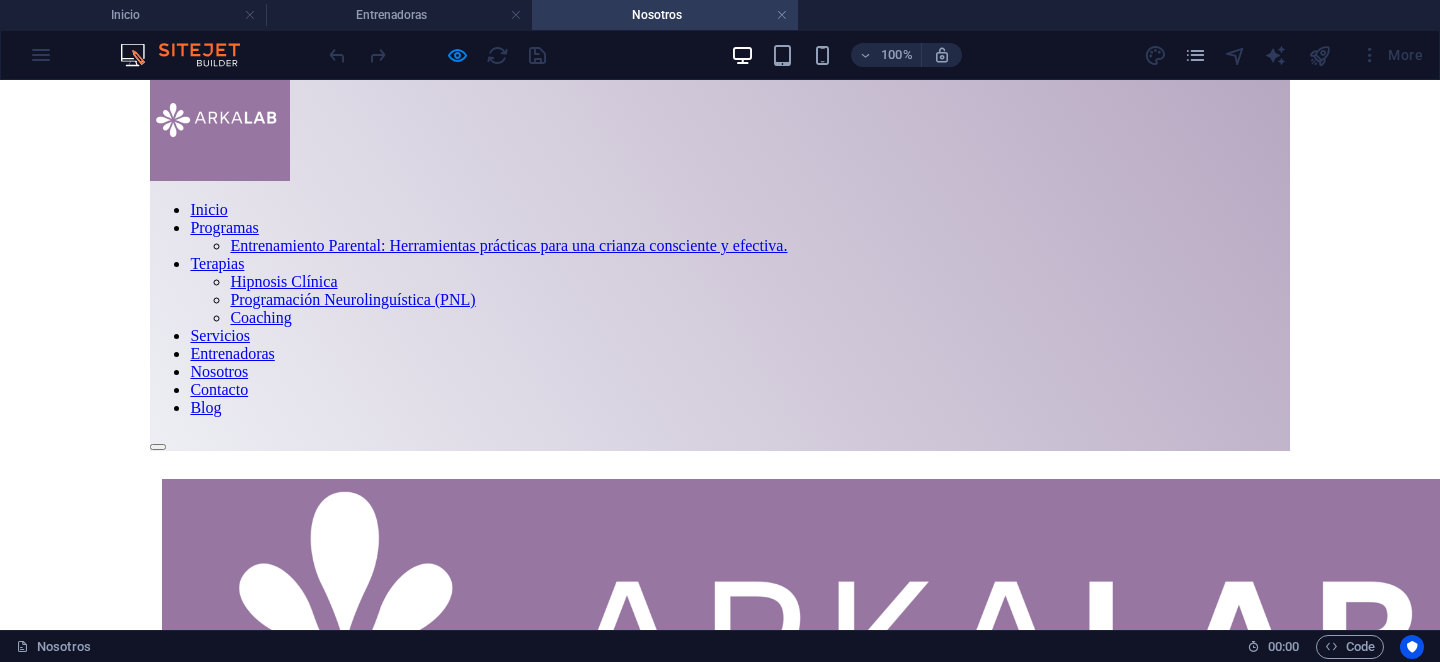 scroll, scrollTop: 32, scrollLeft: 0, axis: vertical 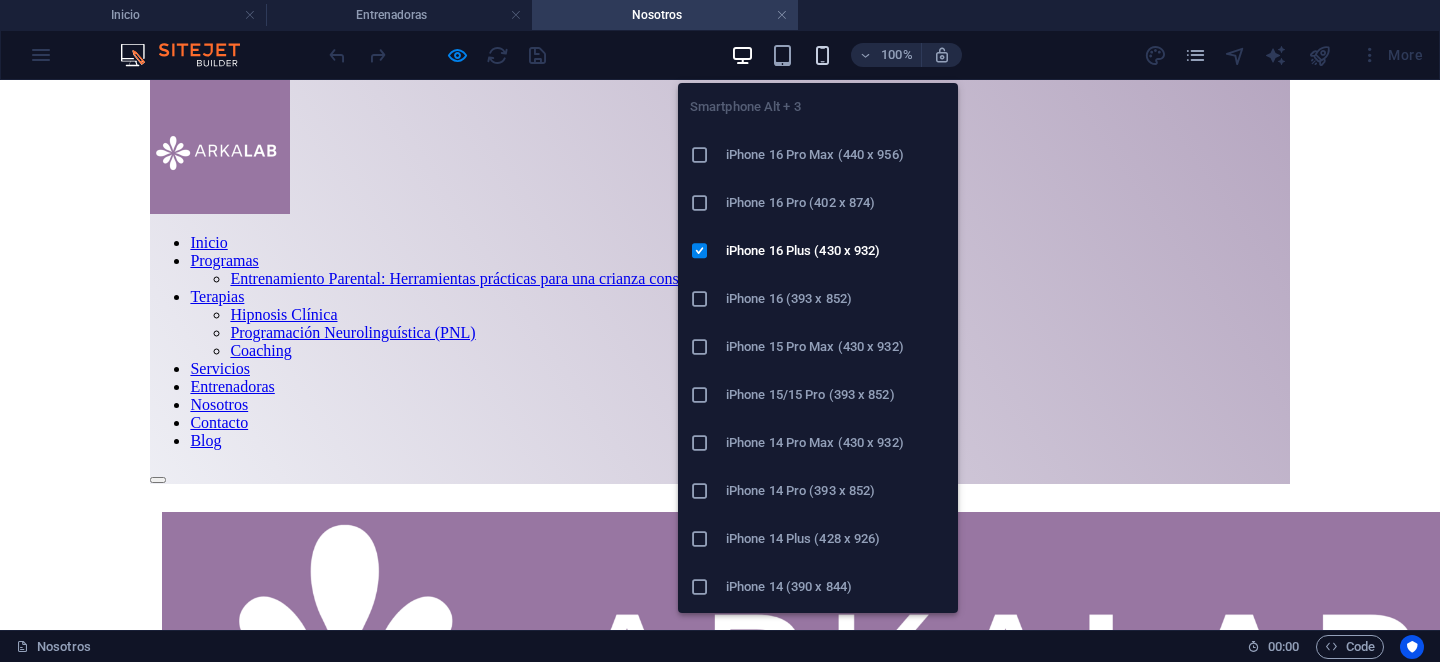 click at bounding box center (822, 55) 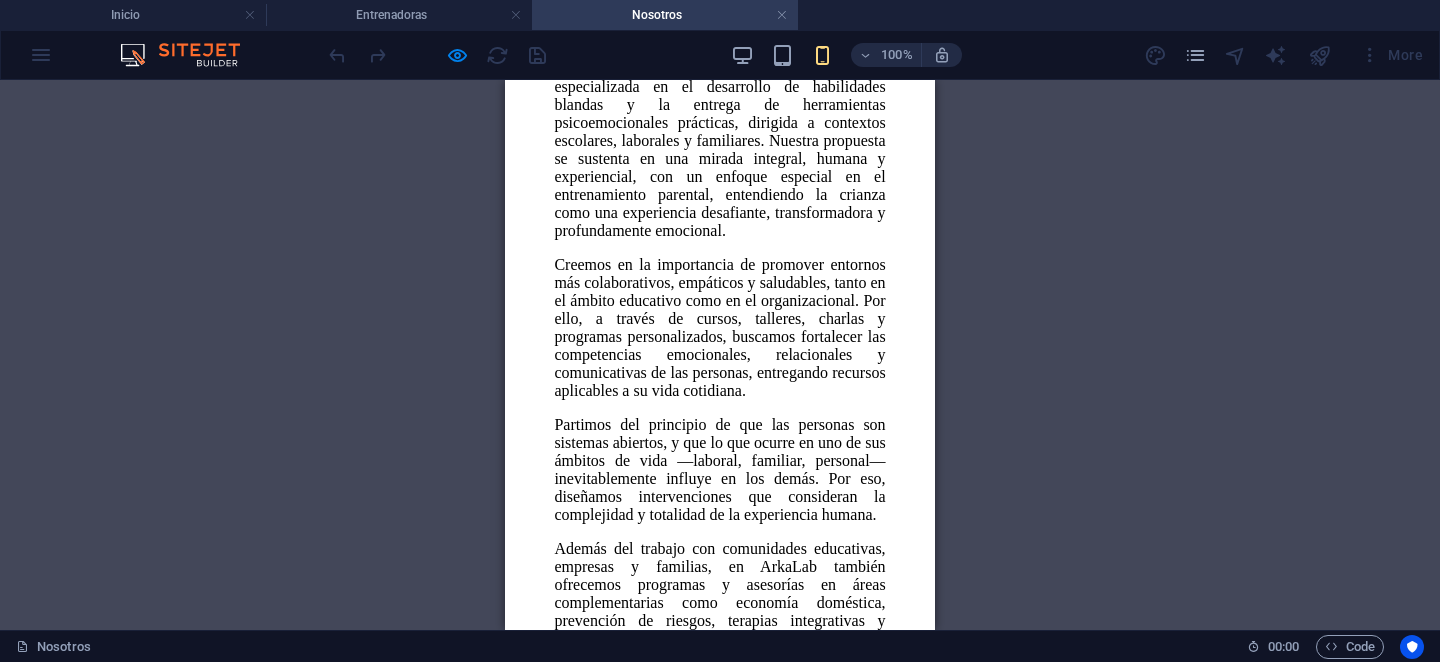 scroll, scrollTop: 1041, scrollLeft: 0, axis: vertical 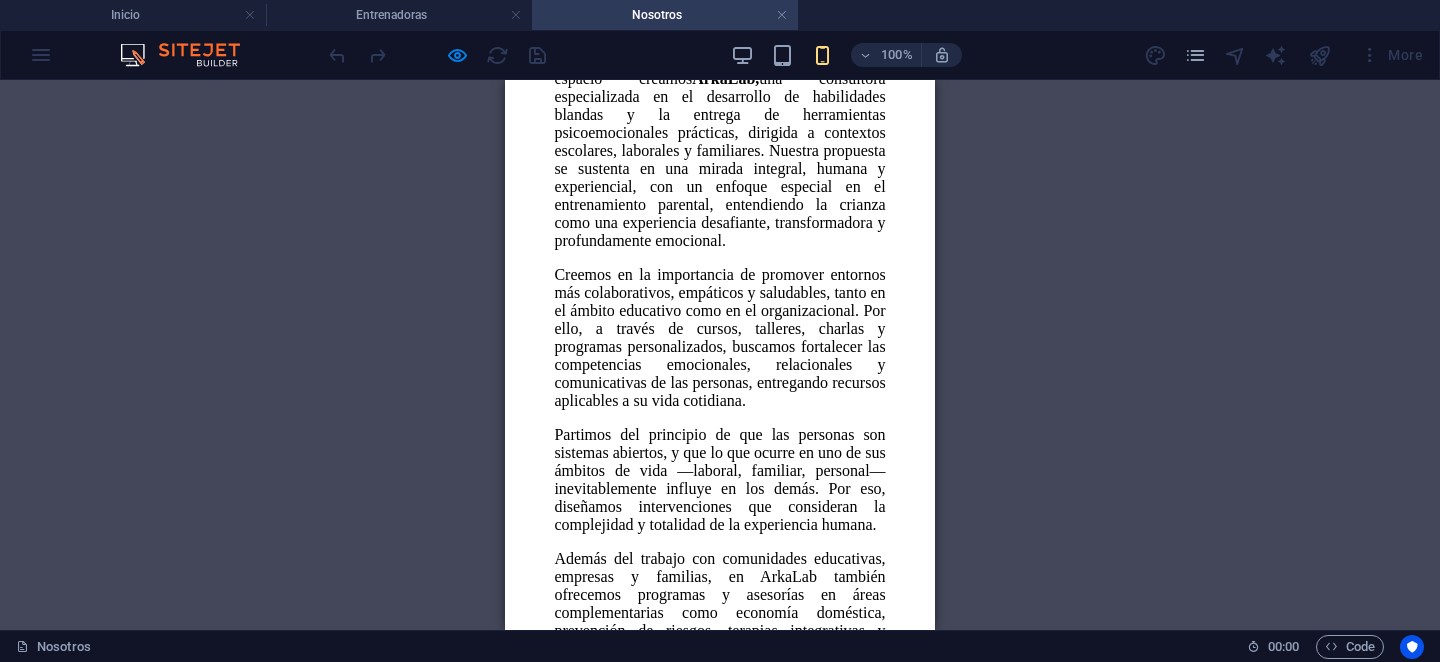 click at bounding box center (720, 874) 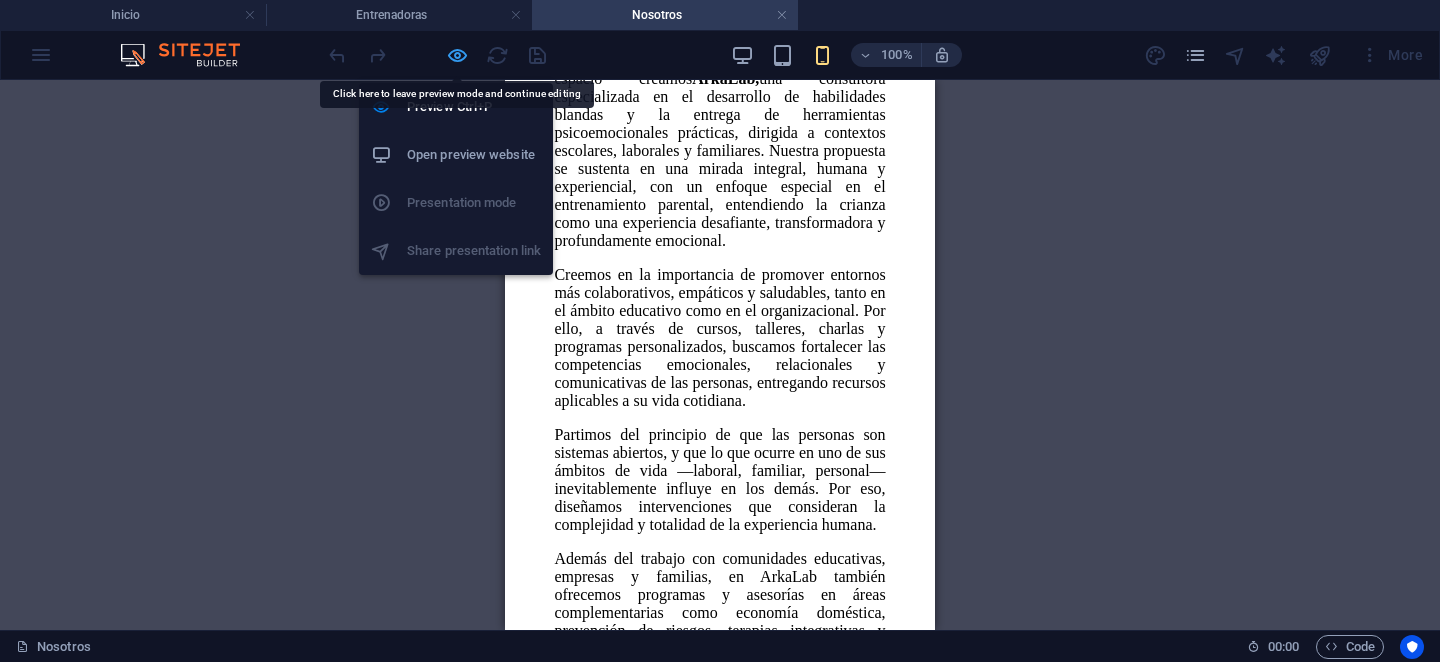 click at bounding box center (457, 55) 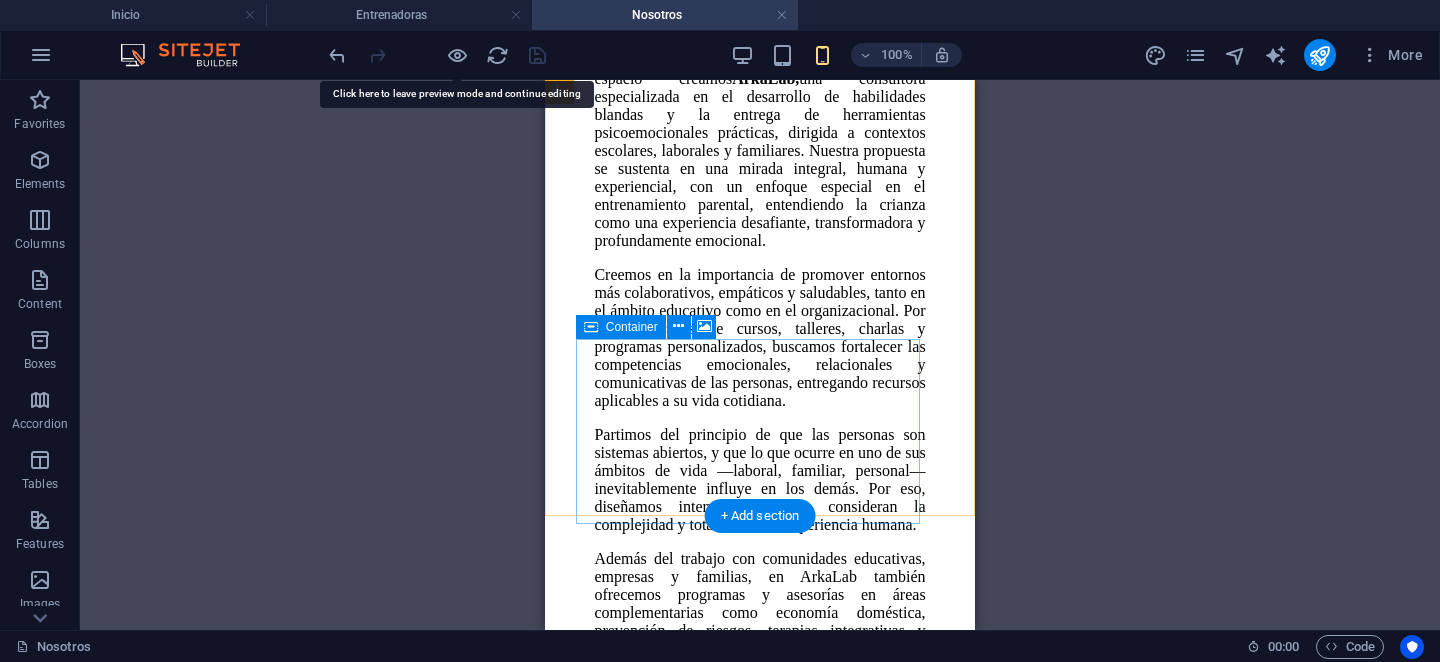 click on "Drop content here or  Add elements  Paste clipboard" at bounding box center (760, 1151) 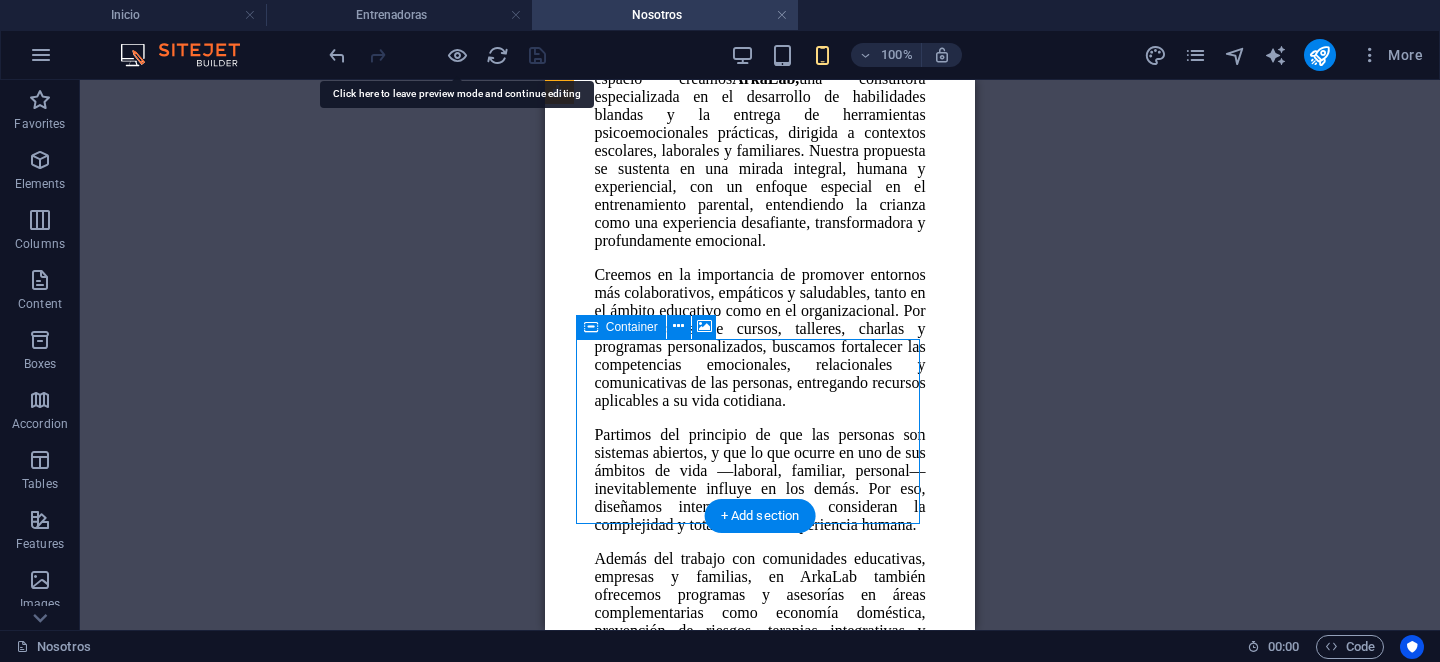 click on "Drop content here or  Add elements  Paste clipboard" at bounding box center (760, 1151) 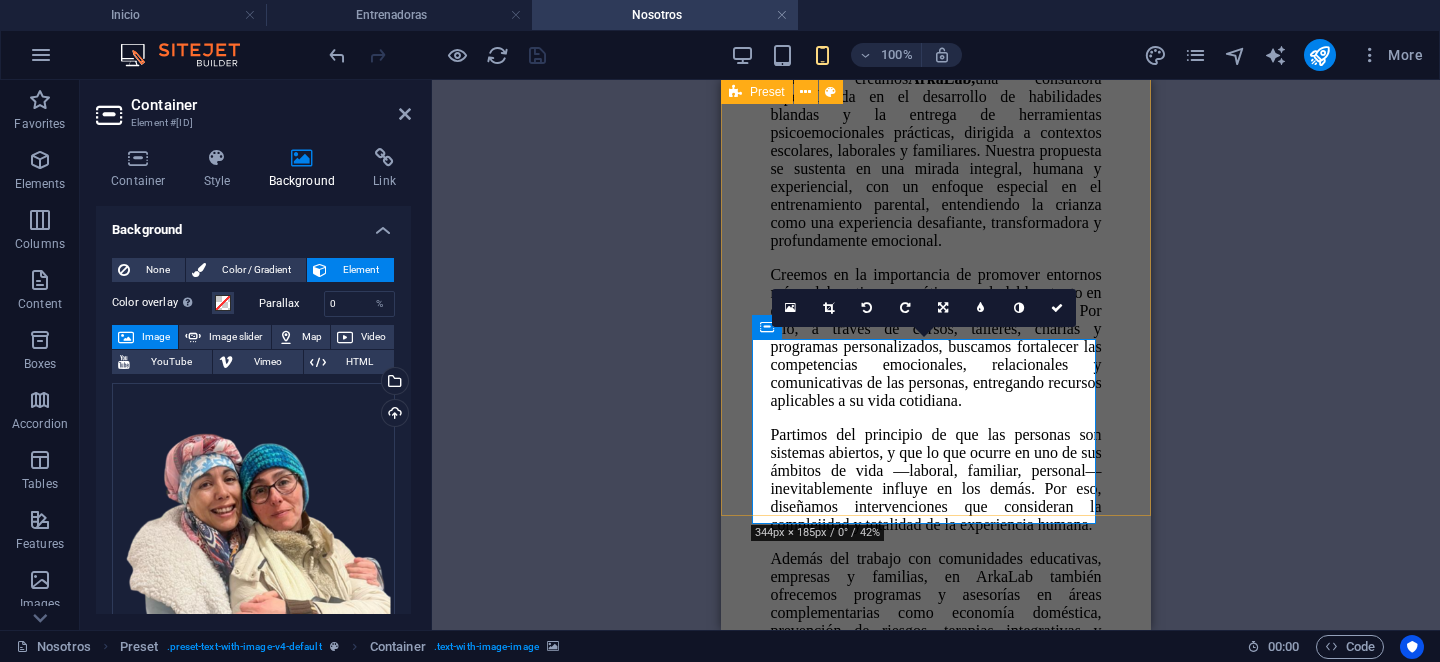 click at bounding box center (936, 874) 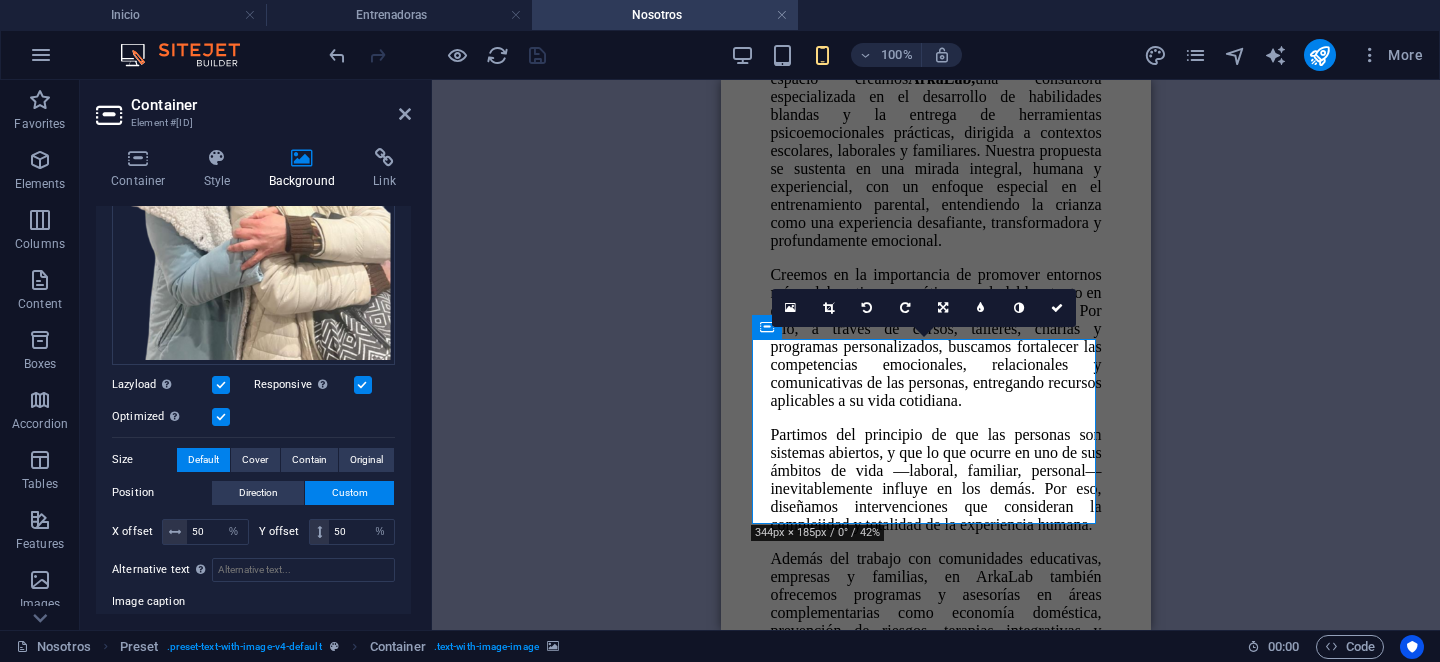 scroll, scrollTop: 382, scrollLeft: 0, axis: vertical 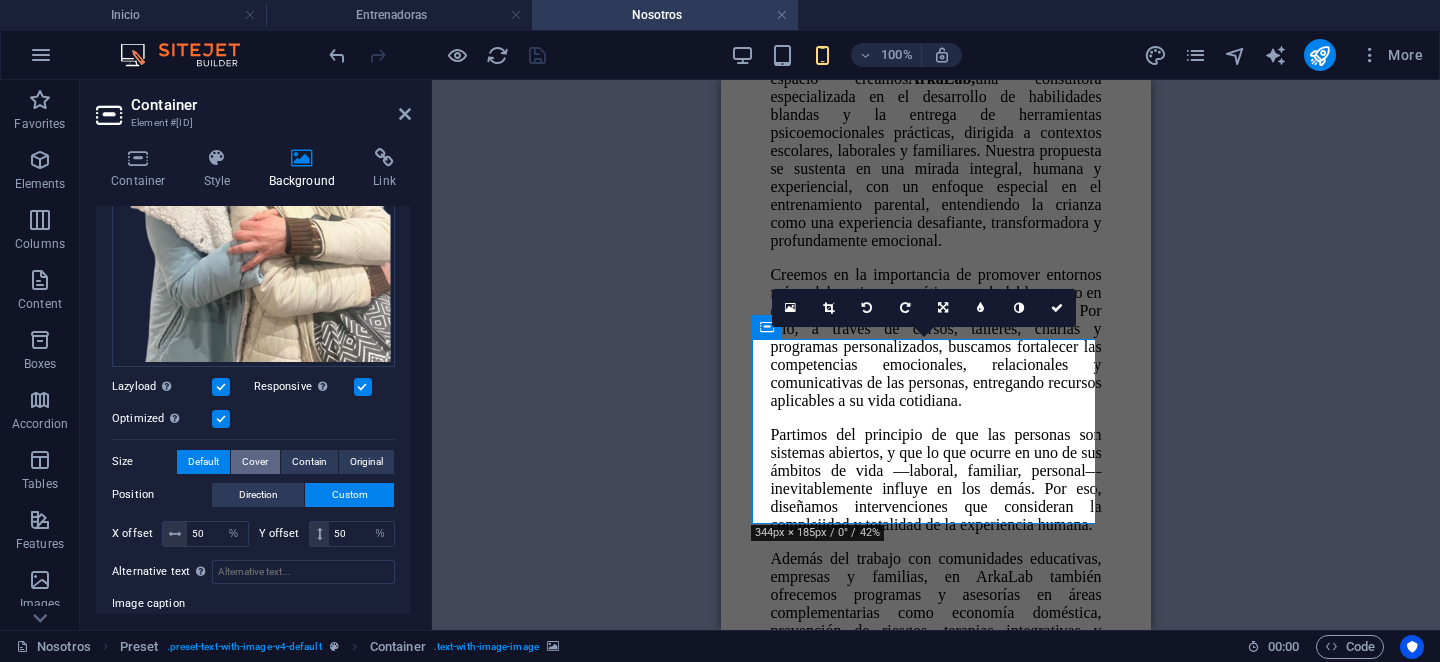 click on "Cover" at bounding box center [255, 462] 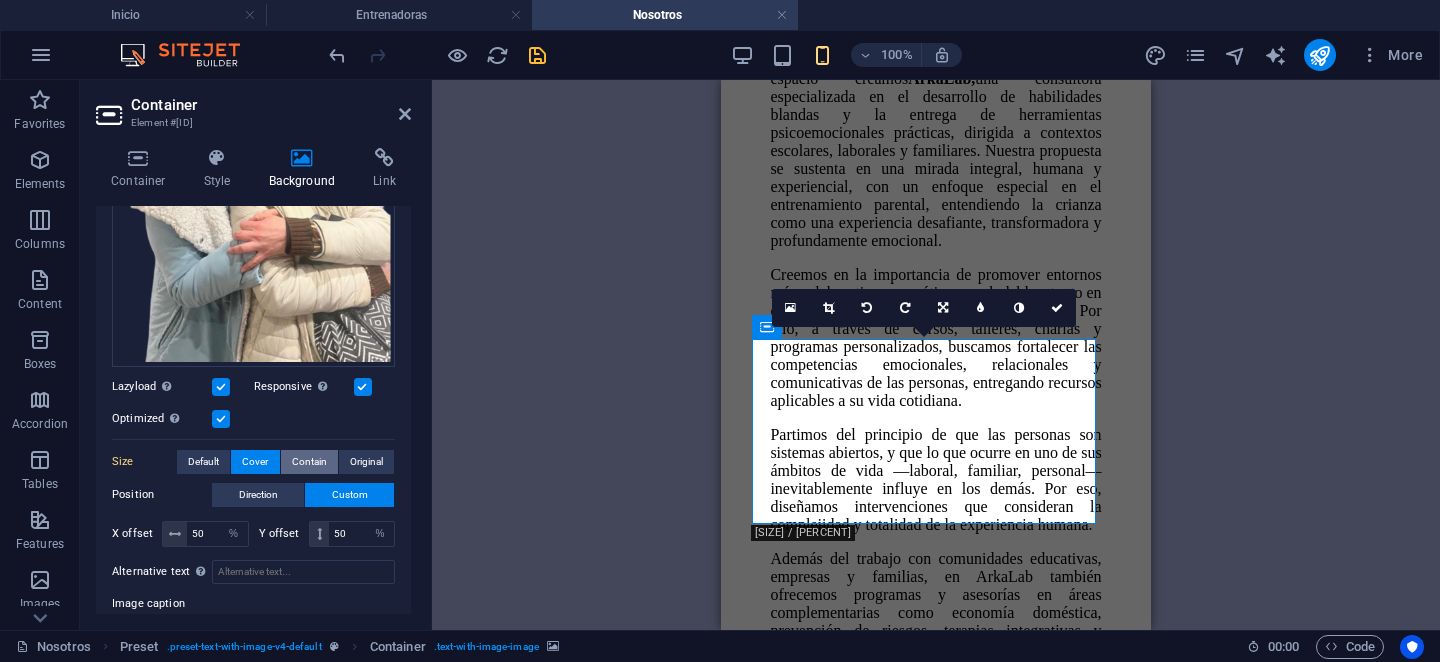click on "Contain" at bounding box center (309, 462) 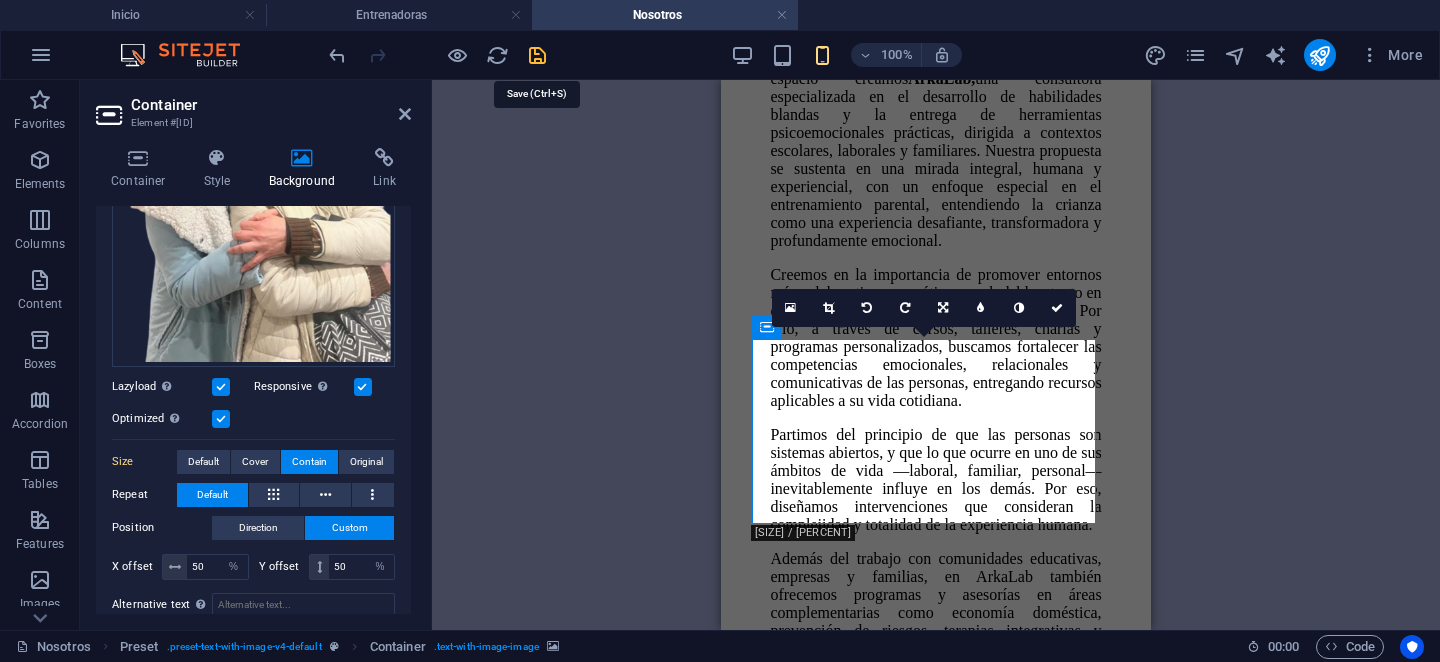 click at bounding box center (537, 55) 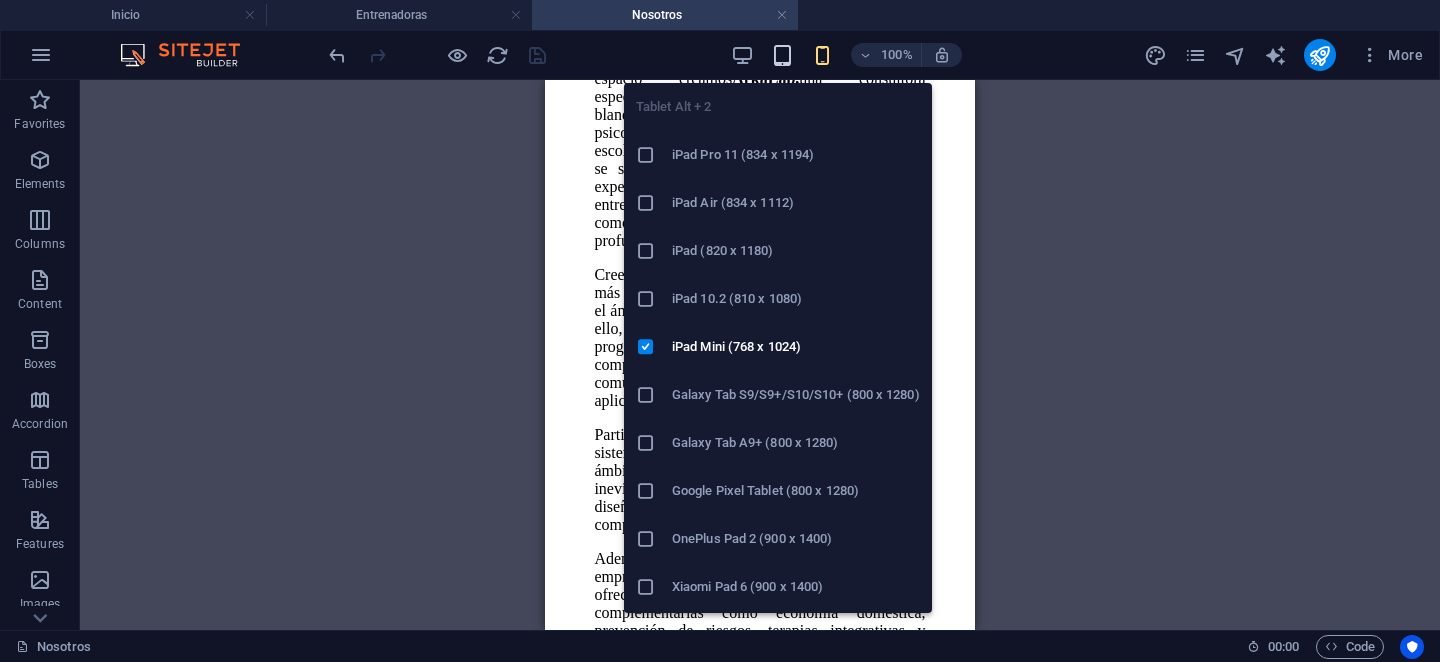 click at bounding box center (782, 55) 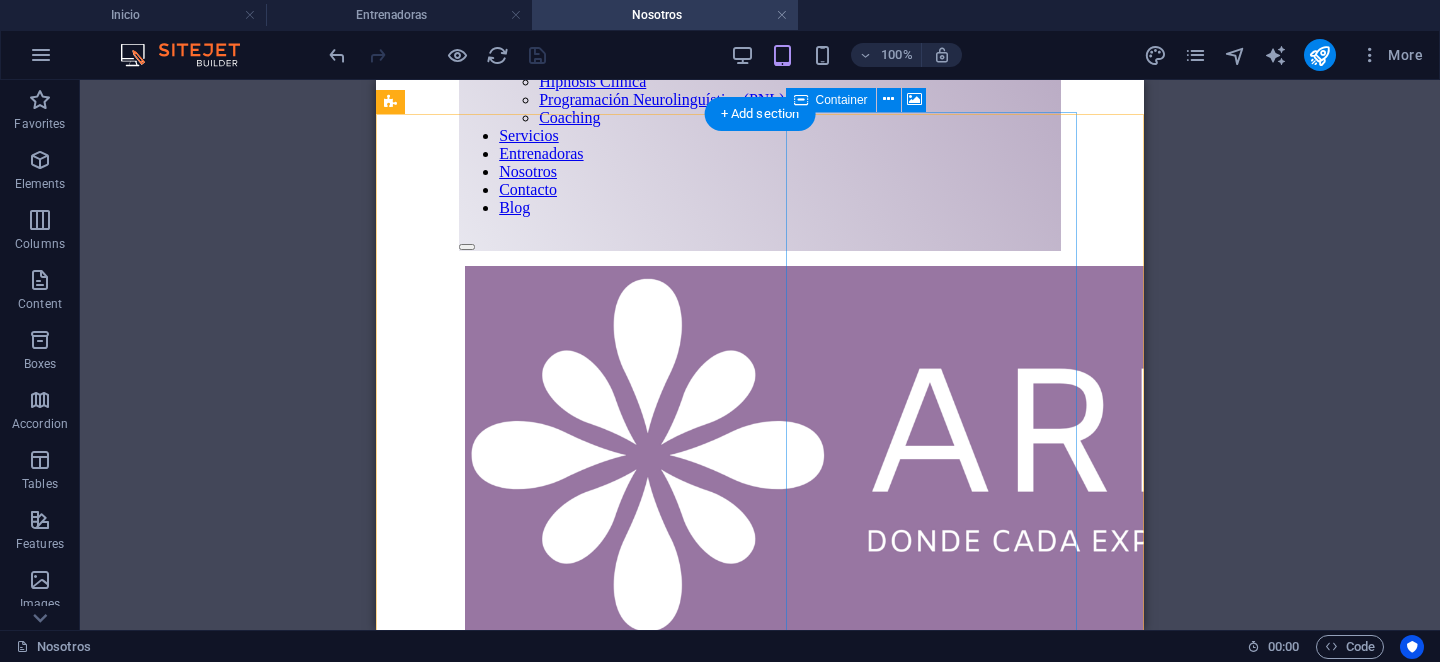 scroll, scrollTop: 425, scrollLeft: 0, axis: vertical 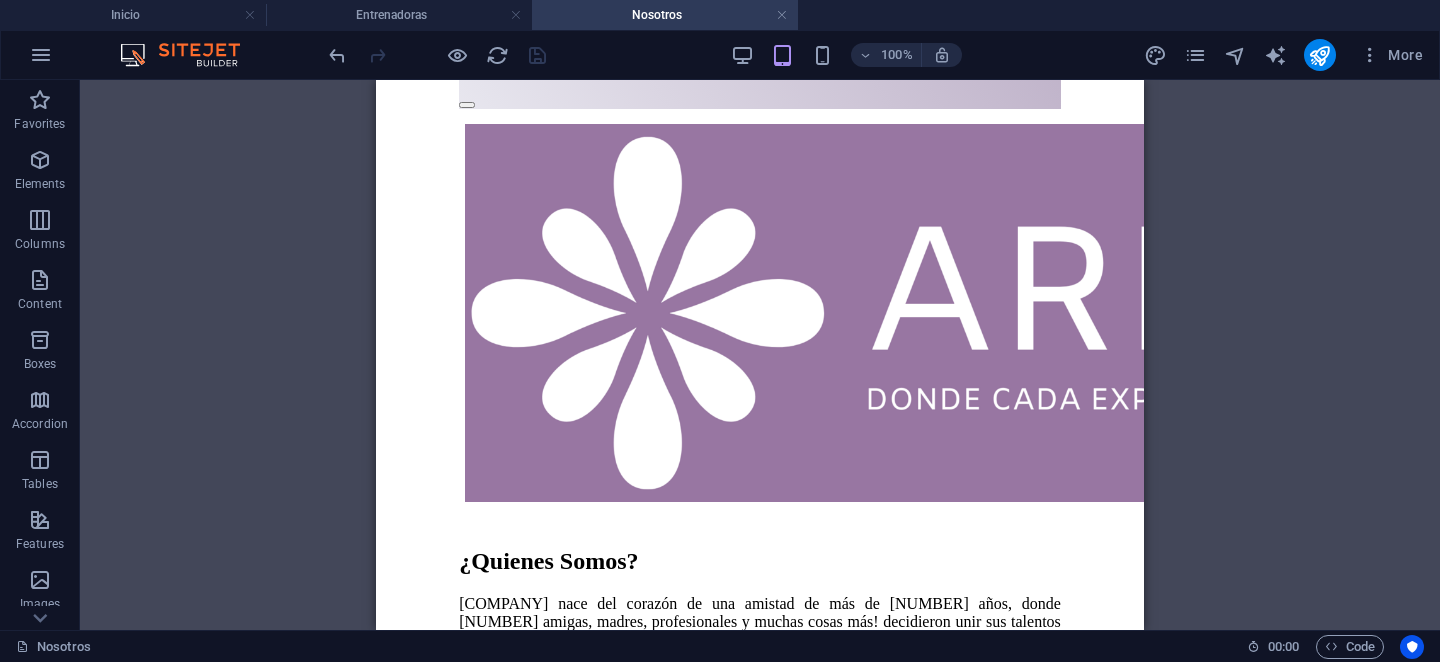 click at bounding box center [760, 1149] 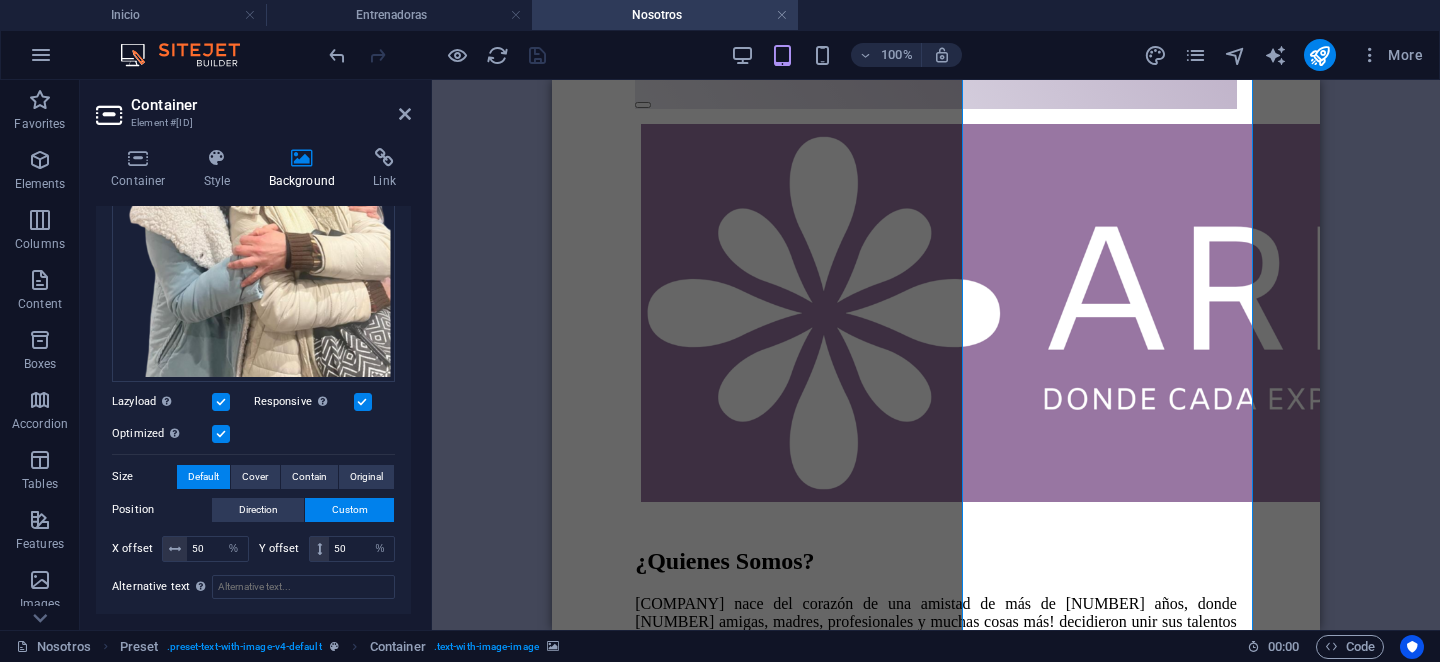 scroll, scrollTop: 370, scrollLeft: 0, axis: vertical 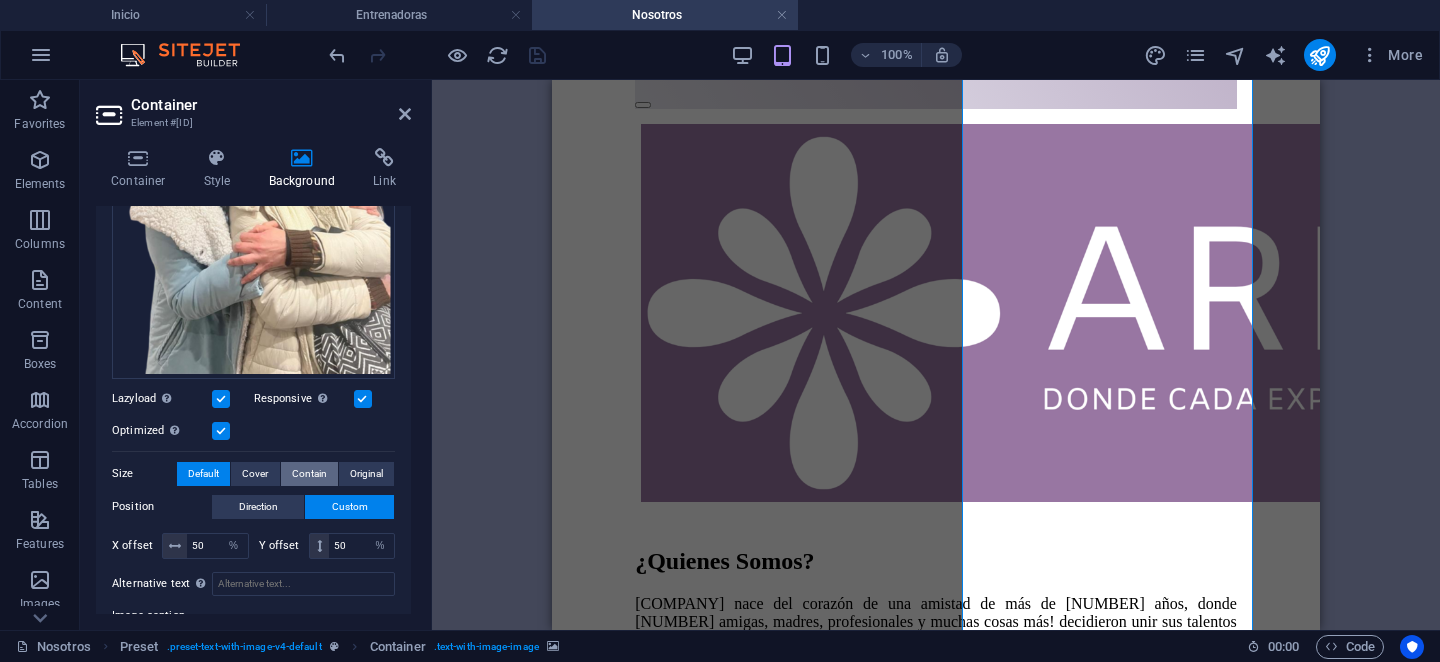 click on "Contain" at bounding box center (309, 474) 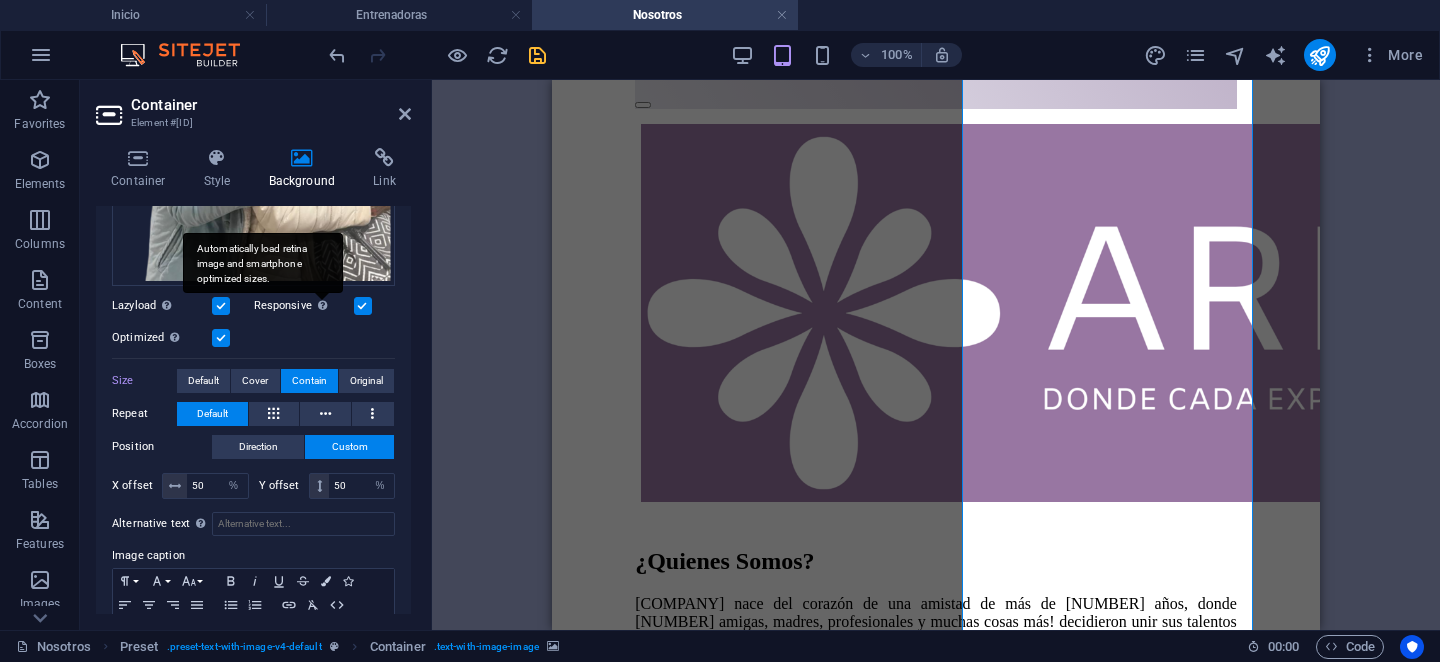 scroll, scrollTop: 539, scrollLeft: 0, axis: vertical 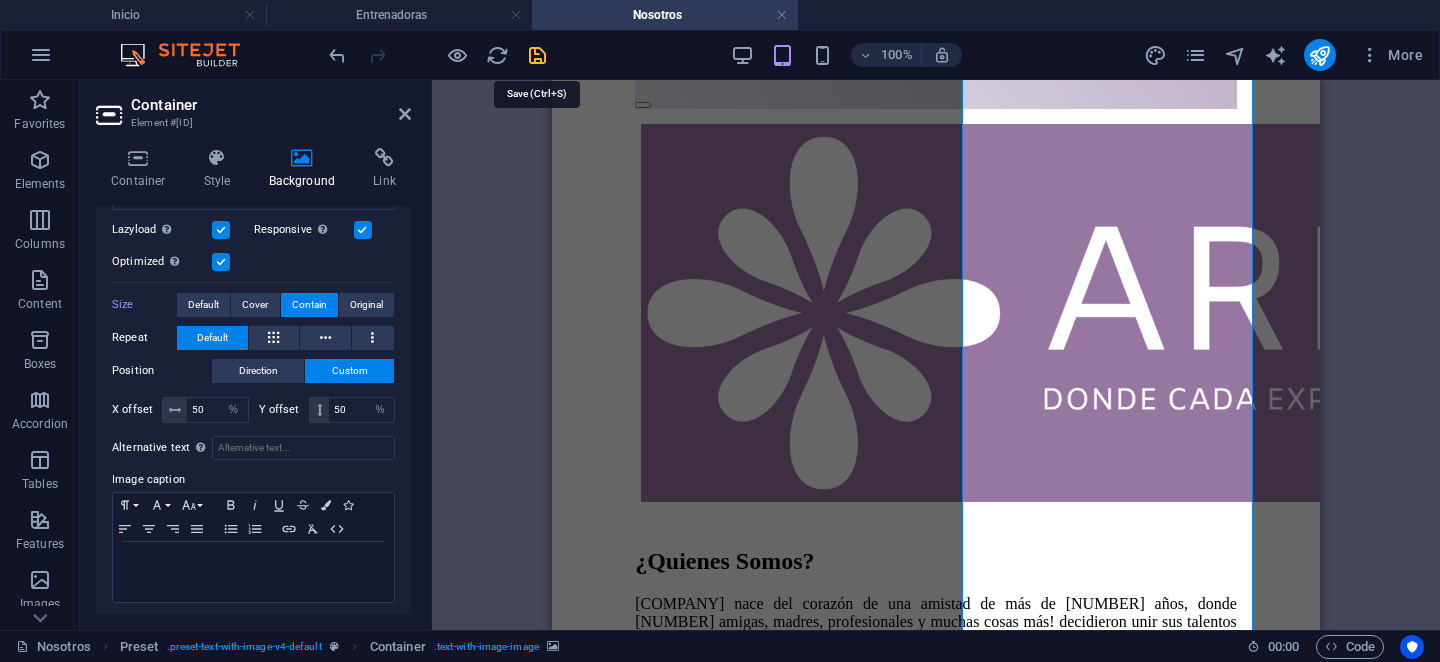 click at bounding box center [537, 55] 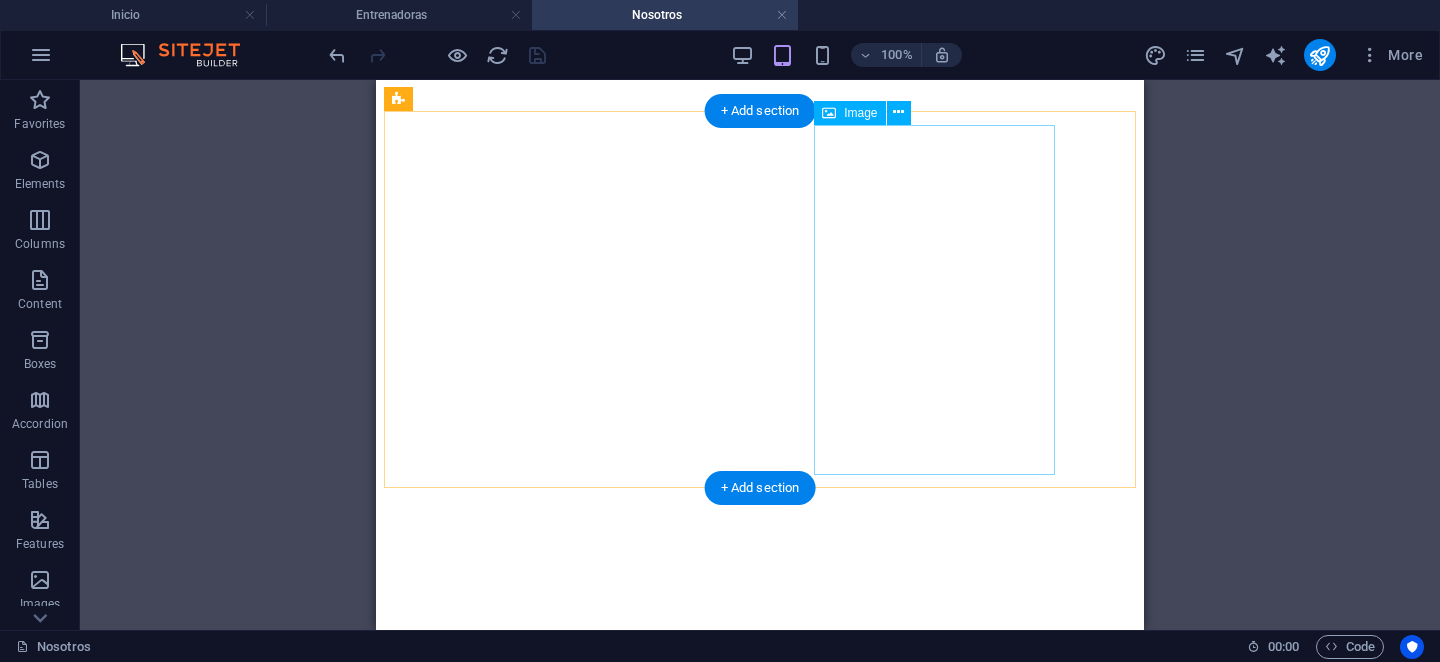 scroll, scrollTop: 1632, scrollLeft: 0, axis: vertical 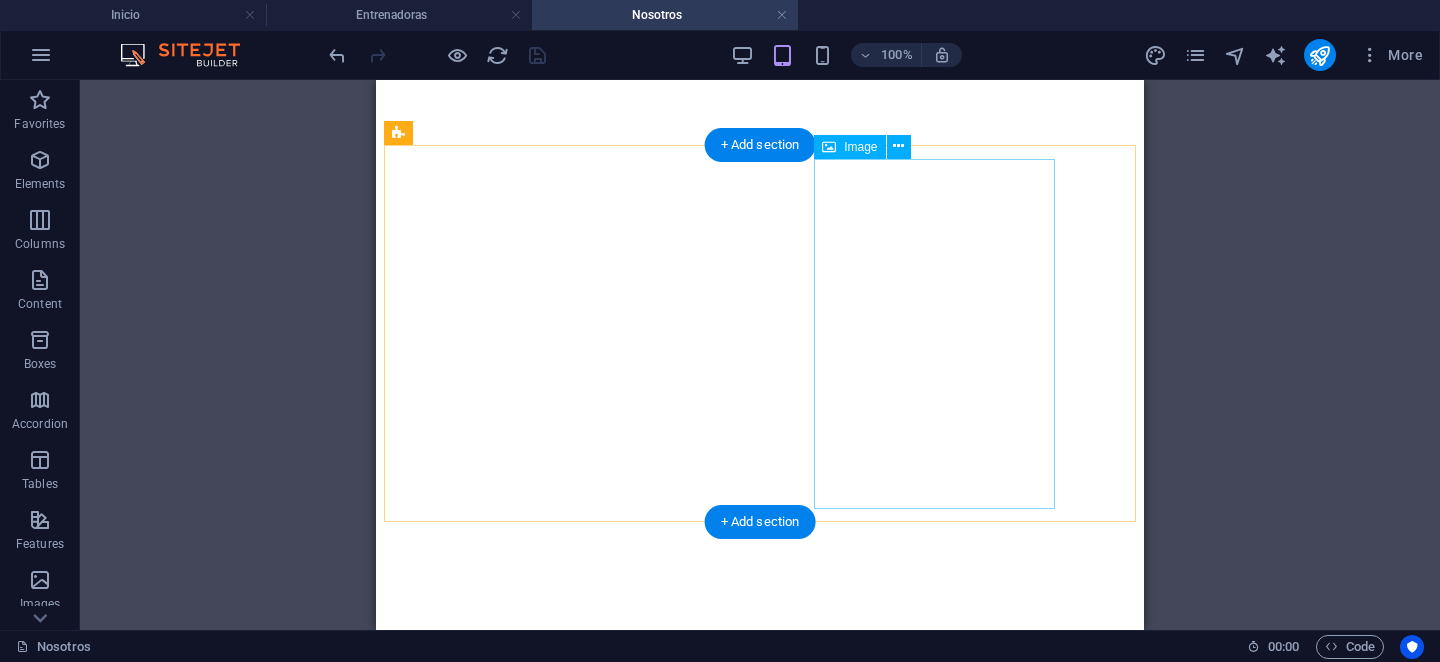 click at bounding box center (760, 2015) 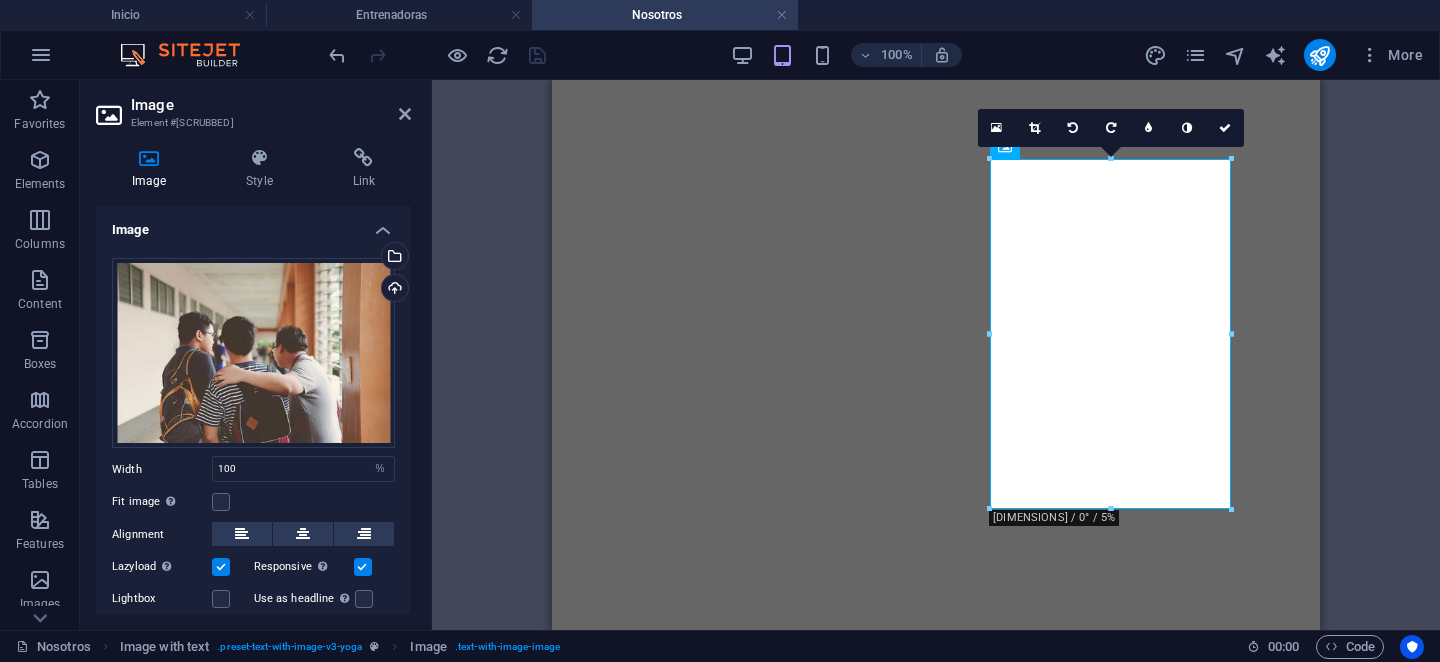 scroll, scrollTop: 90, scrollLeft: 0, axis: vertical 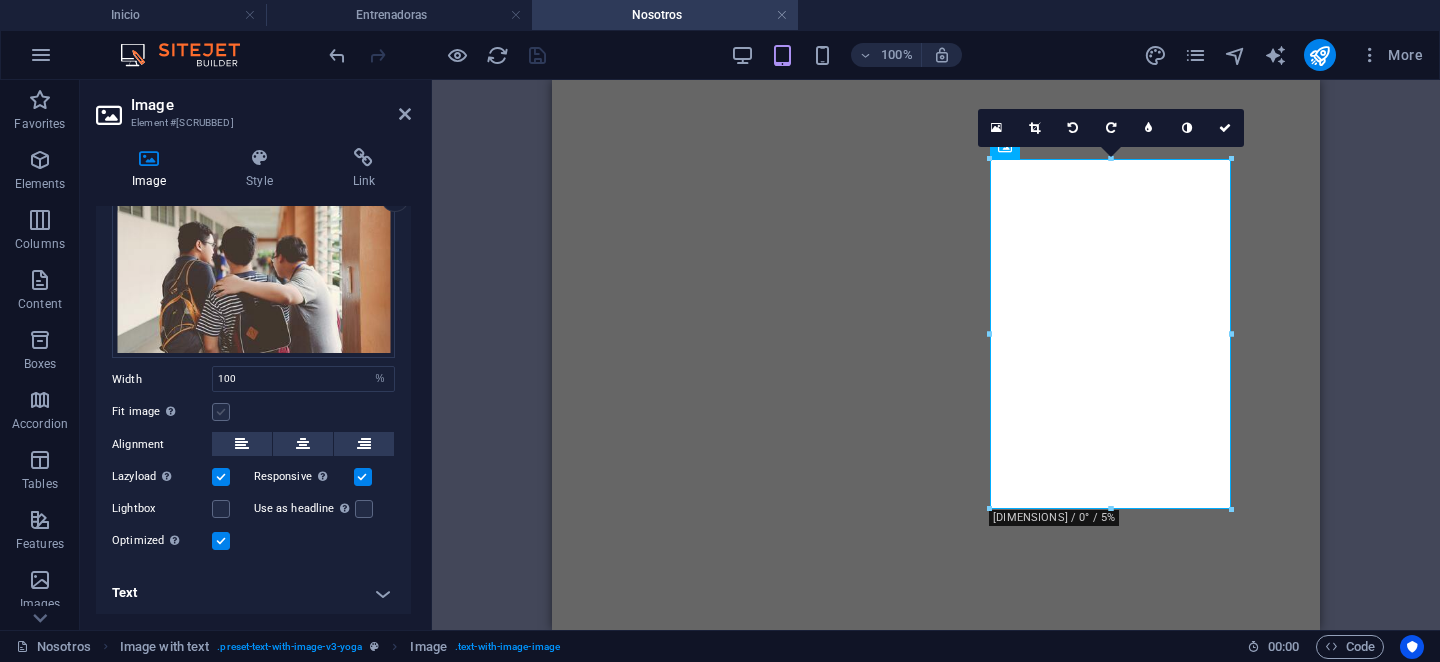 click at bounding box center [221, 412] 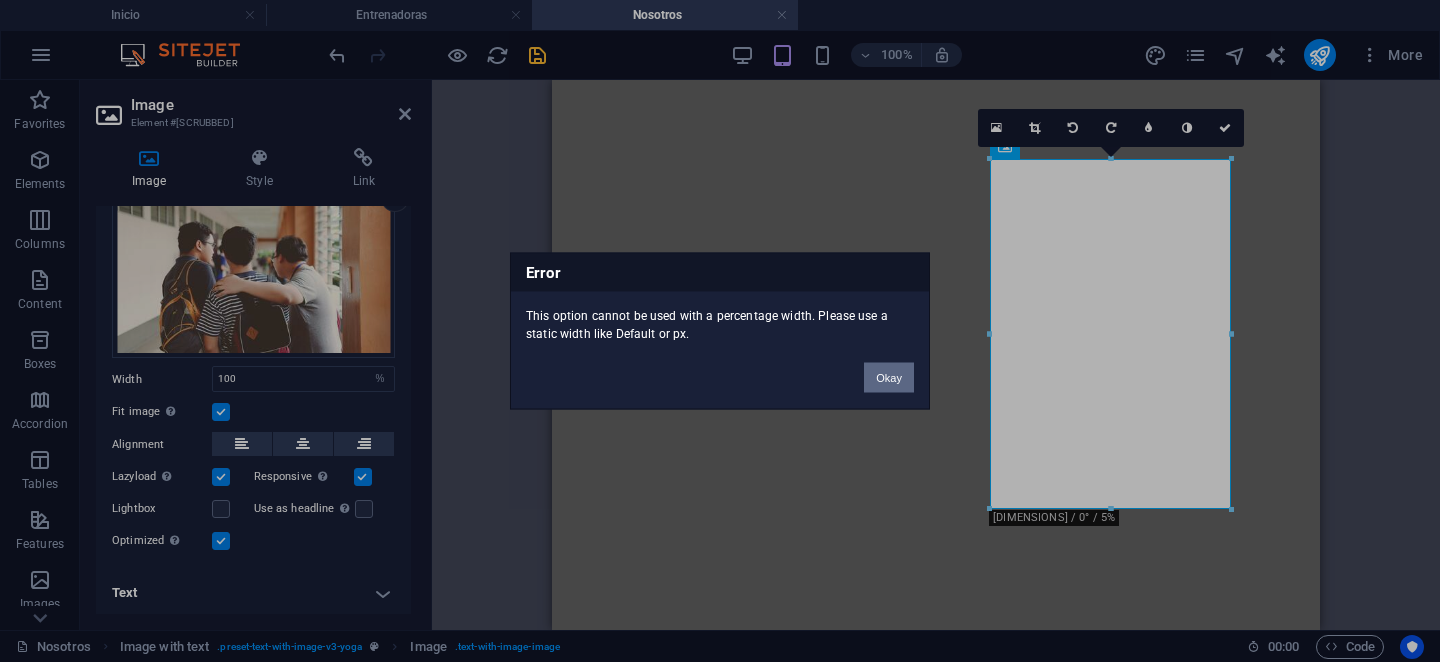click on "Okay" at bounding box center [889, 378] 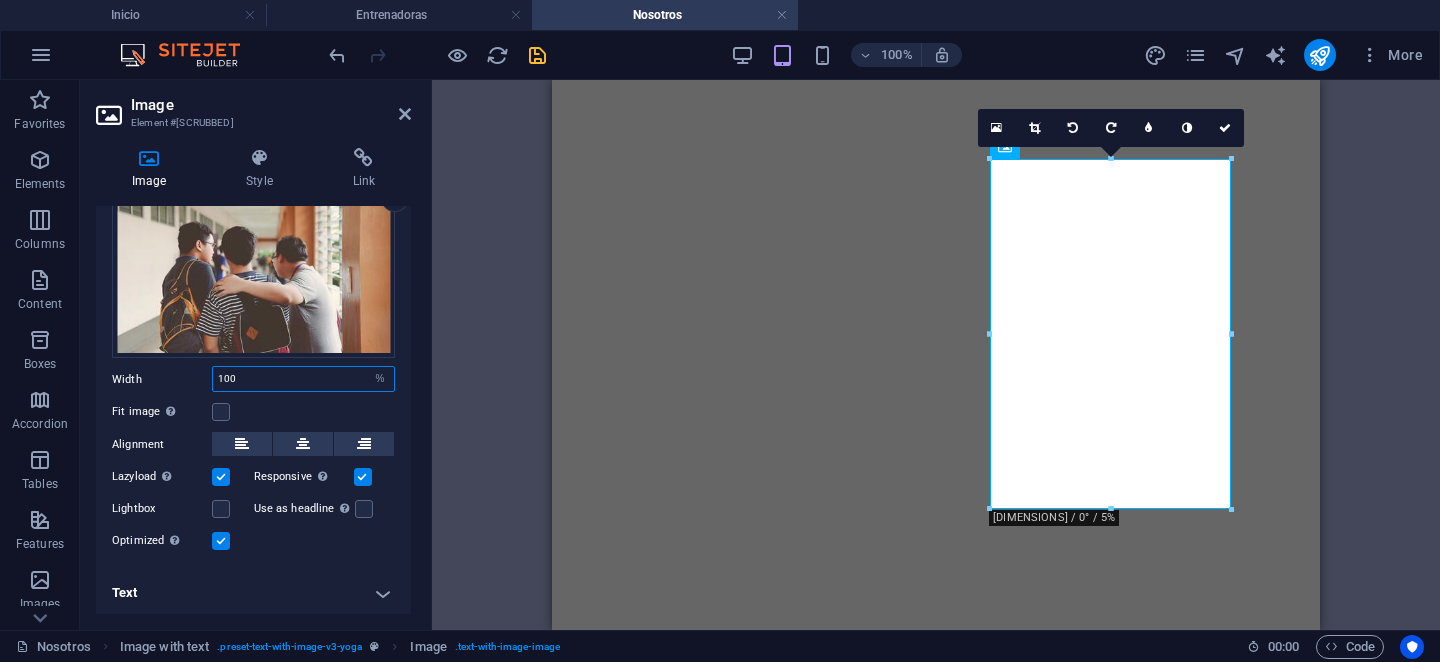 click on "100" at bounding box center (303, 379) 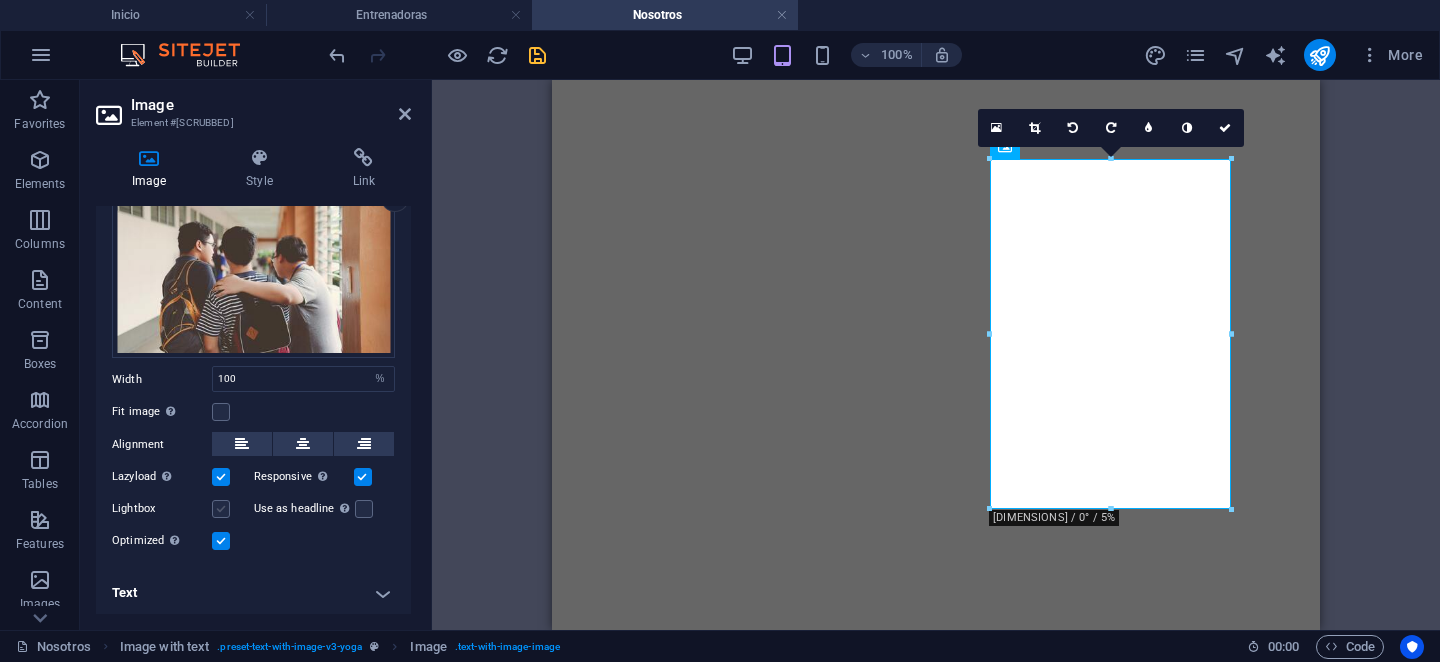 click at bounding box center (221, 509) 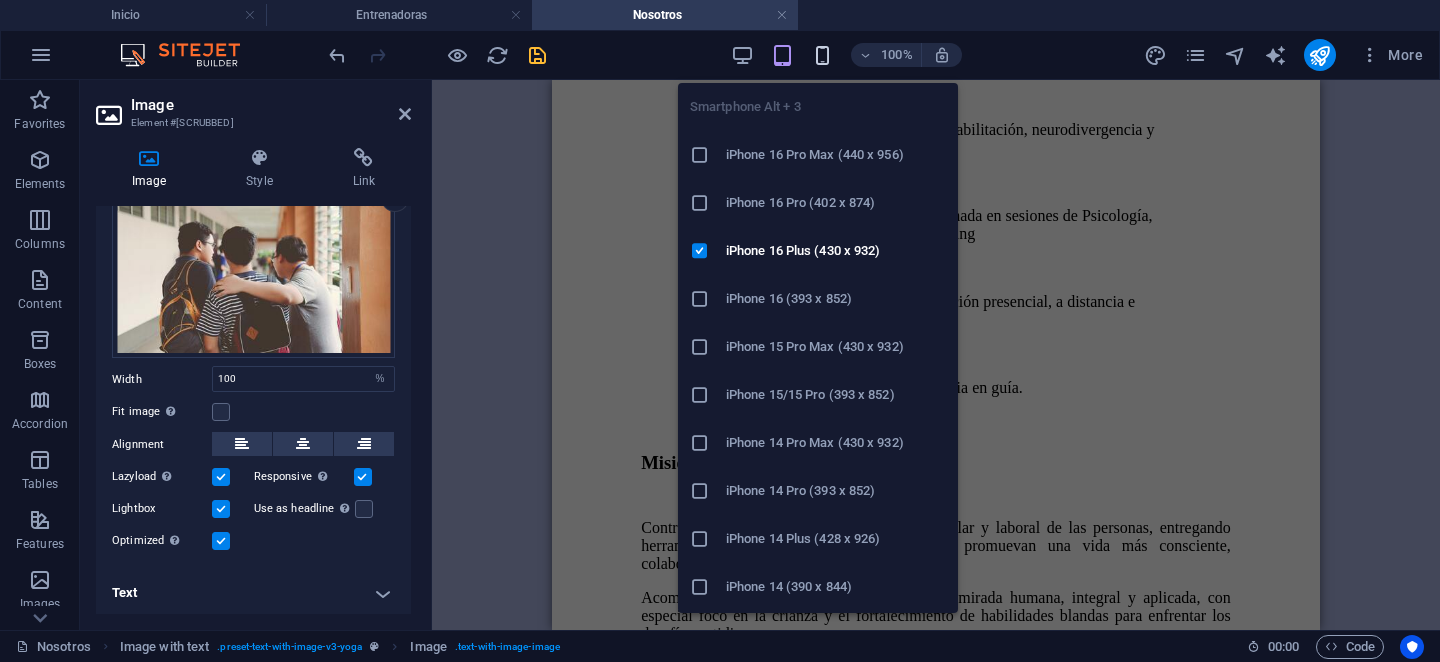 click at bounding box center (822, 55) 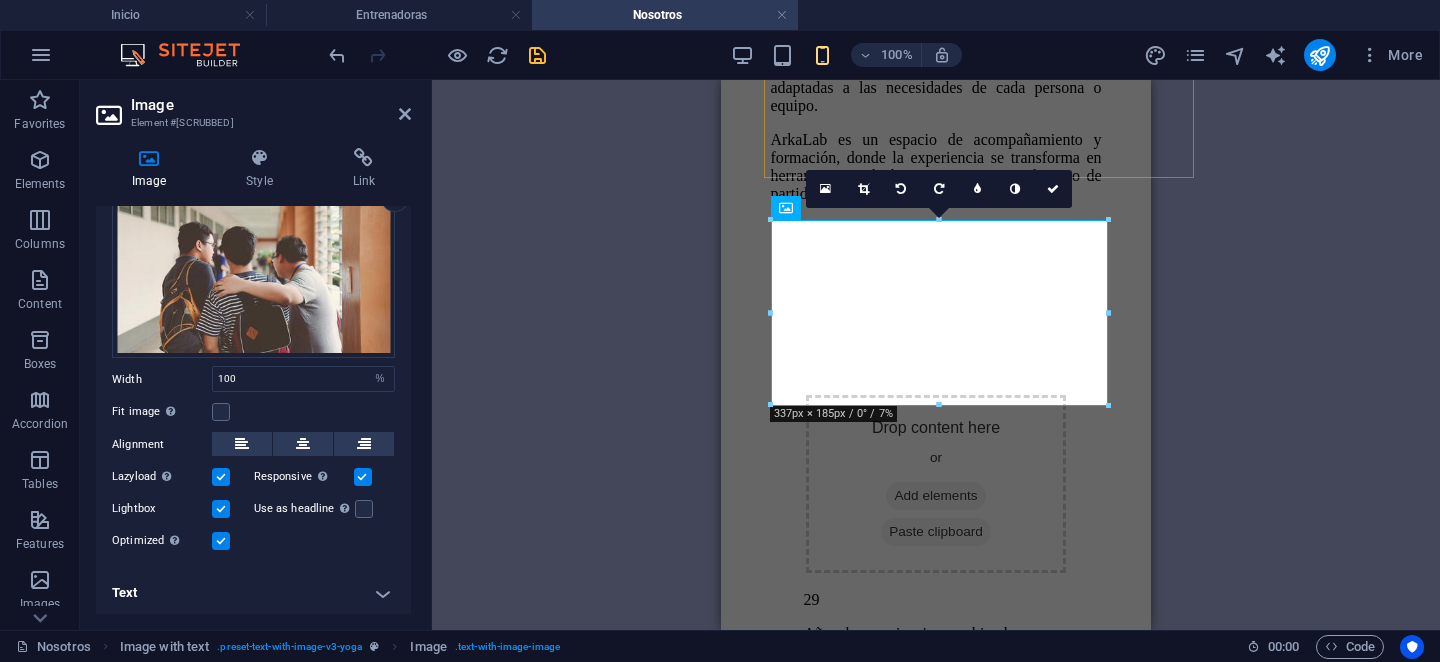 scroll, scrollTop: 1741, scrollLeft: 0, axis: vertical 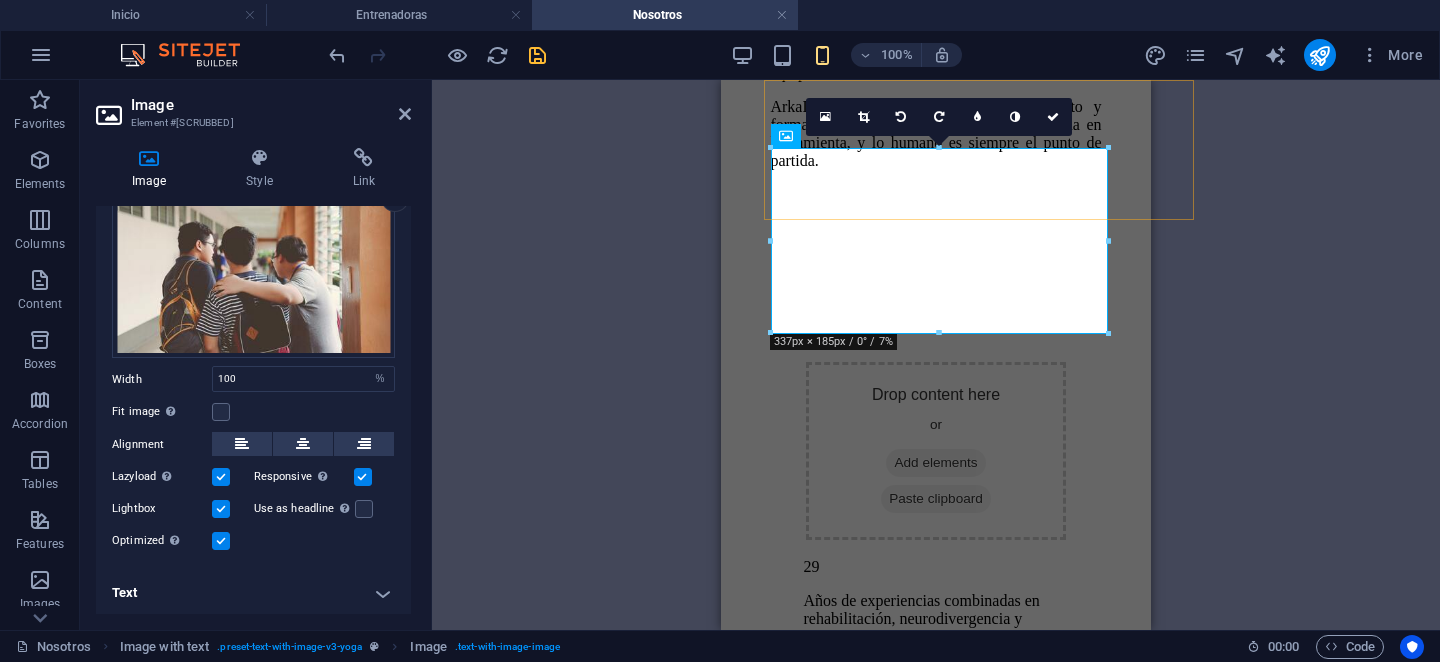 click at bounding box center [935, -1198] 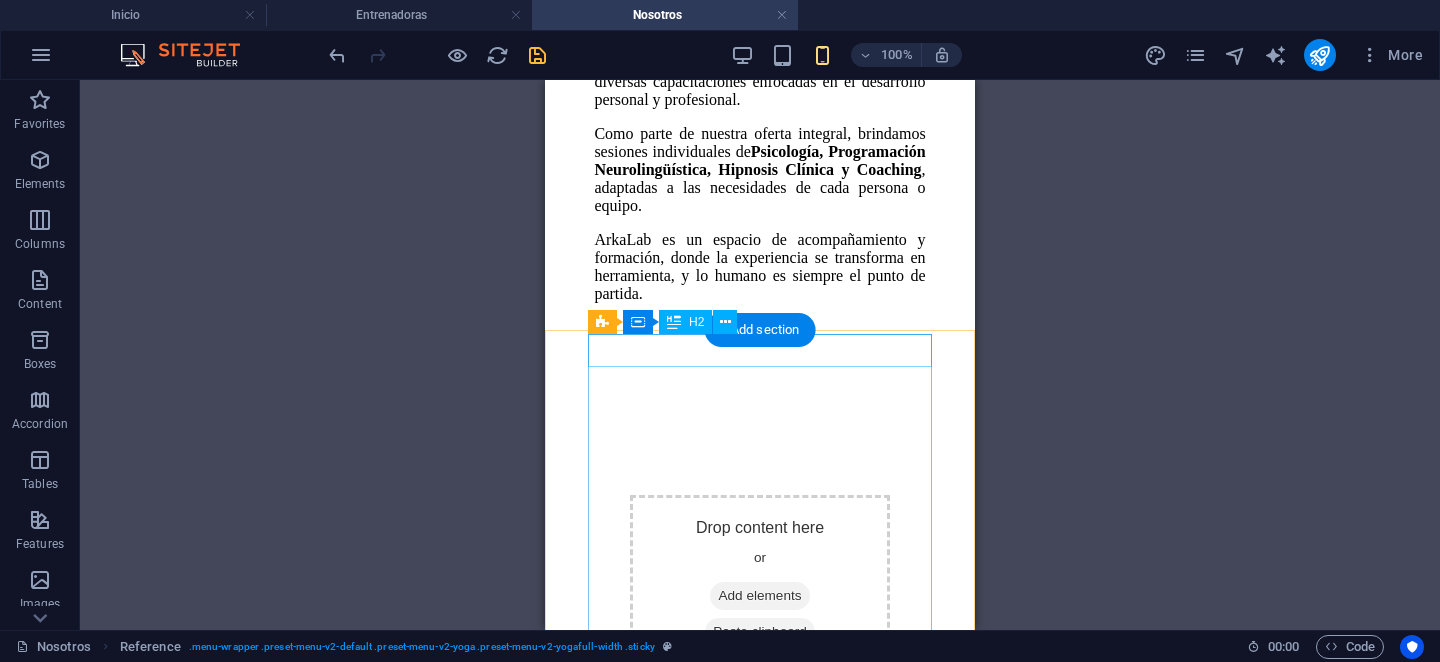 scroll, scrollTop: 0, scrollLeft: 0, axis: both 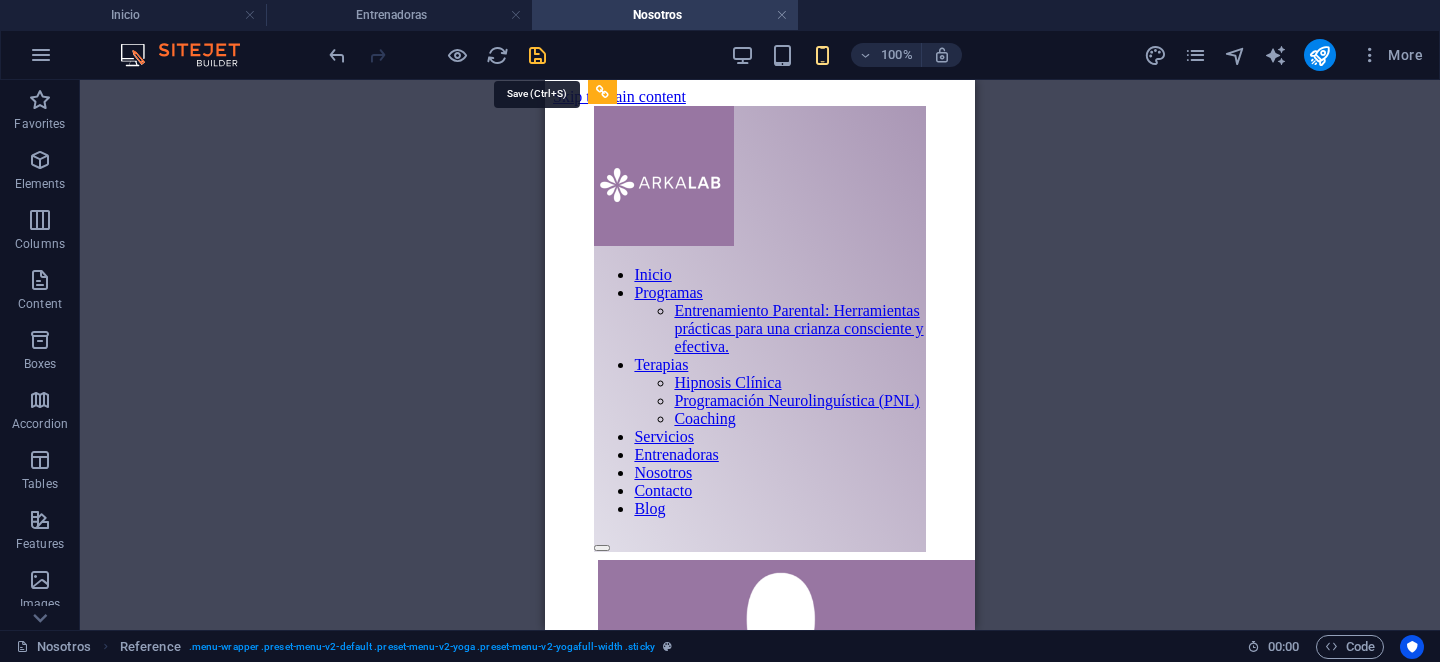 click at bounding box center (537, 55) 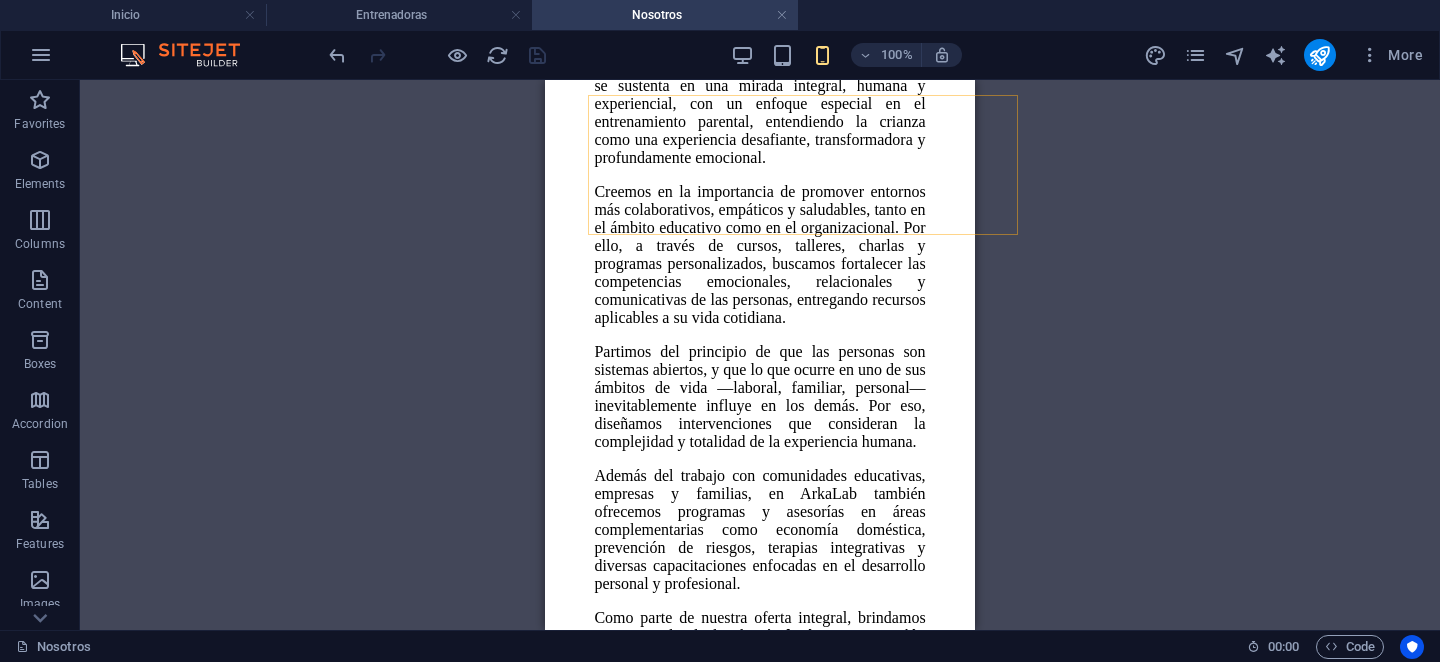 scroll, scrollTop: 1131, scrollLeft: 0, axis: vertical 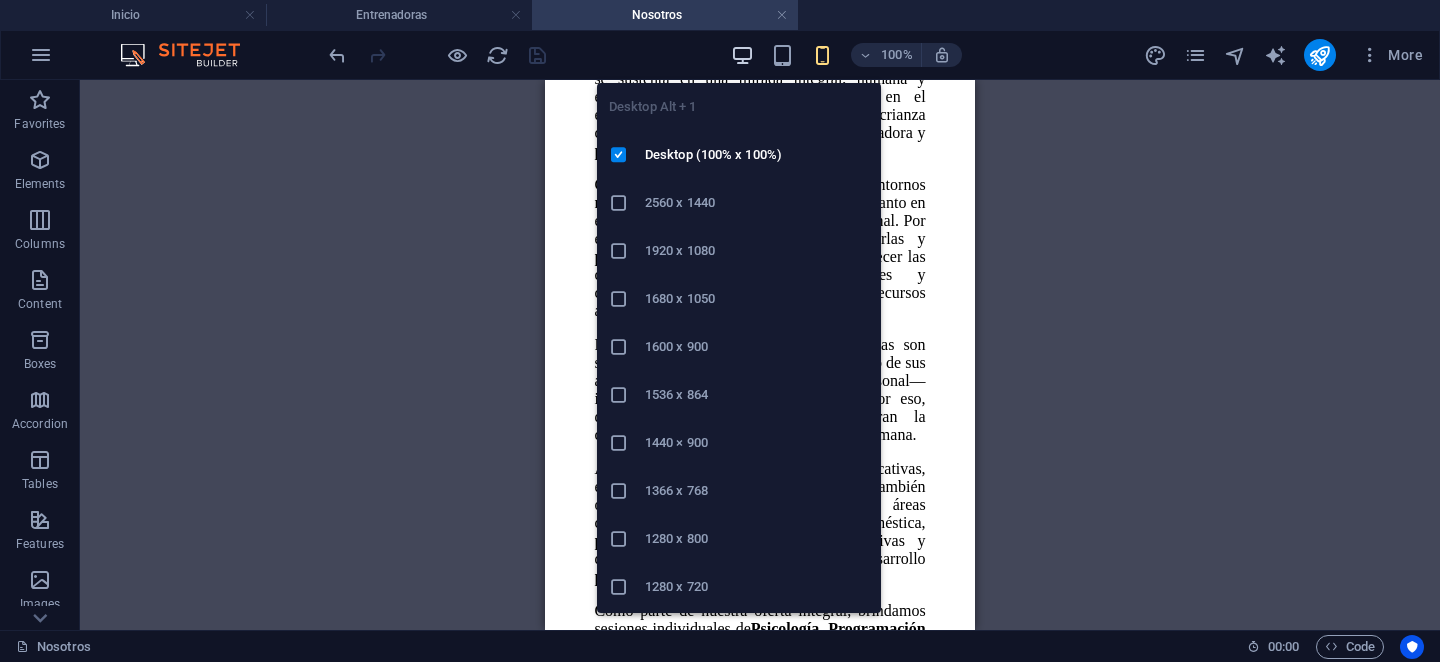 click at bounding box center (742, 55) 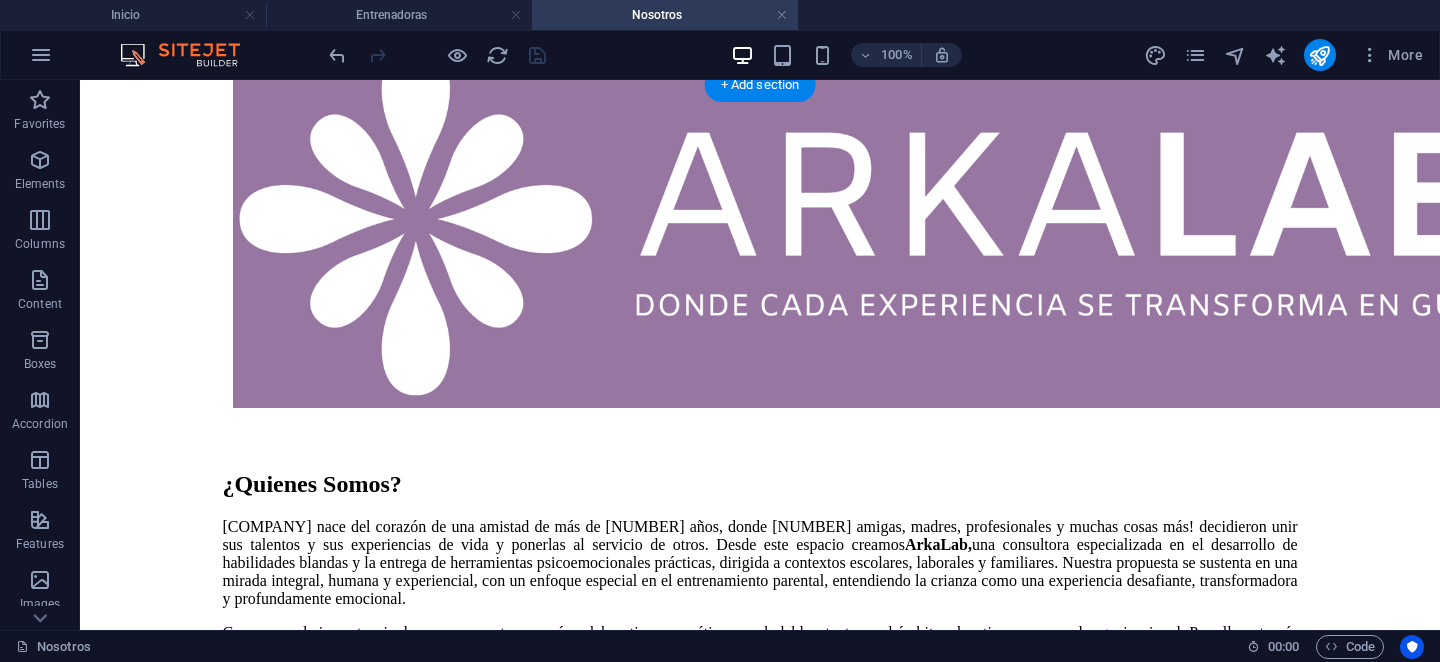 scroll, scrollTop: 505, scrollLeft: 0, axis: vertical 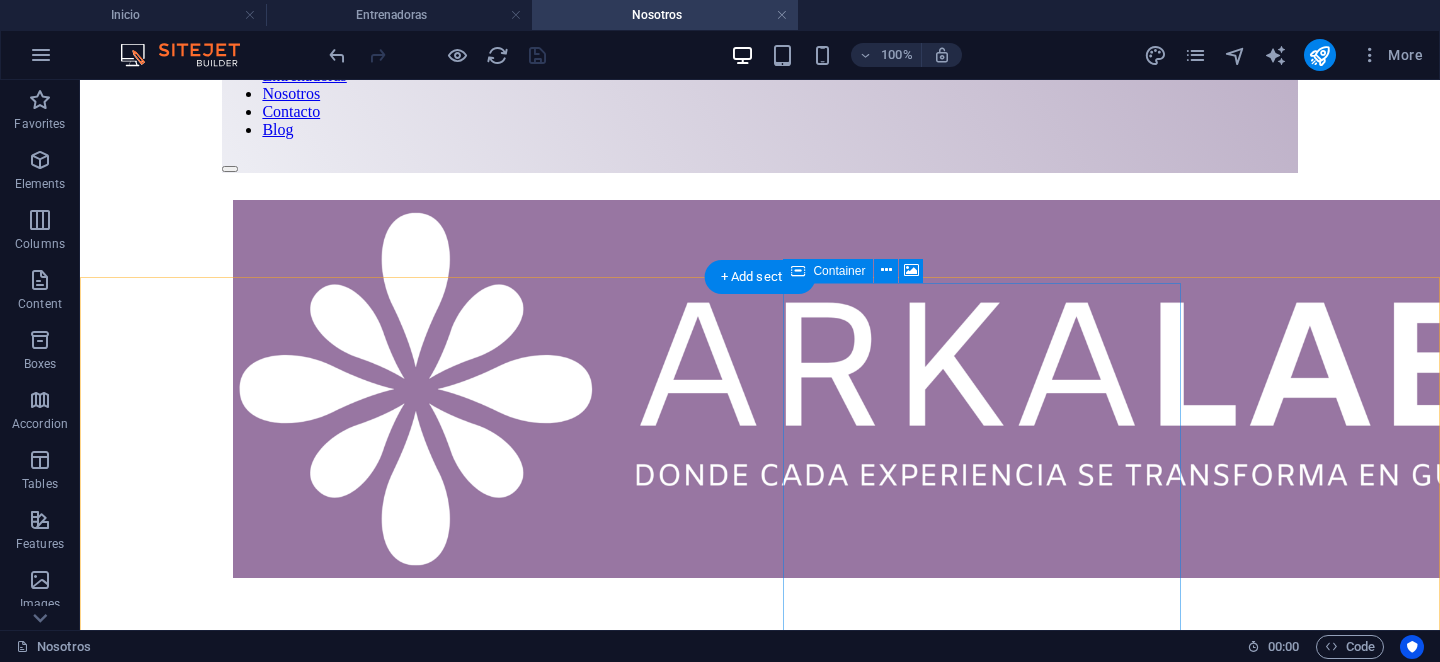 click at bounding box center (760, 1049) 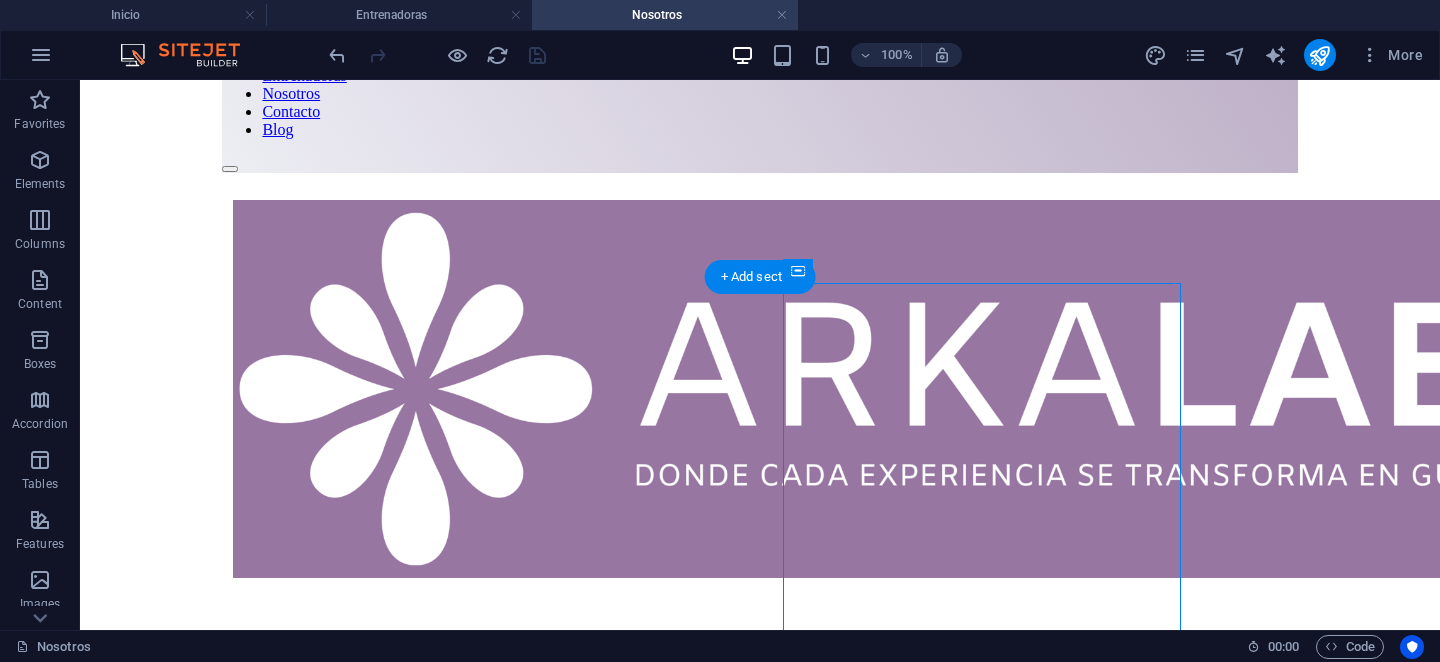 click at bounding box center [760, 1049] 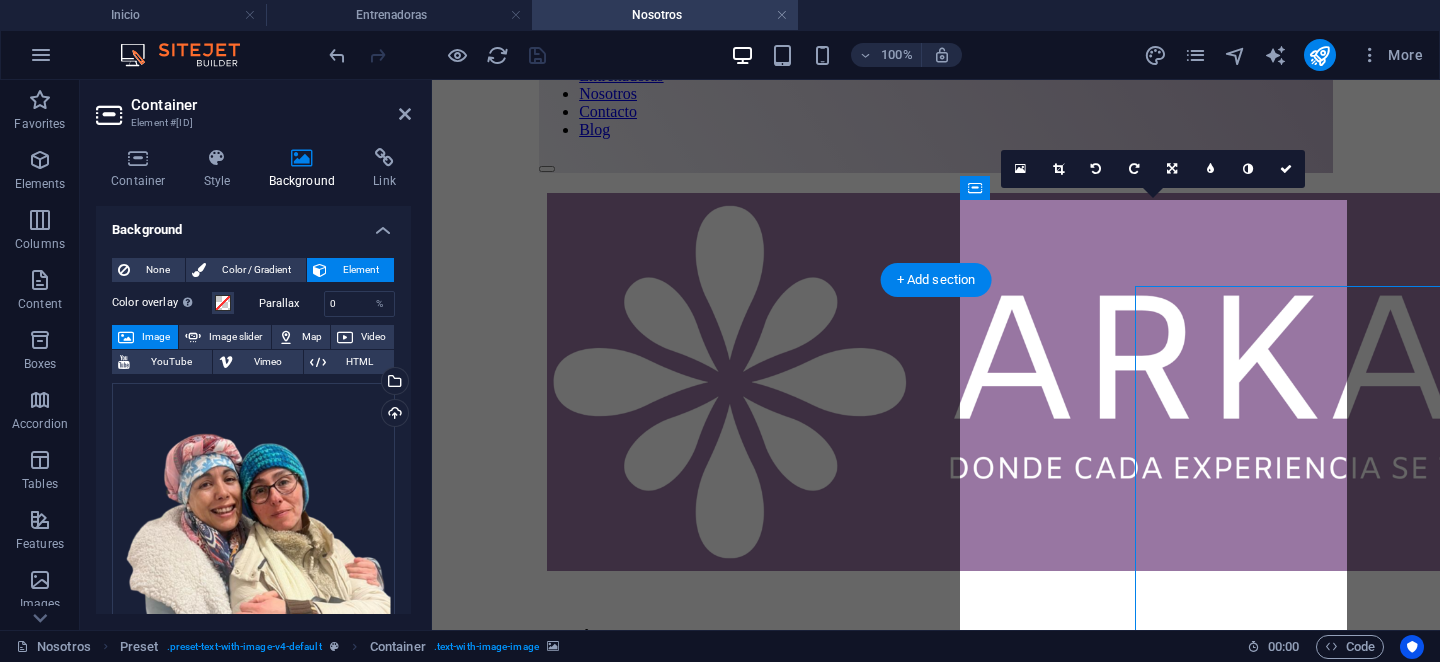 scroll, scrollTop: 339, scrollLeft: 0, axis: vertical 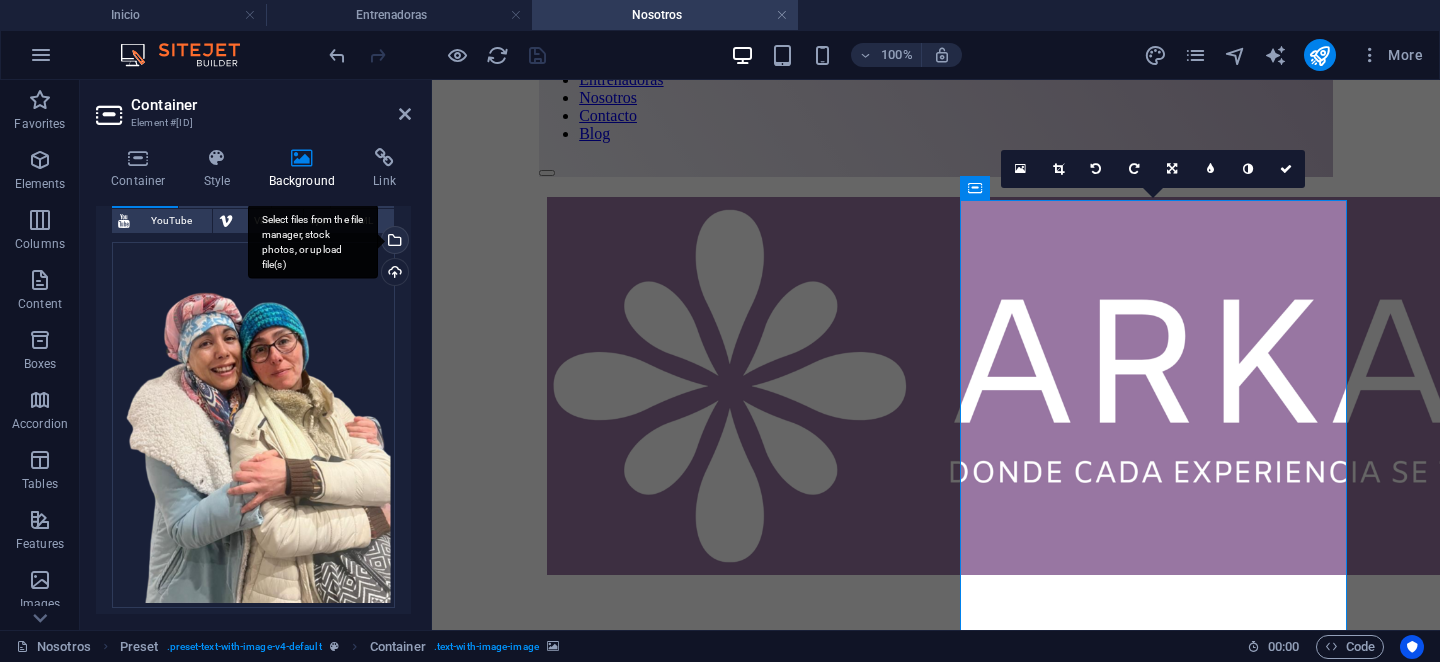 click on "Select files from the file manager, stock photos, or upload file(s)" at bounding box center [393, 242] 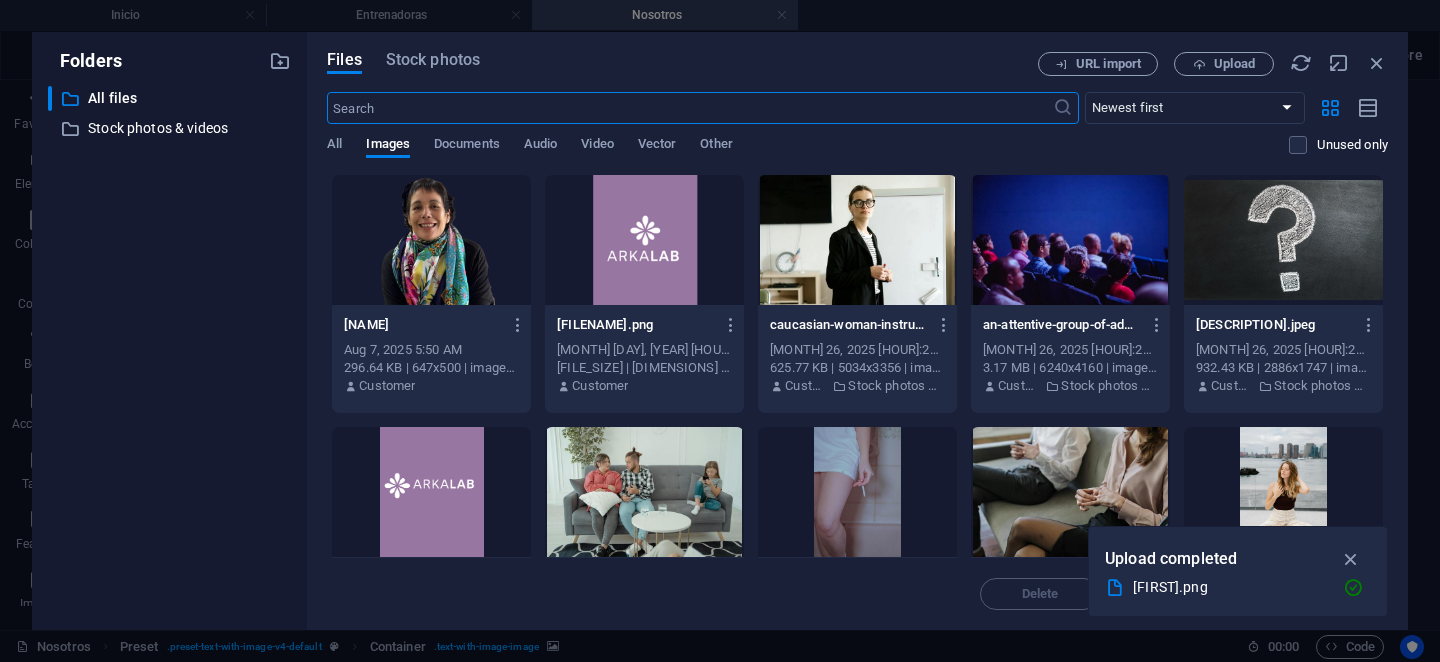 scroll, scrollTop: 340, scrollLeft: 0, axis: vertical 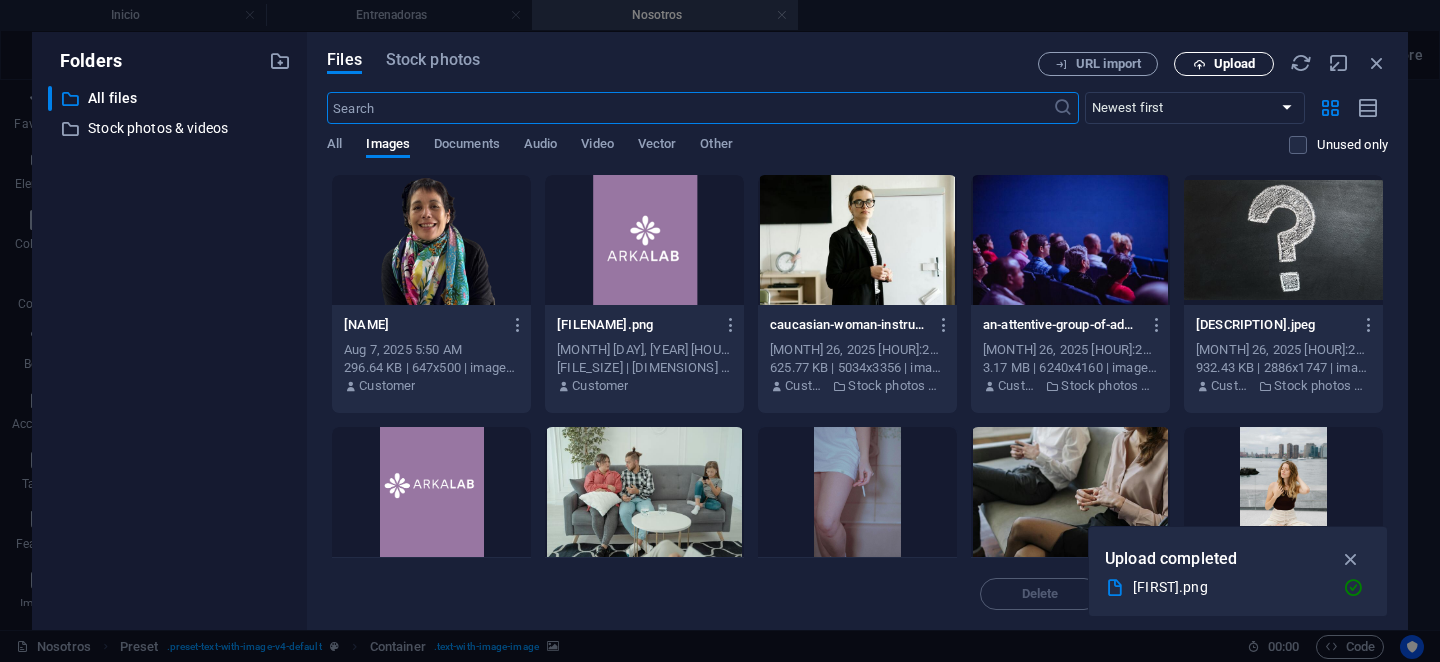 click on "Upload" at bounding box center (1224, 64) 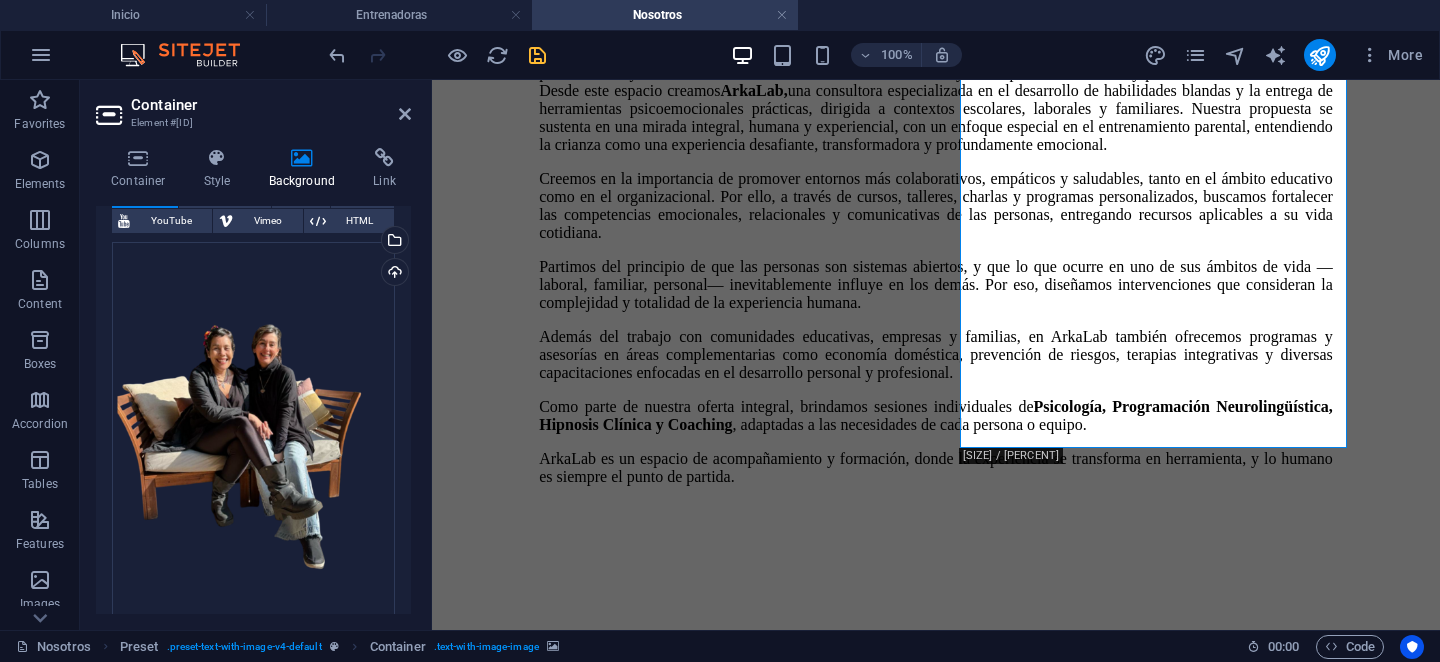 scroll, scrollTop: 1060, scrollLeft: 0, axis: vertical 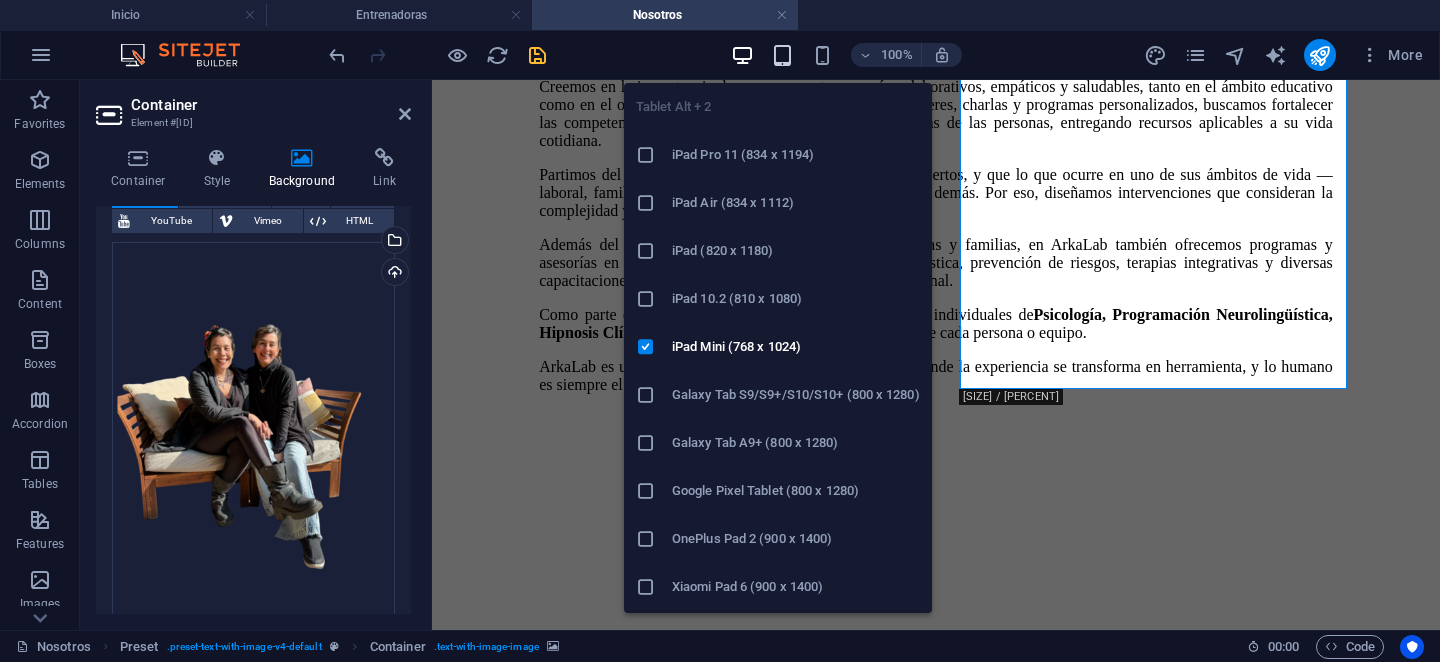 click at bounding box center [782, 55] 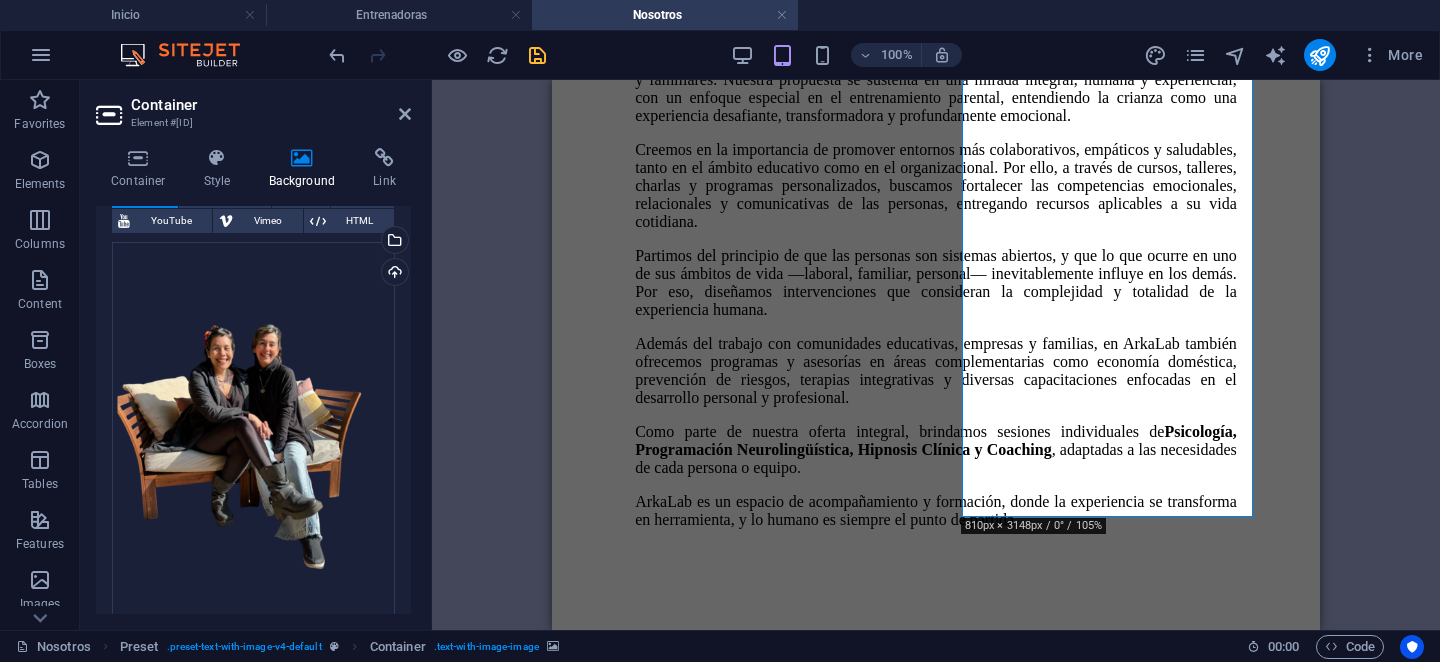 scroll, scrollTop: 490, scrollLeft: 0, axis: vertical 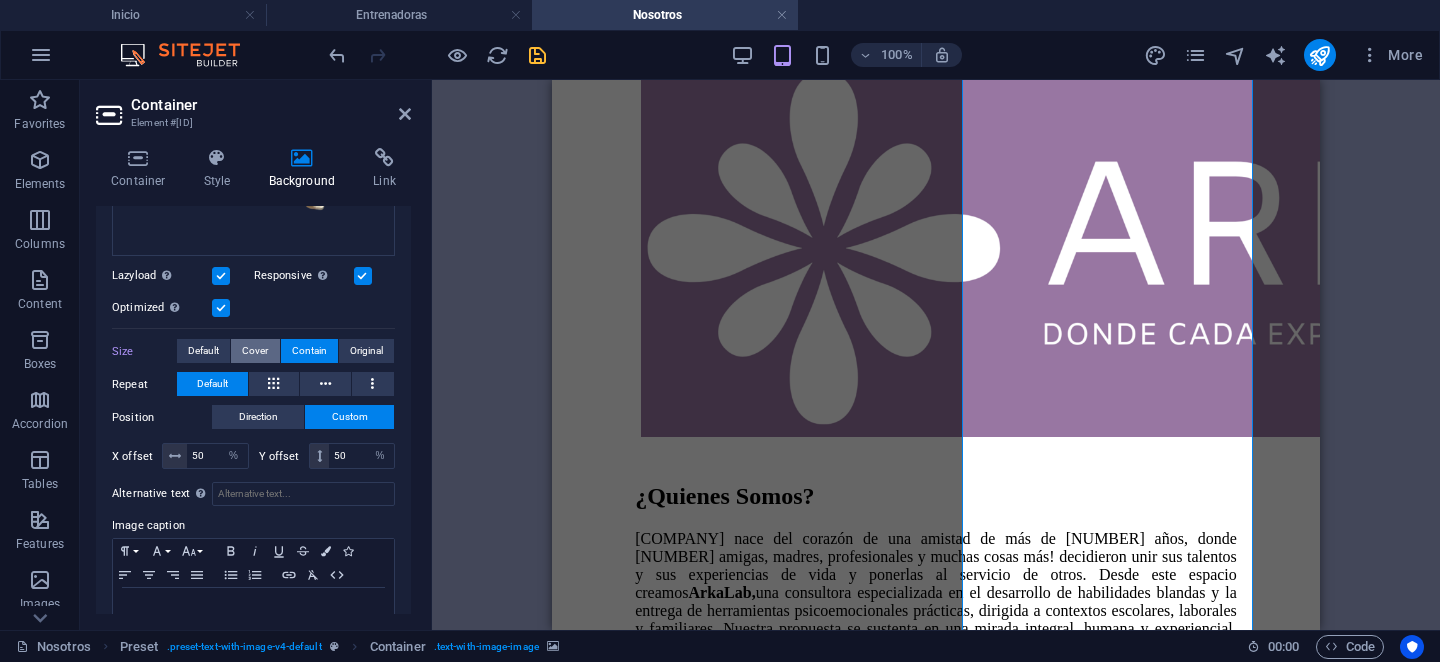 click on "Cover" at bounding box center (255, 351) 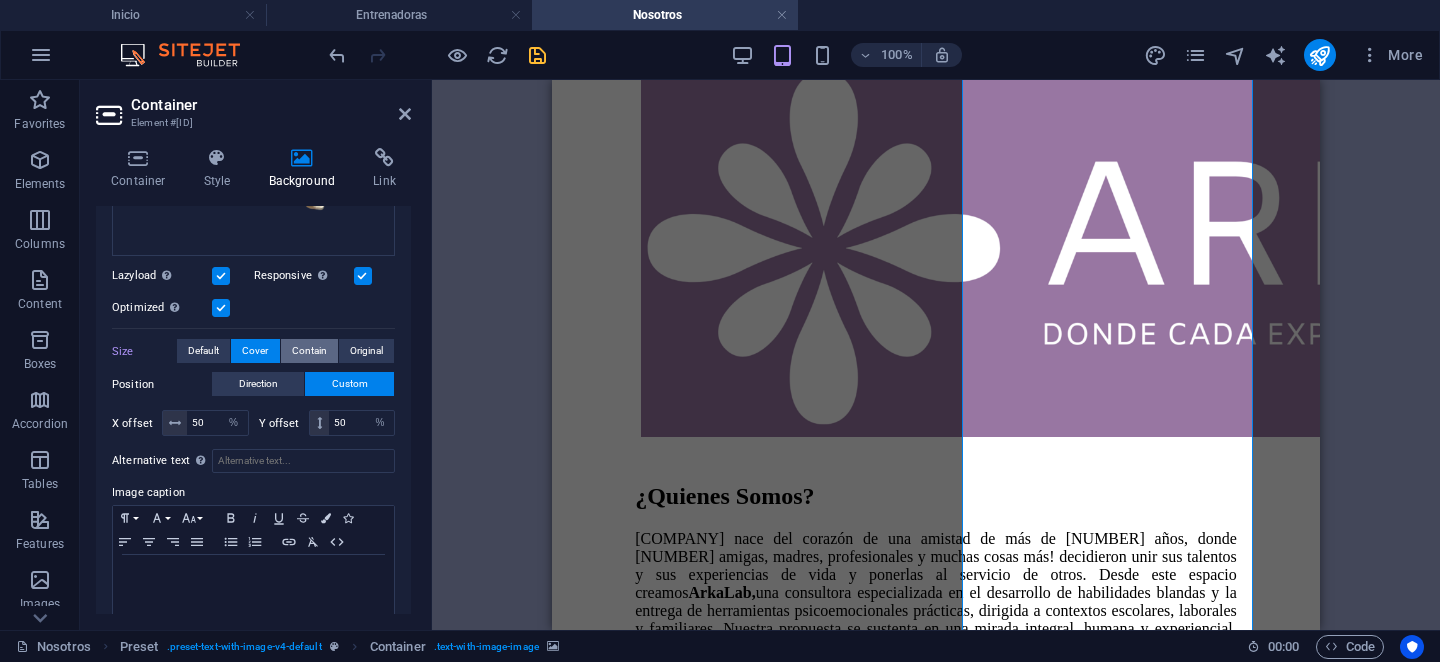 click on "Contain" at bounding box center [309, 351] 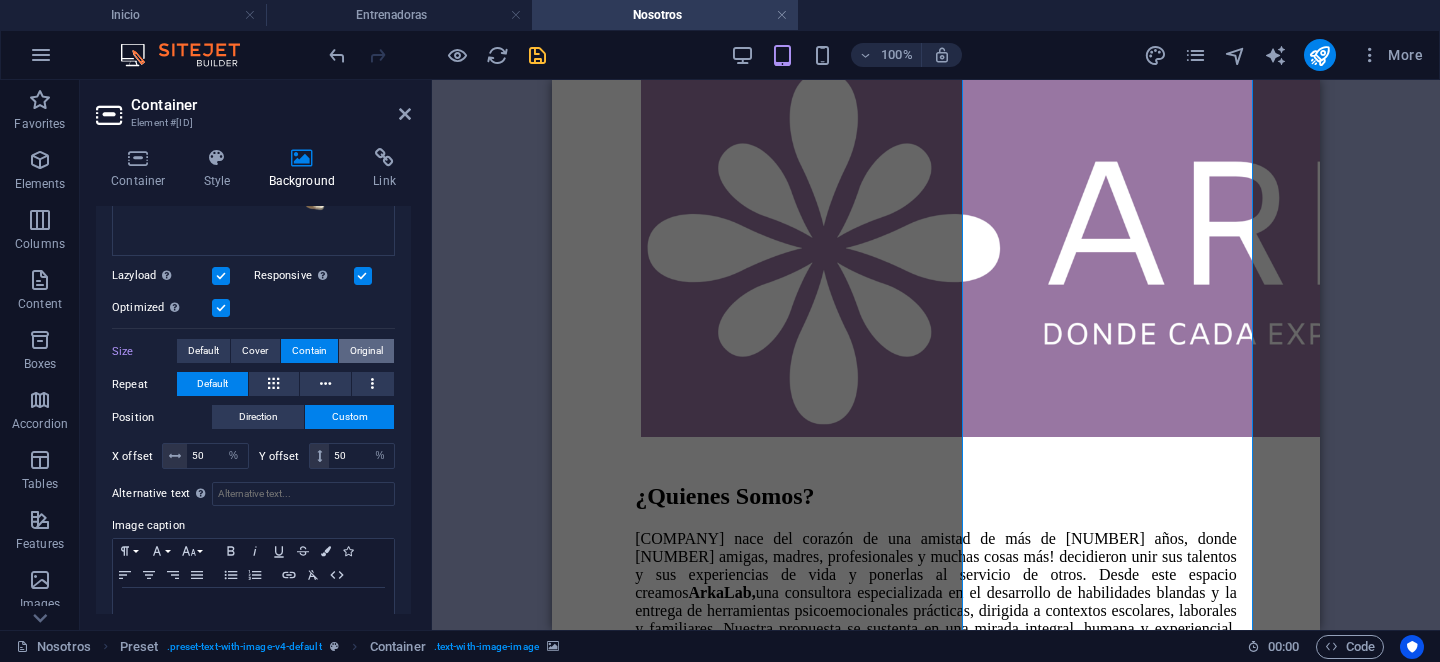 click on "Original" at bounding box center [366, 351] 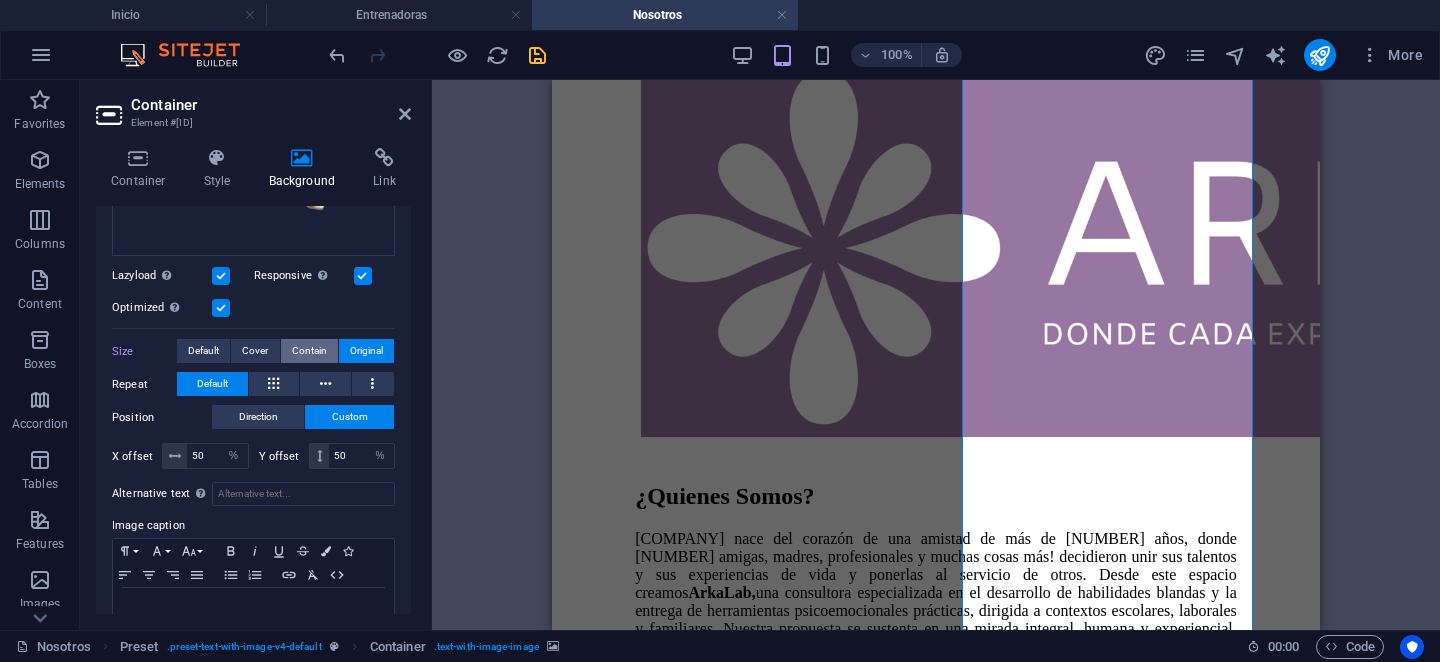 click on "Contain" at bounding box center [309, 351] 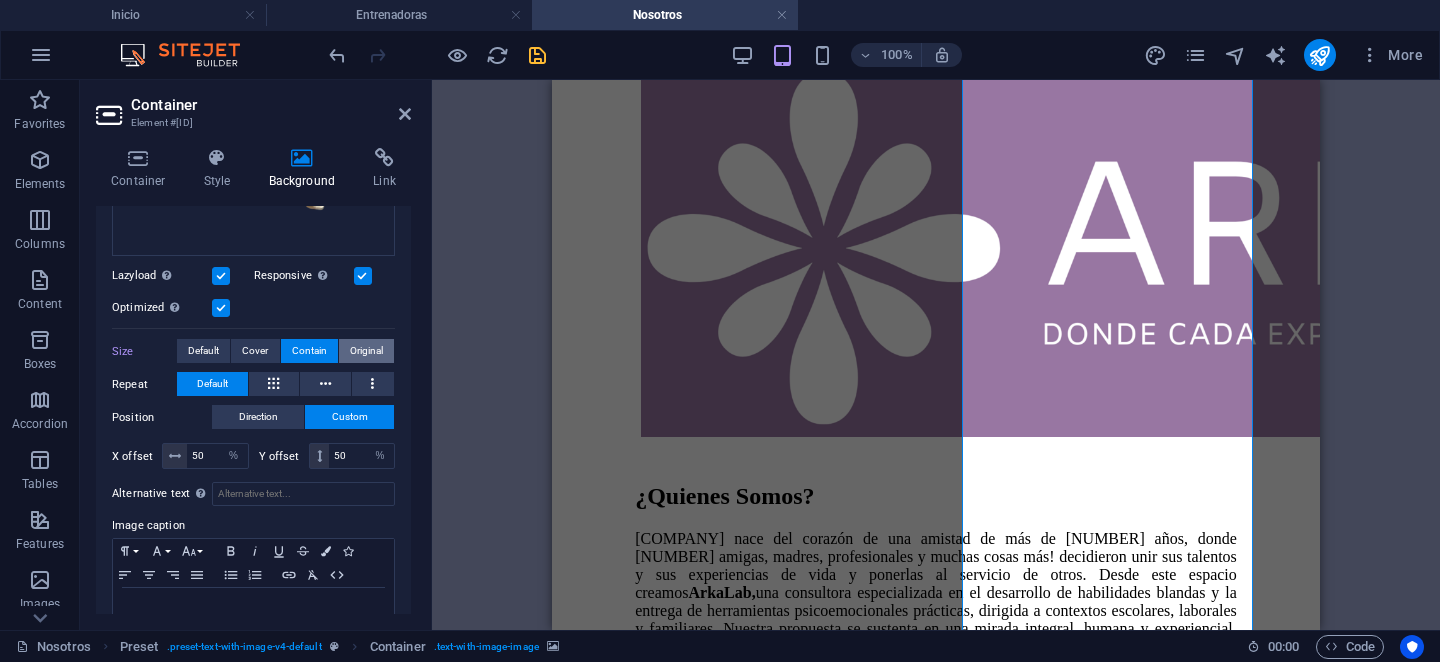 click on "Original" at bounding box center [366, 351] 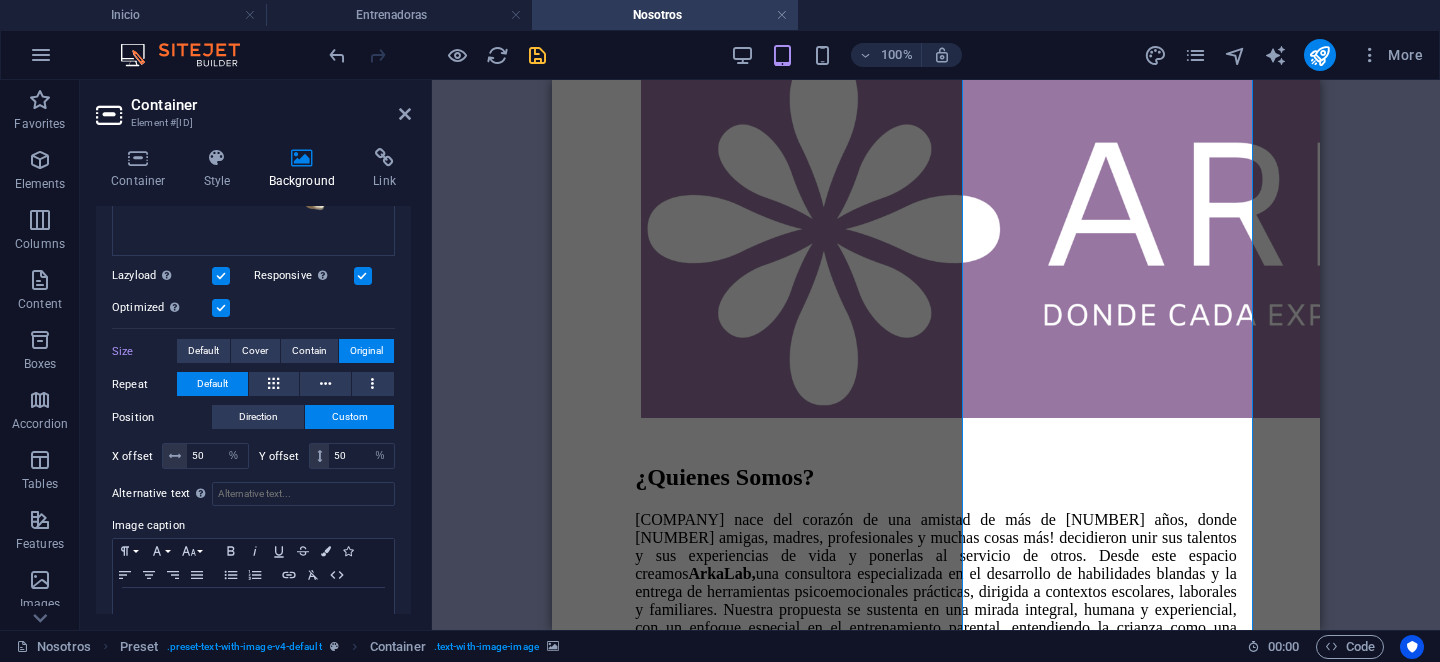 scroll, scrollTop: 531, scrollLeft: 0, axis: vertical 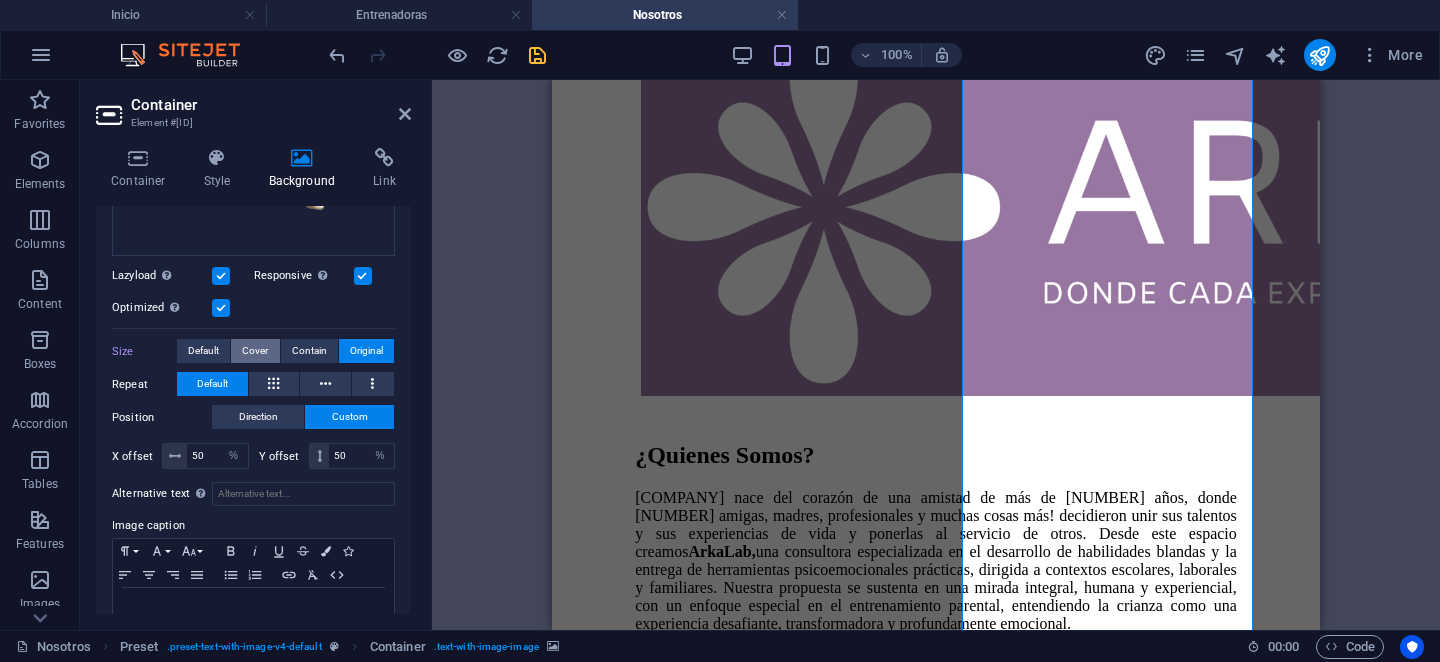 click on "Cover" at bounding box center (255, 351) 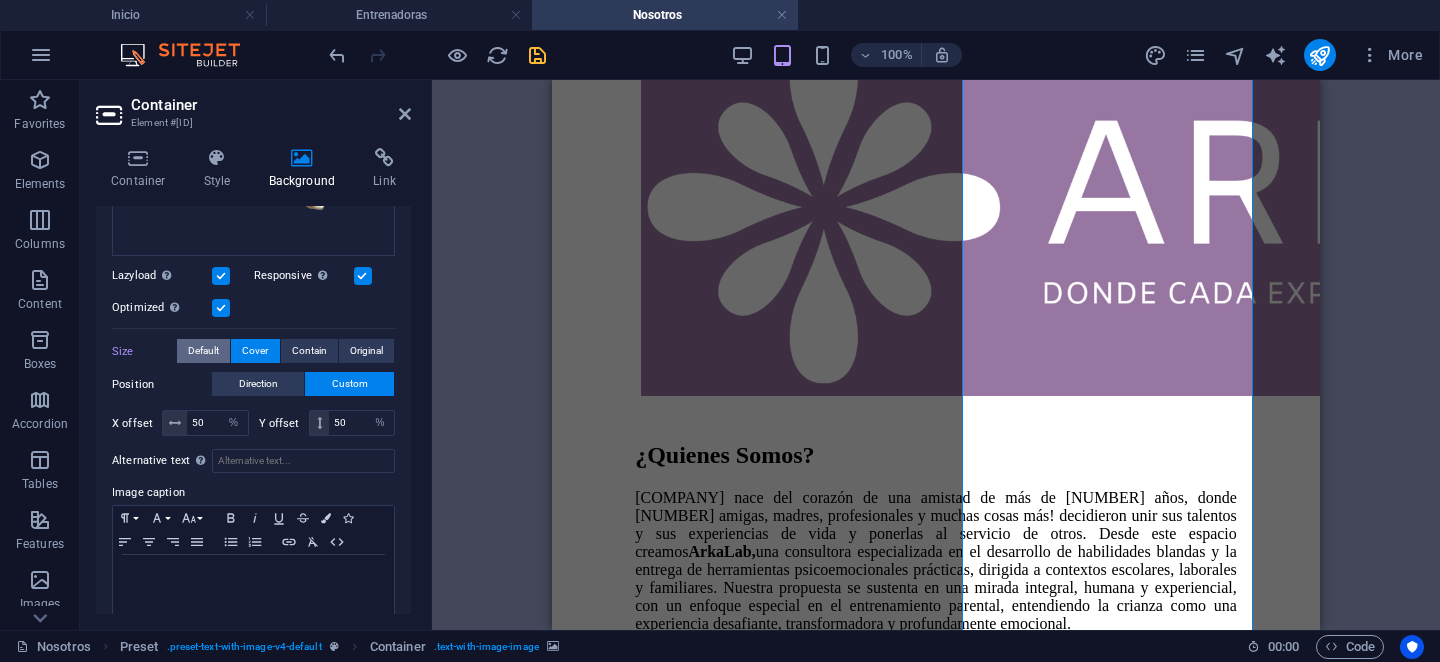 click on "Default" at bounding box center (203, 351) 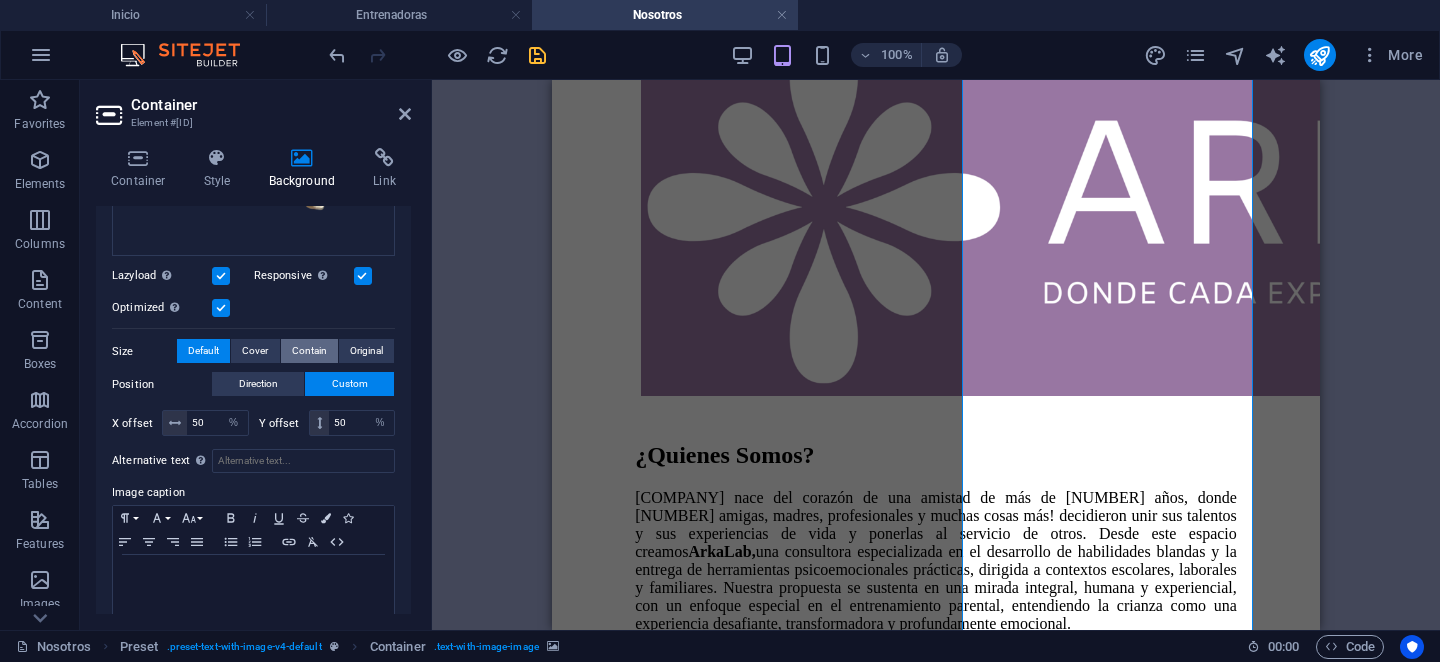 click on "Contain" at bounding box center (309, 351) 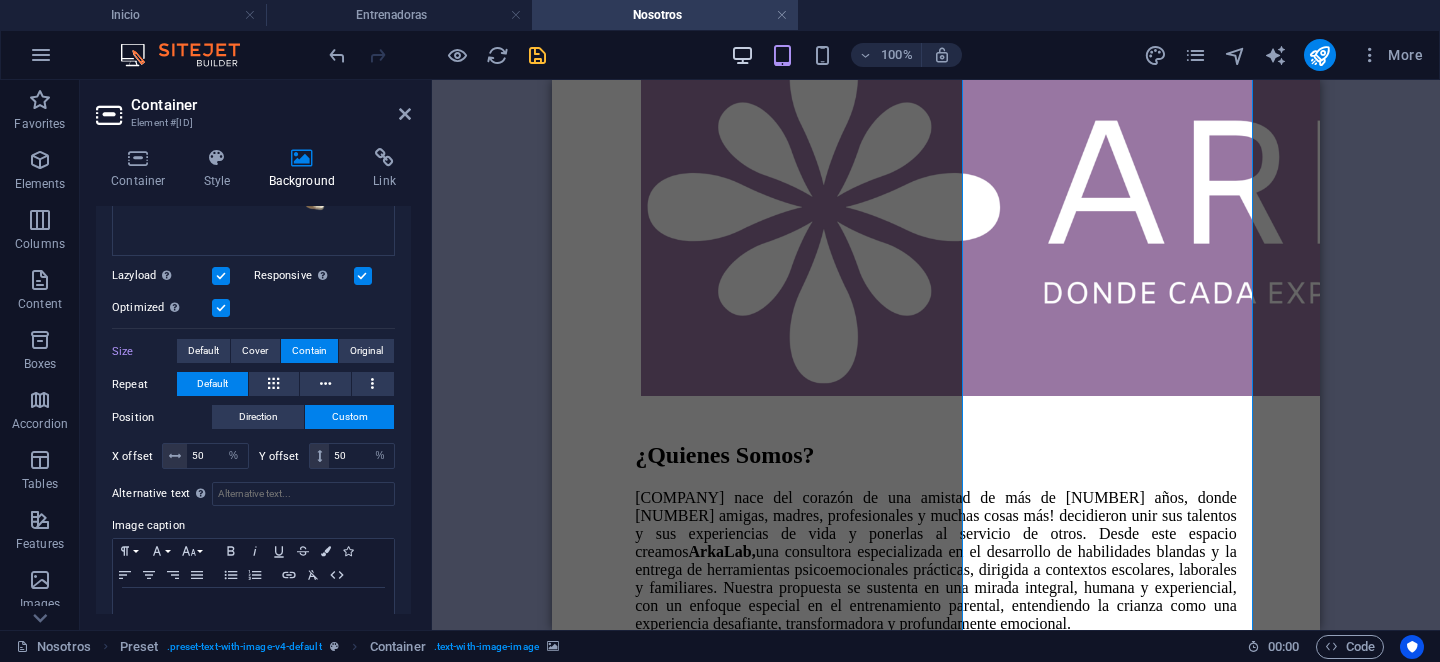 click at bounding box center [742, 55] 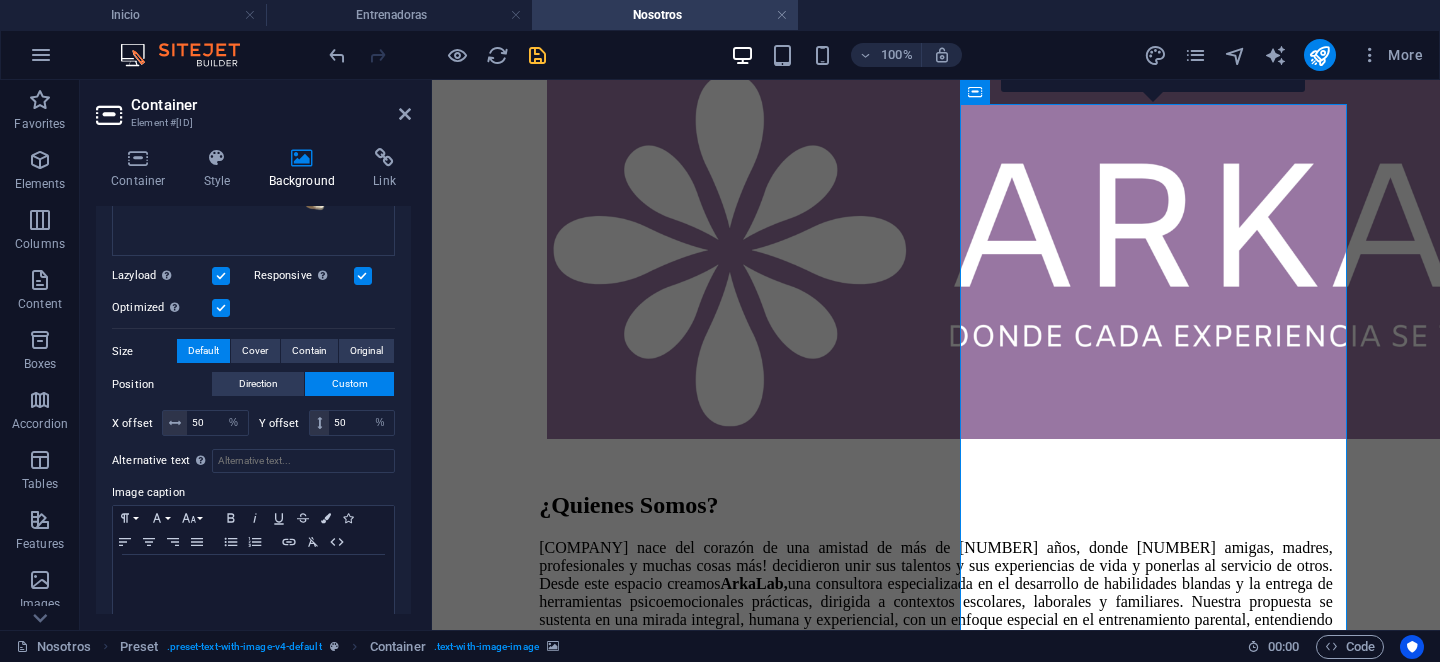 scroll, scrollTop: 383, scrollLeft: 0, axis: vertical 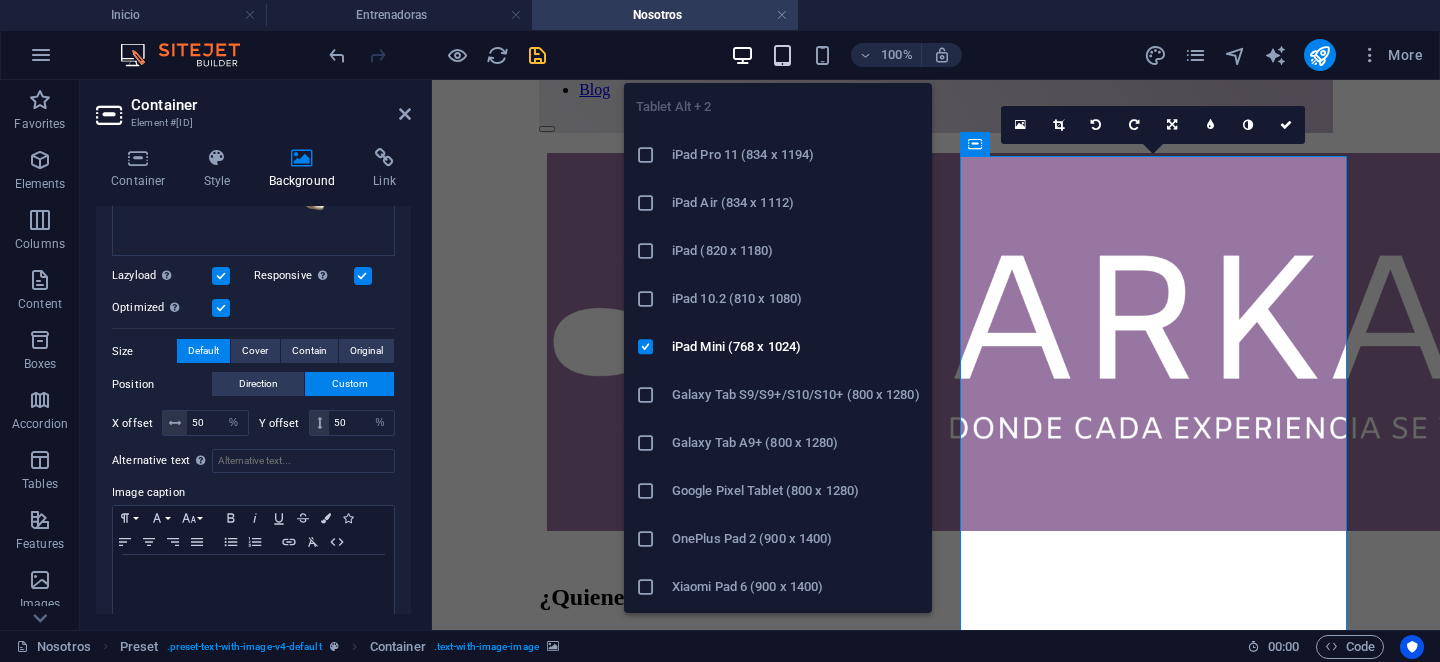 click at bounding box center [782, 55] 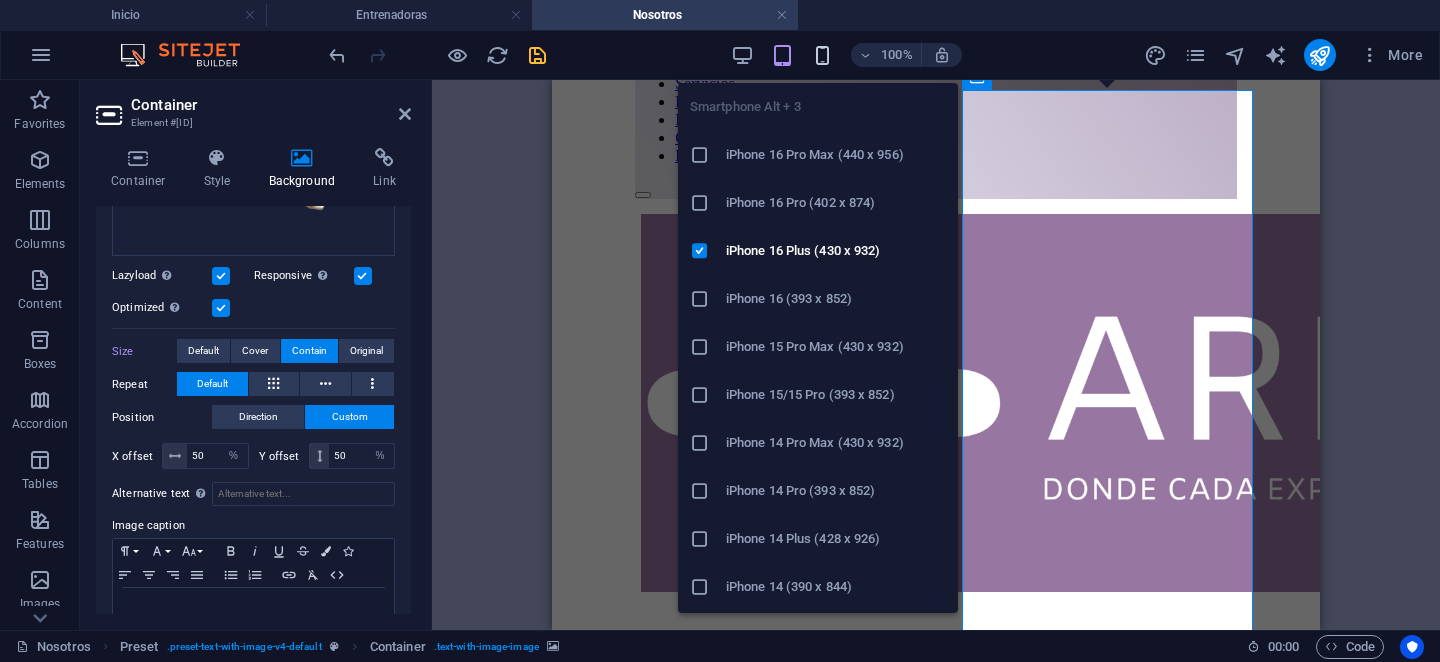 click at bounding box center (822, 55) 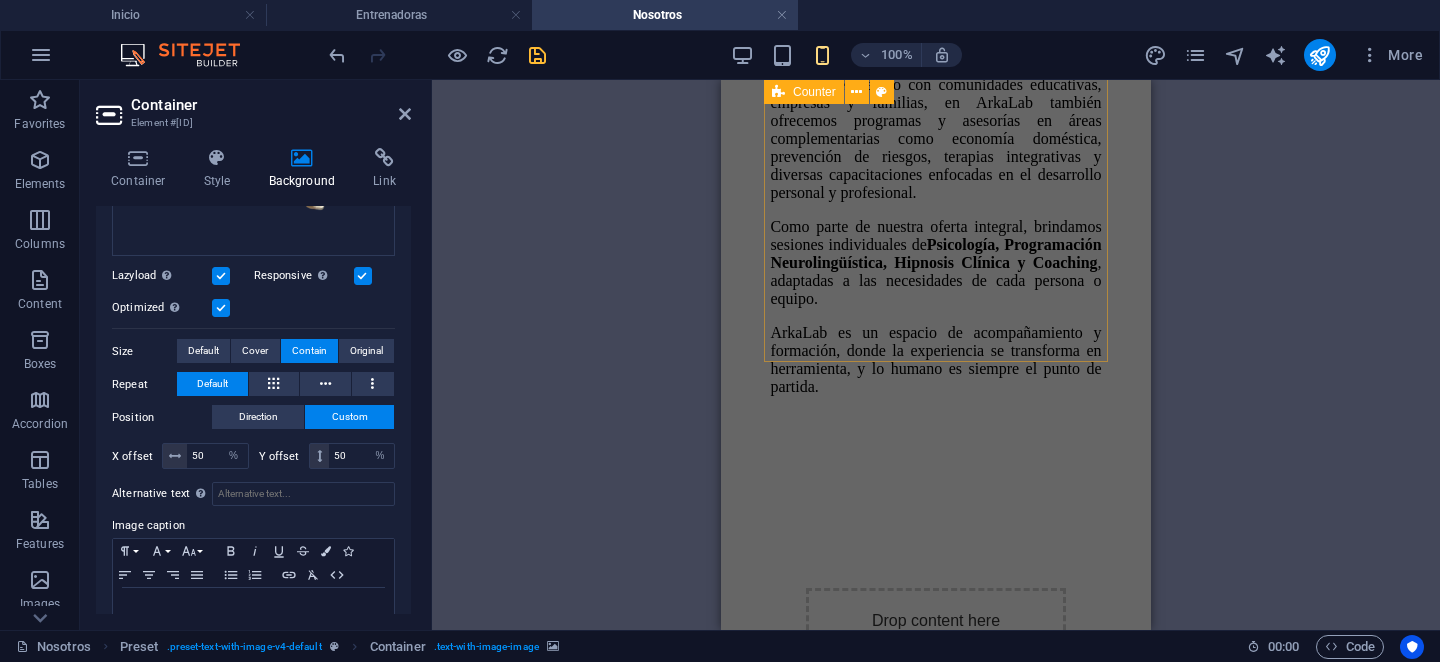 scroll, scrollTop: 1098, scrollLeft: 0, axis: vertical 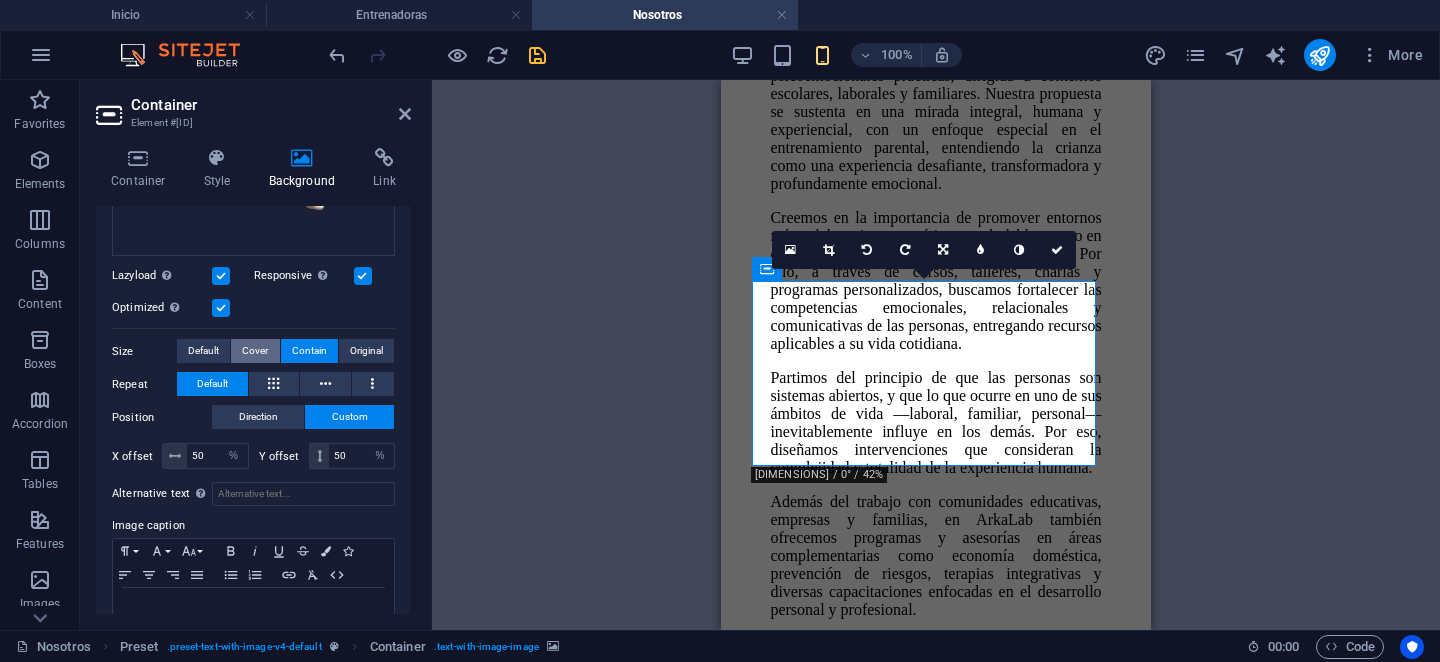 click on "Cover" at bounding box center (255, 351) 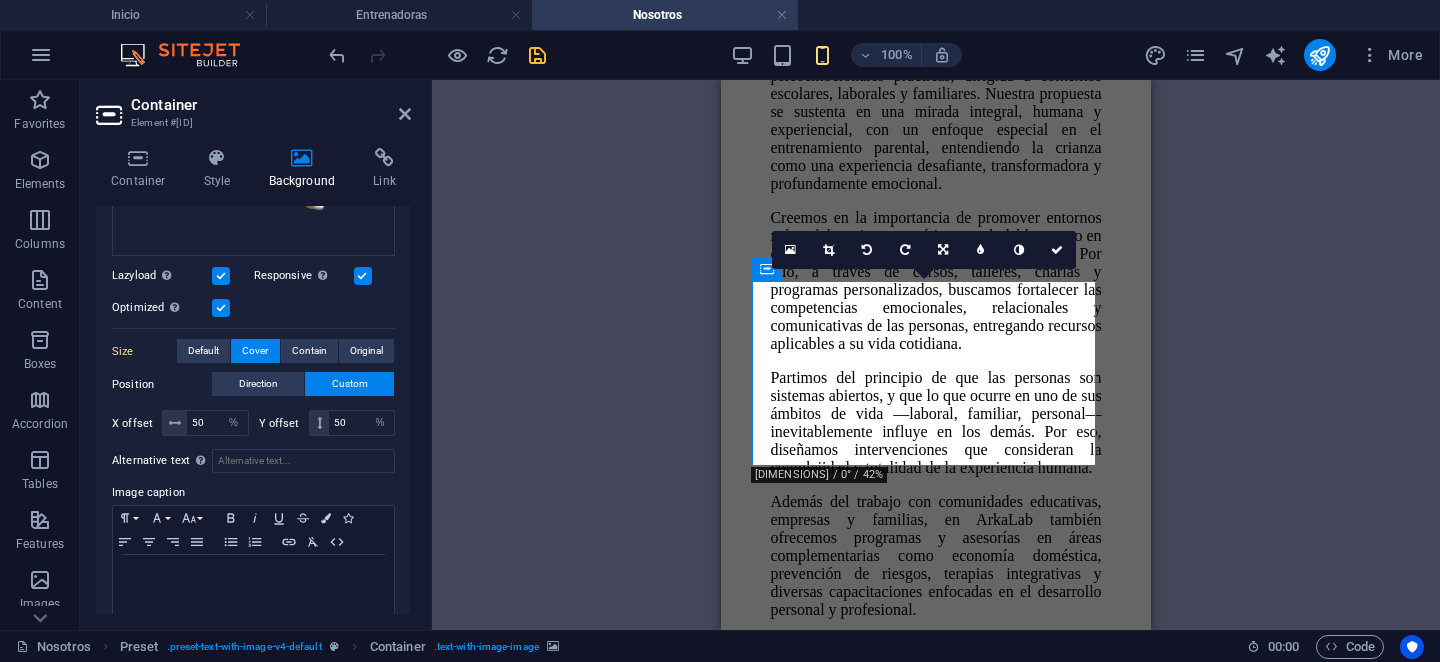 click on "Drag here to replace the existing content. Press “Ctrl” if you want to create a new element.
Preset Container H2 Preset Preset Container Placeholder Container Image Counter Container Text Image with text Image Container Text Container Image with text Text H3 Container Text Reference Spacer Container H3 Text Collection Collection item Container Image Collection item Container Image Collection item Container Collection Image Collection Collection item Collection item Container Spacer H3 Text Collection item Container Image Collection item Collection Container H3 Text H3 Text Collection item Container Image Collection item Collection item Container Spacer Text Collection item Image Collection item Collection item Container H3 Collection item Container Image Collection item Collection item Container H3 Text Collection item Image" at bounding box center (936, 355) 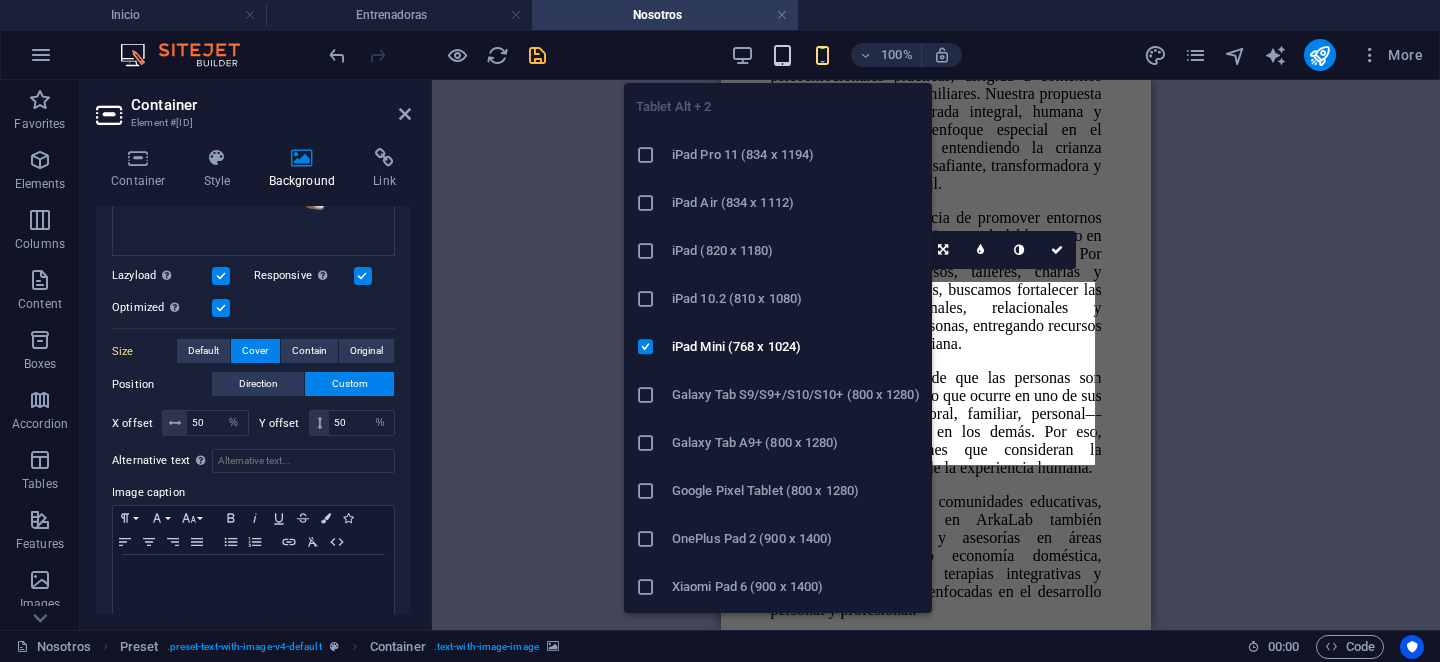 click at bounding box center [782, 55] 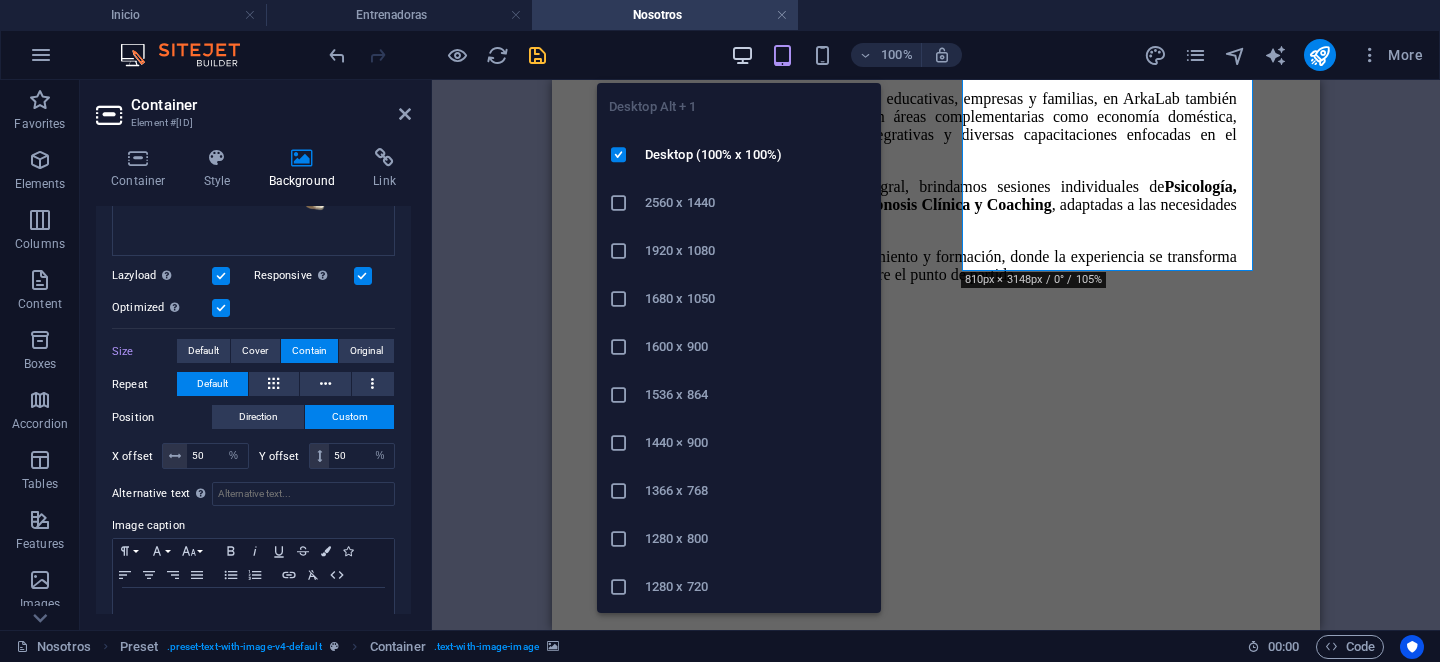 click at bounding box center [742, 55] 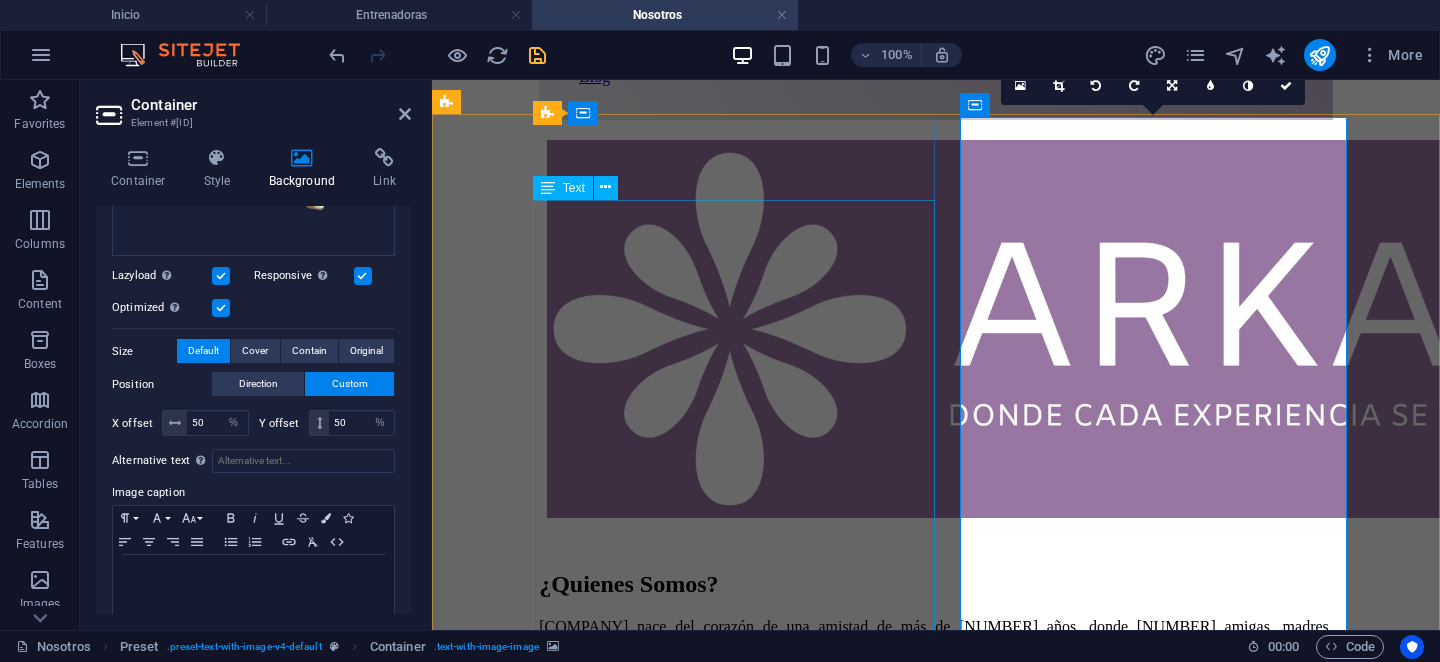 scroll, scrollTop: 423, scrollLeft: 0, axis: vertical 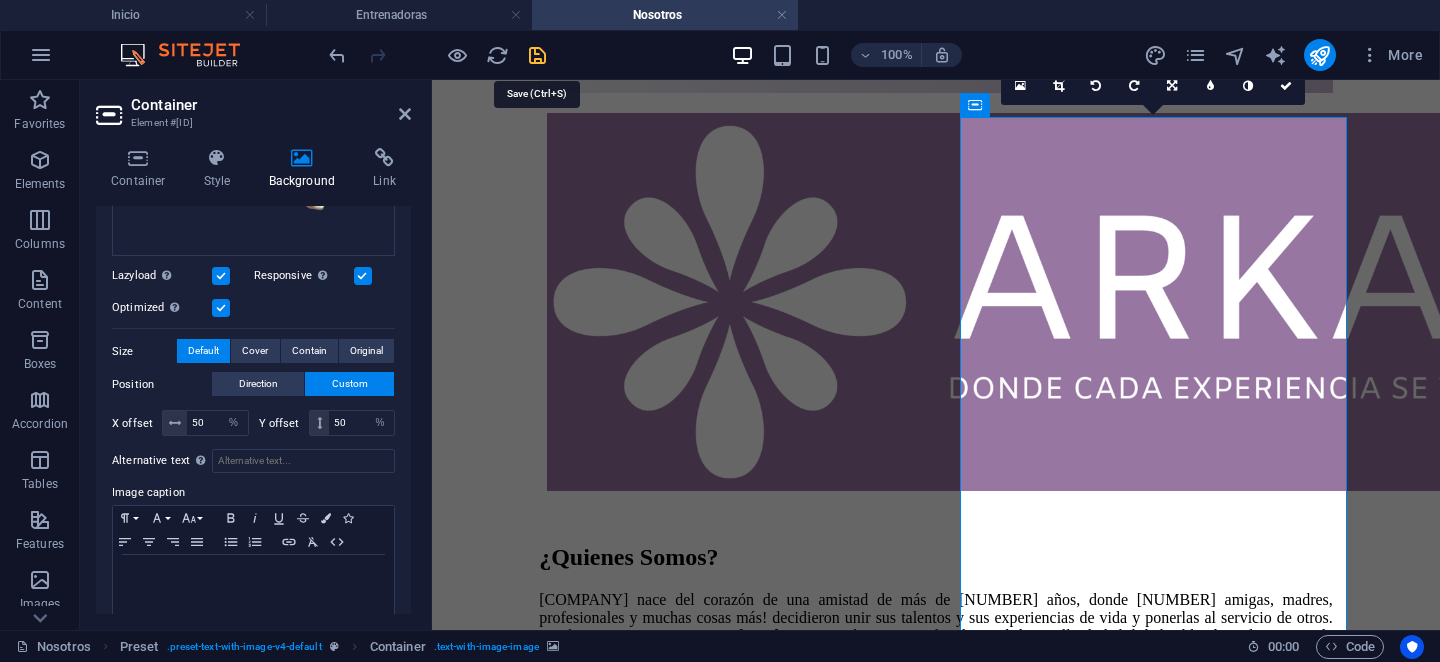 click at bounding box center [537, 55] 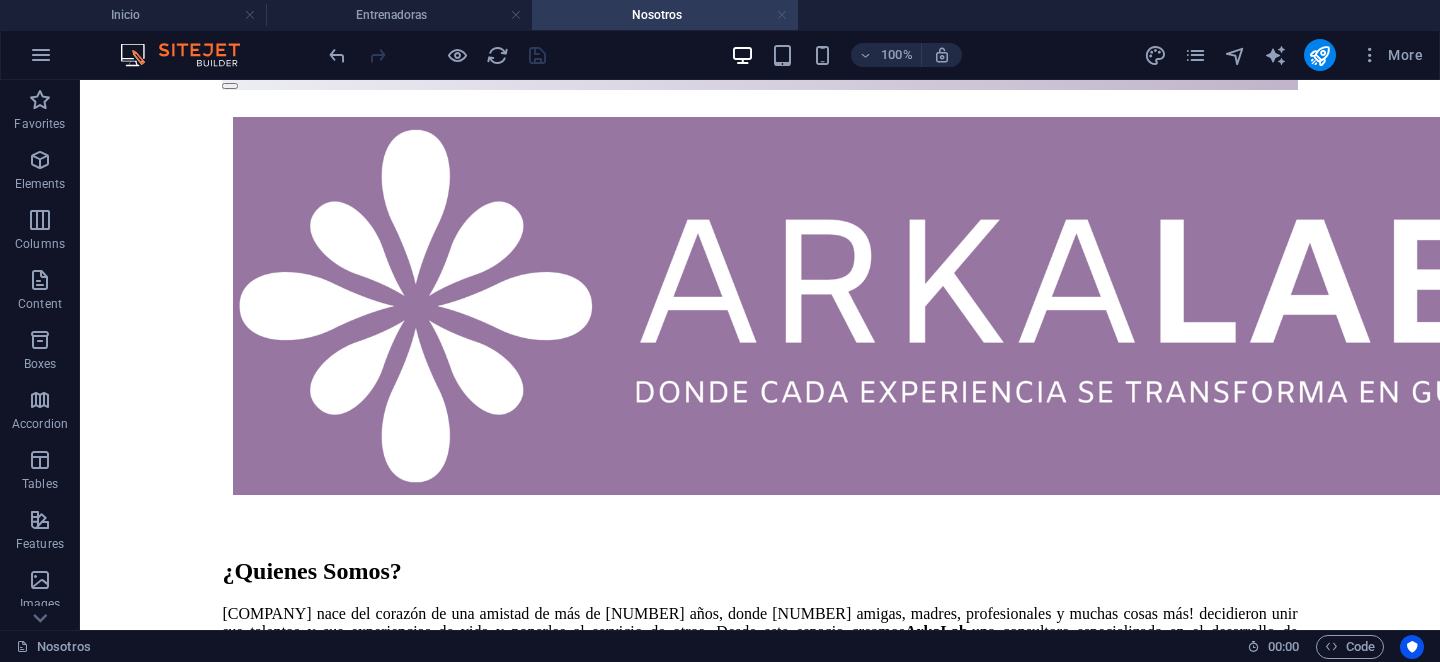 click at bounding box center (782, 15) 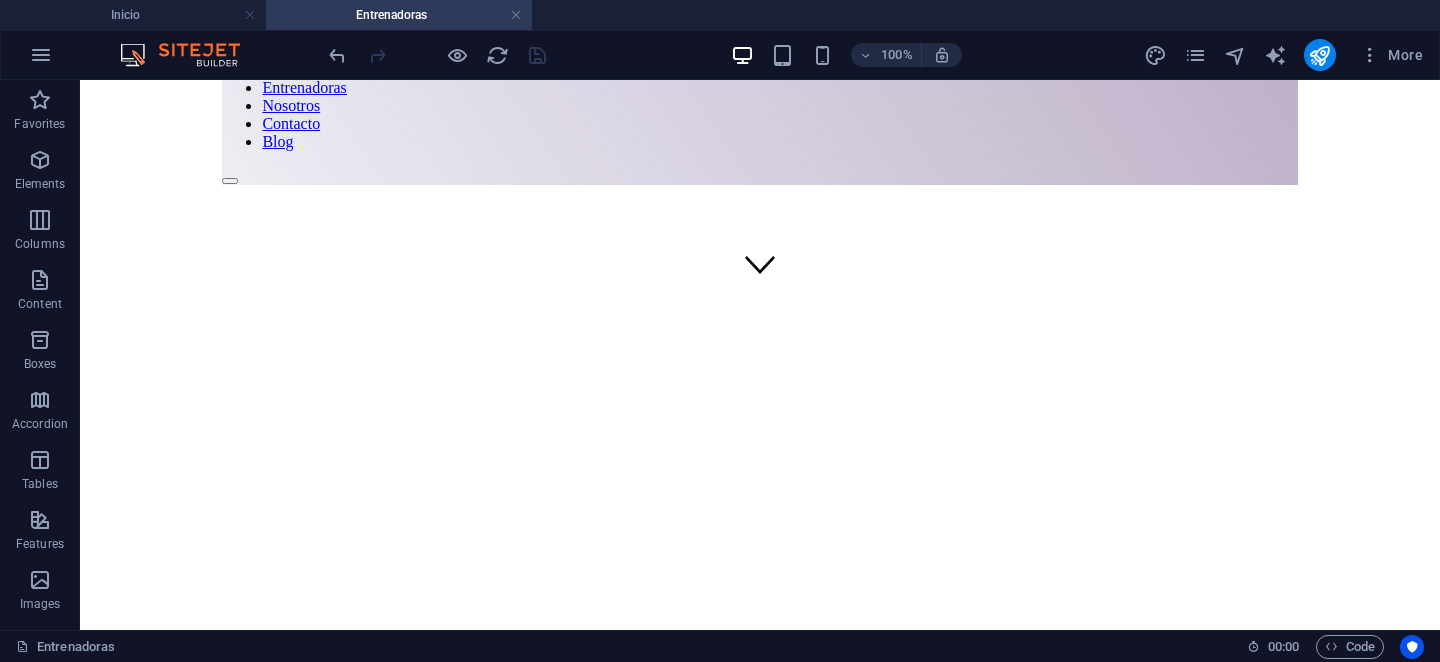 scroll, scrollTop: 0, scrollLeft: 0, axis: both 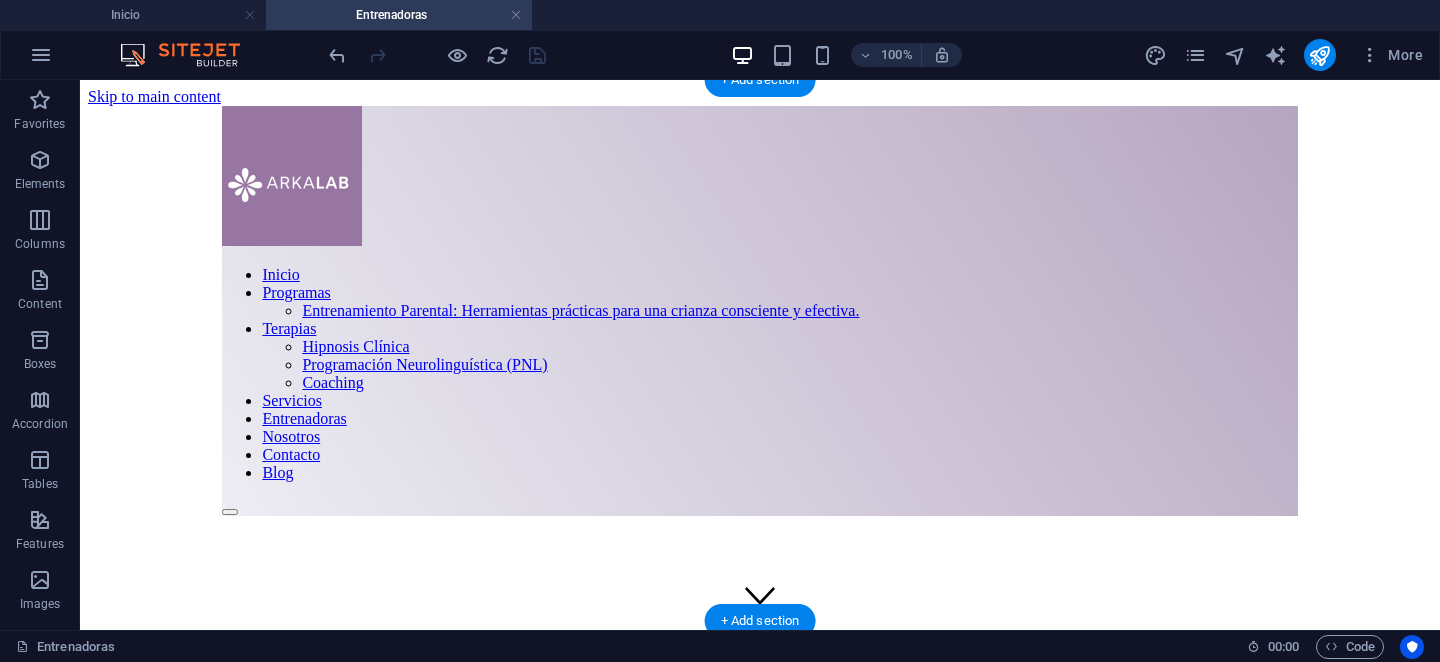 click at bounding box center [760, 983] 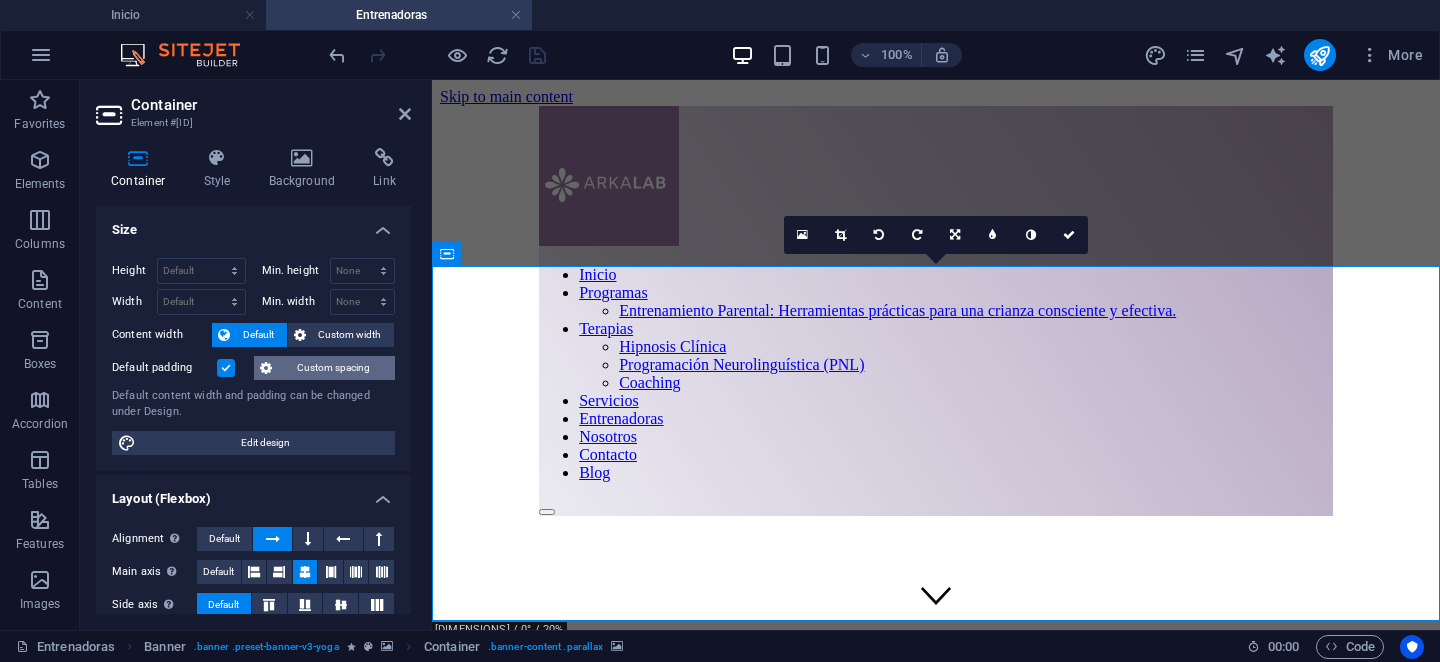 click on "Custom spacing" at bounding box center [333, 368] 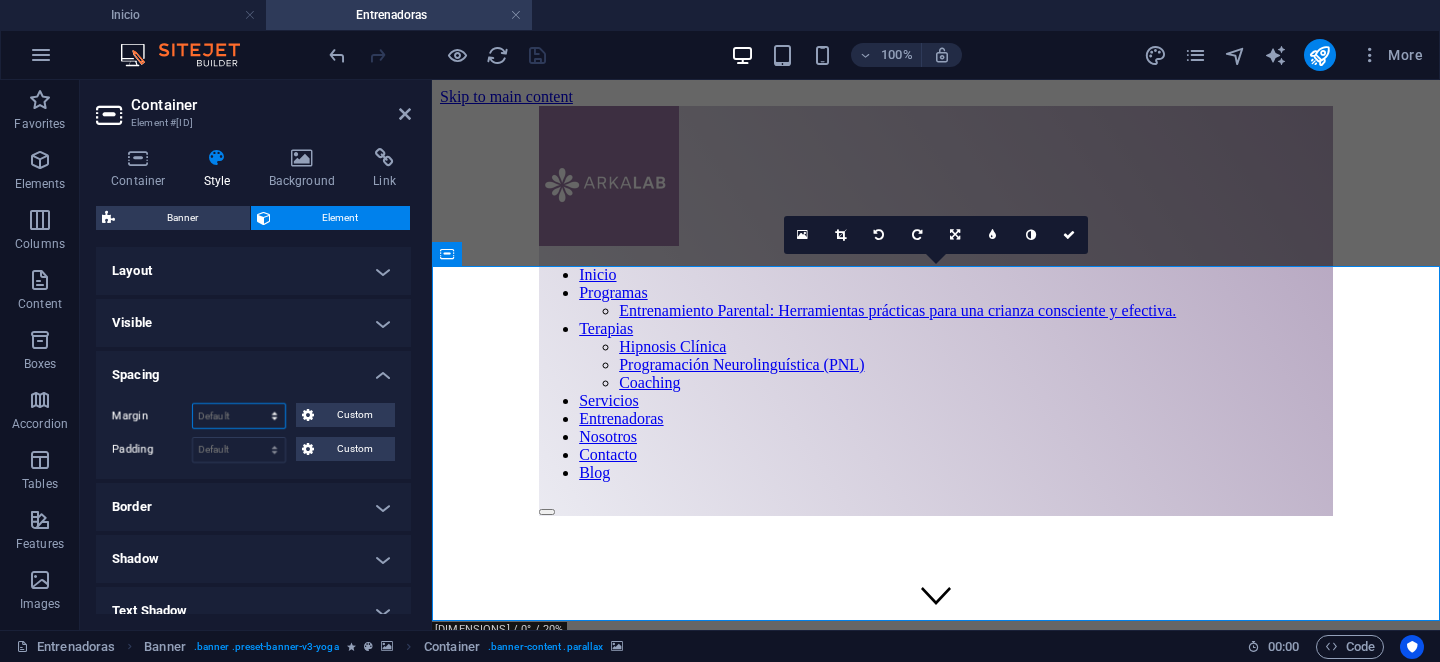 click on "Default auto px % rem vw vh Custom" at bounding box center (239, 416) 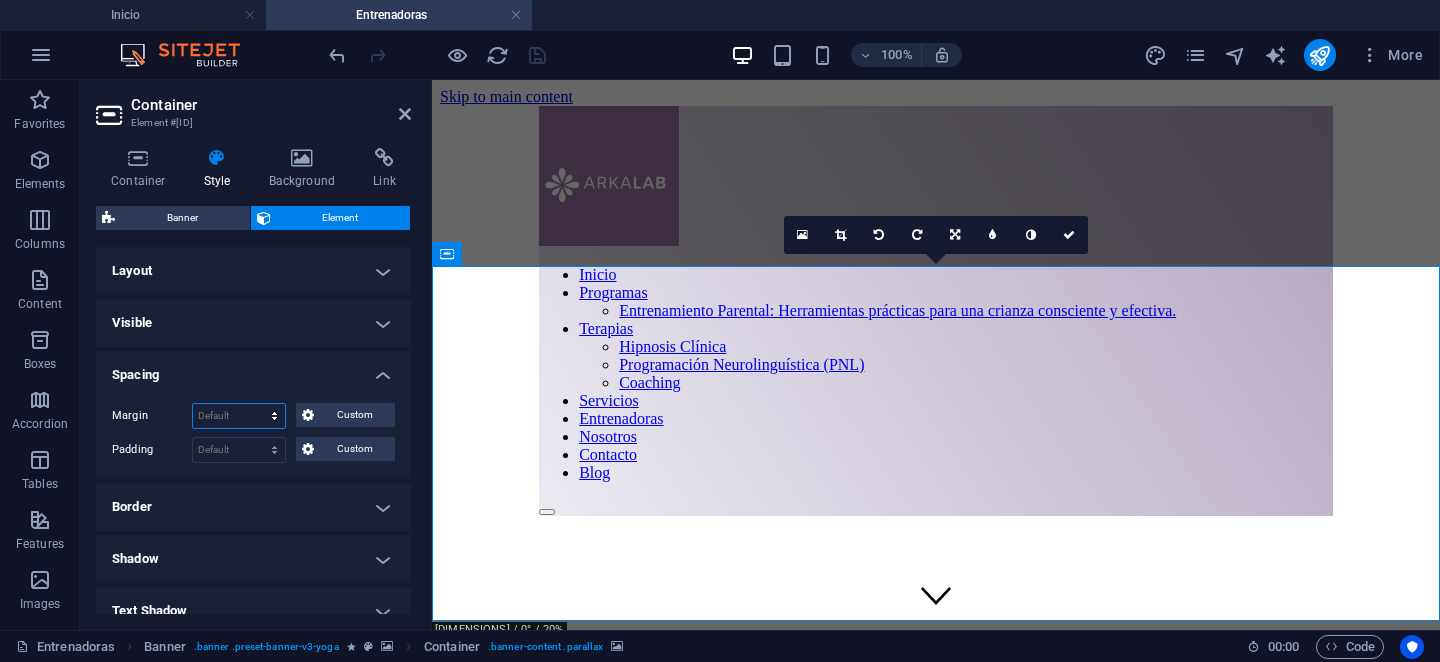 select on "%" 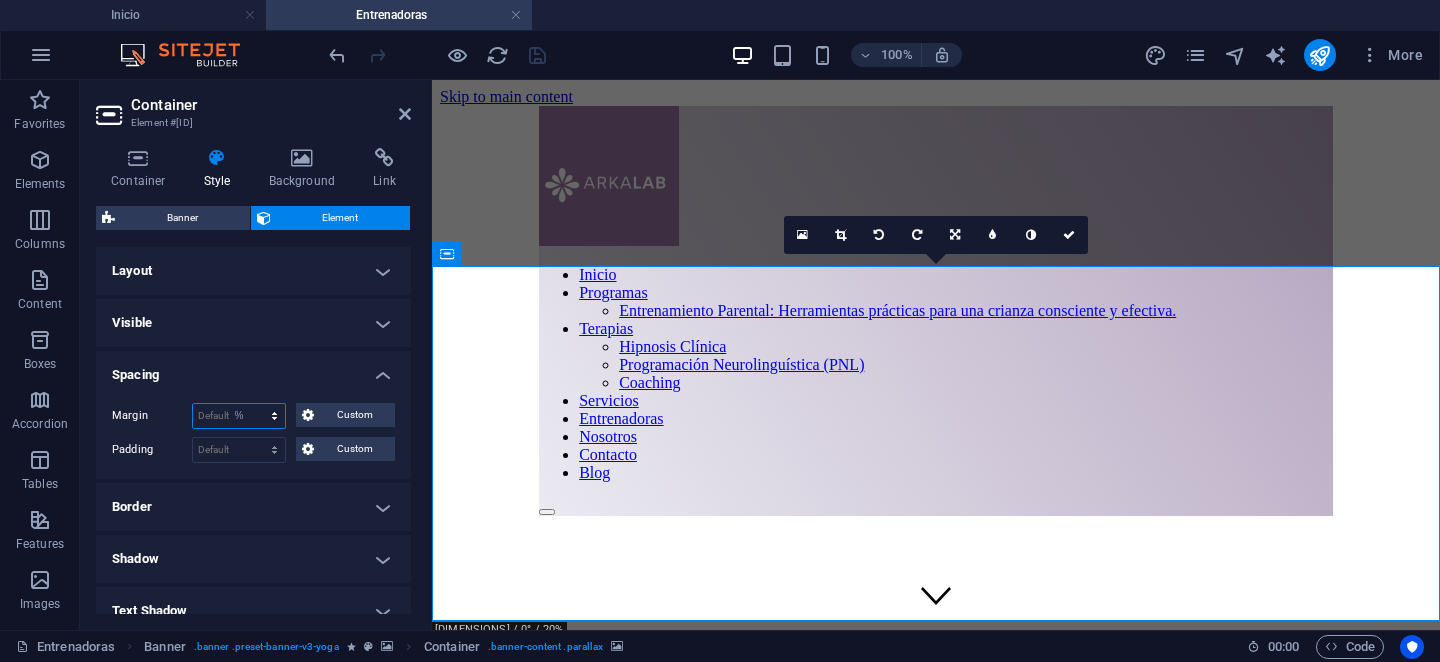 type on "100" 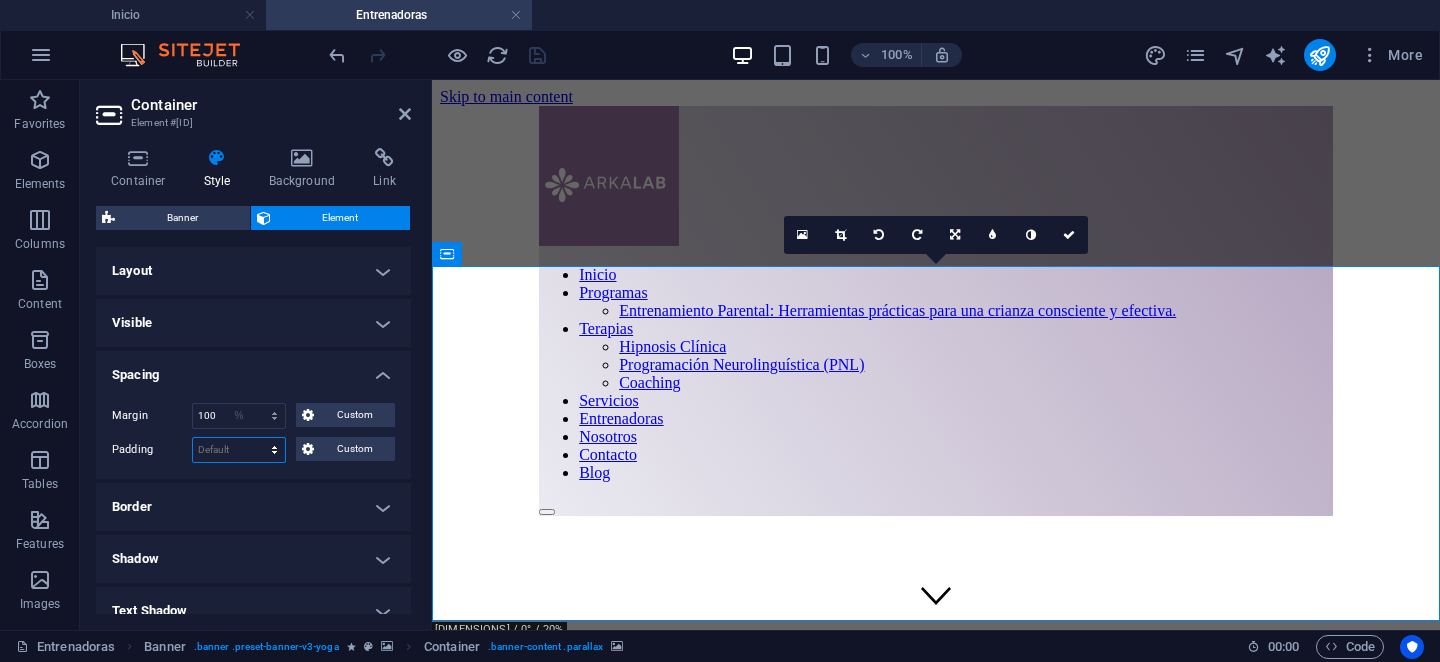 click on "Default px rem % vh vw Custom" at bounding box center [239, 450] 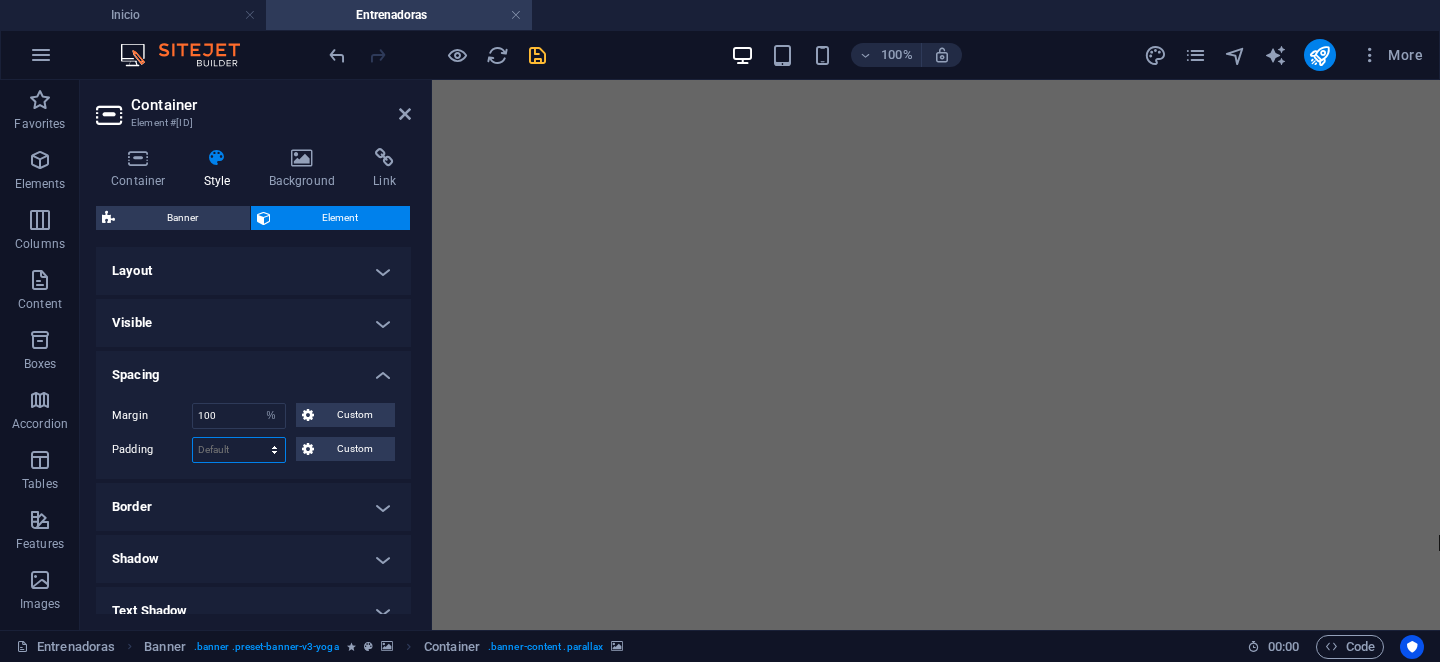 scroll, scrollTop: 1096, scrollLeft: 0, axis: vertical 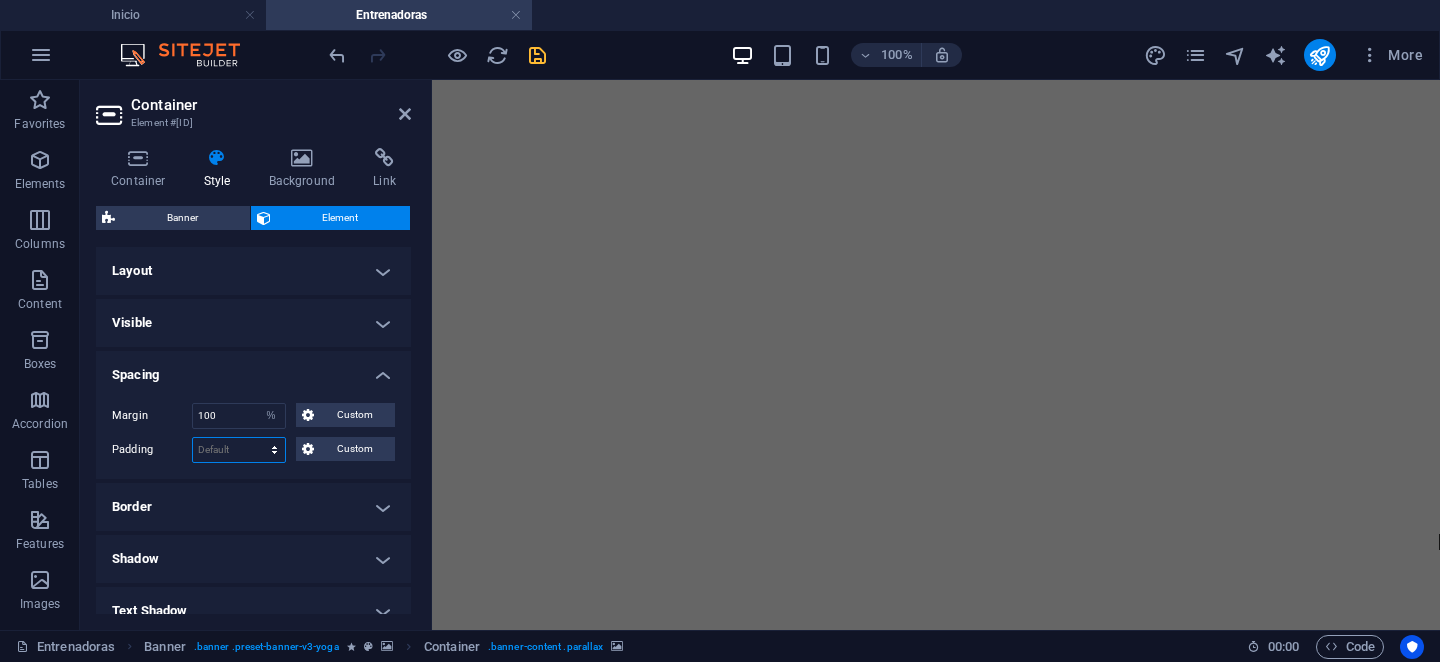 select on "%" 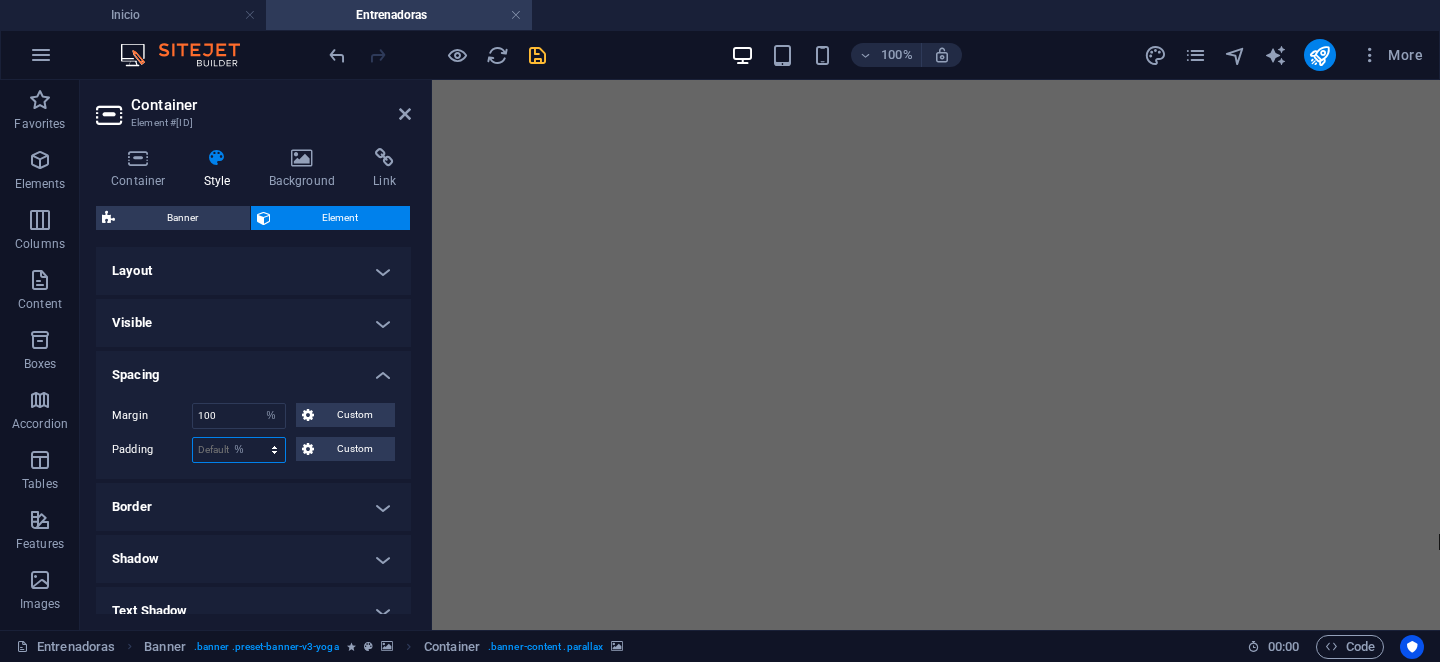 type on "100" 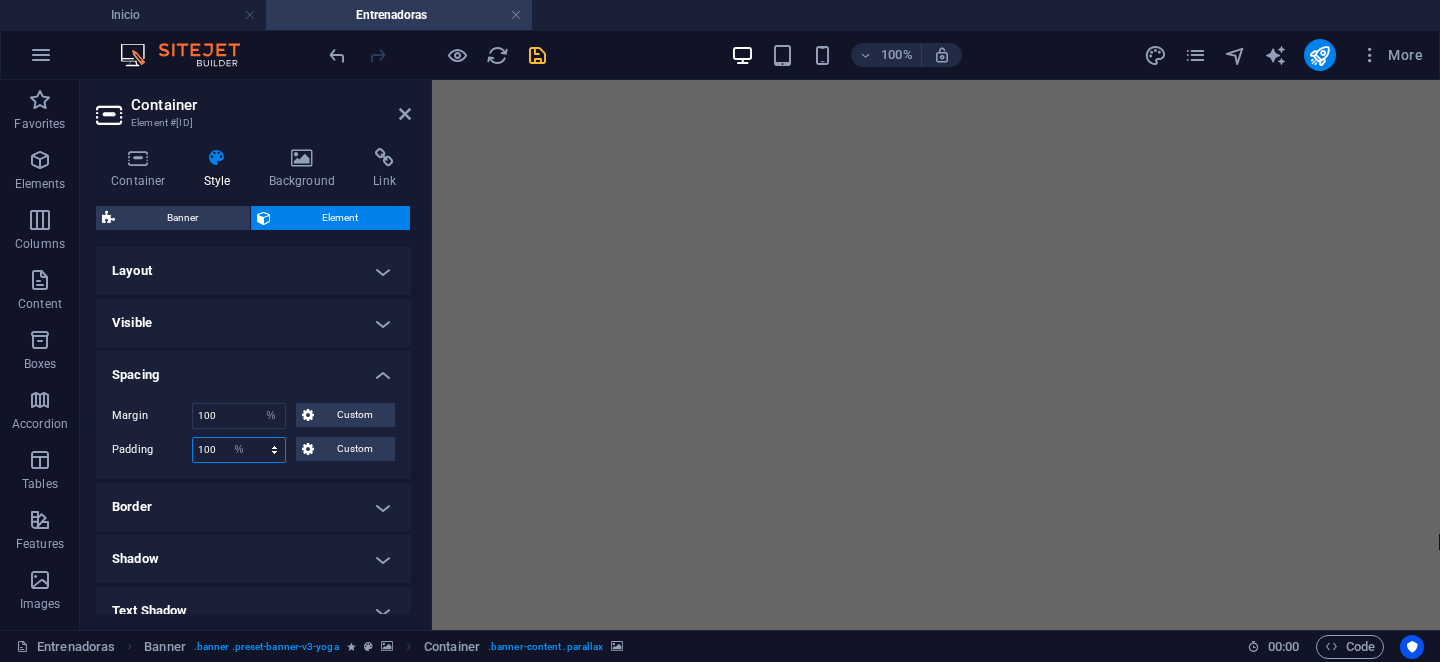 type on "100" 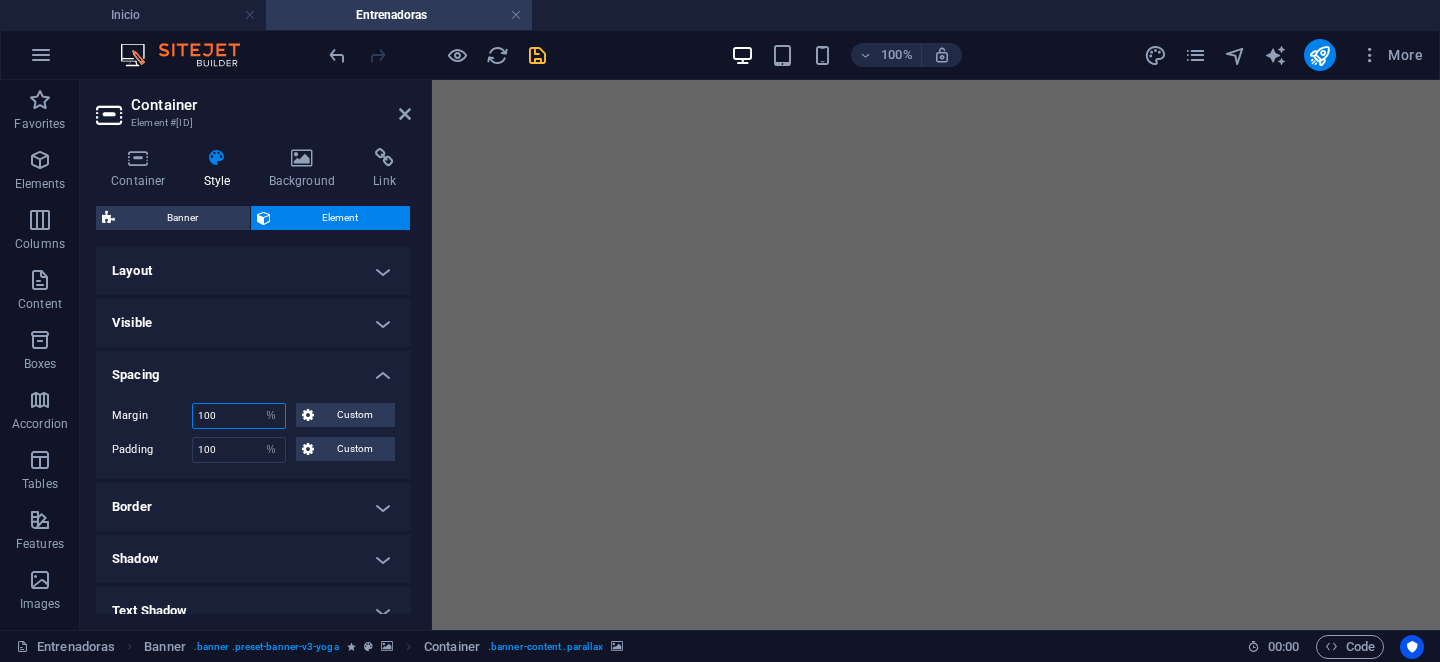 click on "100" at bounding box center (239, 416) 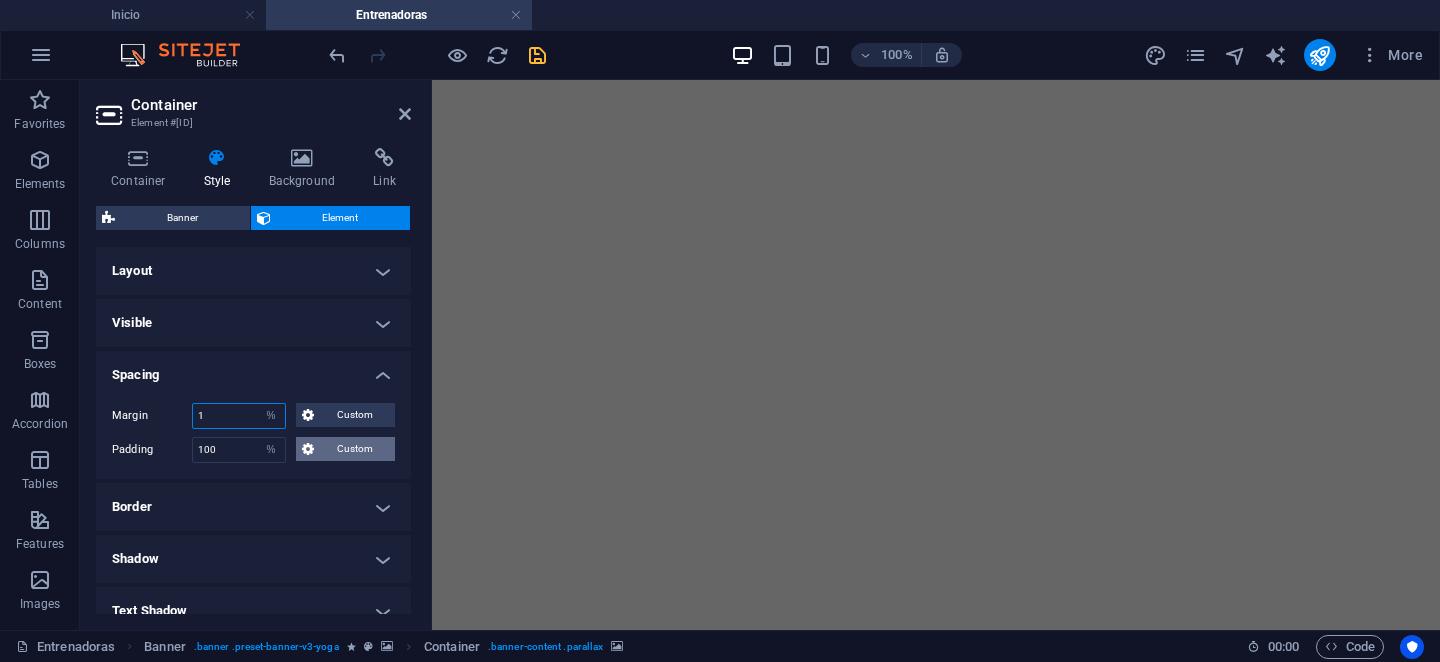 type on "1" 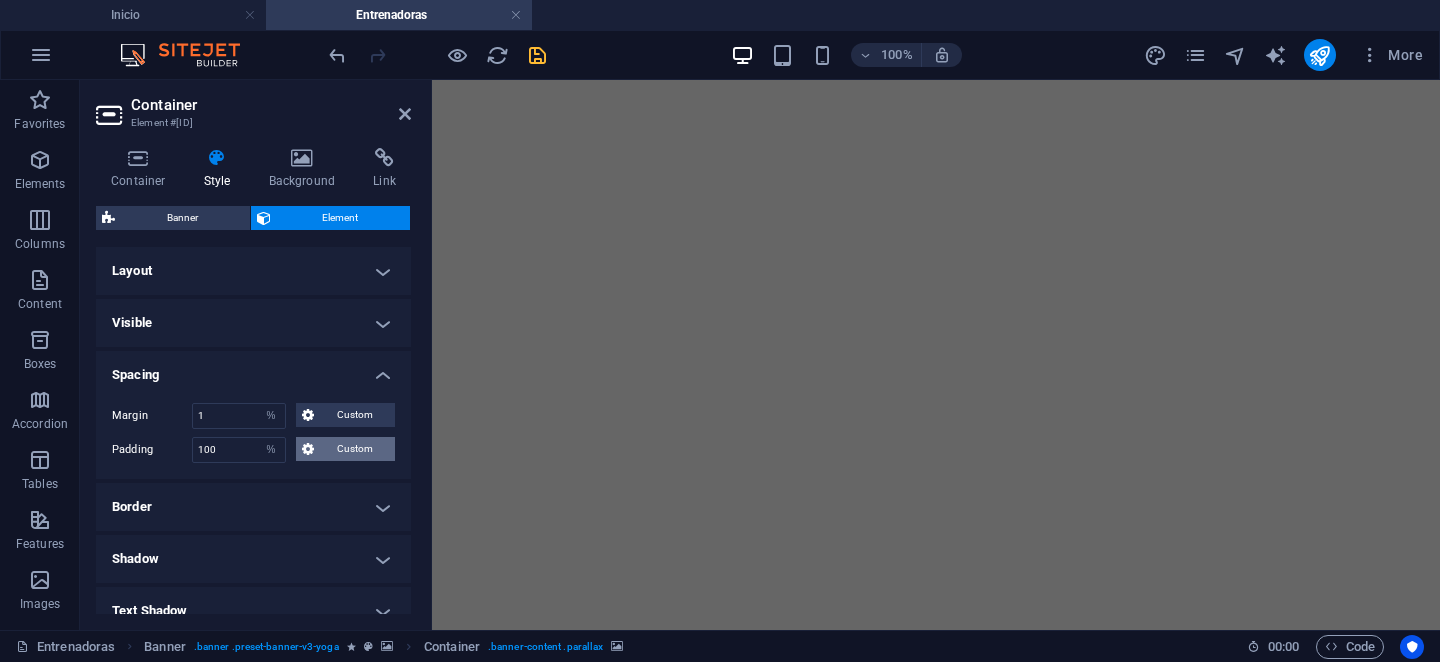 click on "Custom" at bounding box center (354, 449) 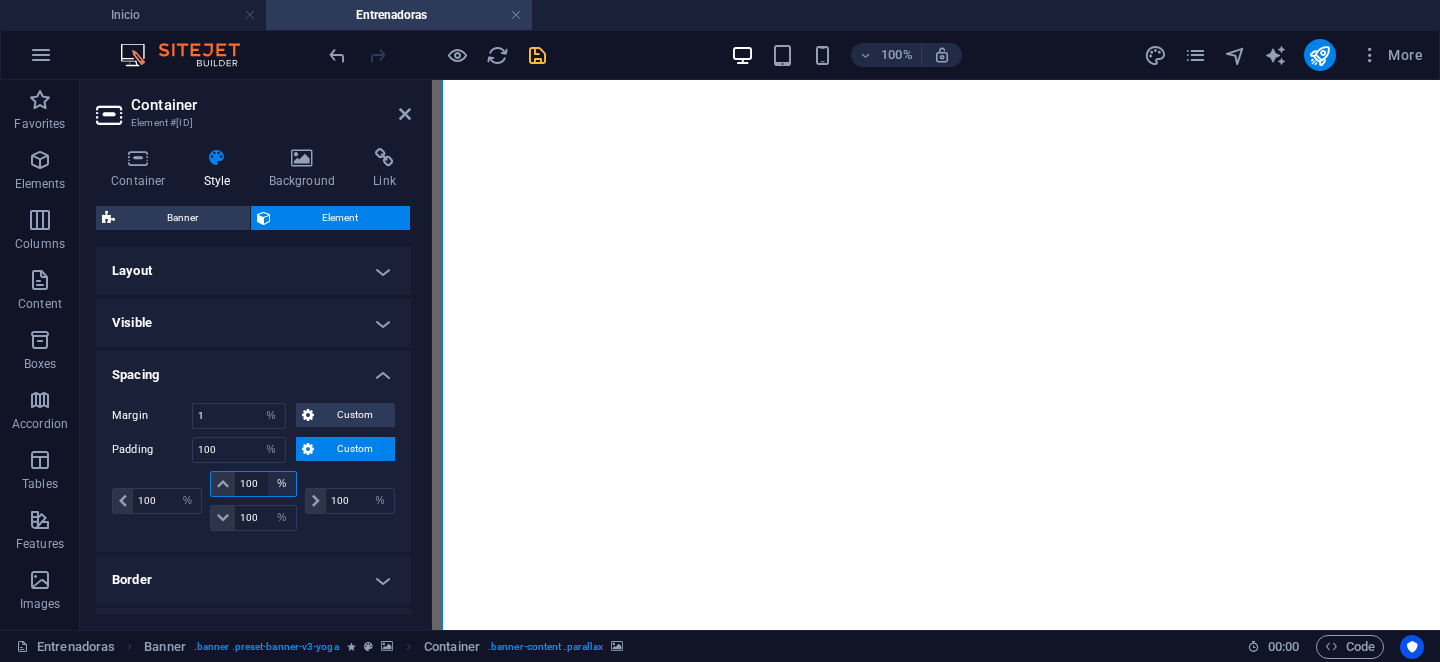 click on "px rem % vh vw" at bounding box center [282, 484] 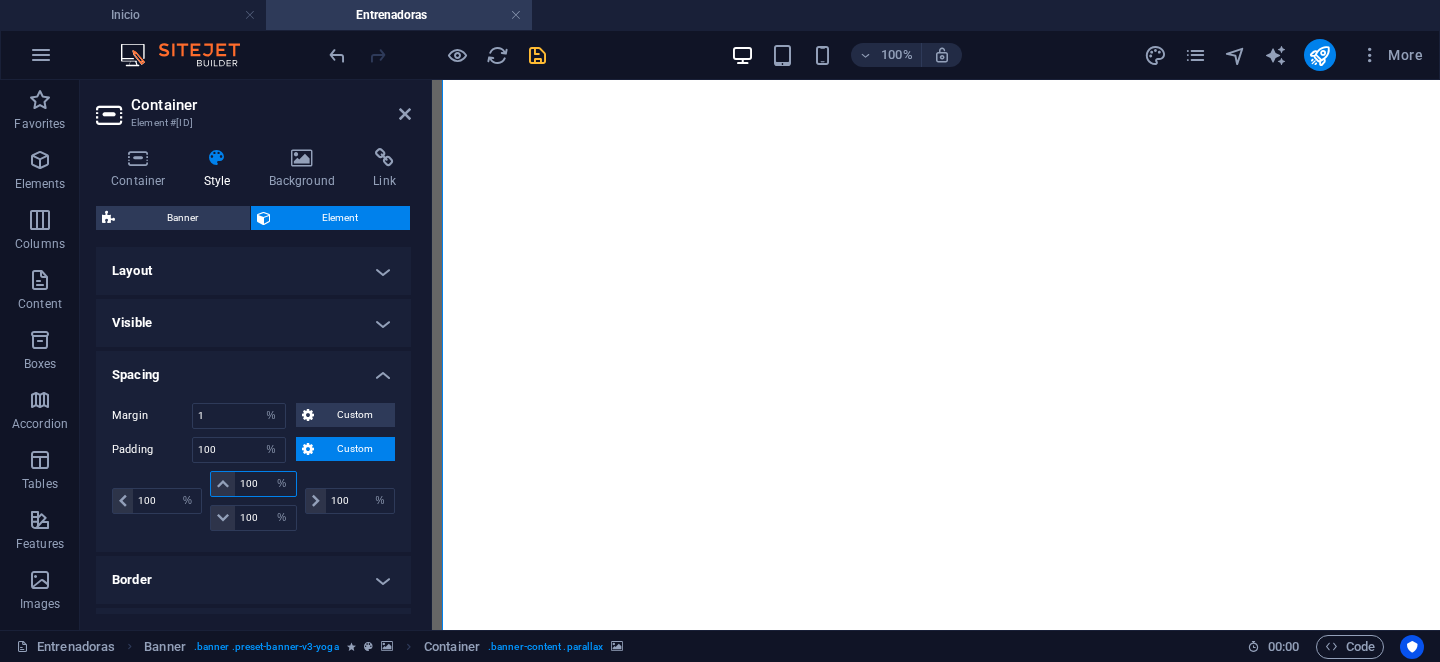 click on "100" at bounding box center [265, 484] 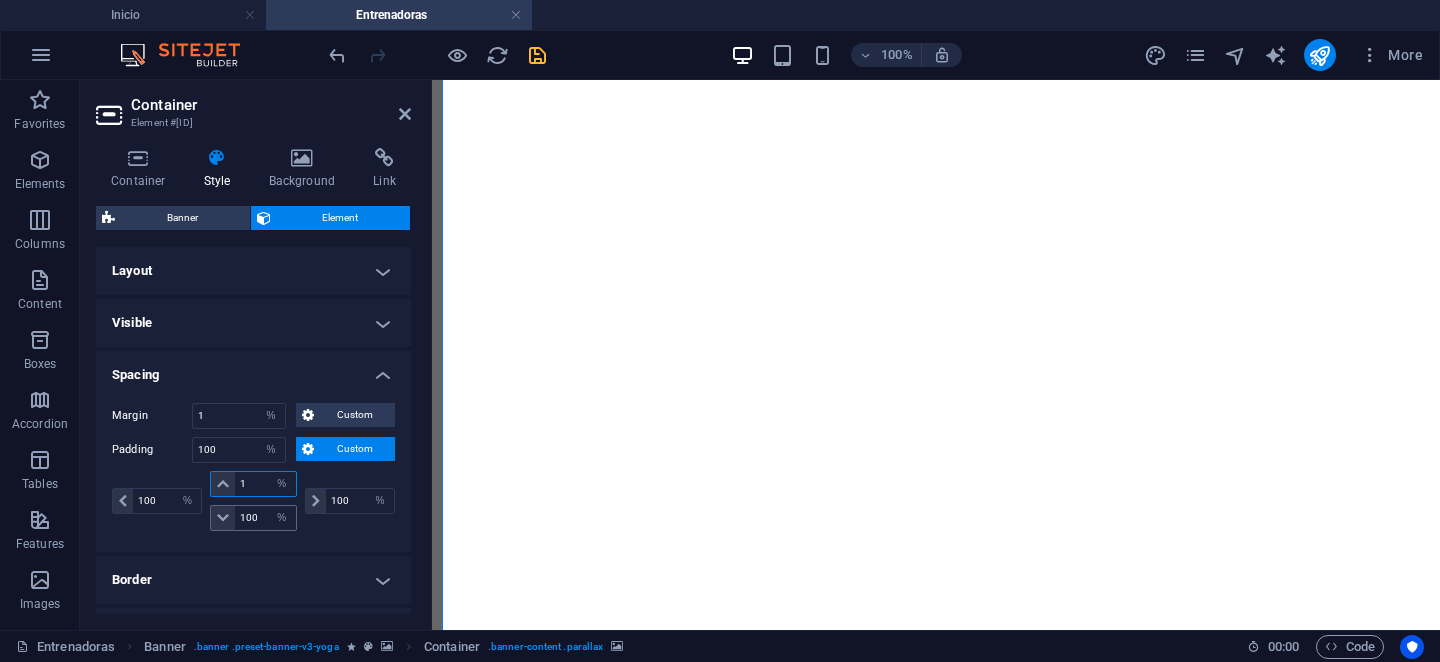 type on "1" 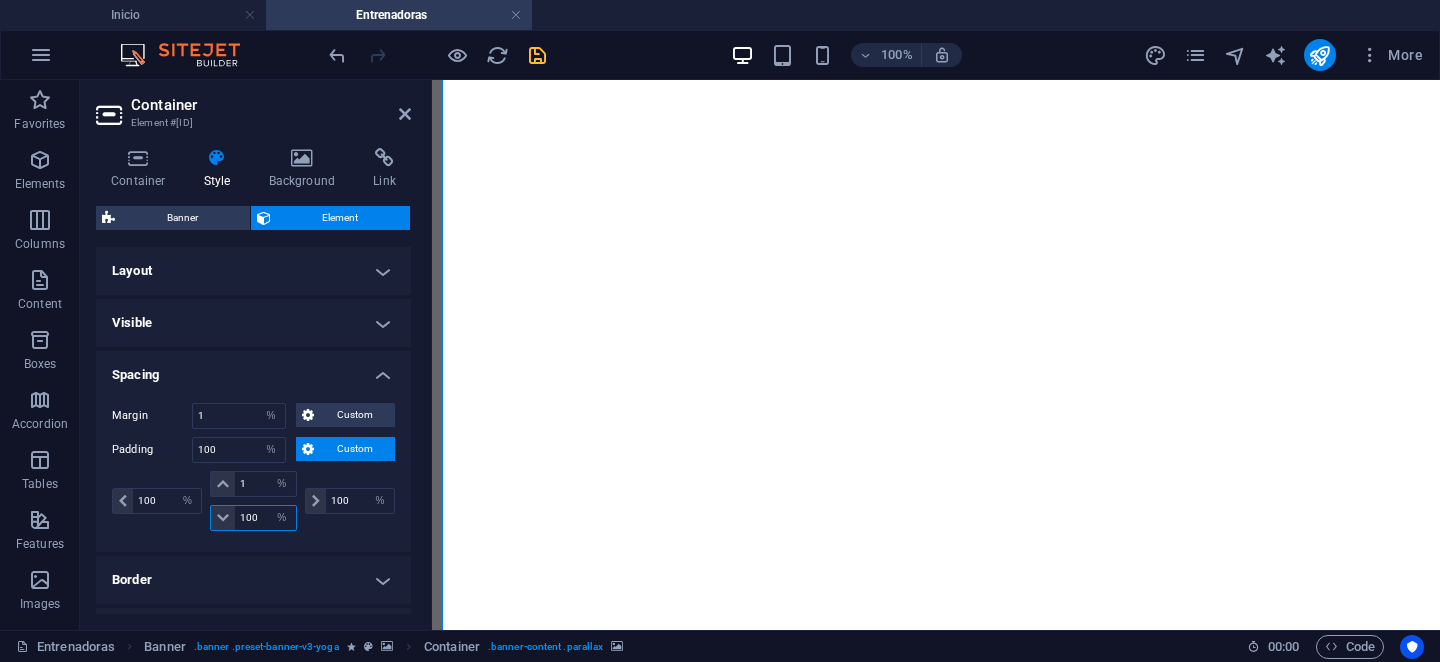type 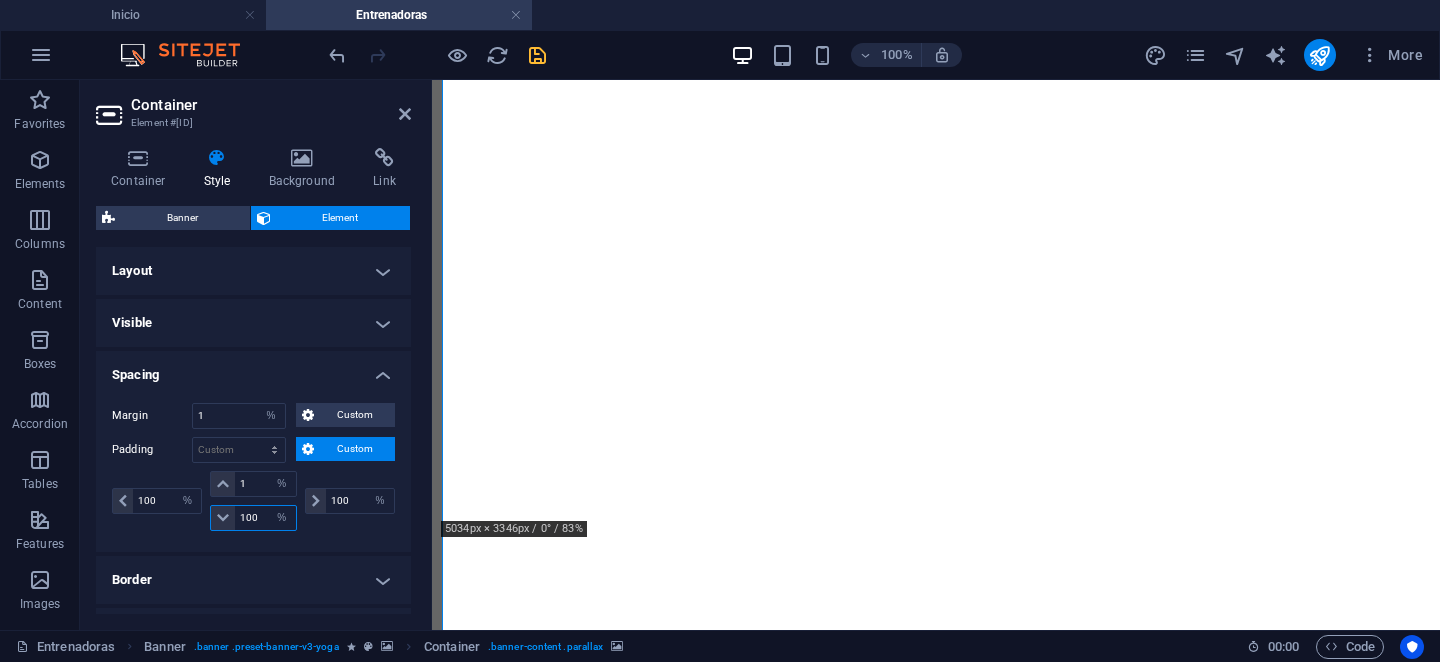 click on "100" at bounding box center [265, 518] 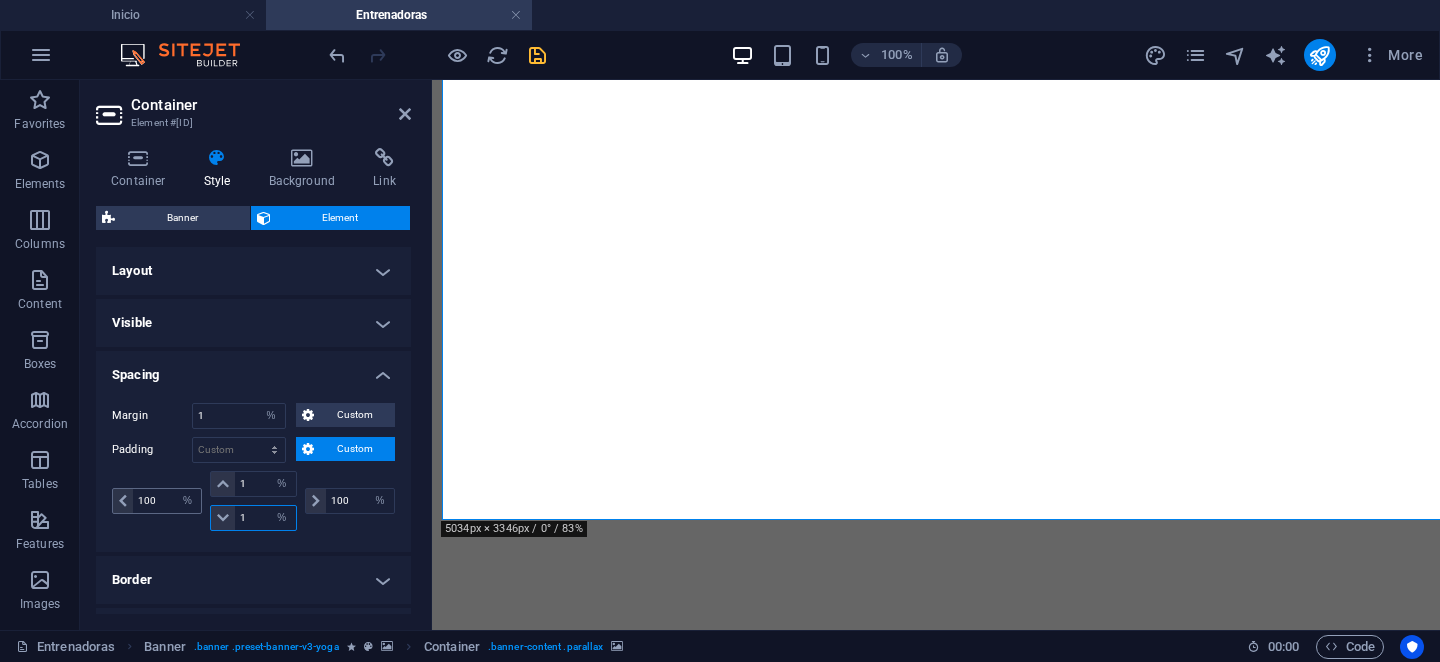 type on "1" 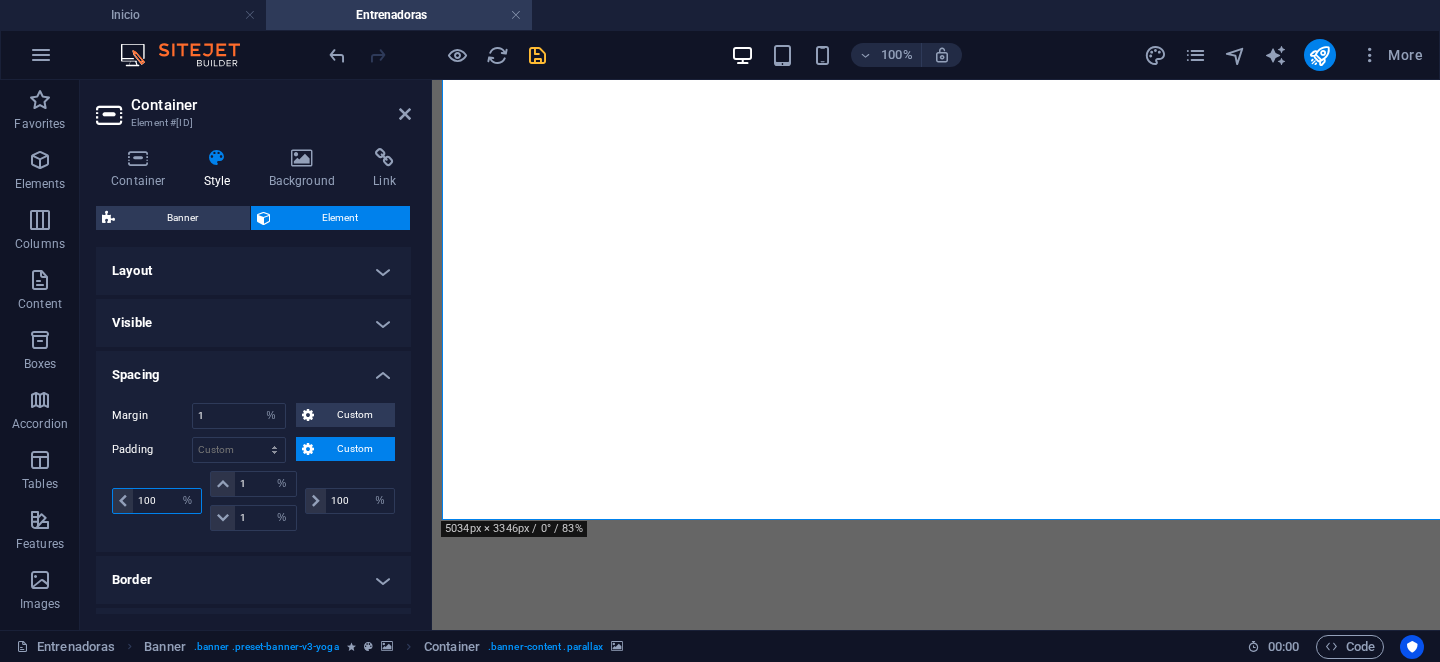 click on "100" at bounding box center (167, 501) 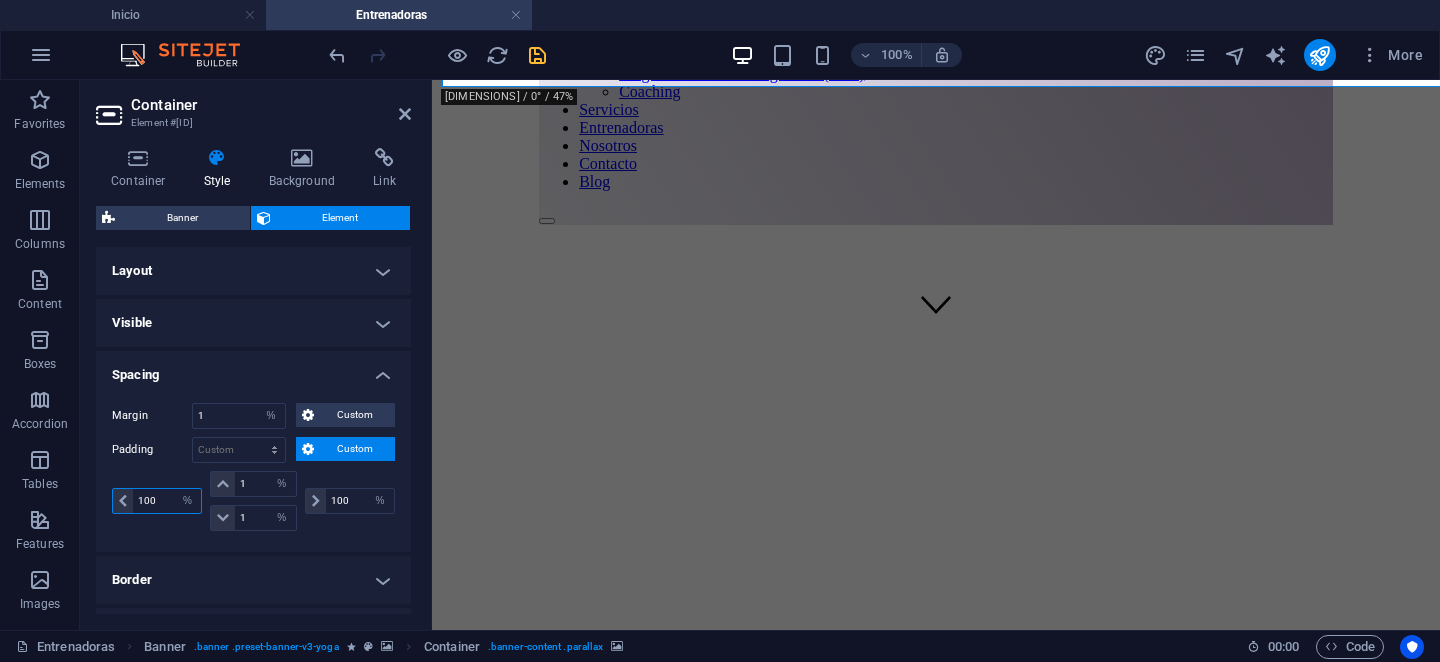 scroll, scrollTop: 92, scrollLeft: 0, axis: vertical 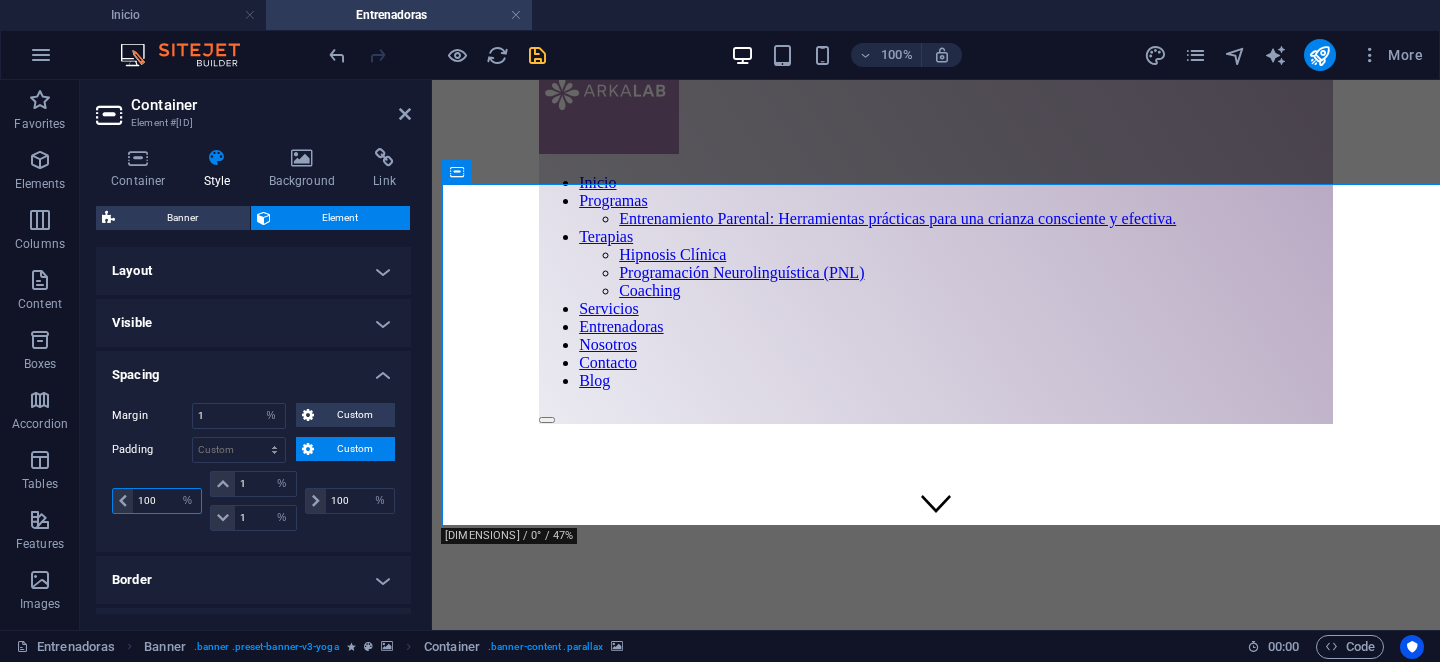 click on "100" at bounding box center [167, 501] 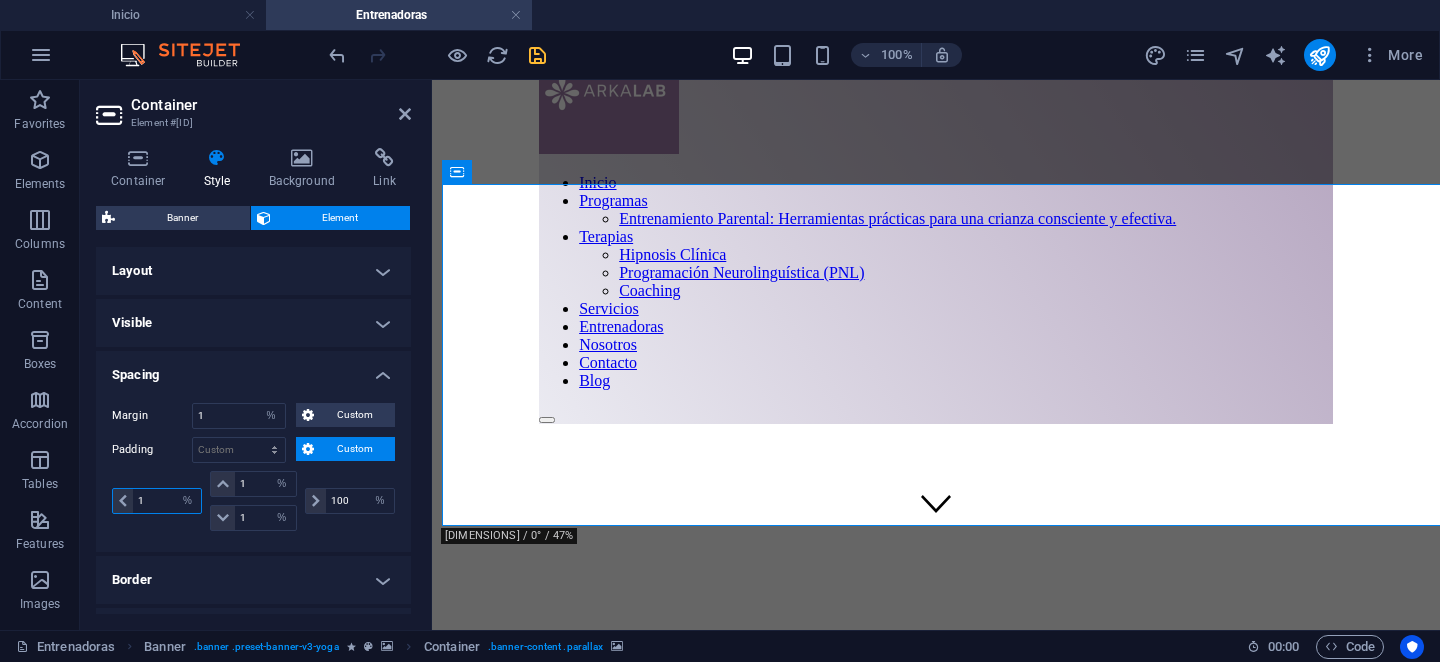type on "1" 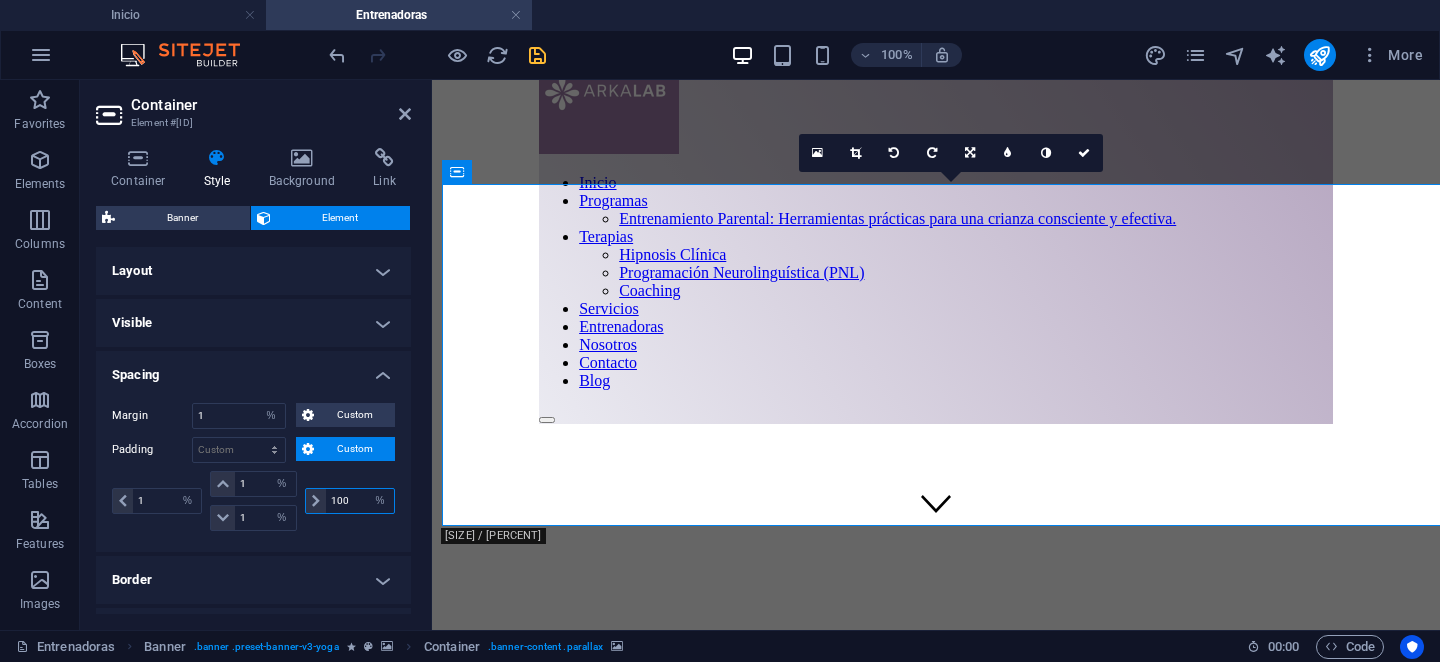 click on "100" at bounding box center [360, 501] 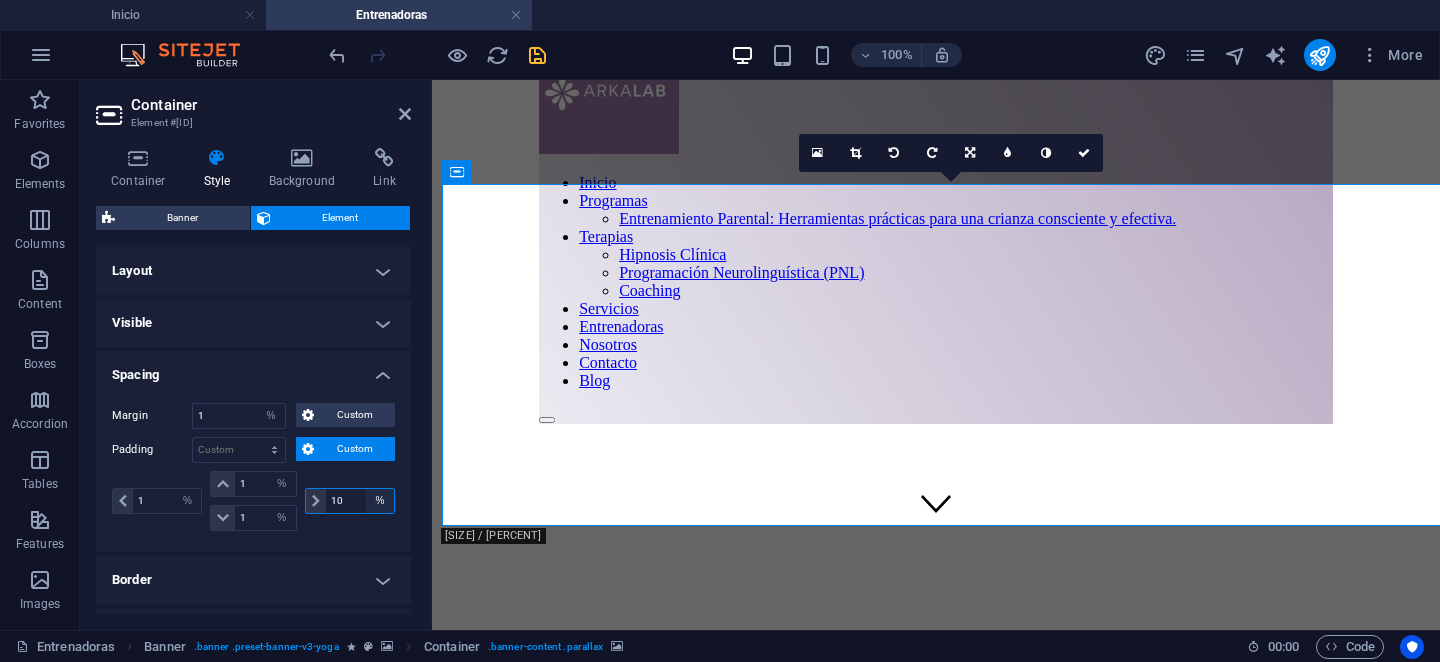 type on "1" 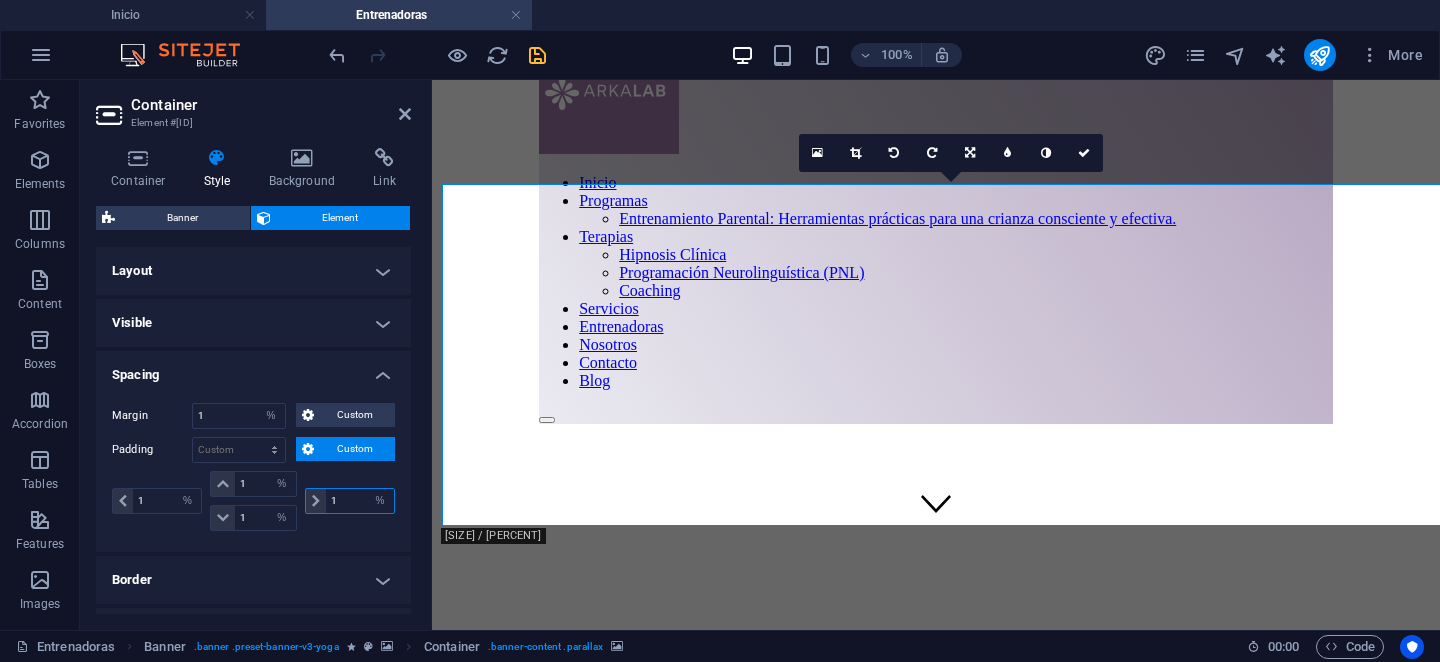 type on "1" 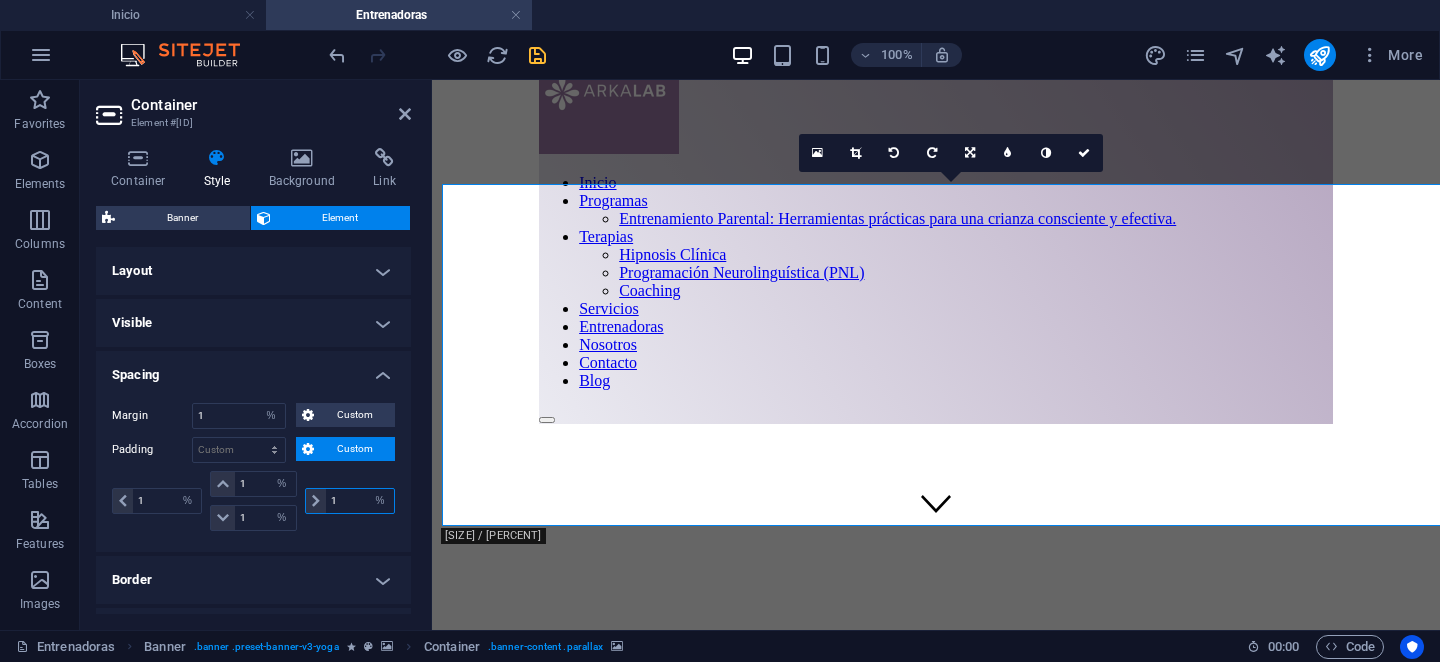 select on "%" 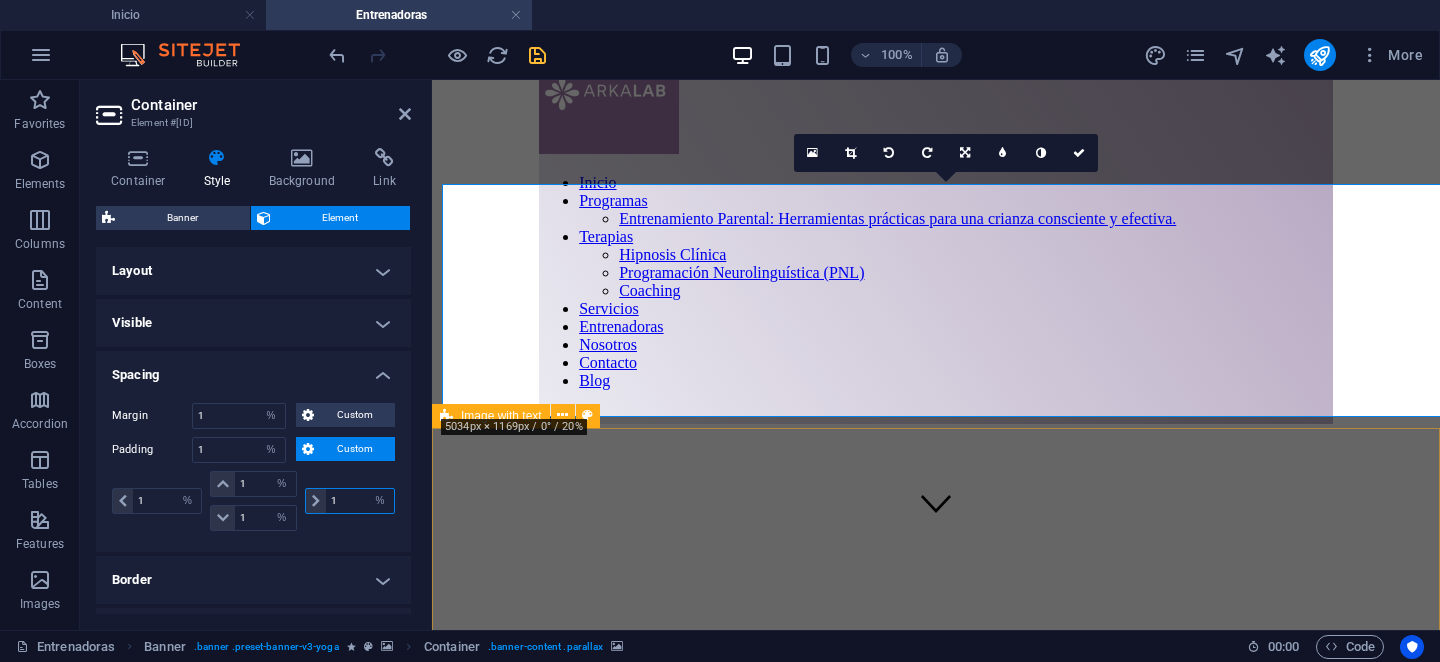 type on "1" 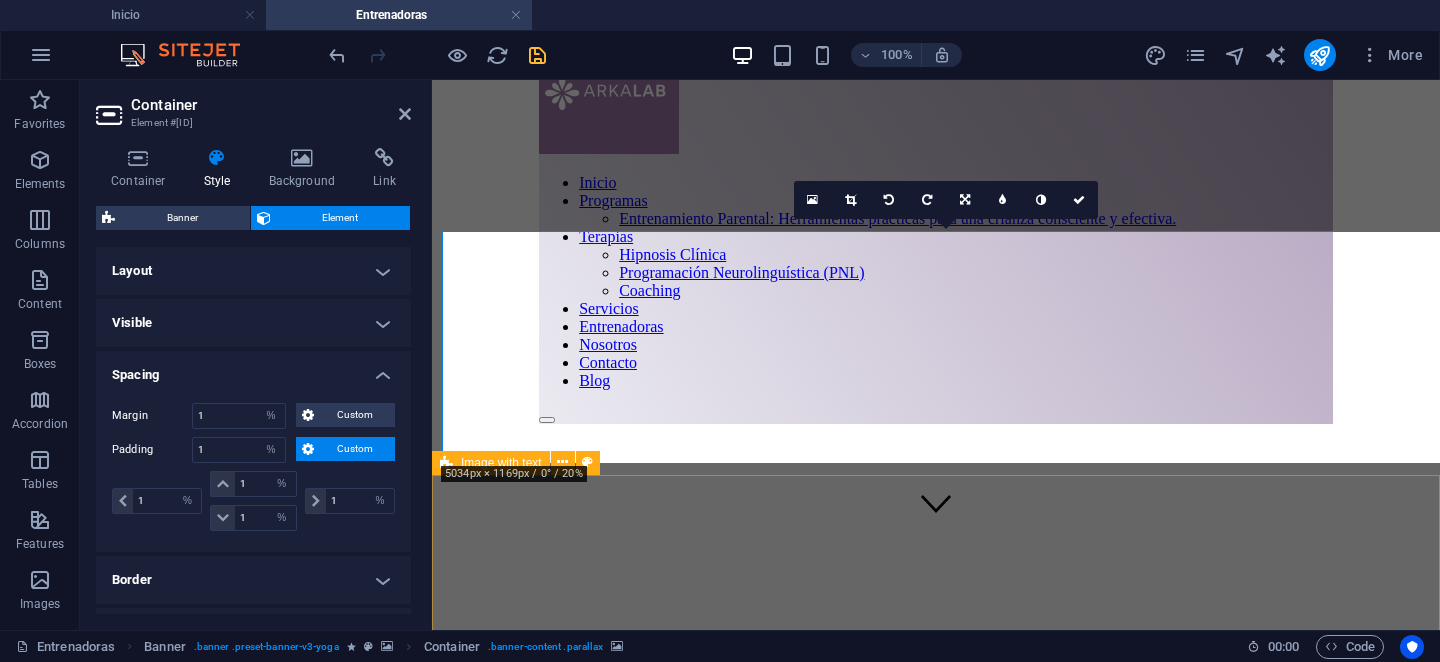 scroll, scrollTop: 0, scrollLeft: 0, axis: both 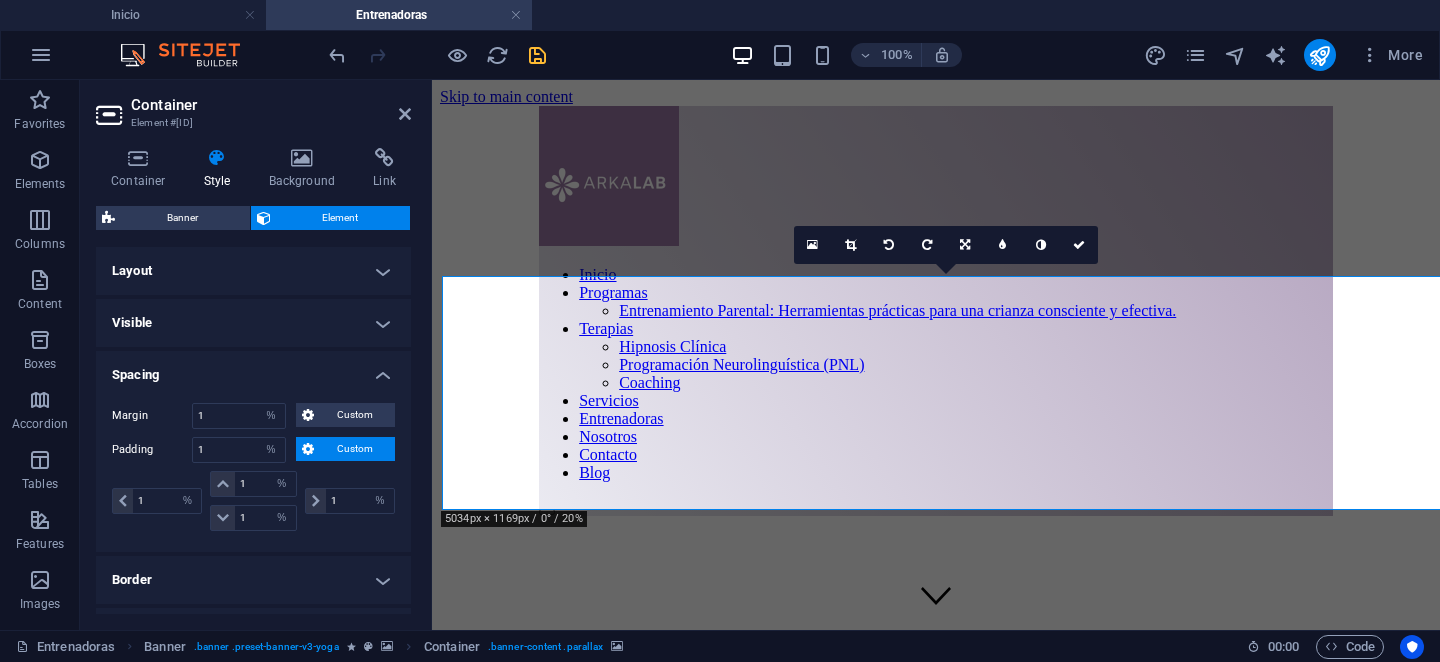 click on "[NAME] [LAST] Co-fundadora de [COMPANY] [TITLE] [UNIVERSITY] Magíster en [FIELD], [UNIVERSITY] Postgrado en [FIELD]. [UNIVERSITY] Diplomado en [FIELD], [UNIVERSITY]. Especialización en [FIELD]: [DIAGNOSIS] e [INTERVENTION]. [INSTITUTE] [COUNTRY]." at bounding box center (936, 1922) 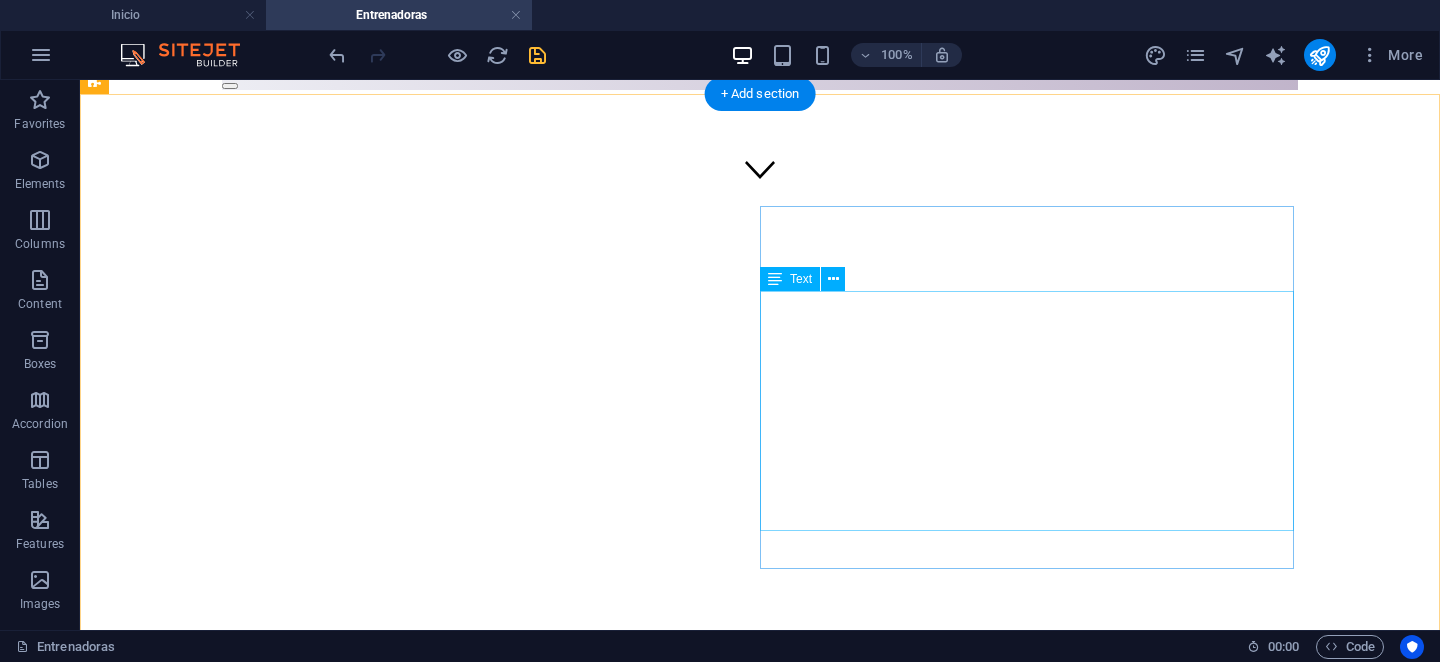 scroll, scrollTop: 0, scrollLeft: 0, axis: both 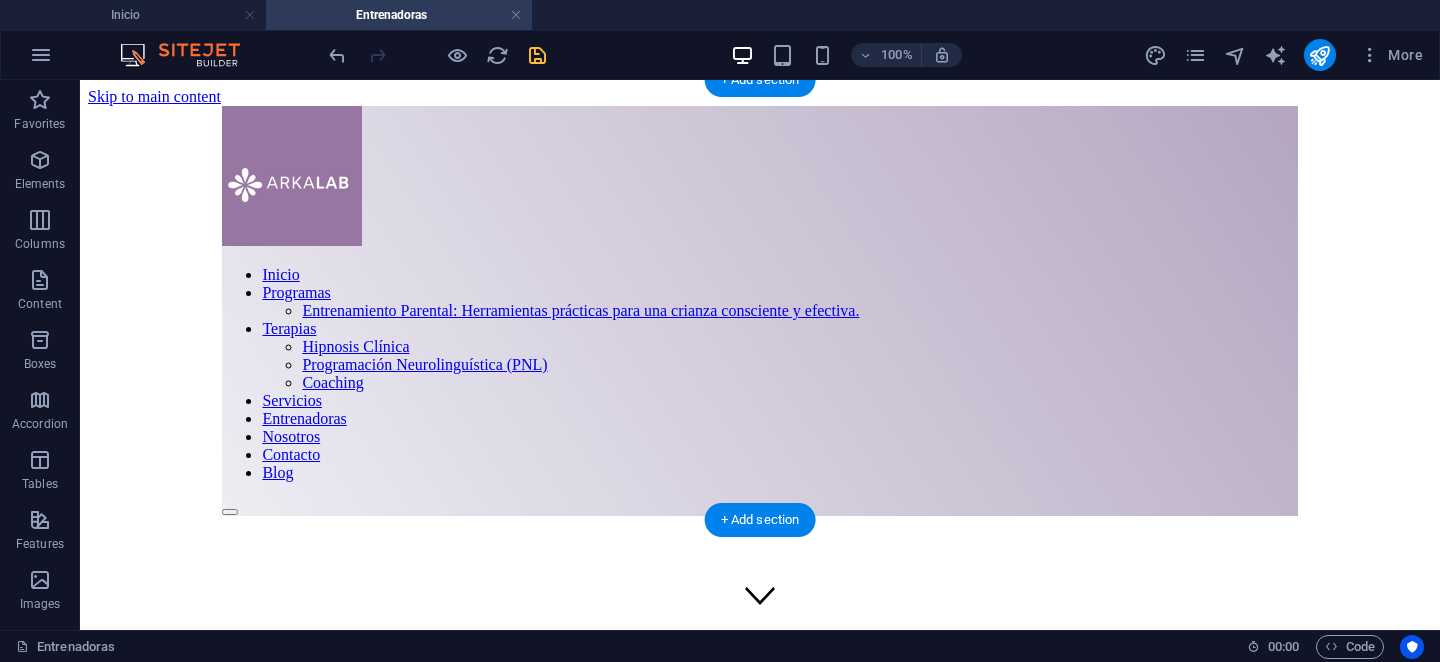 click at bounding box center (759, 890) 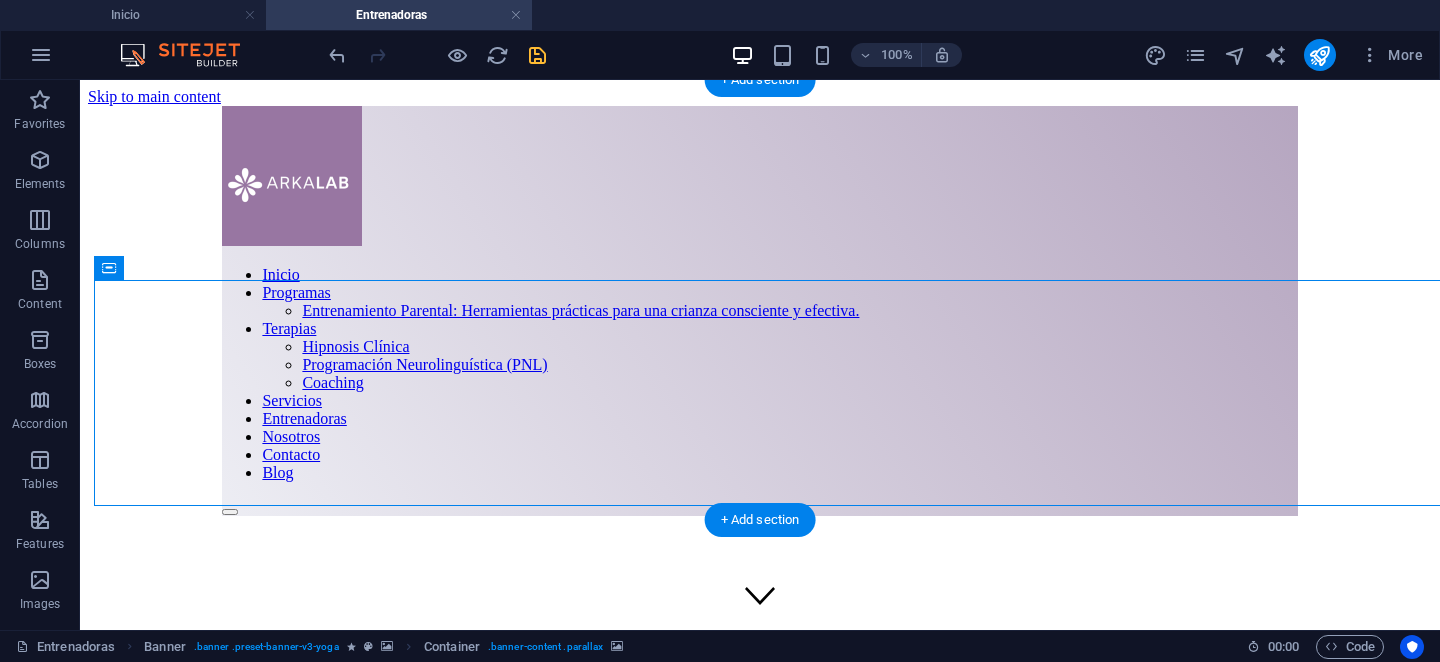 click at bounding box center (759, 890) 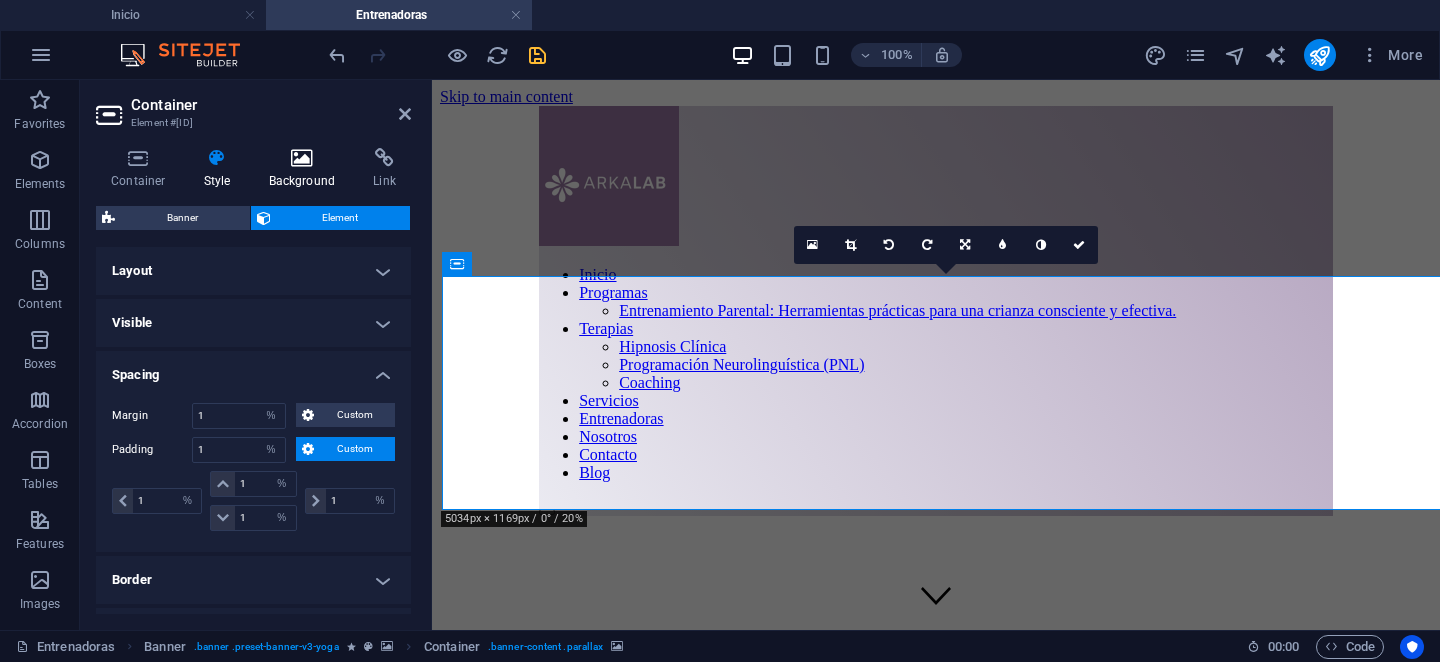 click at bounding box center [302, 158] 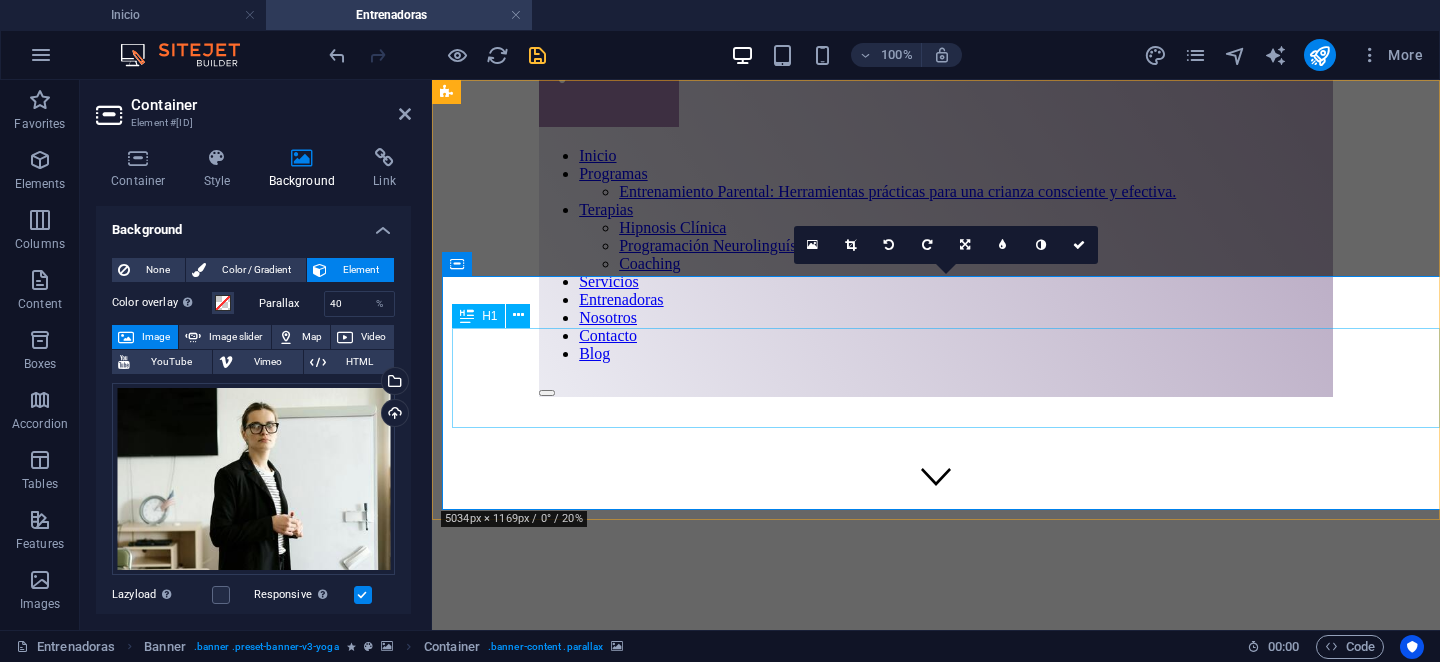 scroll, scrollTop: 0, scrollLeft: 0, axis: both 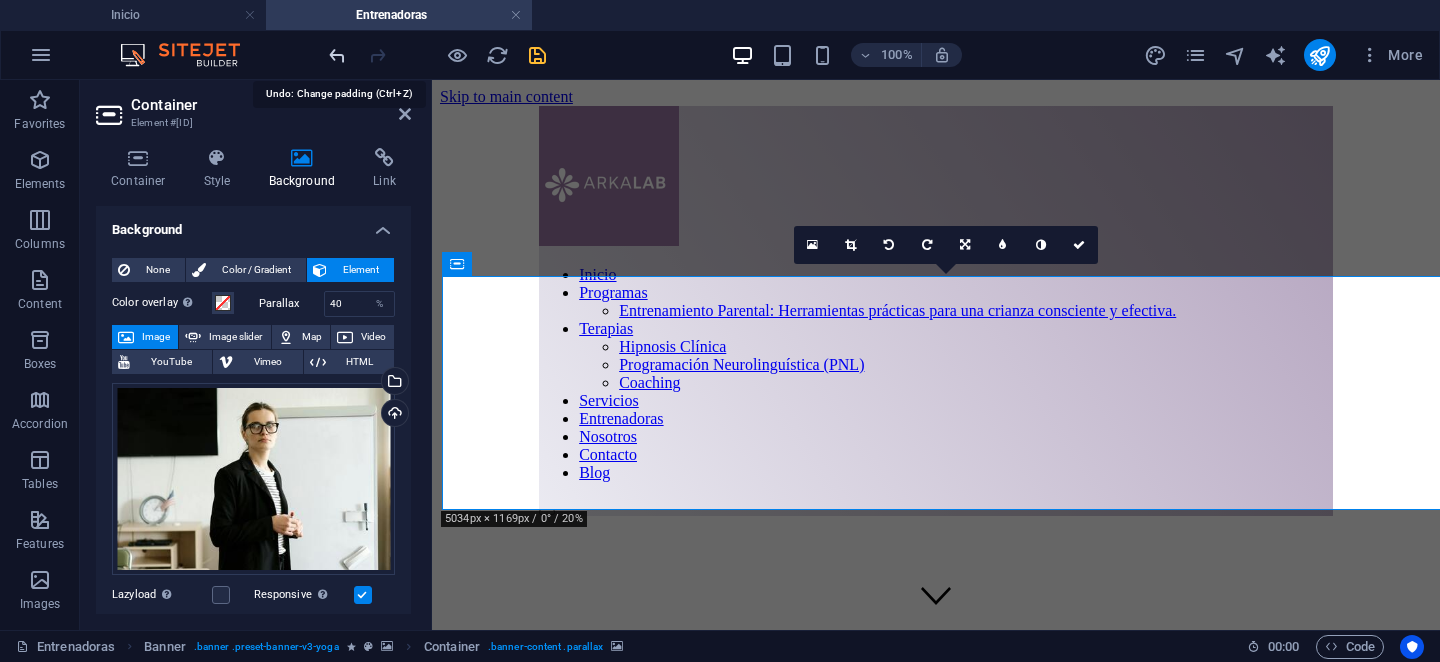 click at bounding box center [337, 55] 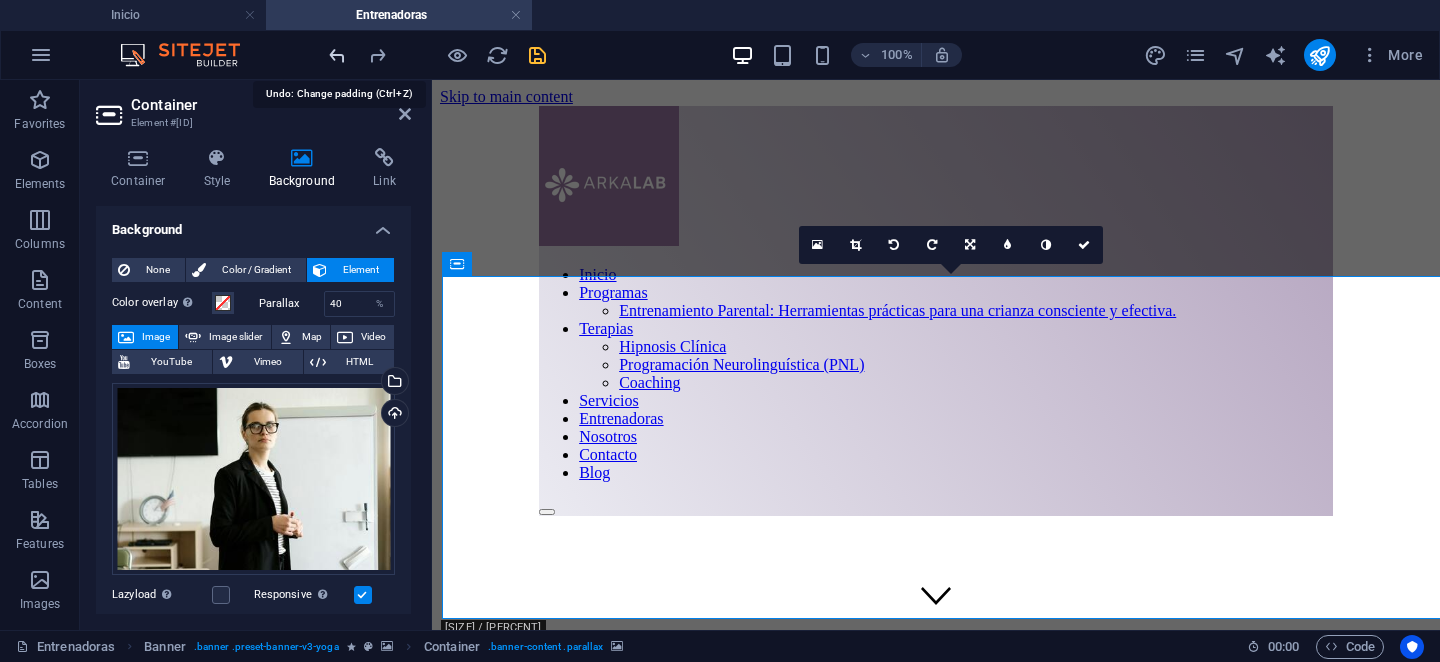 click at bounding box center [337, 55] 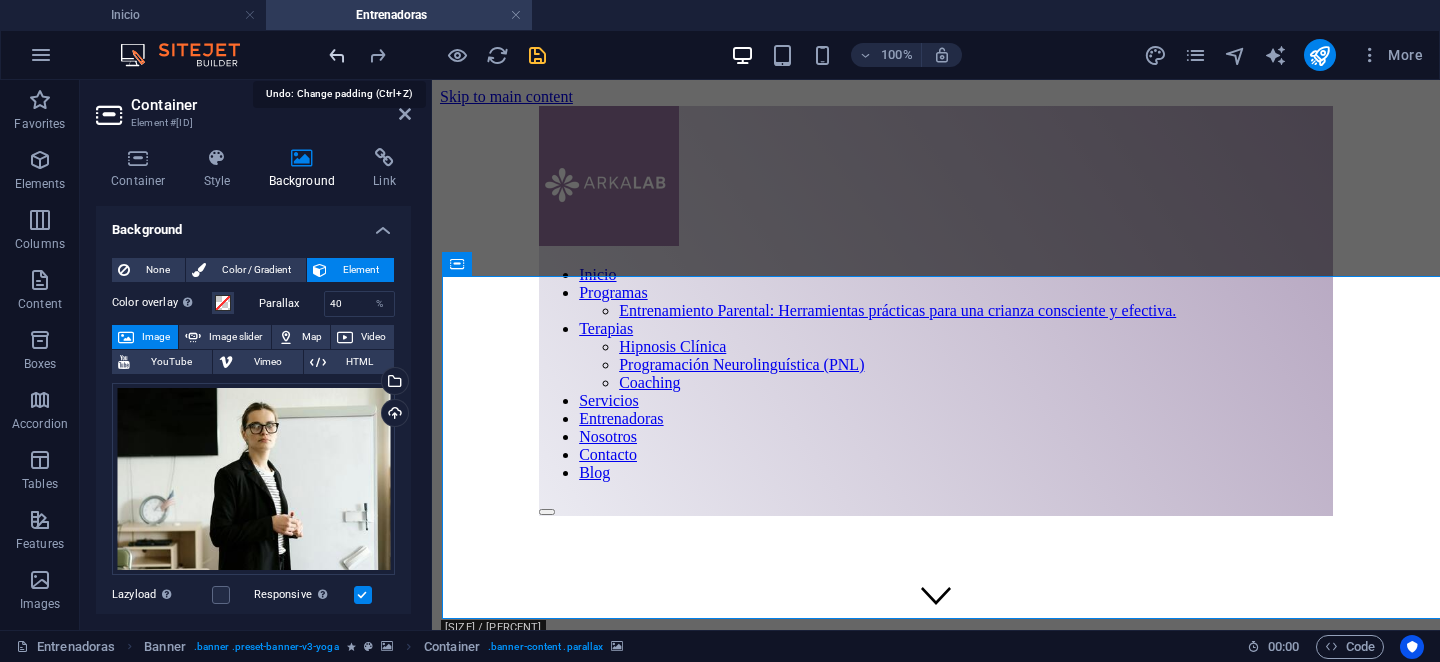 click at bounding box center [337, 55] 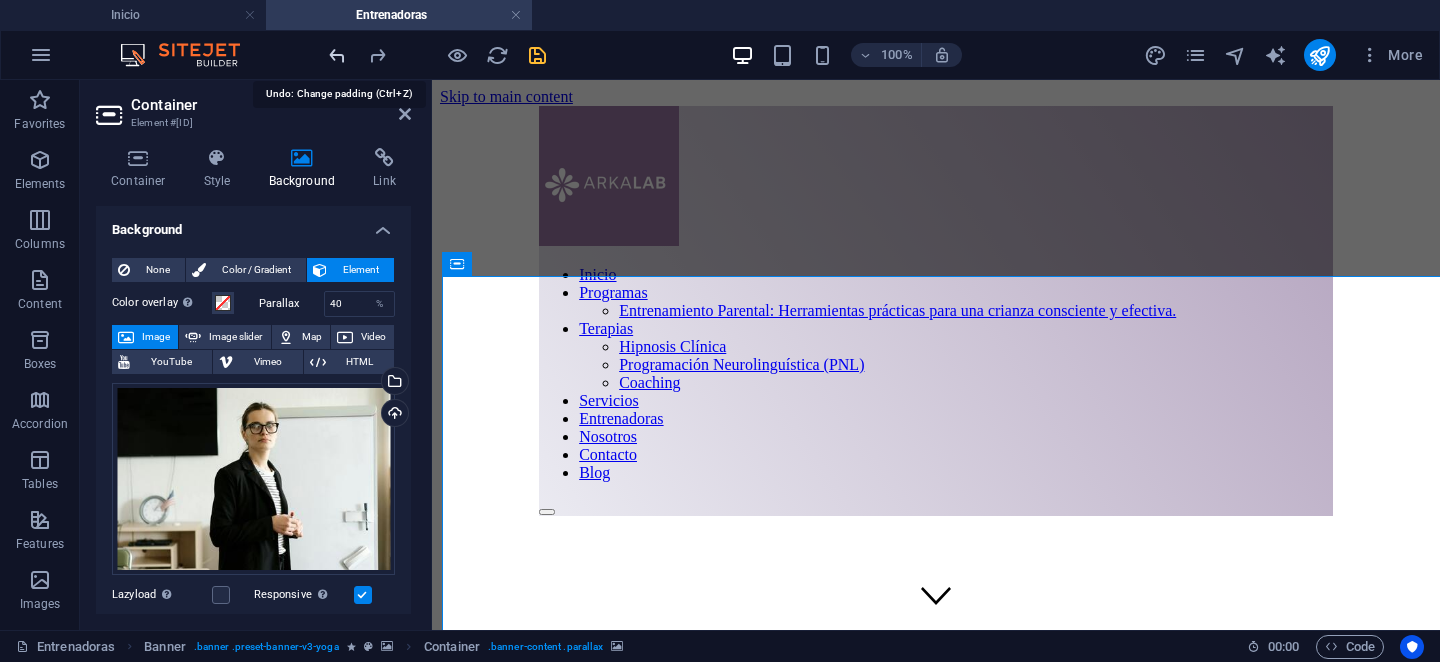click at bounding box center [337, 55] 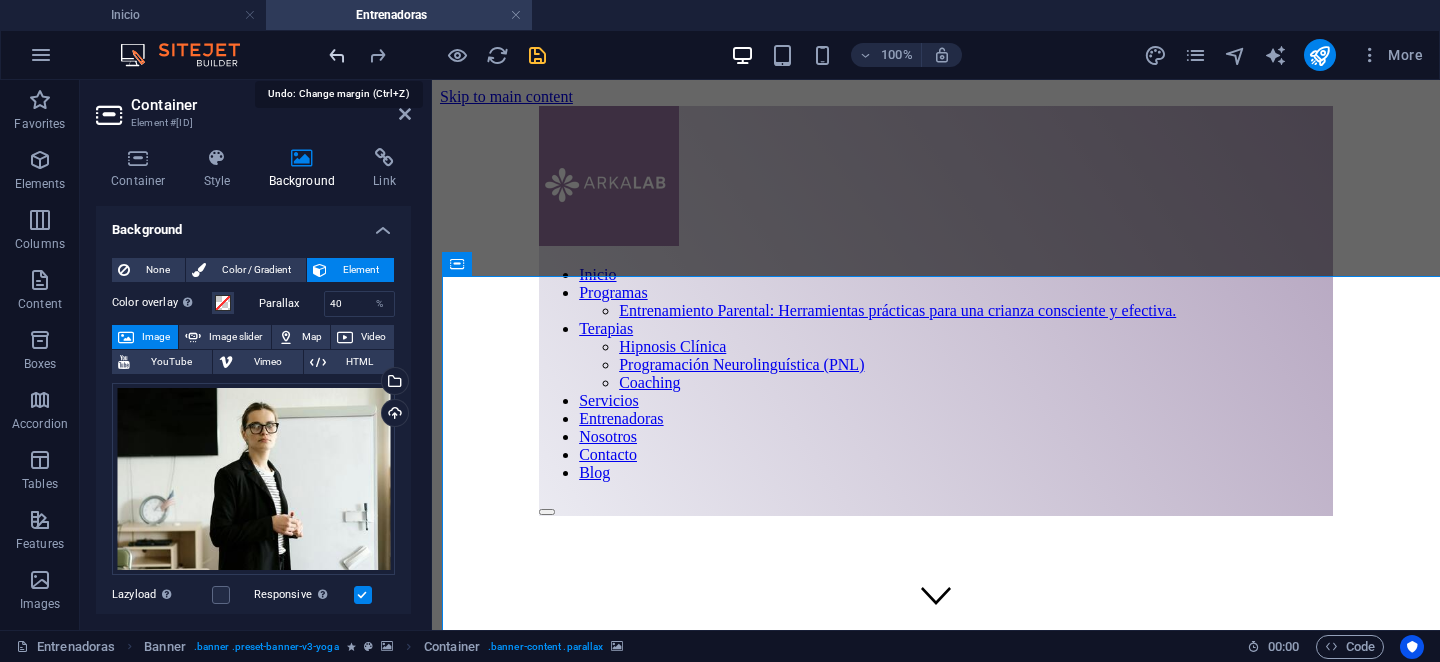 click at bounding box center (337, 55) 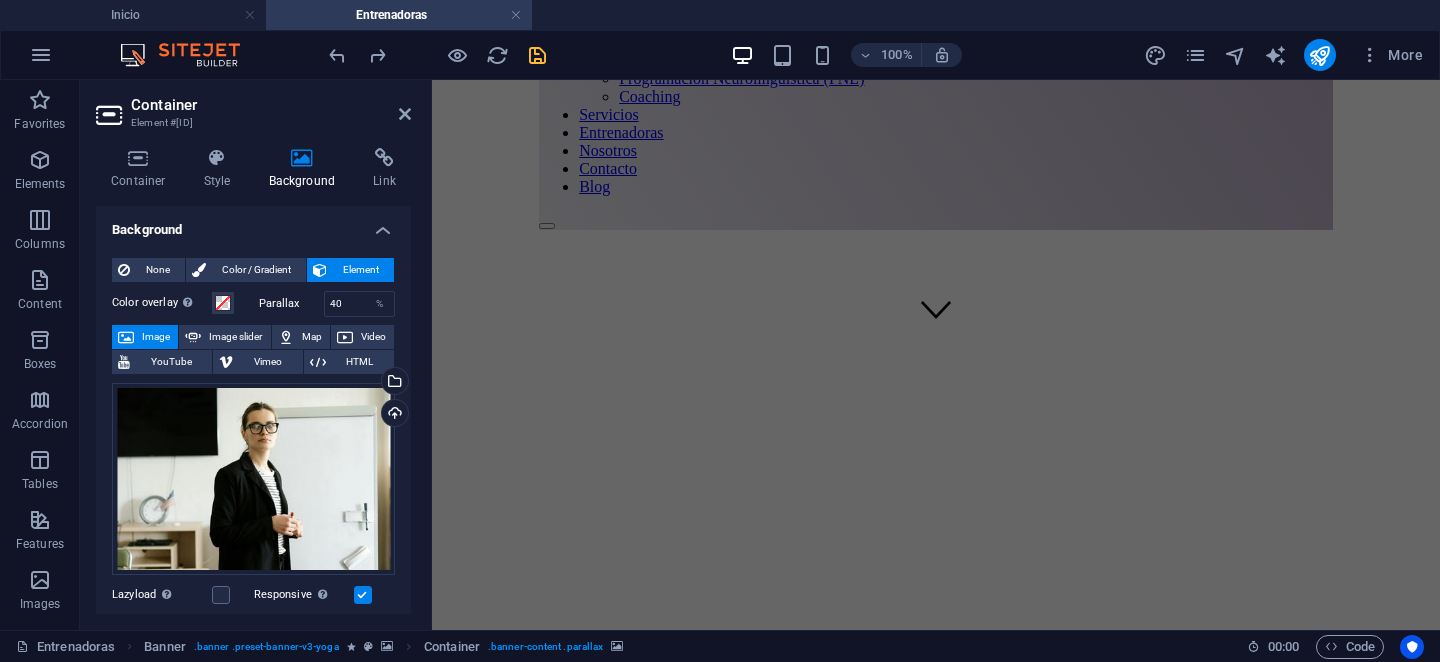 scroll, scrollTop: 0, scrollLeft: 0, axis: both 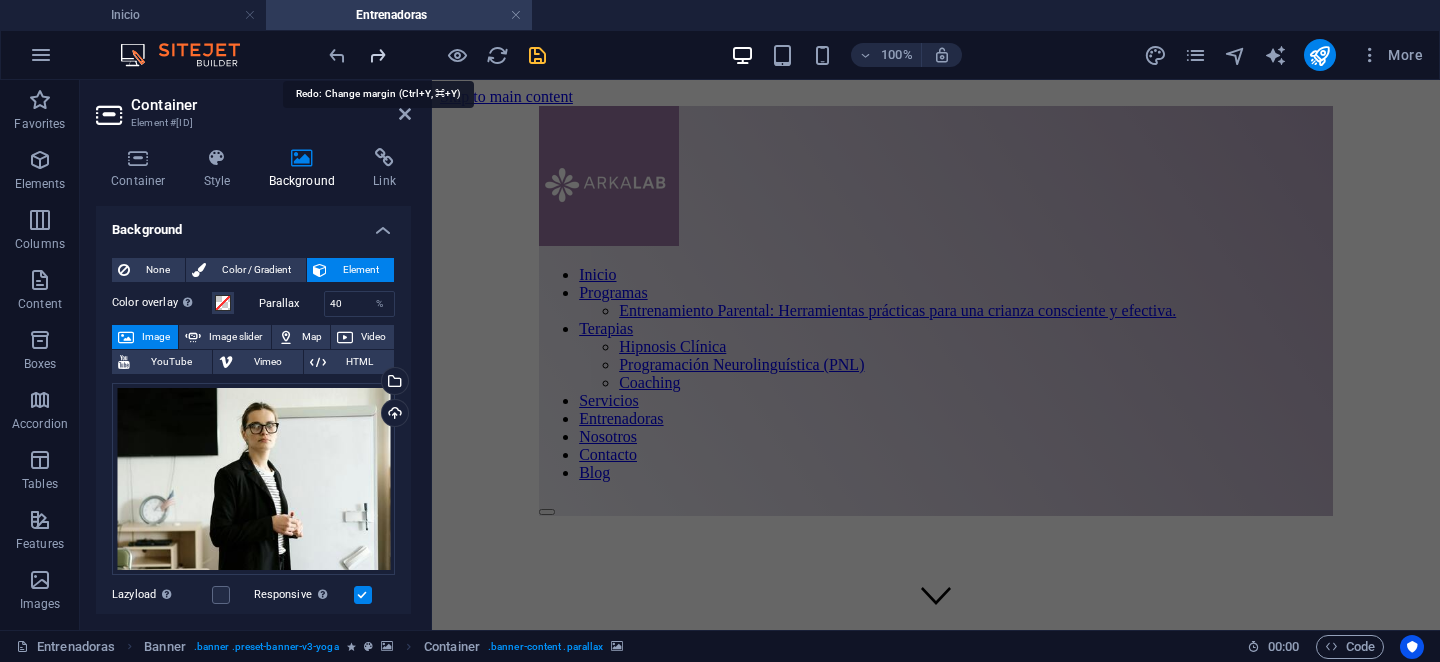 click at bounding box center [377, 55] 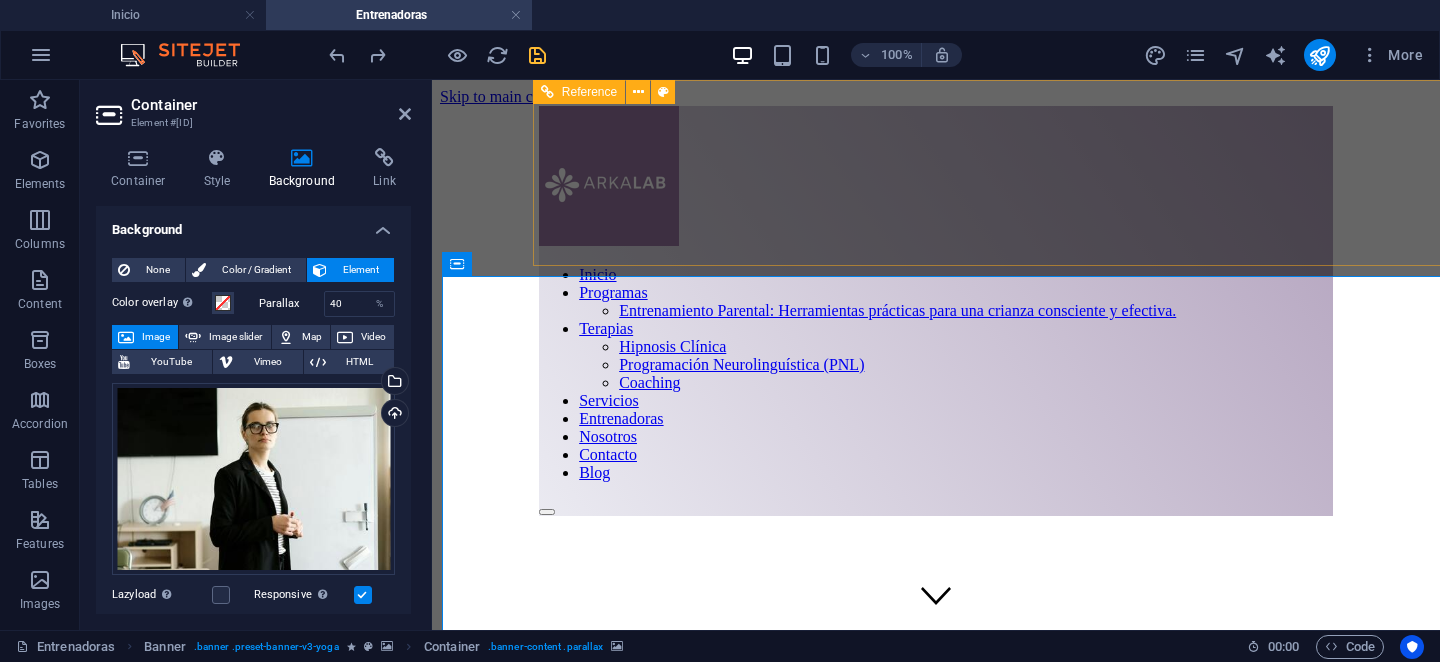 scroll, scrollTop: 9, scrollLeft: 0, axis: vertical 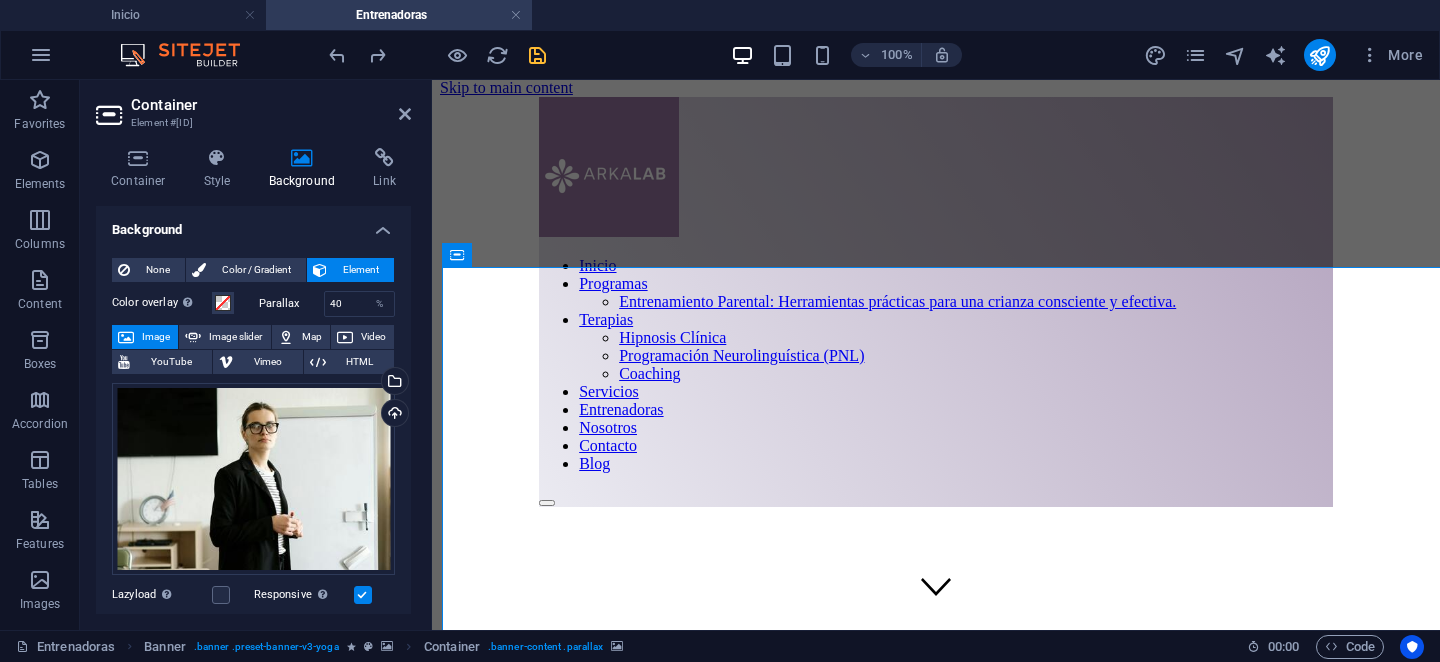 click at bounding box center (936, 507) 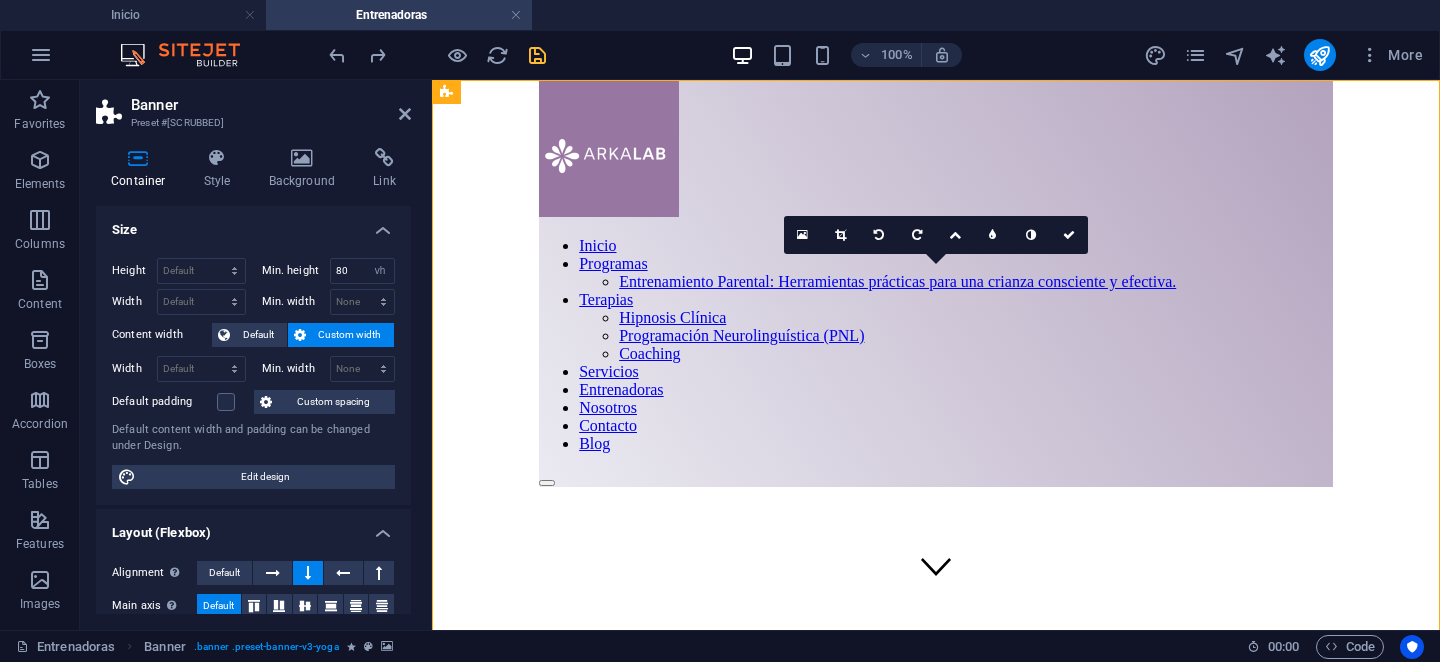 scroll, scrollTop: 0, scrollLeft: 0, axis: both 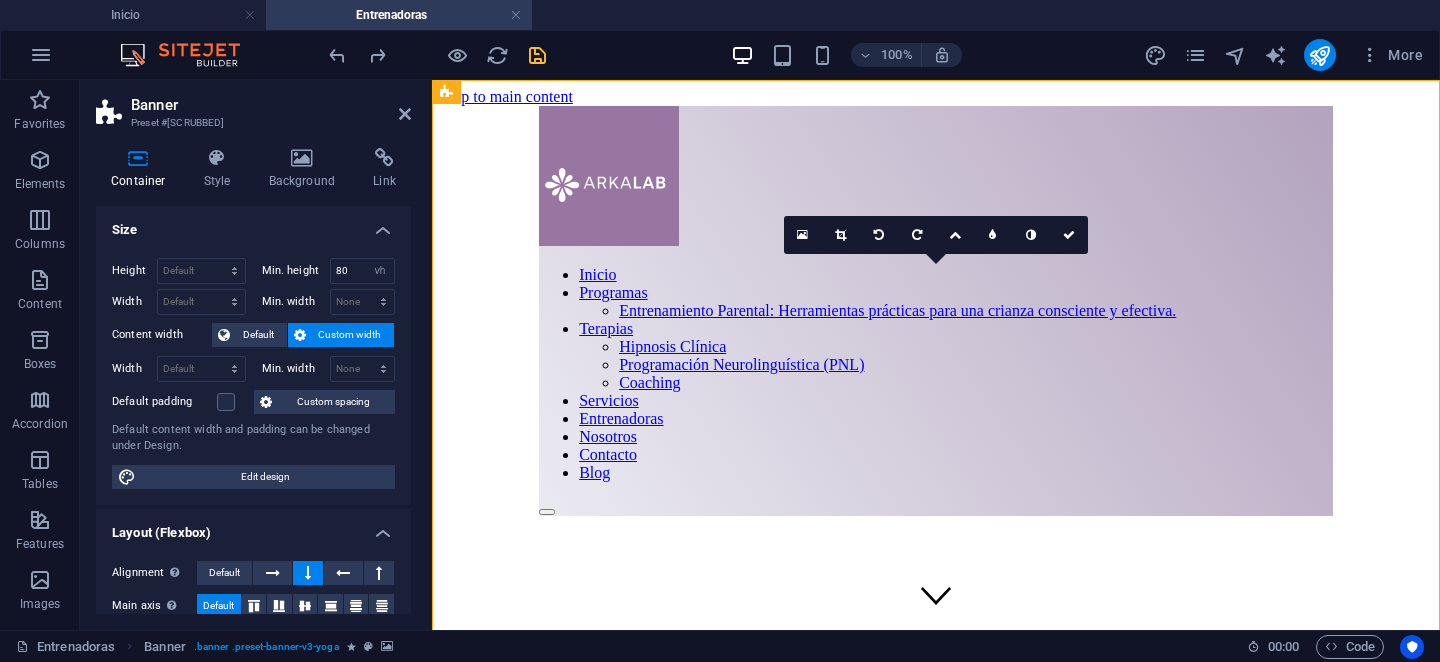 click at bounding box center (936, 2992) 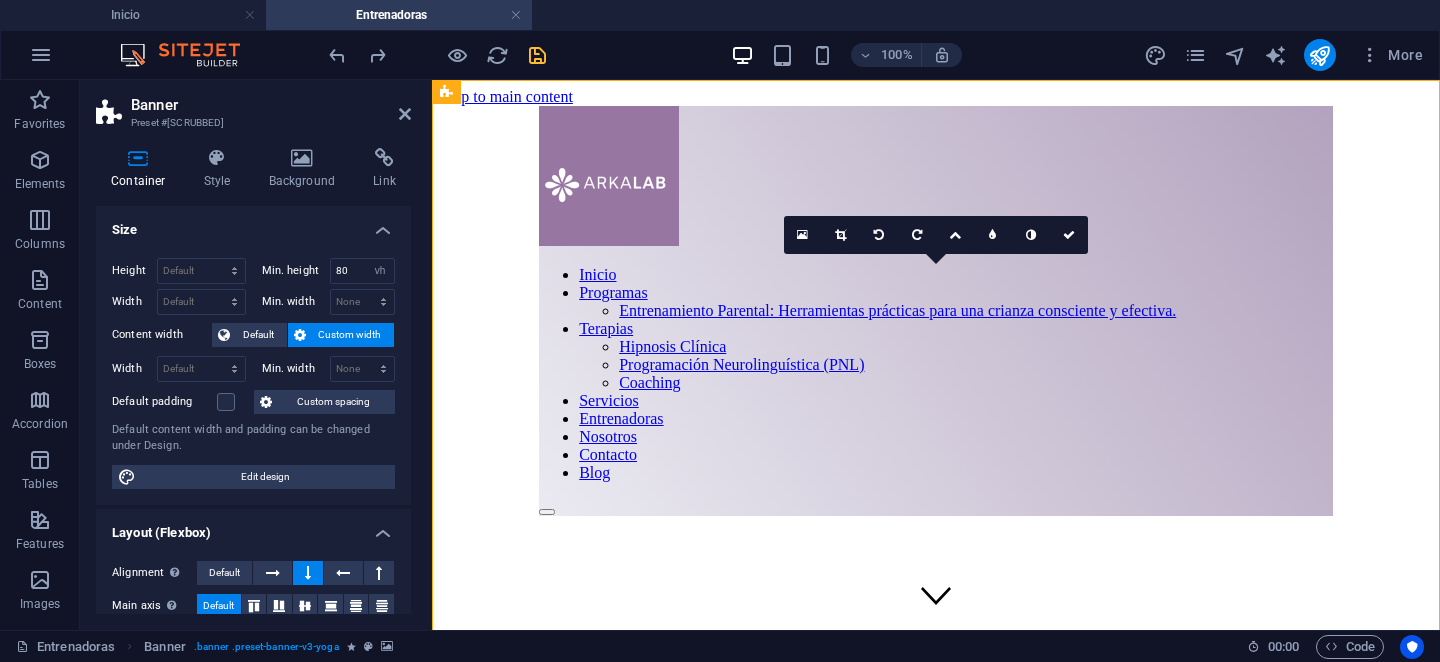 click at bounding box center (936, 2992) 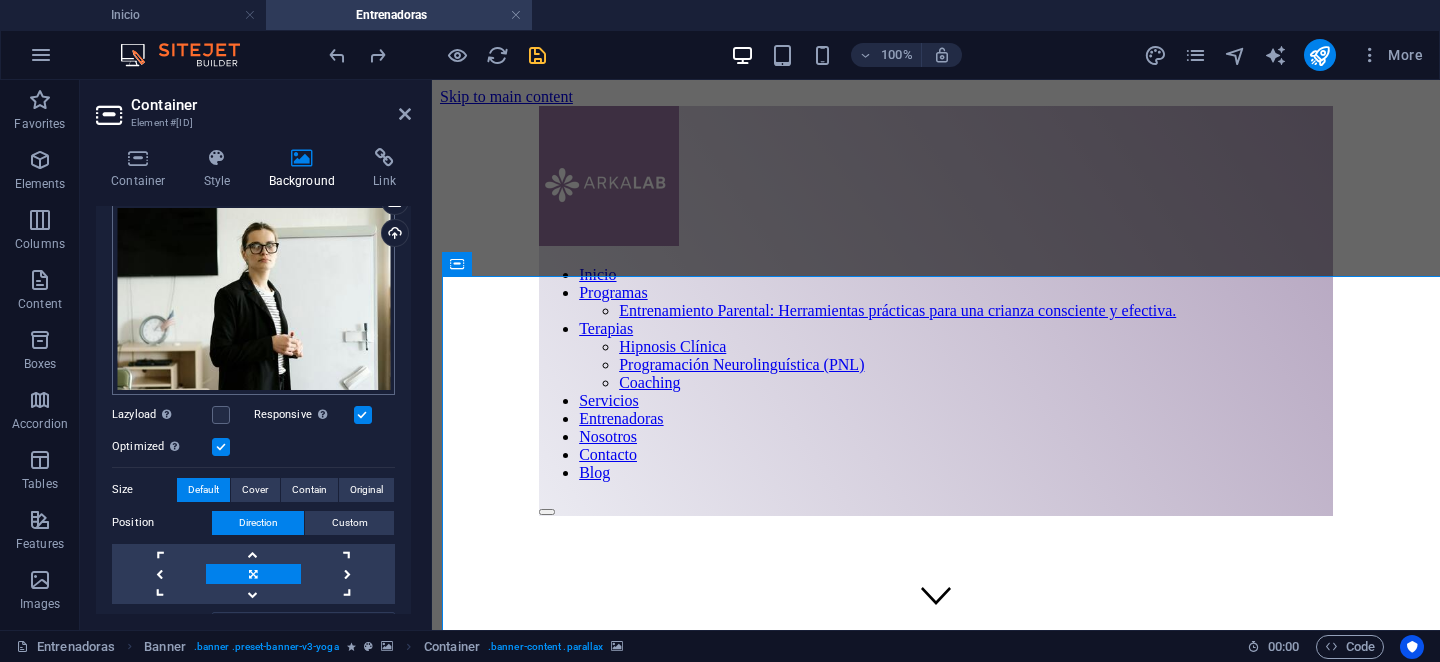 scroll, scrollTop: 189, scrollLeft: 0, axis: vertical 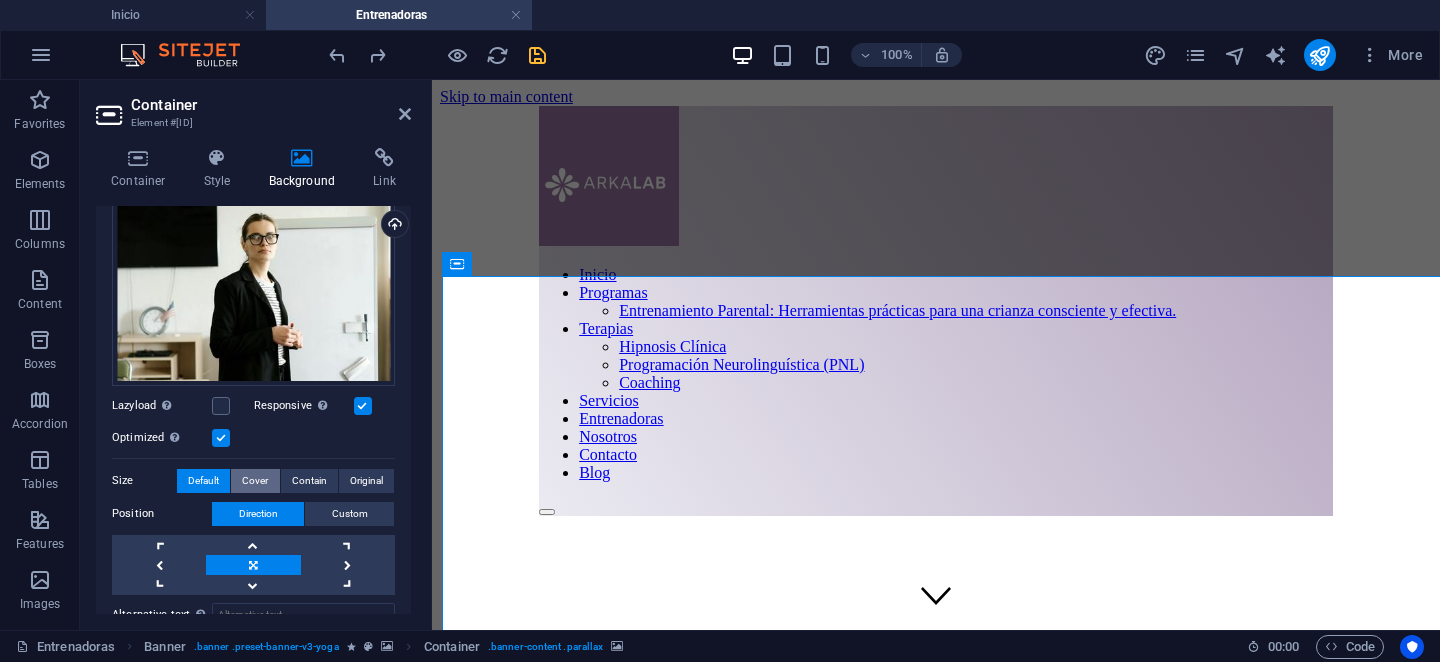 click on "Cover" at bounding box center (255, 481) 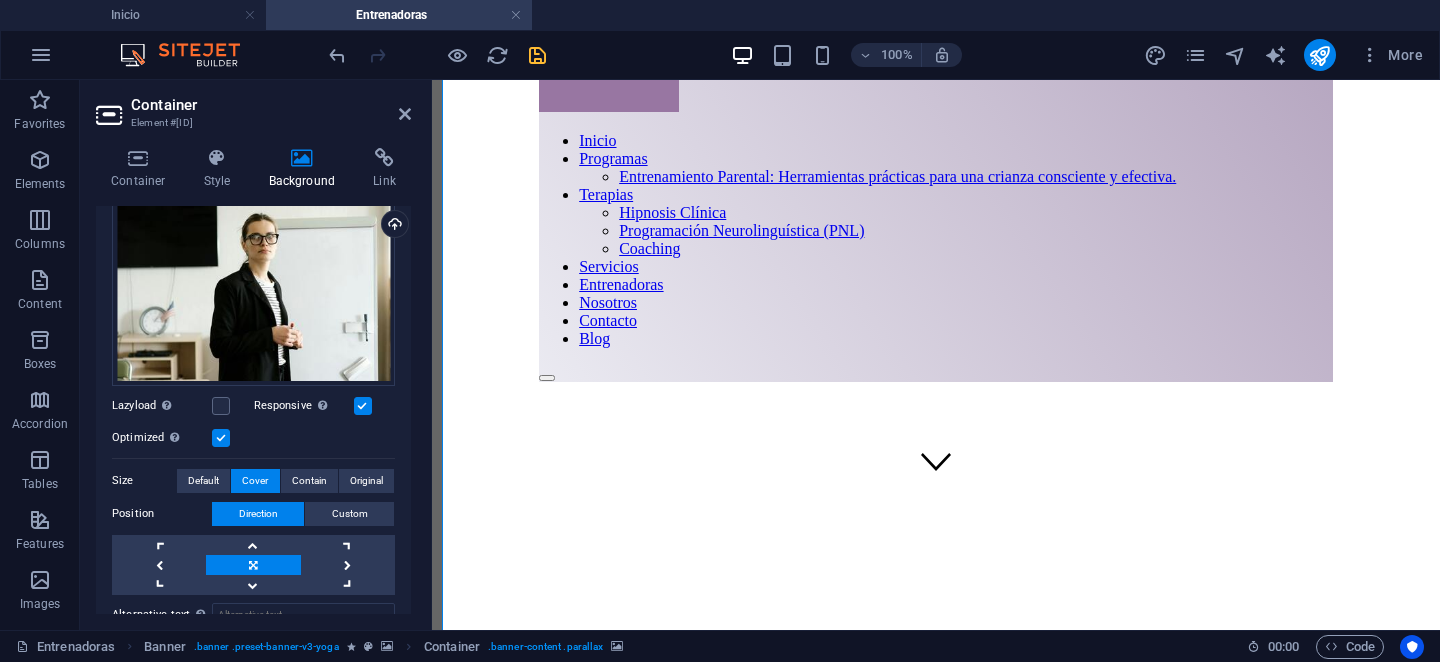 scroll, scrollTop: 325, scrollLeft: 0, axis: vertical 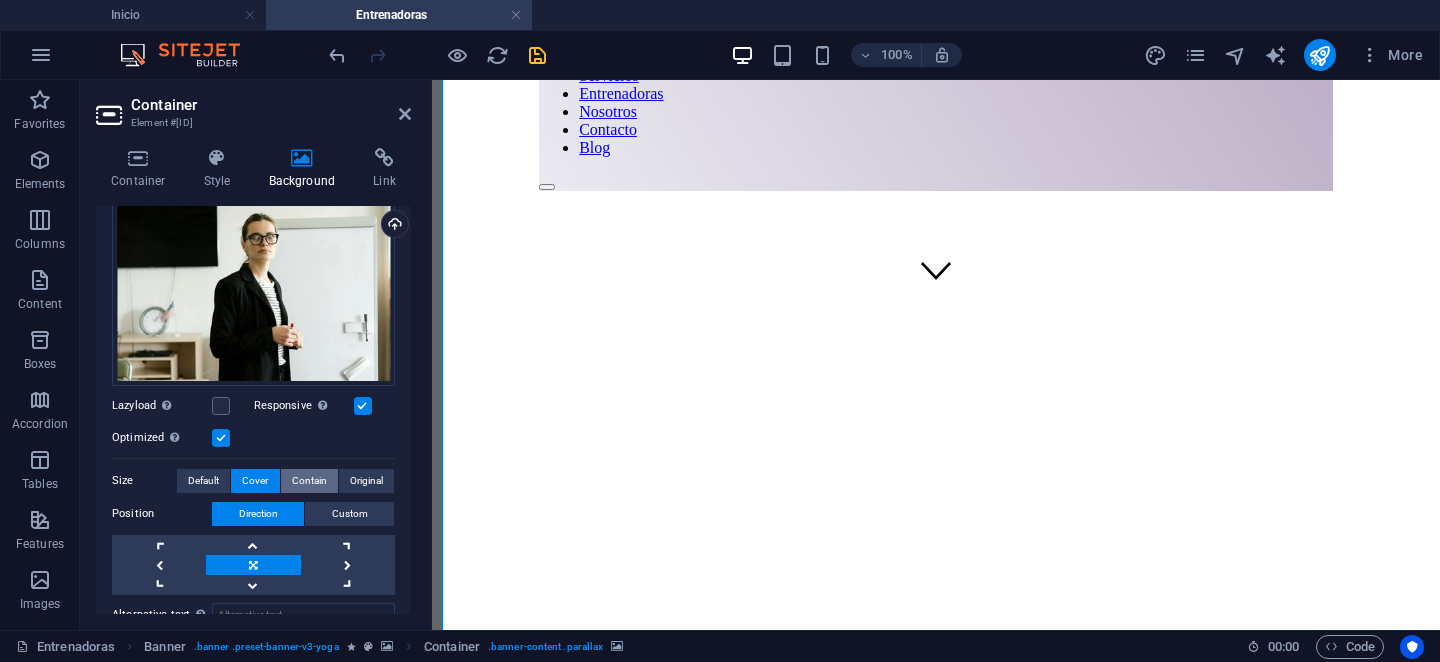 click on "Contain" at bounding box center [309, 481] 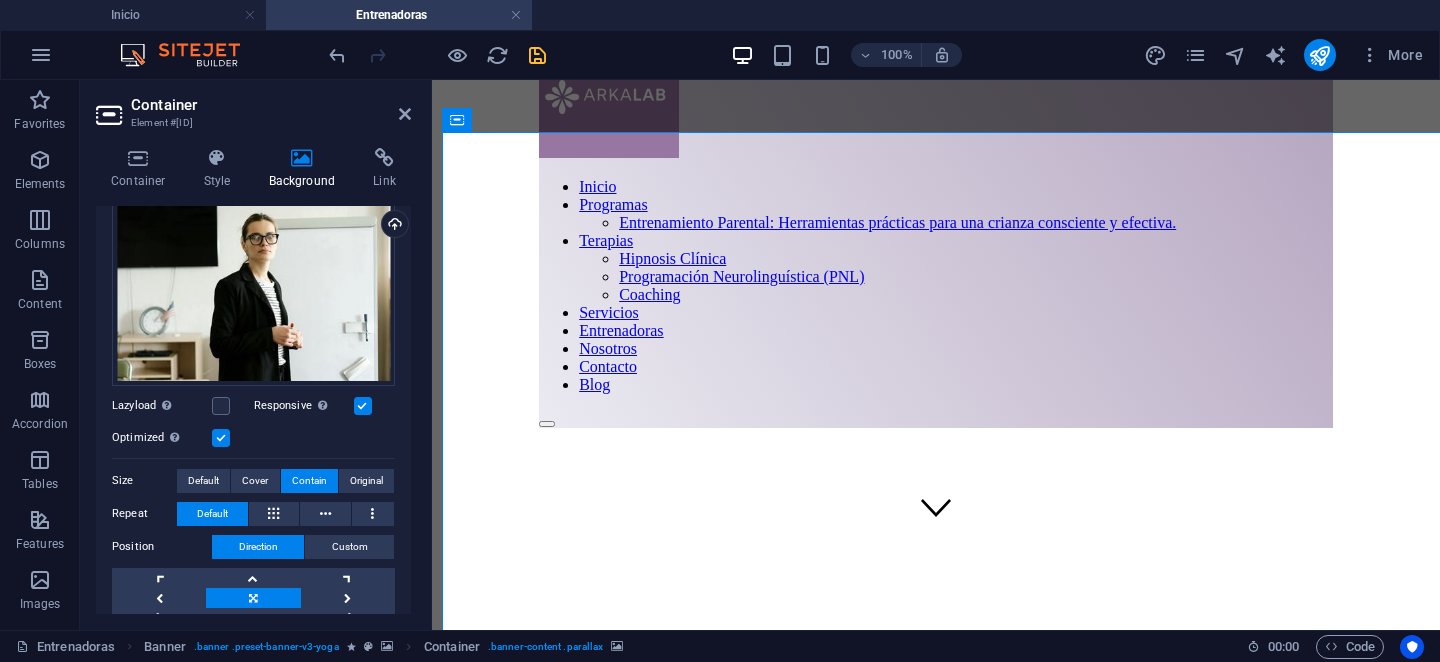 scroll, scrollTop: 0, scrollLeft: 0, axis: both 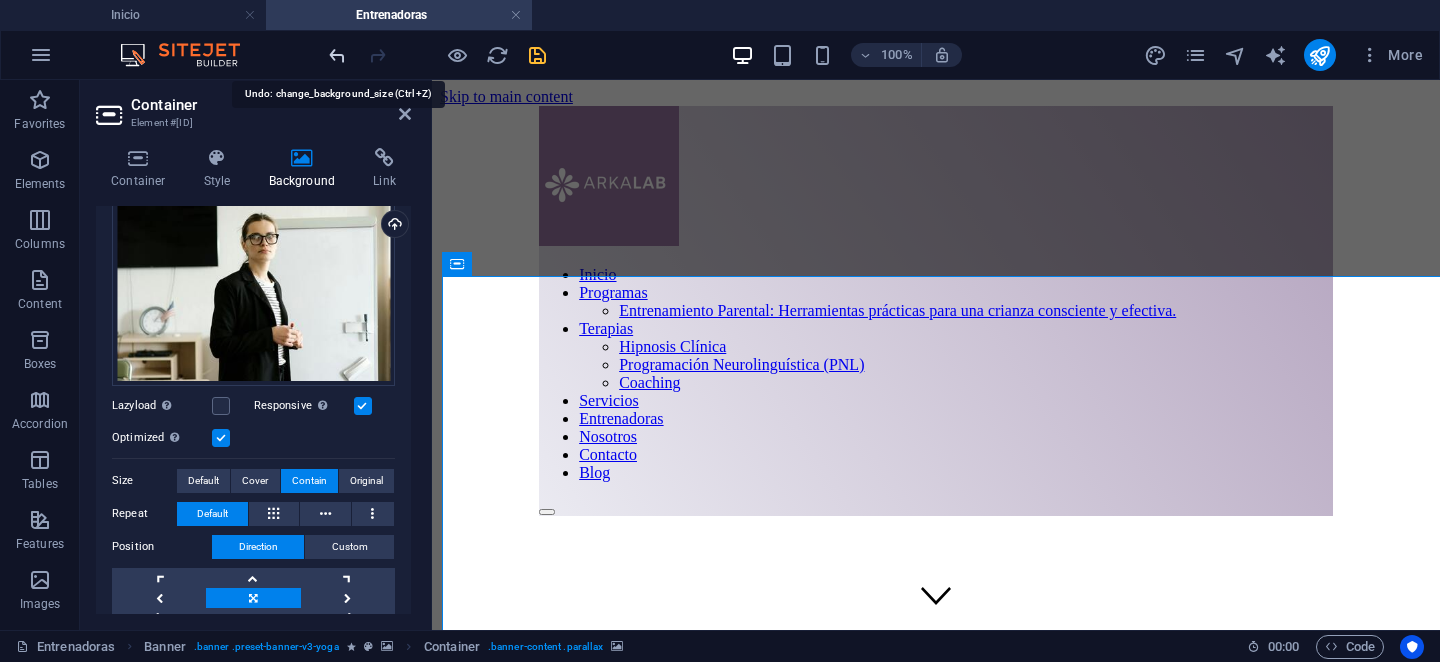 click at bounding box center [337, 55] 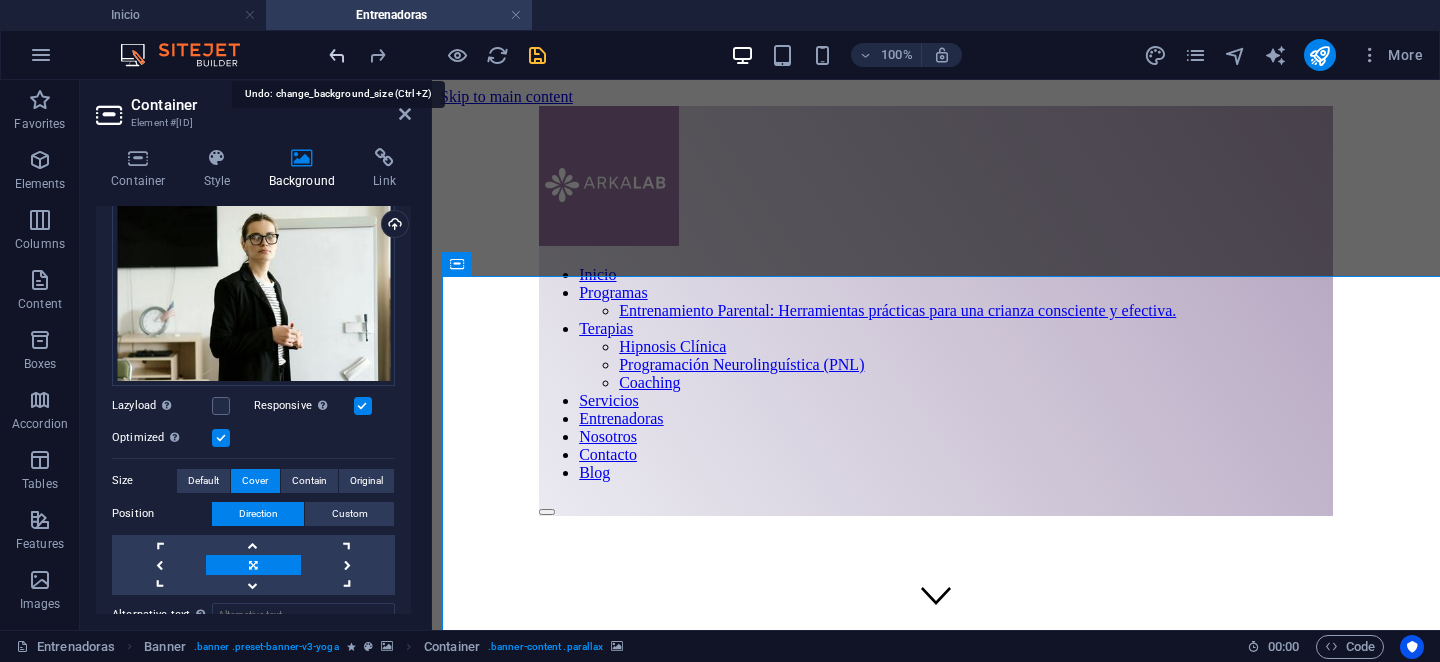 click at bounding box center (337, 55) 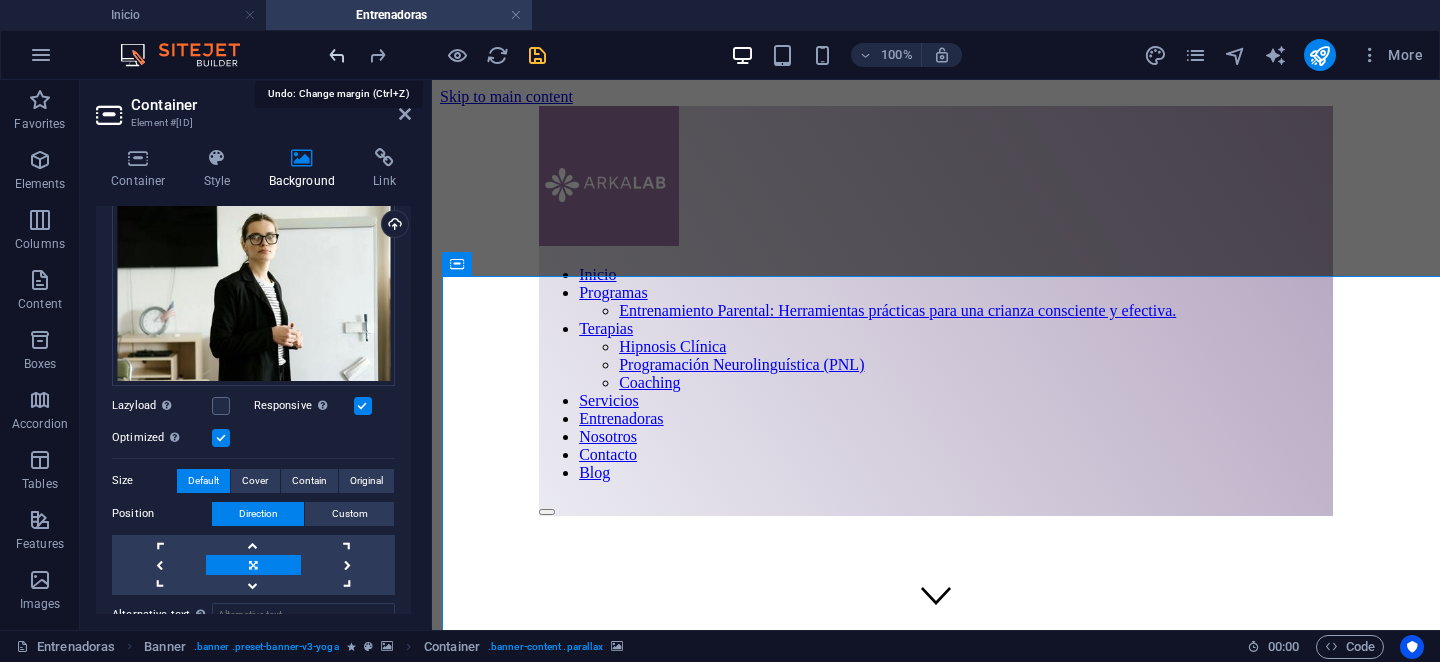 click at bounding box center [337, 55] 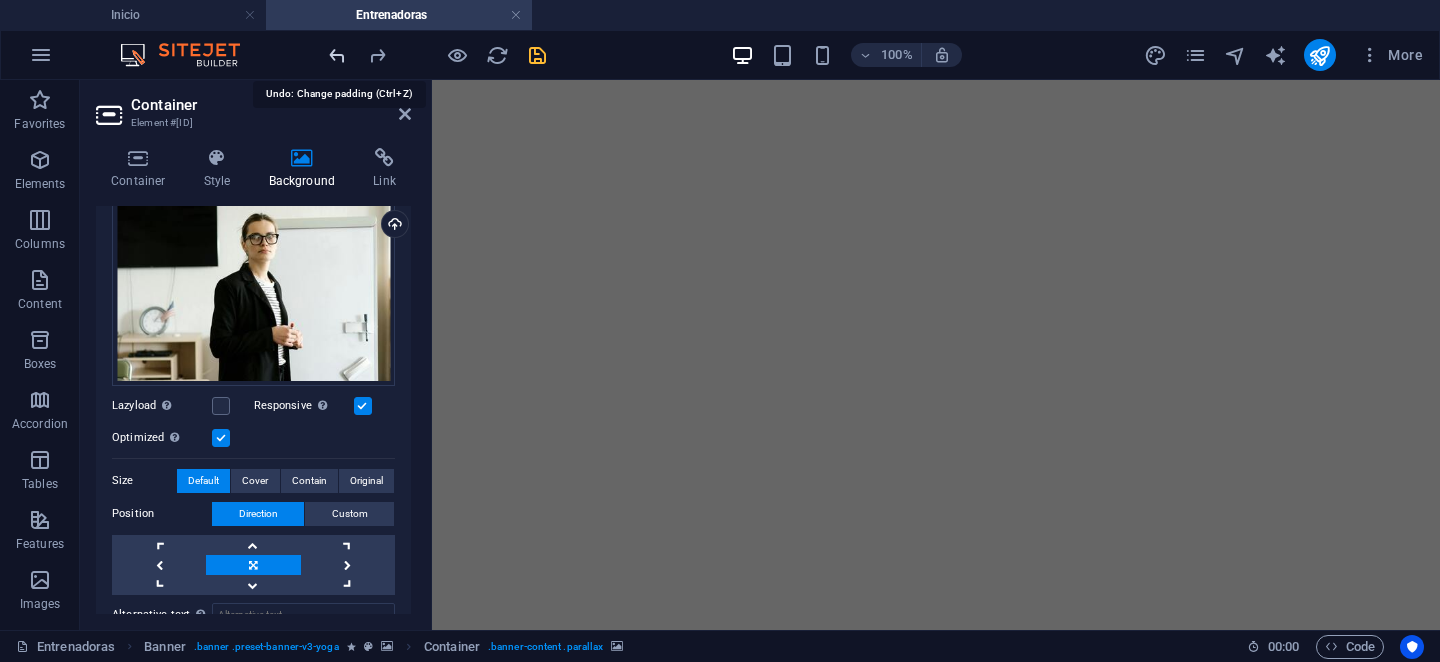 click at bounding box center [337, 55] 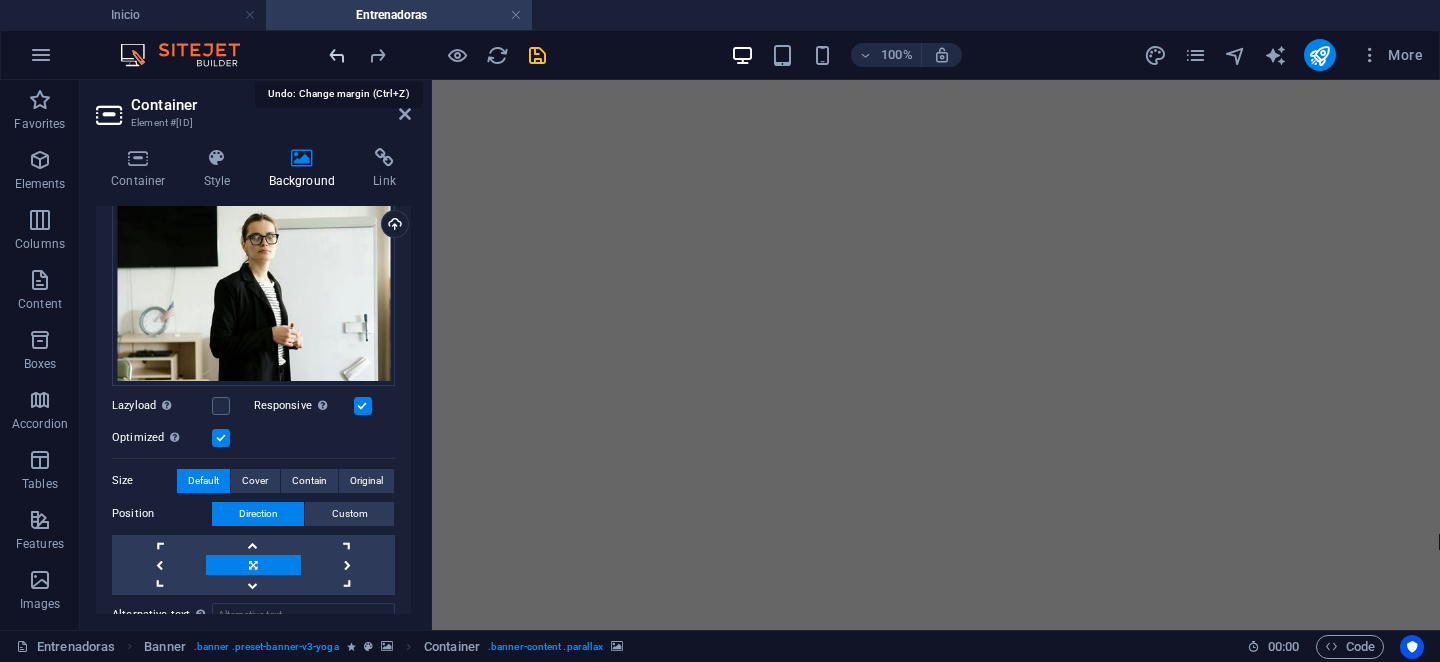click at bounding box center (337, 55) 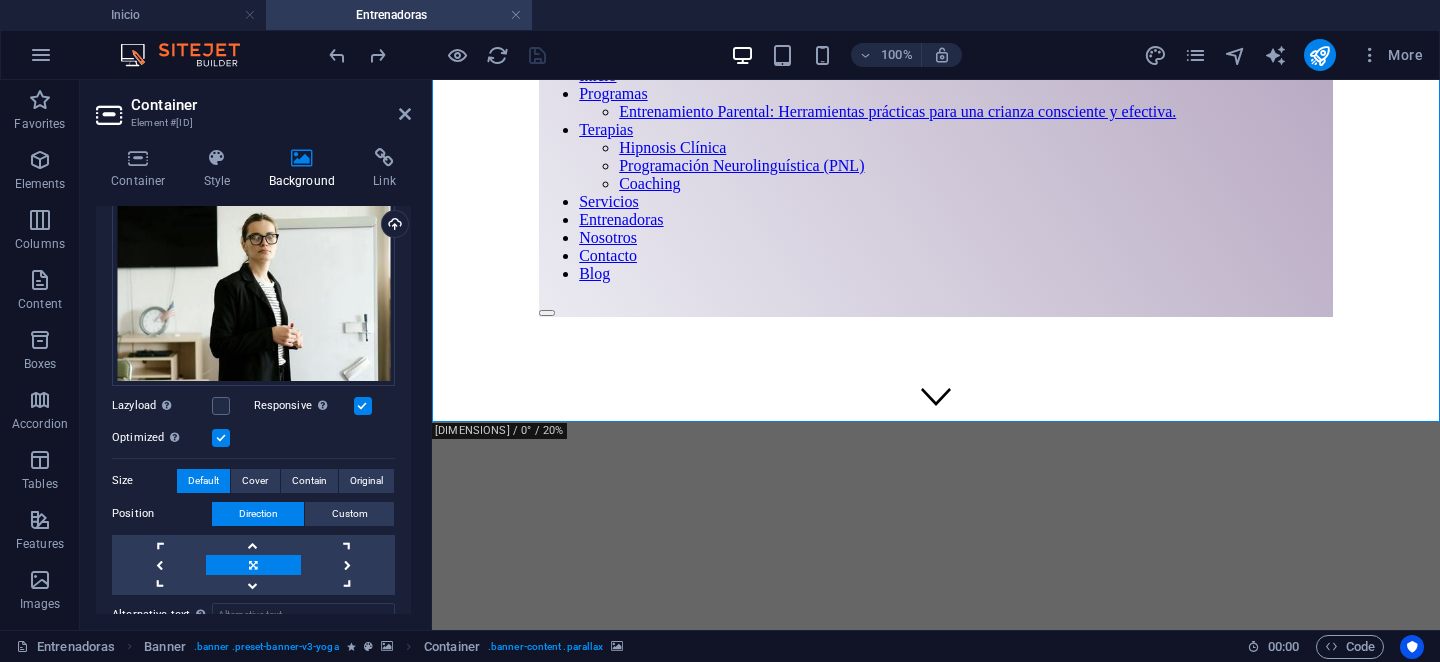 scroll, scrollTop: 0, scrollLeft: 0, axis: both 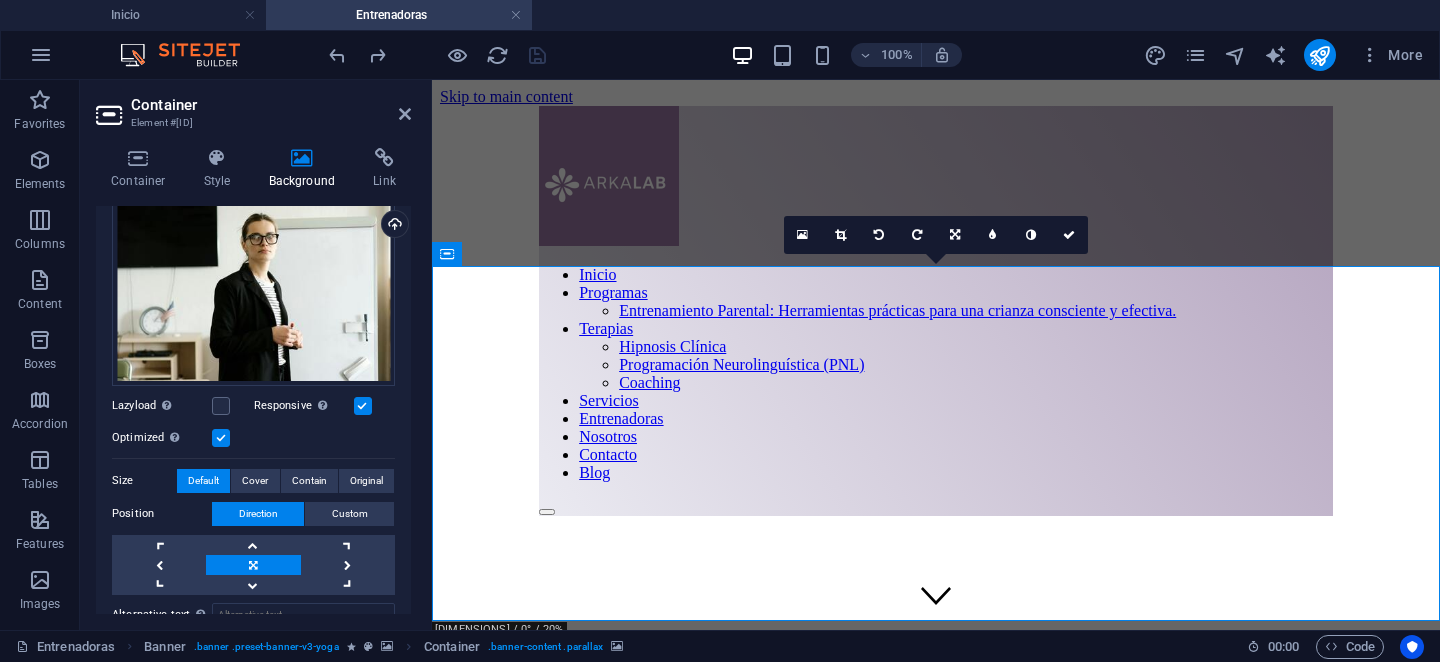 click at bounding box center (936, 983) 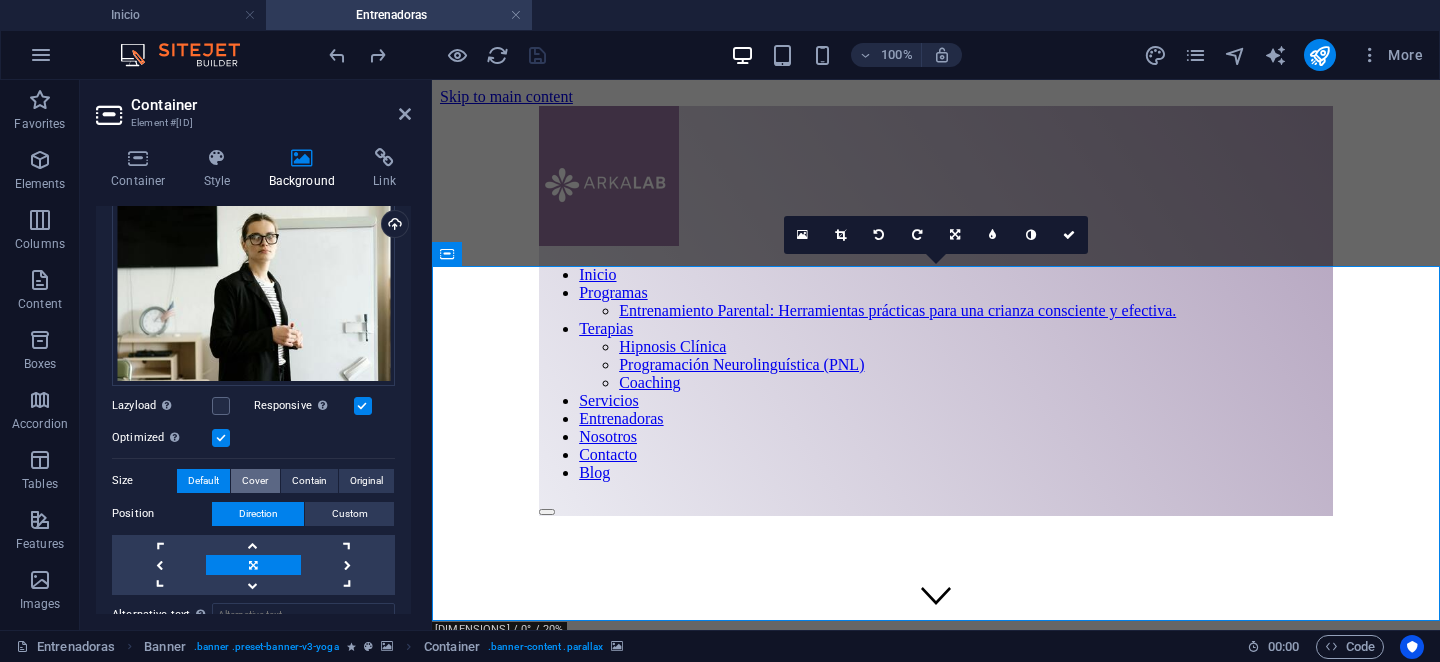 click on "Cover" at bounding box center [255, 481] 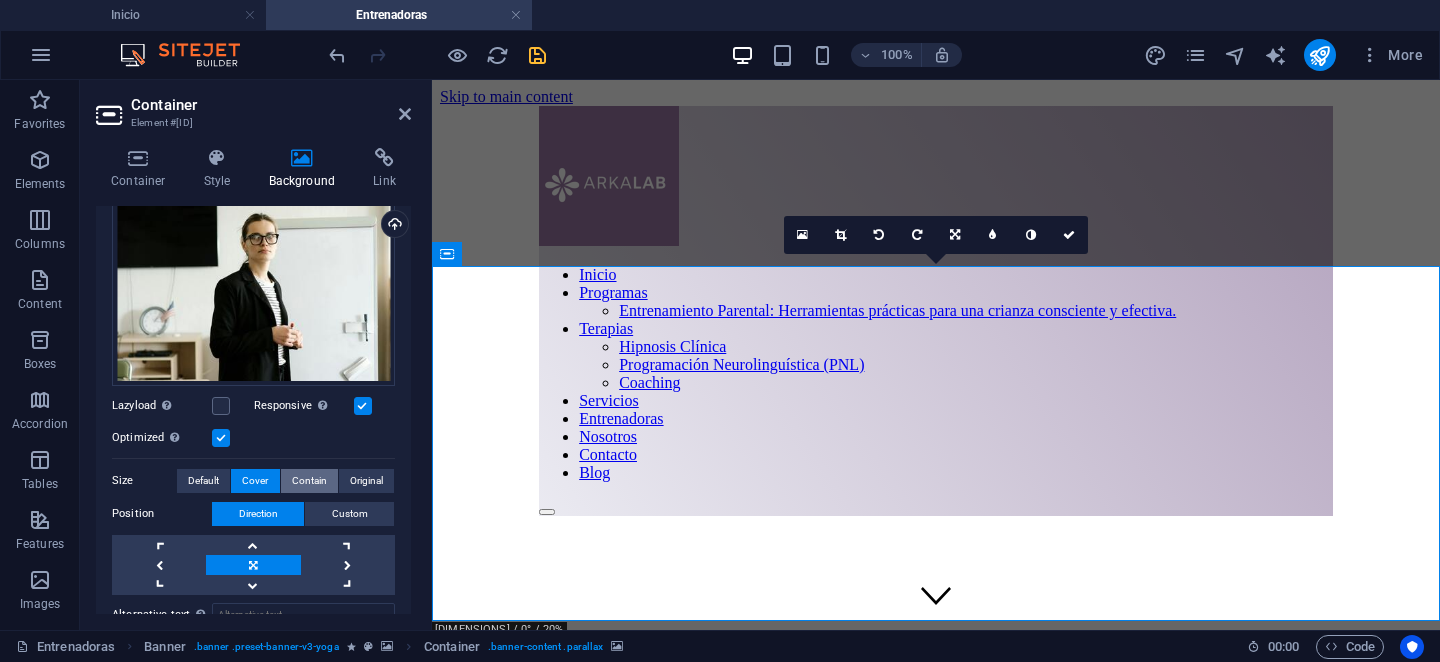 click on "Contain" at bounding box center [309, 481] 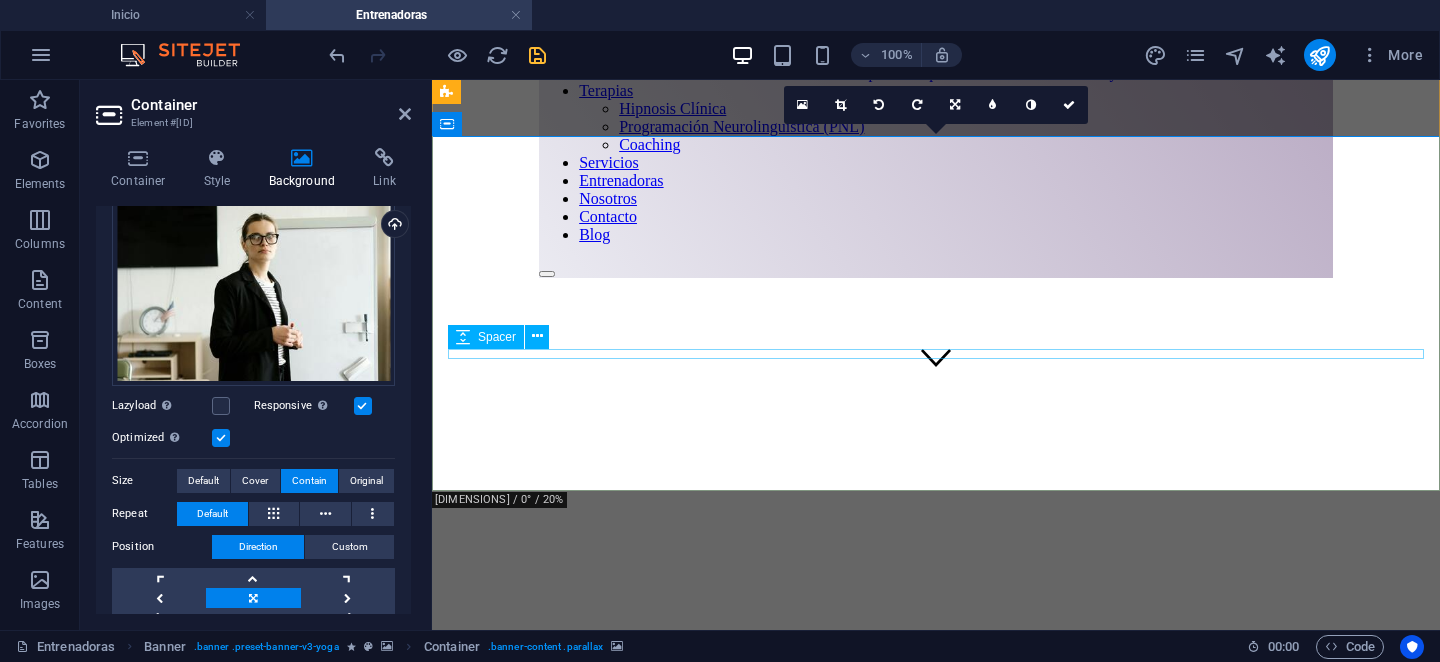 scroll, scrollTop: 0, scrollLeft: 0, axis: both 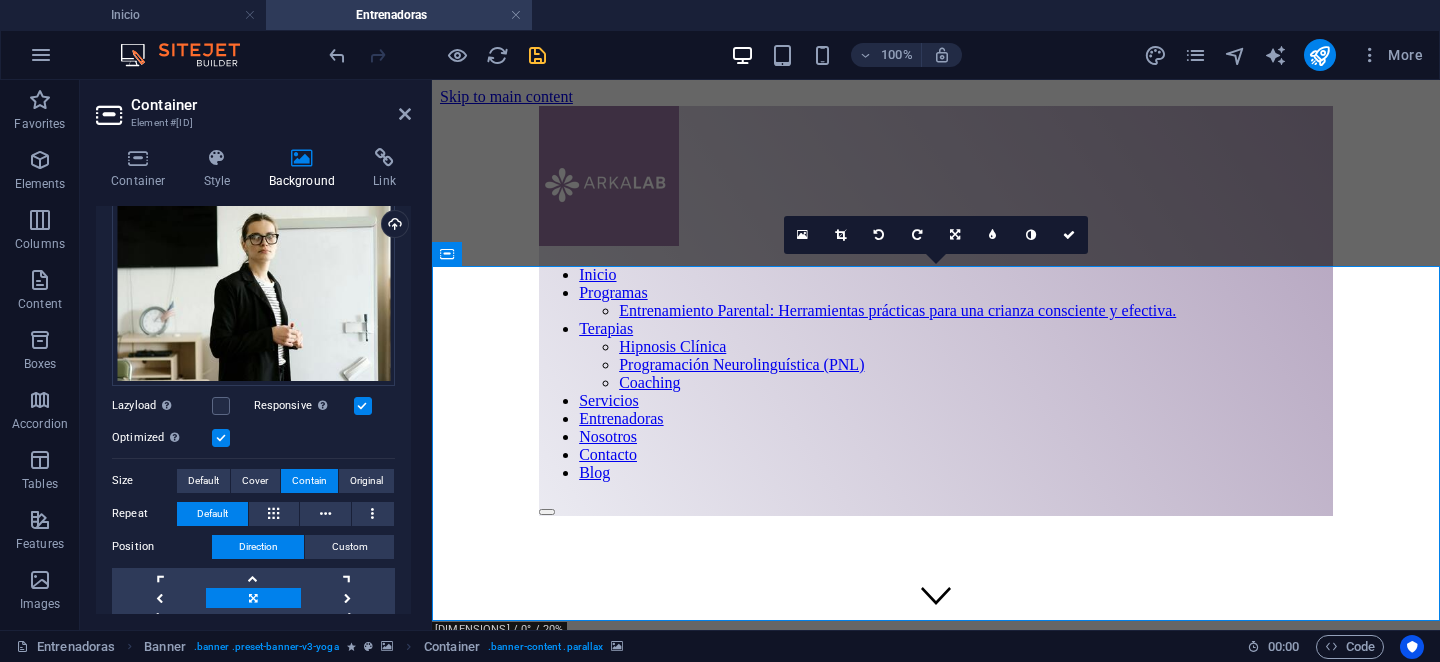 click at bounding box center [936, 983] 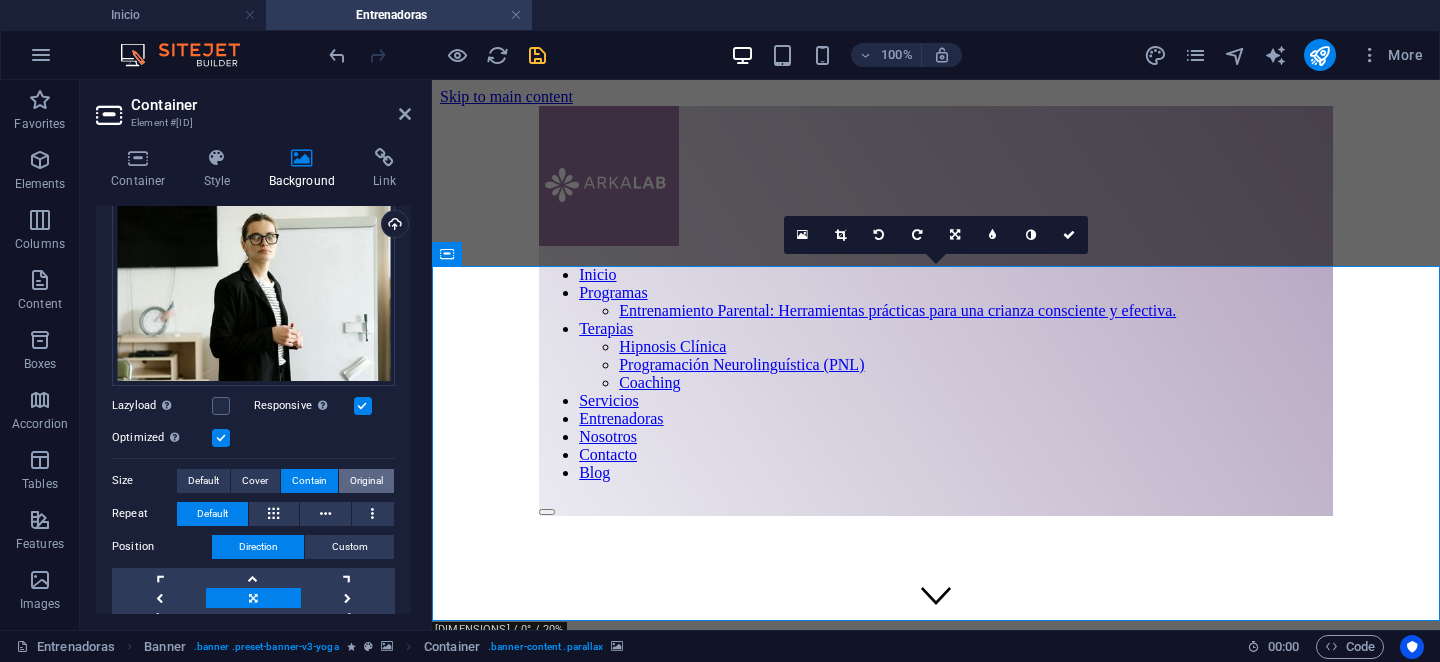 click on "Original" at bounding box center (366, 481) 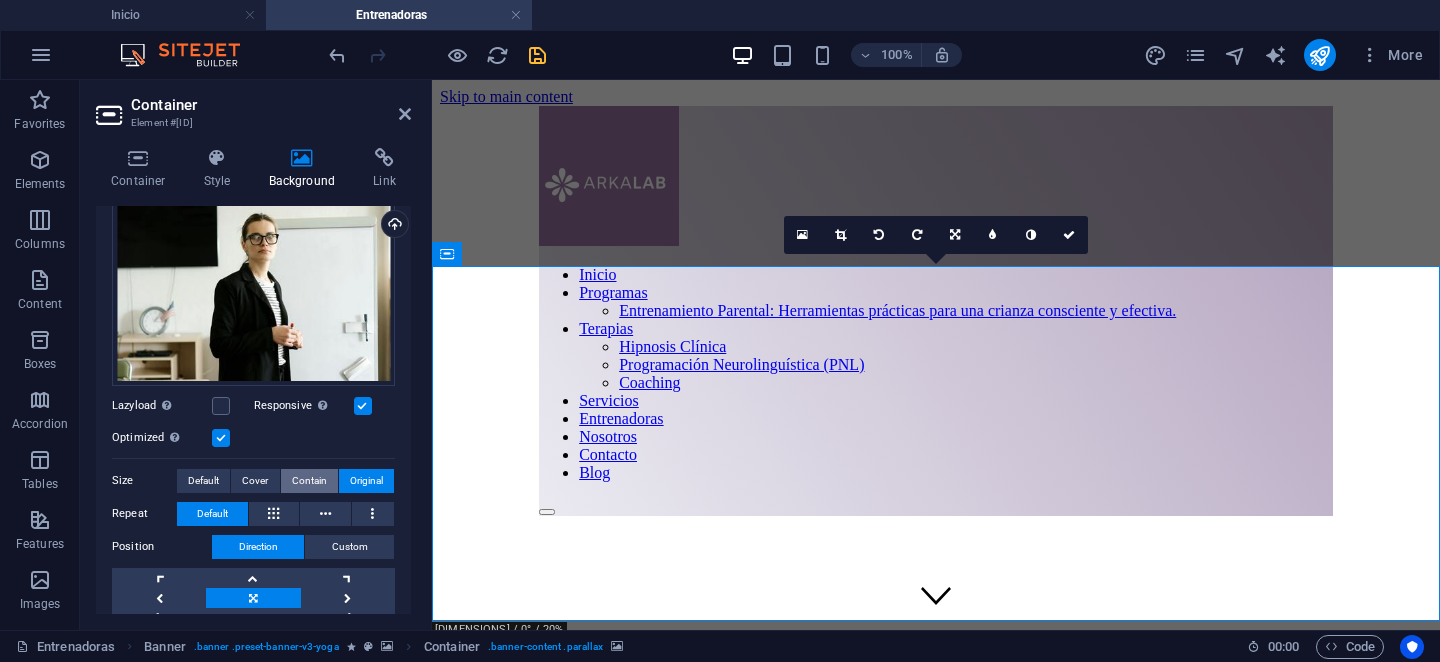 click on "Contain" at bounding box center [309, 481] 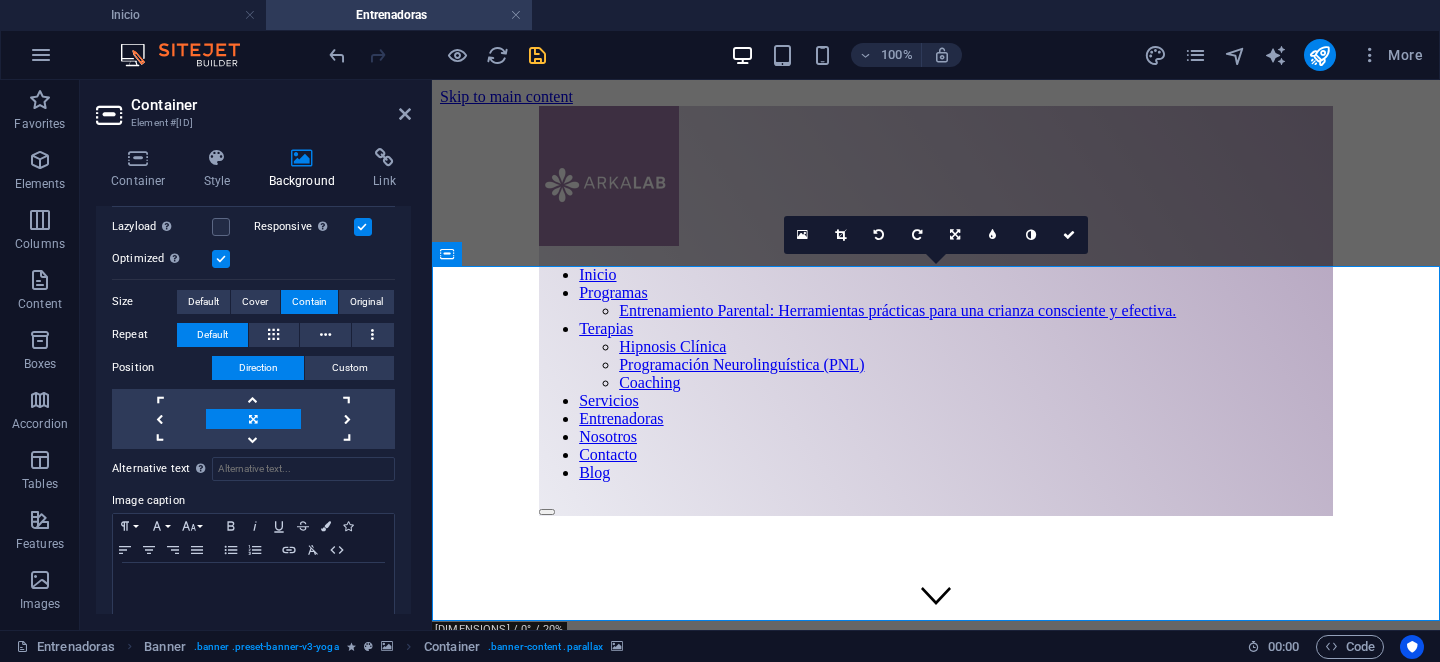 scroll, scrollTop: 359, scrollLeft: 0, axis: vertical 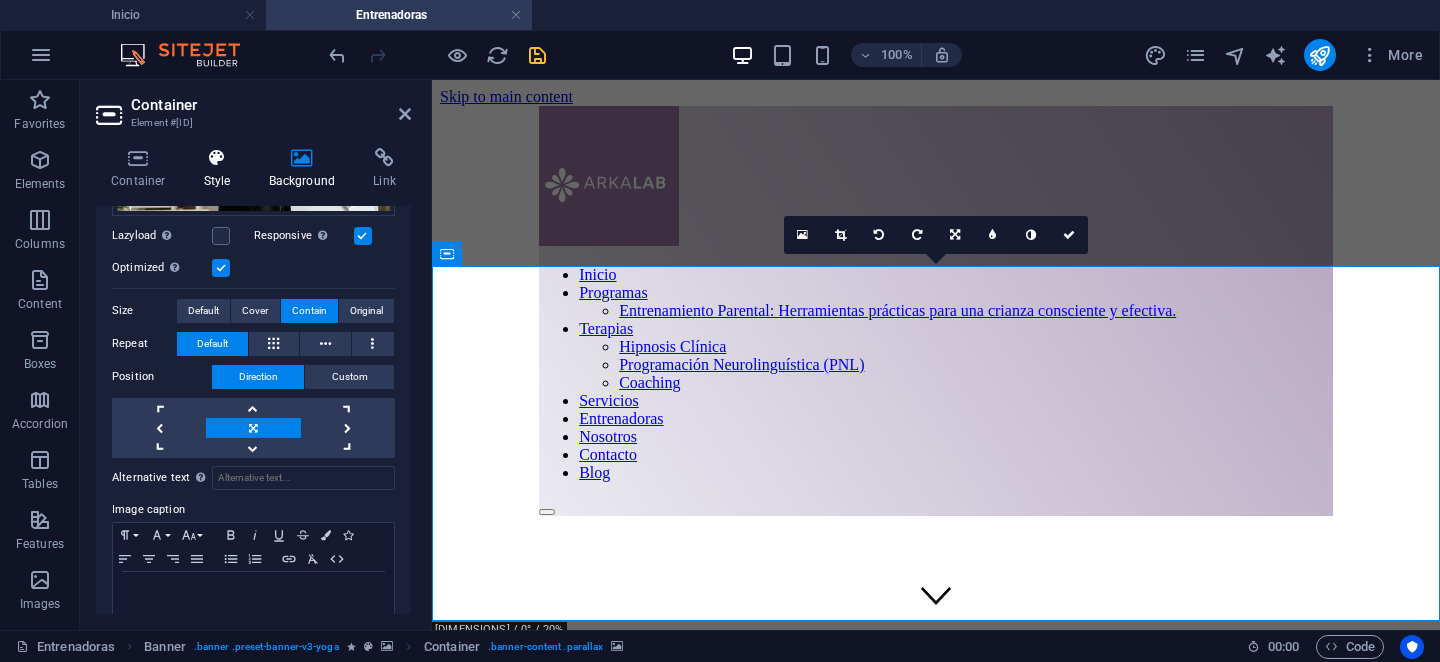 click at bounding box center (217, 158) 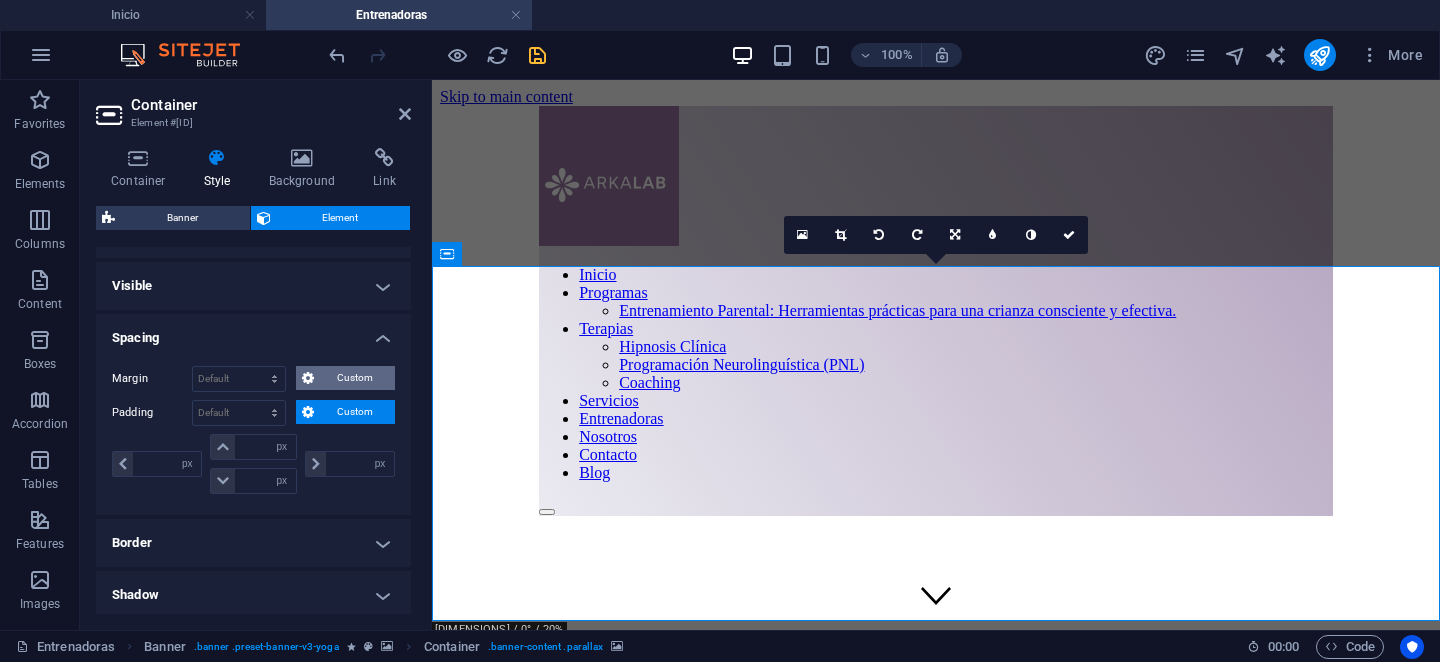 scroll, scrollTop: 40, scrollLeft: 0, axis: vertical 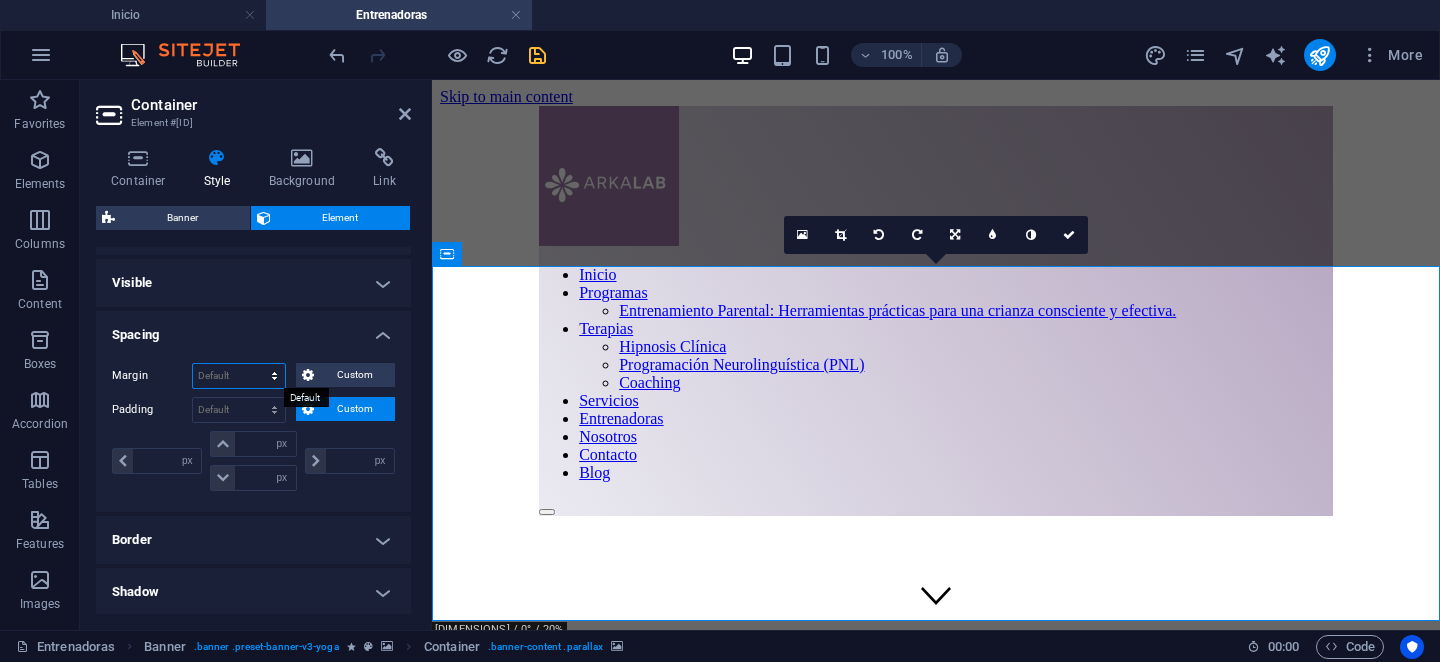 click on "Default auto px % rem vw vh Custom" at bounding box center (239, 376) 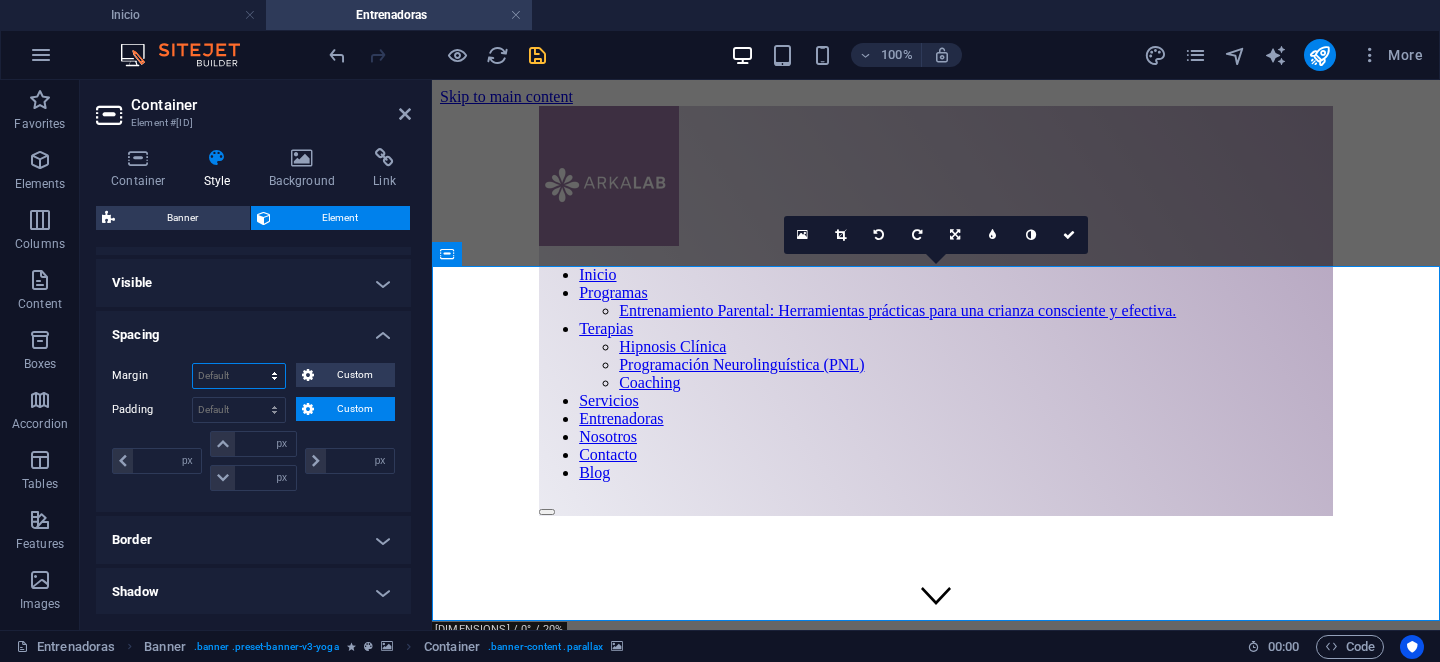 select on "%" 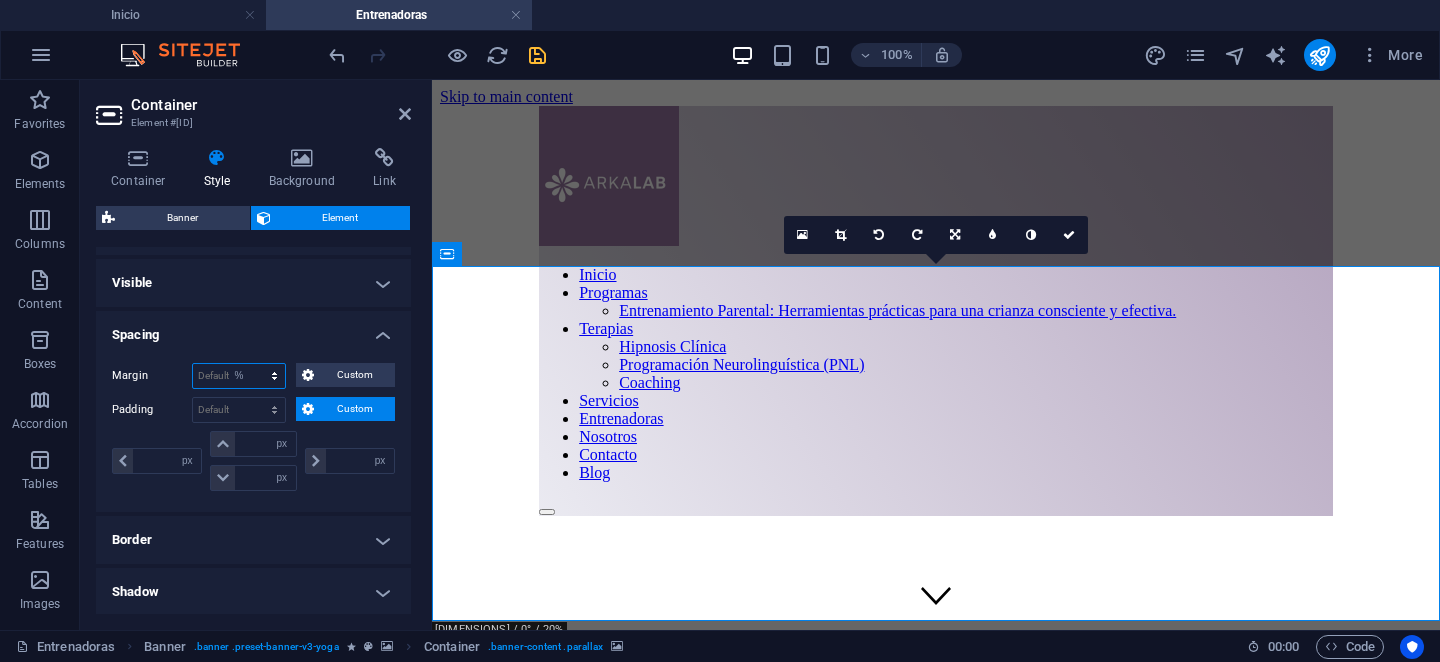type on "100" 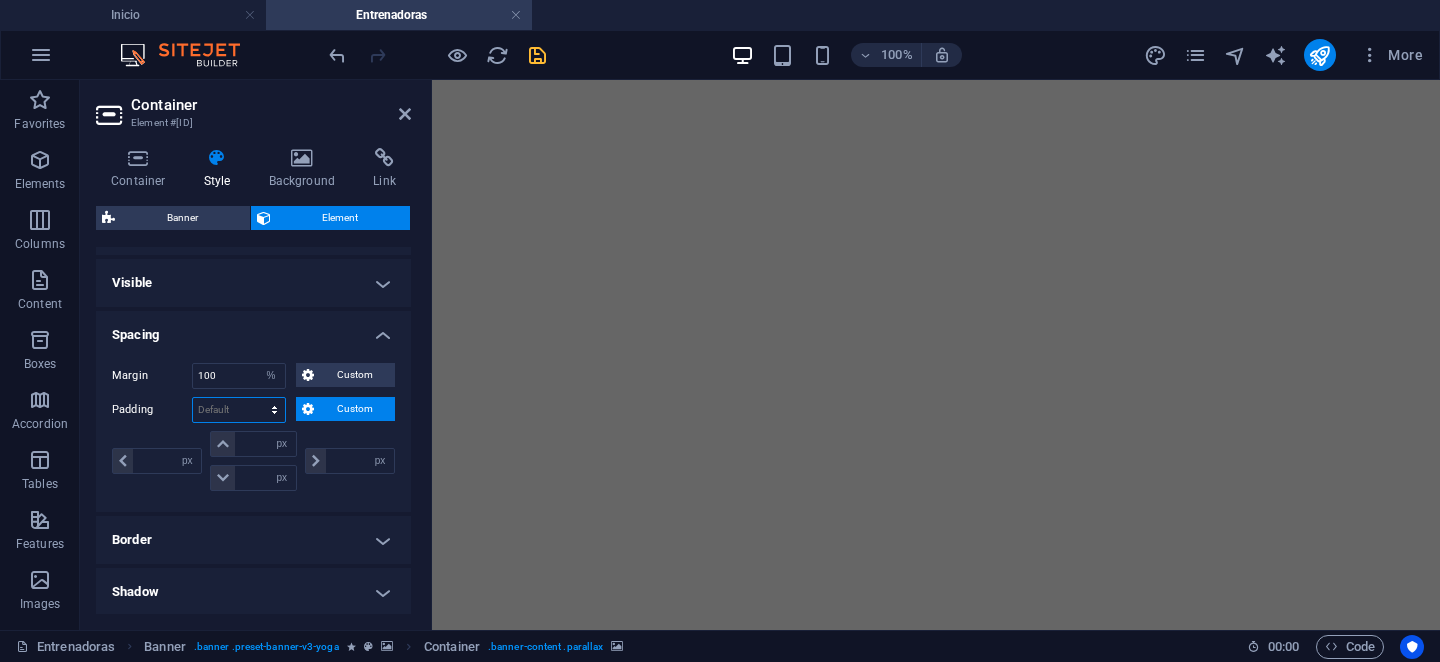 click on "Default px rem % vh vw Custom" at bounding box center (239, 410) 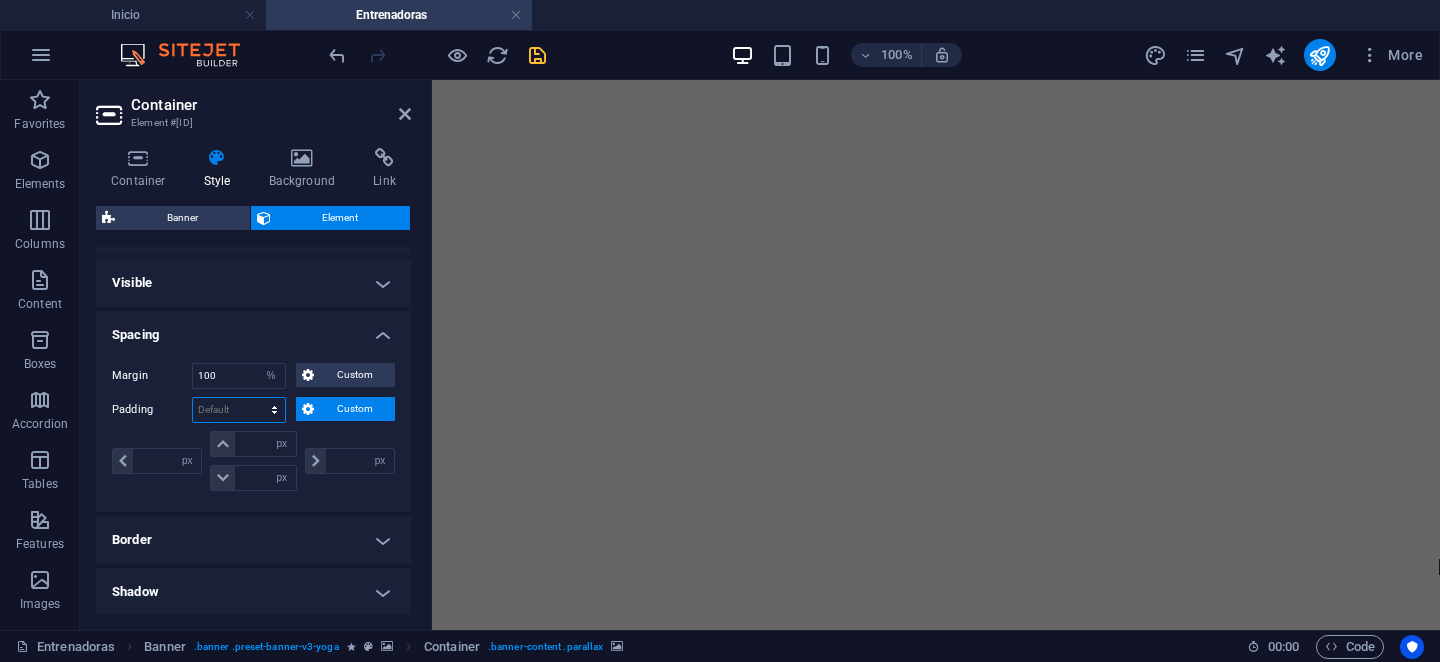 scroll, scrollTop: 1096, scrollLeft: 0, axis: vertical 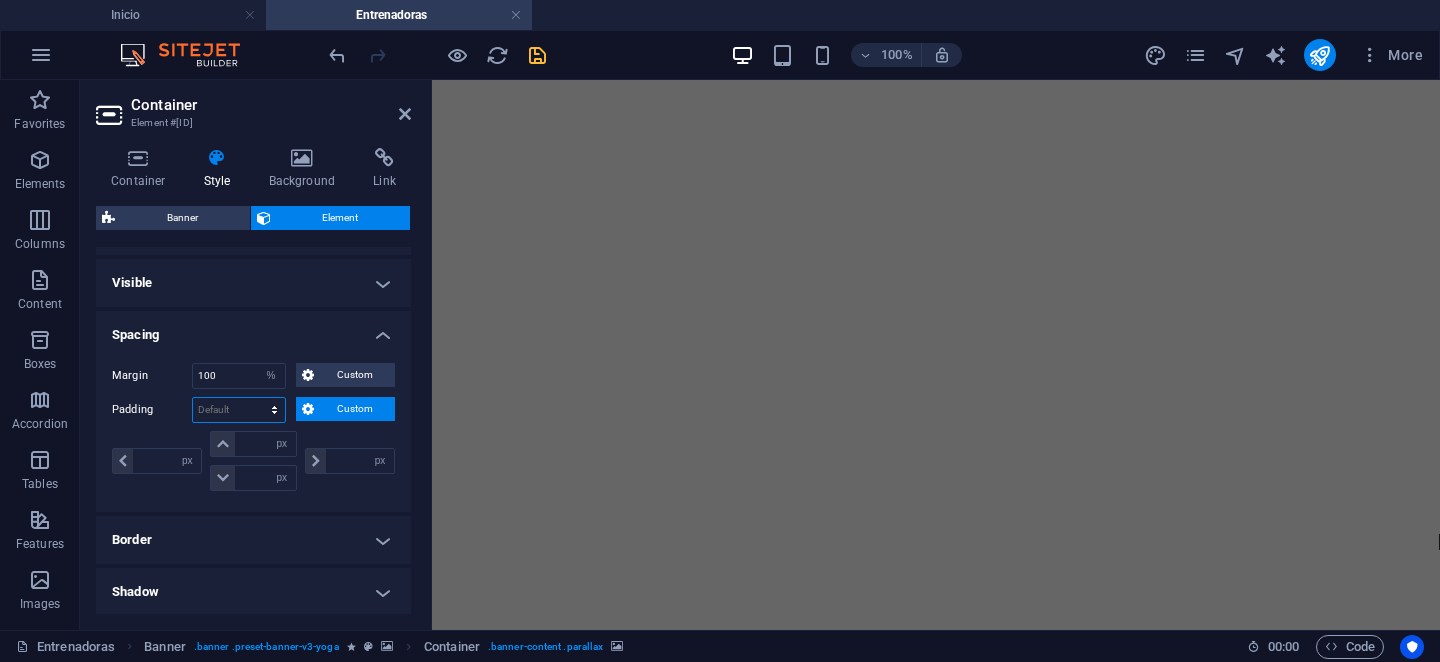 select on "%" 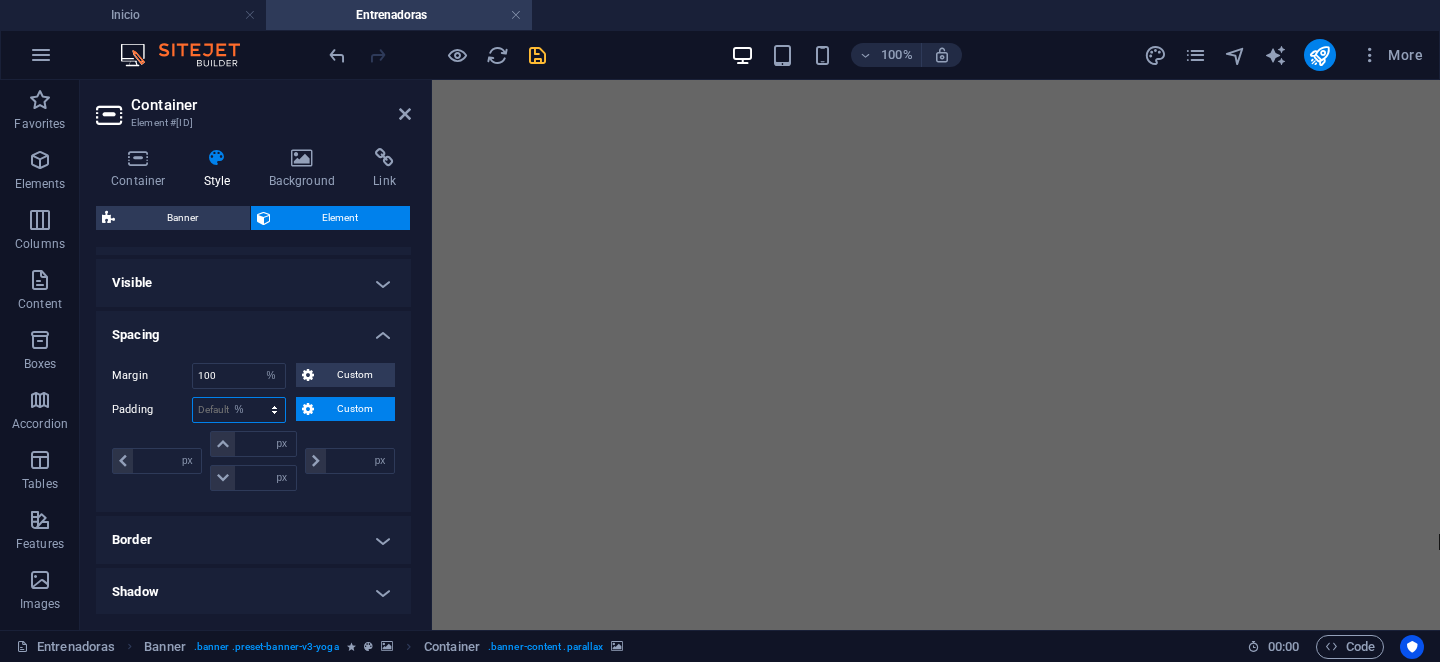 type on "100" 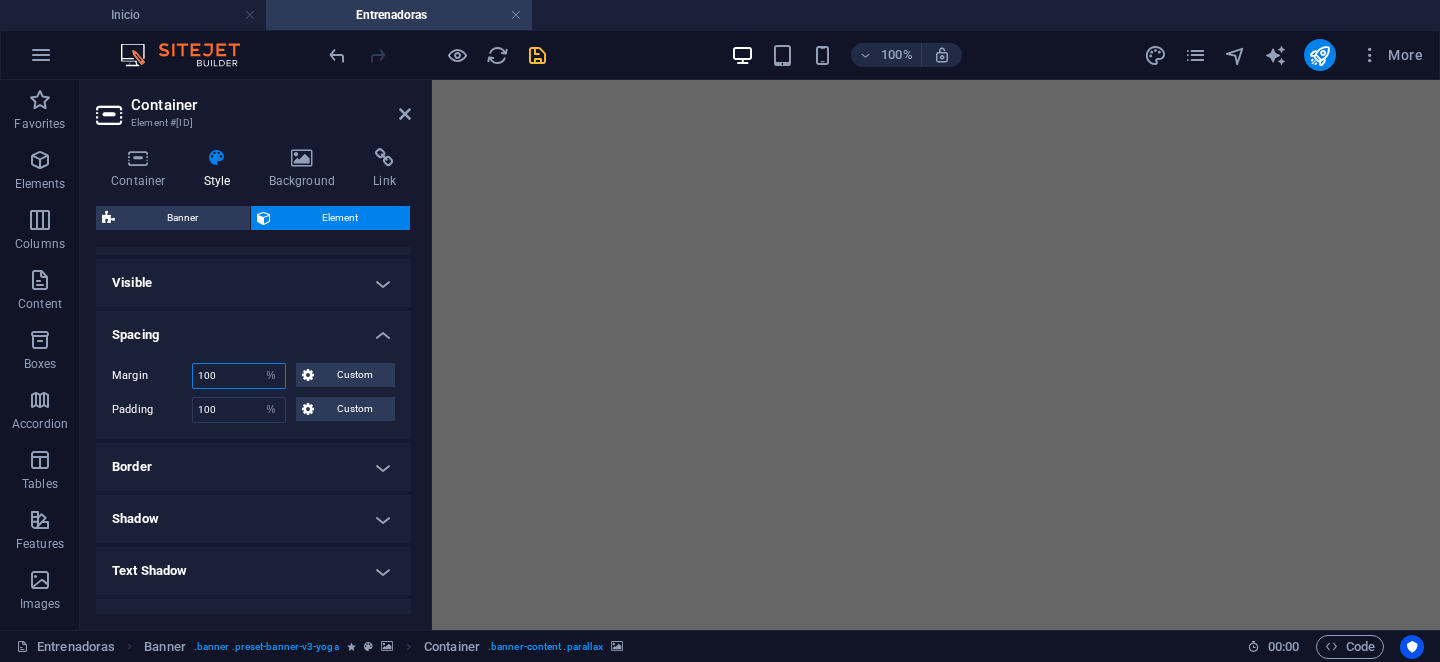 click on "100" at bounding box center (239, 376) 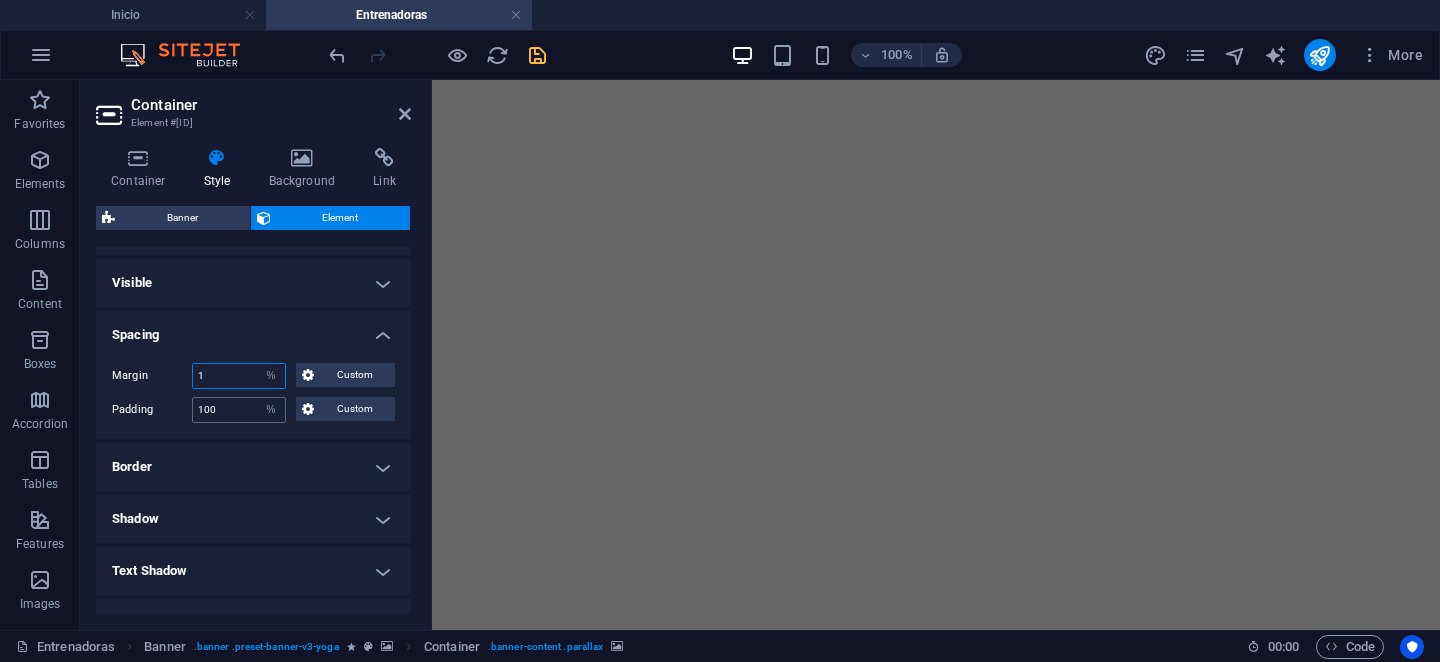 type on "1" 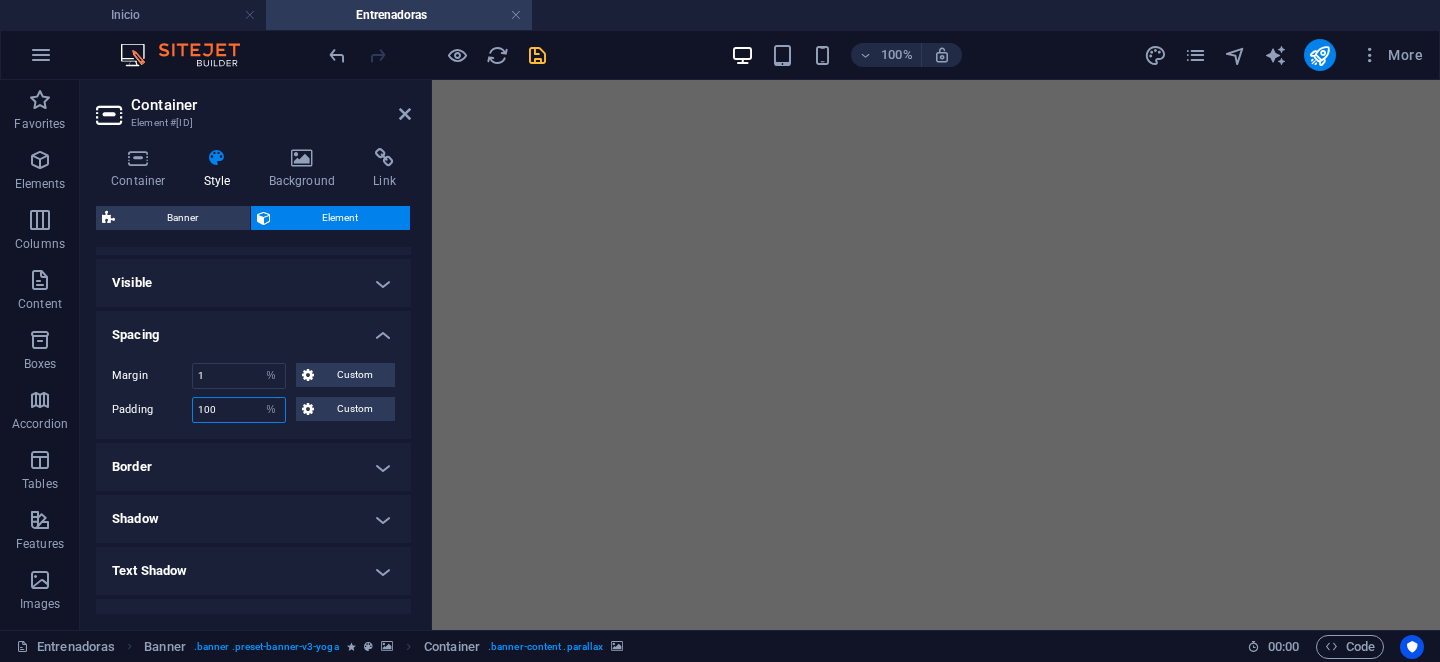 click on "100" at bounding box center [239, 410] 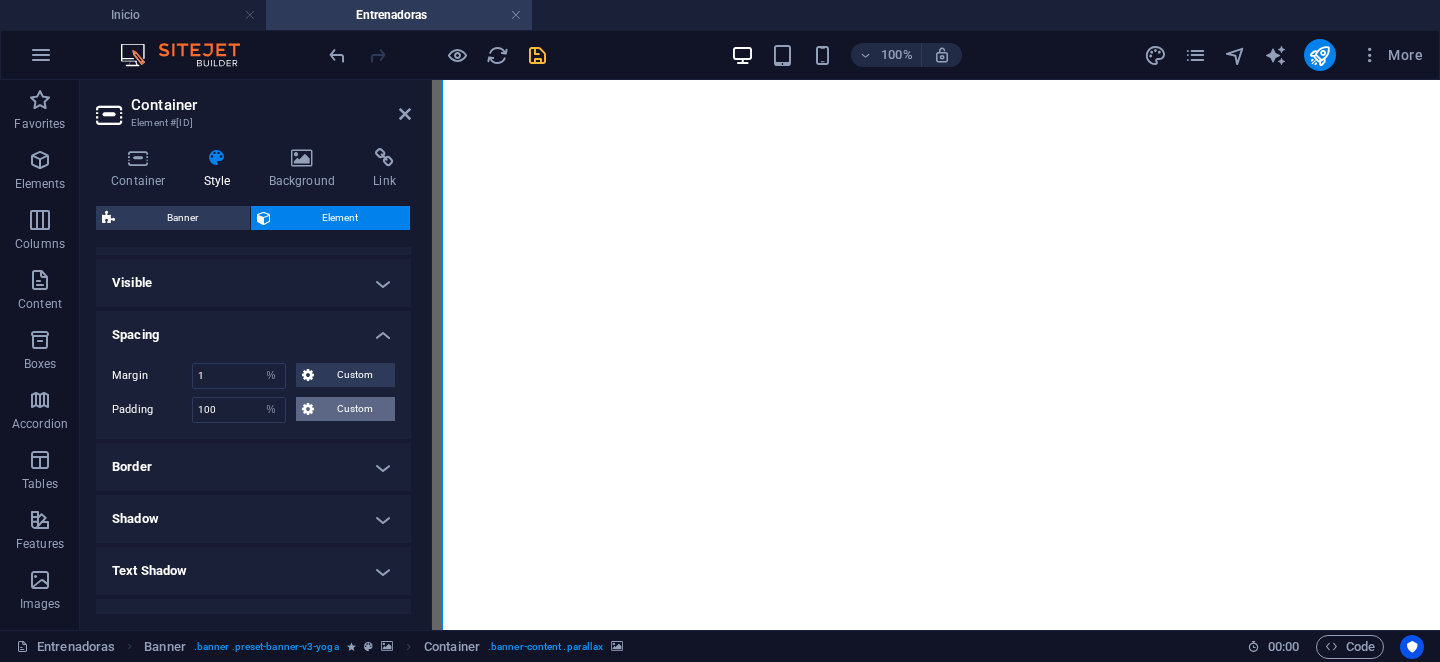 click on "Custom" at bounding box center (354, 409) 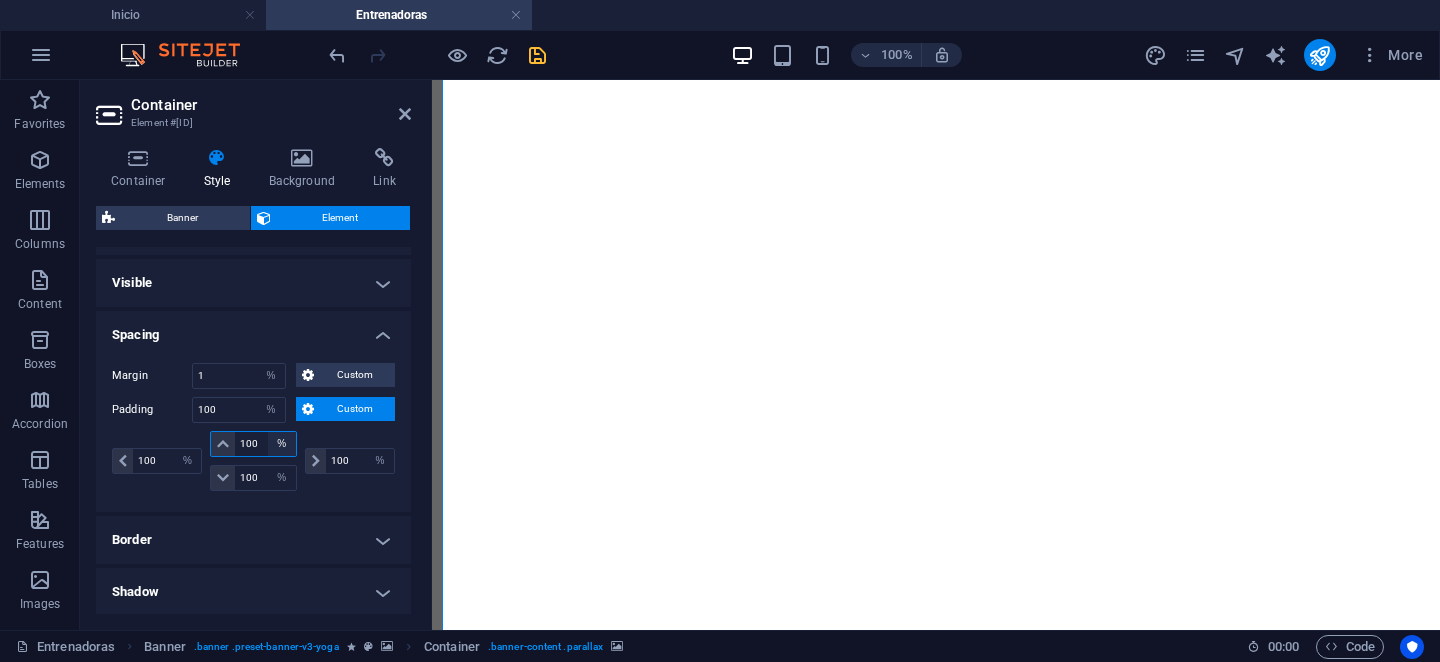 click on "px rem % vh vw" at bounding box center [282, 444] 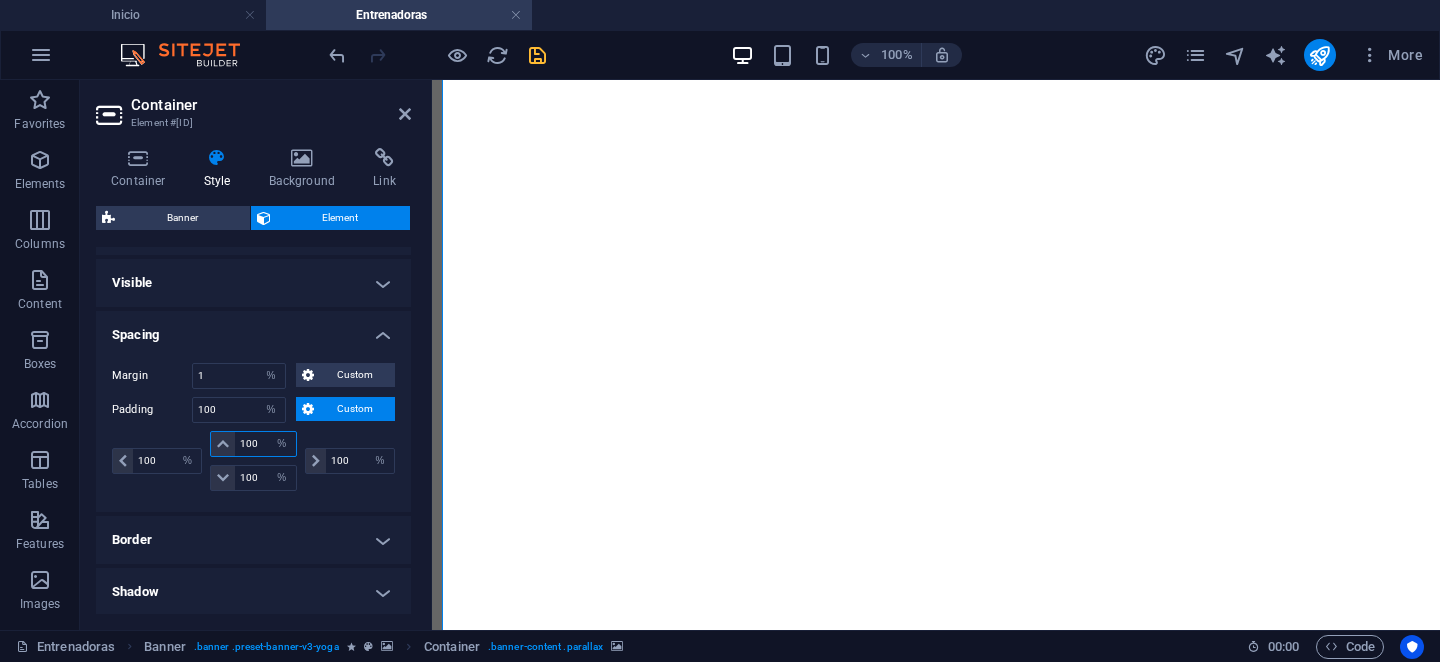 click on "100" at bounding box center [265, 444] 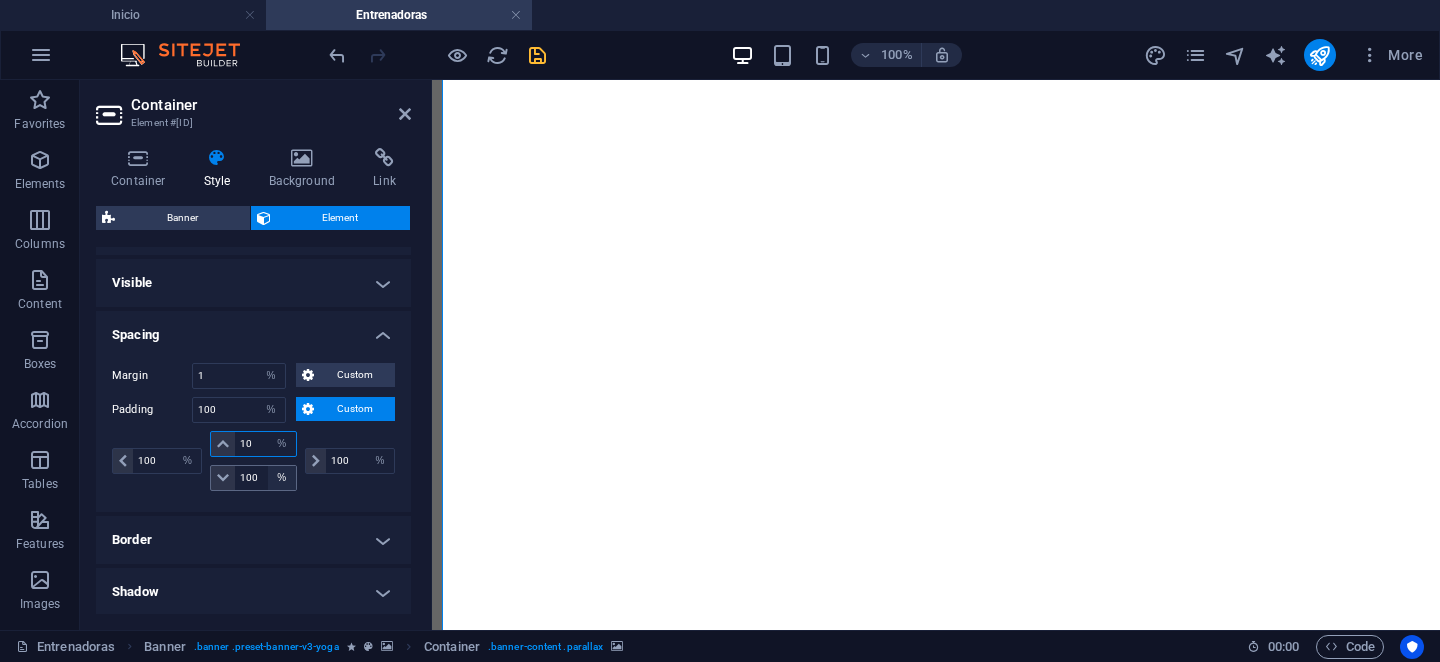 type on "1" 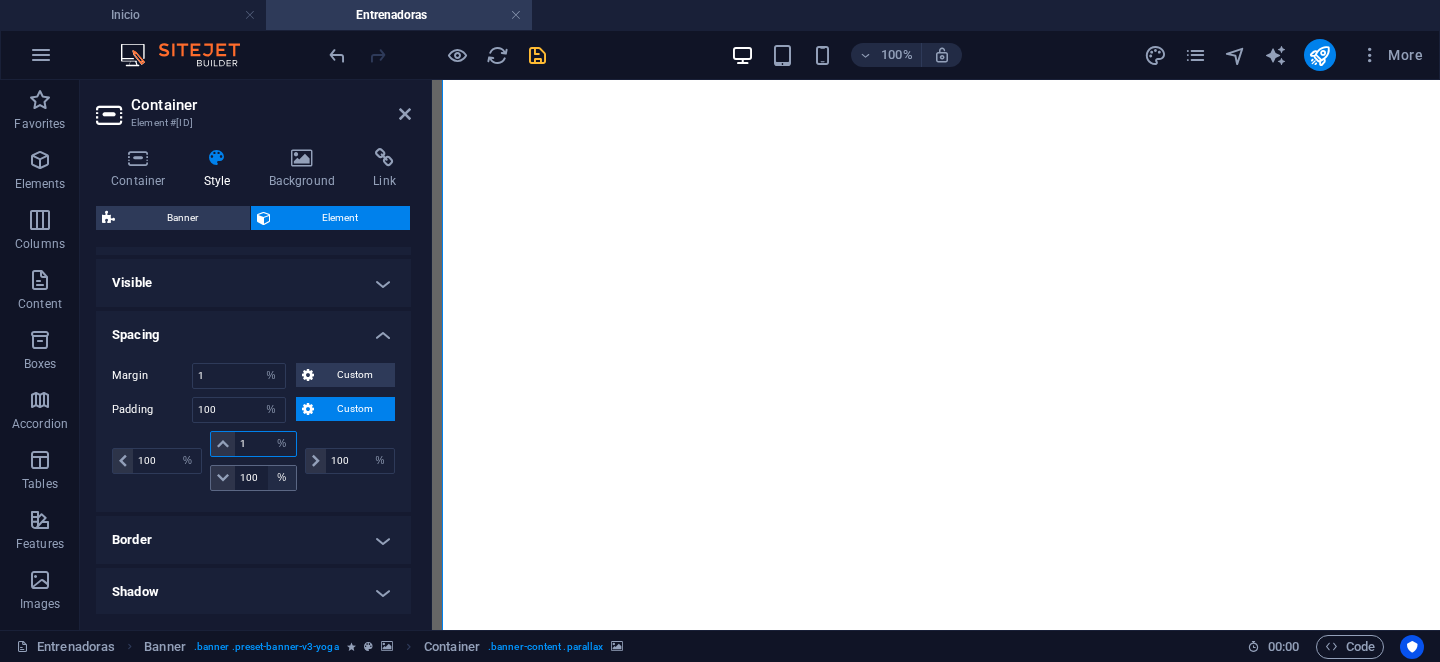 type 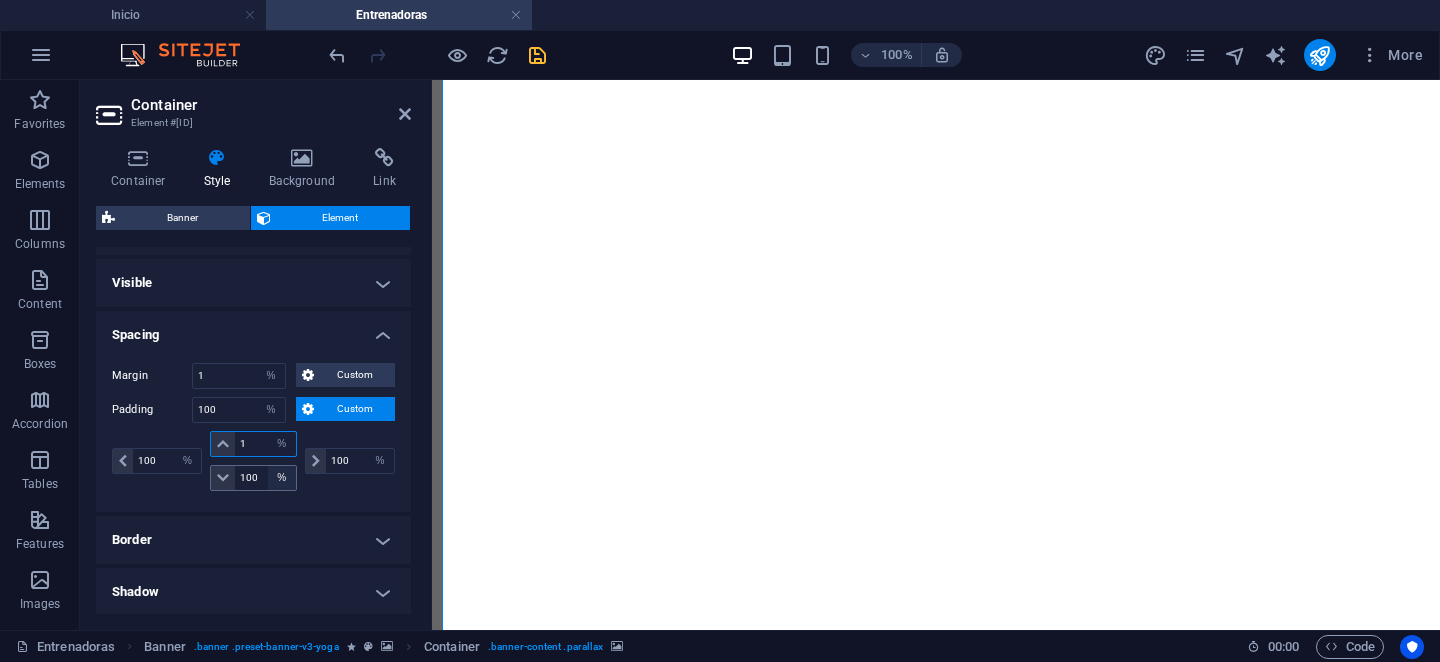 select on "DISABLED_OPTION_VALUE" 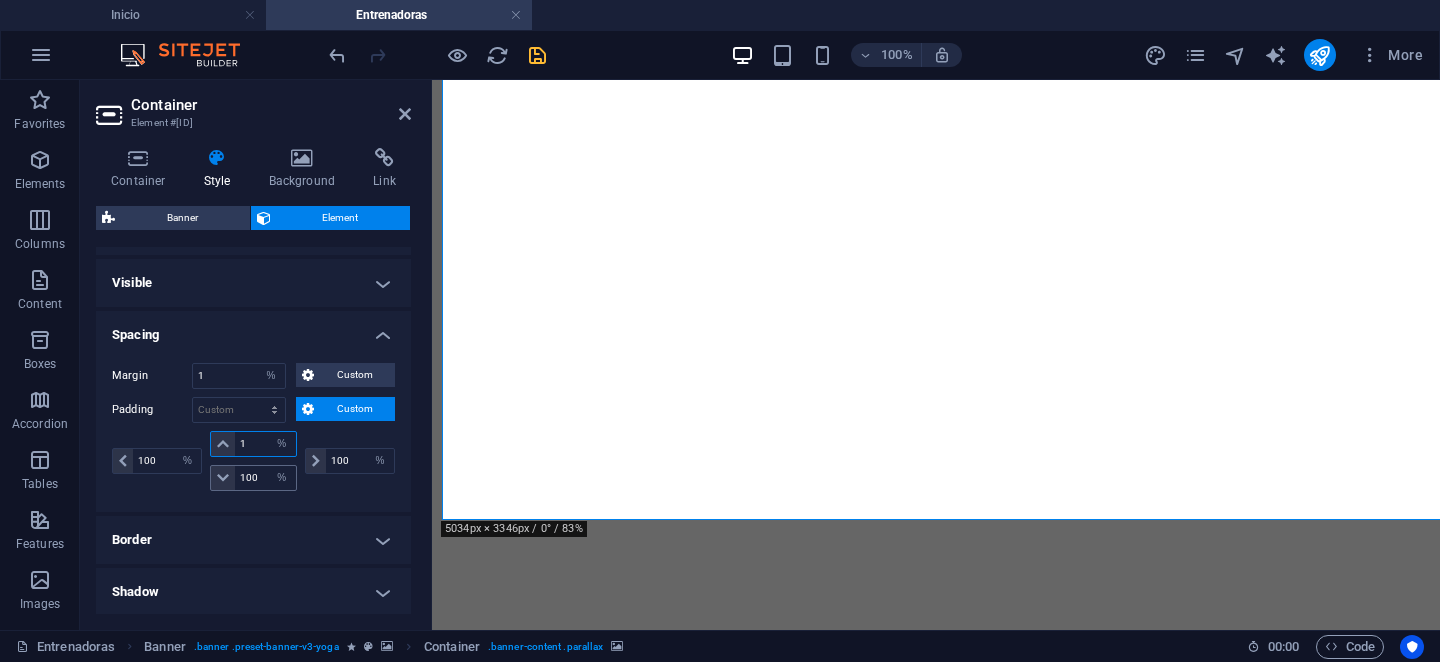 type on "1" 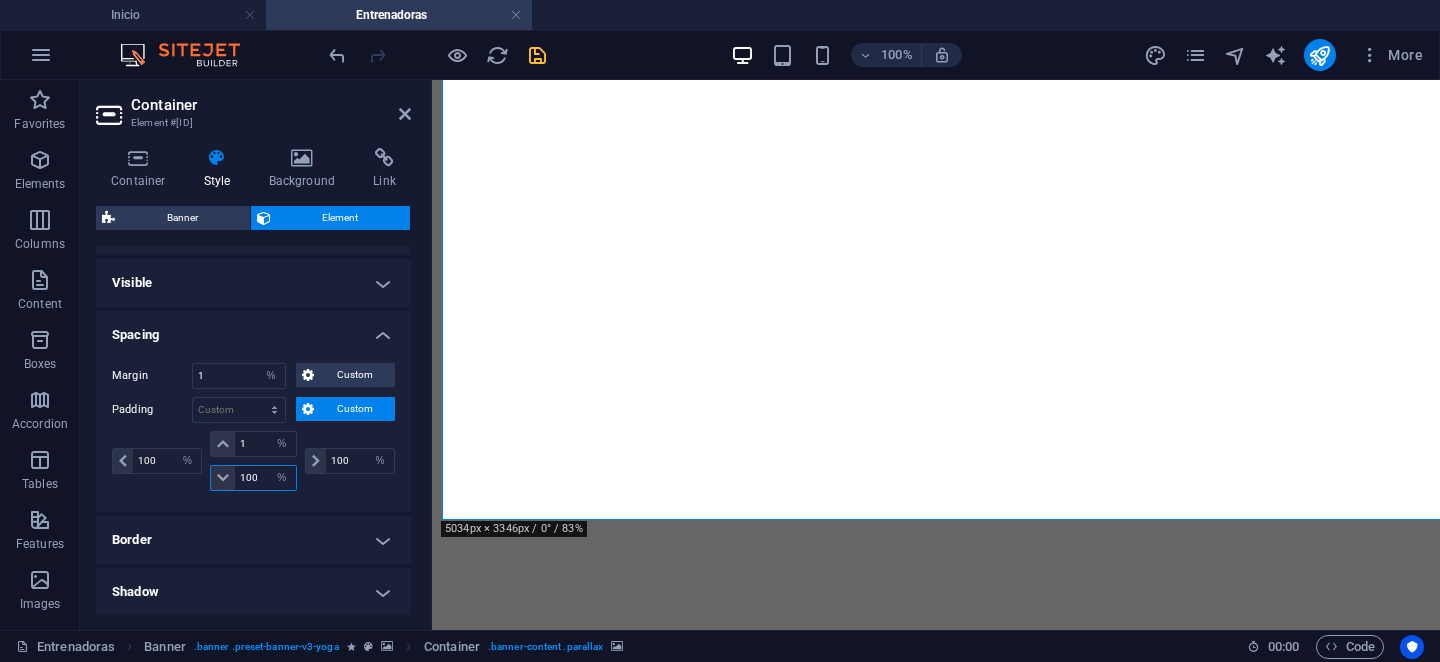 click on "100" at bounding box center [265, 478] 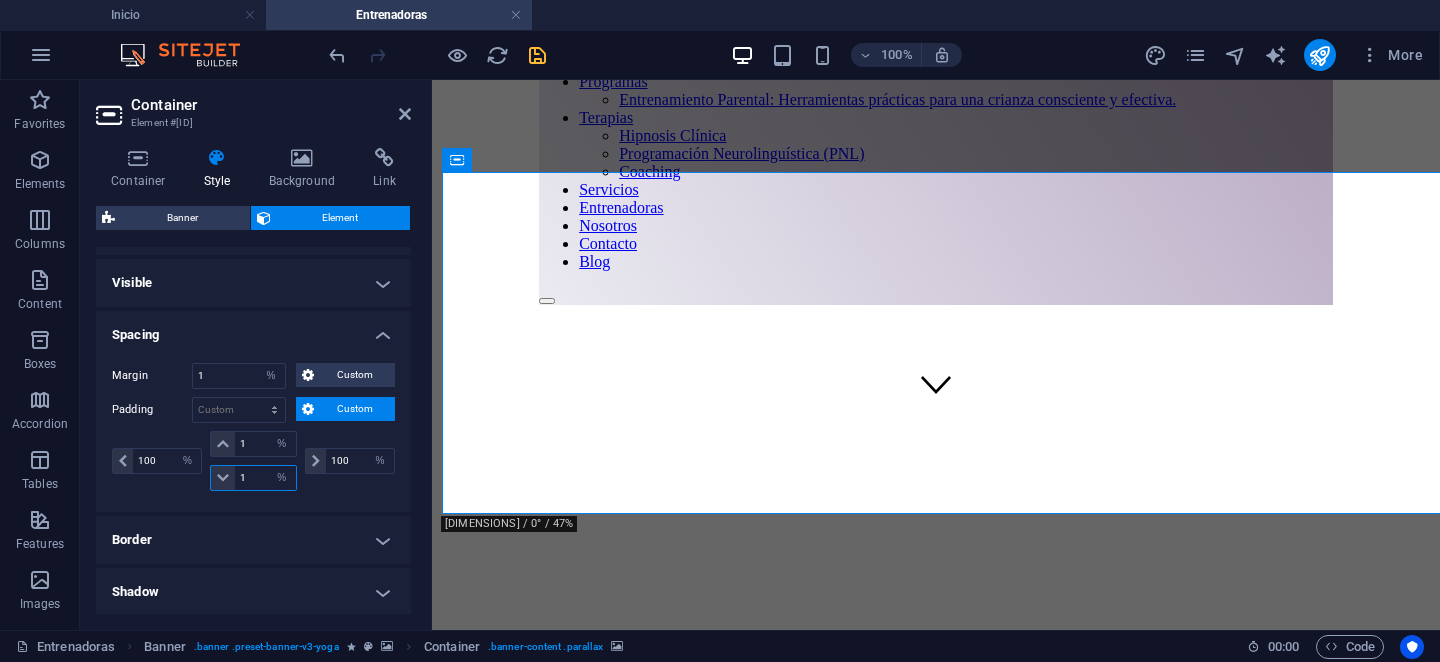 scroll, scrollTop: 92, scrollLeft: 0, axis: vertical 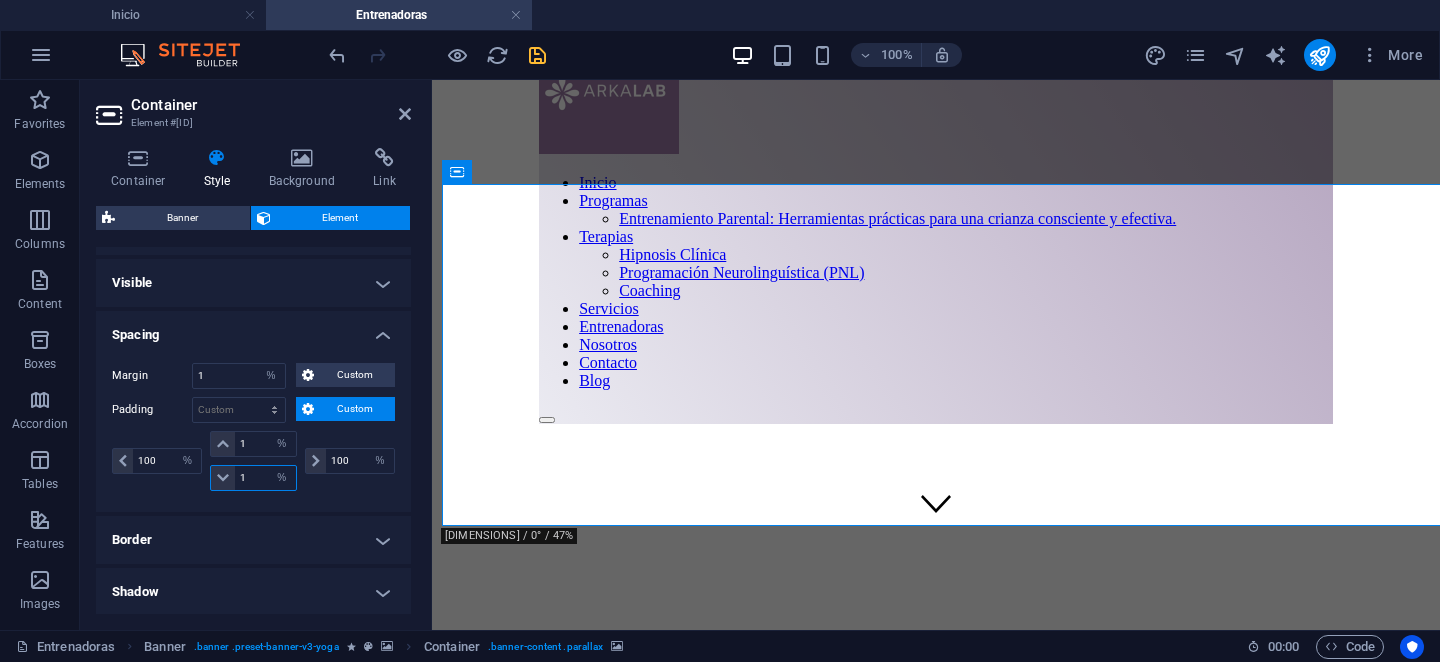 type on "1" 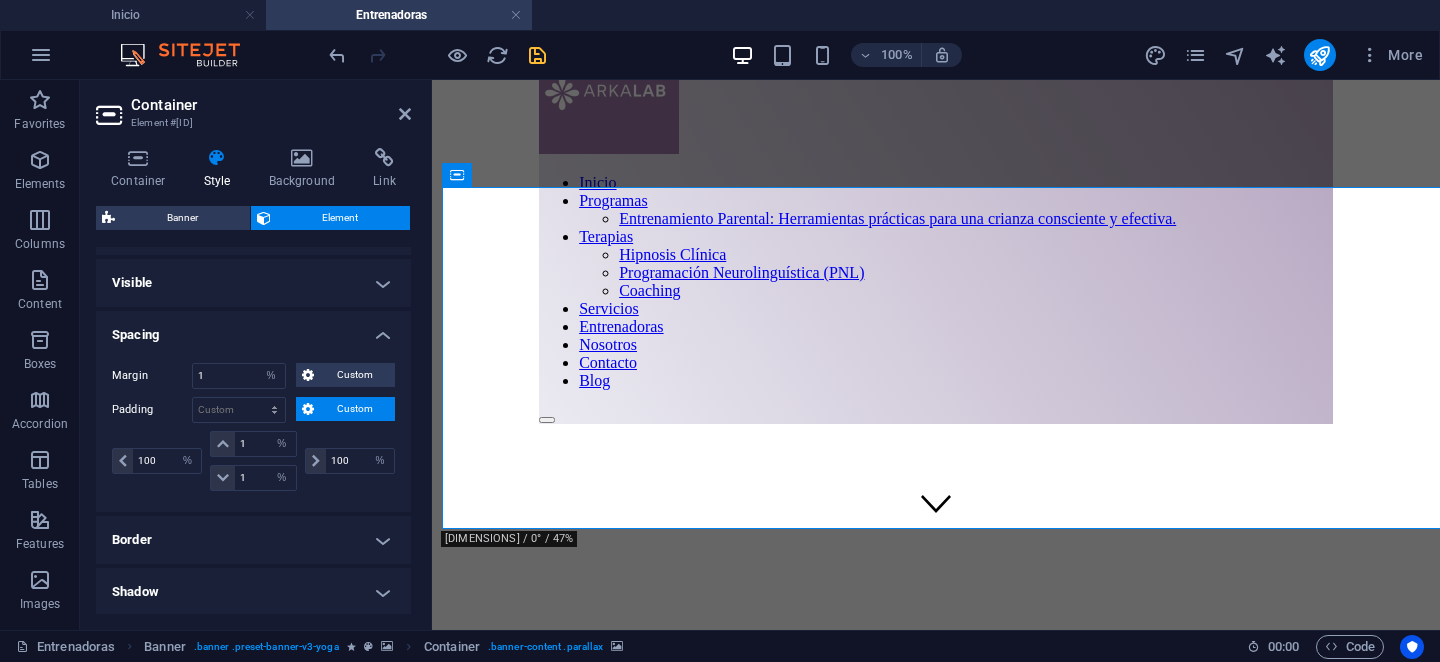 scroll, scrollTop: 0, scrollLeft: 0, axis: both 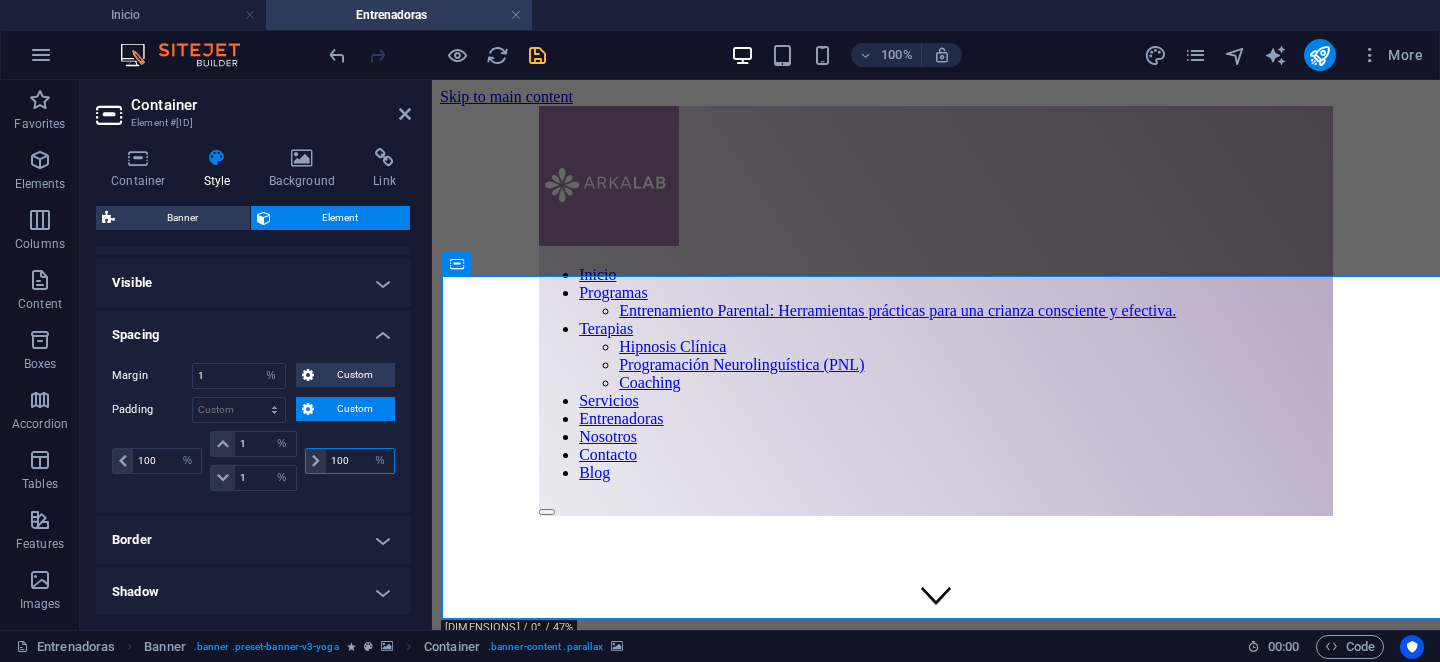 click on "100" at bounding box center [360, 461] 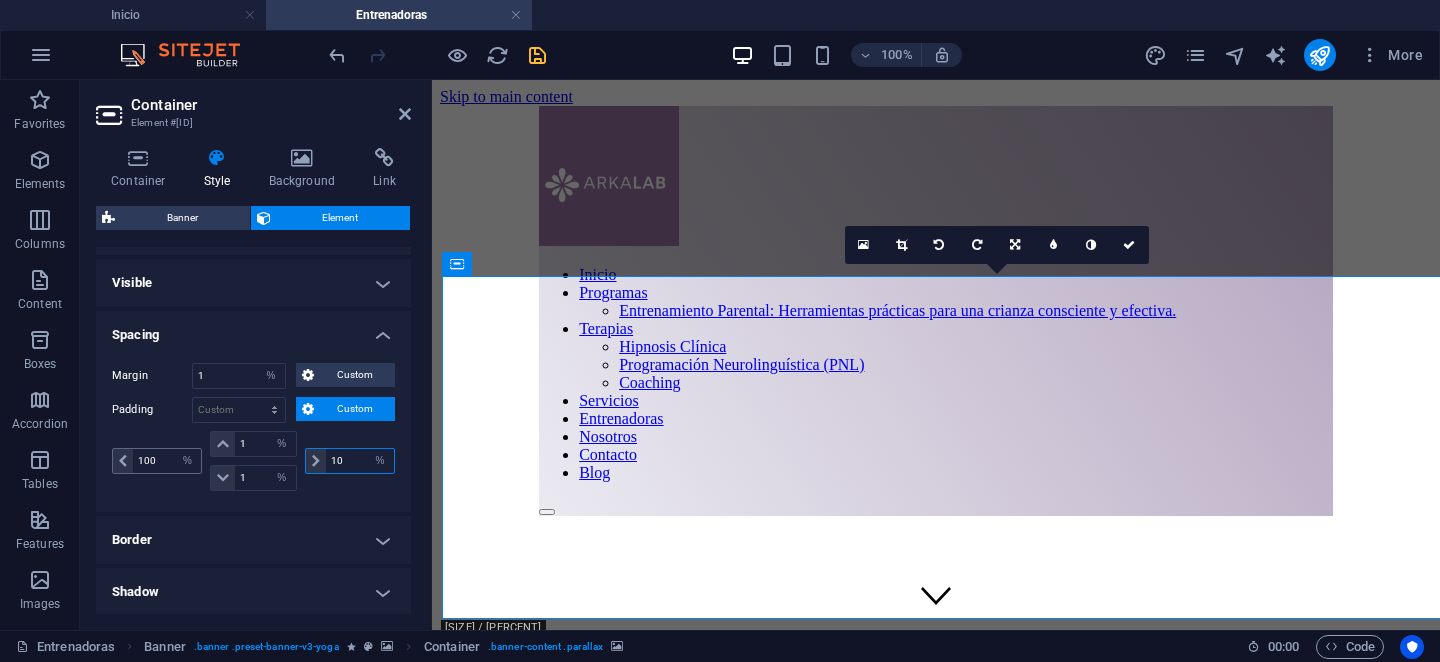 type on "10" 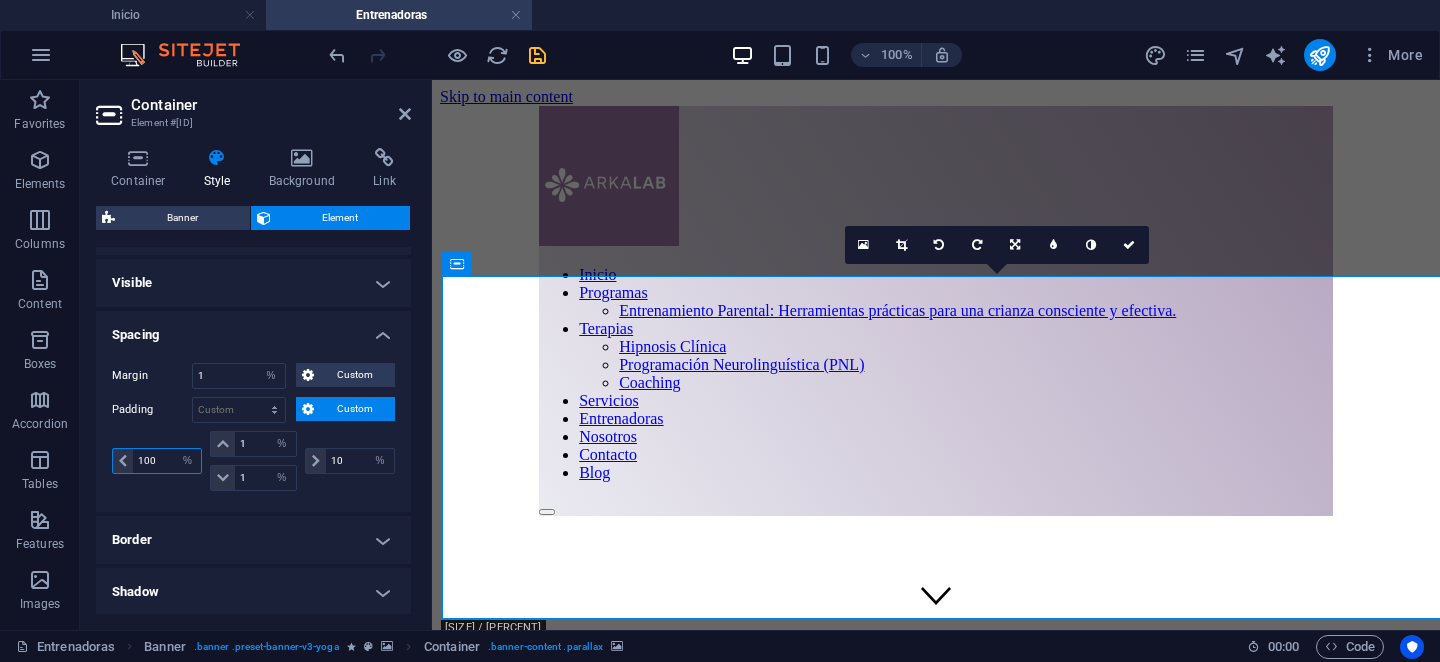 click on "100" at bounding box center (167, 461) 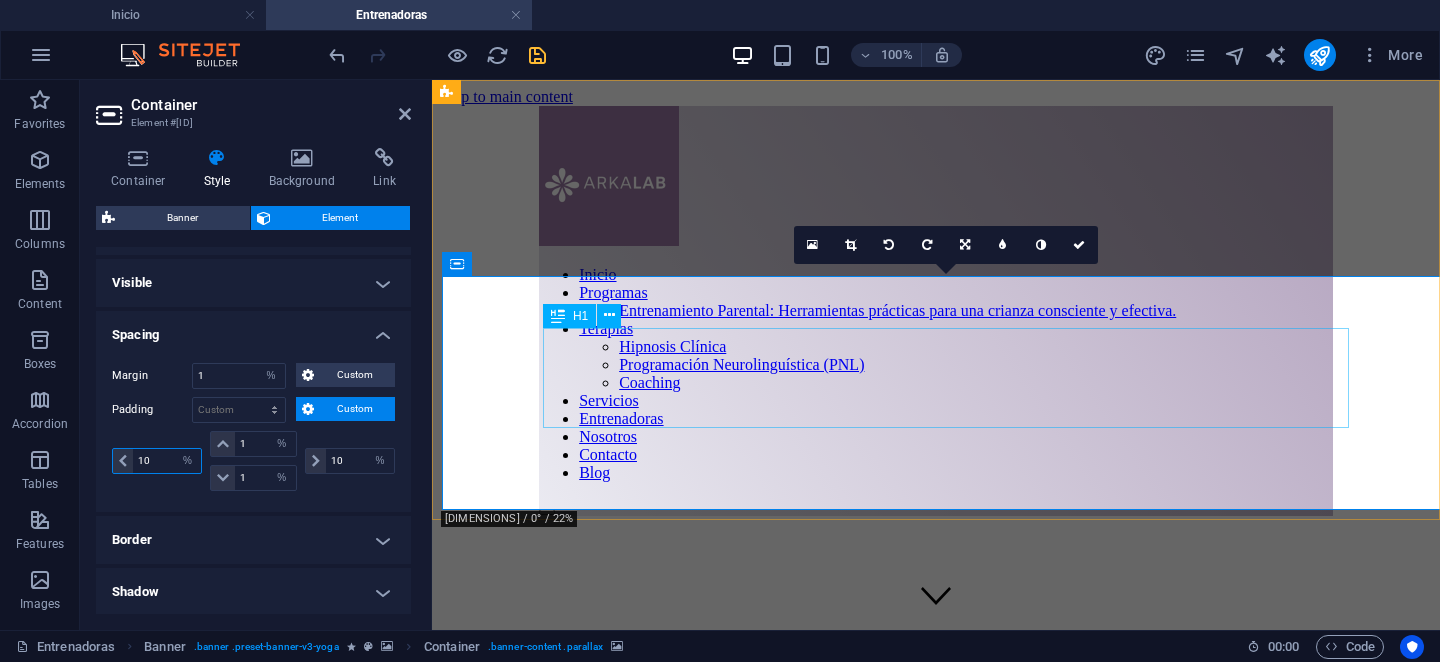 type on "10" 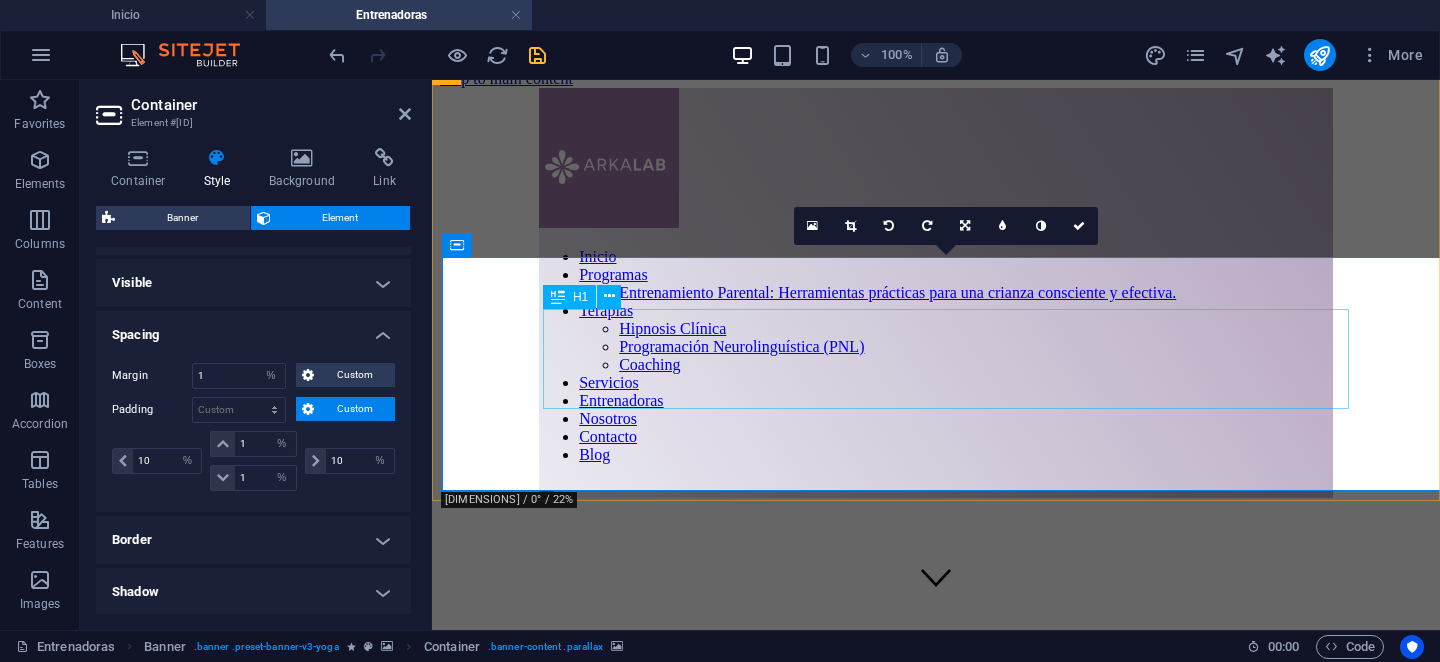 scroll, scrollTop: 19, scrollLeft: 0, axis: vertical 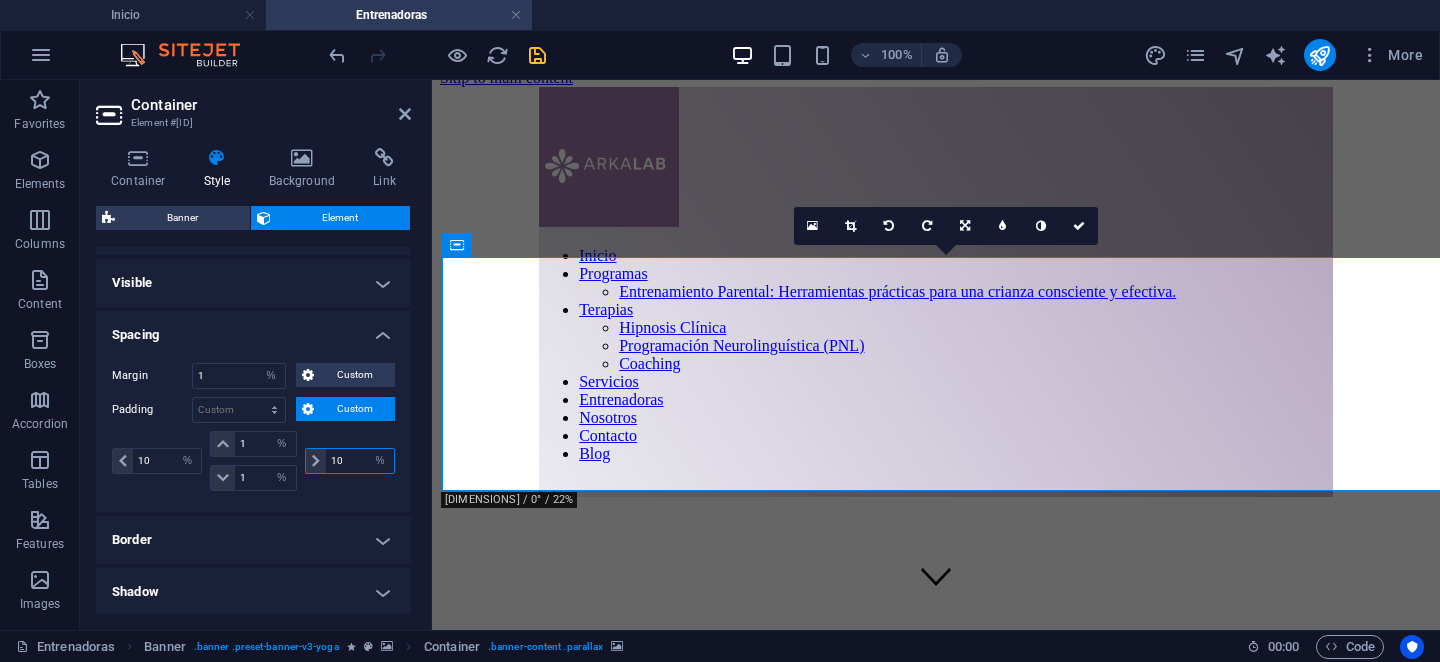 click on "10" at bounding box center [360, 461] 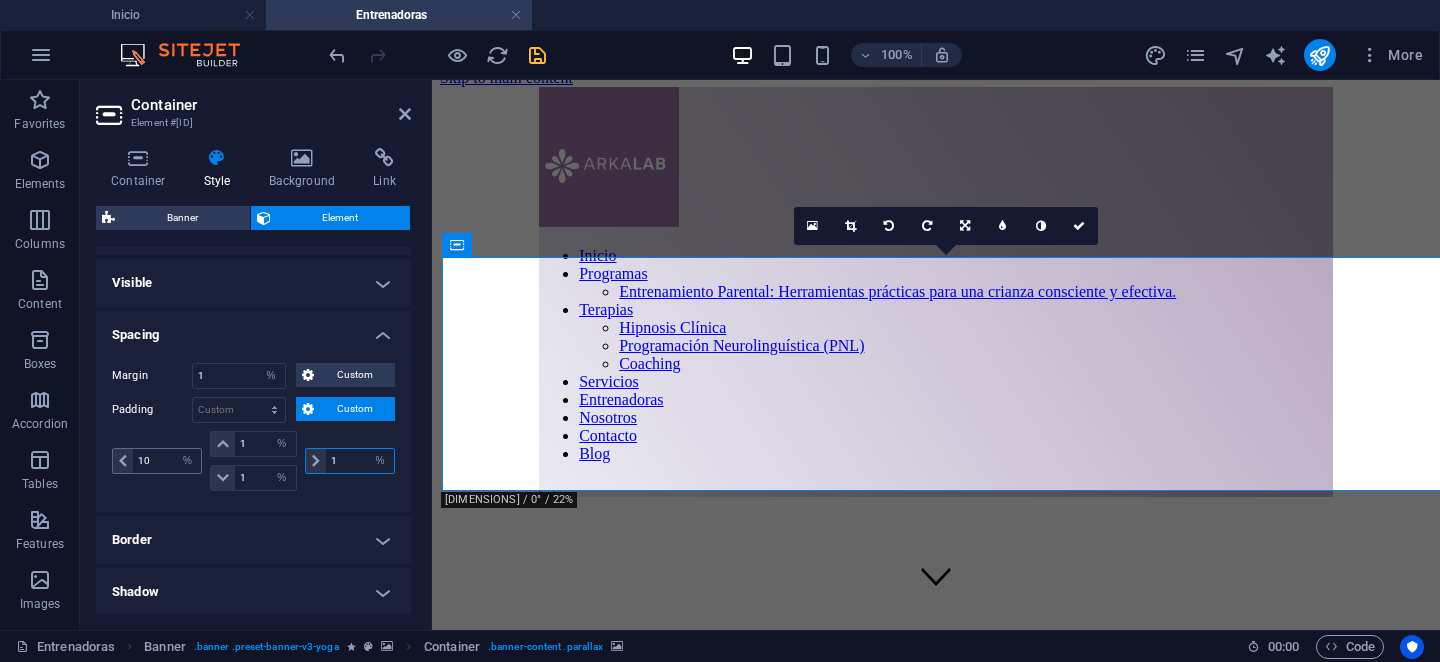type on "1" 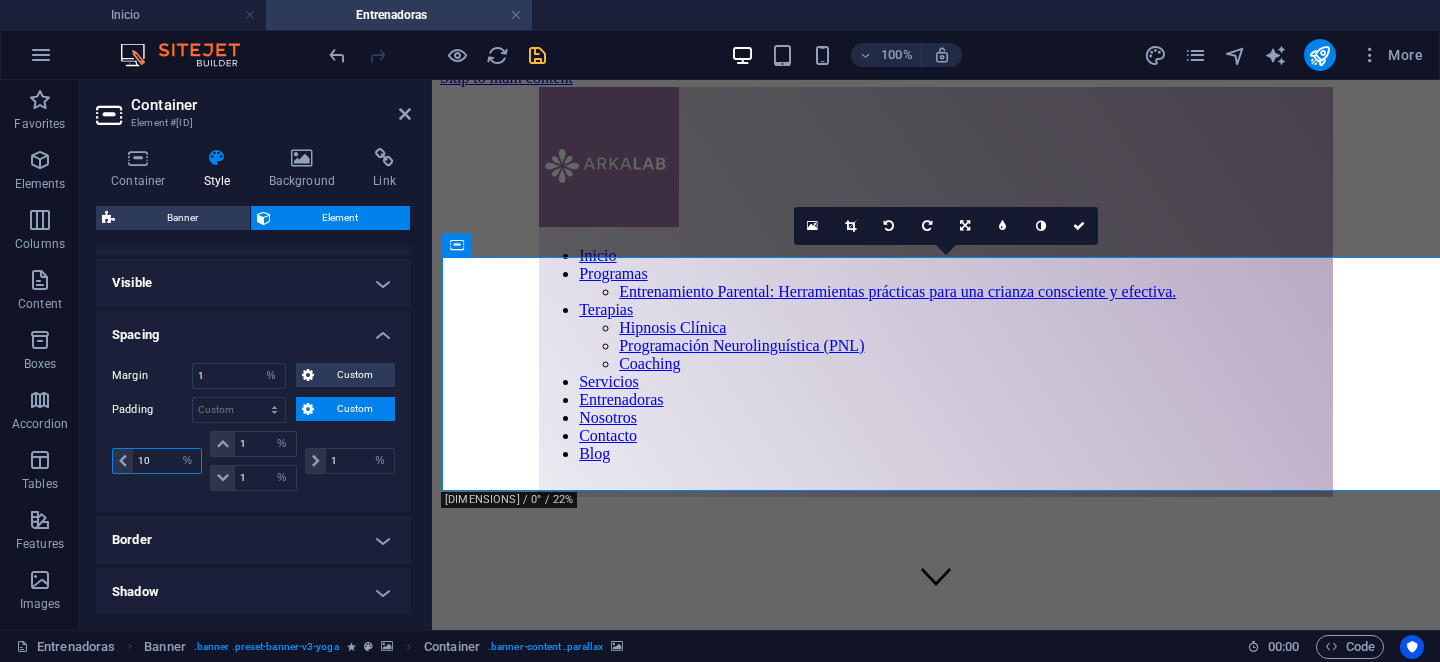 click on "10" at bounding box center (167, 461) 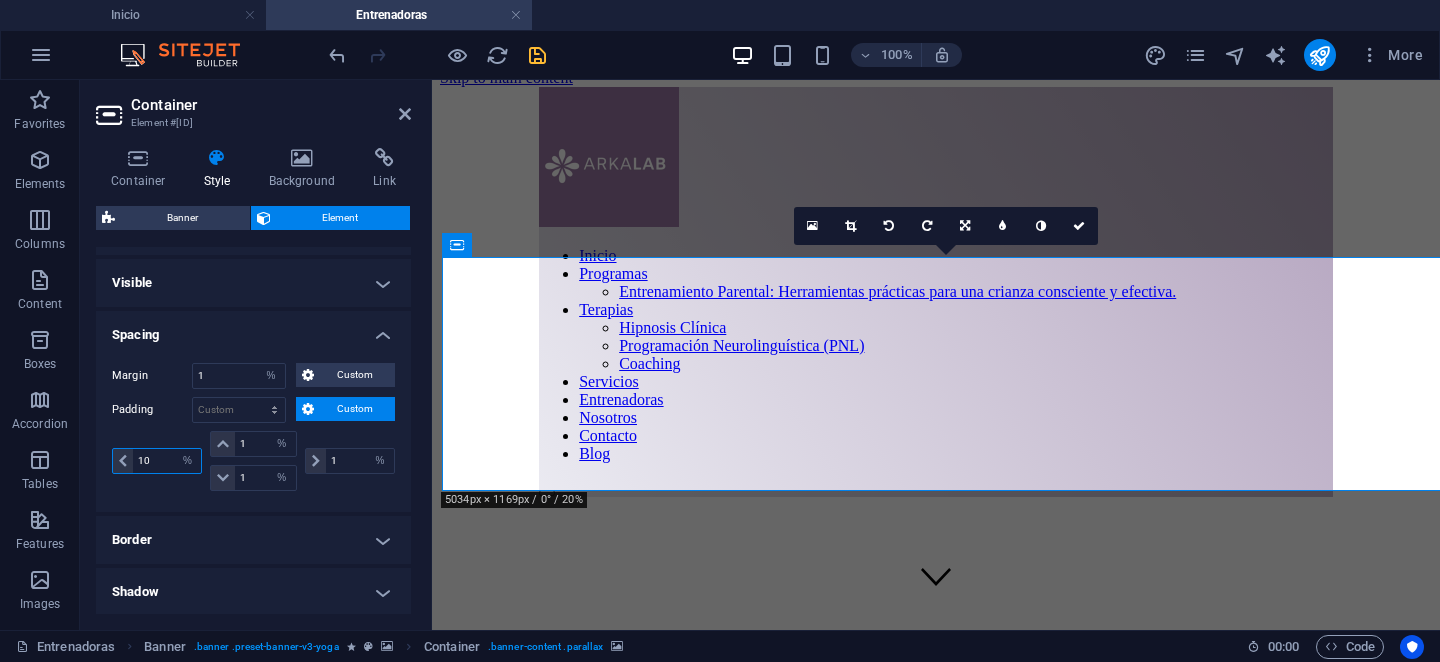 type on "1" 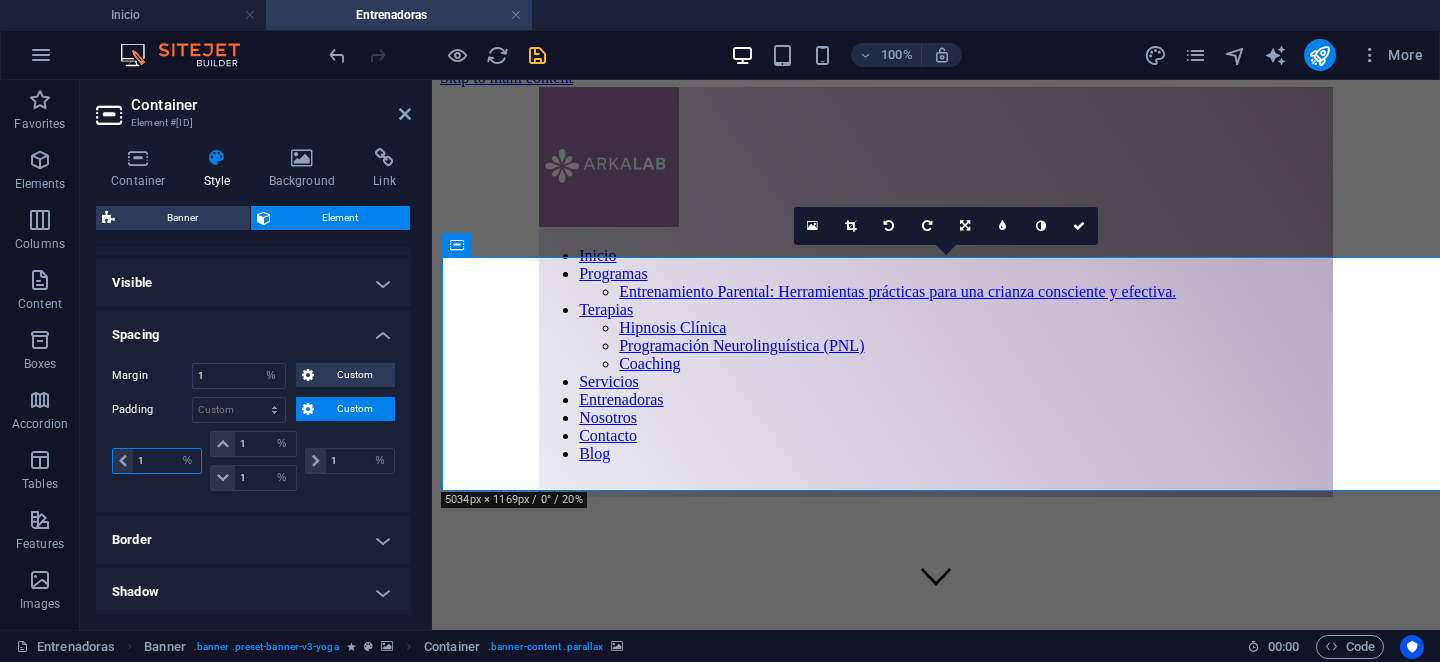 type on "1" 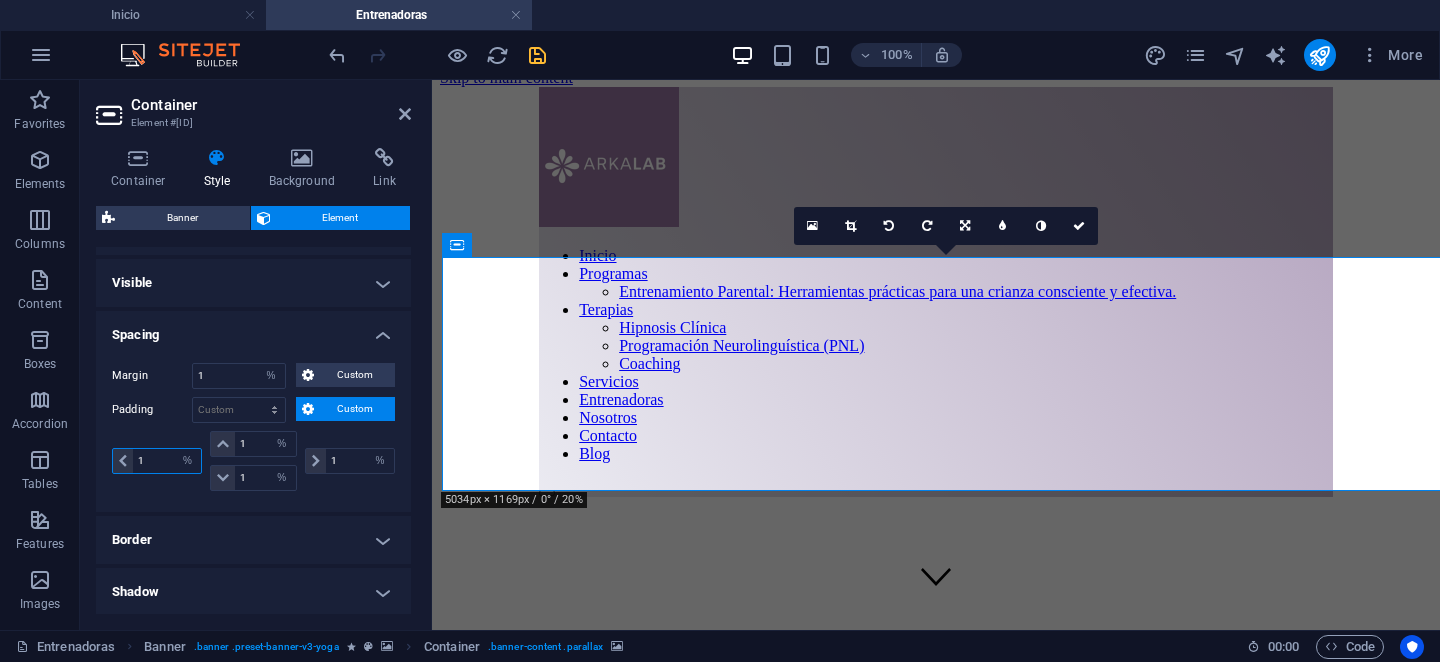 select on "%" 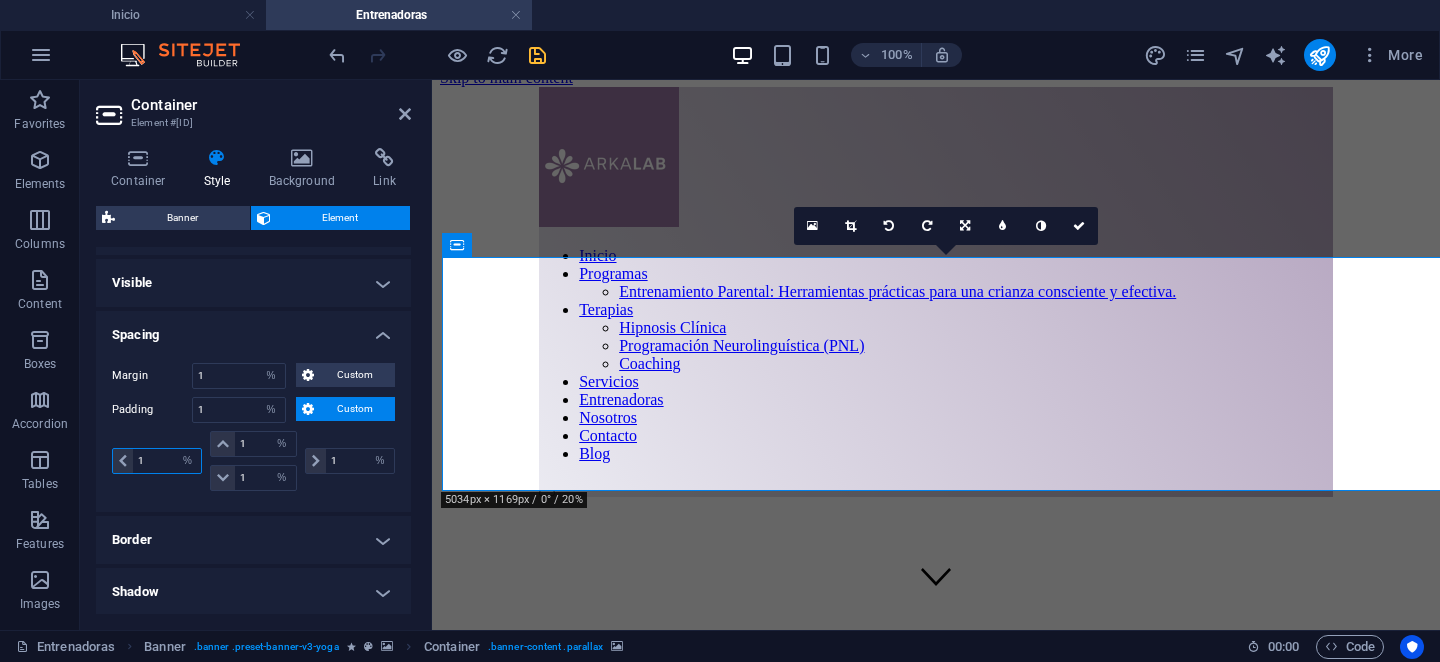type on "10" 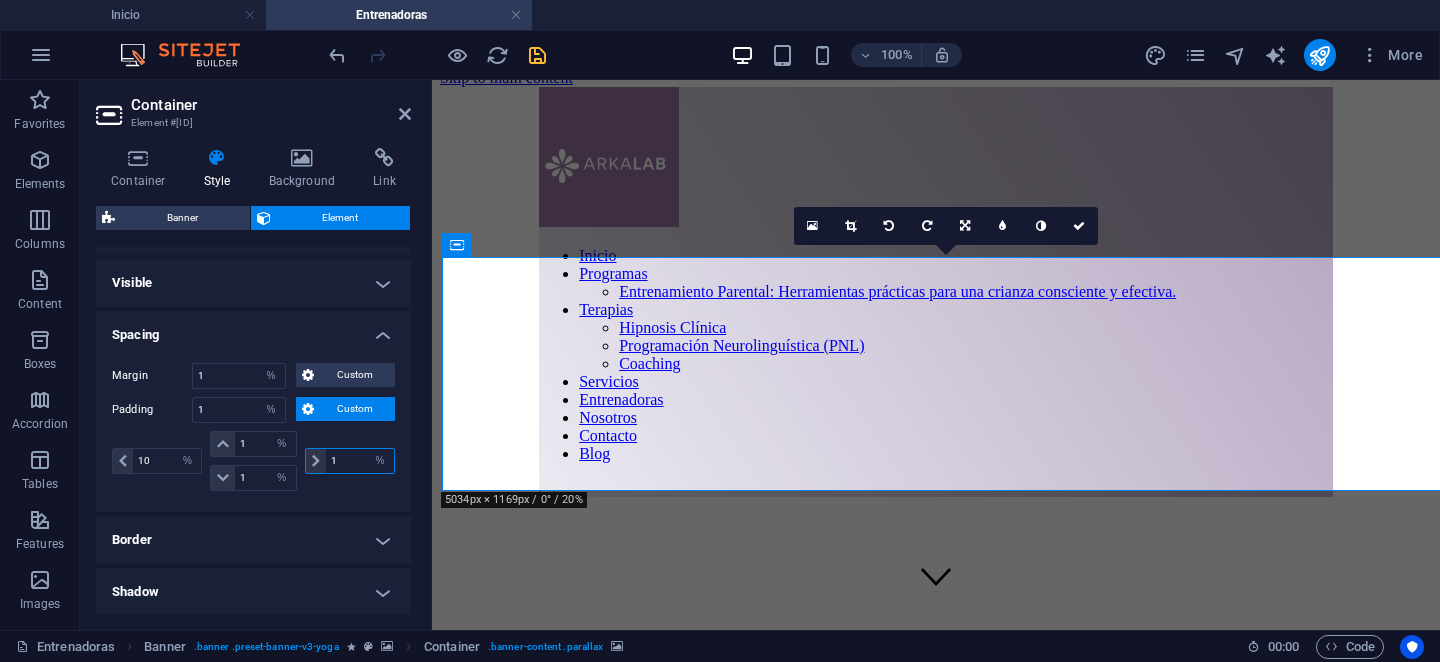 type 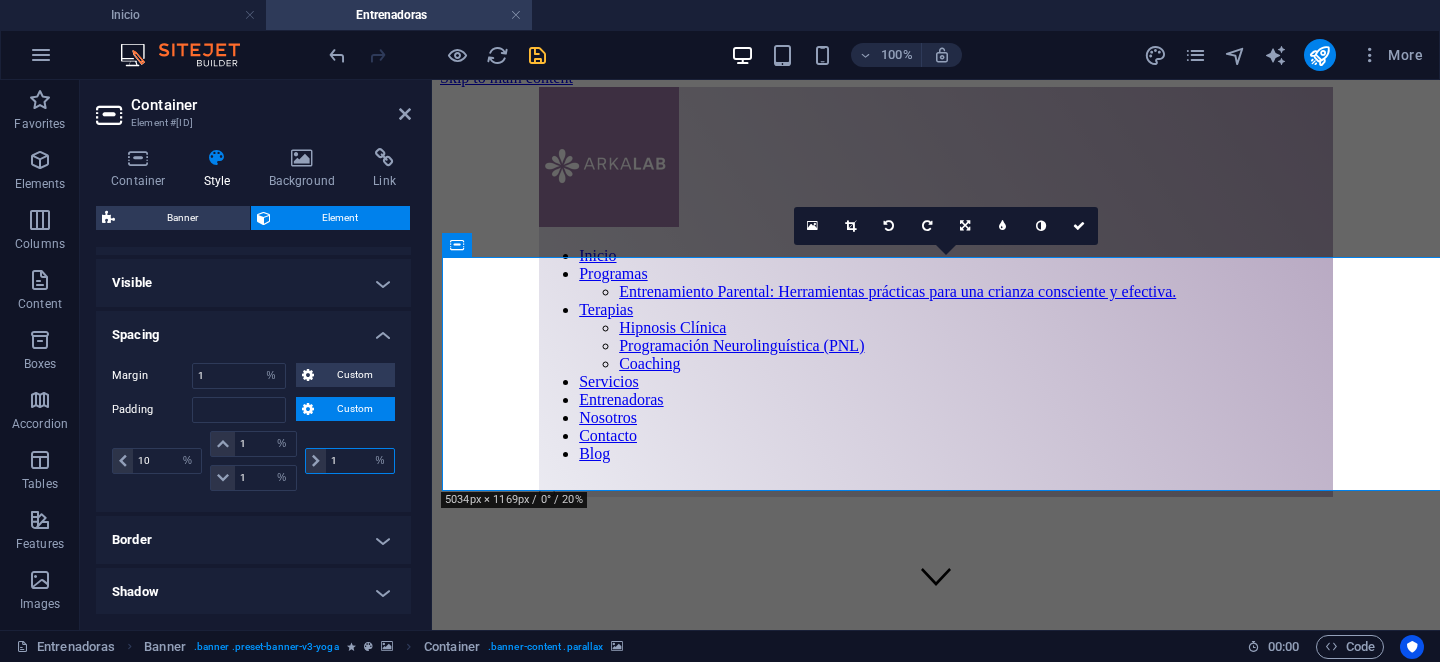 click on "1" at bounding box center [360, 461] 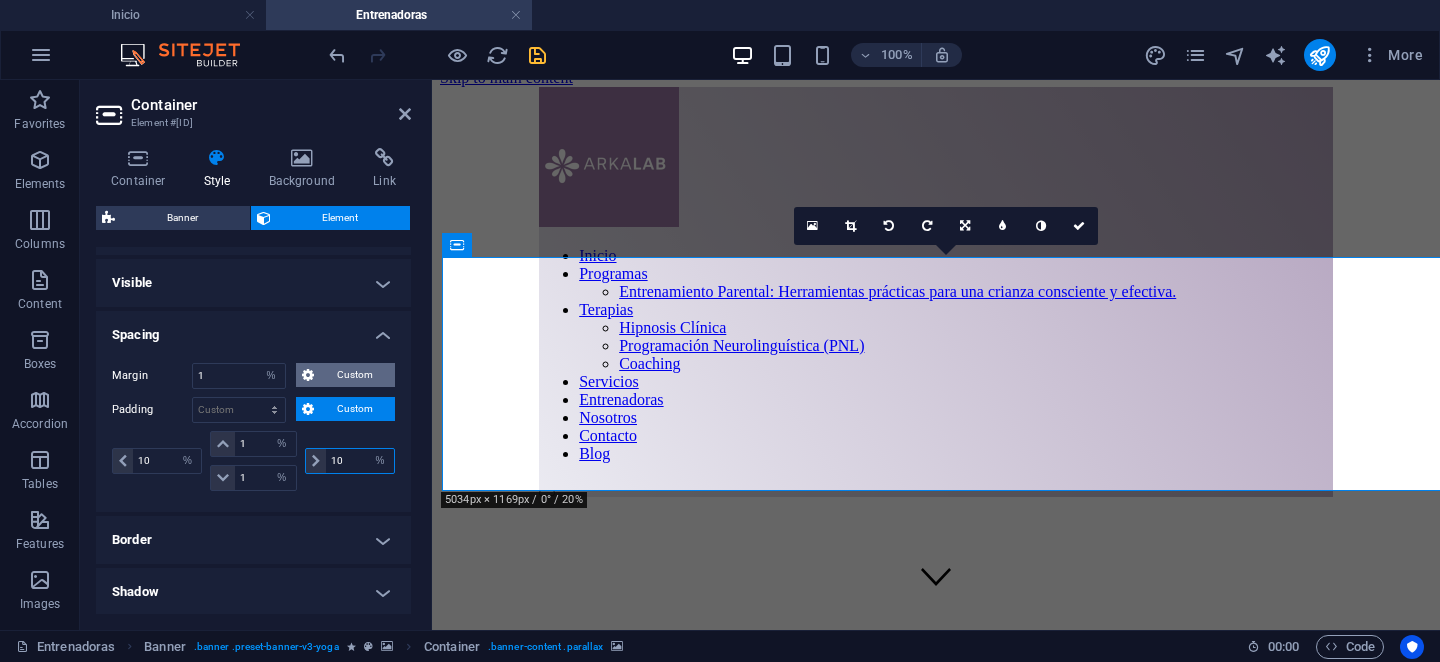 type on "10" 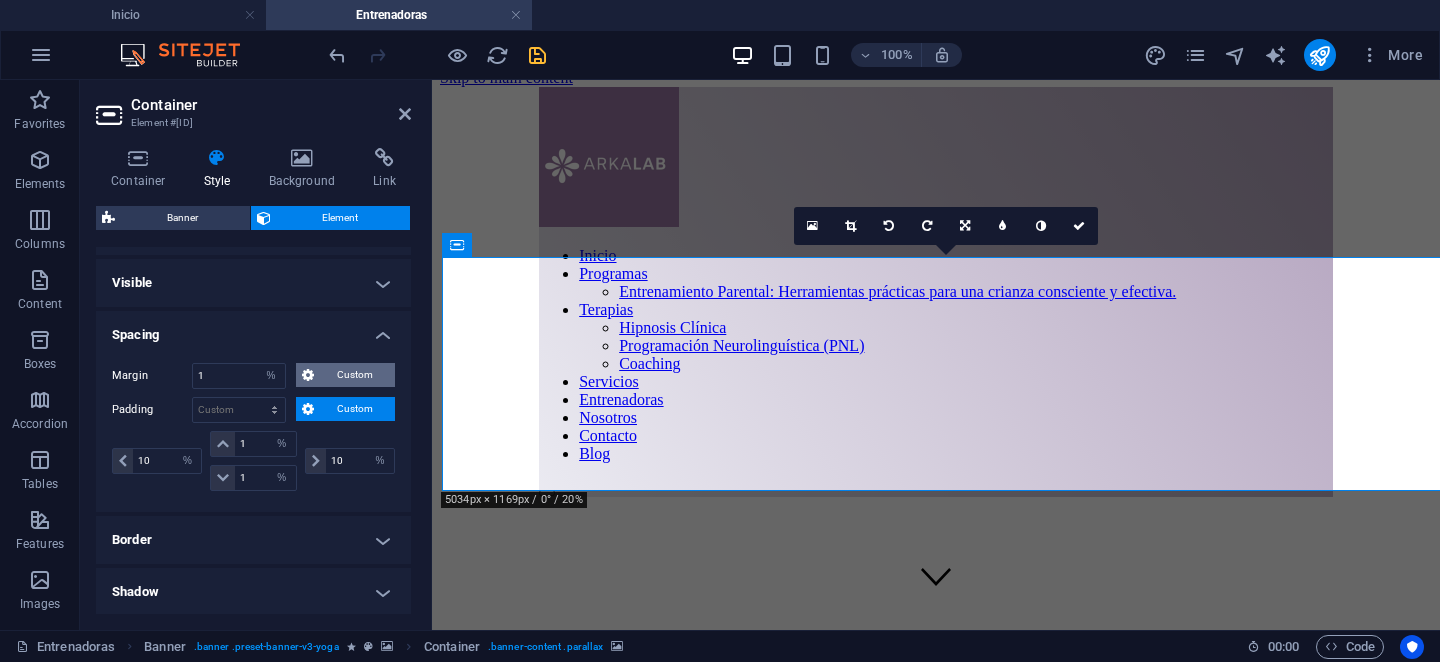 click on "Custom" at bounding box center [354, 375] 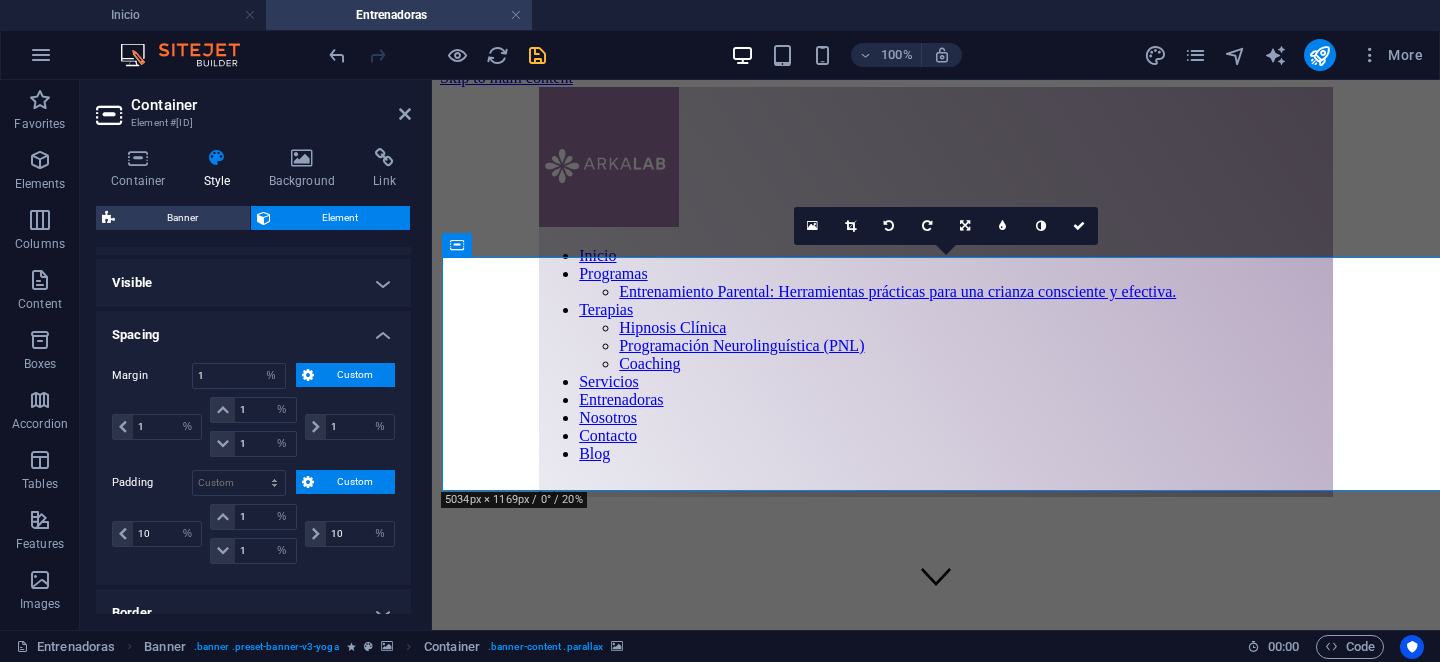 click on "Custom" at bounding box center [354, 375] 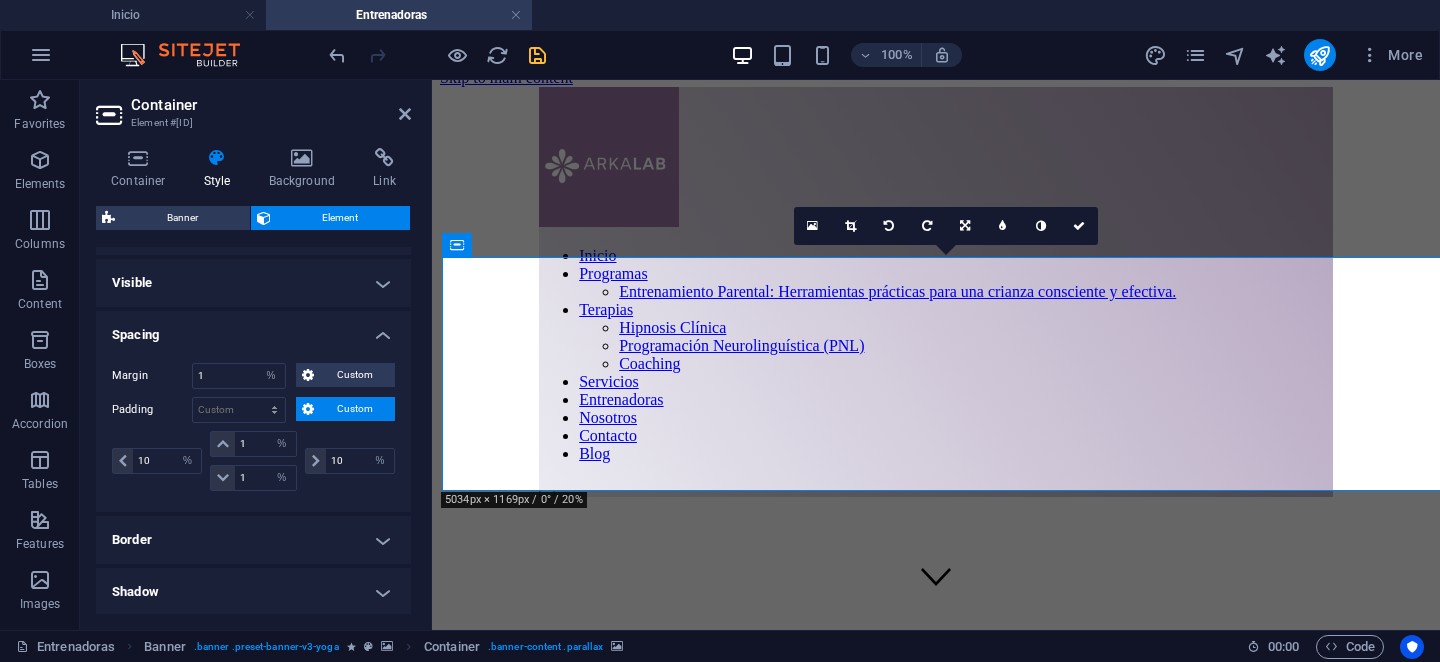 click at bounding box center (936, 876) 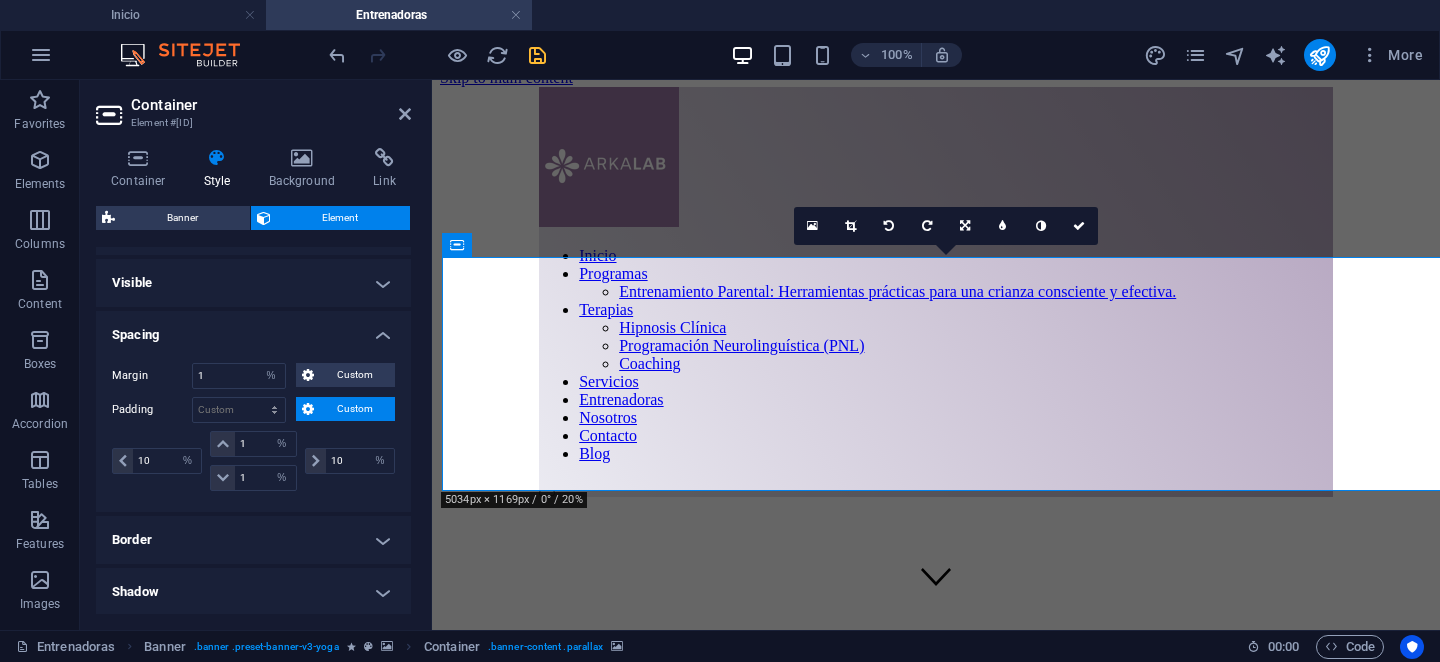 click at bounding box center [936, 876] 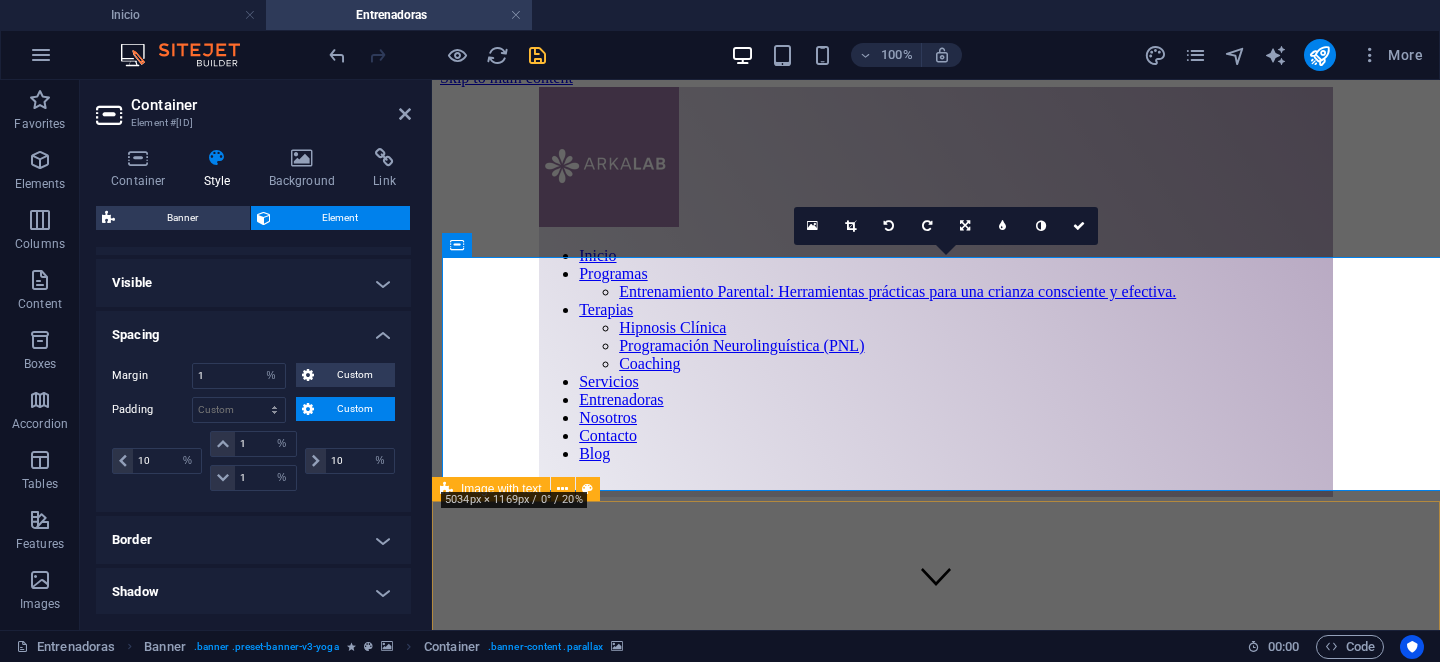 click on "[NAME] [LAST] Co-fundadora de [COMPANY] [TITLE] [UNIVERSITY] Magíster en [FIELD], [UNIVERSITY] Postgrado en [FIELD]. [UNIVERSITY] Diplomado en [FIELD], [UNIVERSITY]. Especialización en [FIELD]: [DIAGNOSIS] e [INTERVENTION]. [INSTITUTE] [COUNTRY]." at bounding box center [936, 1903] 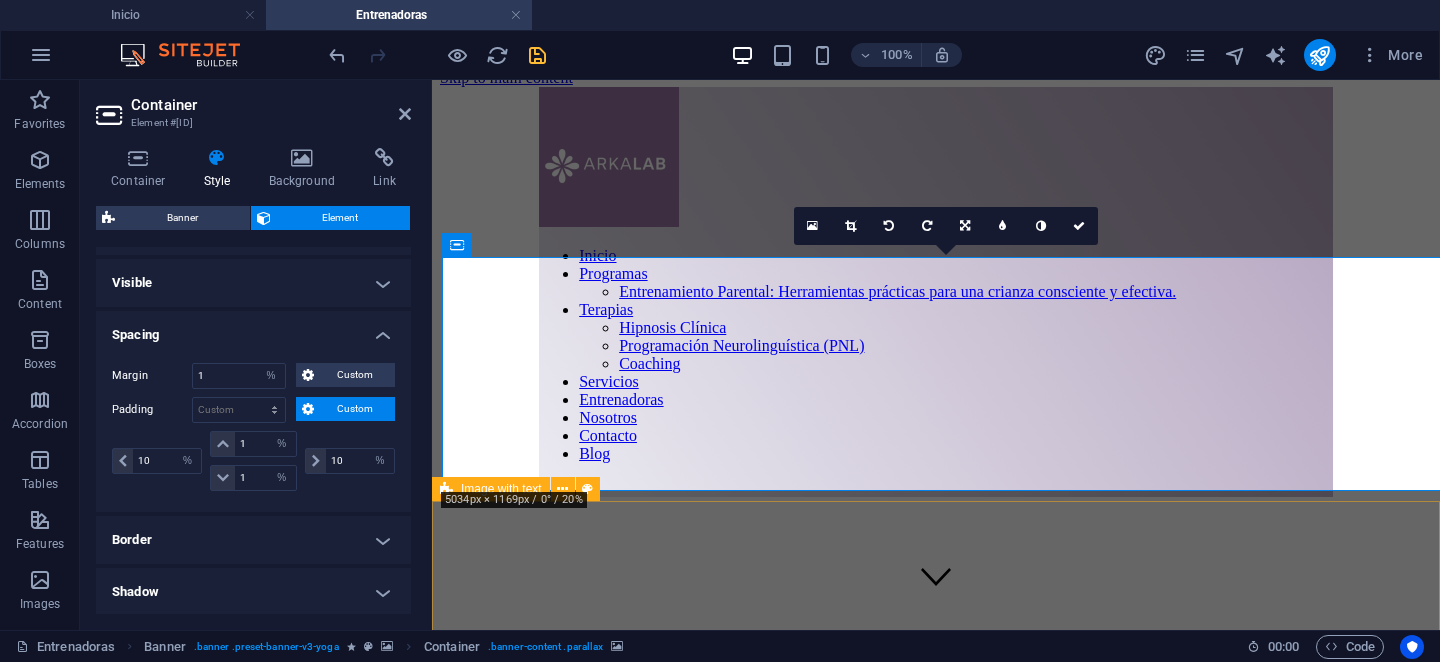click on "[NAME] [LAST] Co-fundadora de [COMPANY] [TITLE] [UNIVERSITY] Magíster en [FIELD], [UNIVERSITY] Postgrado en [FIELD]. [UNIVERSITY] Diplomado en [FIELD], [UNIVERSITY]. Especialización en [FIELD]: [DIAGNOSIS] e [INTERVENTION]. [INSTITUTE] [COUNTRY]." at bounding box center (936, 1903) 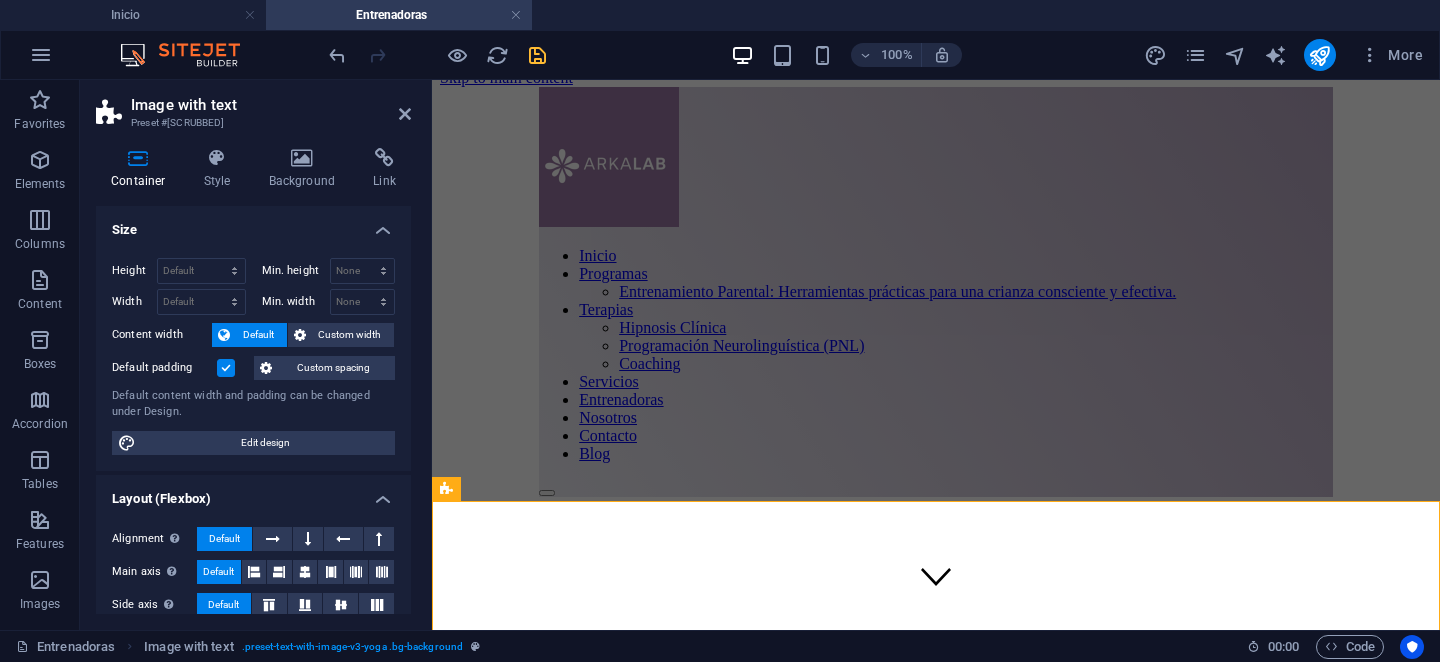 click on "100%" at bounding box center [846, 55] 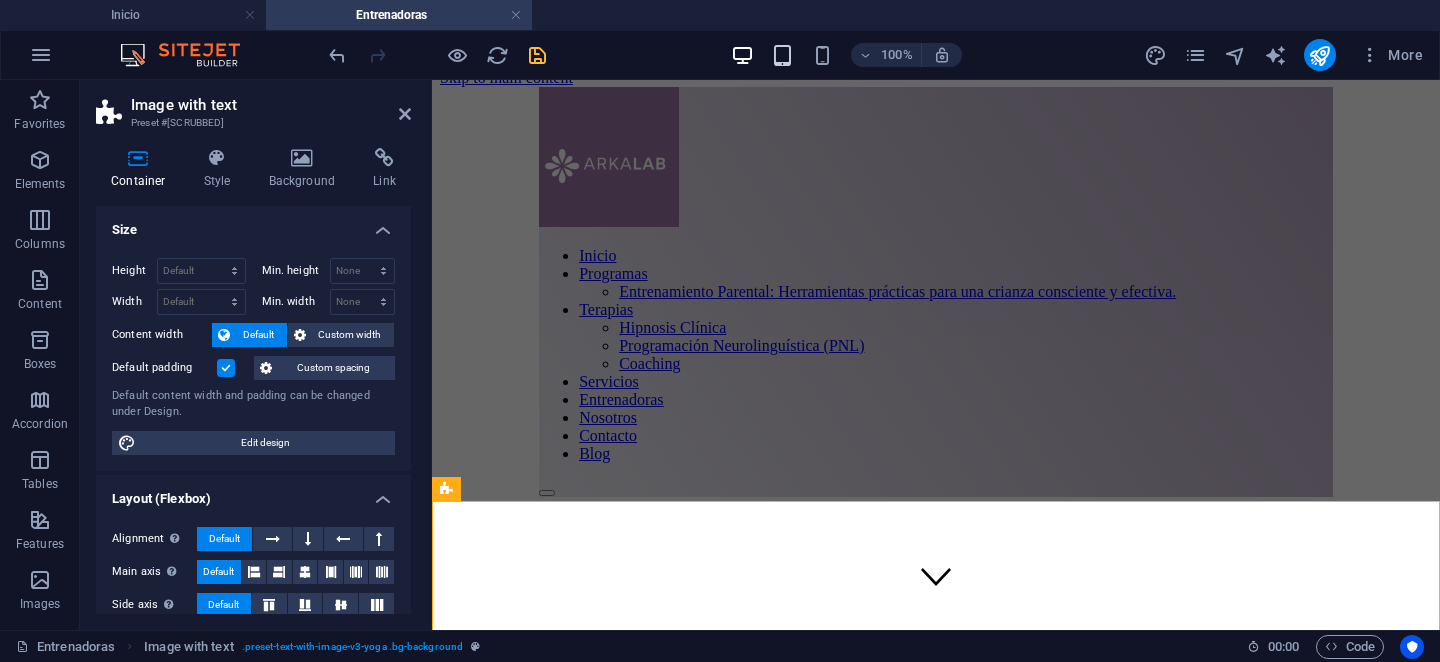 click at bounding box center [782, 55] 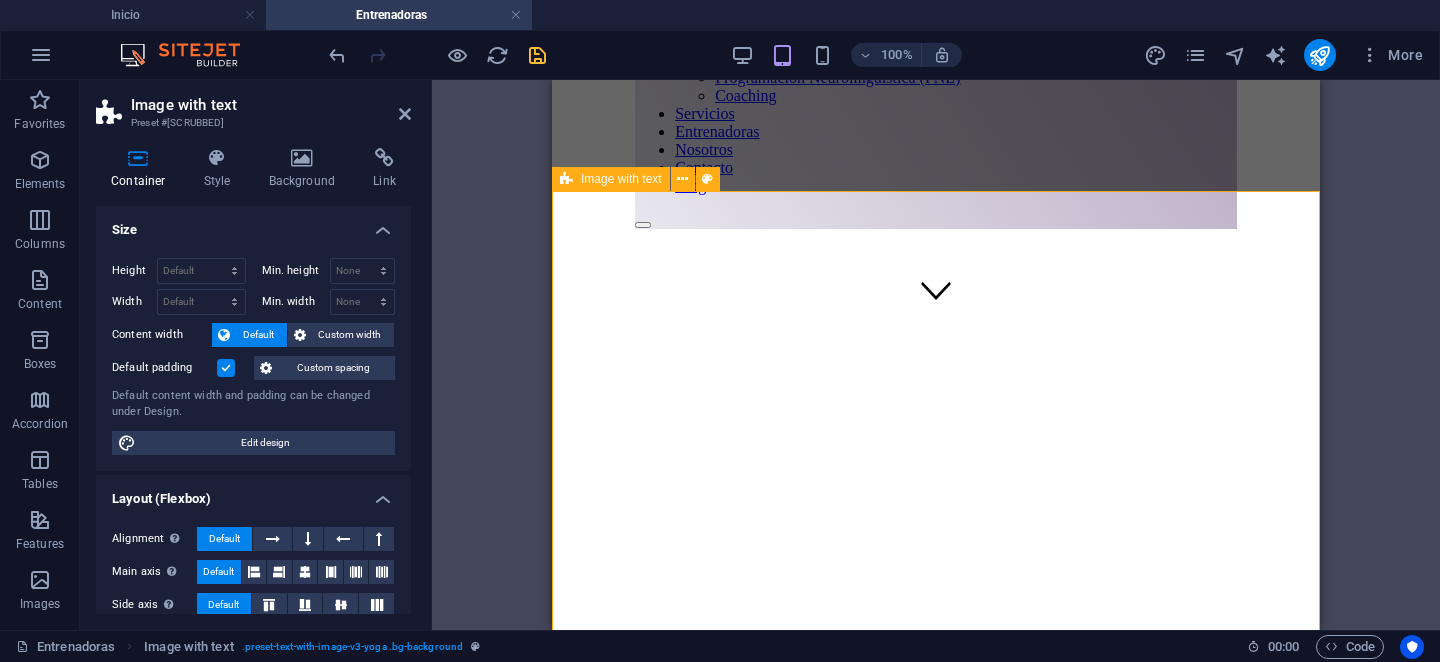 scroll, scrollTop: 227, scrollLeft: 0, axis: vertical 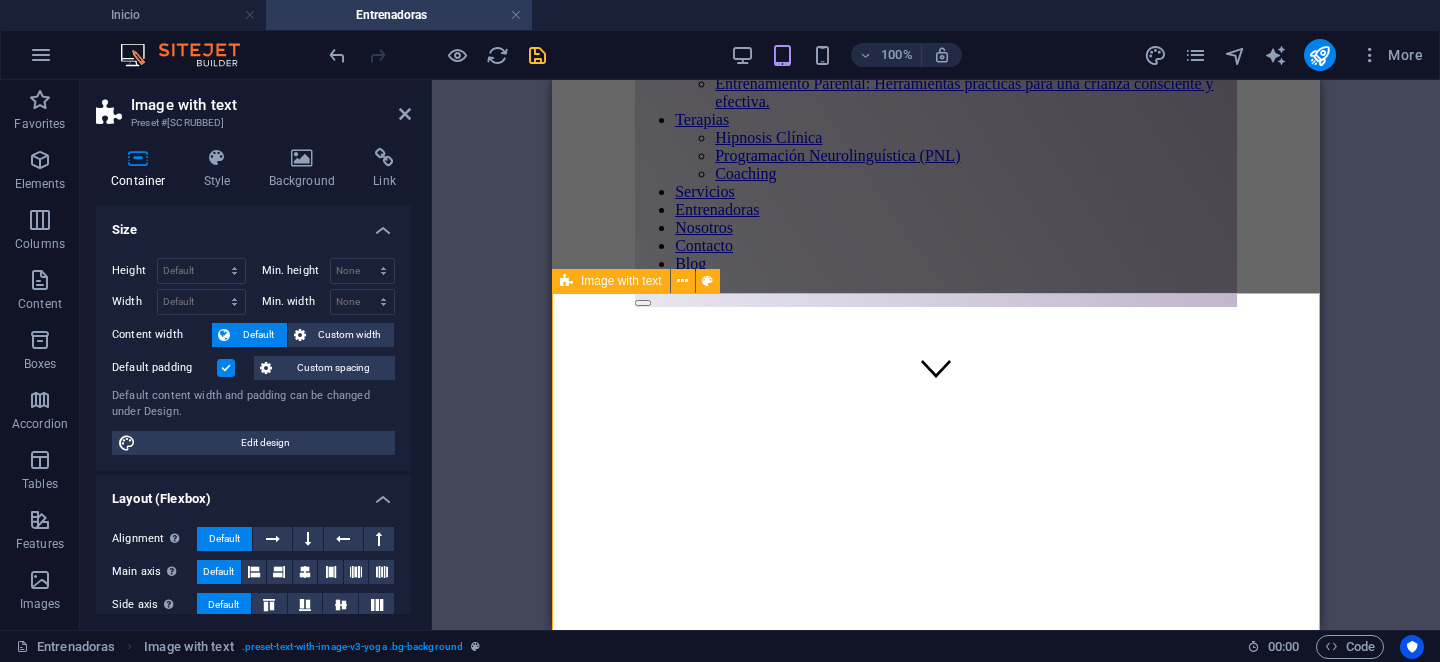 click on "Image with text" at bounding box center [621, 281] 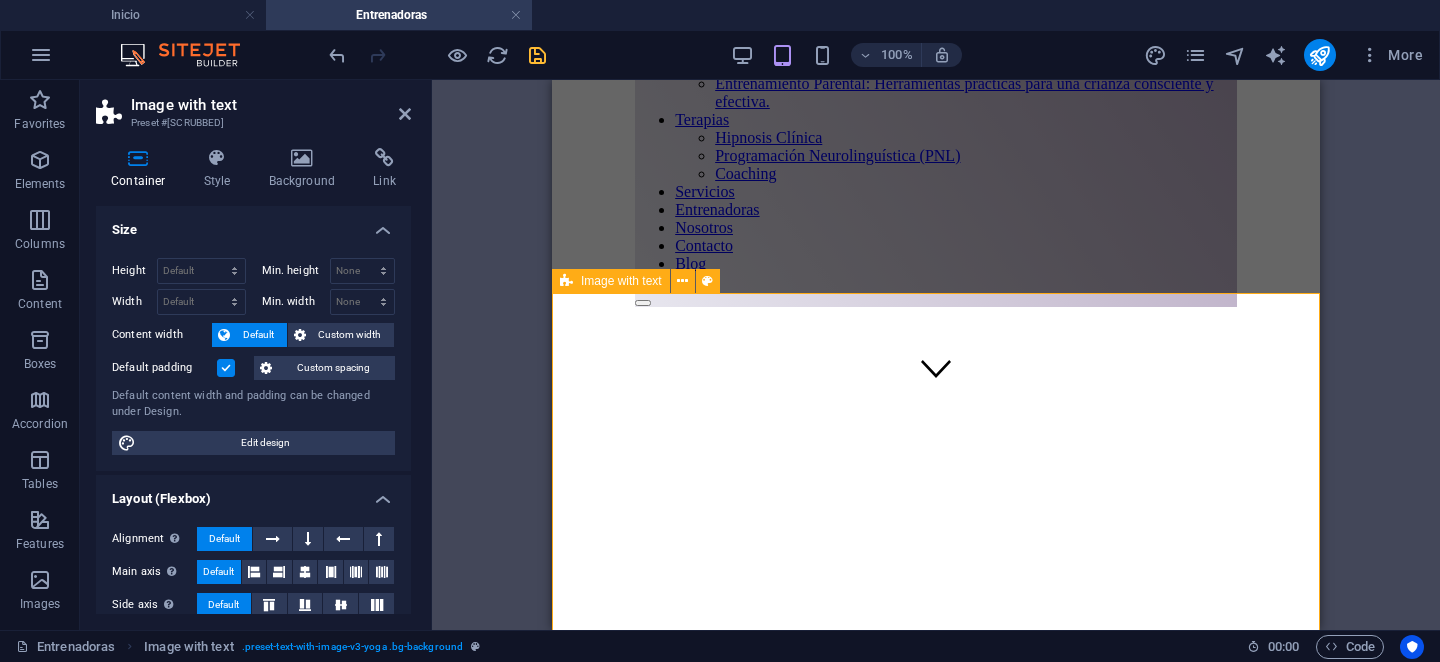 click on "Image with text" at bounding box center (621, 281) 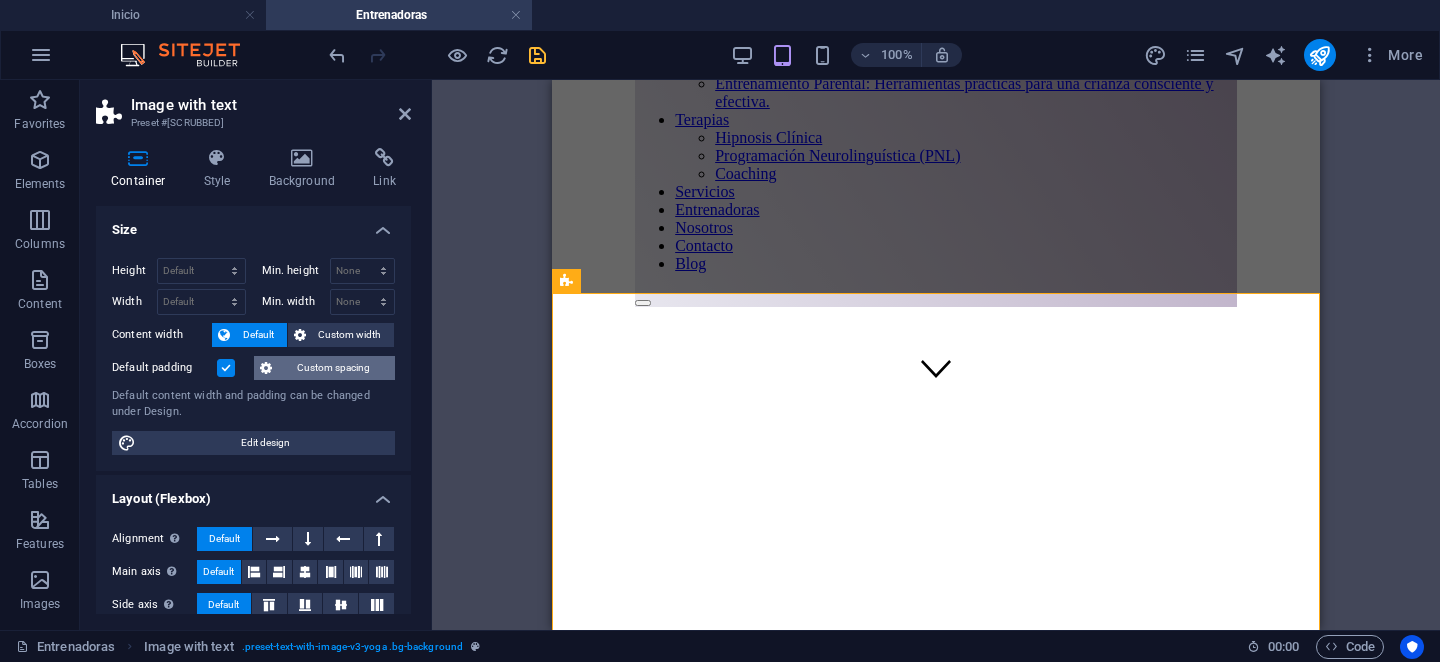 click on "Custom spacing" at bounding box center (333, 368) 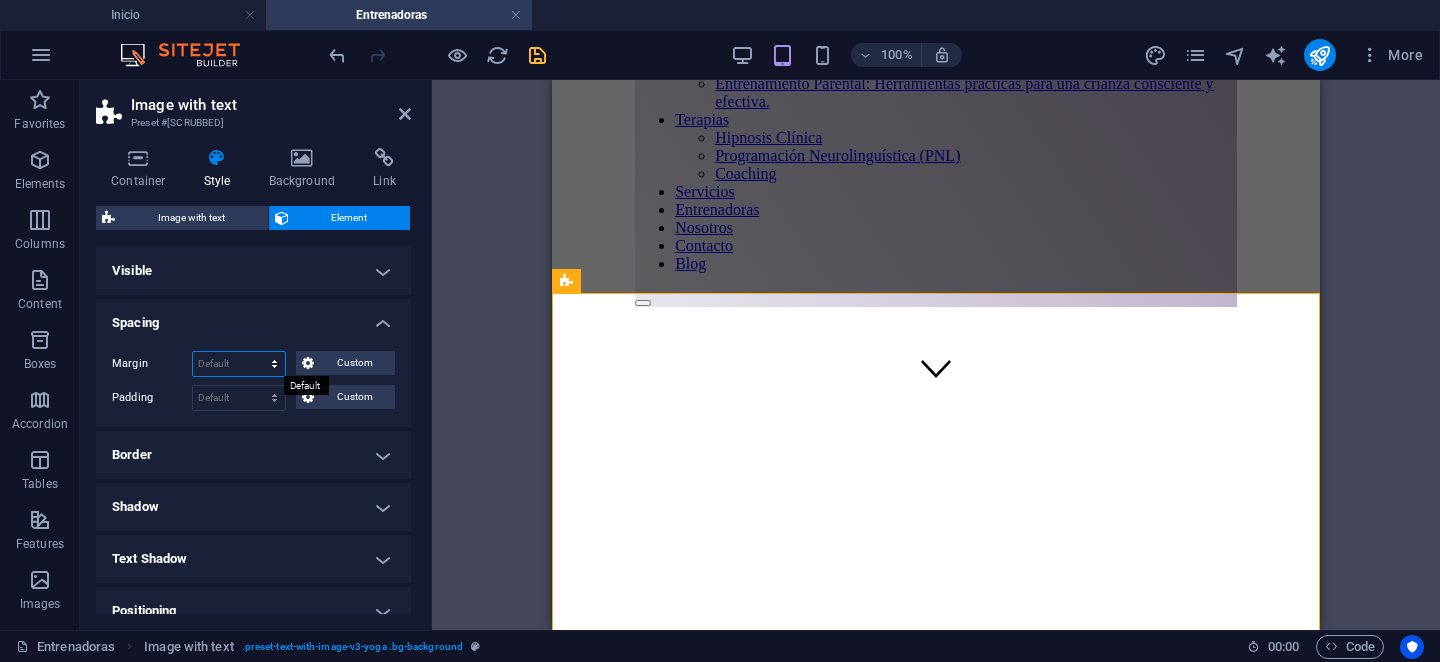 click on "Default auto px % rem vw vh Custom" at bounding box center (239, 364) 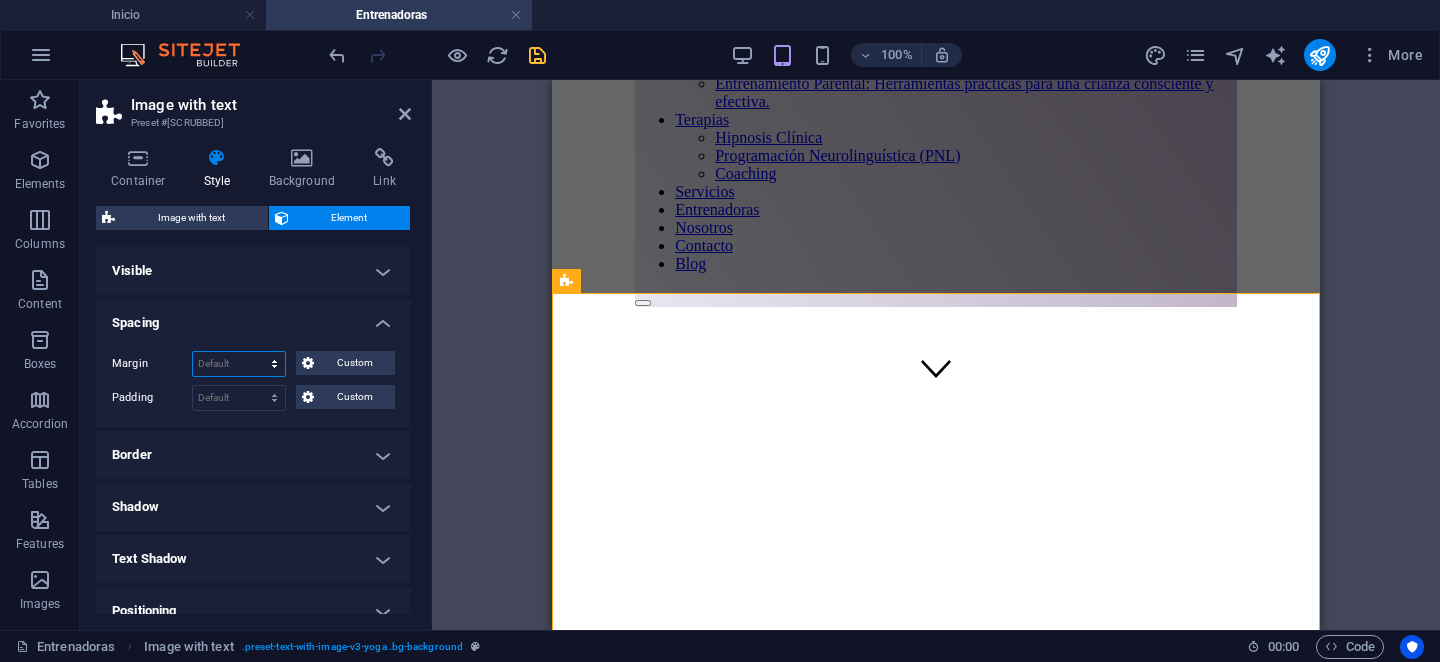select on "%" 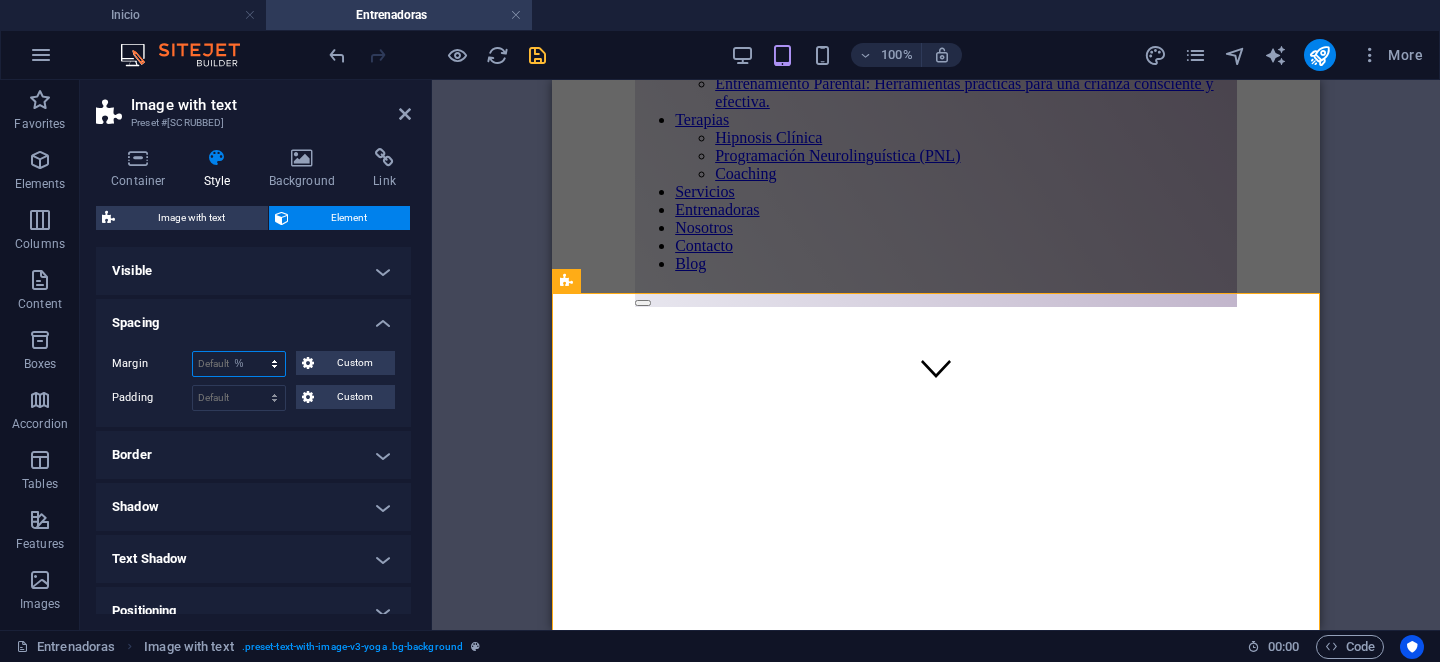 type on "100" 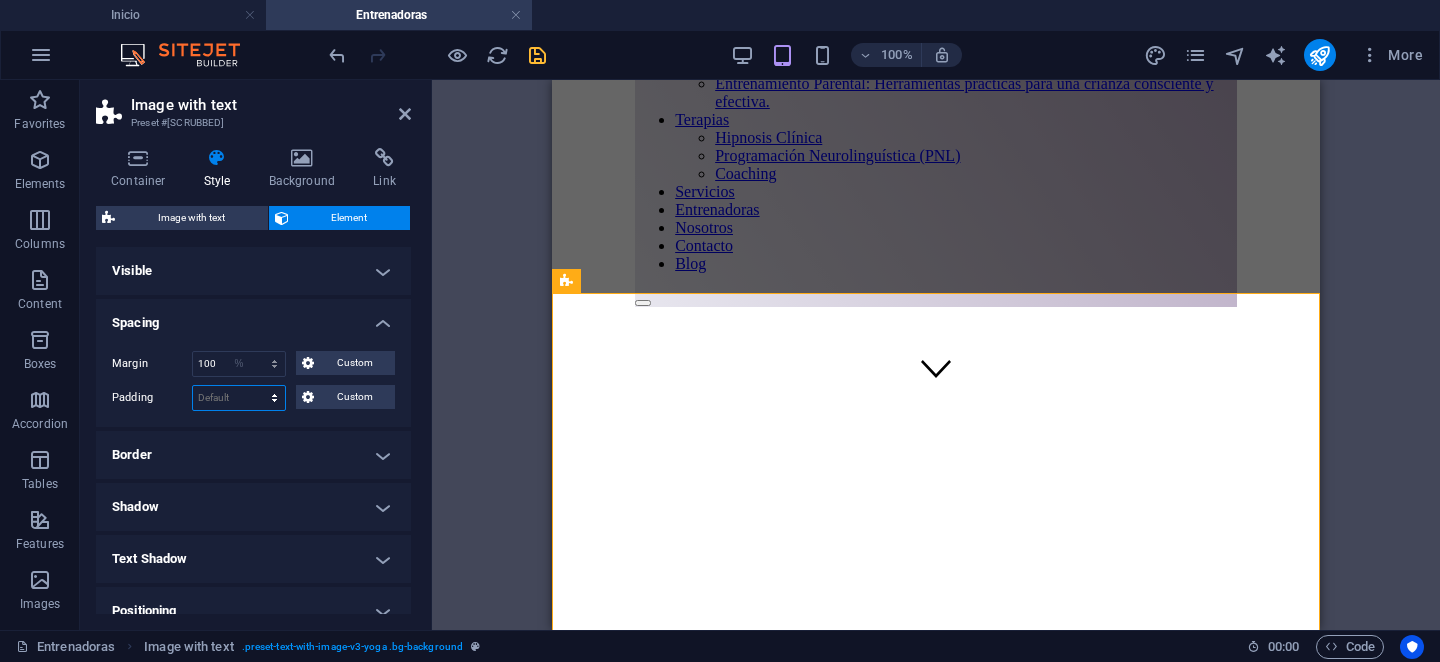 click on "Default px rem % vh vw Custom" at bounding box center (239, 398) 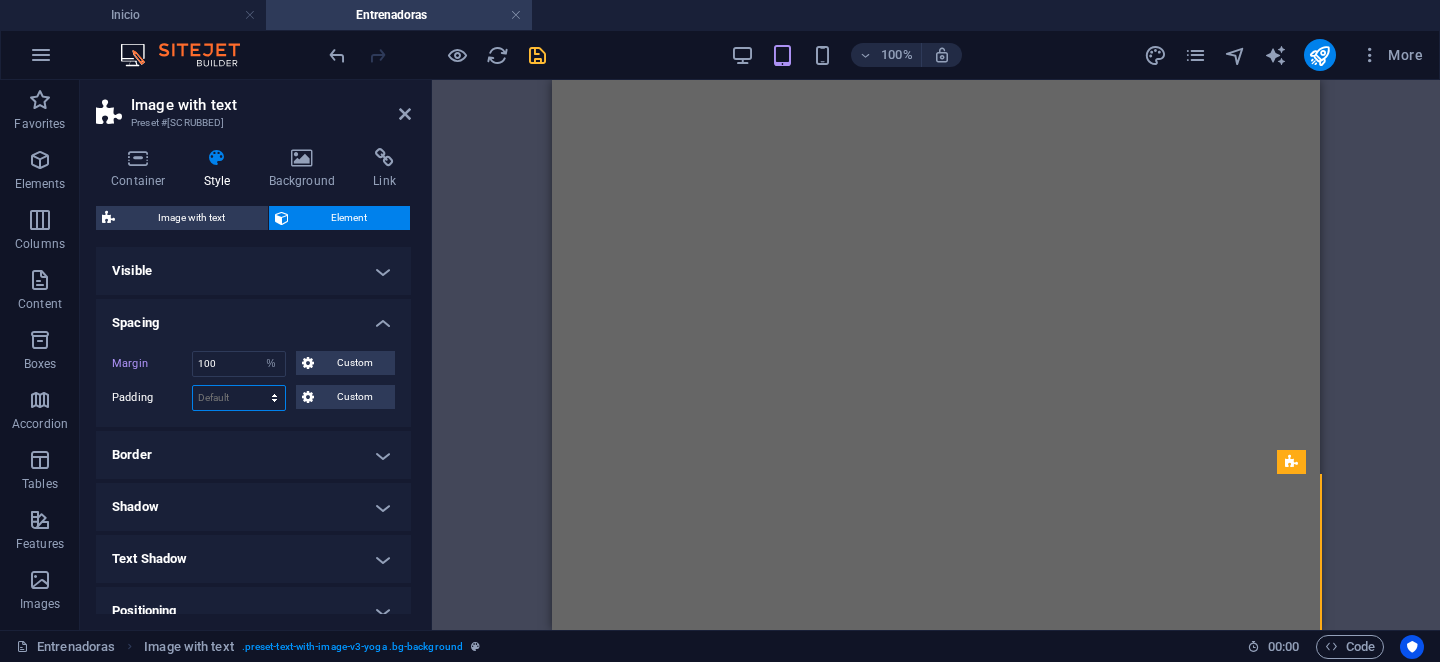 scroll, scrollTop: 1833, scrollLeft: 0, axis: vertical 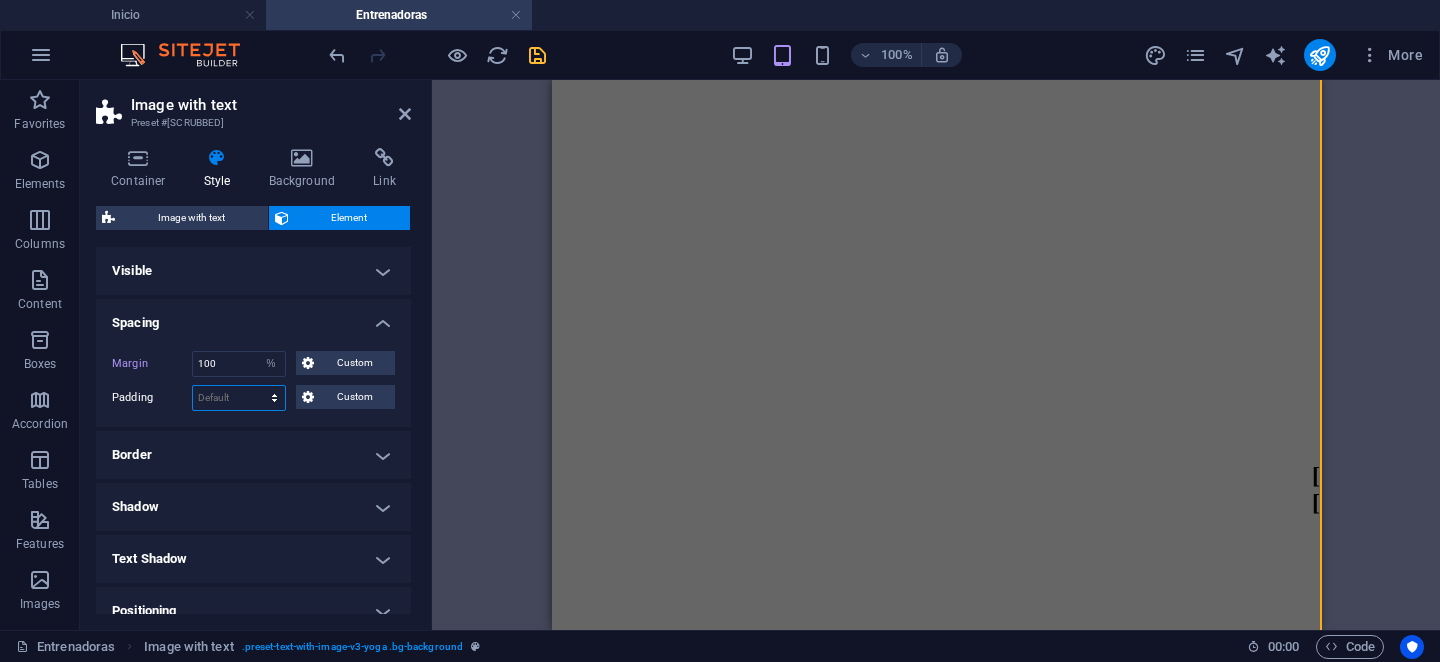 select on "%" 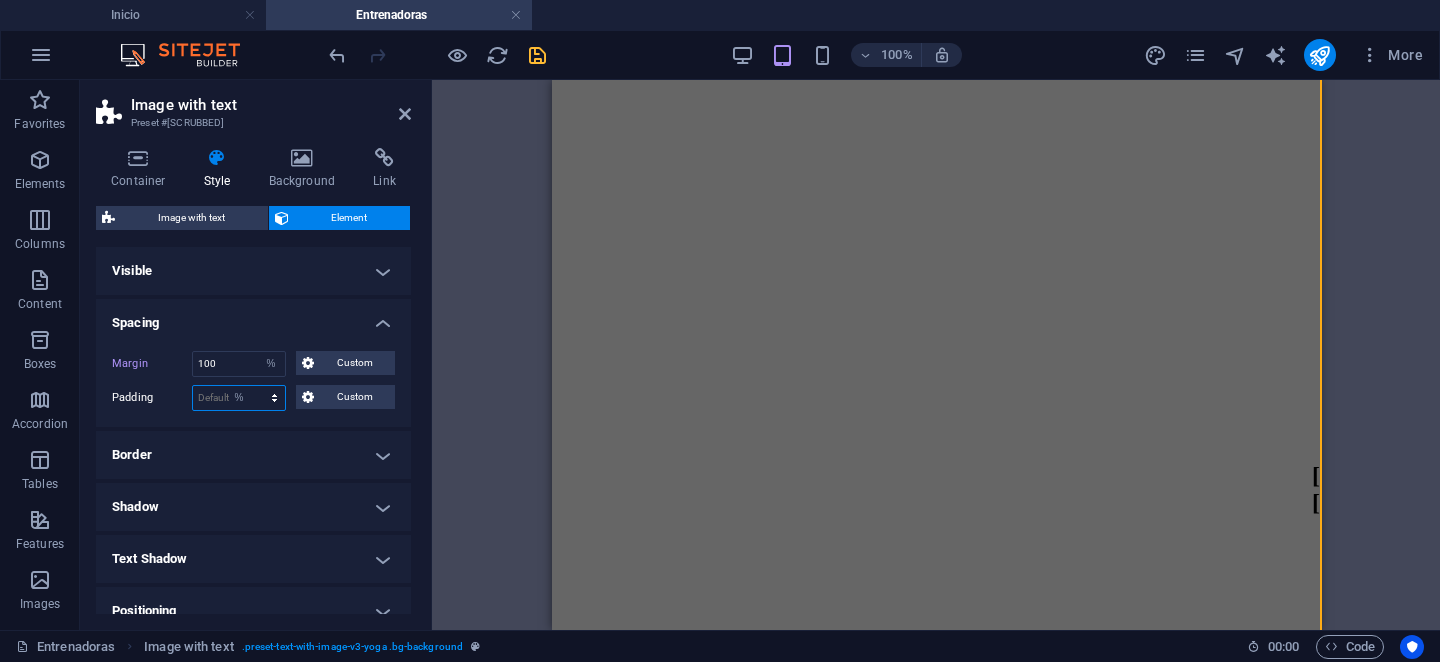 type on "100" 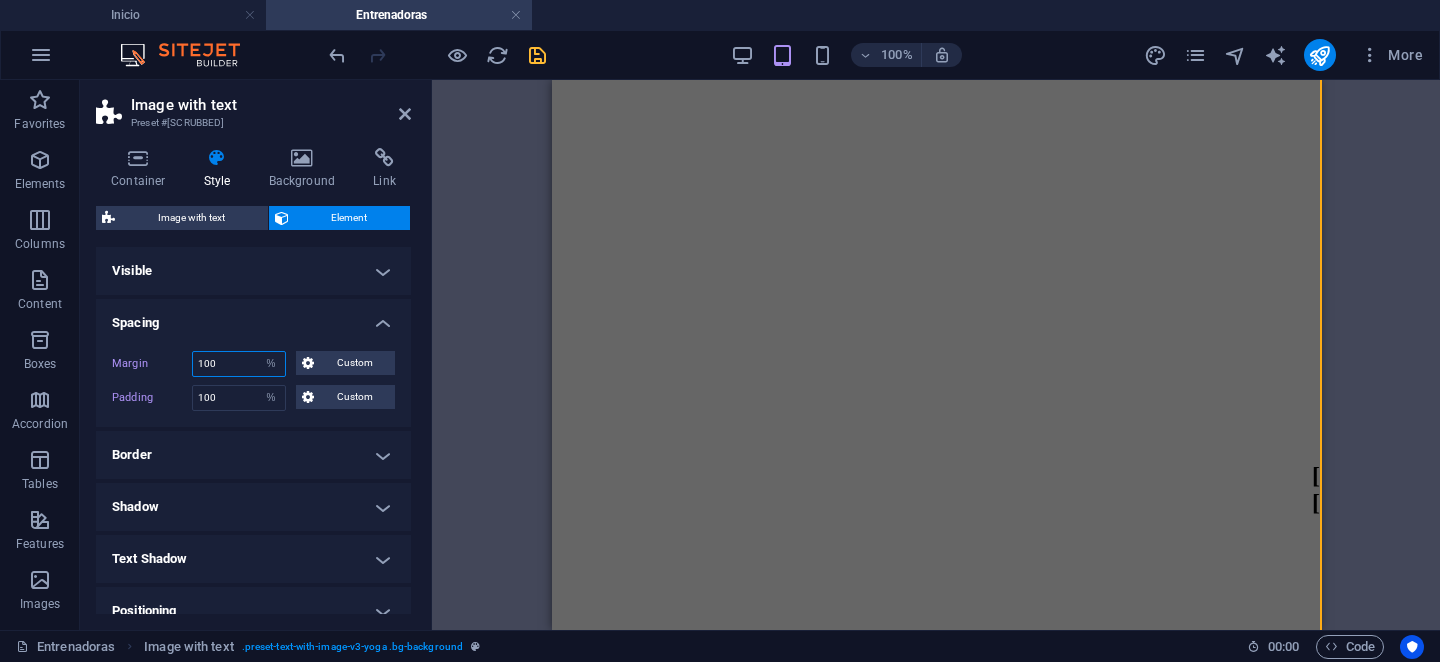 click on "100" at bounding box center (239, 364) 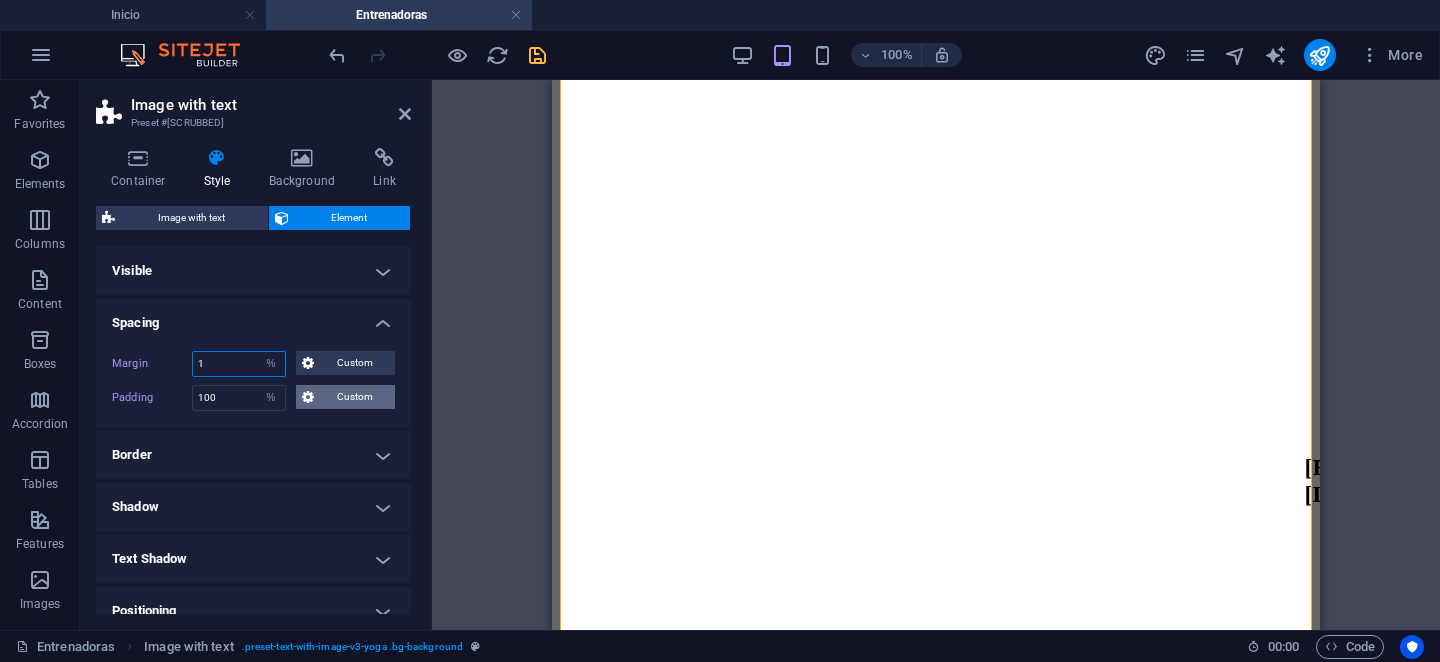 type on "1" 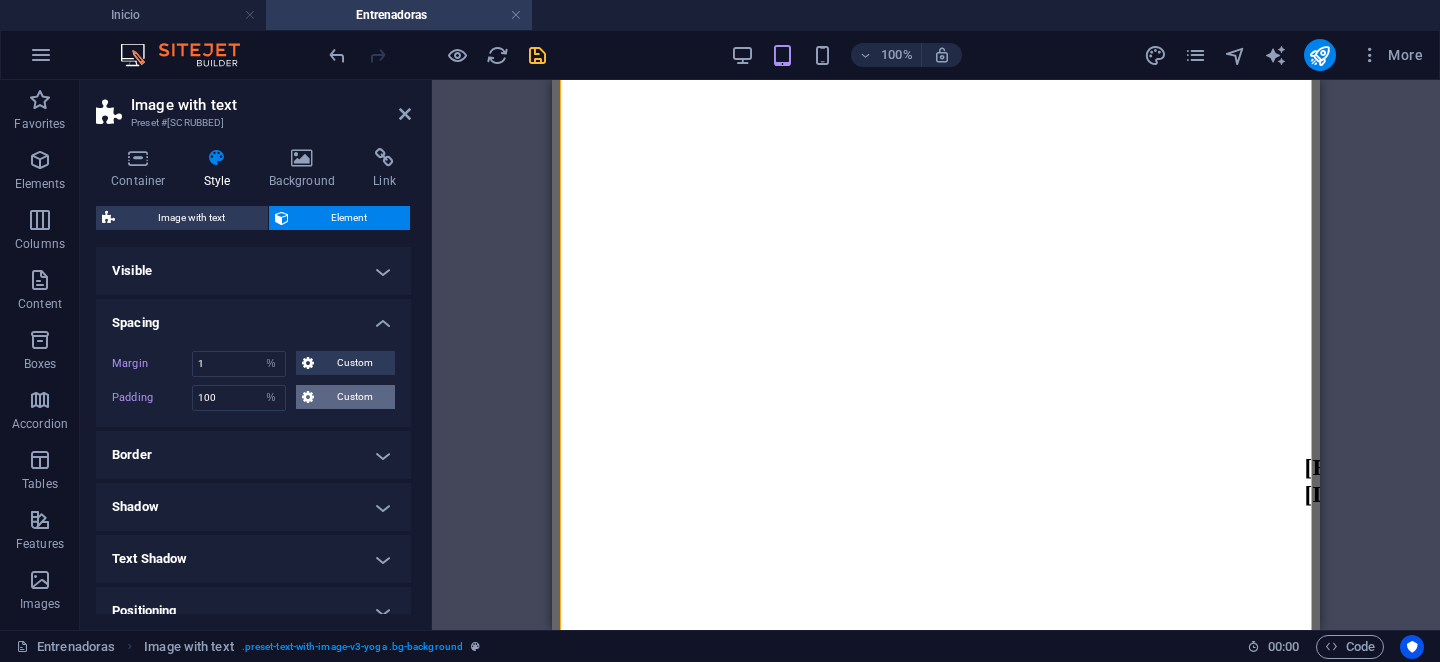 click on "Custom" at bounding box center [354, 397] 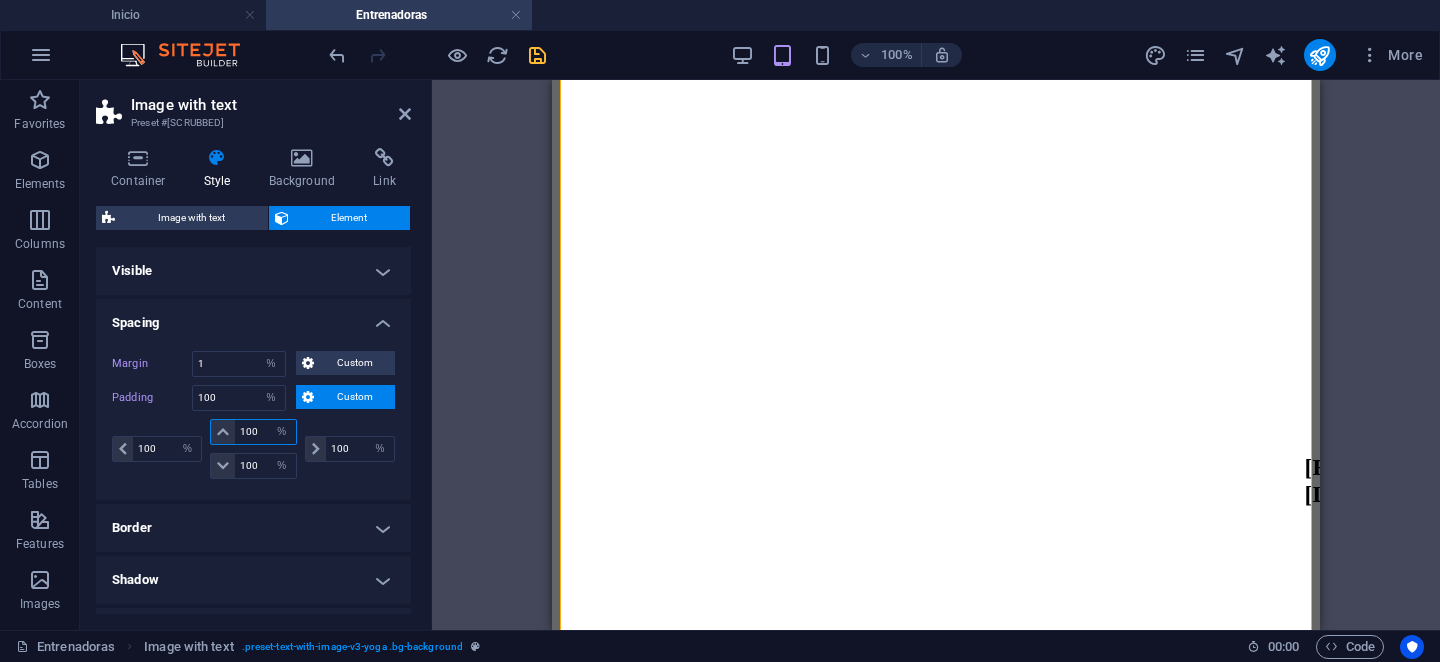 click on "100" at bounding box center [265, 432] 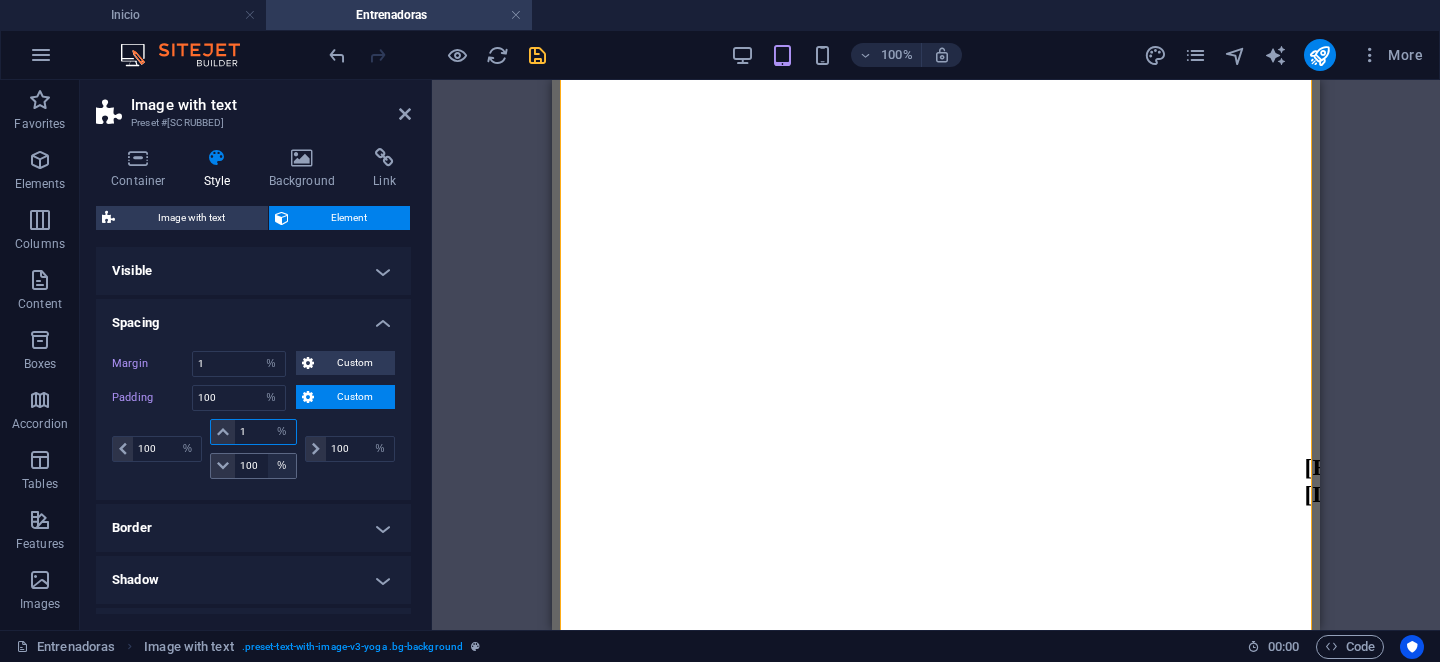 type on "1" 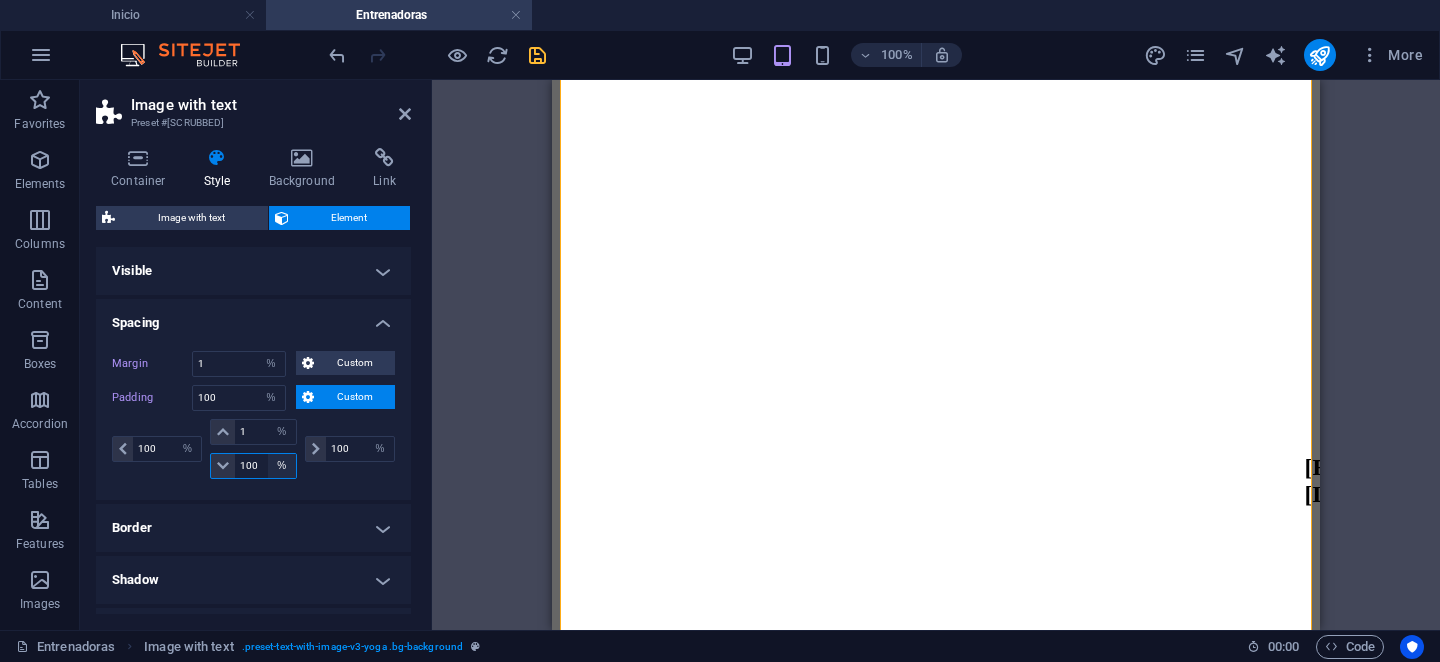 type 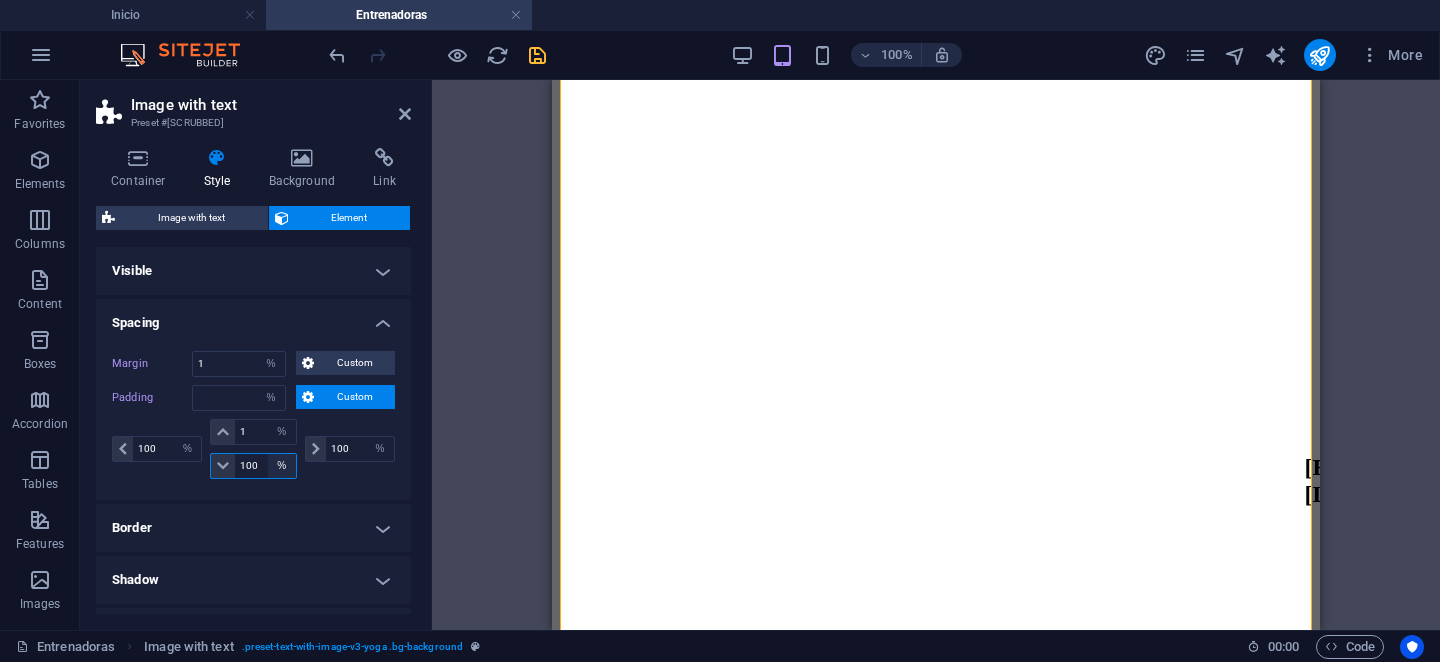 select on "DISABLED_OPTION_VALUE" 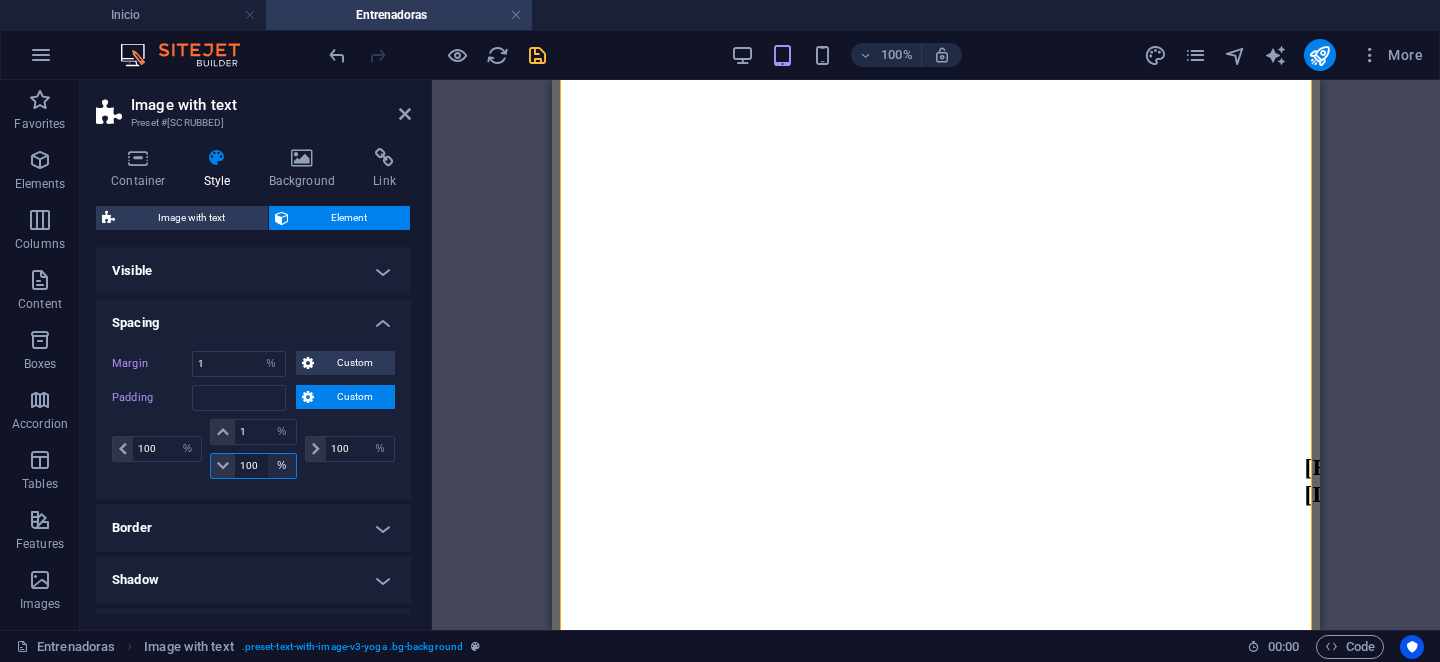 click on "px rem % vh vw" at bounding box center [282, 466] 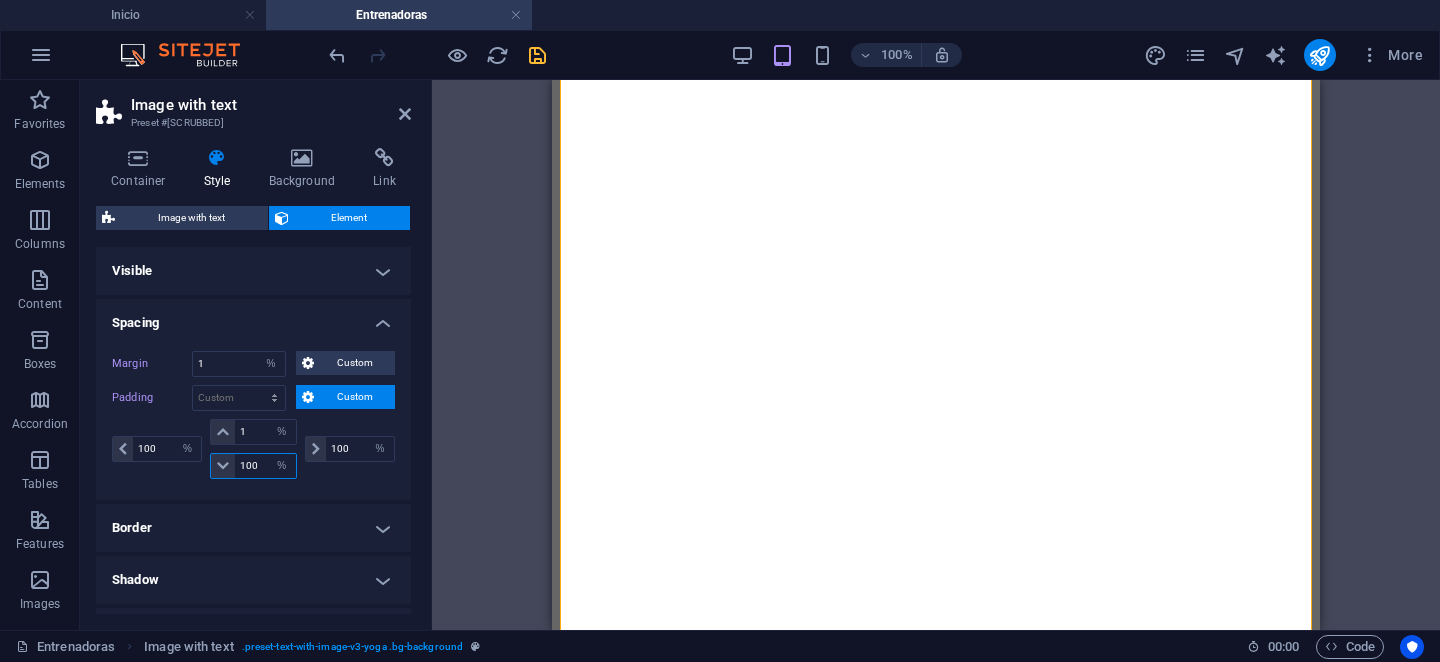 click on "100" at bounding box center (265, 466) 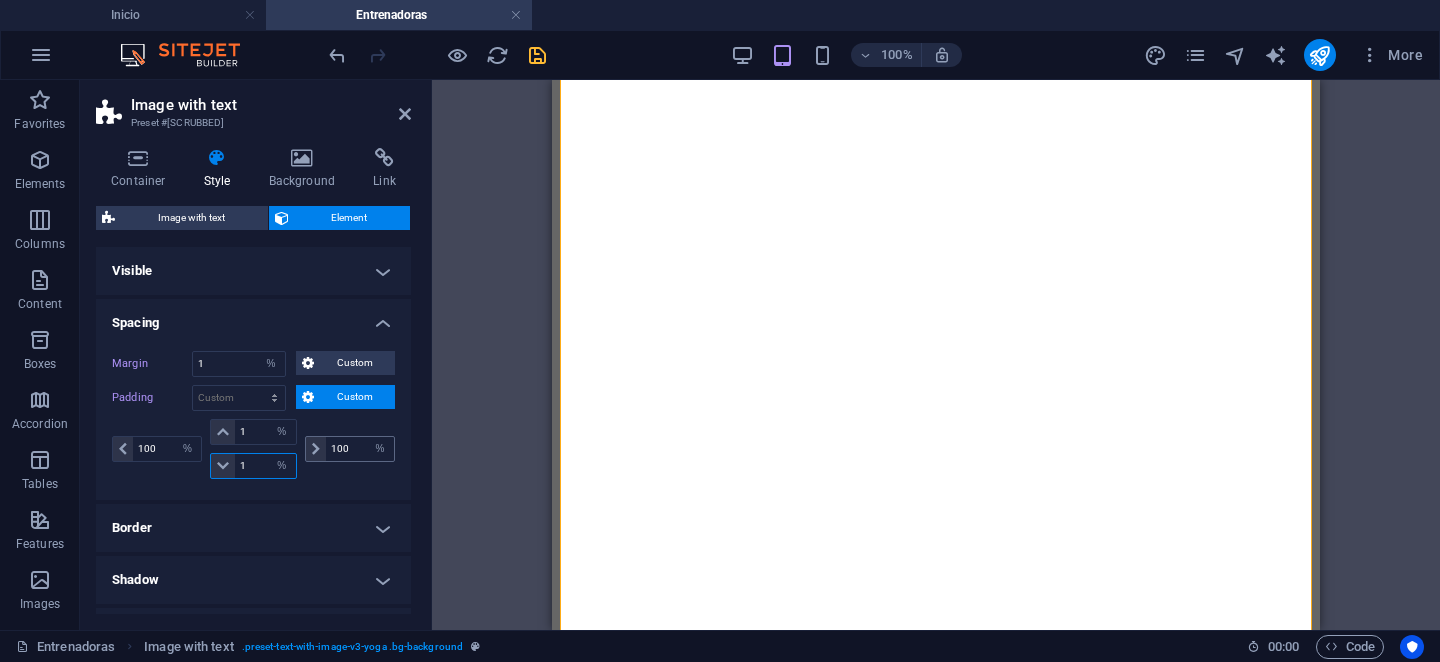 type on "1" 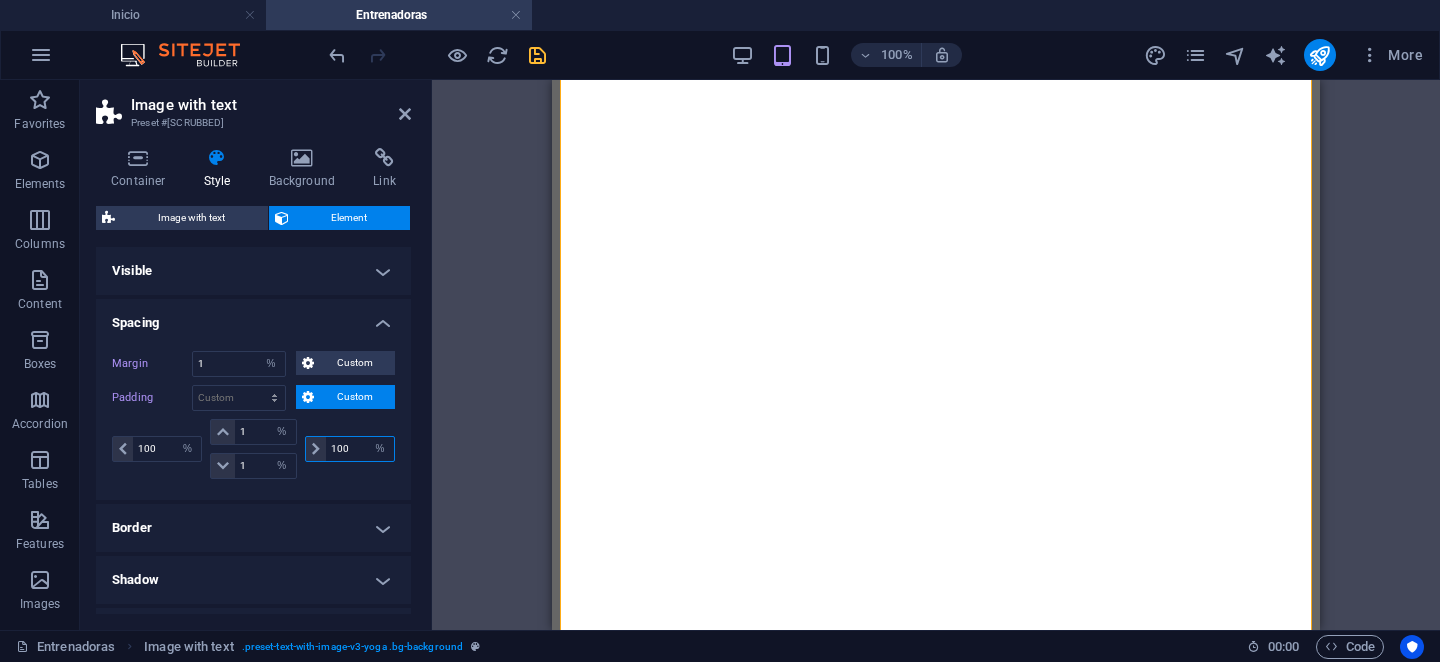 click on "100" at bounding box center (360, 449) 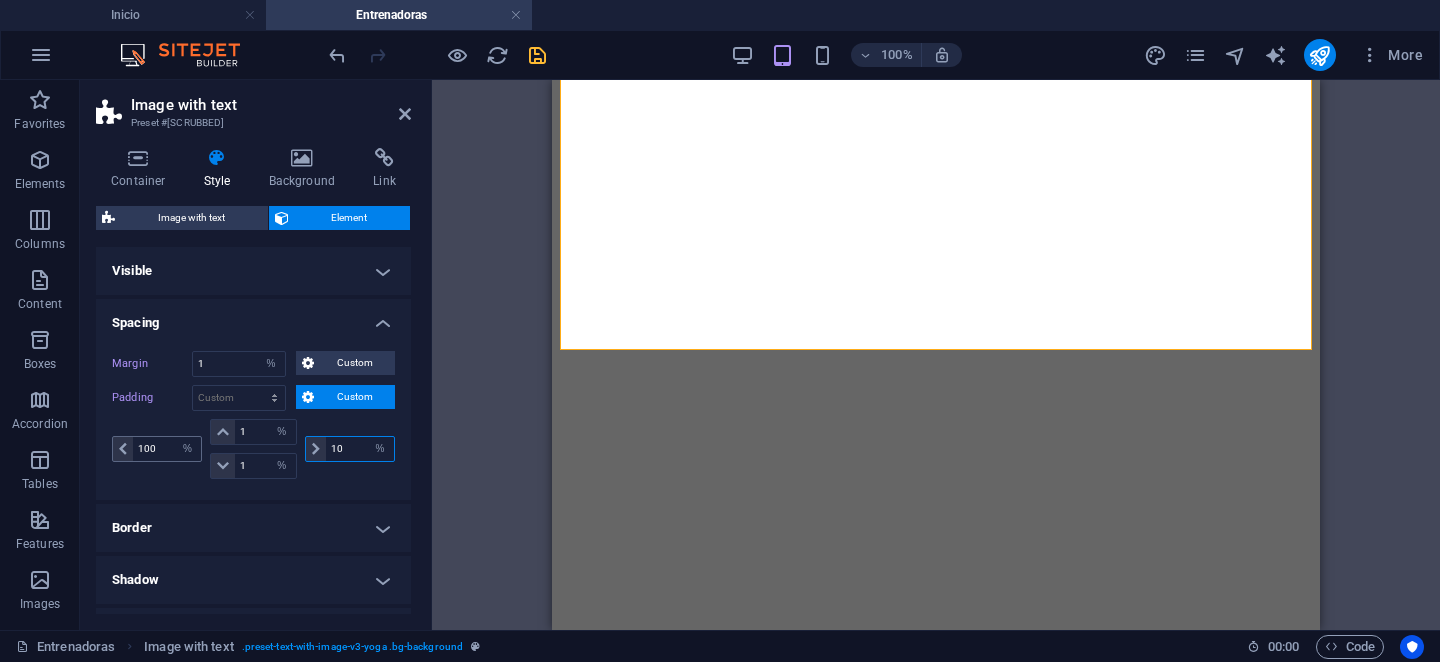 type on "10" 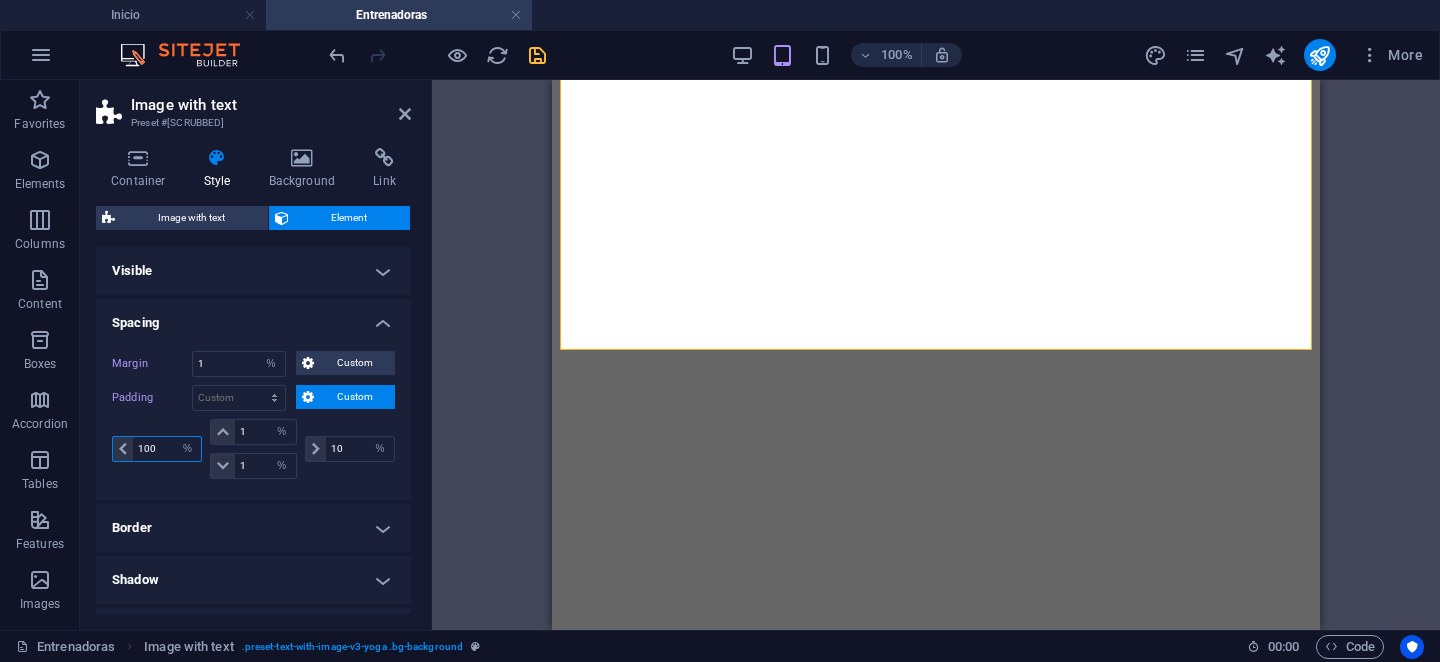 click on "100" at bounding box center (167, 449) 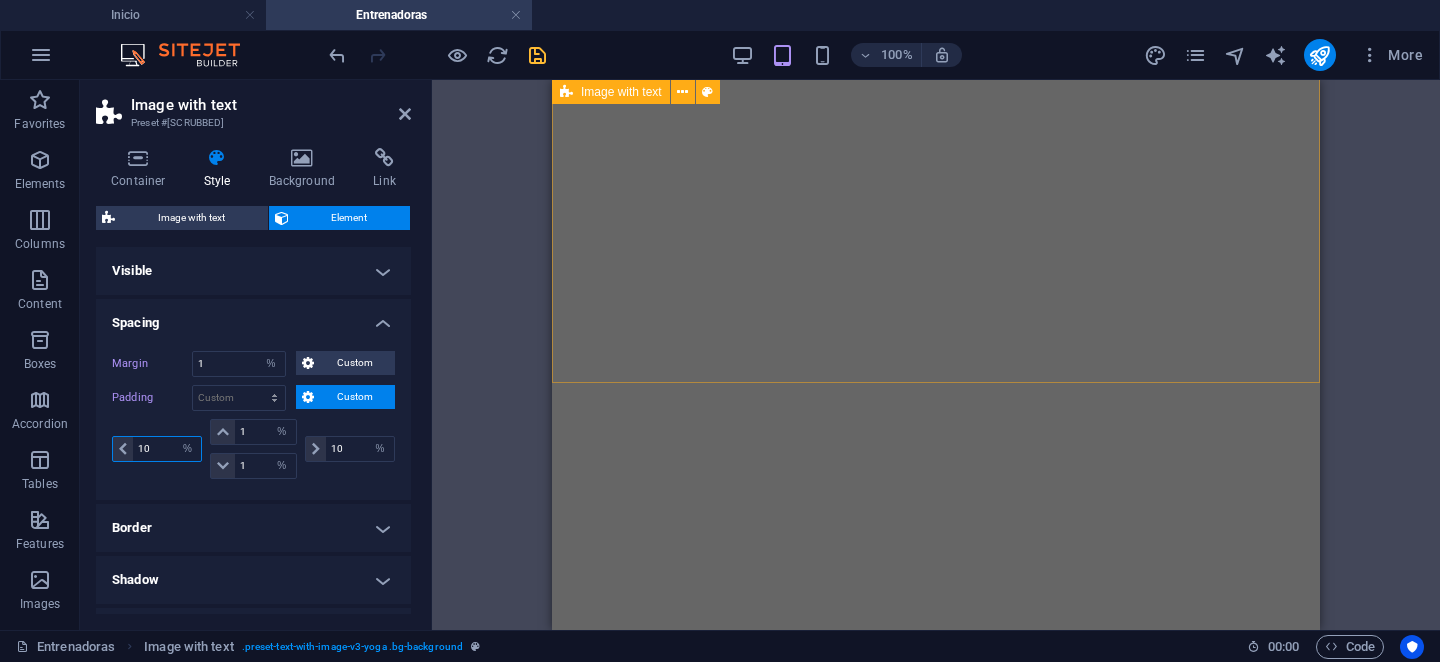 type on "10" 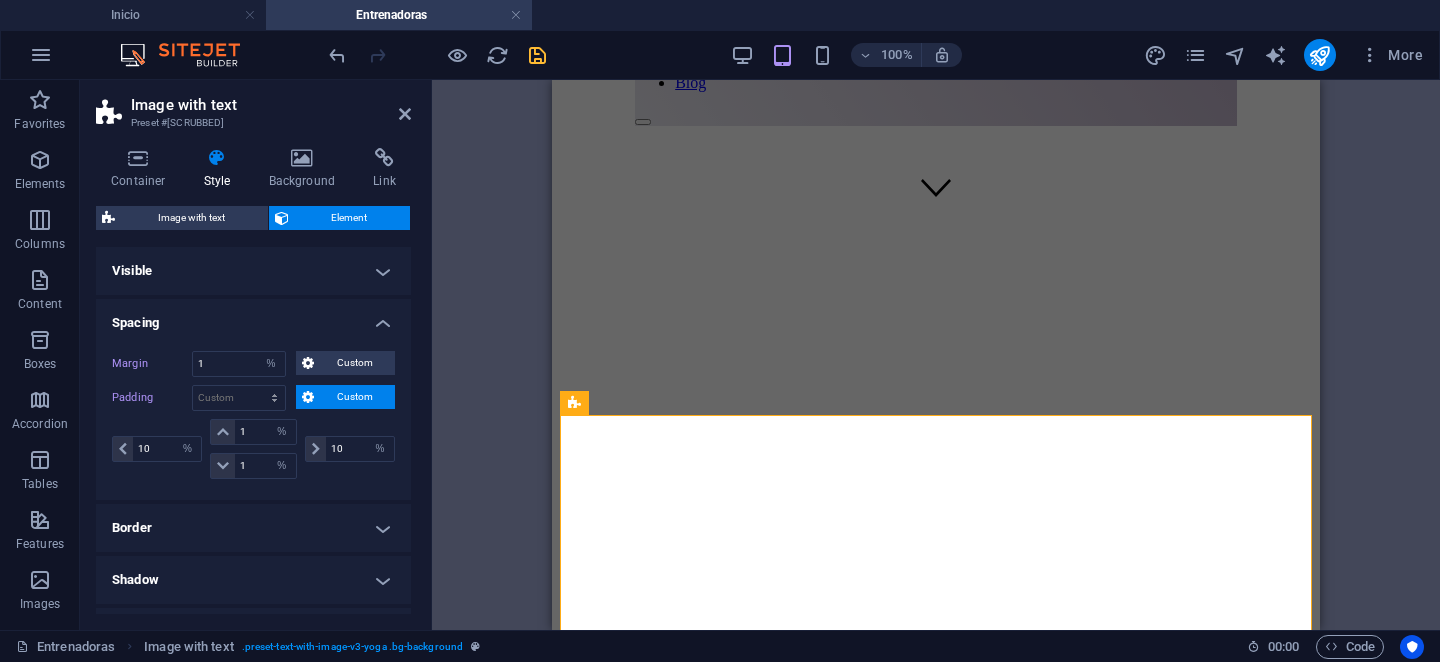 scroll, scrollTop: 0, scrollLeft: 0, axis: both 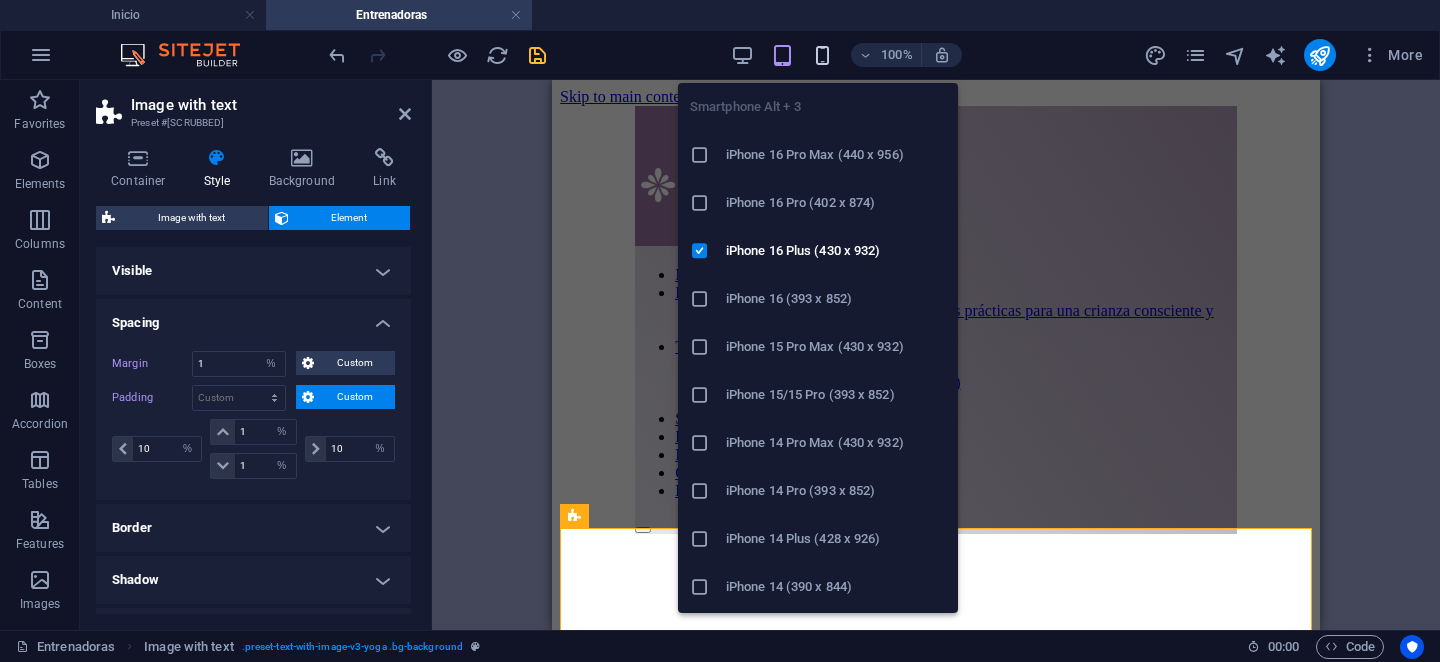click at bounding box center [822, 55] 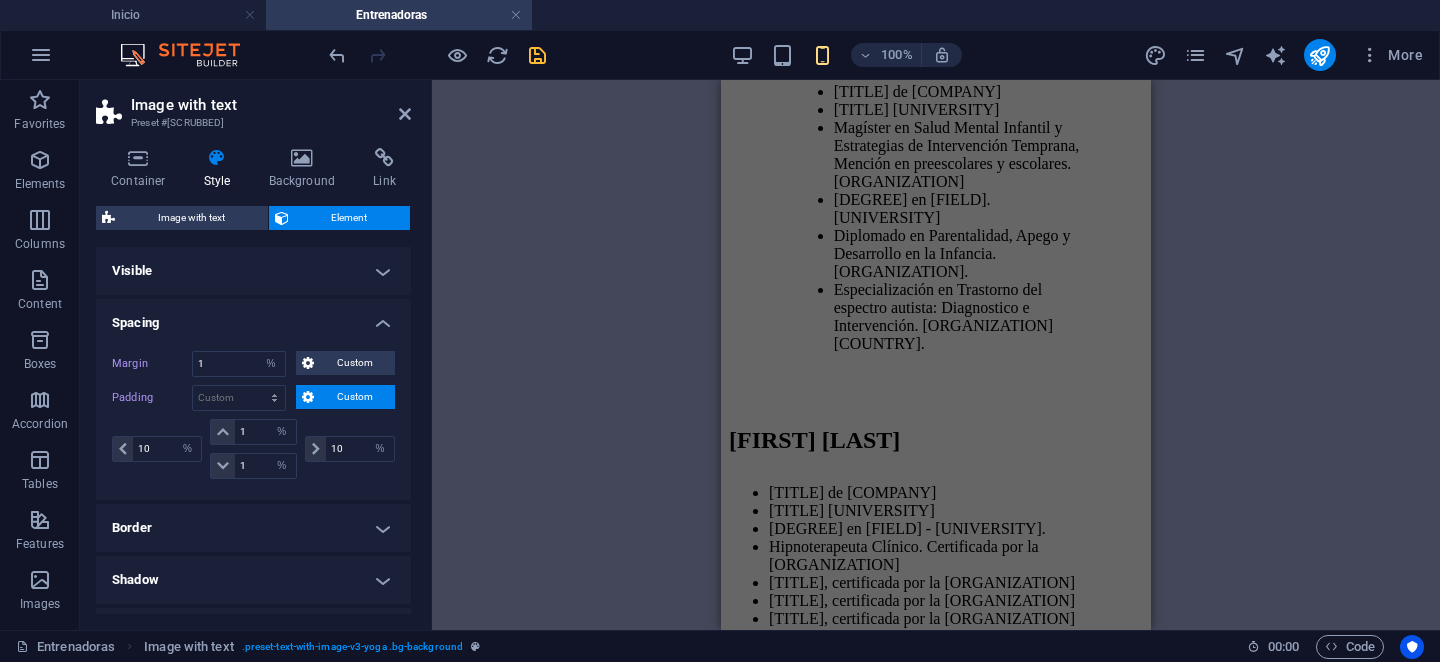 scroll, scrollTop: 1811, scrollLeft: 0, axis: vertical 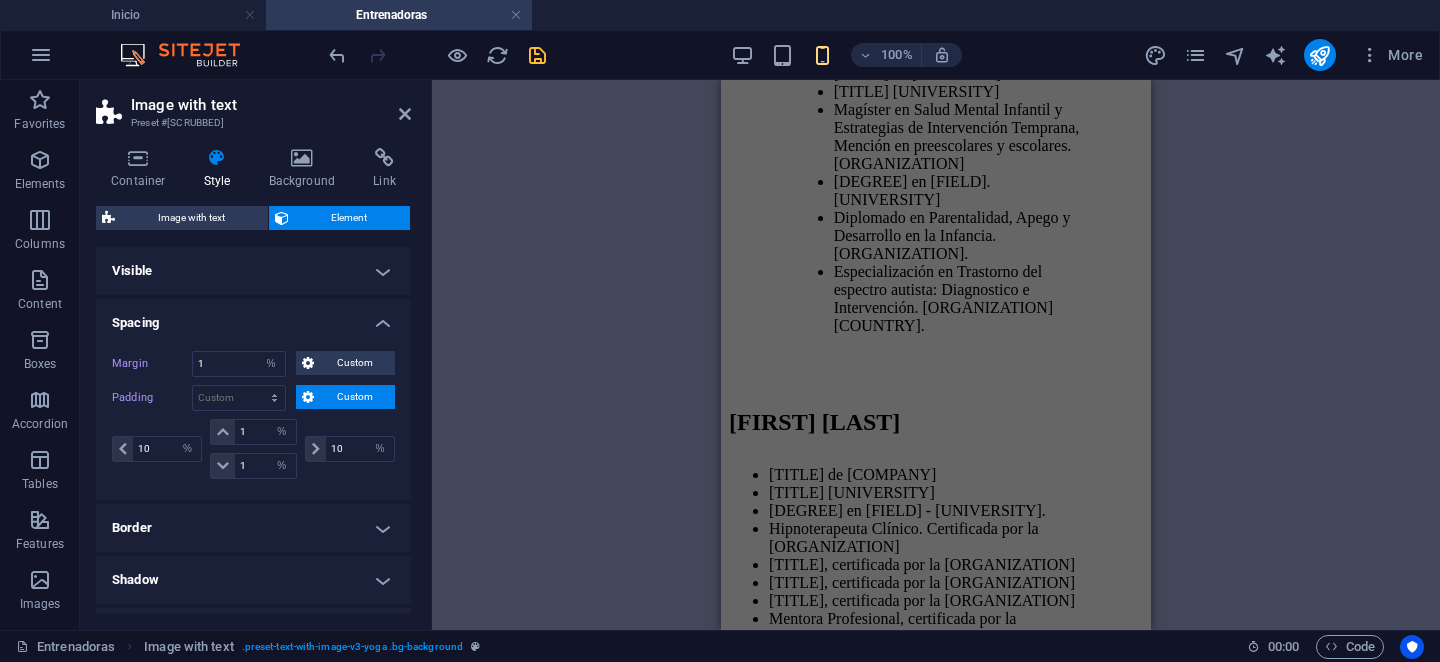 click at bounding box center (537, 55) 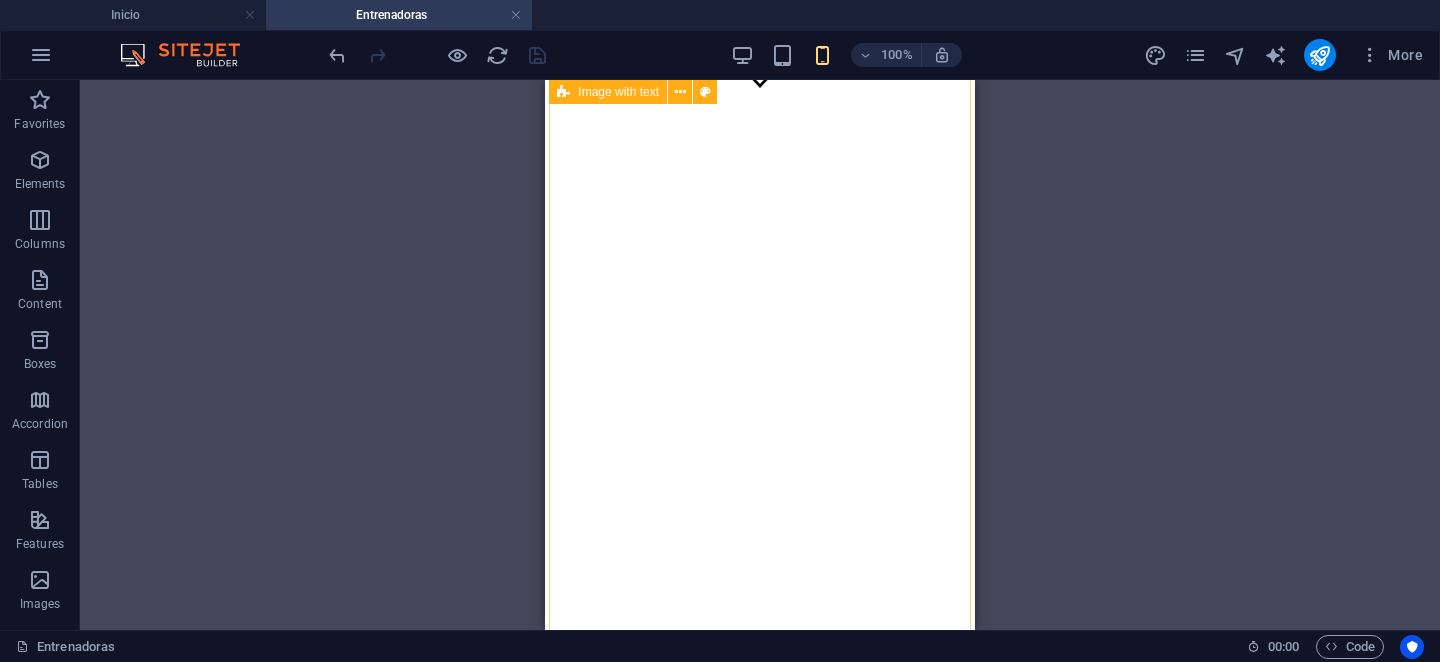 scroll, scrollTop: 0, scrollLeft: 0, axis: both 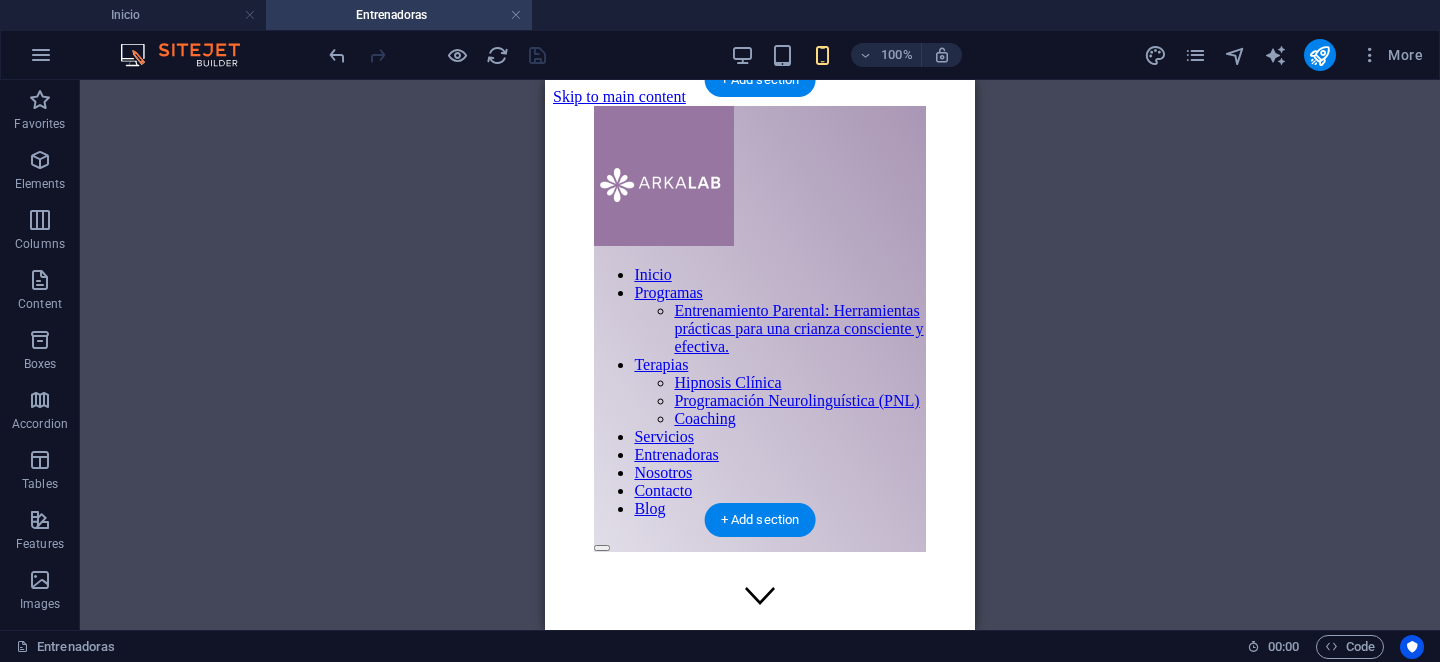 click at bounding box center [760, 552] 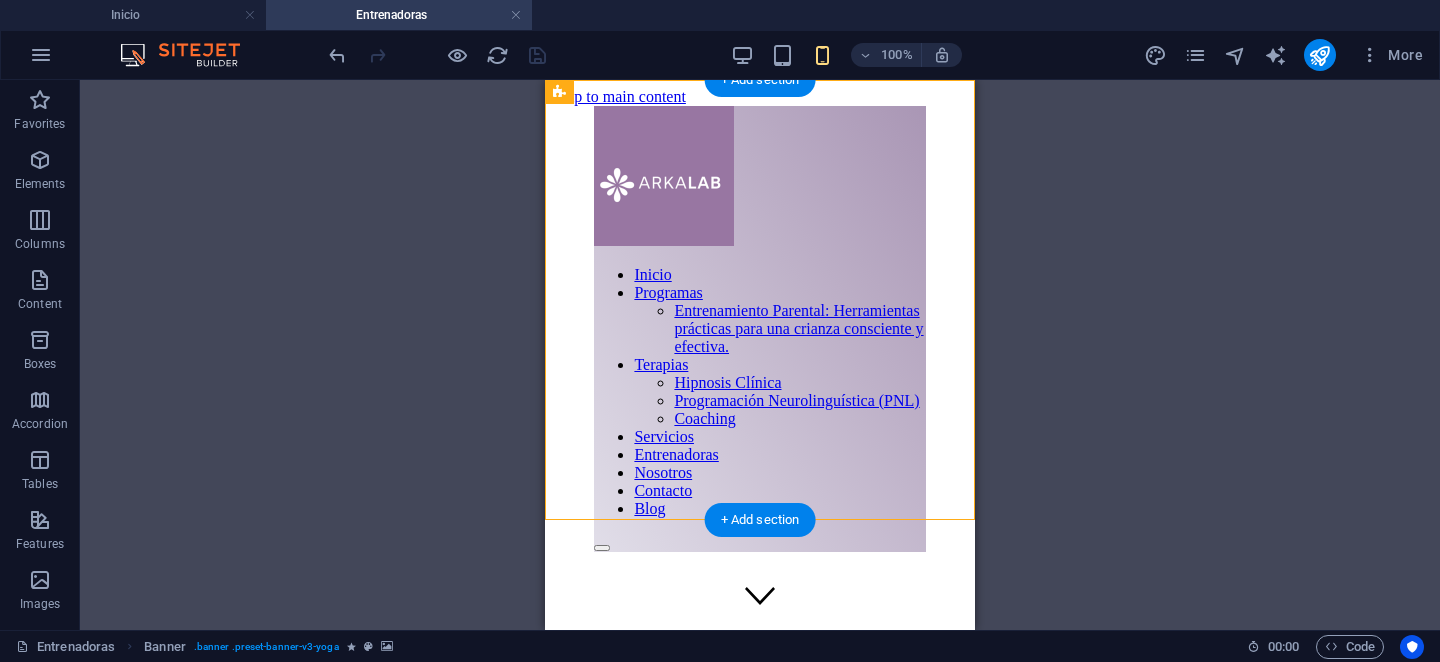 click at bounding box center (760, 552) 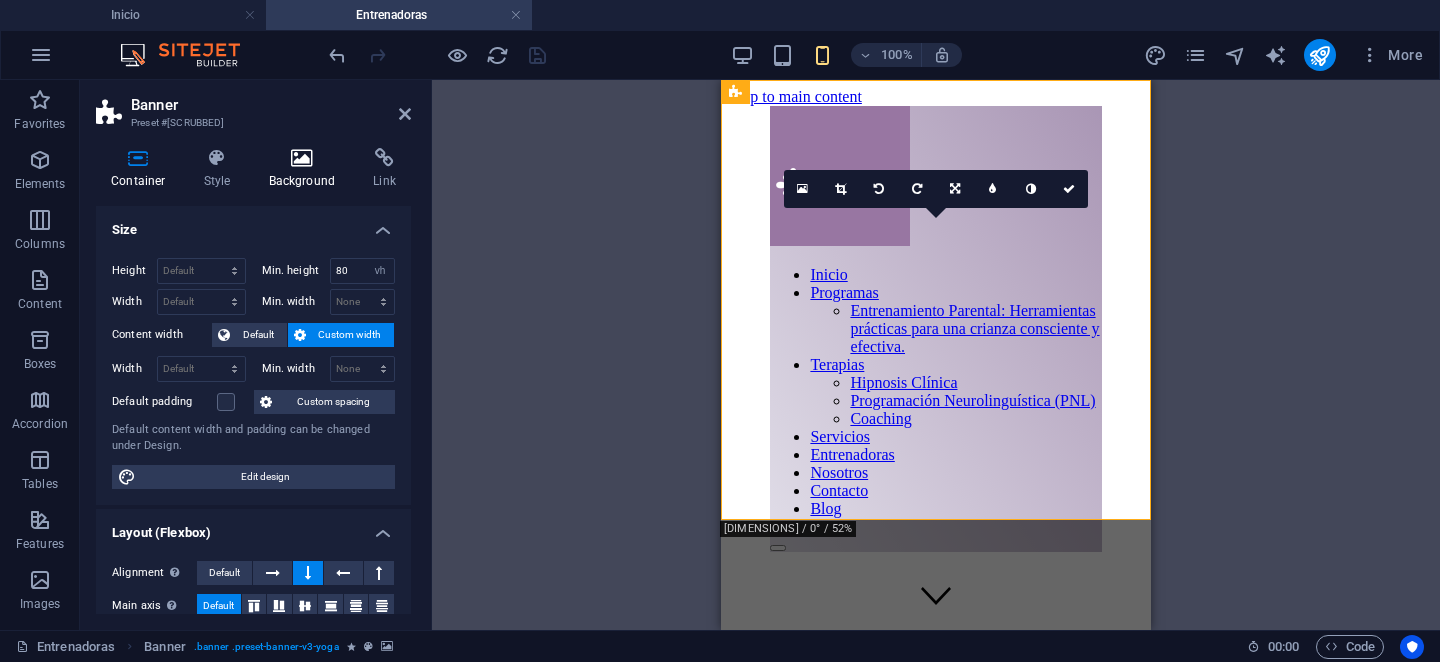 click at bounding box center [302, 158] 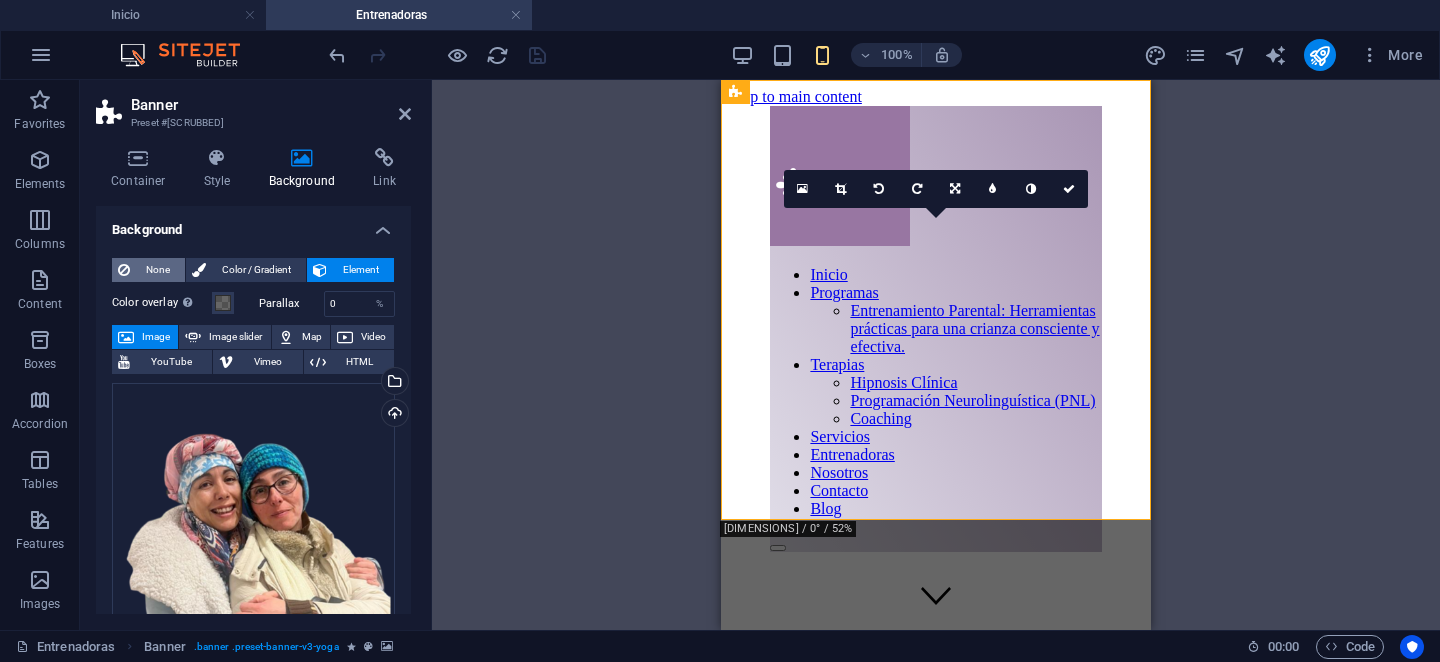 click on "None" at bounding box center (157, 270) 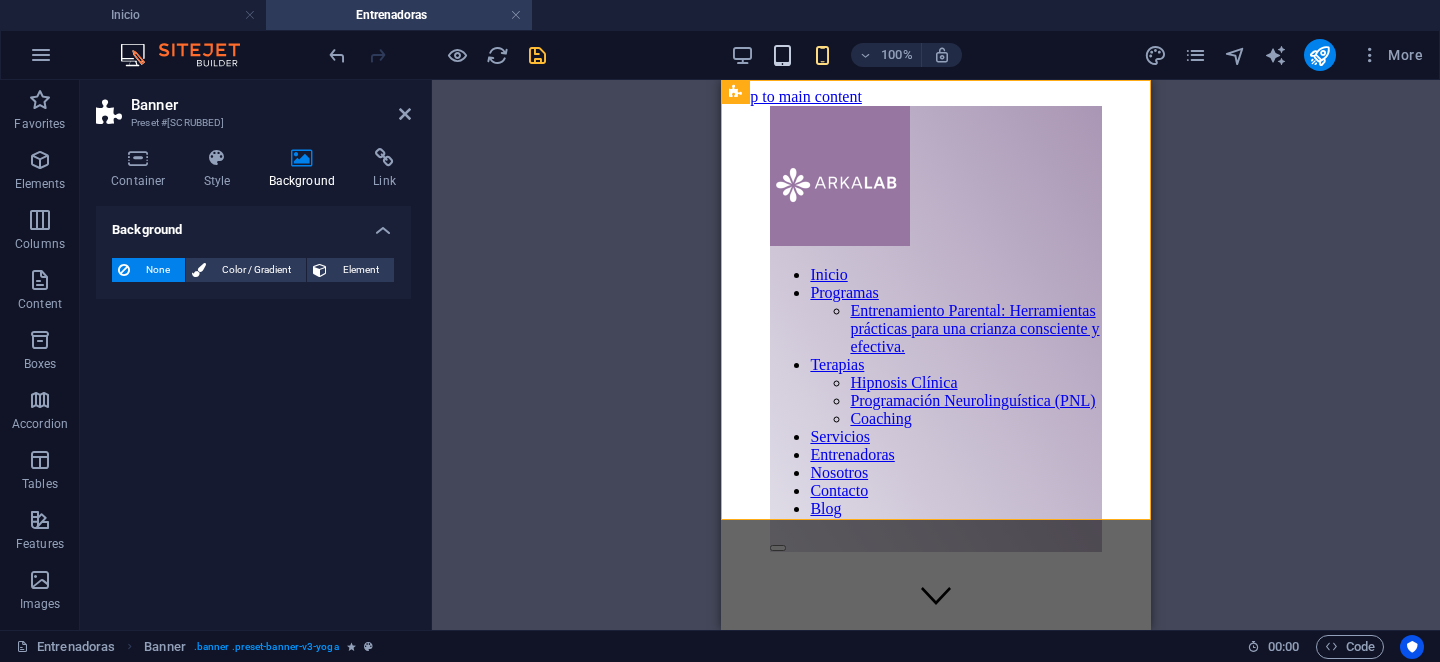 click at bounding box center (782, 55) 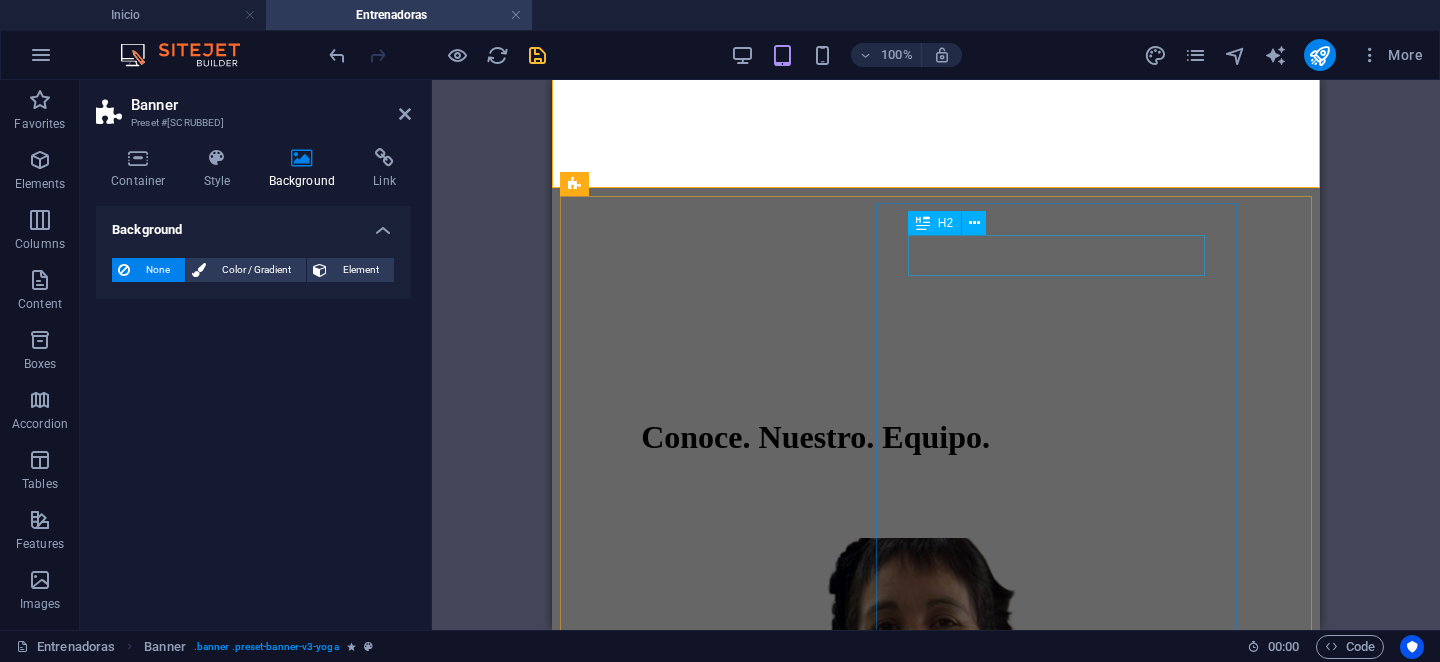scroll, scrollTop: 0, scrollLeft: 0, axis: both 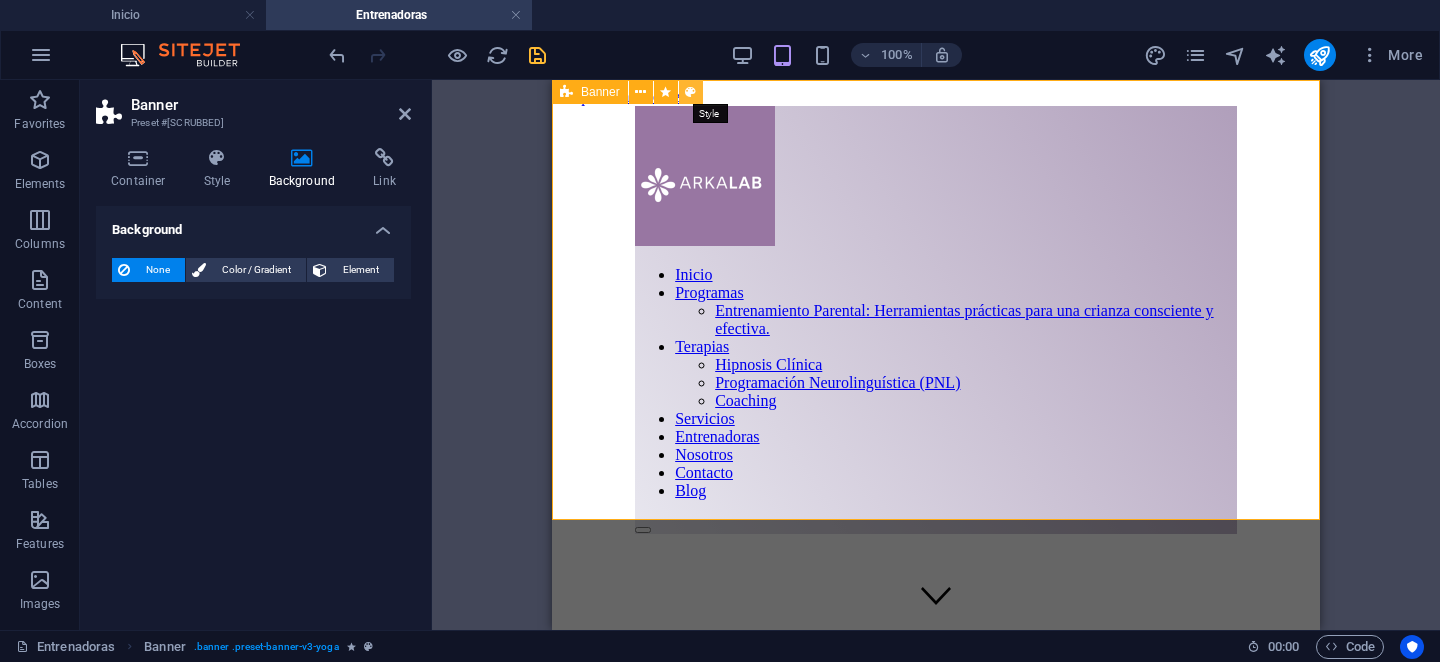 click at bounding box center [691, 92] 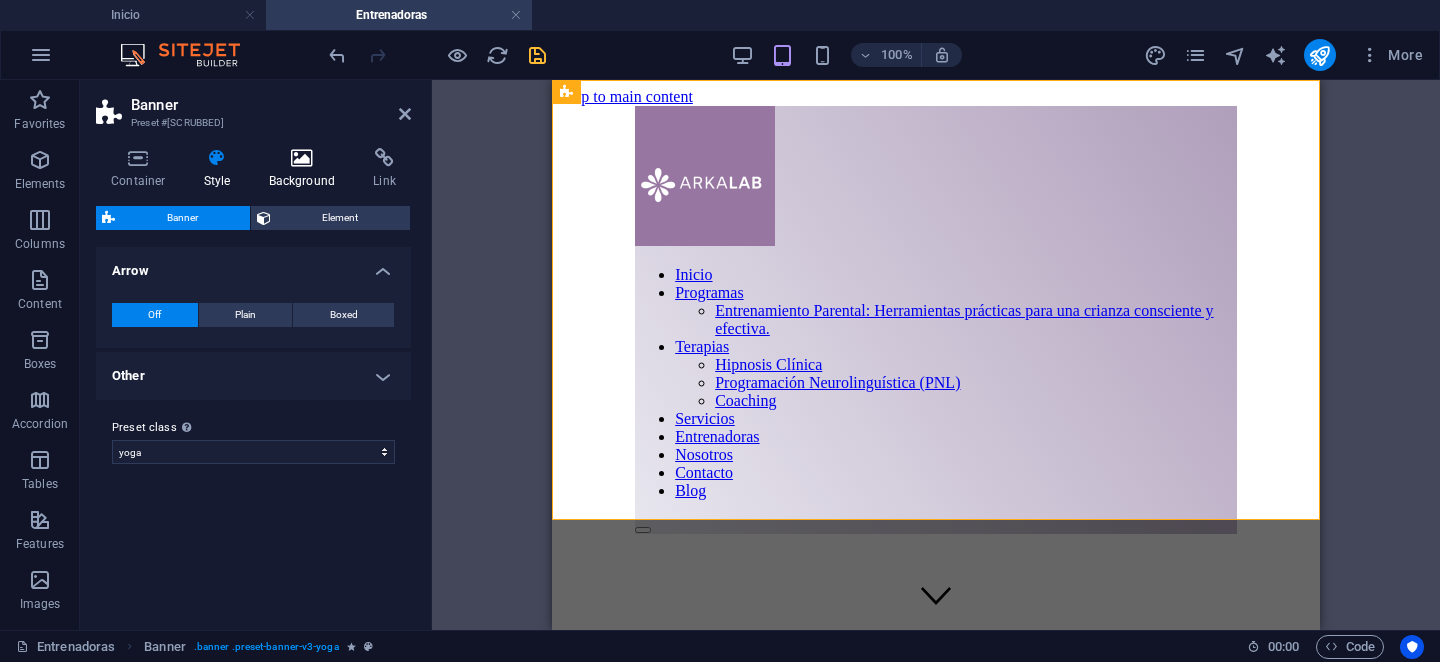 click at bounding box center [302, 158] 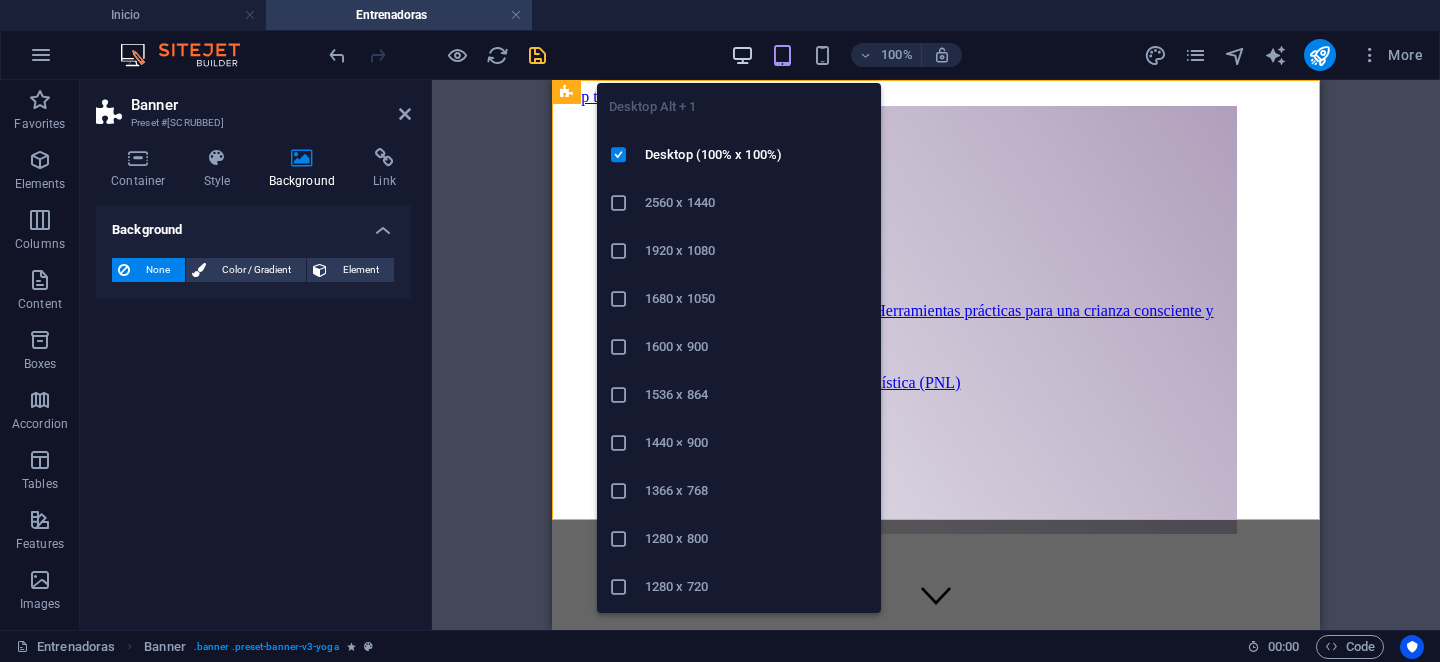 click at bounding box center (742, 55) 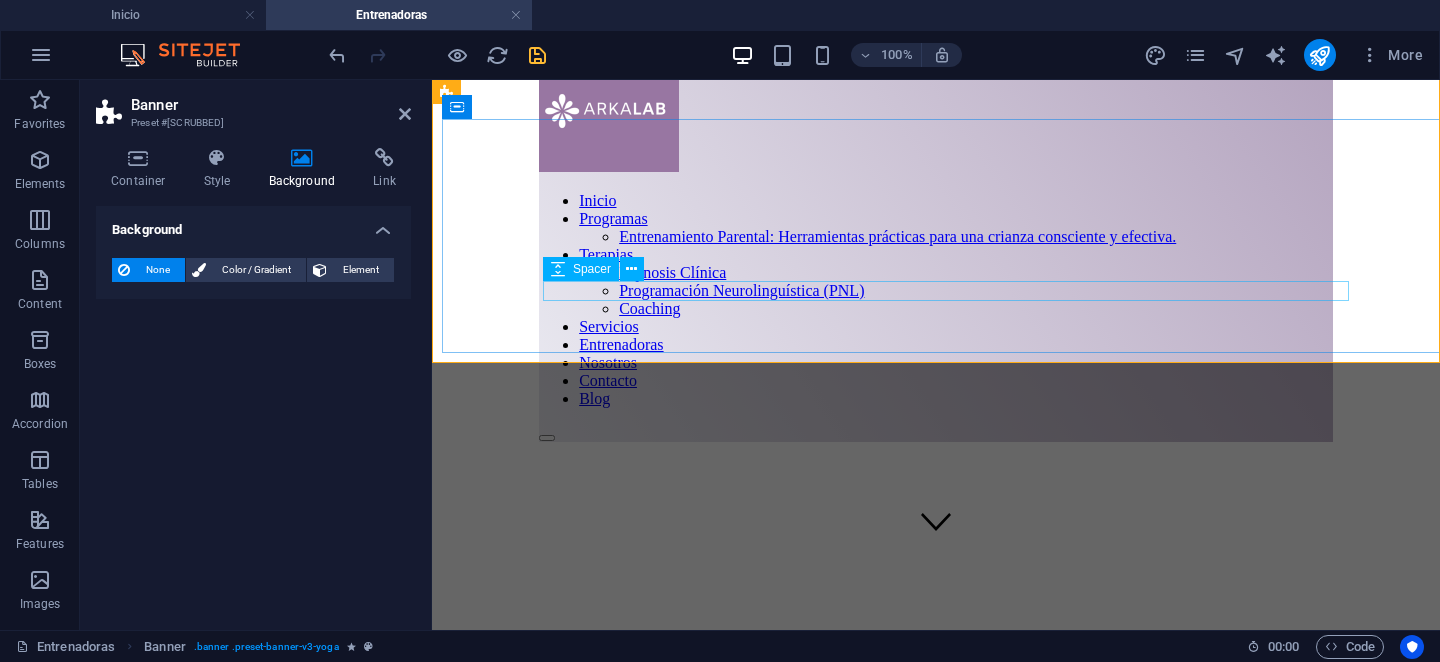 scroll, scrollTop: 0, scrollLeft: 0, axis: both 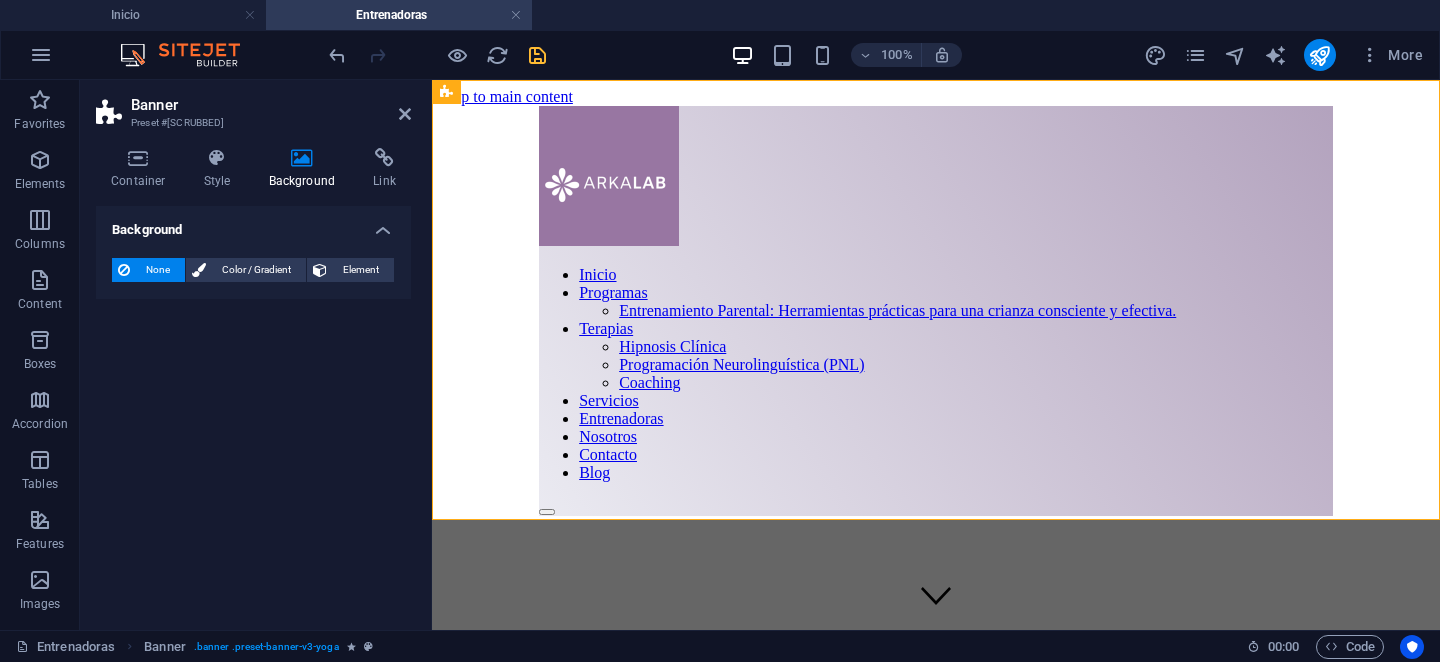 click at bounding box center (936, 447) 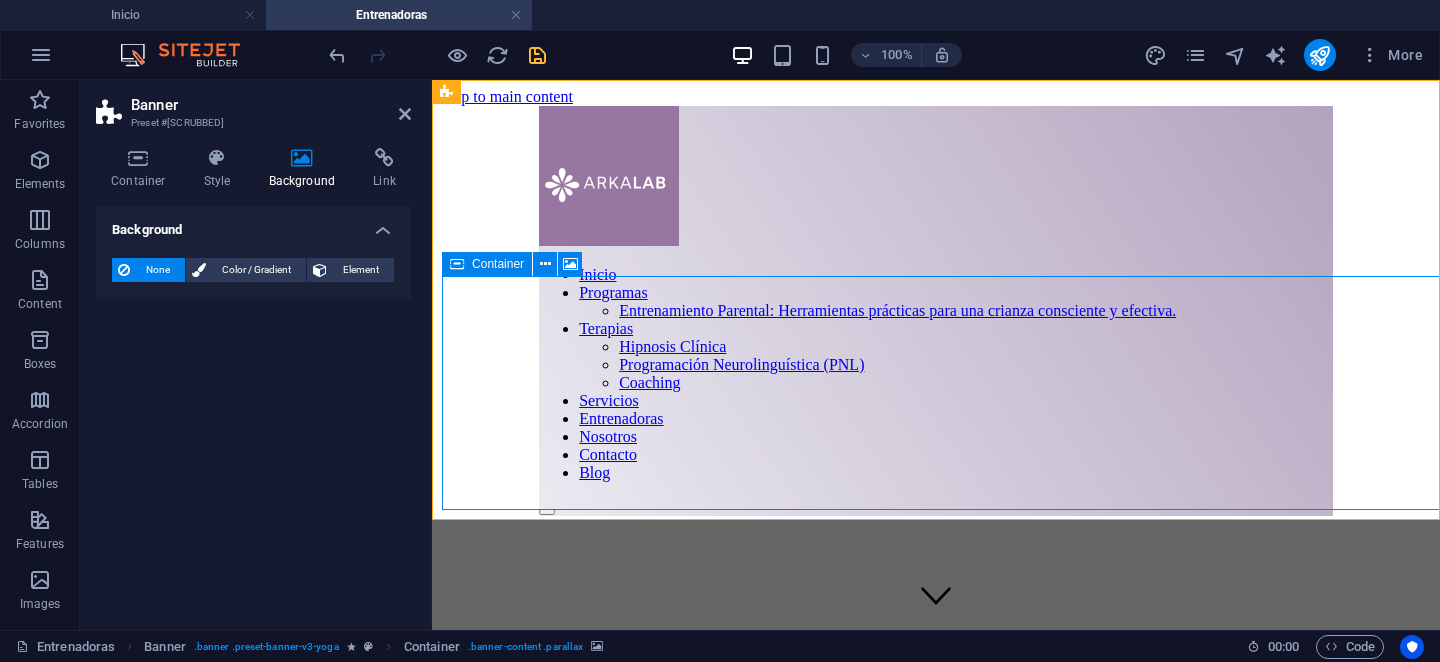click at bounding box center [457, 264] 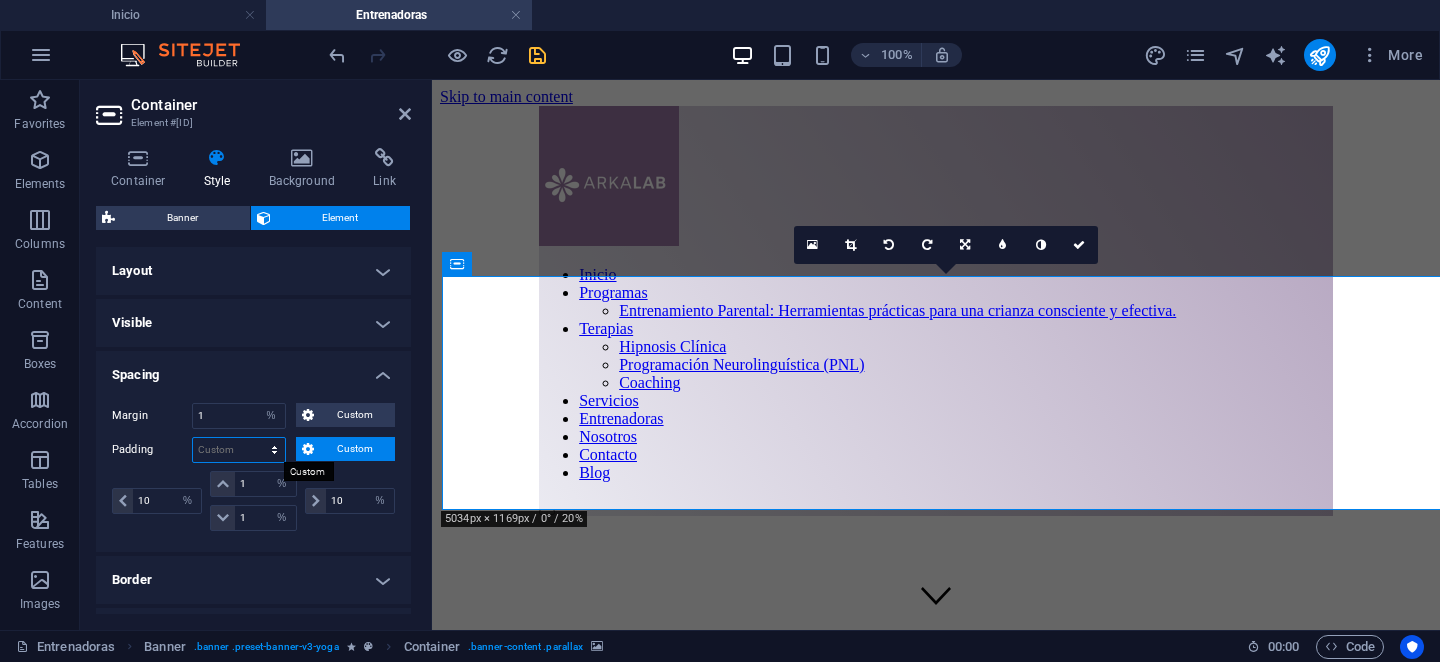 click on "Default px rem % vh vw Custom" at bounding box center [239, 450] 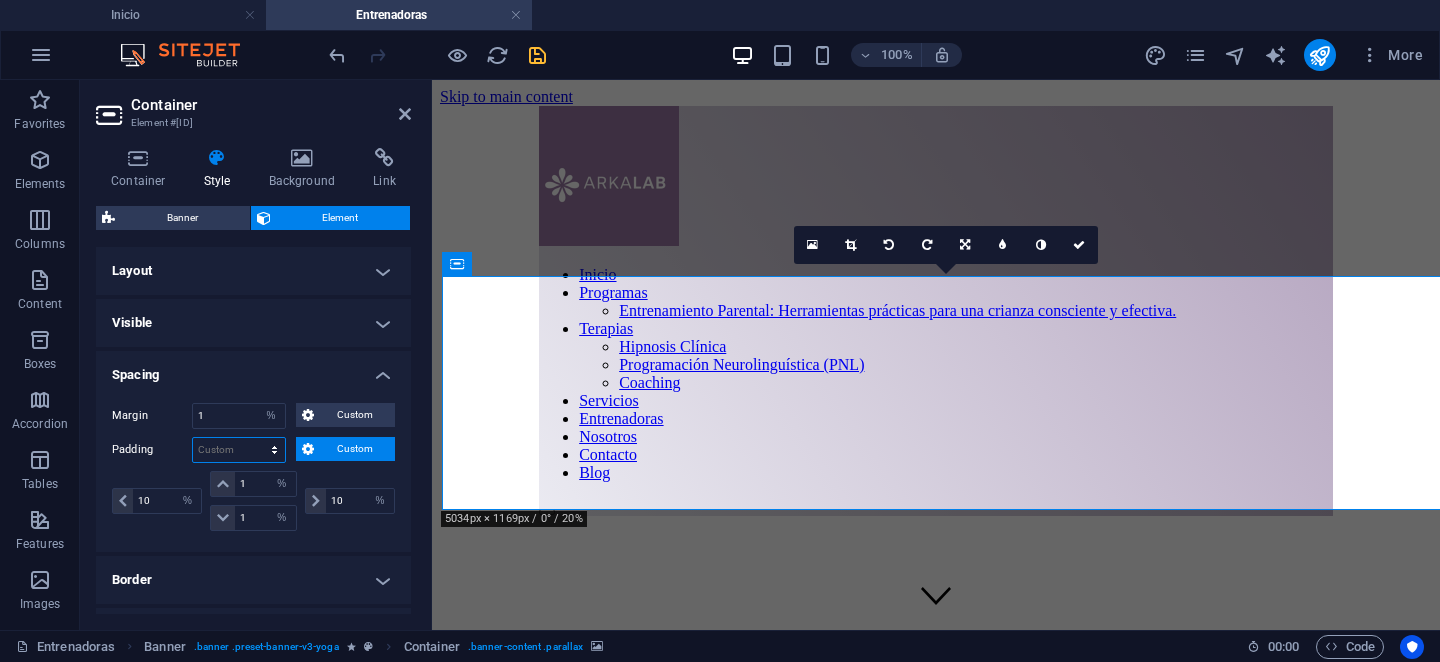 select on "%" 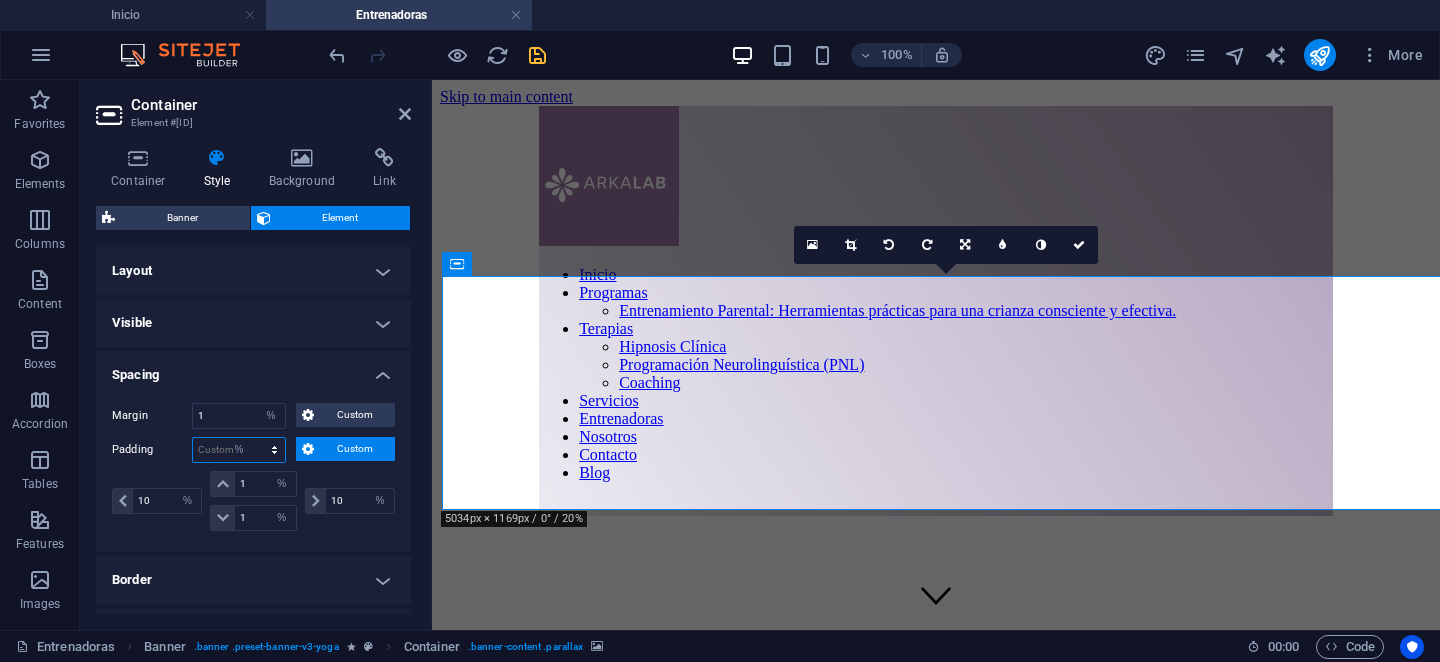 type on "100" 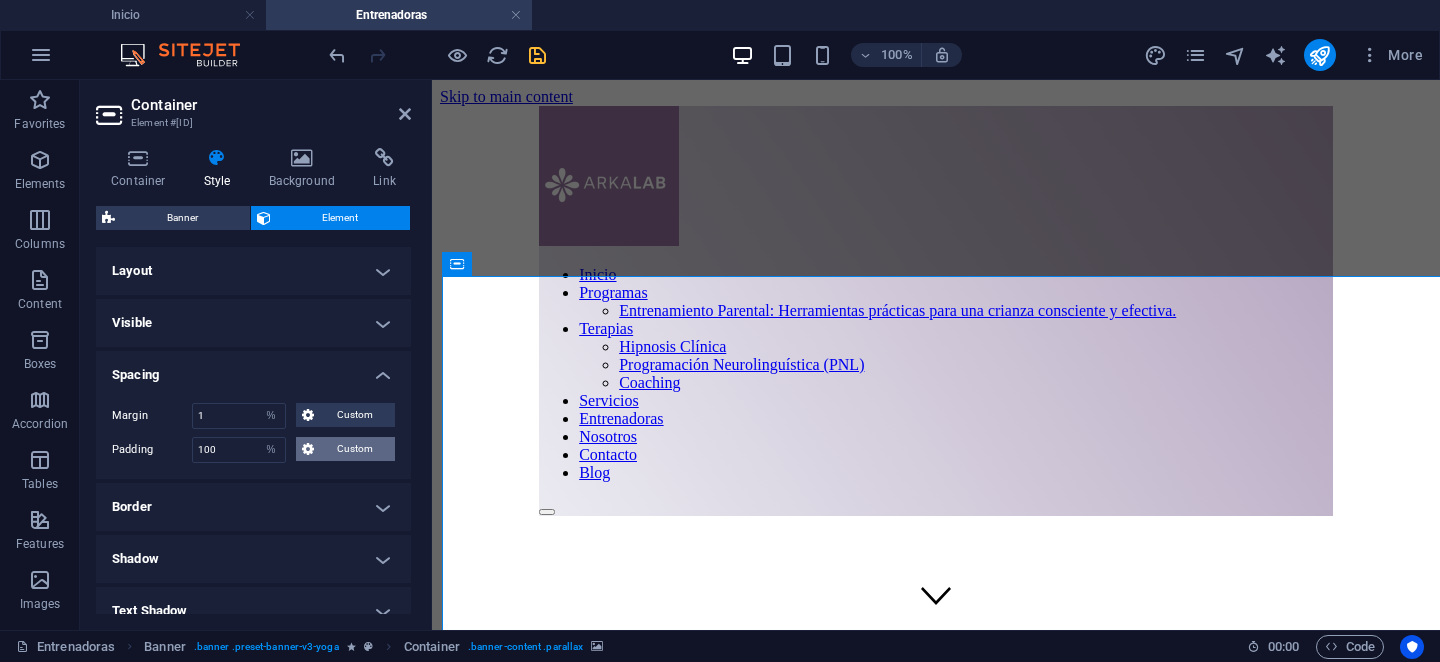 click on "Custom" at bounding box center (354, 449) 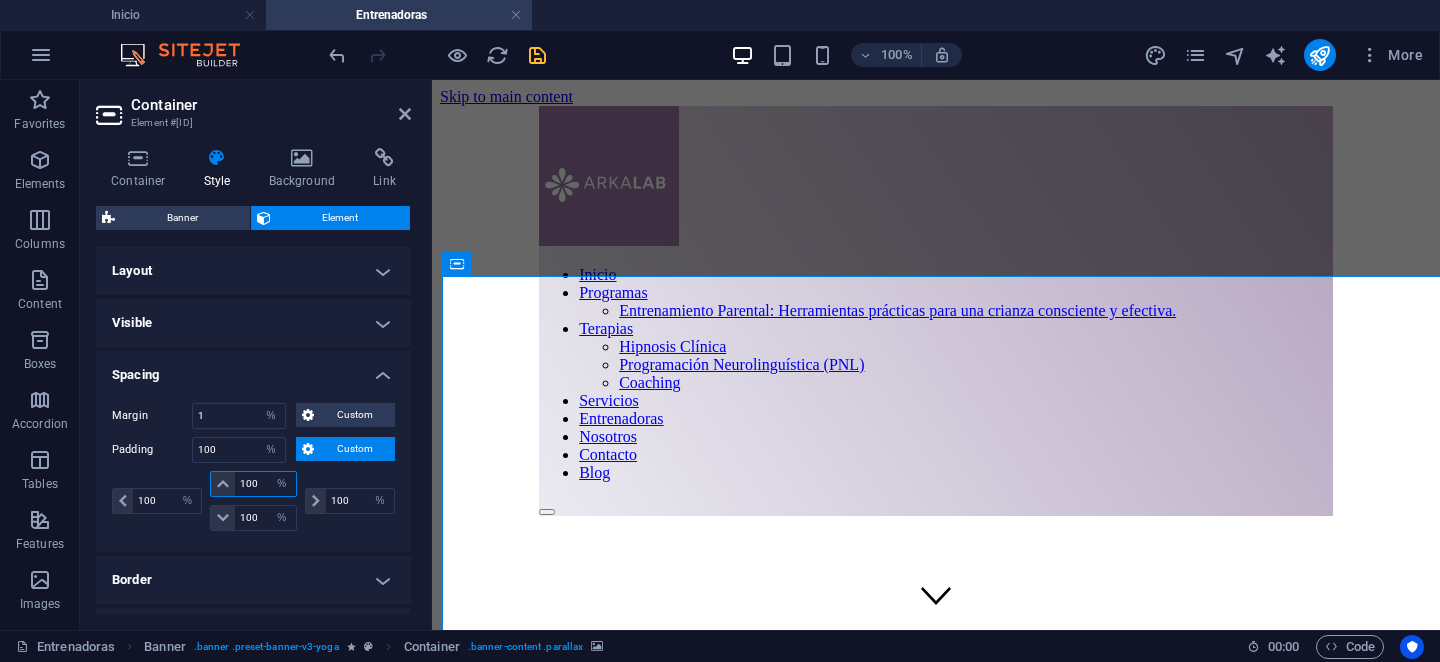 click on "100" at bounding box center [265, 484] 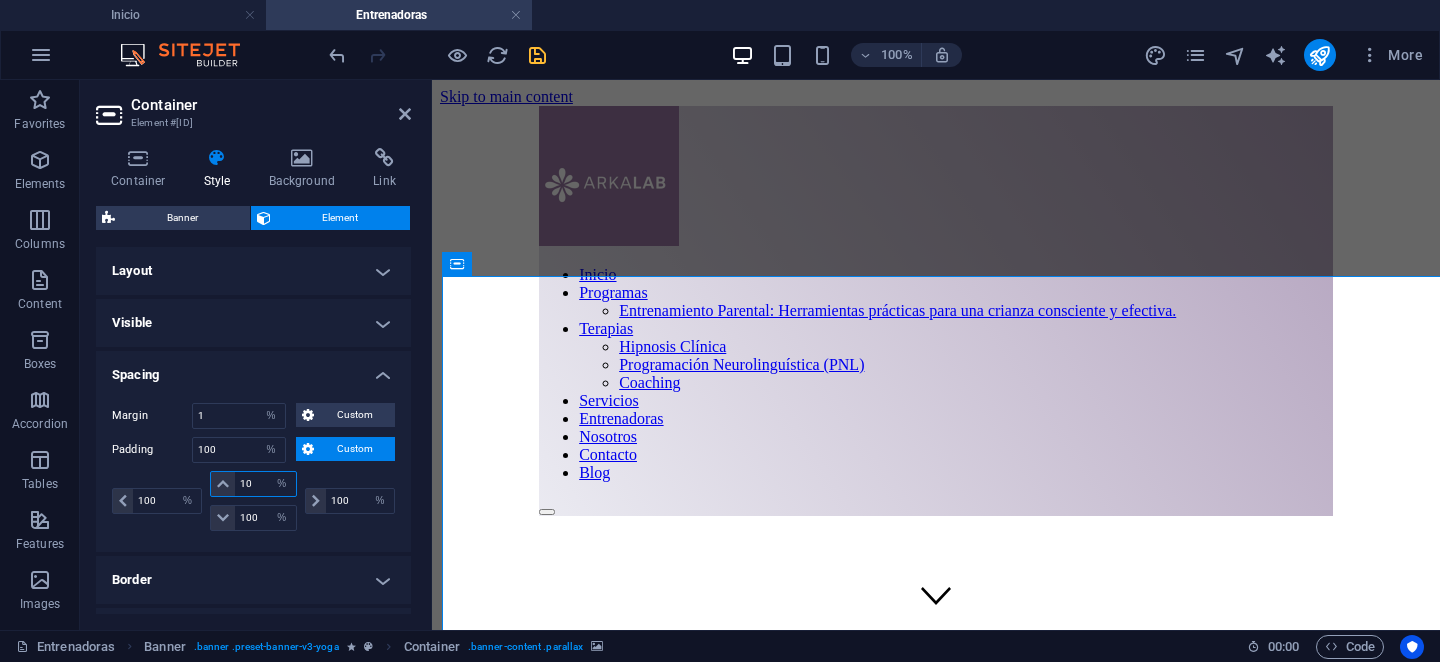type on "1" 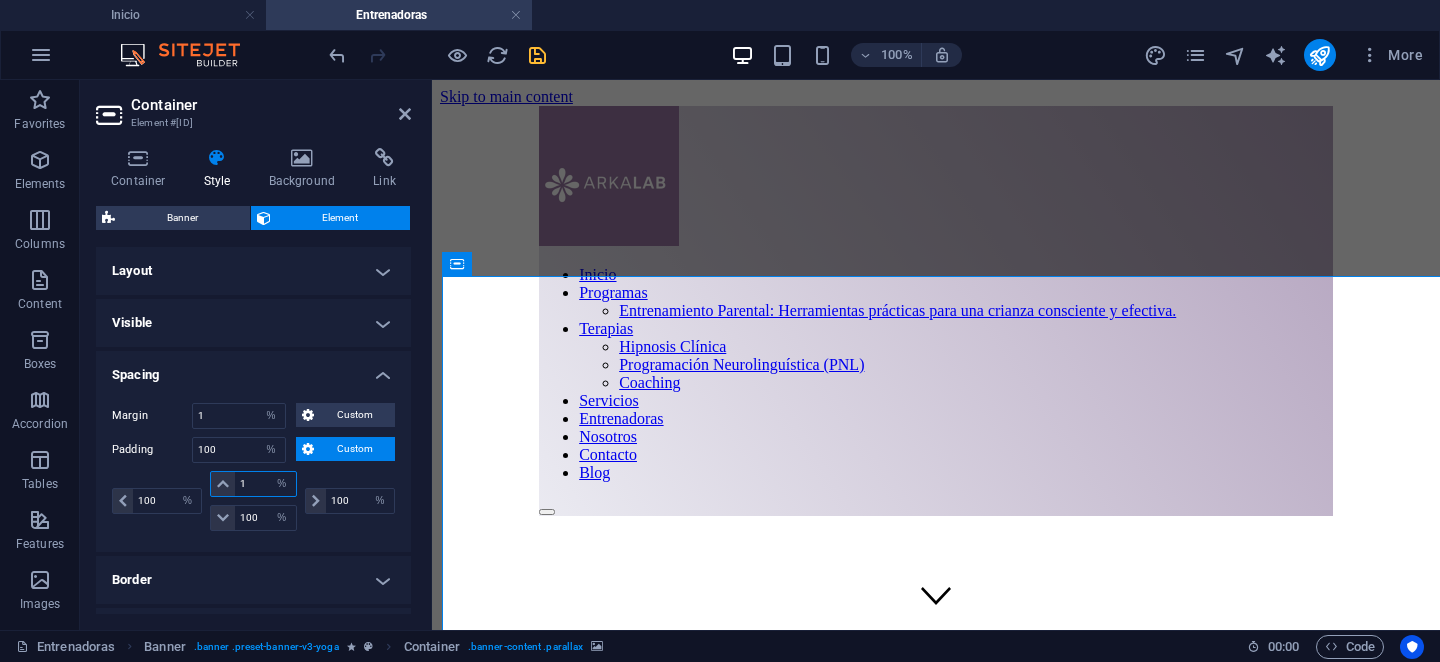 type 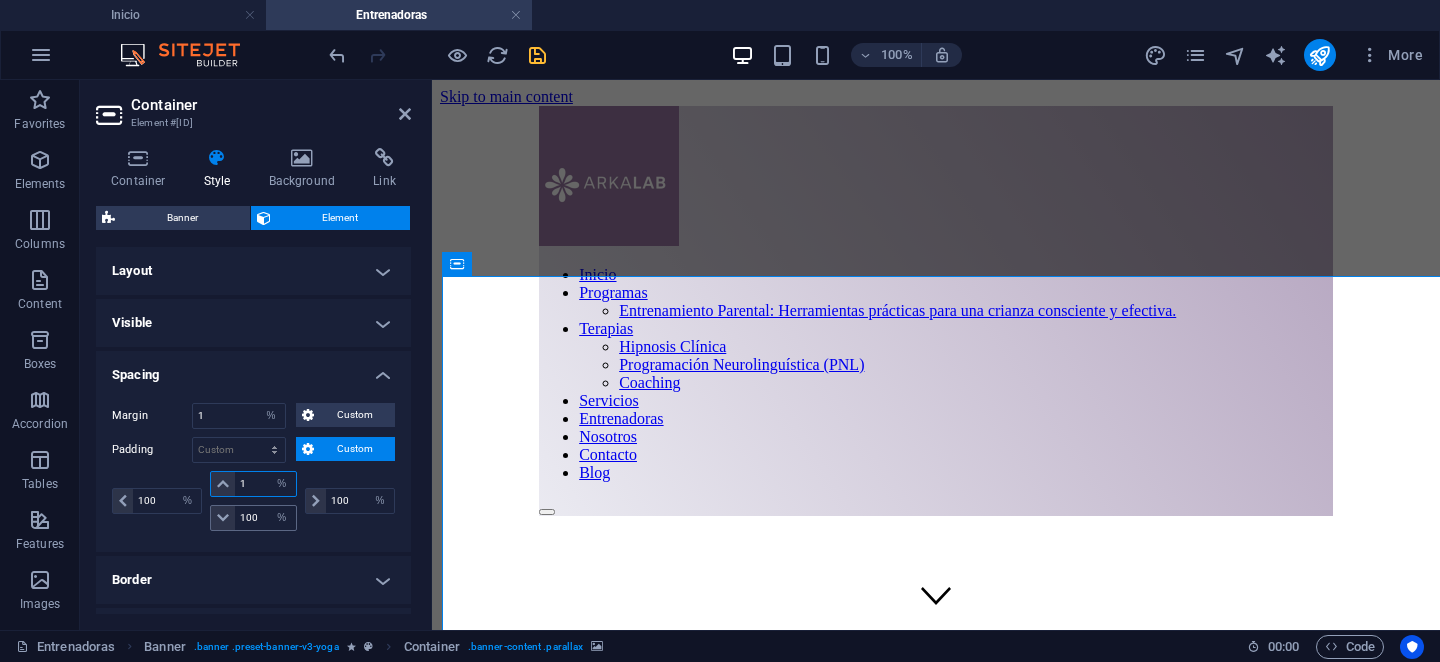 type on "1" 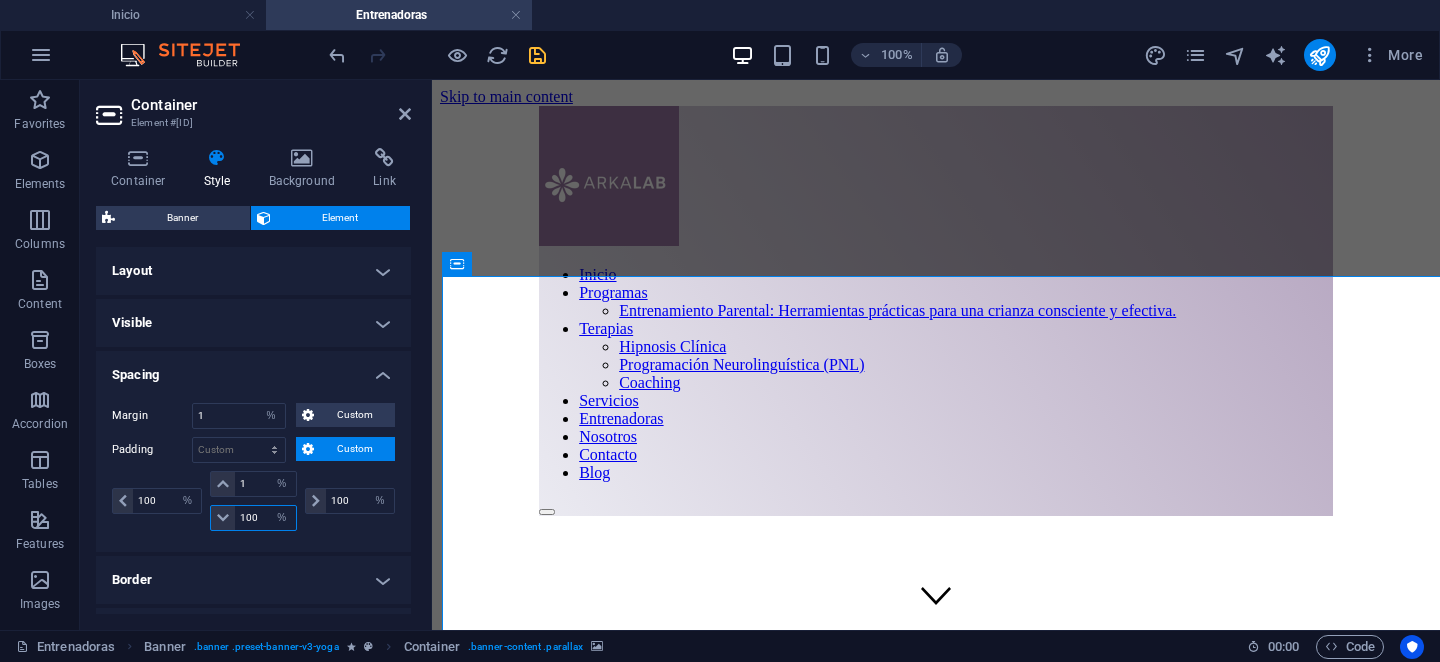 click on "100" at bounding box center [265, 518] 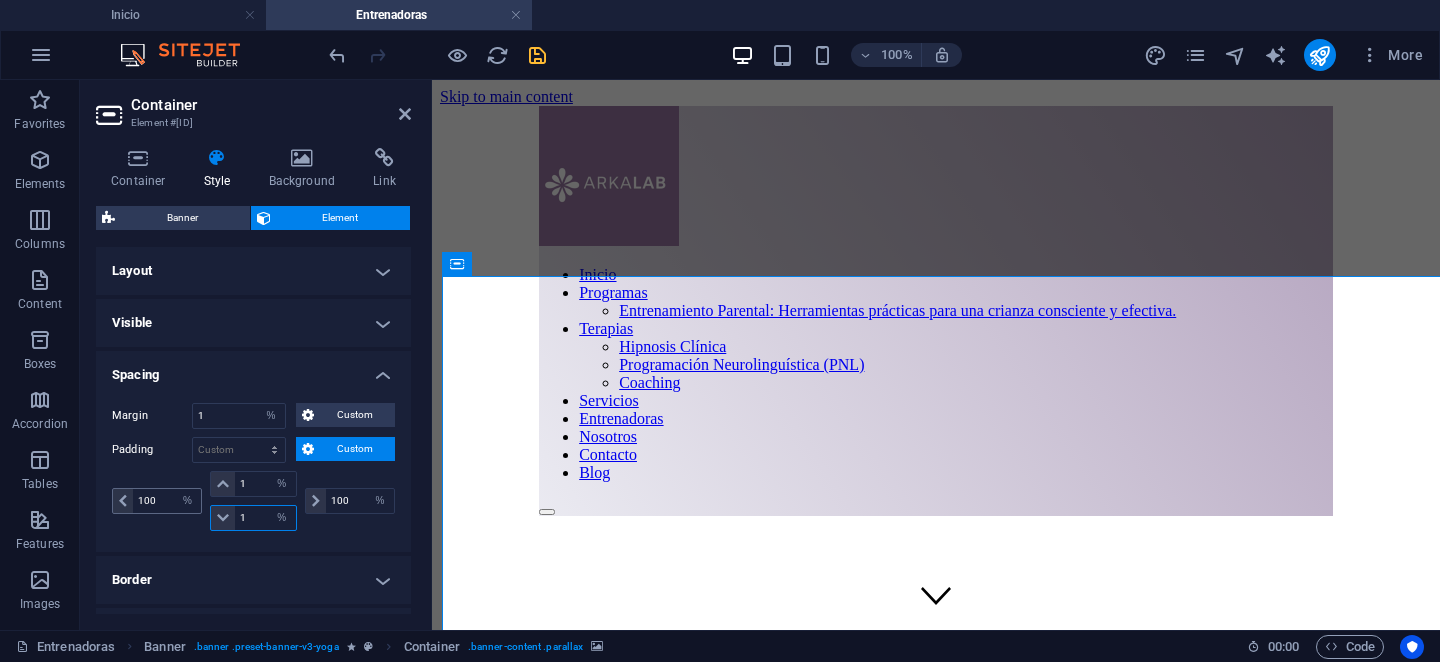 type on "1" 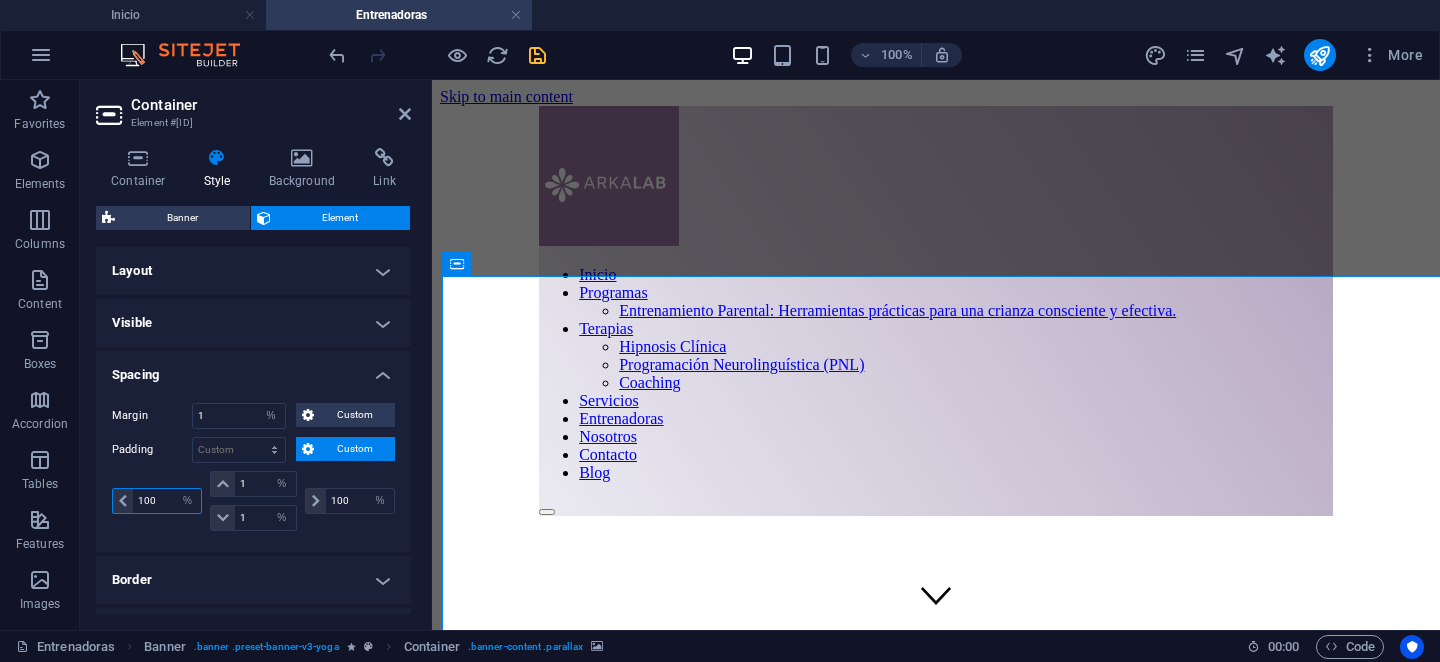click on "100" at bounding box center [167, 501] 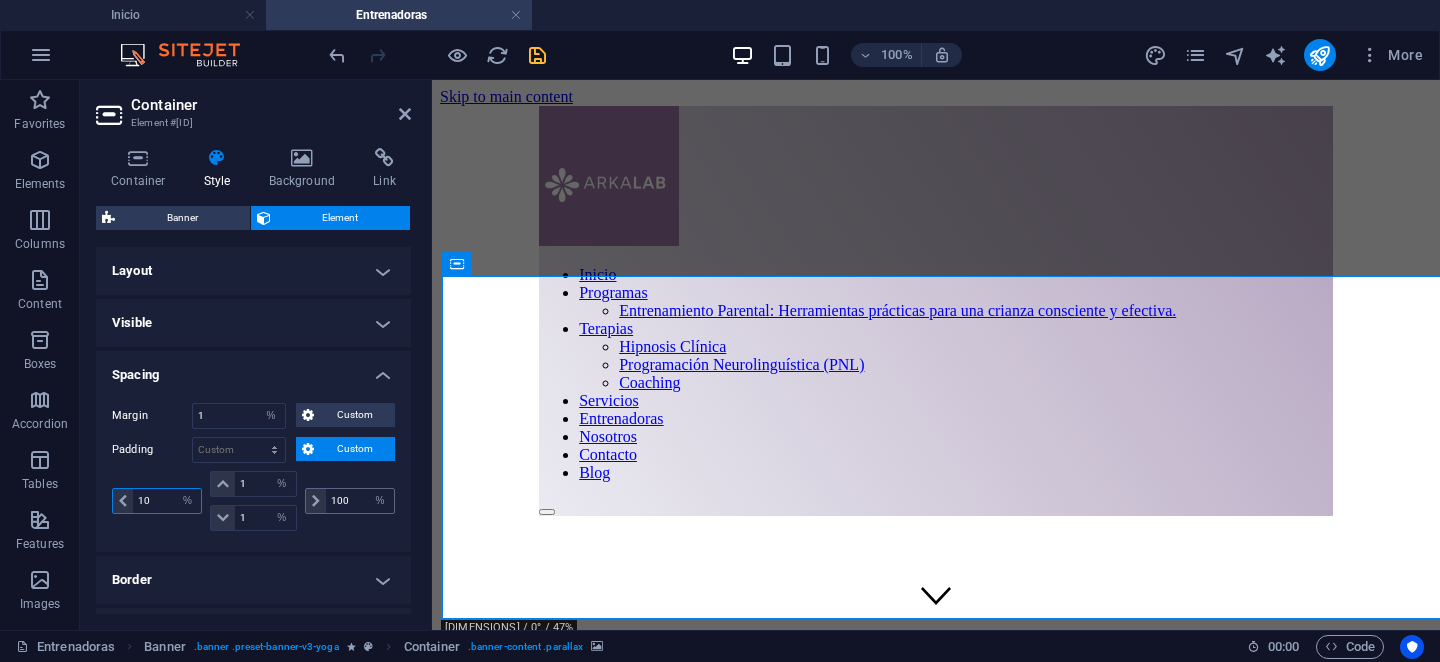 type on "10" 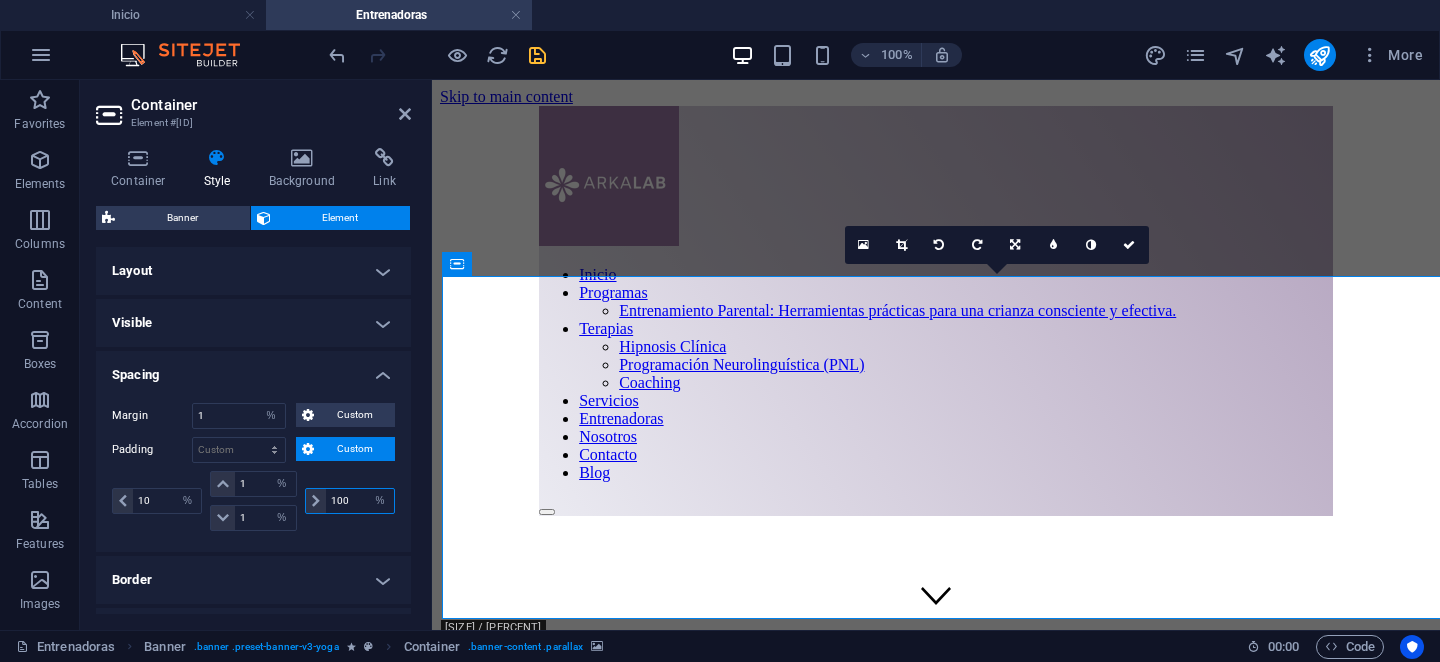 click on "100" at bounding box center [360, 501] 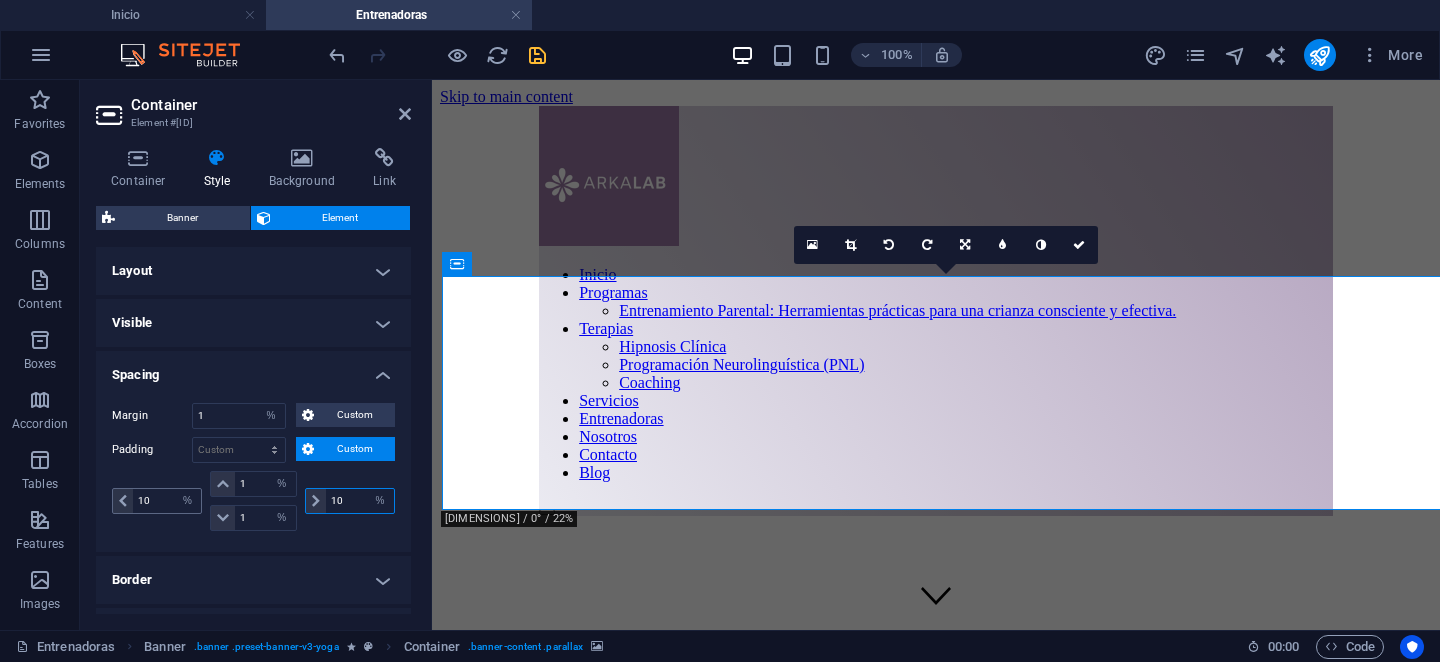 type on "10" 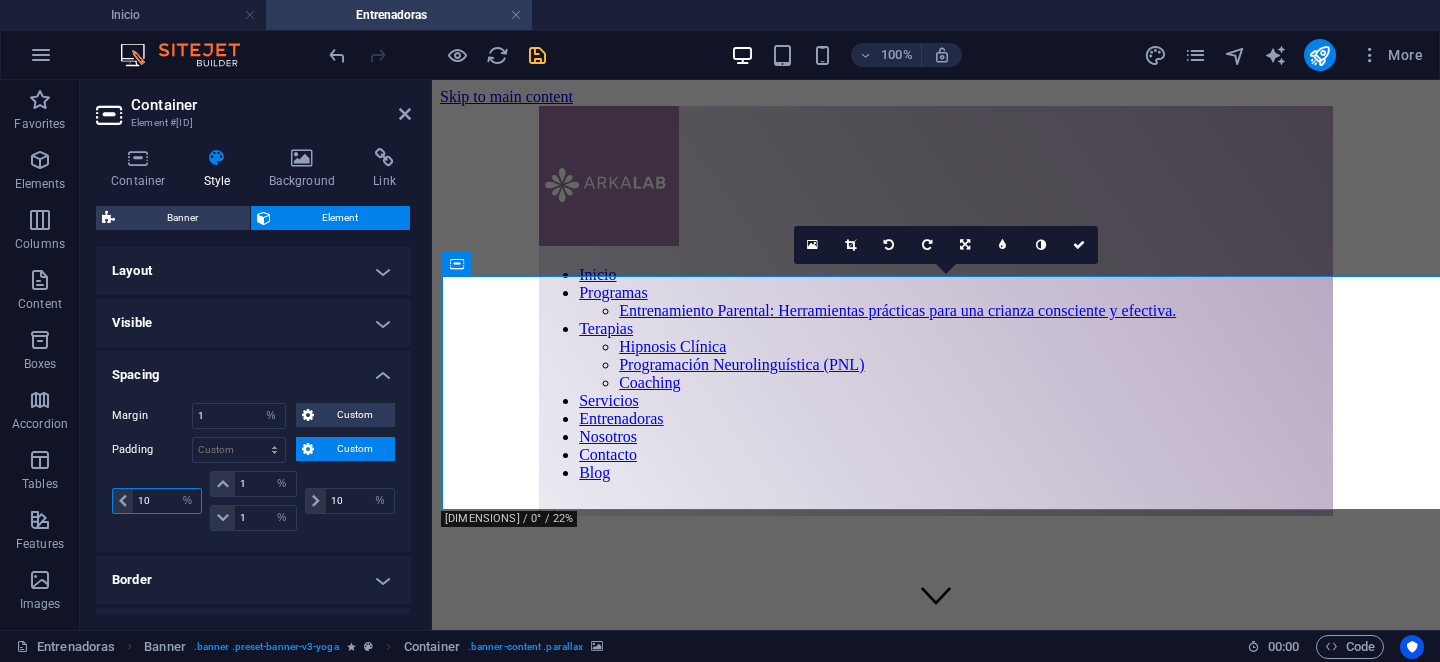 click on "10" at bounding box center (167, 501) 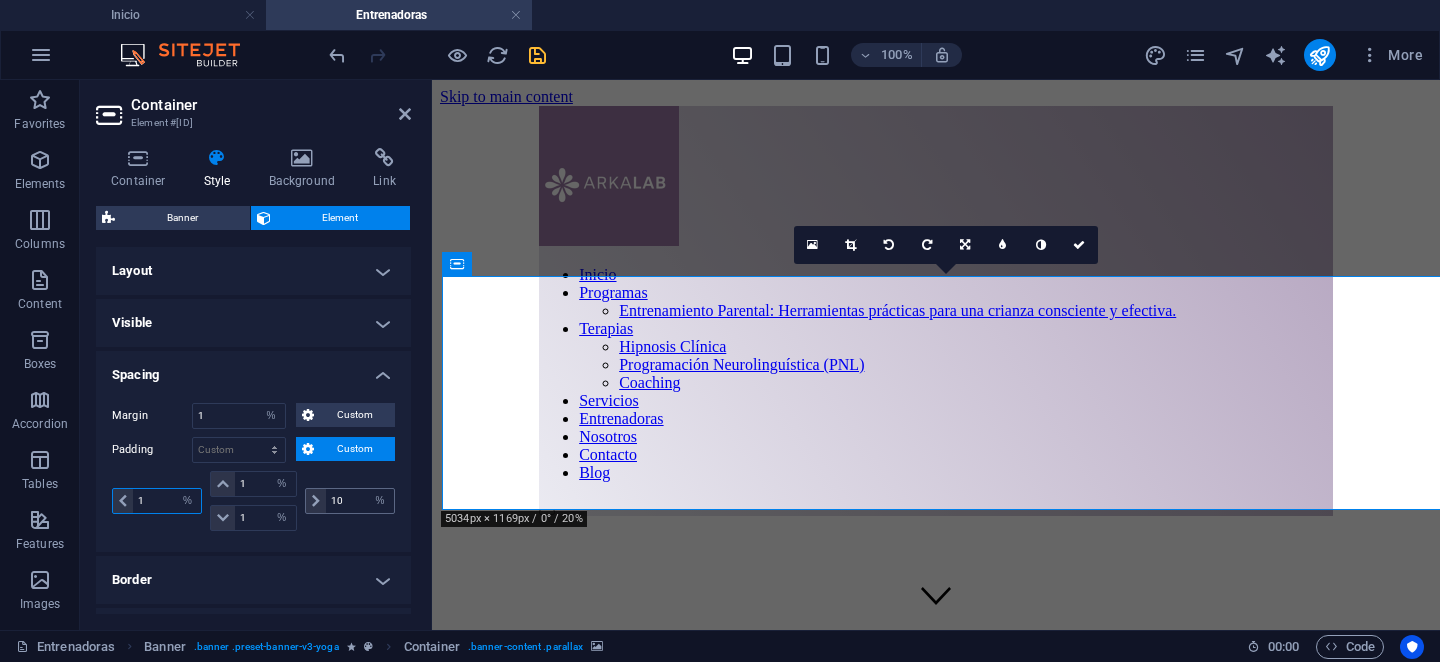type on "1" 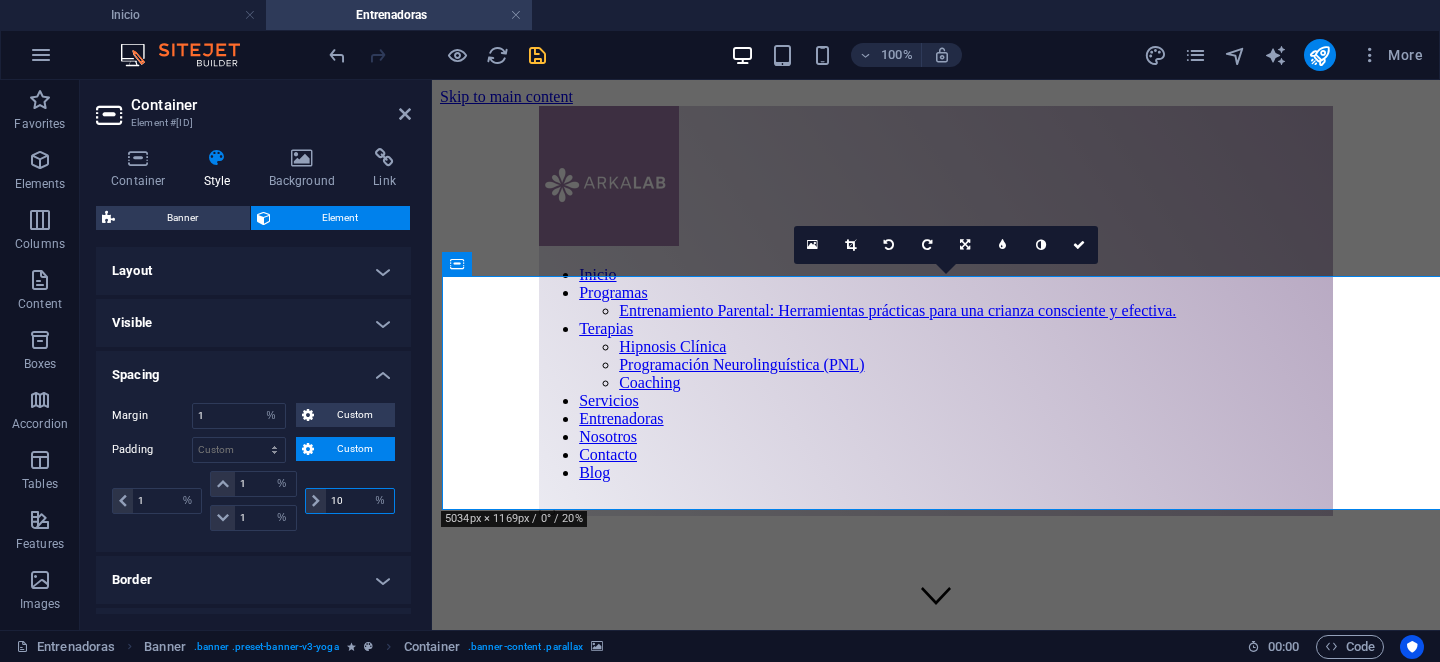 click on "10" at bounding box center (360, 501) 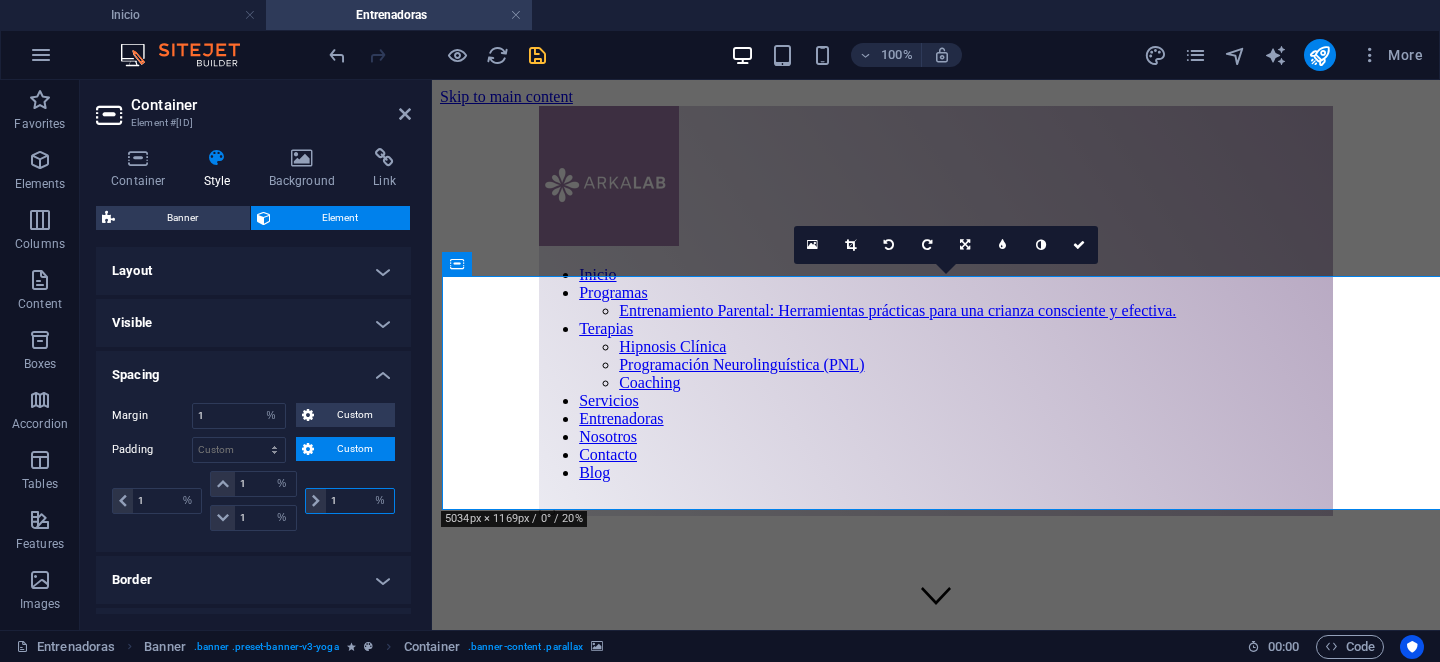 type on "1" 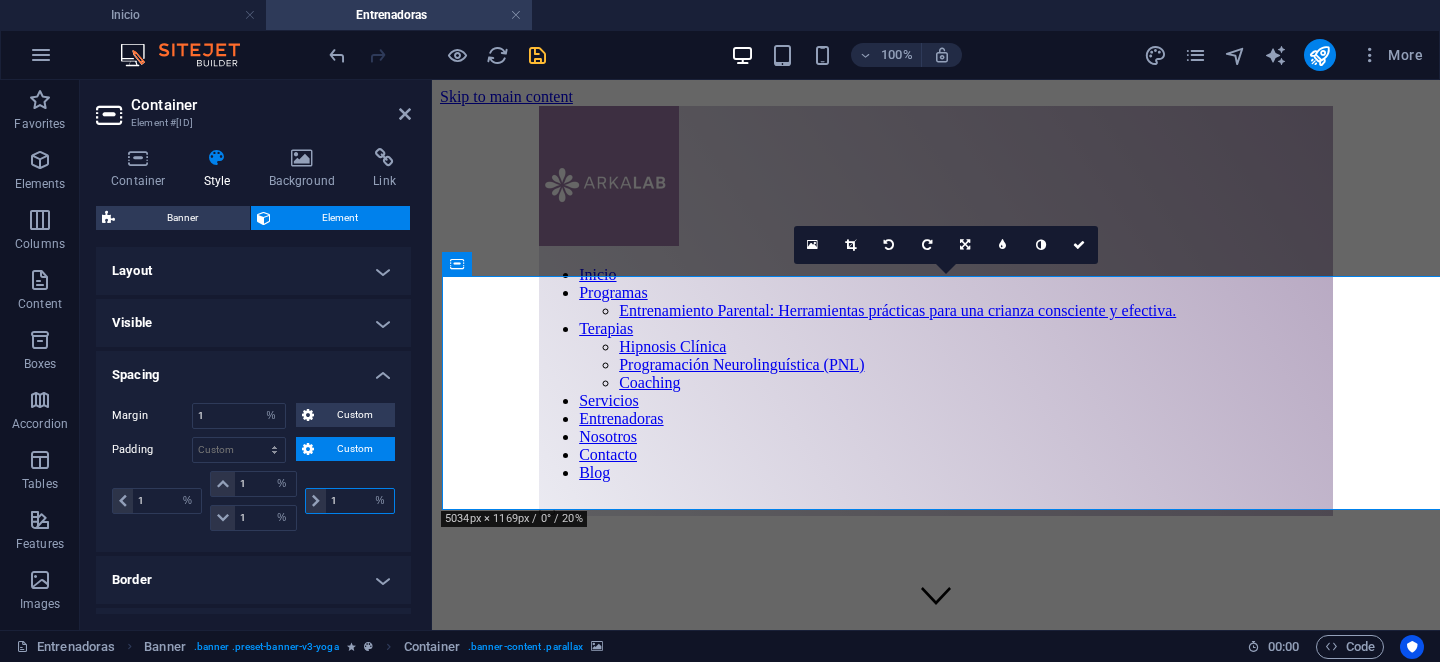 select on "%" 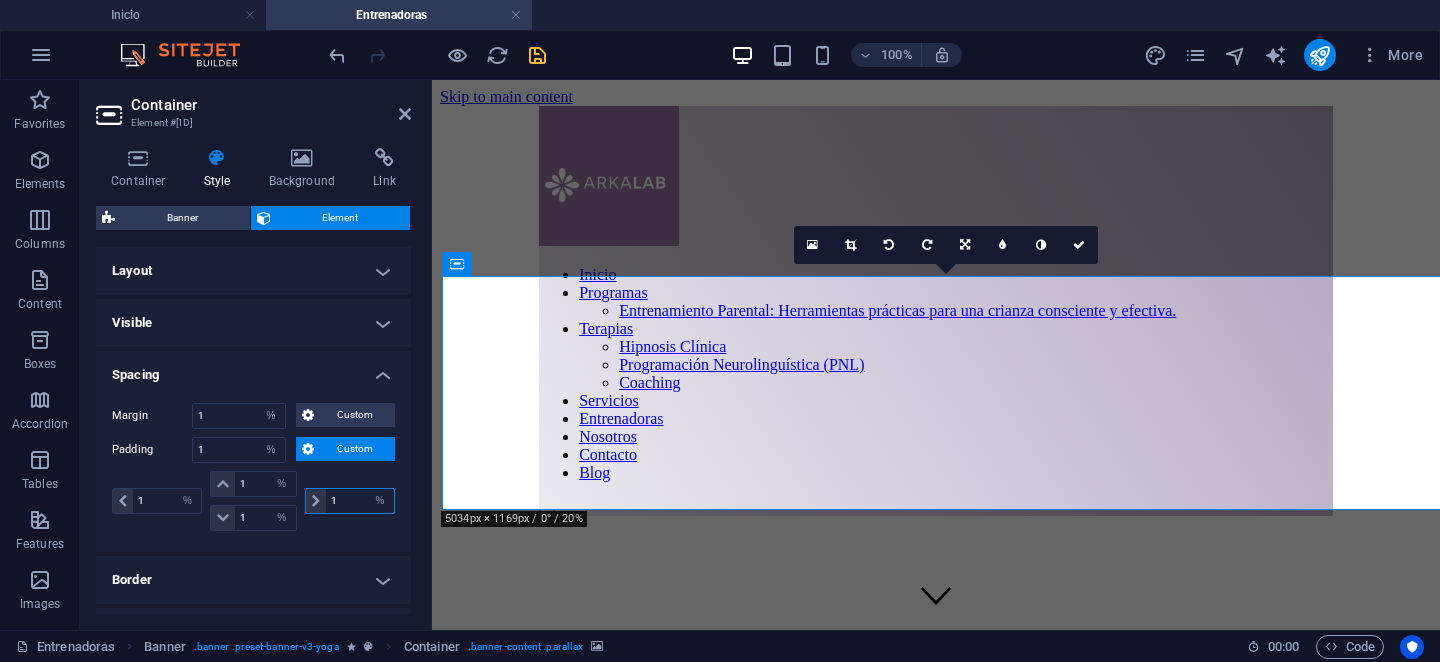 type on "10" 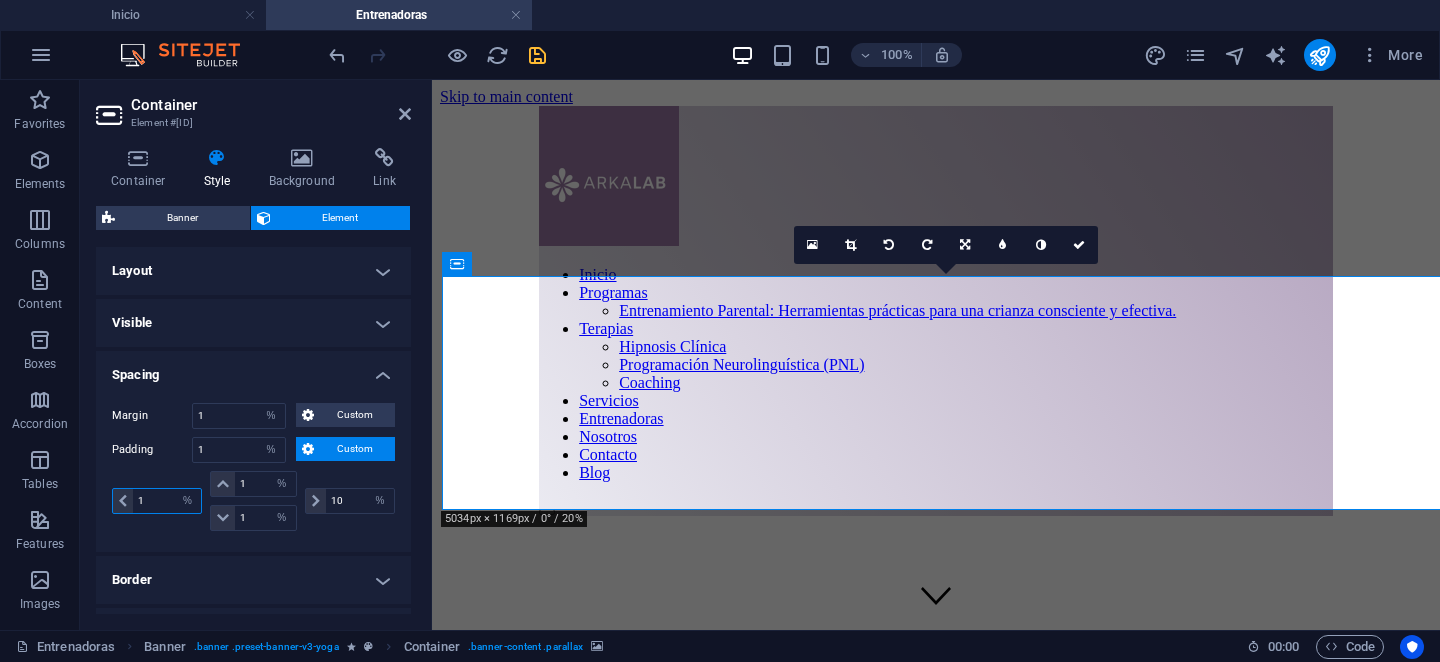 type 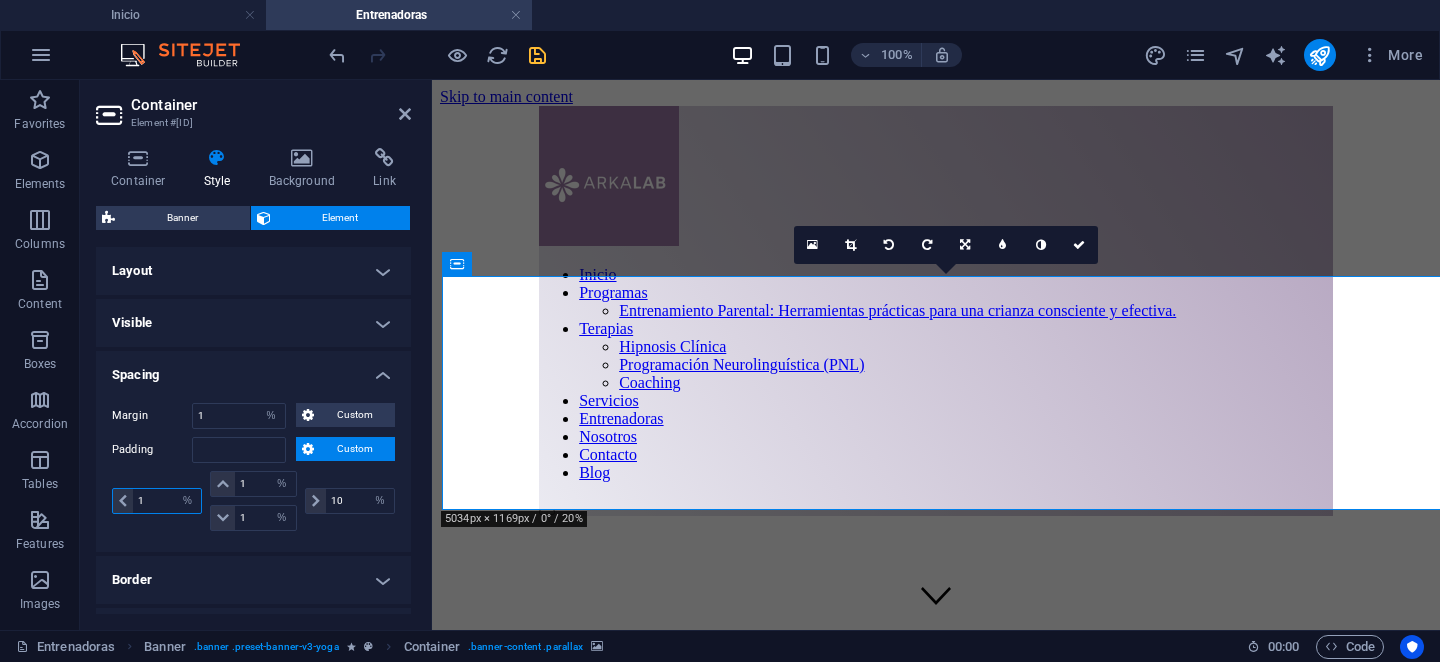 click on "1" at bounding box center [167, 501] 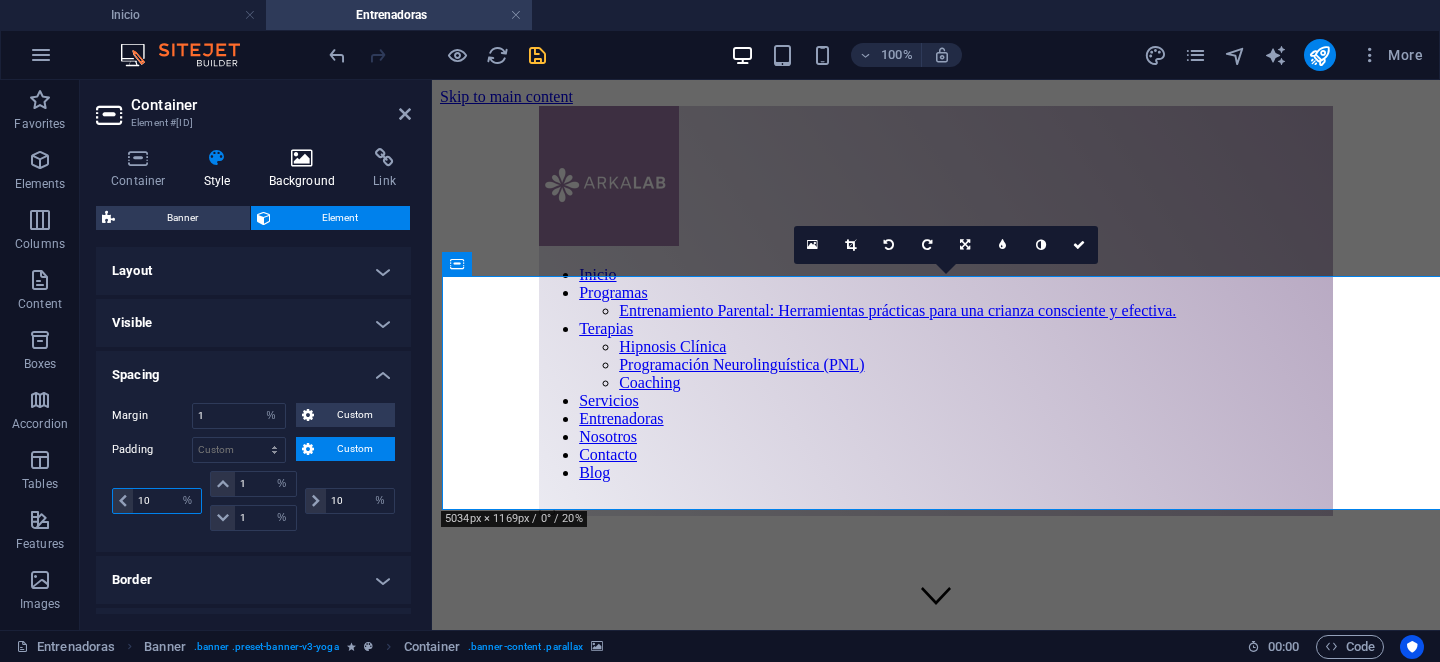 type on "10" 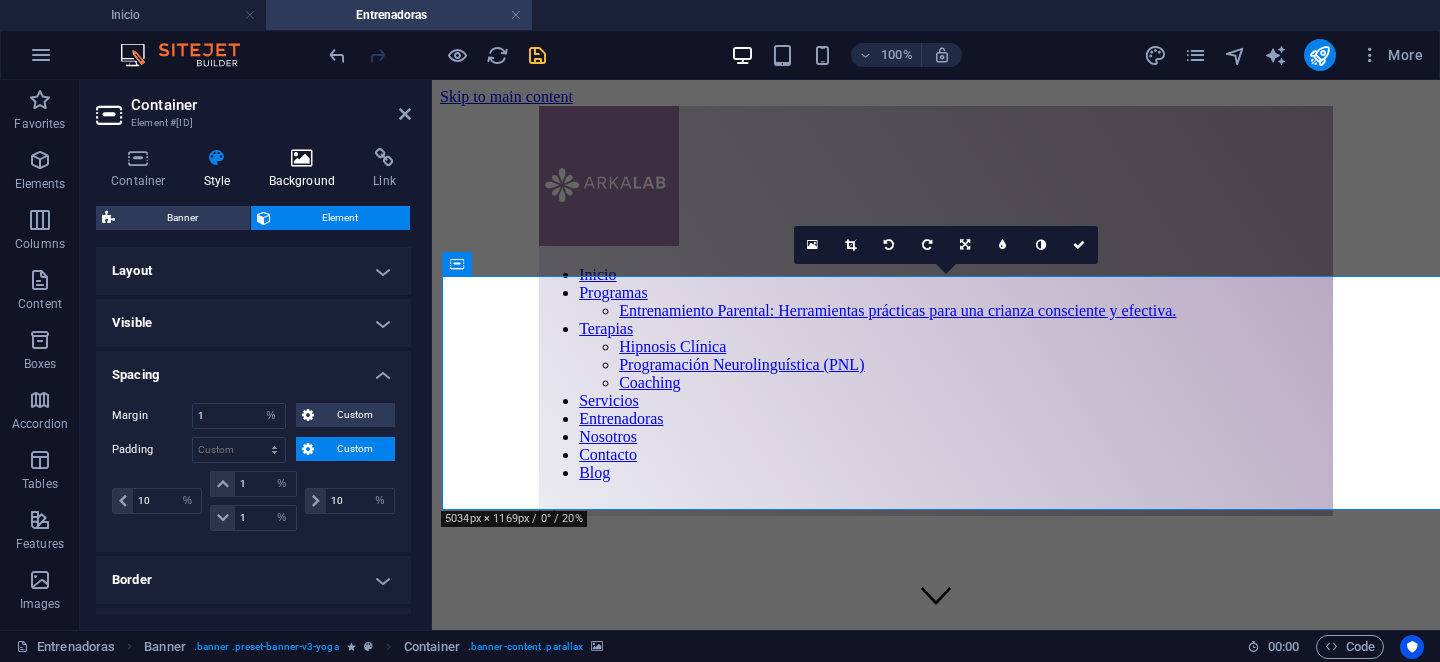 click on "Background" at bounding box center (306, 169) 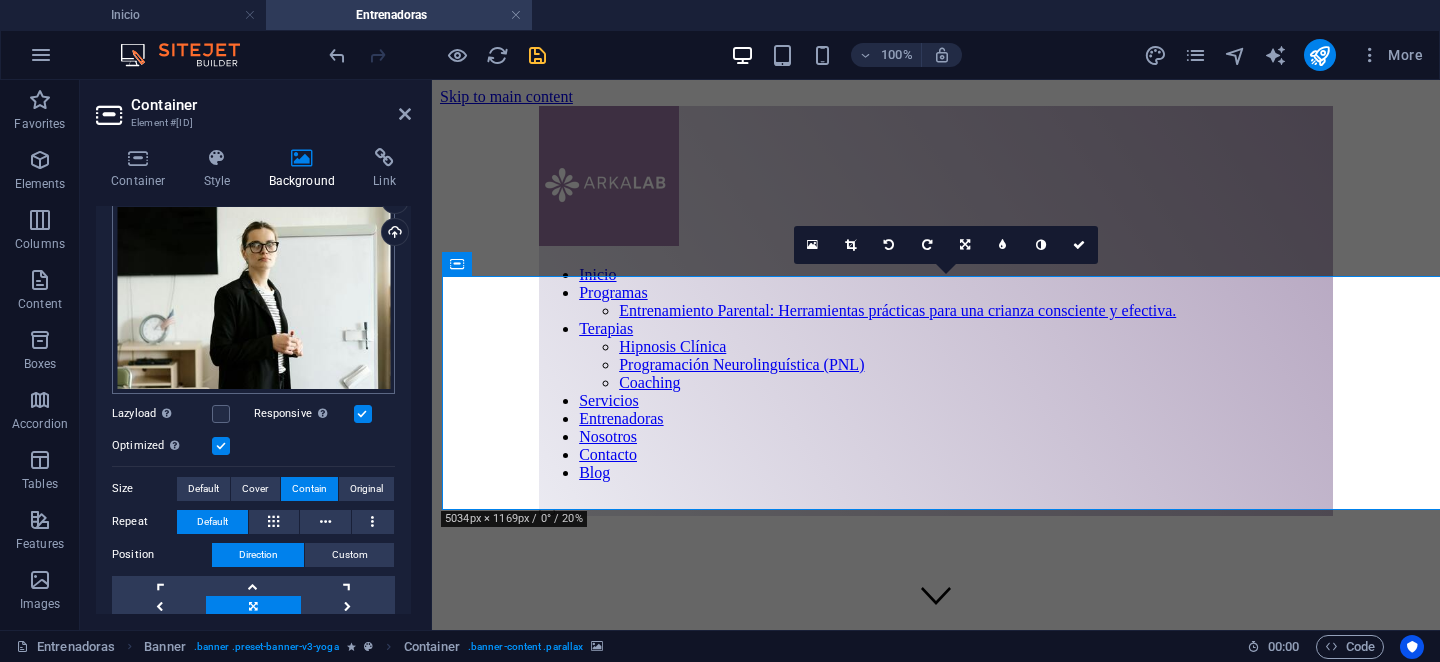 scroll, scrollTop: 218, scrollLeft: 0, axis: vertical 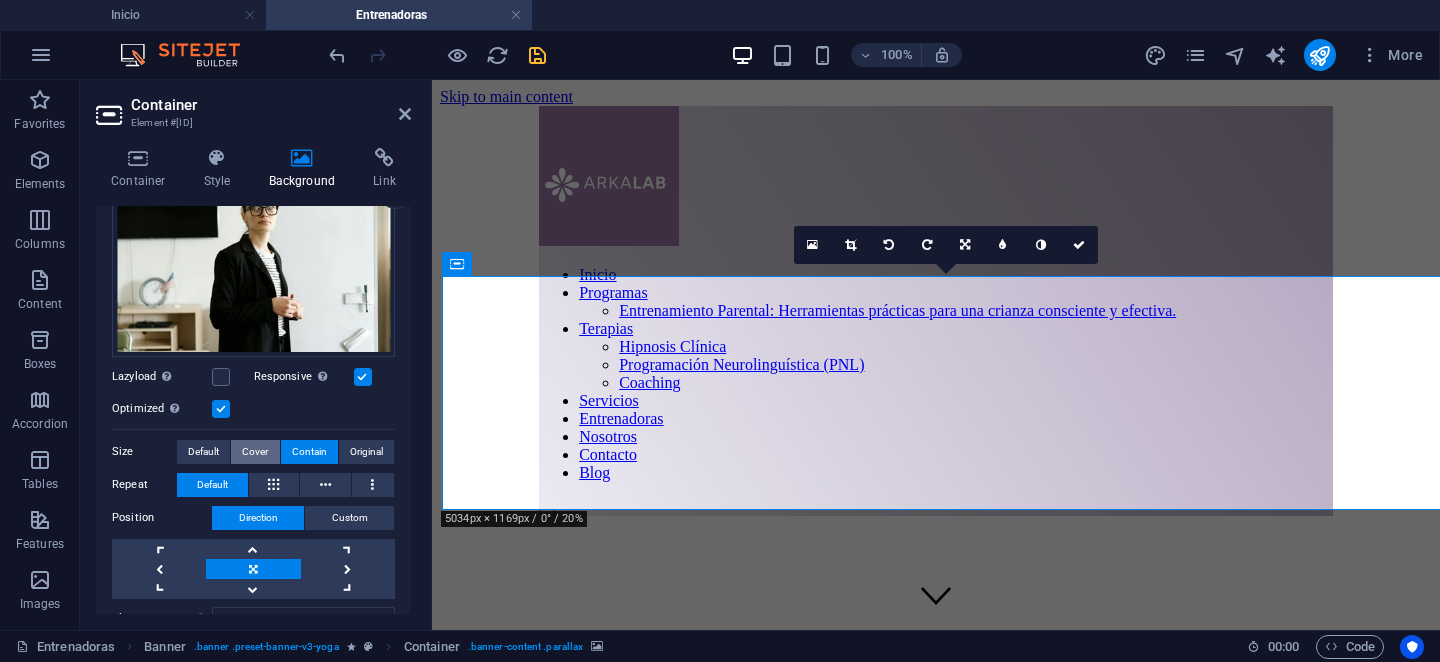 click on "Cover" at bounding box center (255, 452) 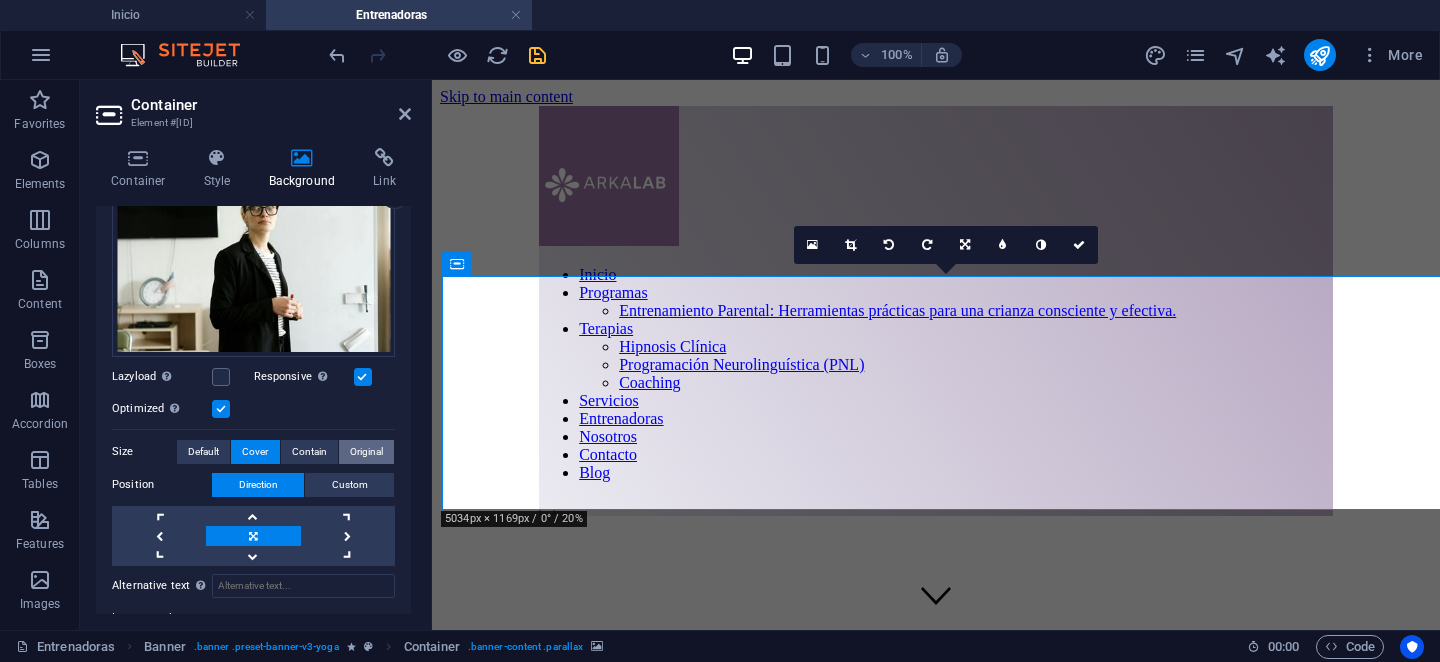 click on "Original" at bounding box center (366, 452) 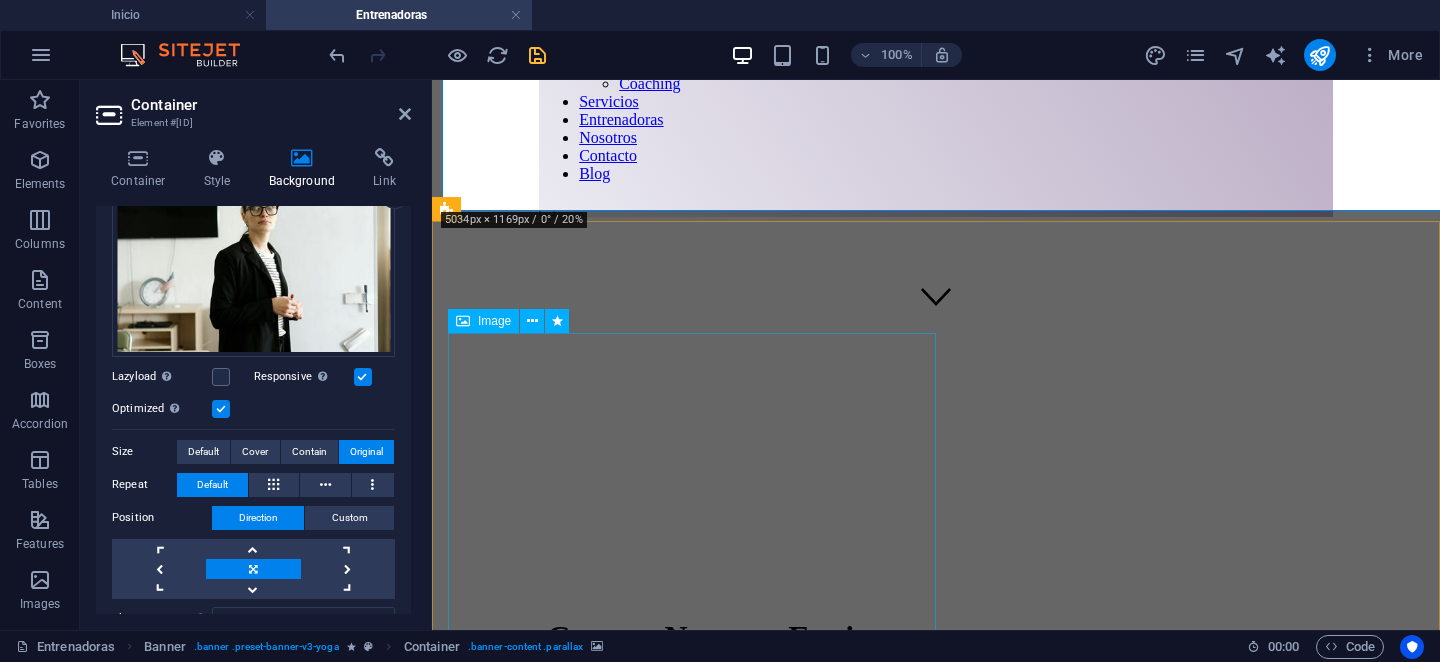 scroll, scrollTop: 0, scrollLeft: 0, axis: both 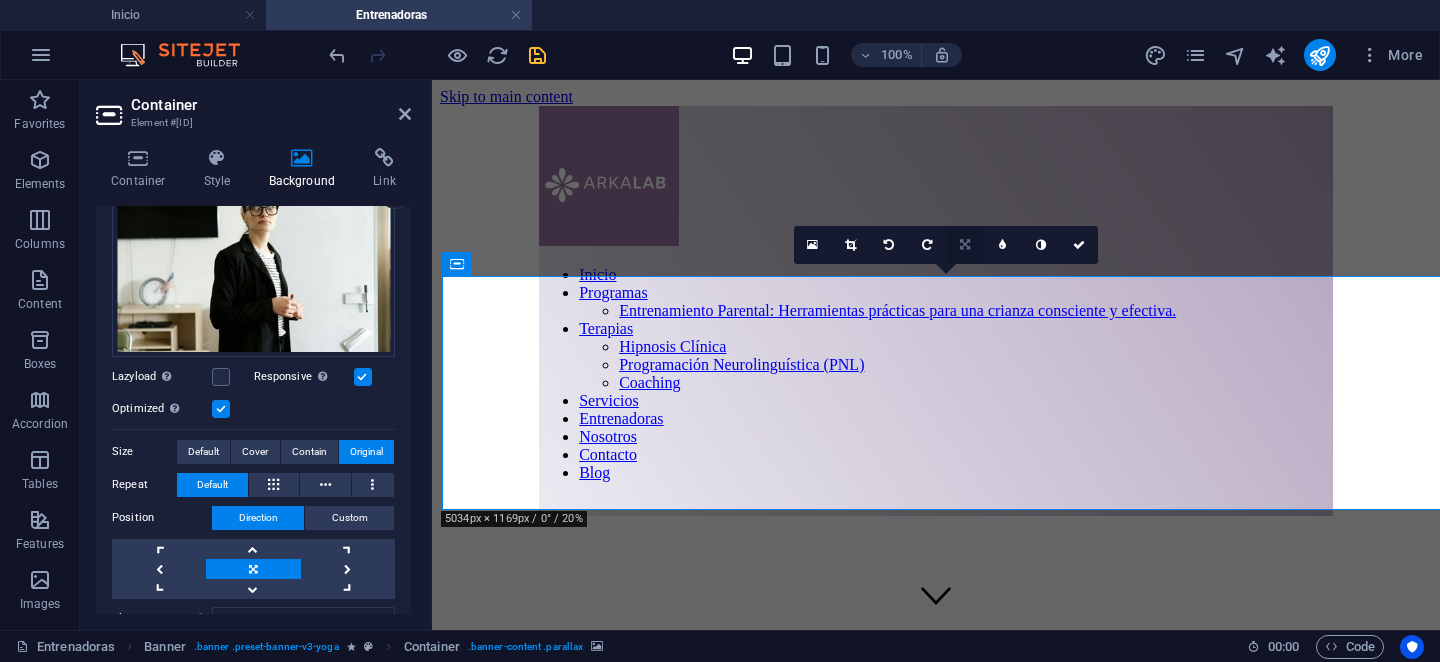 click at bounding box center (965, 245) 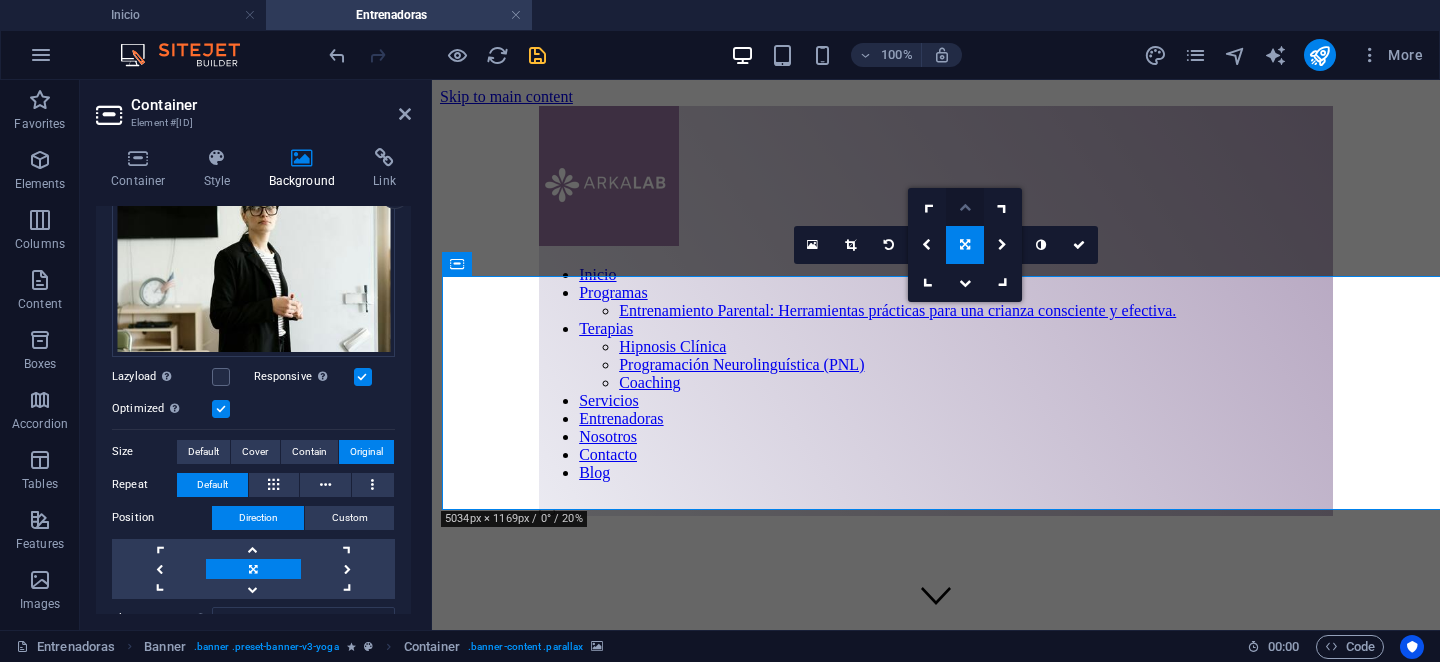 click at bounding box center [965, 207] 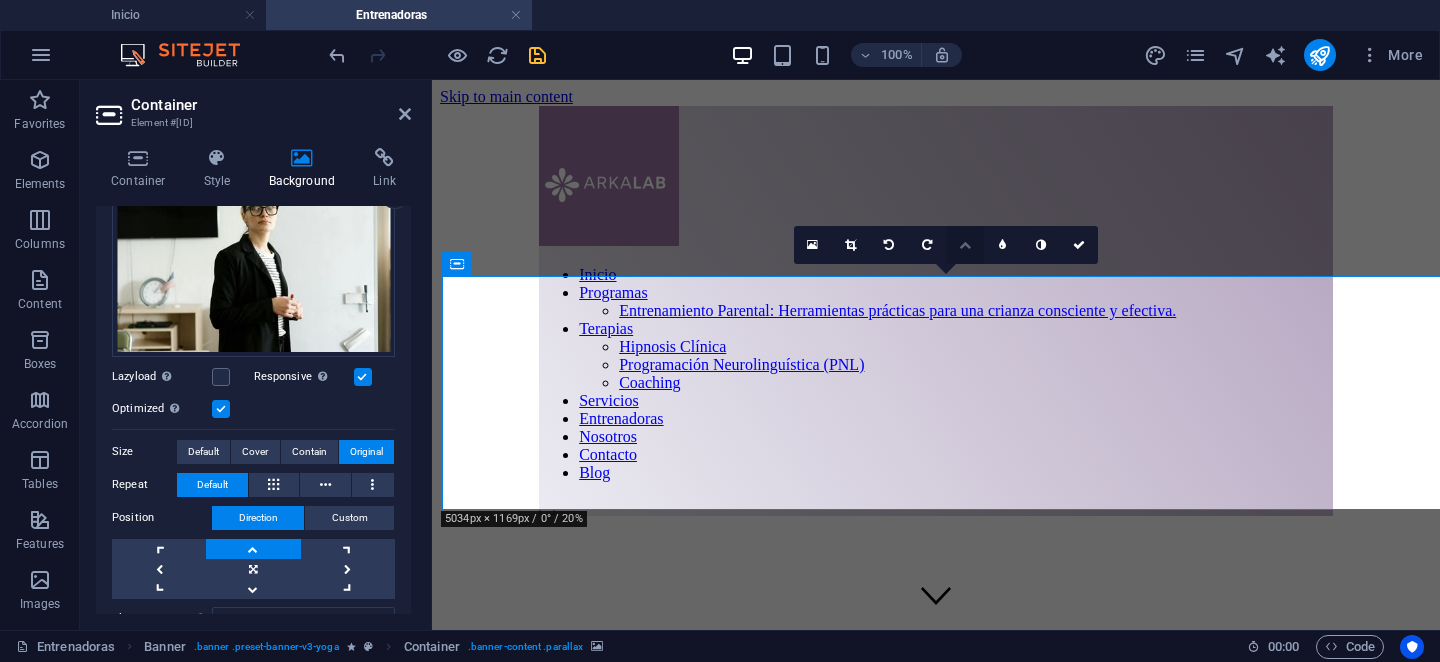 click at bounding box center (965, 245) 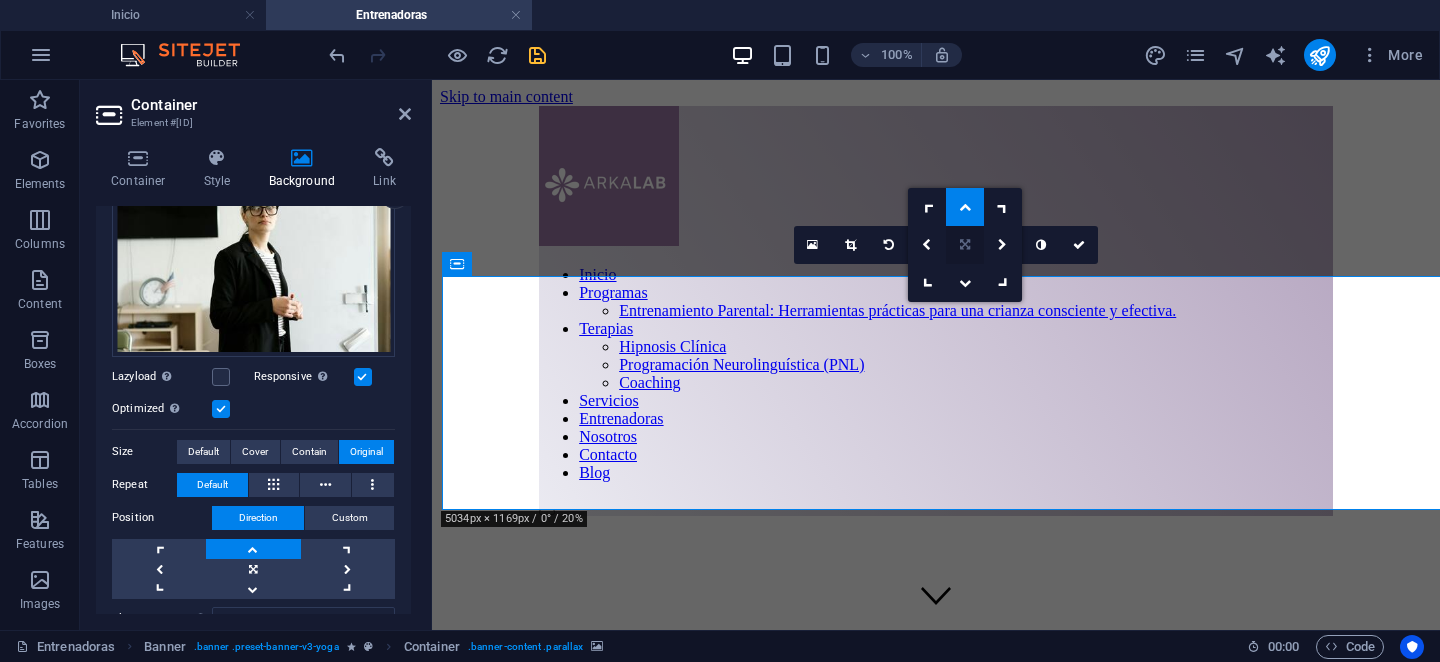 click at bounding box center [965, 245] 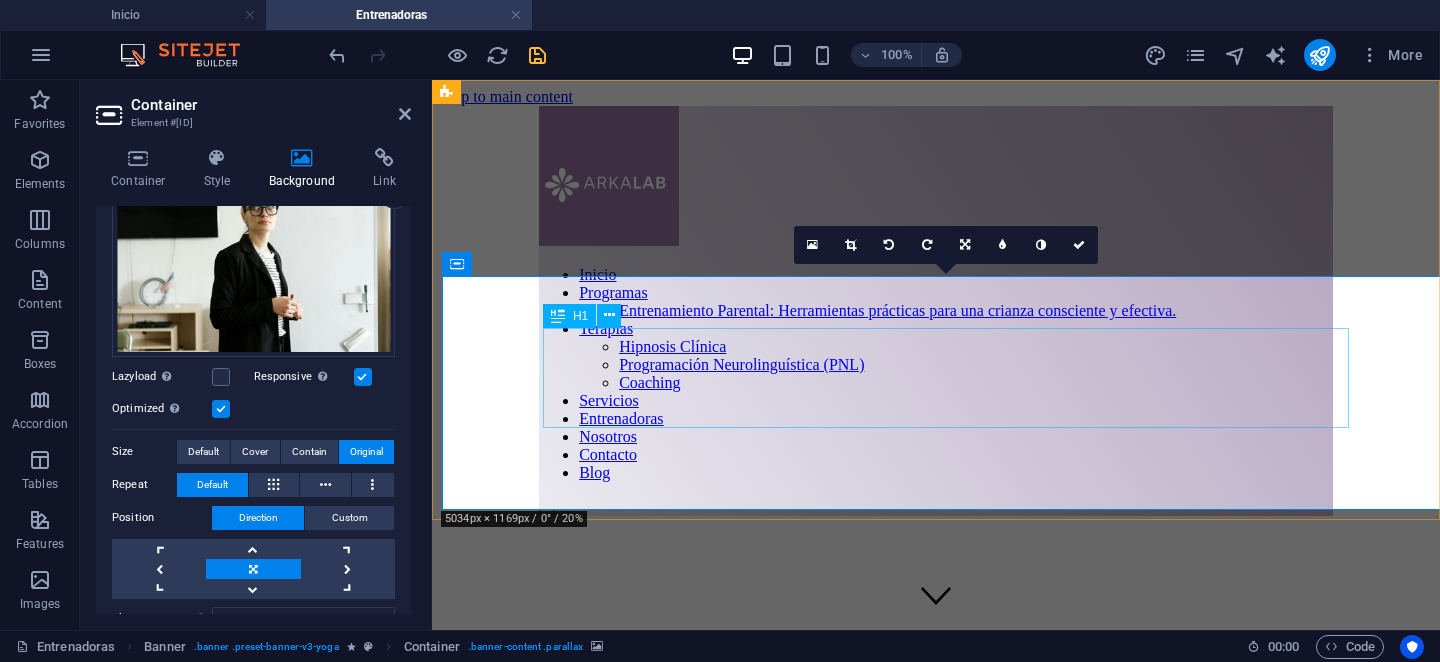 drag, startPoint x: 961, startPoint y: 313, endPoint x: 959, endPoint y: 281, distance: 32.06244 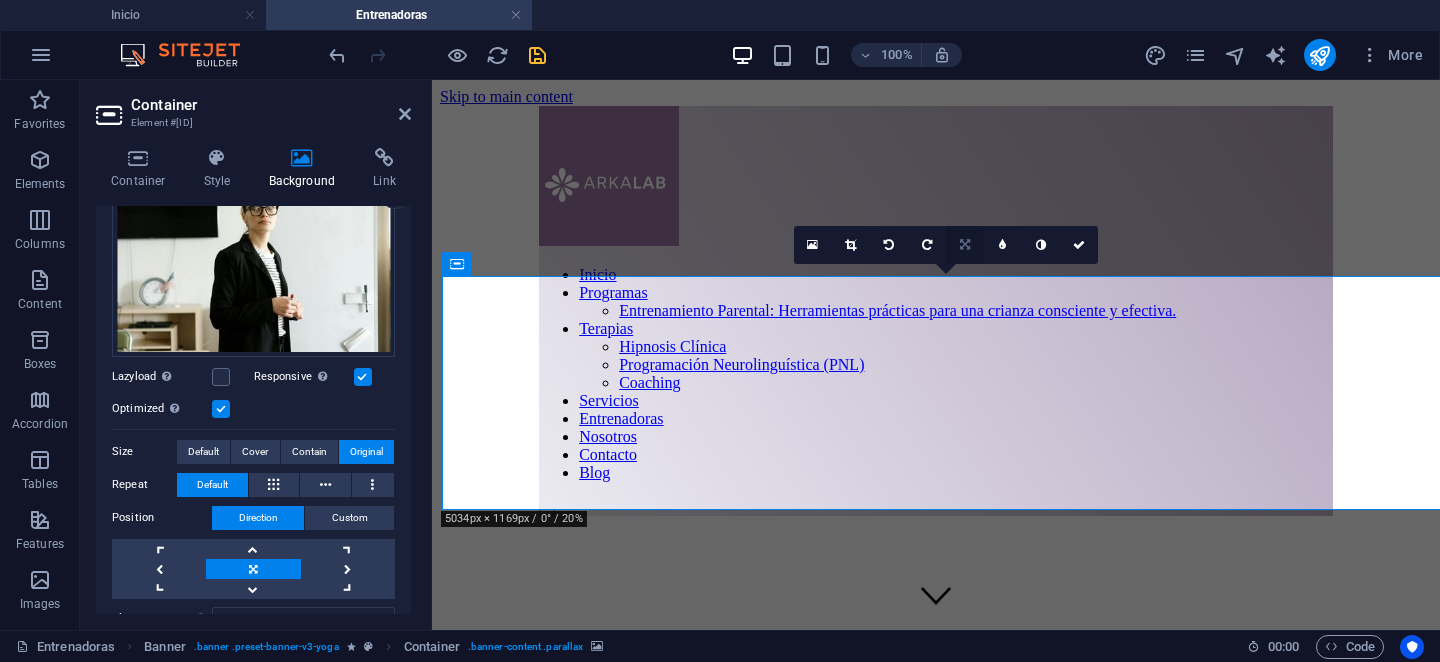 click at bounding box center [965, 245] 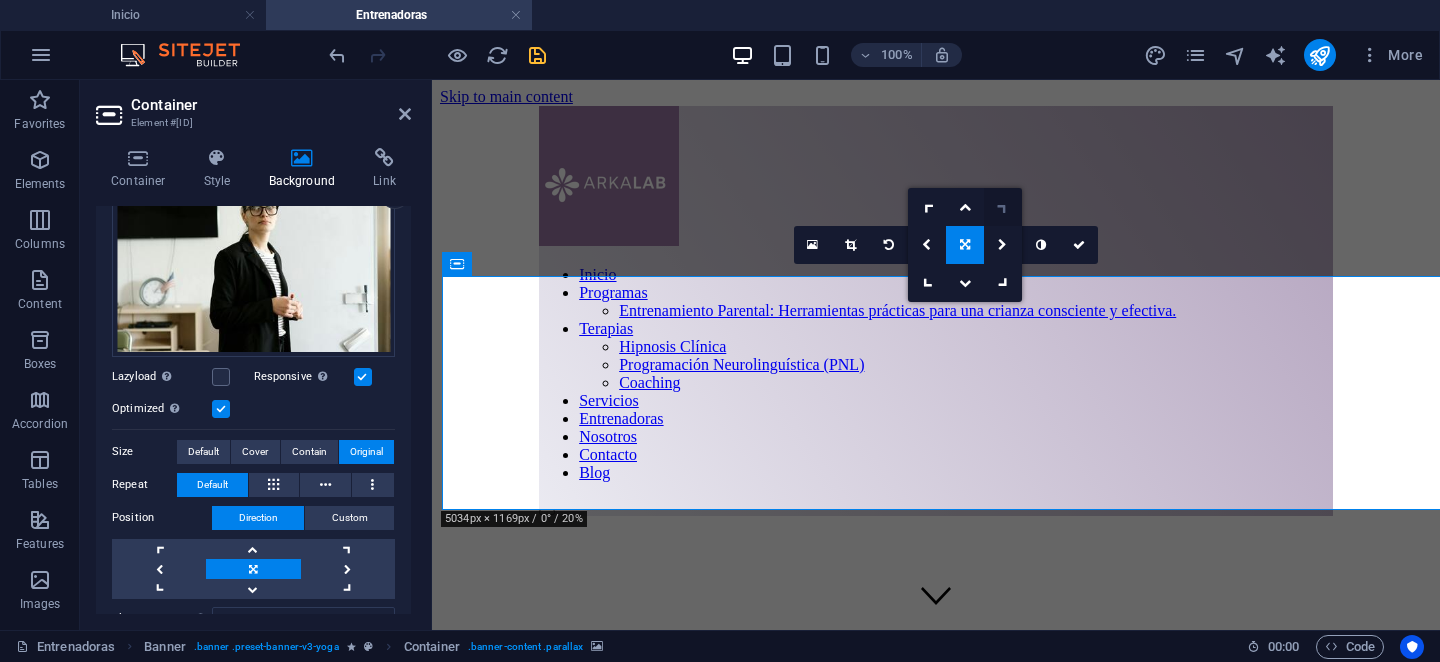 click at bounding box center (1003, 207) 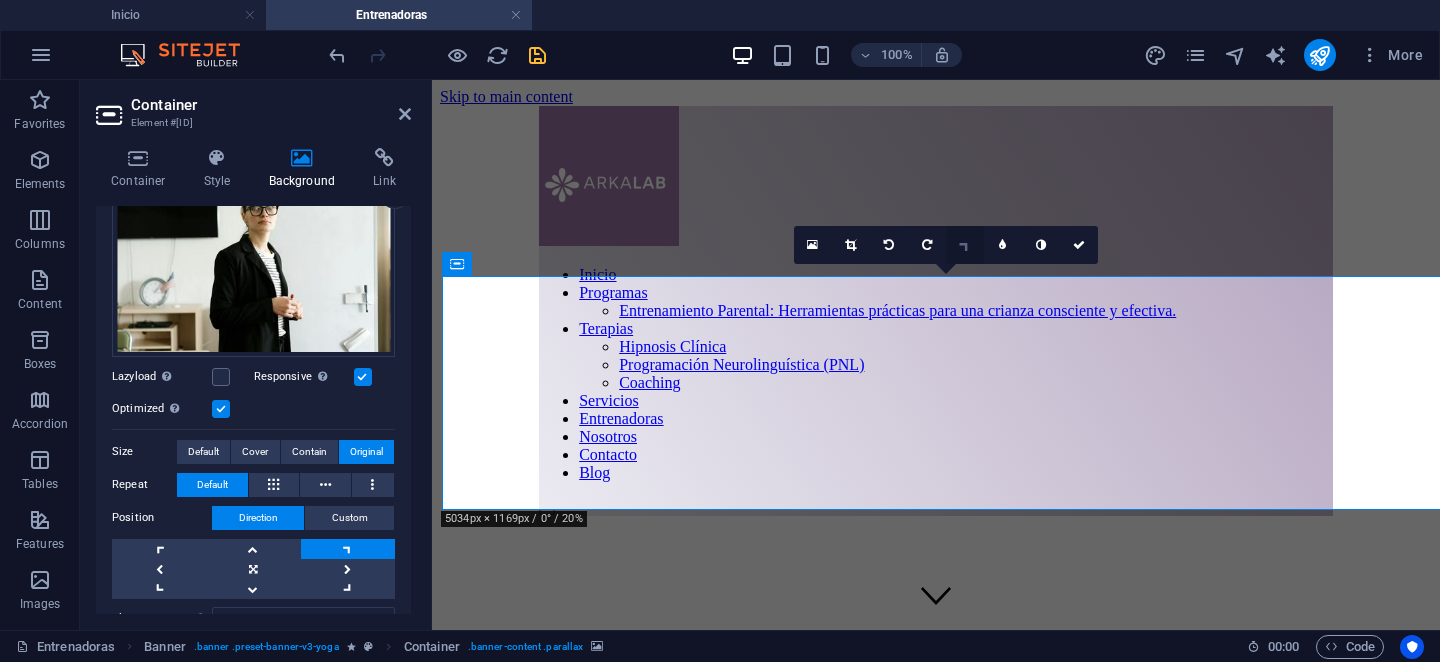 click at bounding box center [965, 245] 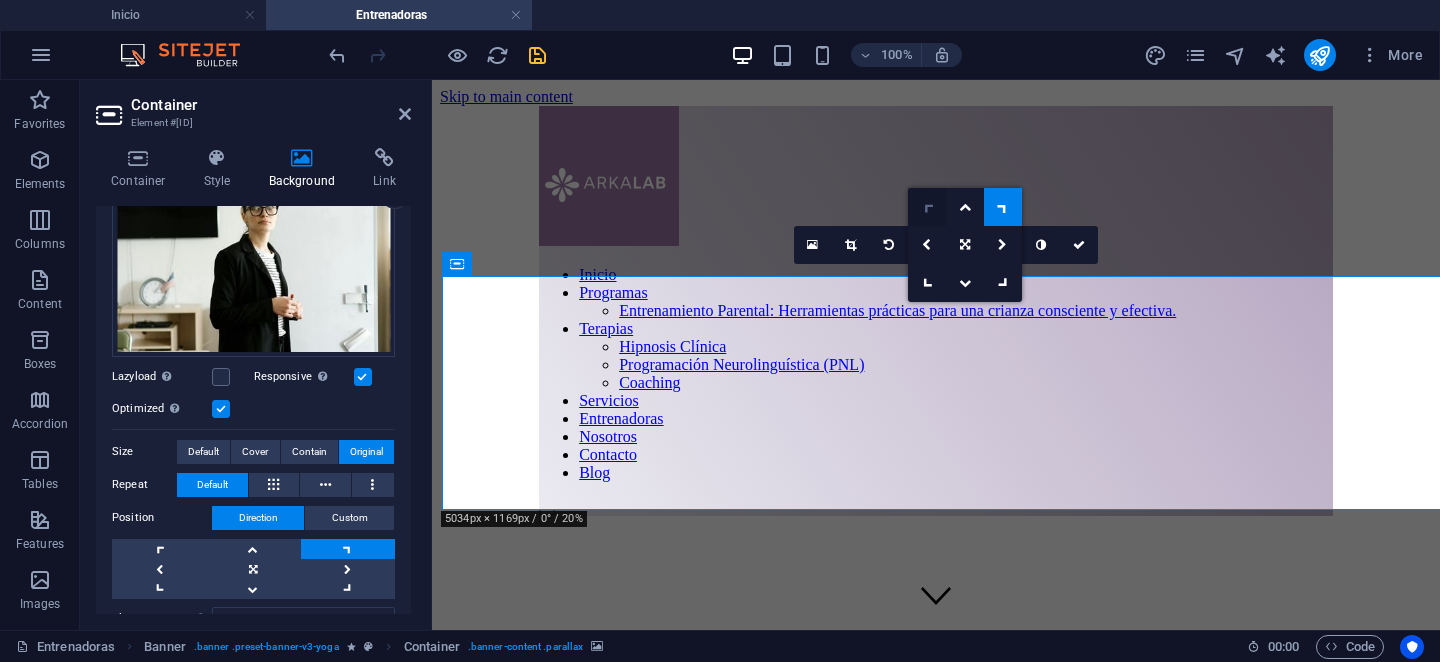 click at bounding box center [927, 207] 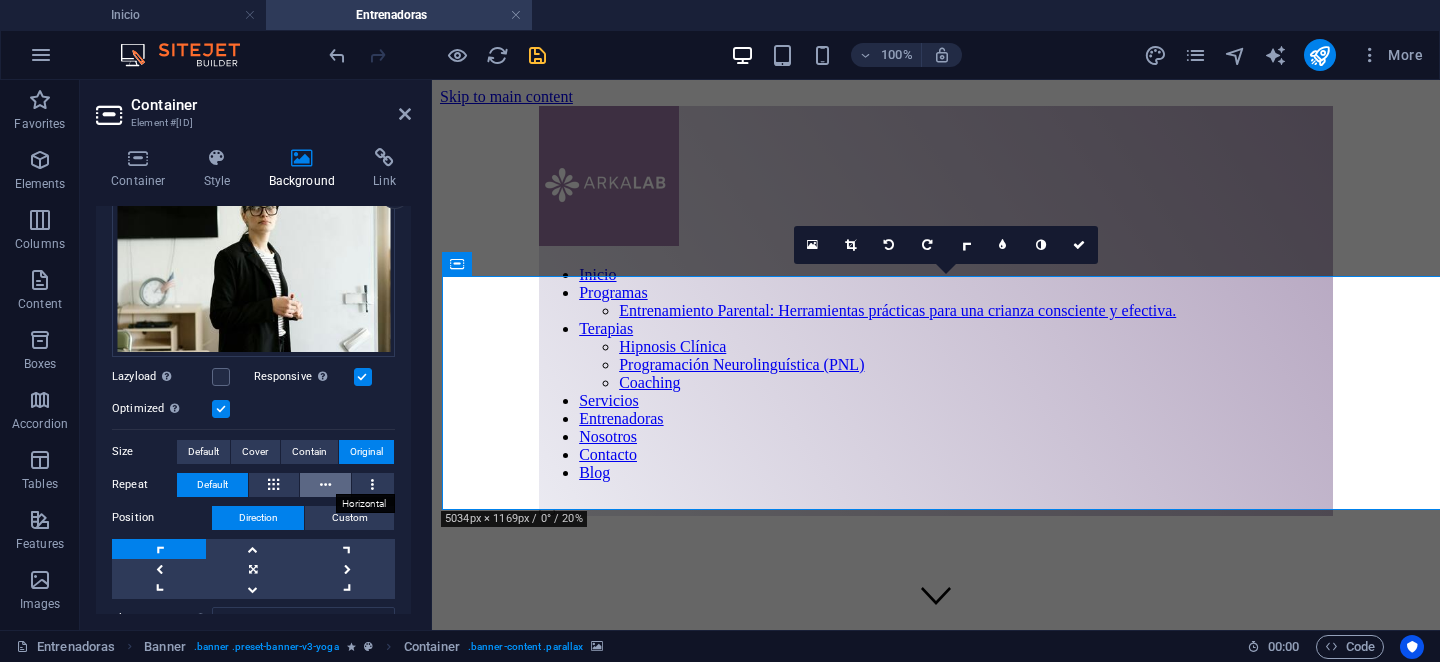 click at bounding box center (325, 485) 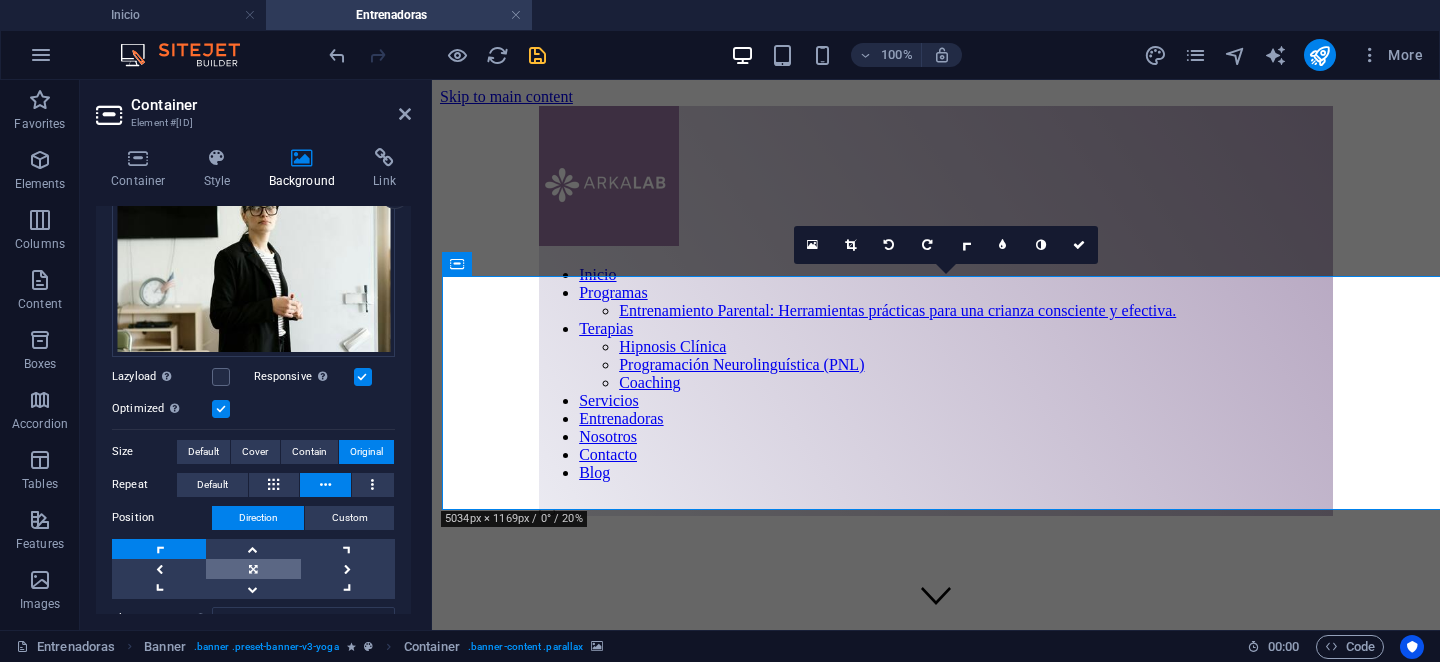 click at bounding box center [253, 569] 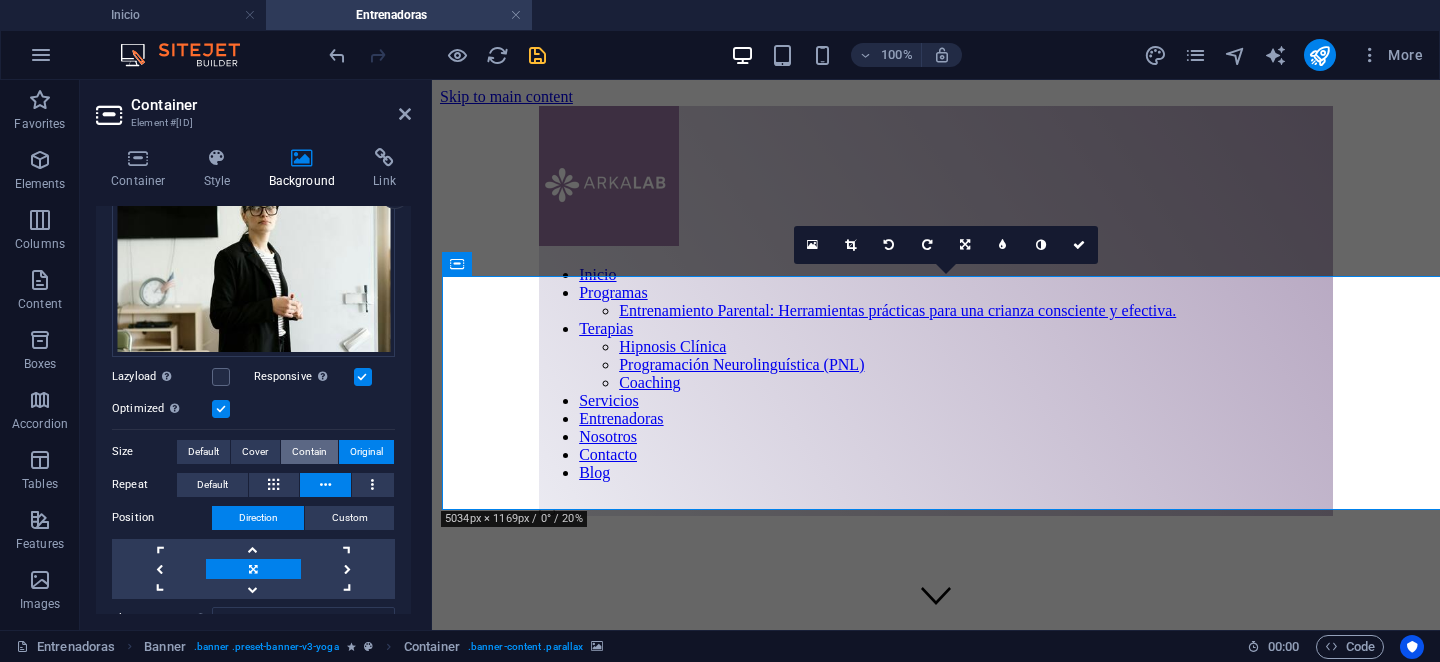 click on "Contain" at bounding box center [309, 452] 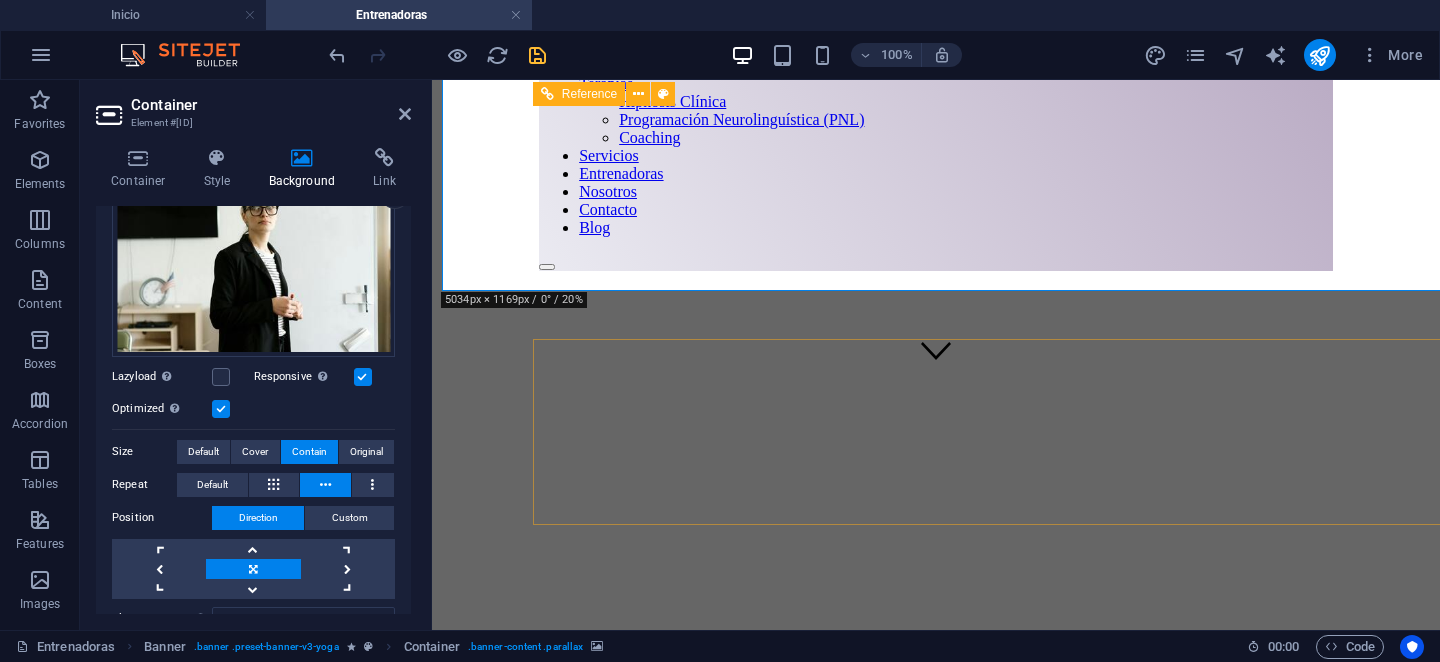 scroll, scrollTop: 0, scrollLeft: 0, axis: both 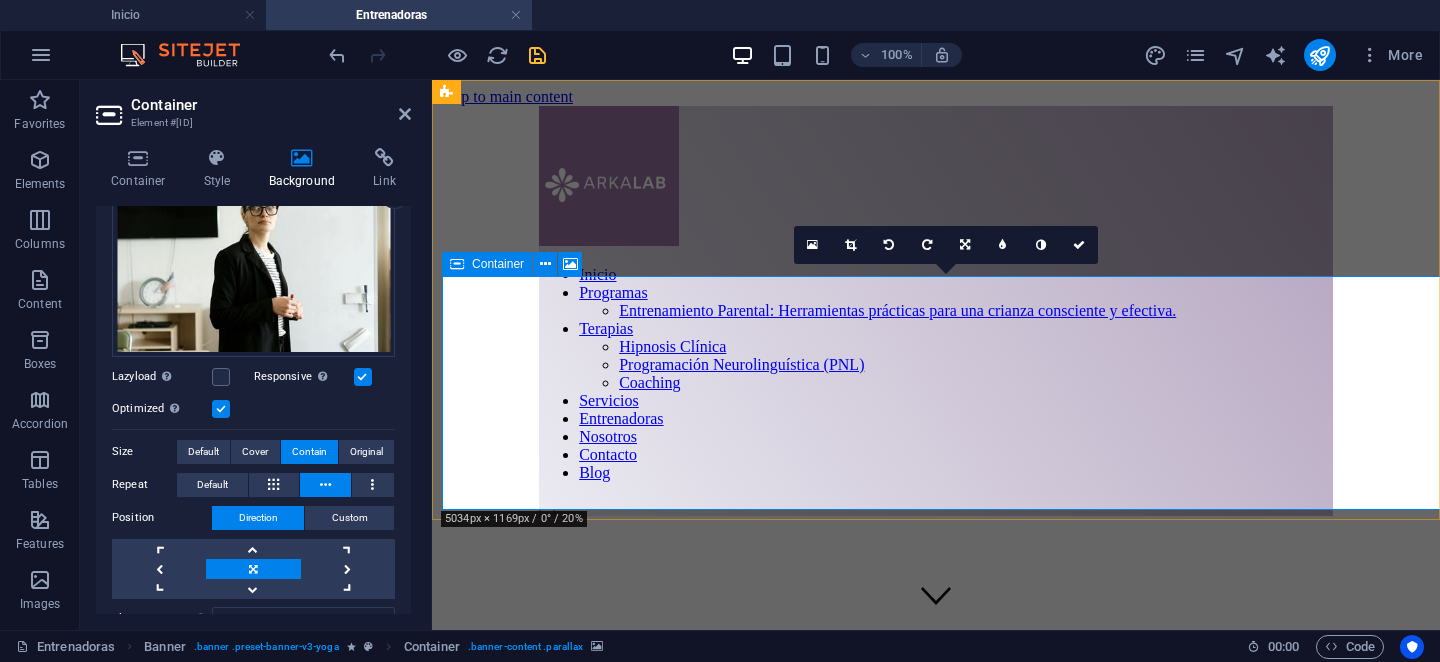 click at bounding box center (457, 264) 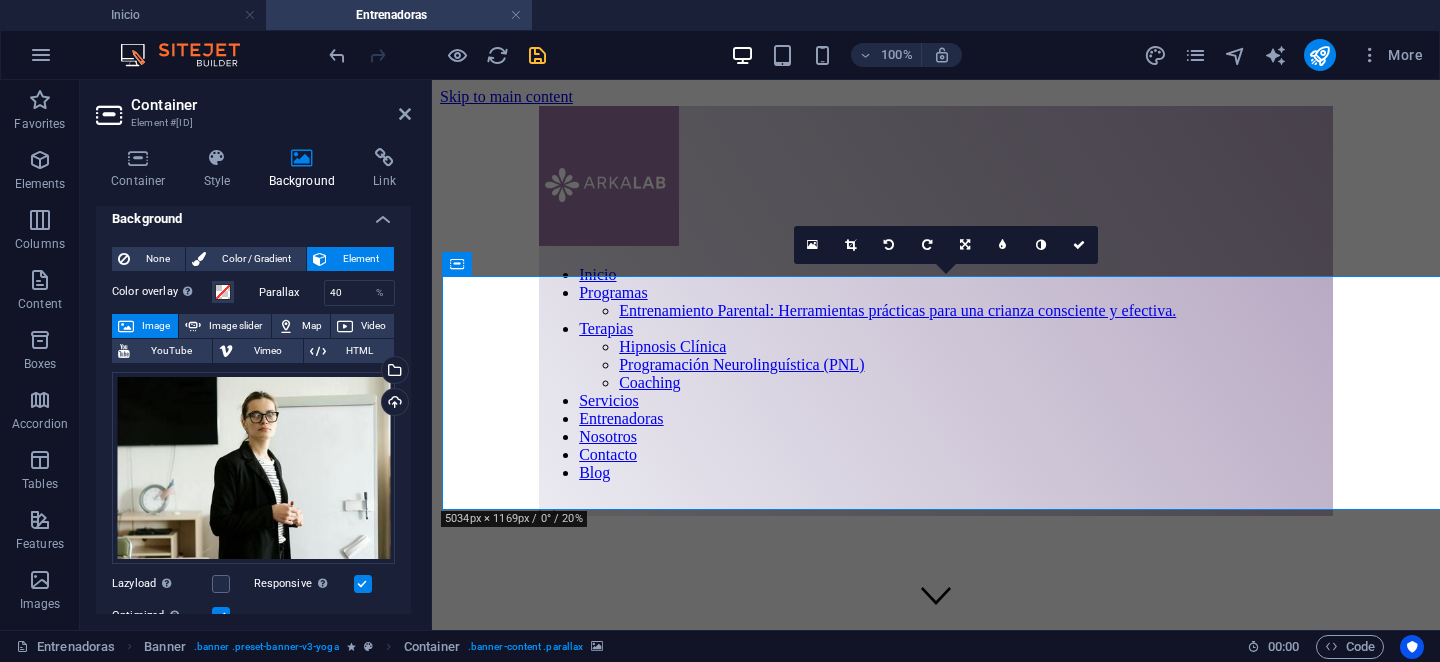 scroll, scrollTop: 0, scrollLeft: 0, axis: both 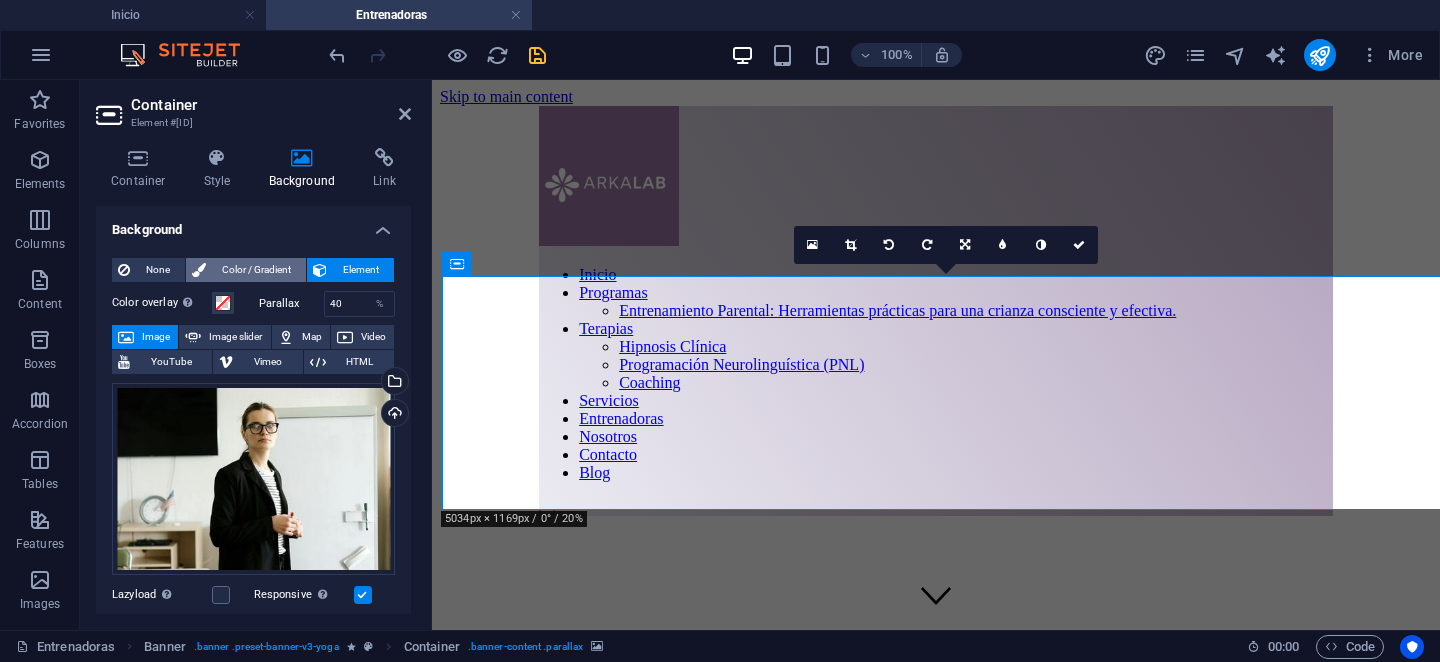 click on "Color / Gradient" at bounding box center (256, 270) 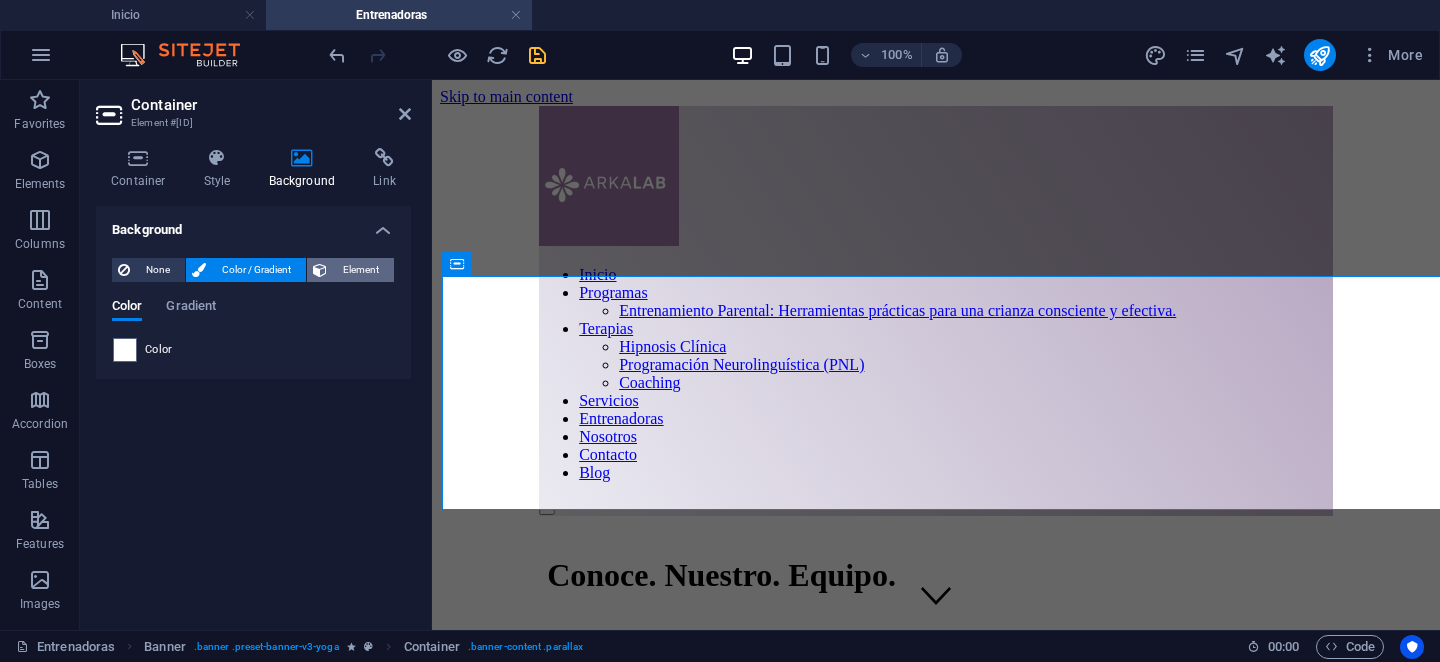 click on "Element" at bounding box center [360, 270] 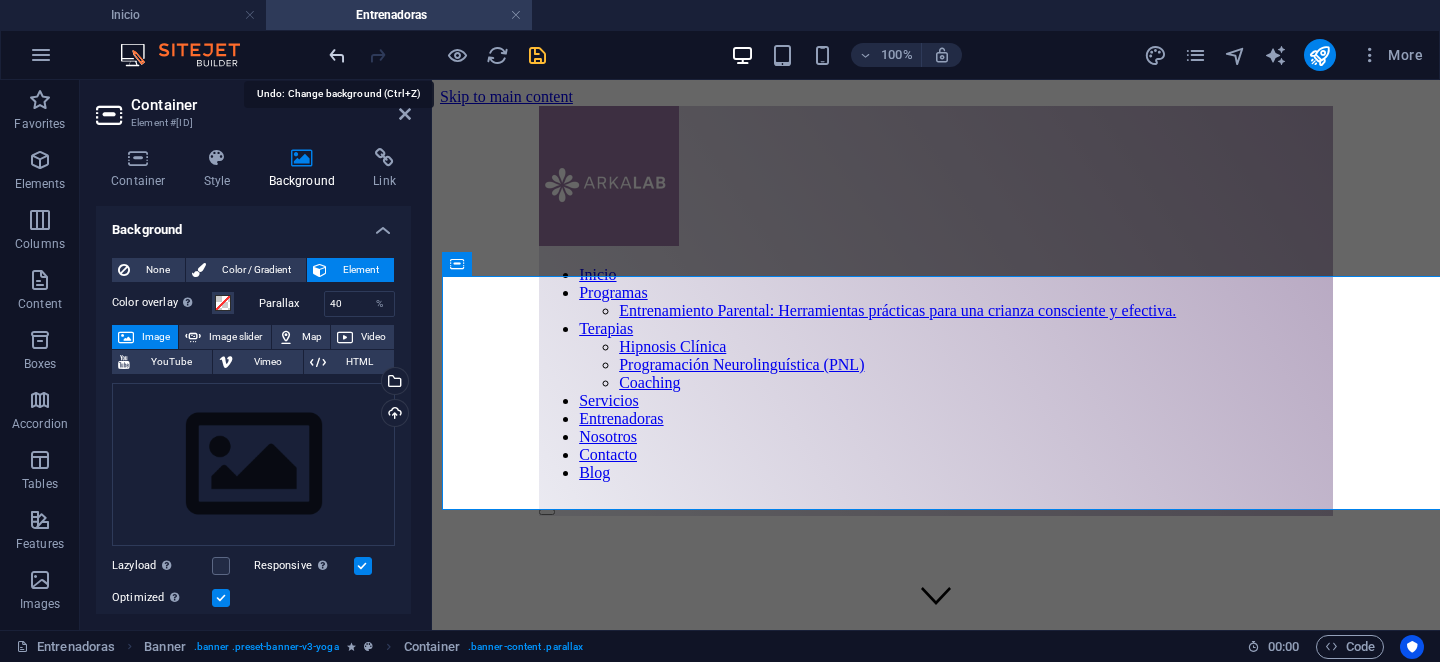 click at bounding box center (337, 55) 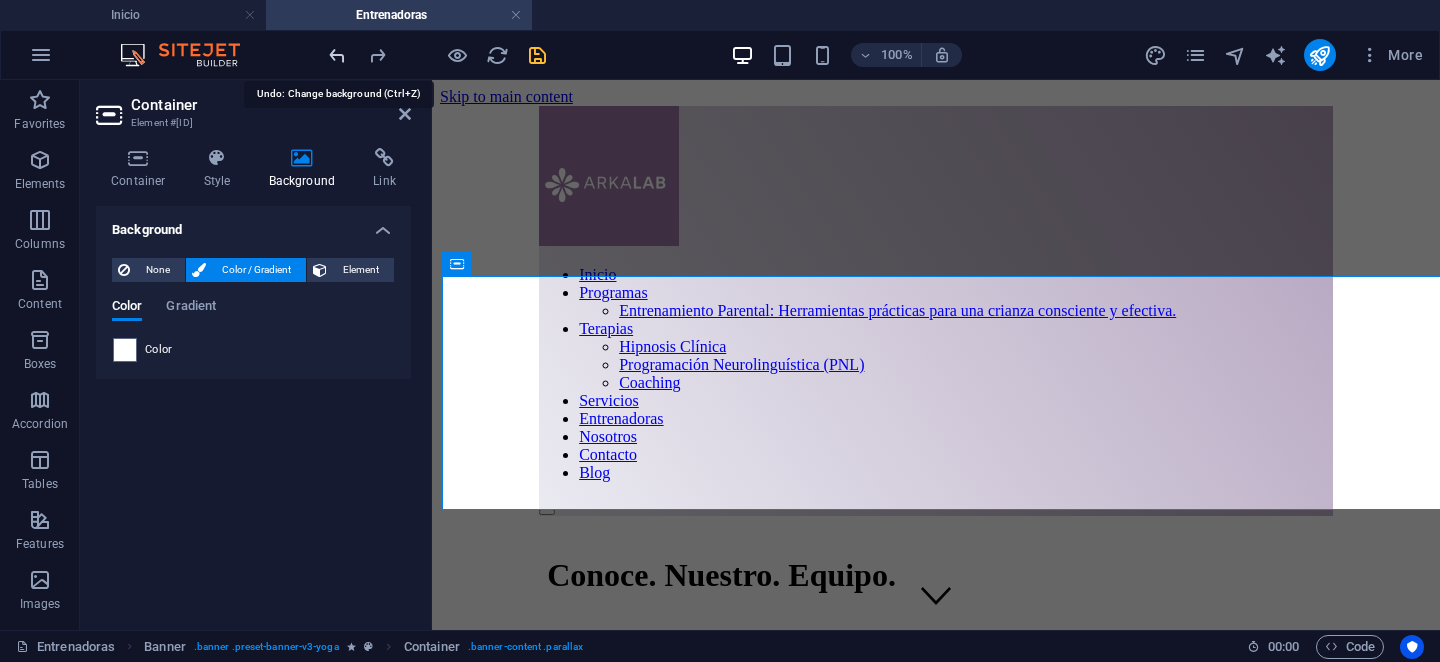 click at bounding box center [337, 55] 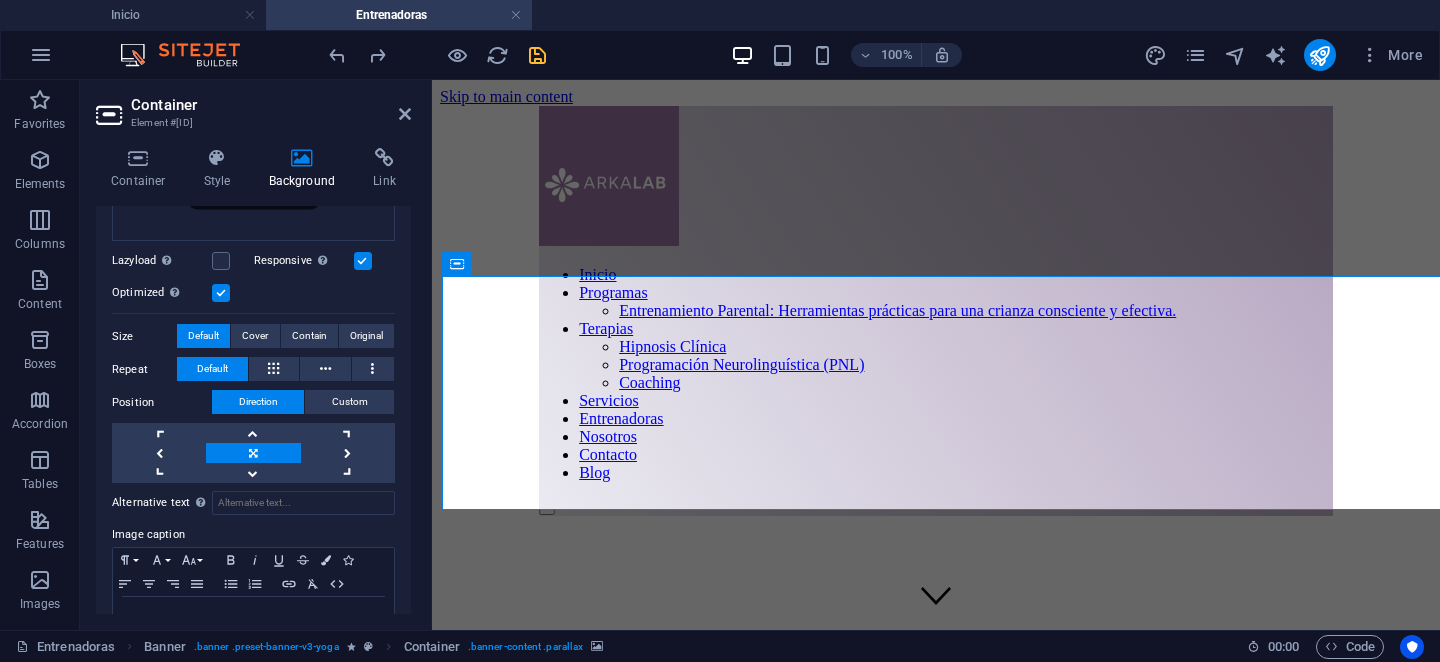 scroll, scrollTop: 364, scrollLeft: 0, axis: vertical 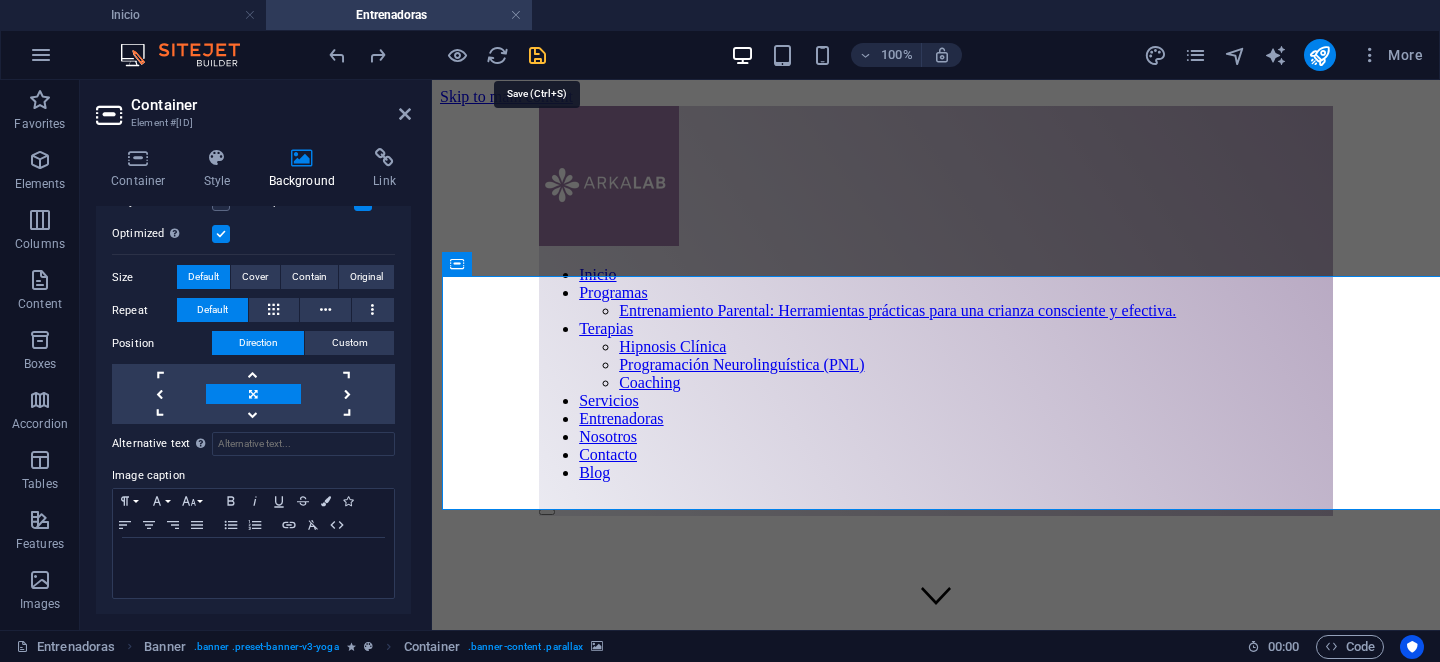 click at bounding box center [537, 55] 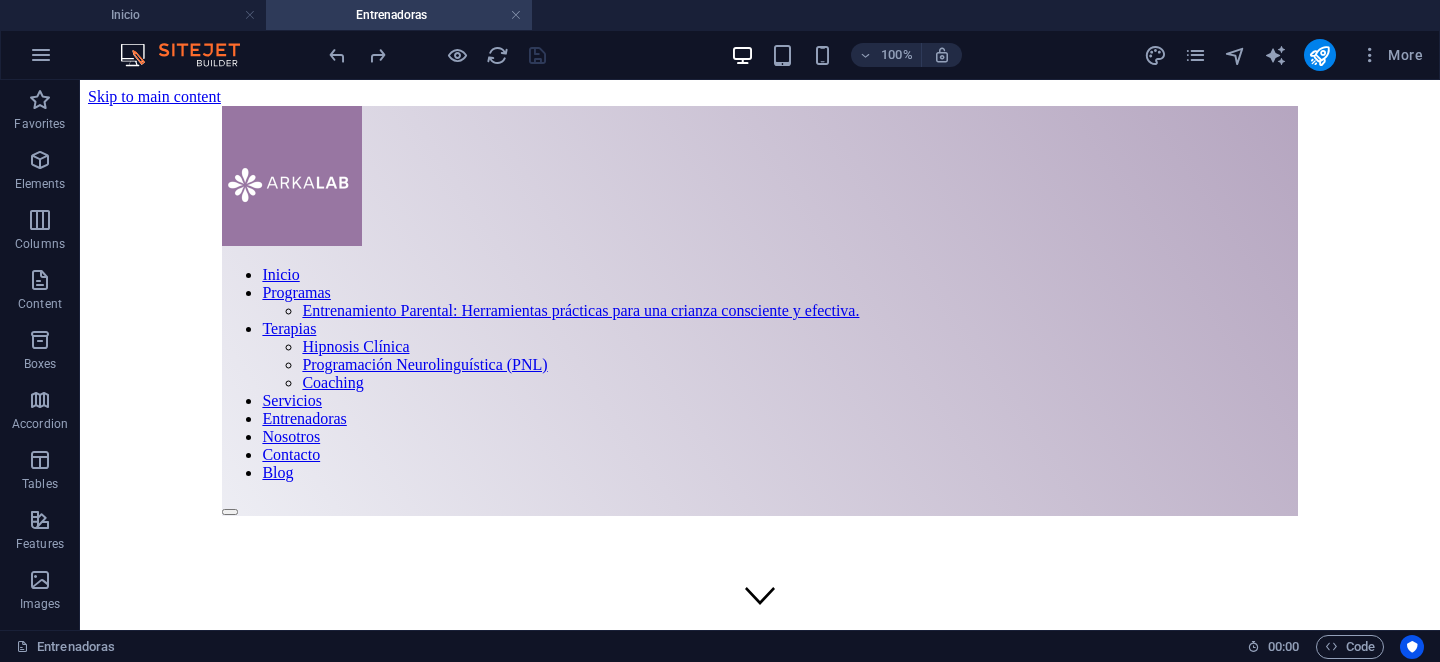 click at bounding box center (759, 450) 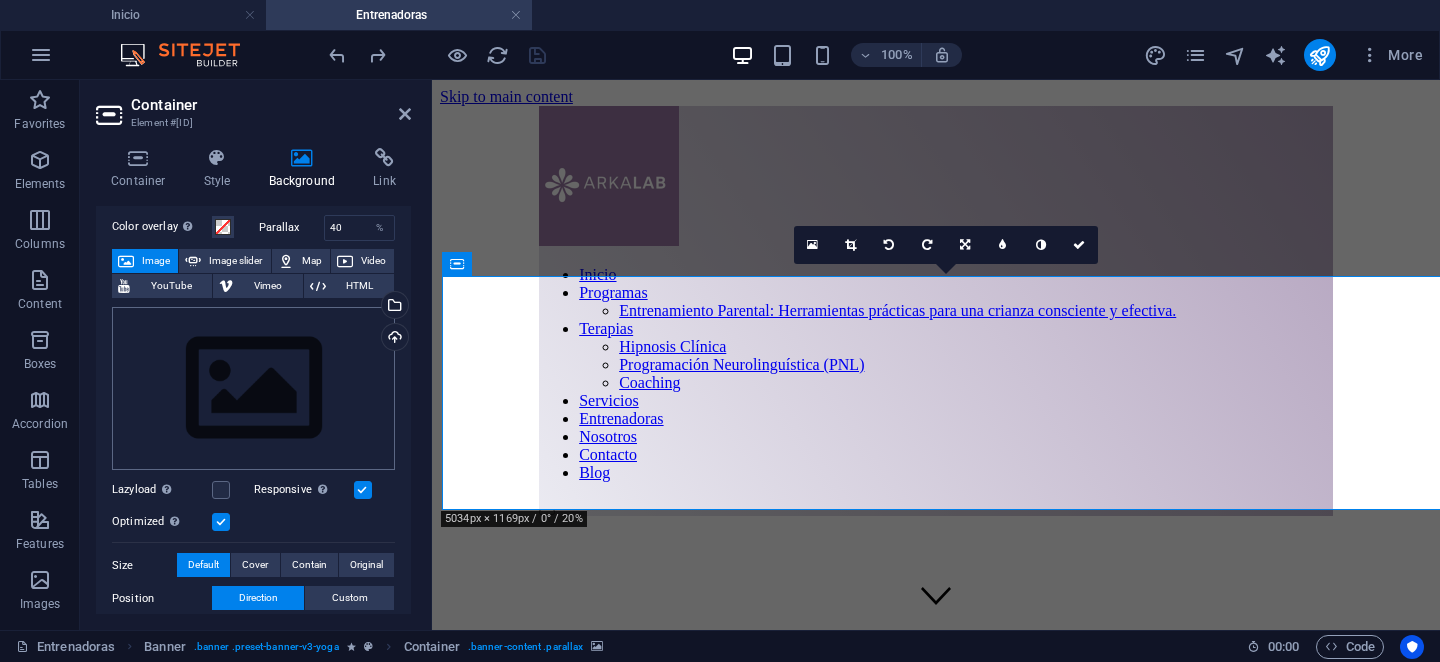 scroll, scrollTop: 79, scrollLeft: 0, axis: vertical 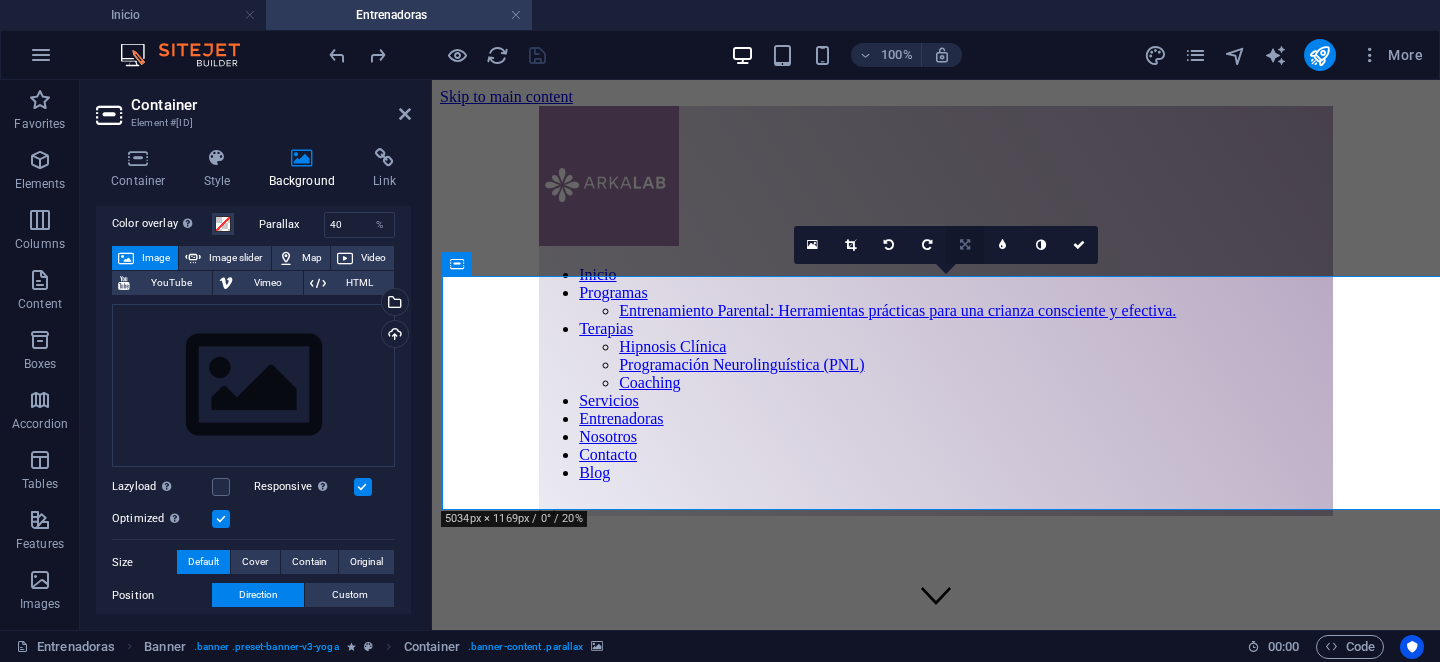 click at bounding box center (965, 245) 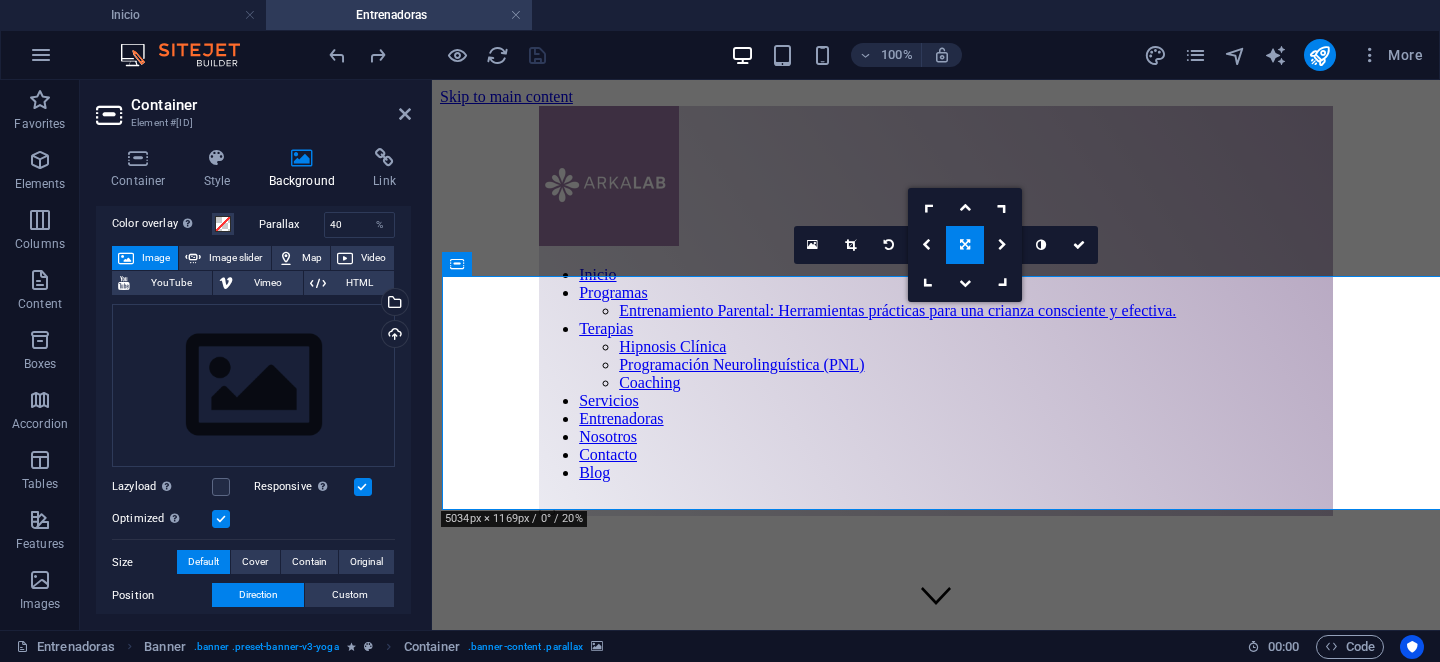 click at bounding box center [965, 245] 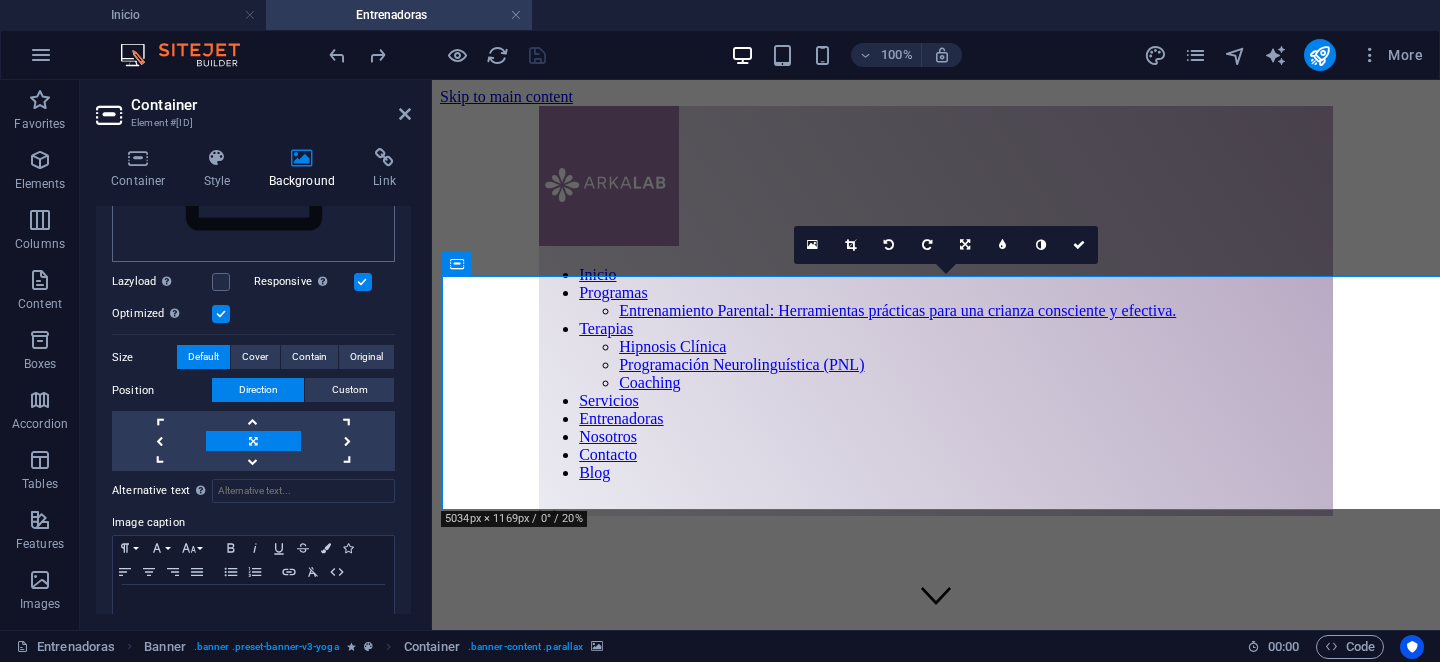 scroll, scrollTop: 288, scrollLeft: 0, axis: vertical 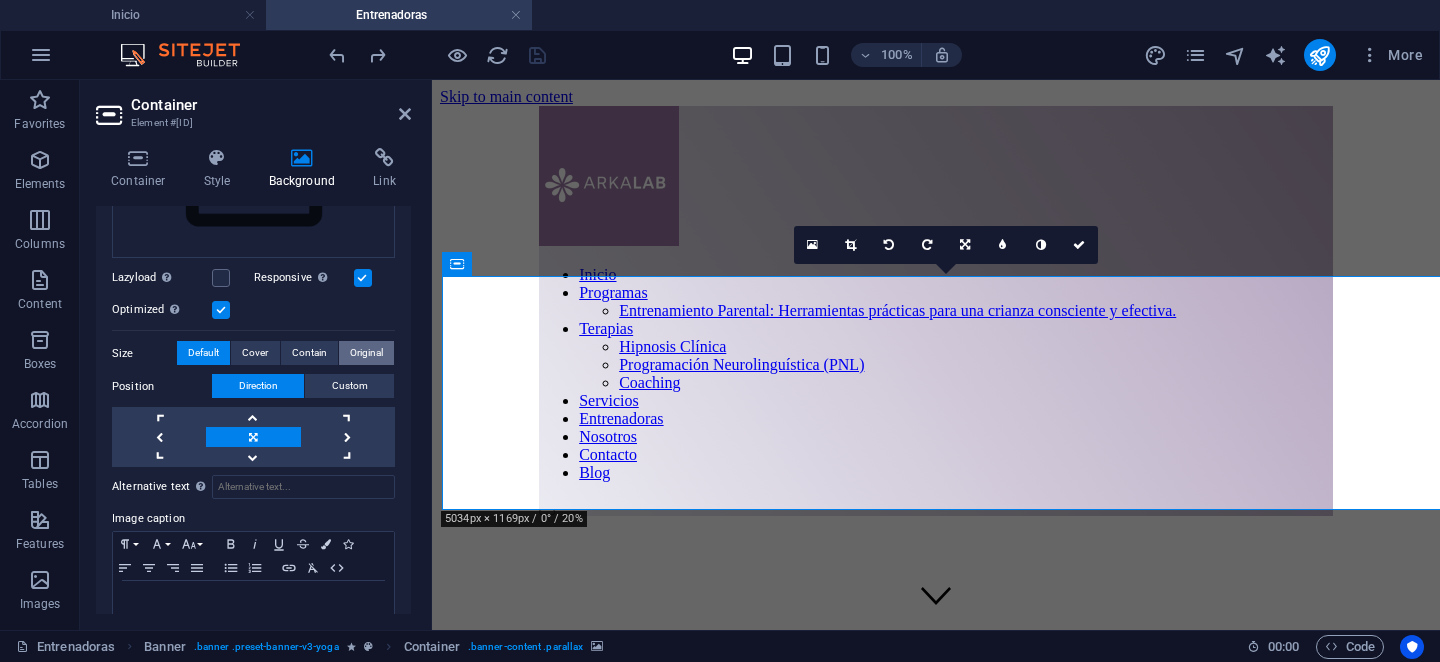 click on "Original" at bounding box center (366, 353) 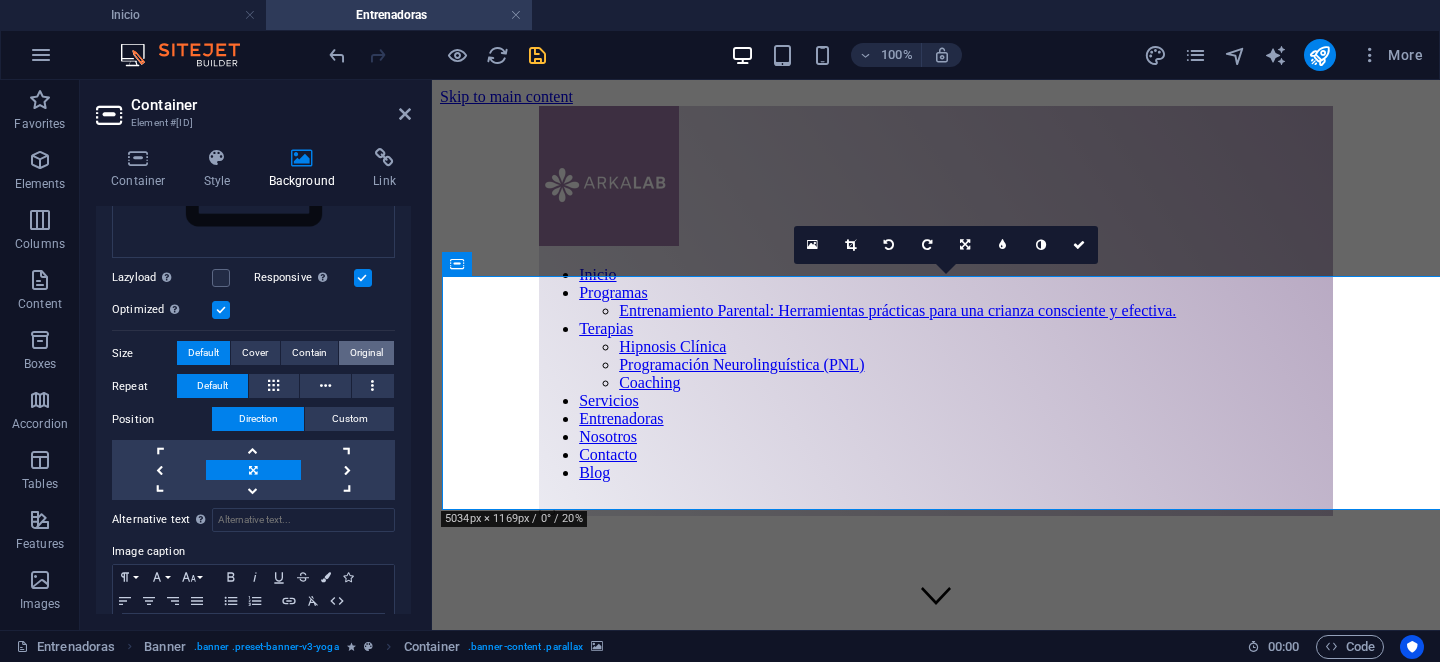 click on "Original" at bounding box center [366, 353] 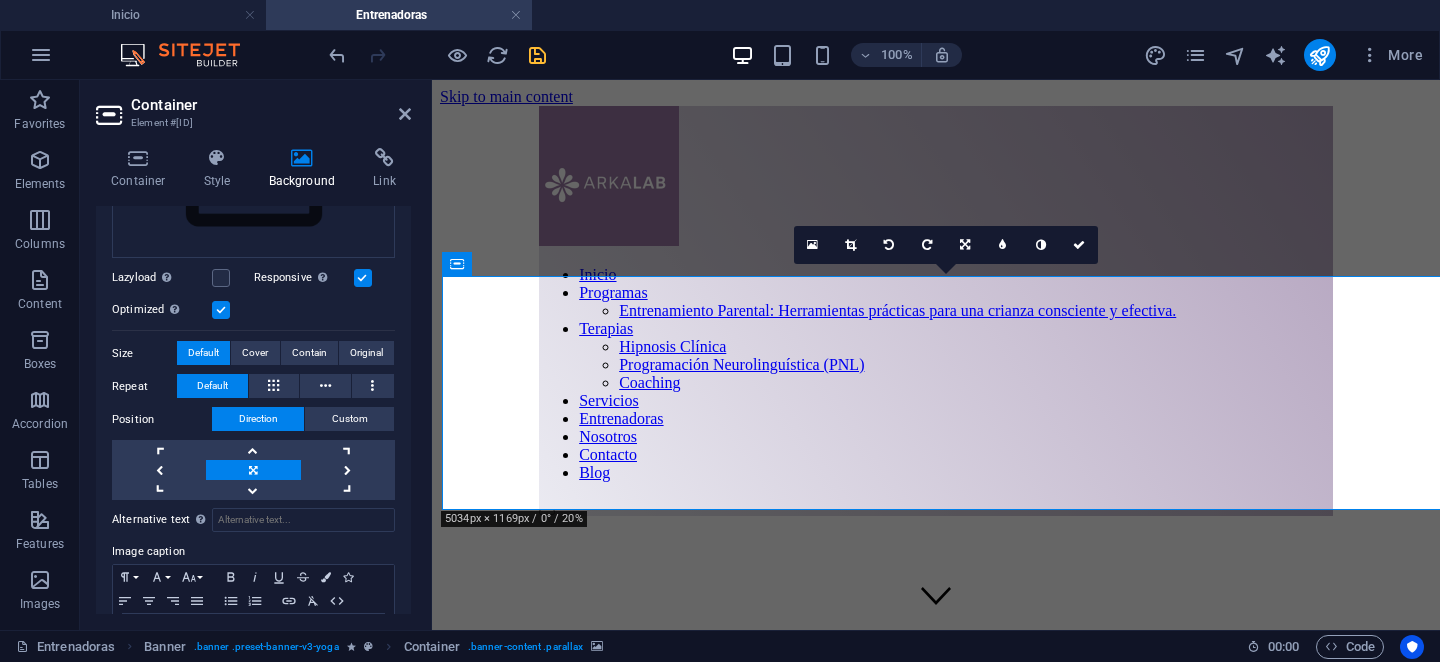 click on "Default" at bounding box center [203, 353] 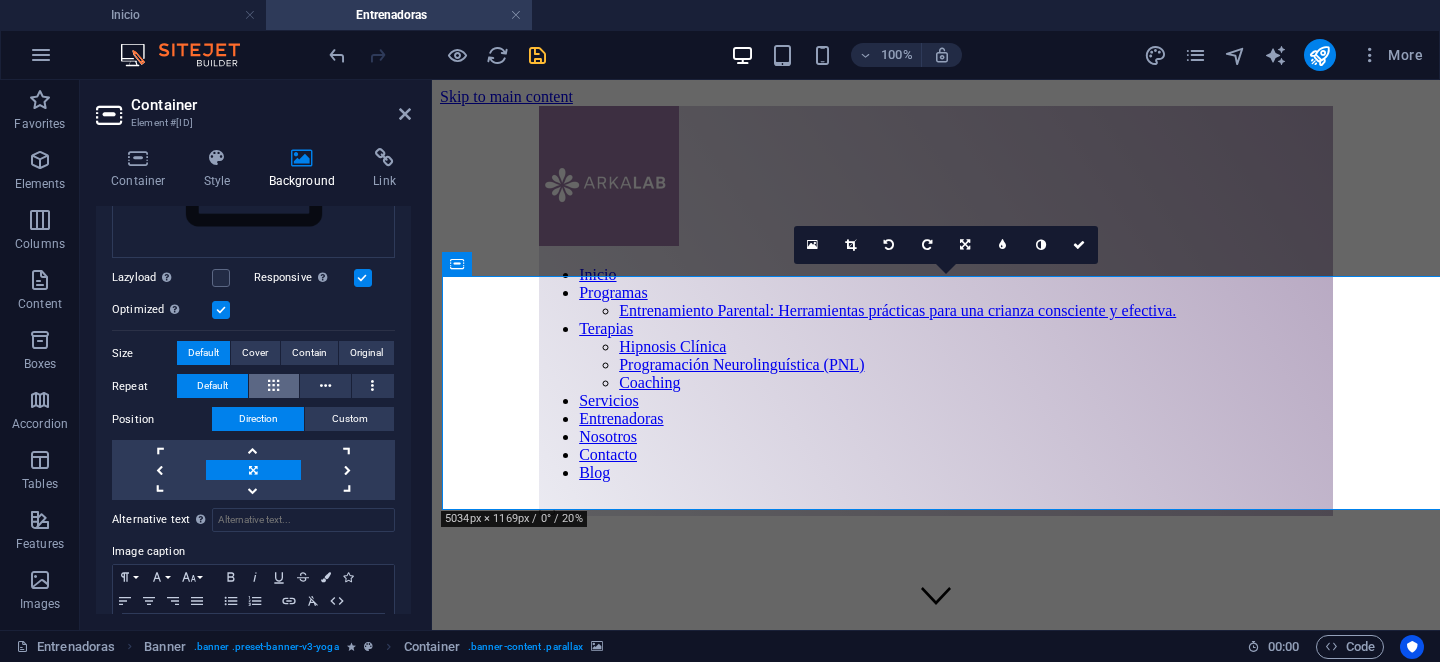 click at bounding box center [273, 386] 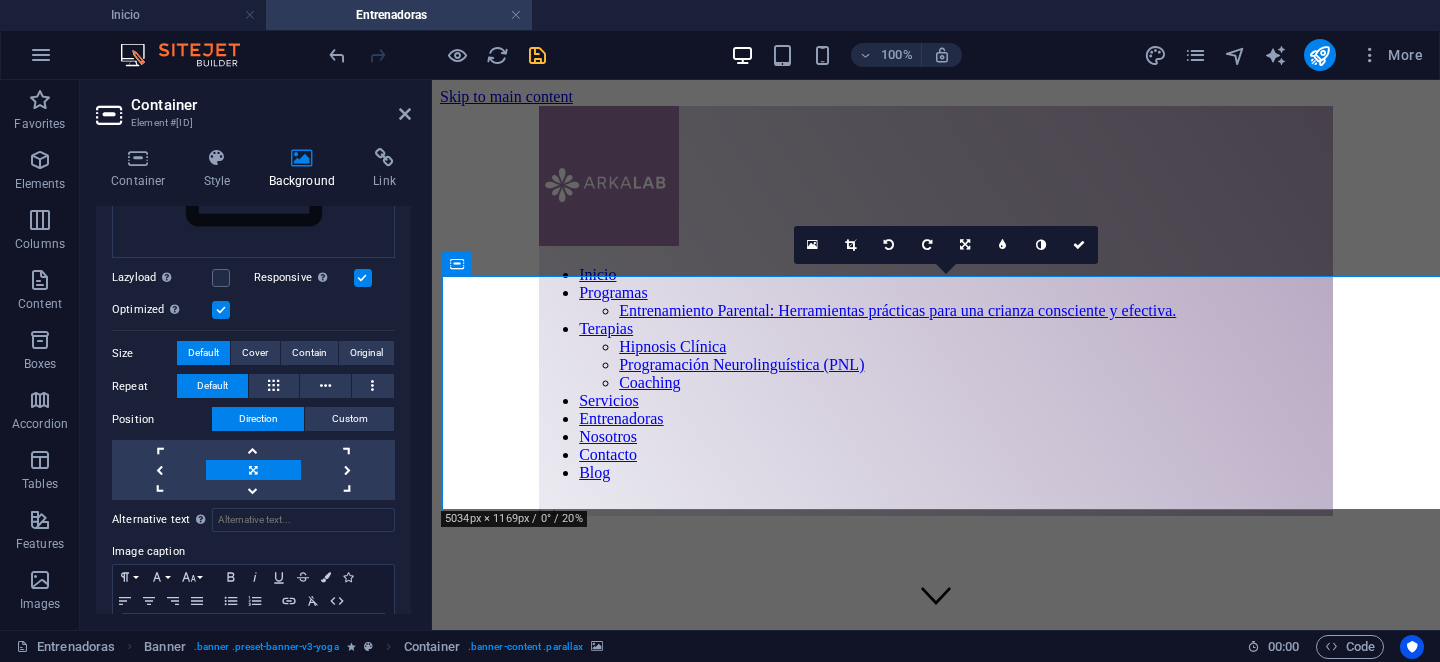 click on "Default" at bounding box center (212, 386) 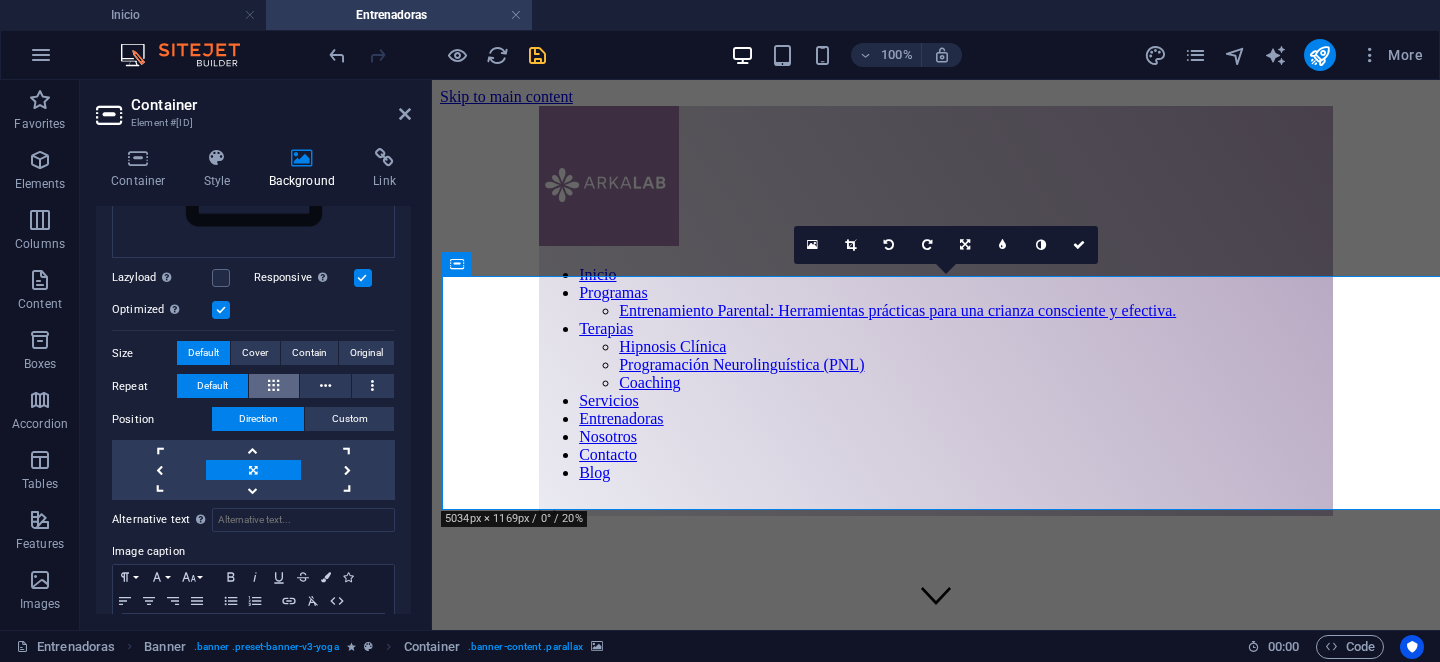 click at bounding box center [274, 386] 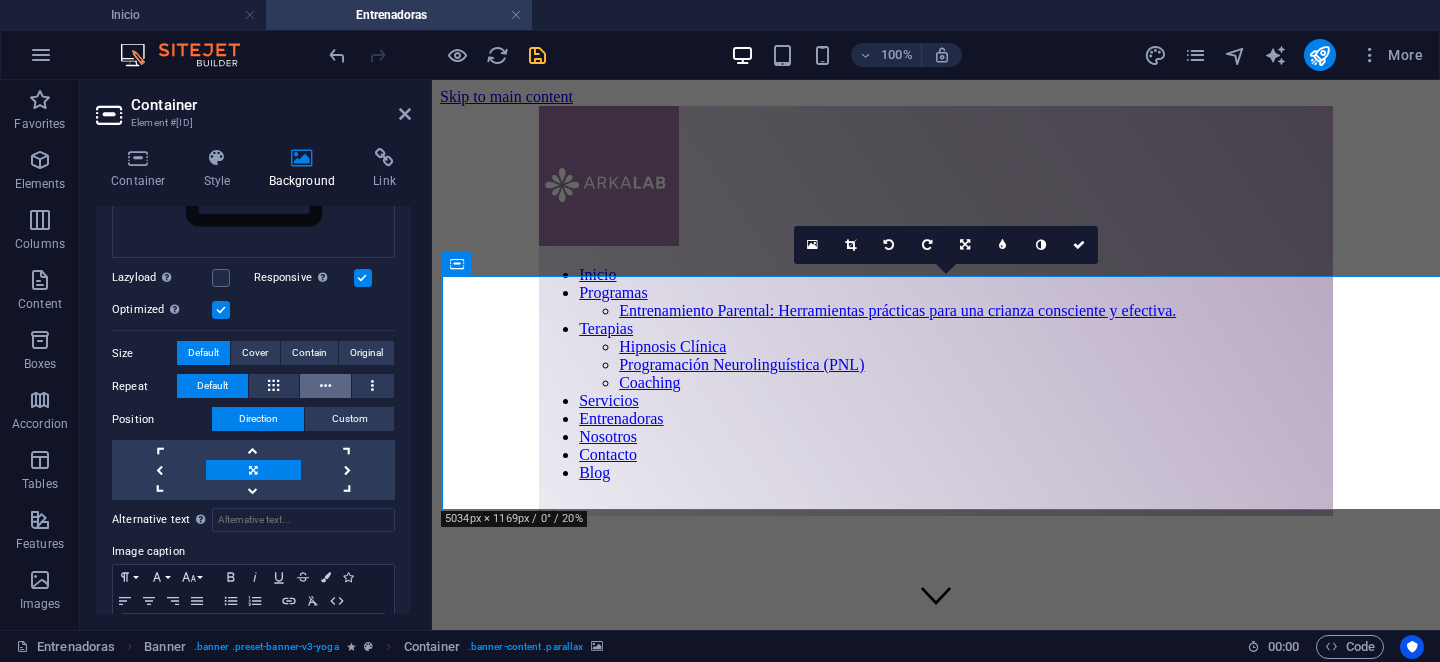 click at bounding box center (325, 386) 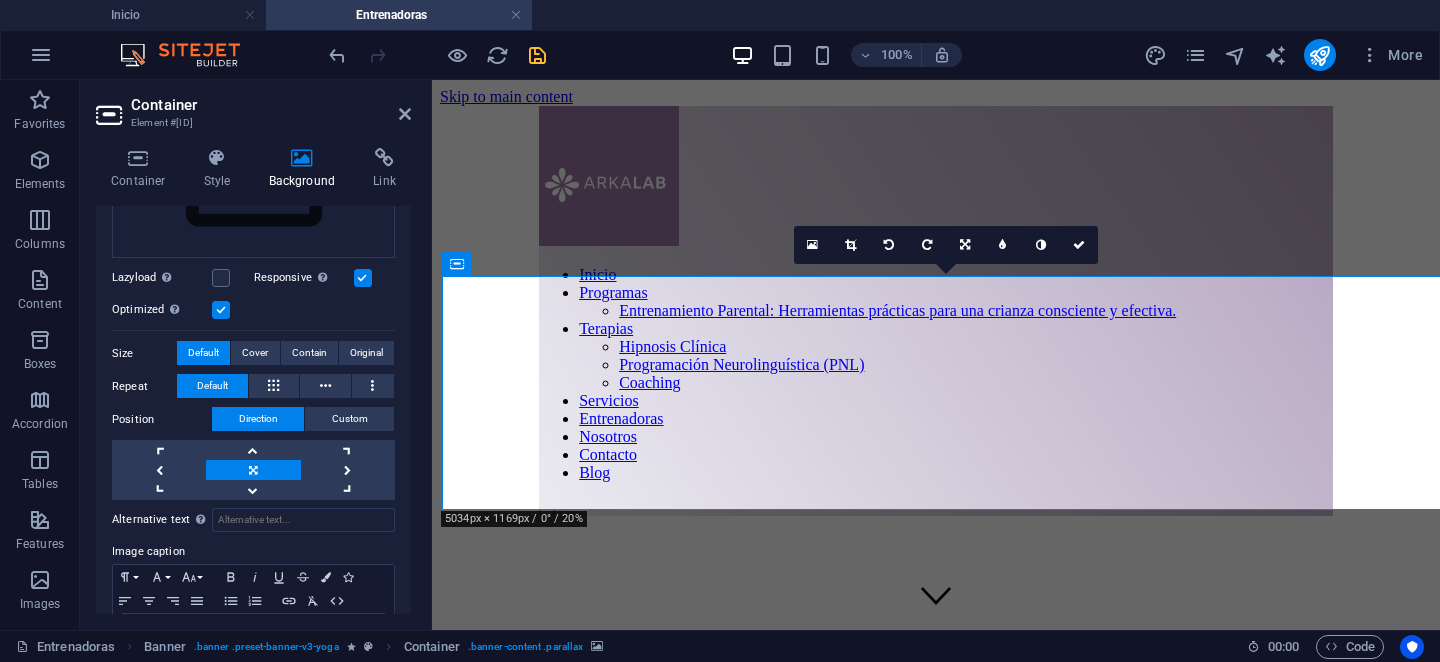 click on "Default" at bounding box center (212, 386) 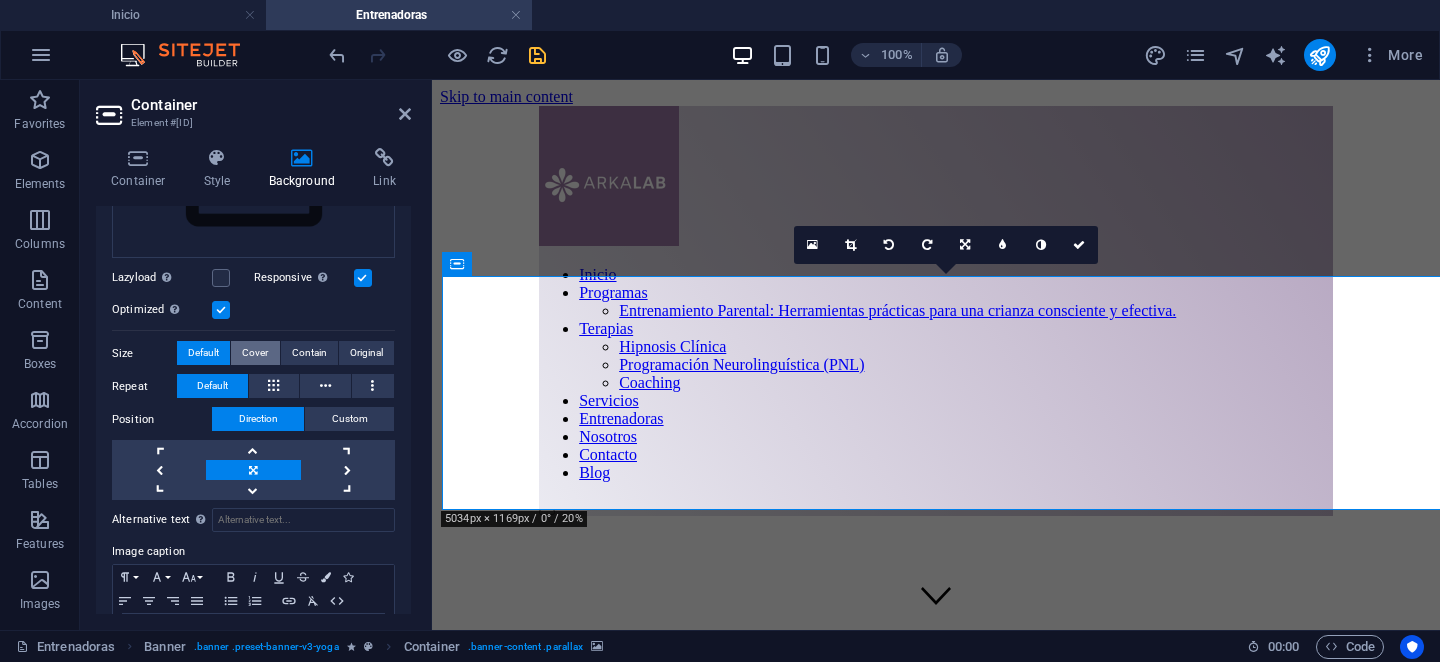 click on "Cover" at bounding box center (255, 353) 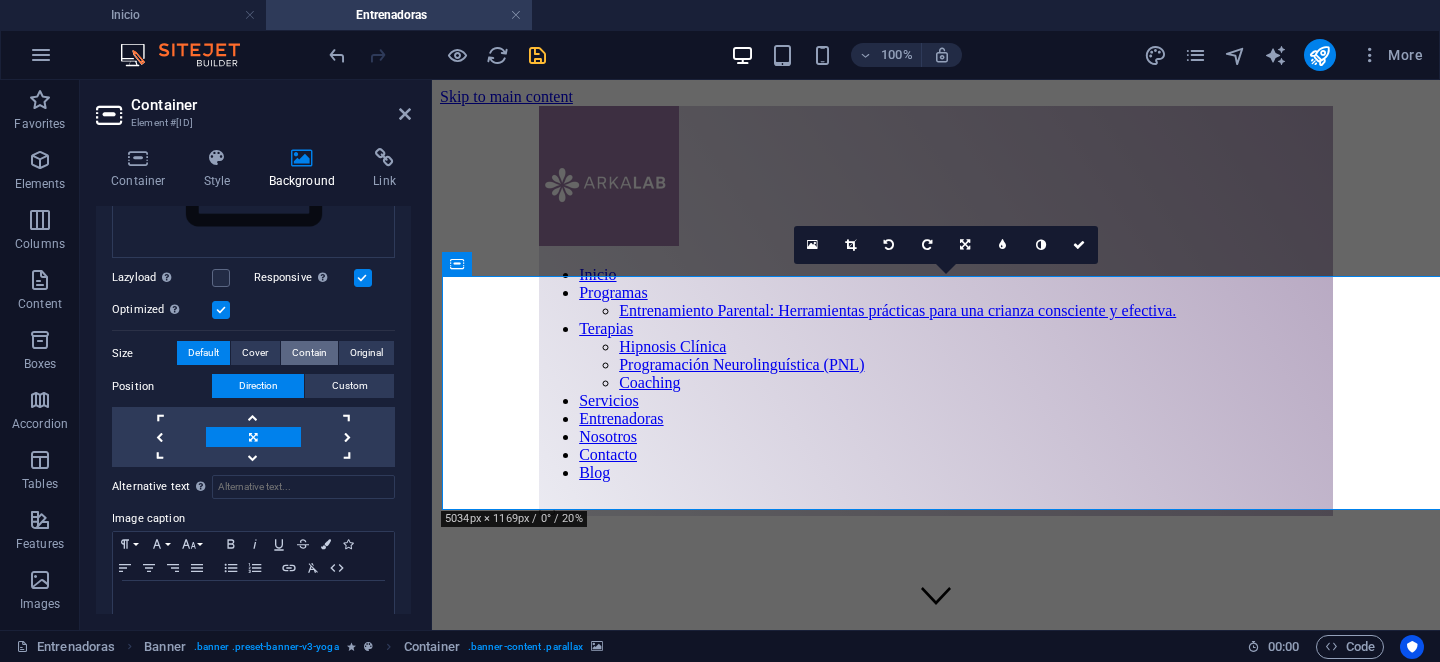 click on "Contain" at bounding box center [309, 353] 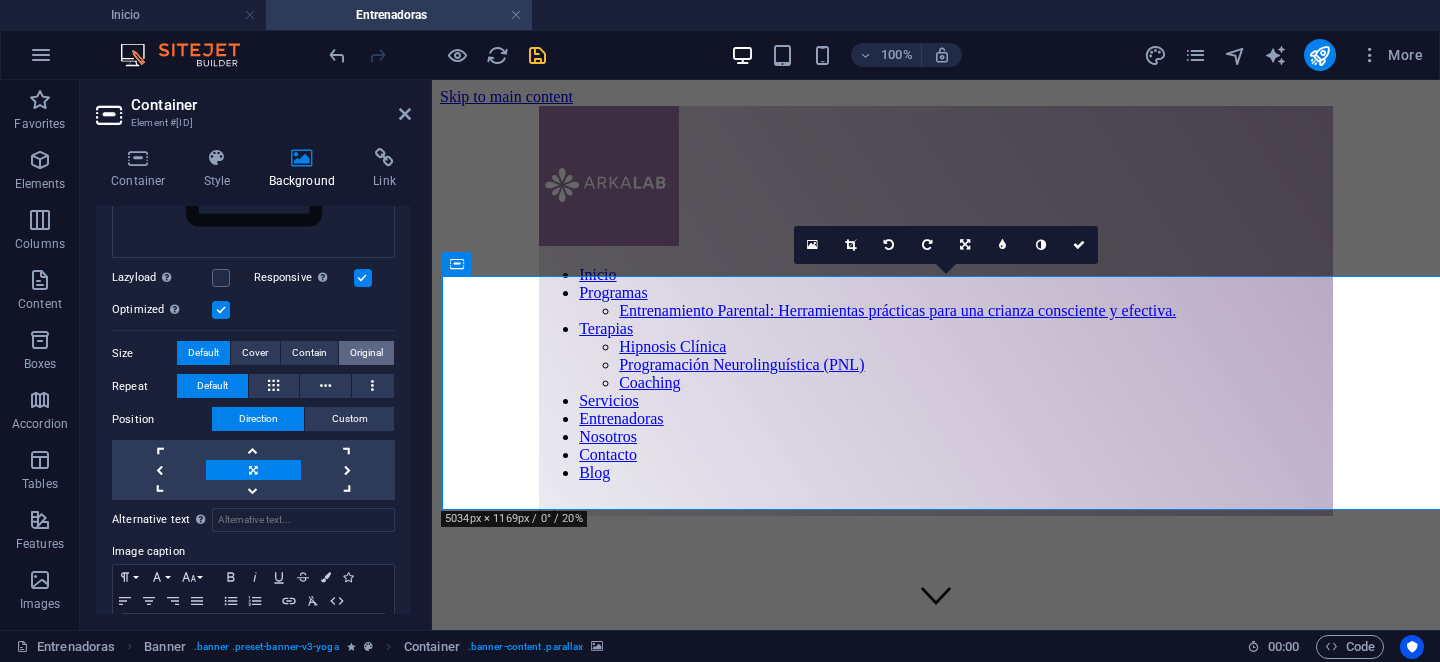 click on "Original" at bounding box center (366, 353) 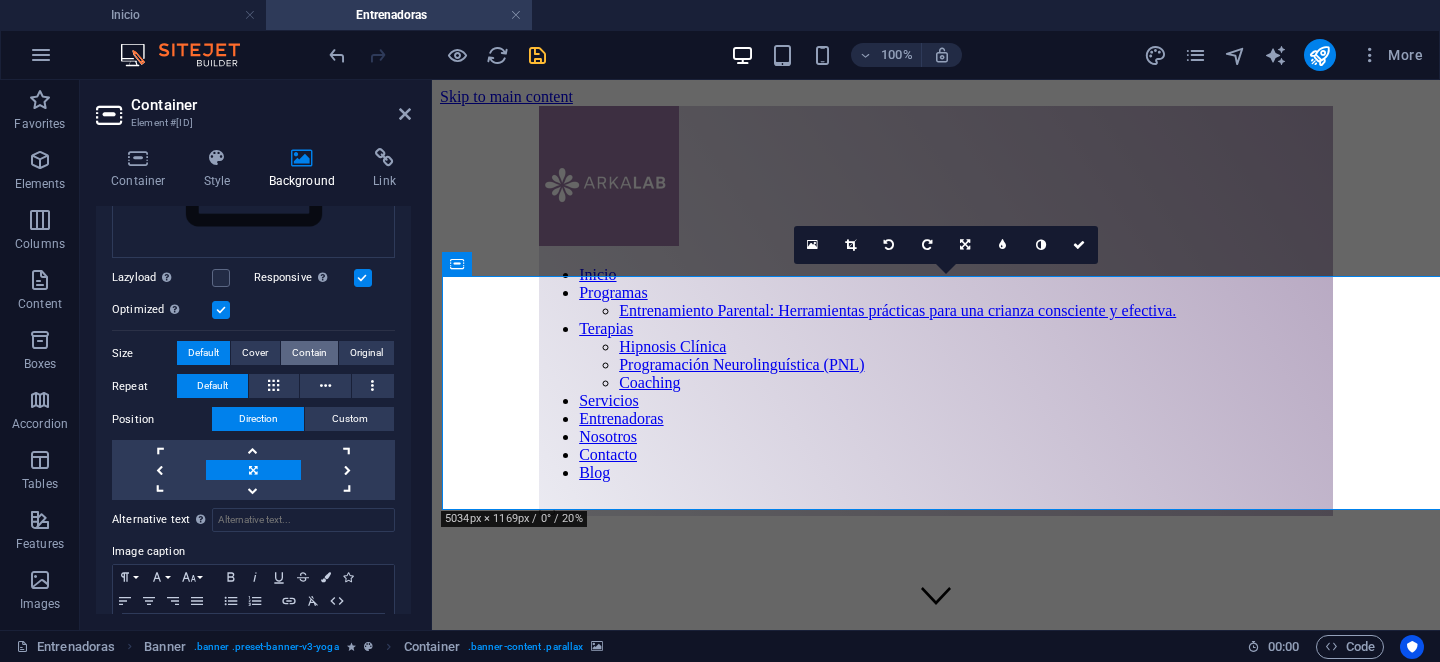 click on "Contain" at bounding box center [309, 353] 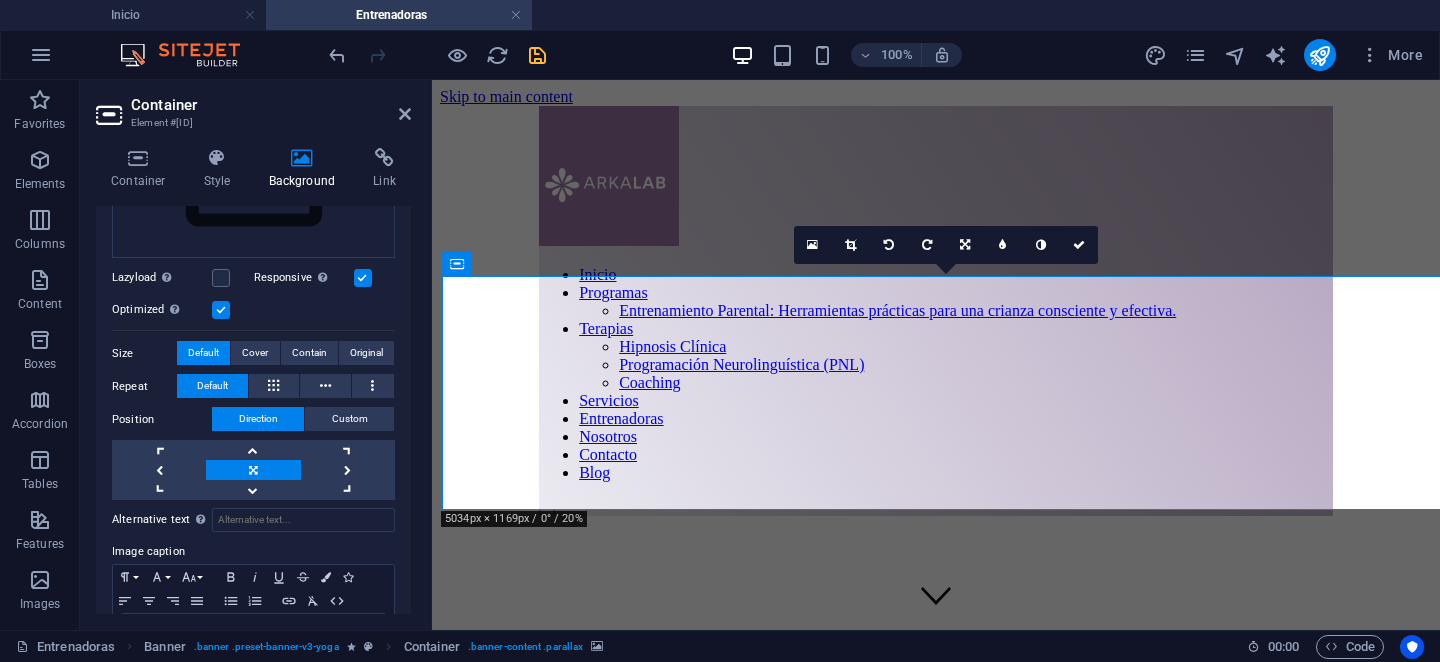 click at bounding box center [936, 447] 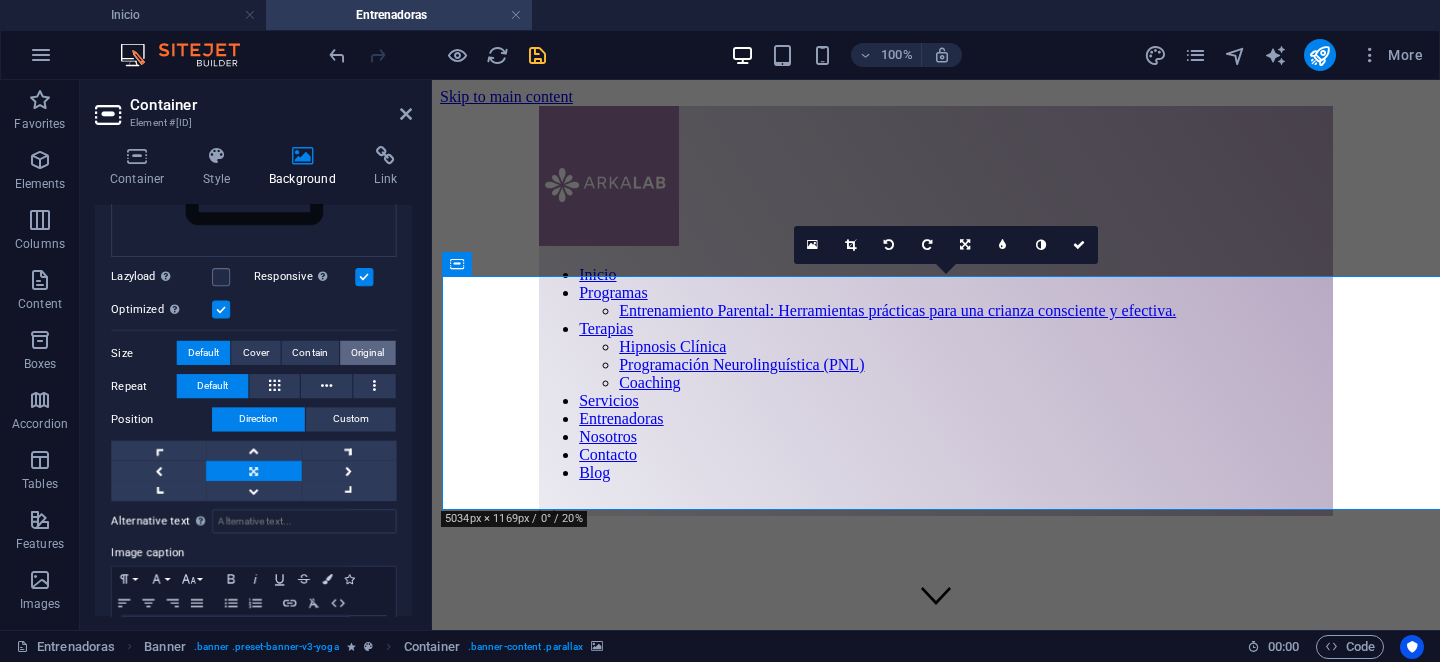 click on "Original" at bounding box center [366, 353] 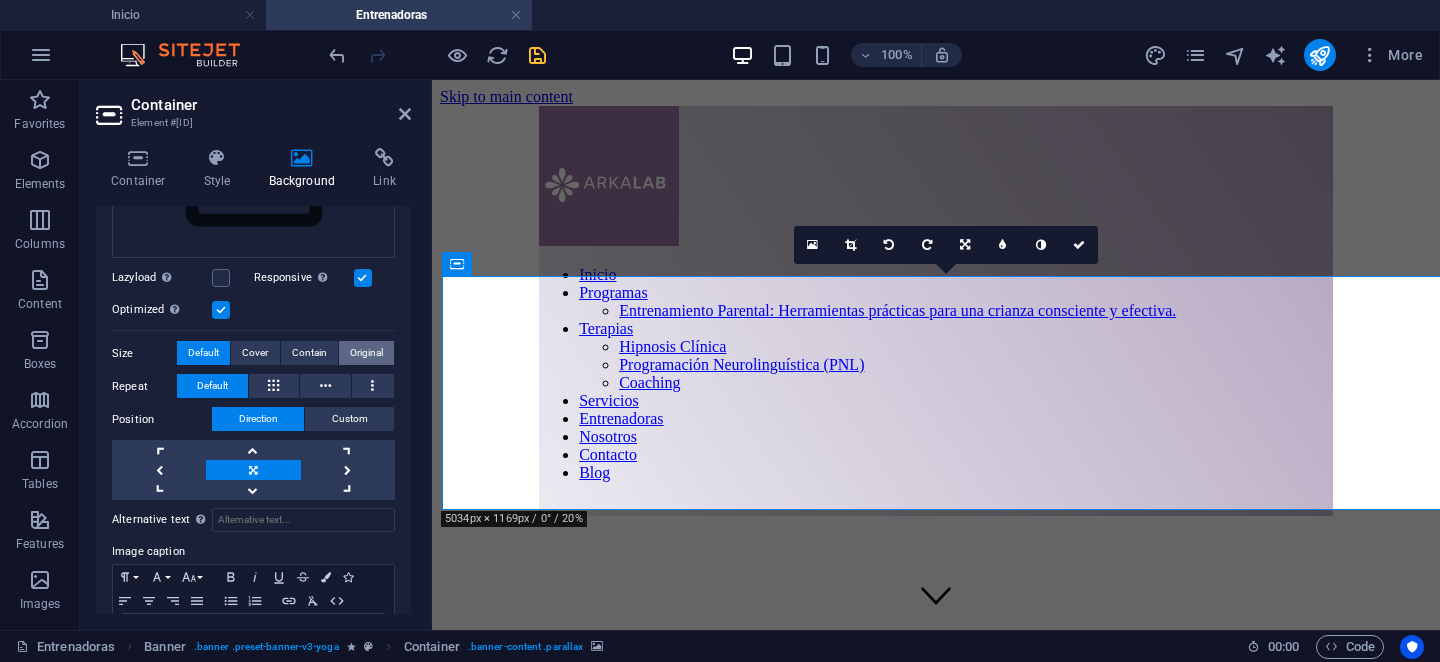 click on "Original" at bounding box center (366, 353) 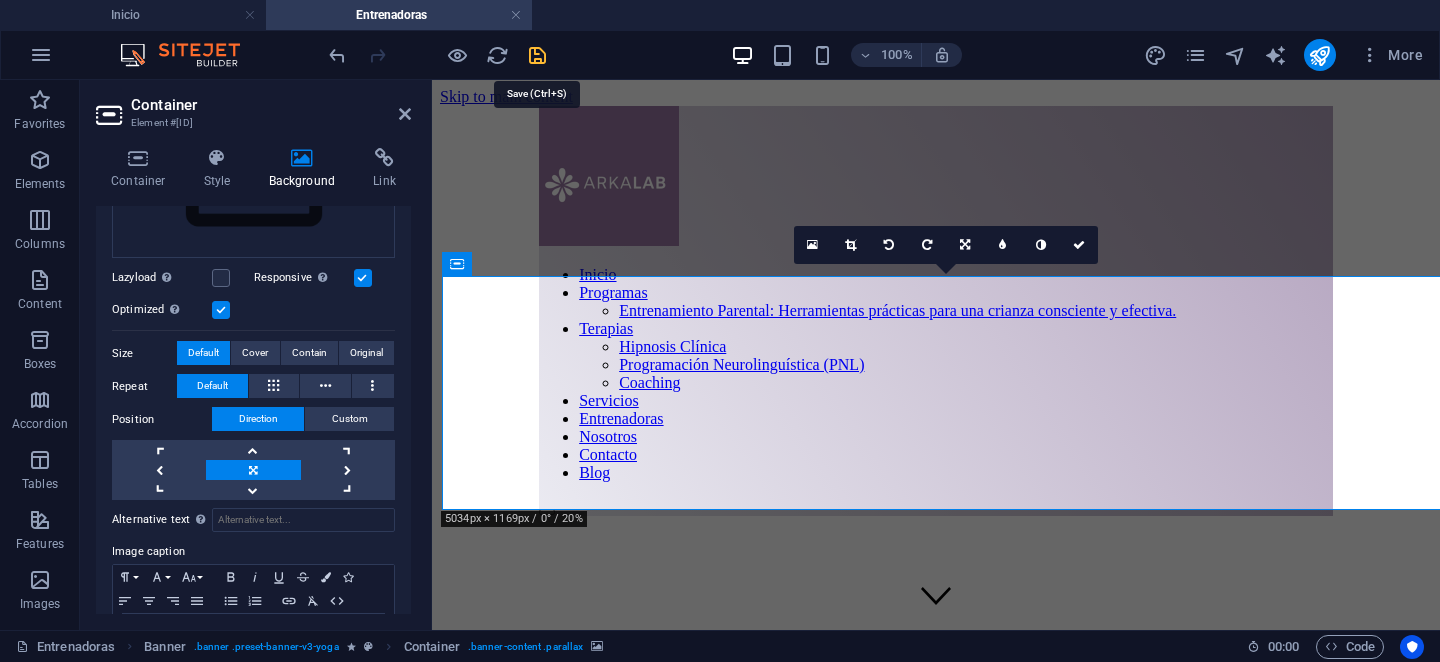 click at bounding box center (537, 55) 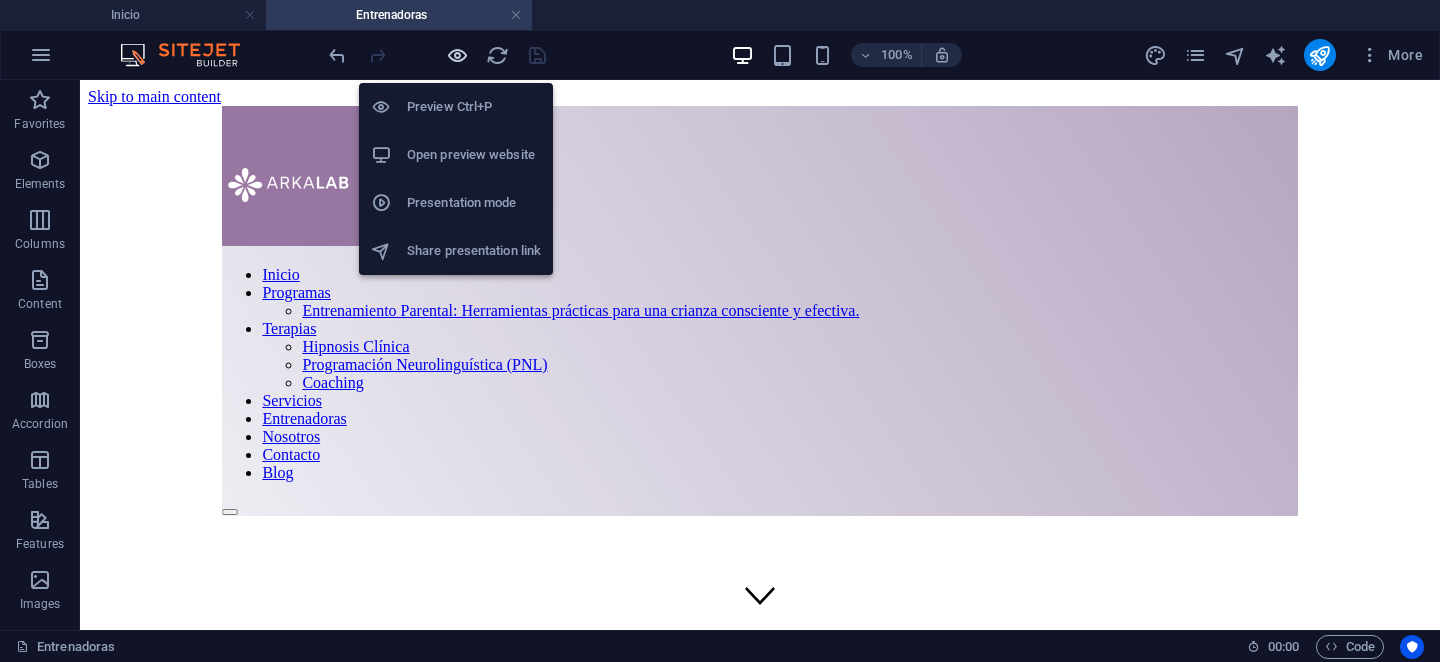 click at bounding box center [457, 55] 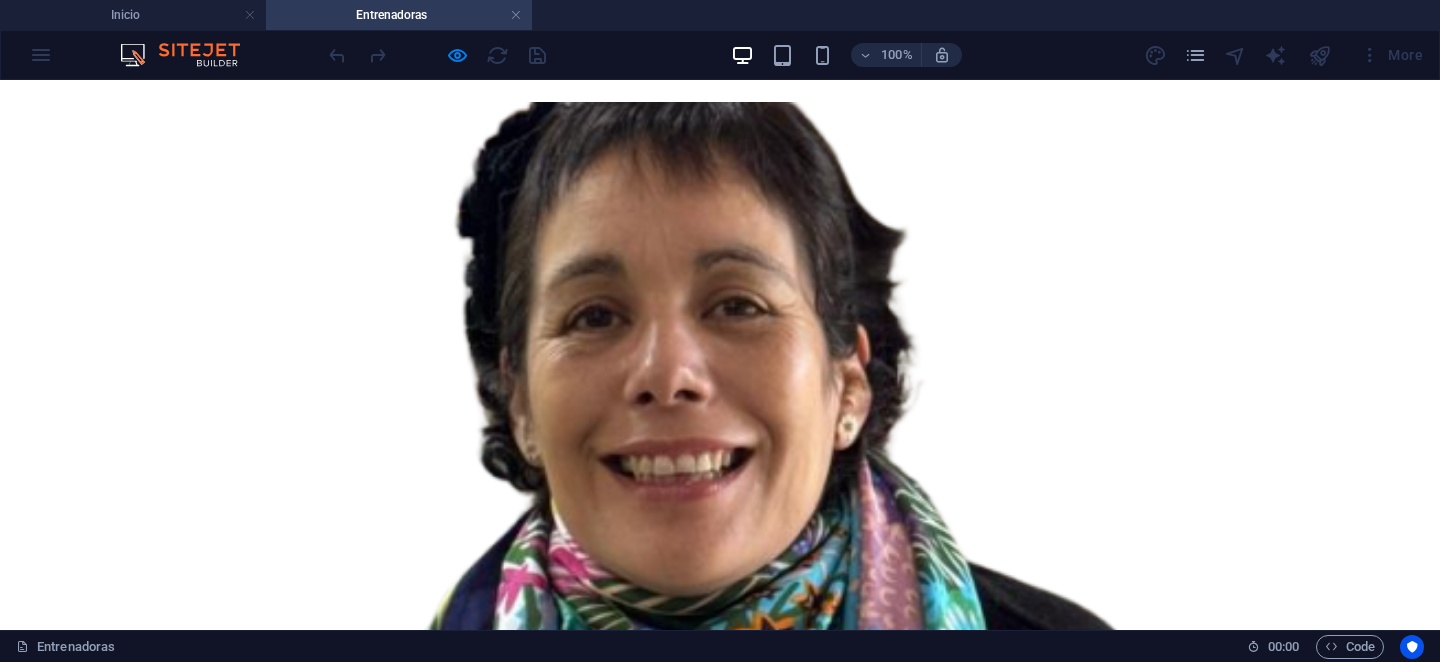 scroll, scrollTop: 0, scrollLeft: 0, axis: both 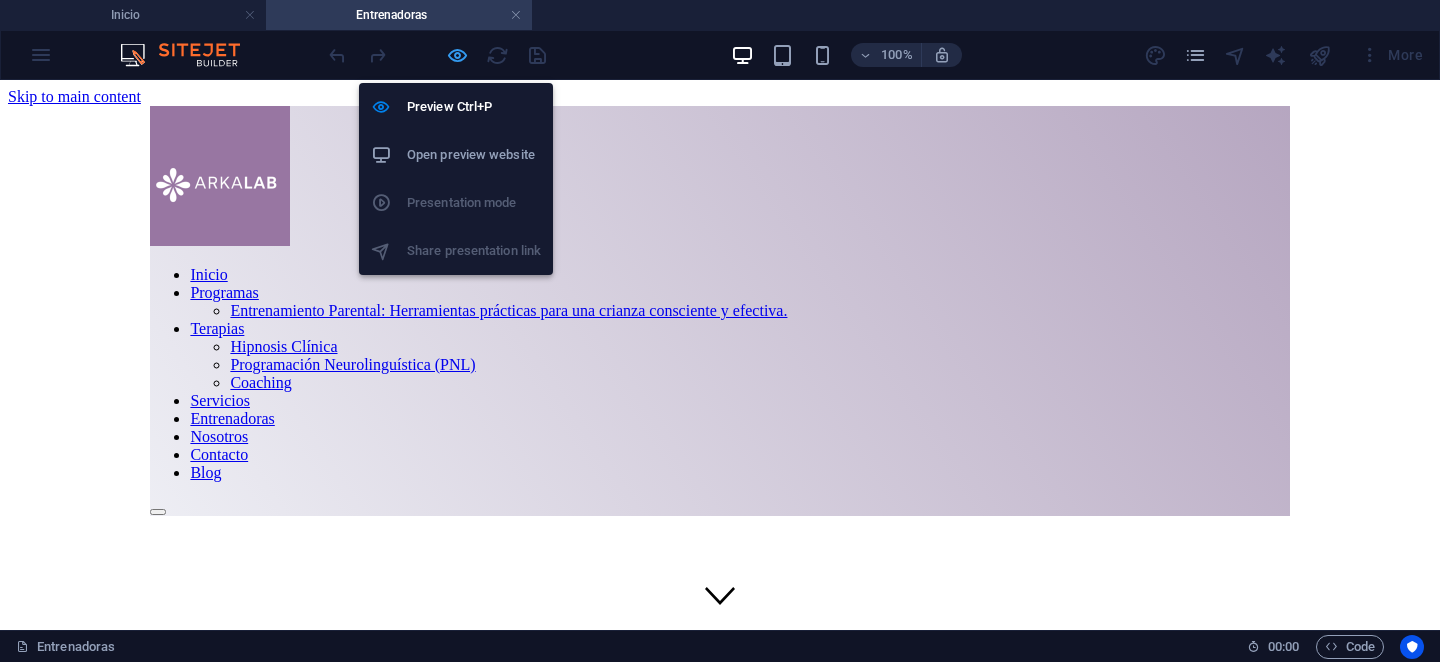 click at bounding box center (457, 55) 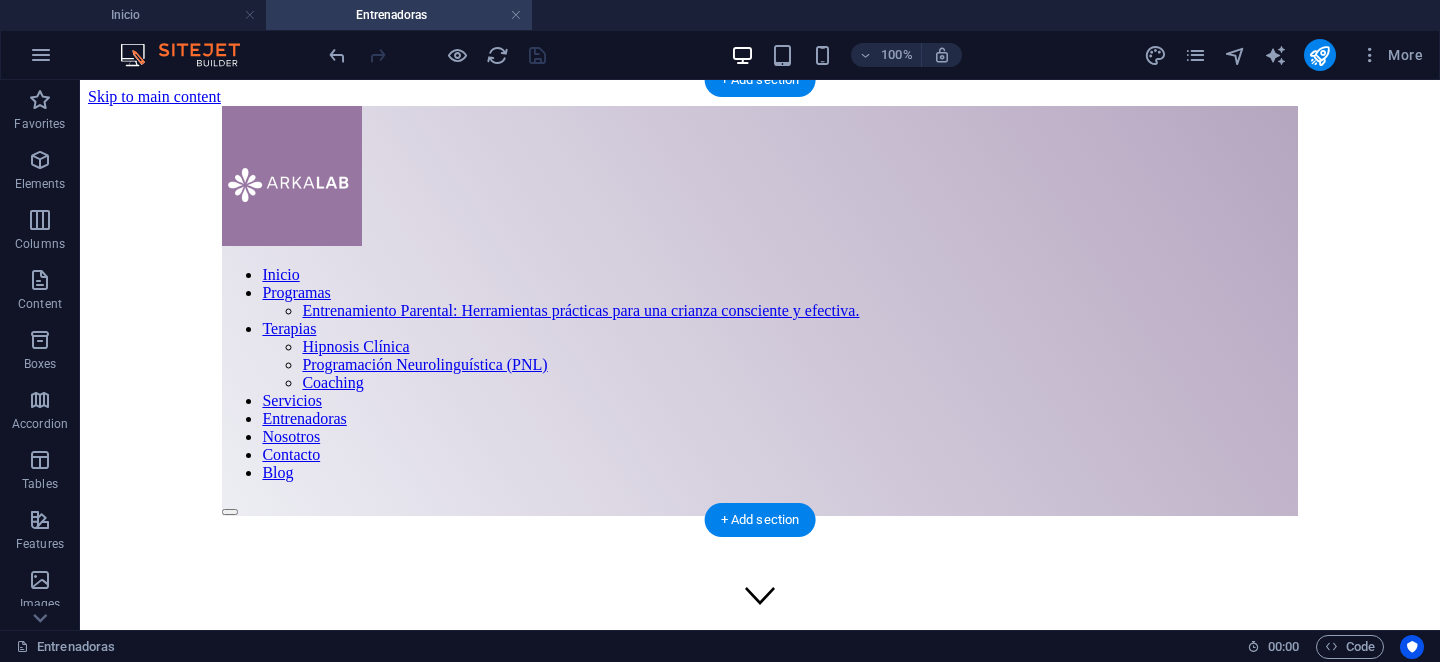 click at bounding box center (759, 449) 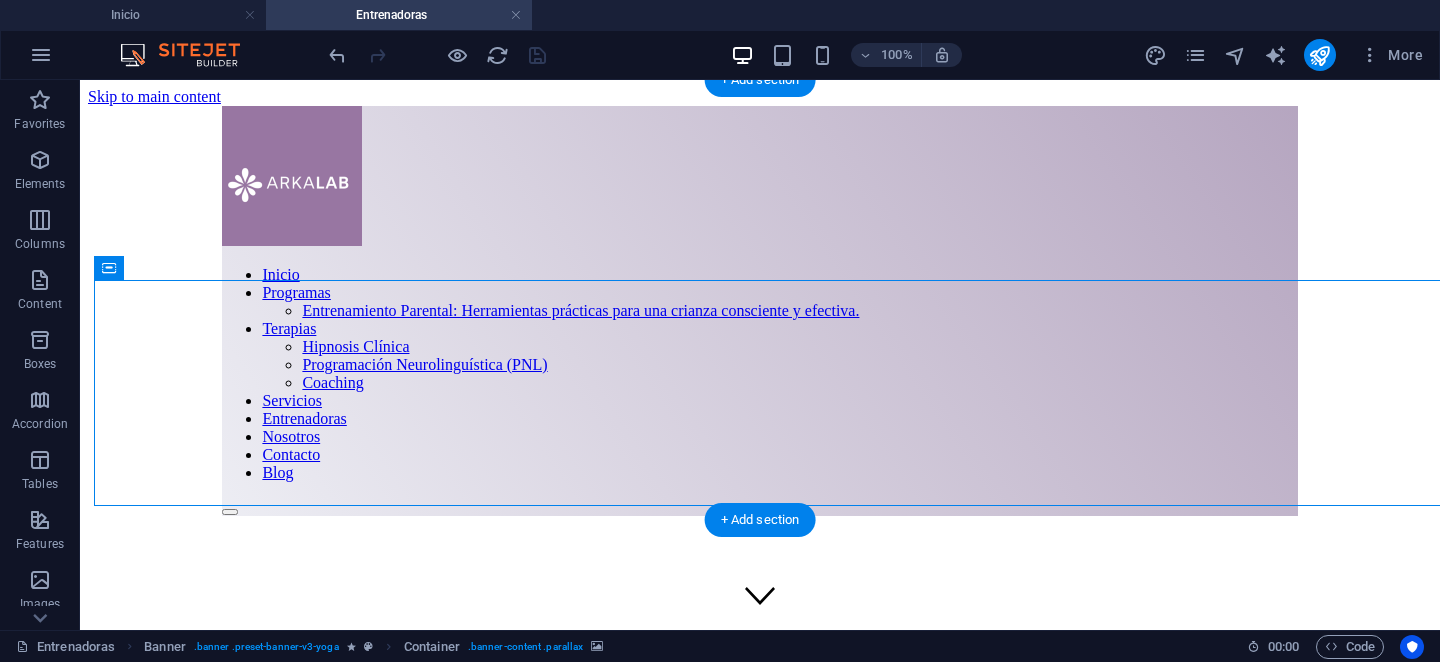 click at bounding box center (759, 449) 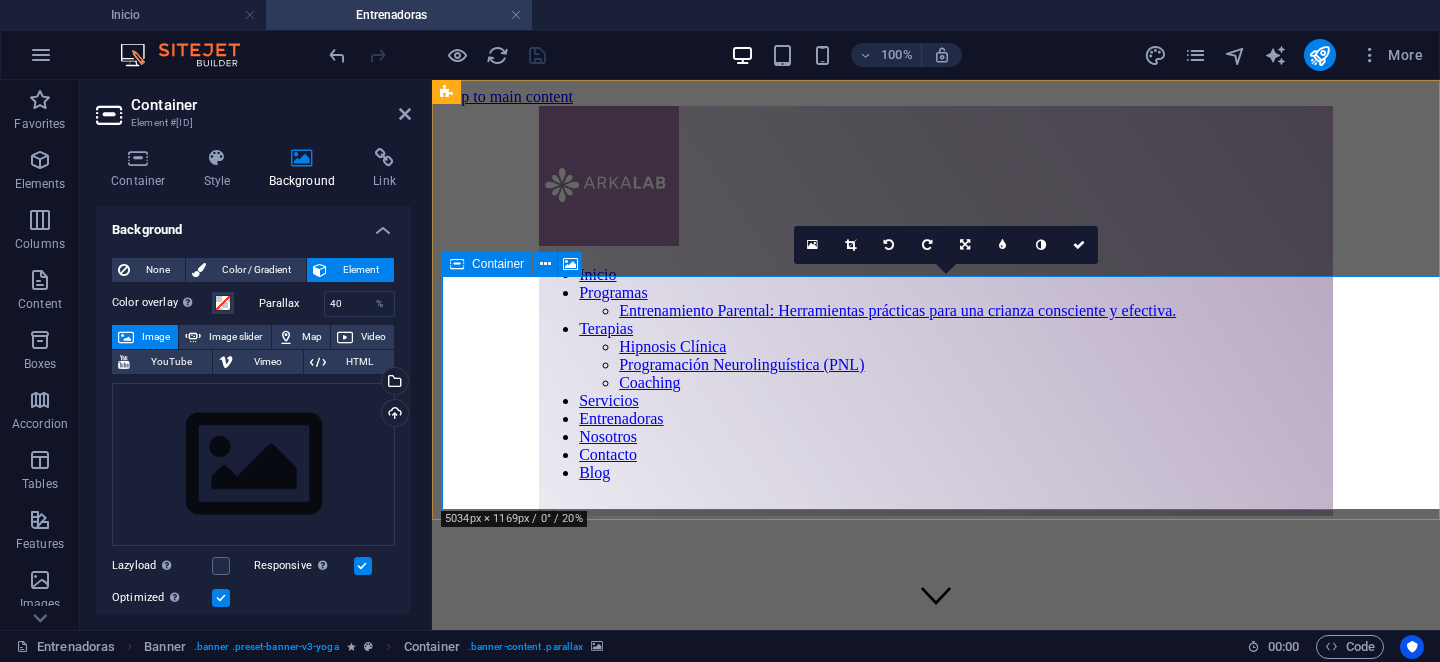 click at bounding box center [457, 264] 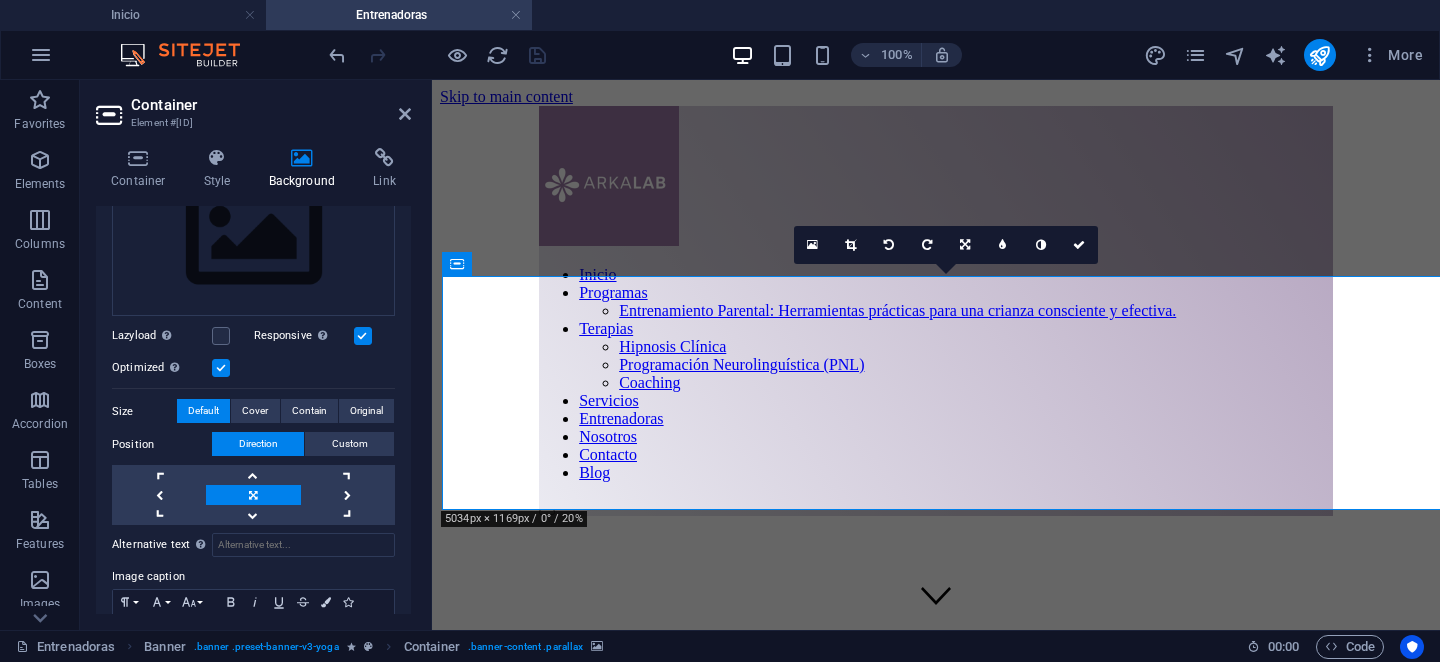 scroll, scrollTop: 331, scrollLeft: 0, axis: vertical 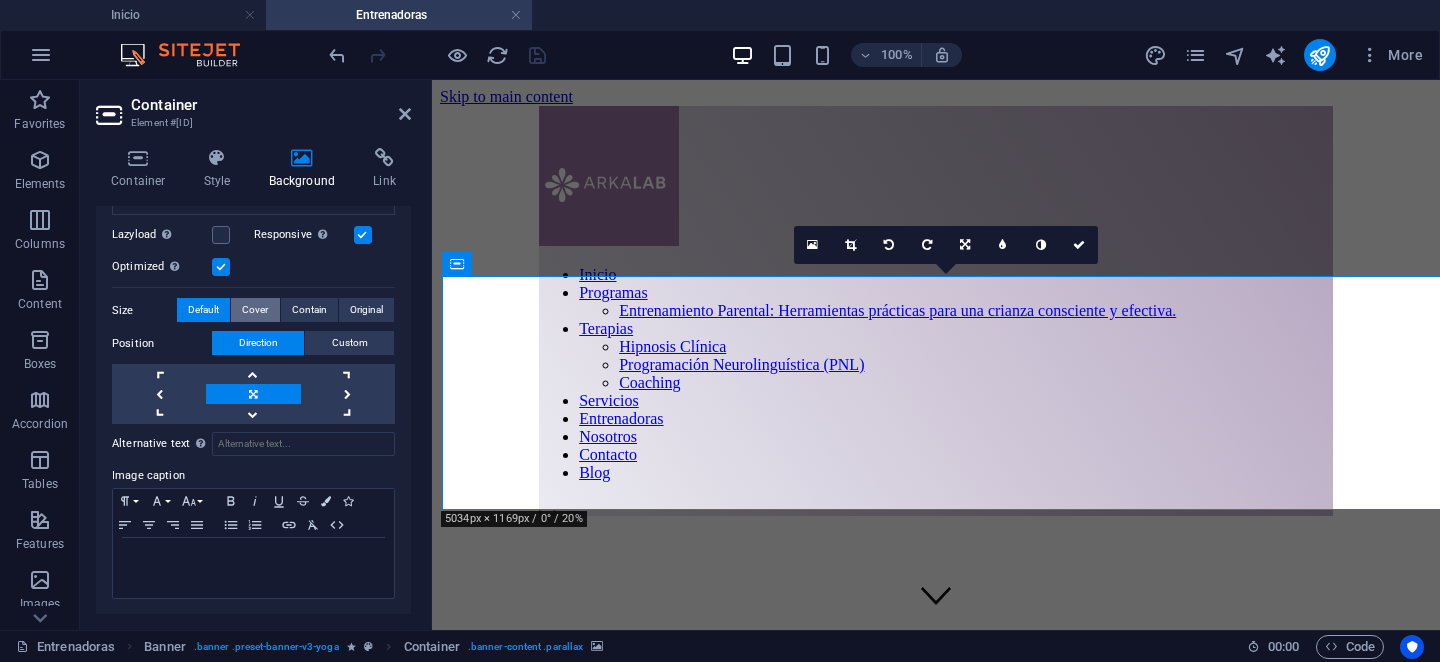 click on "Cover" at bounding box center [255, 310] 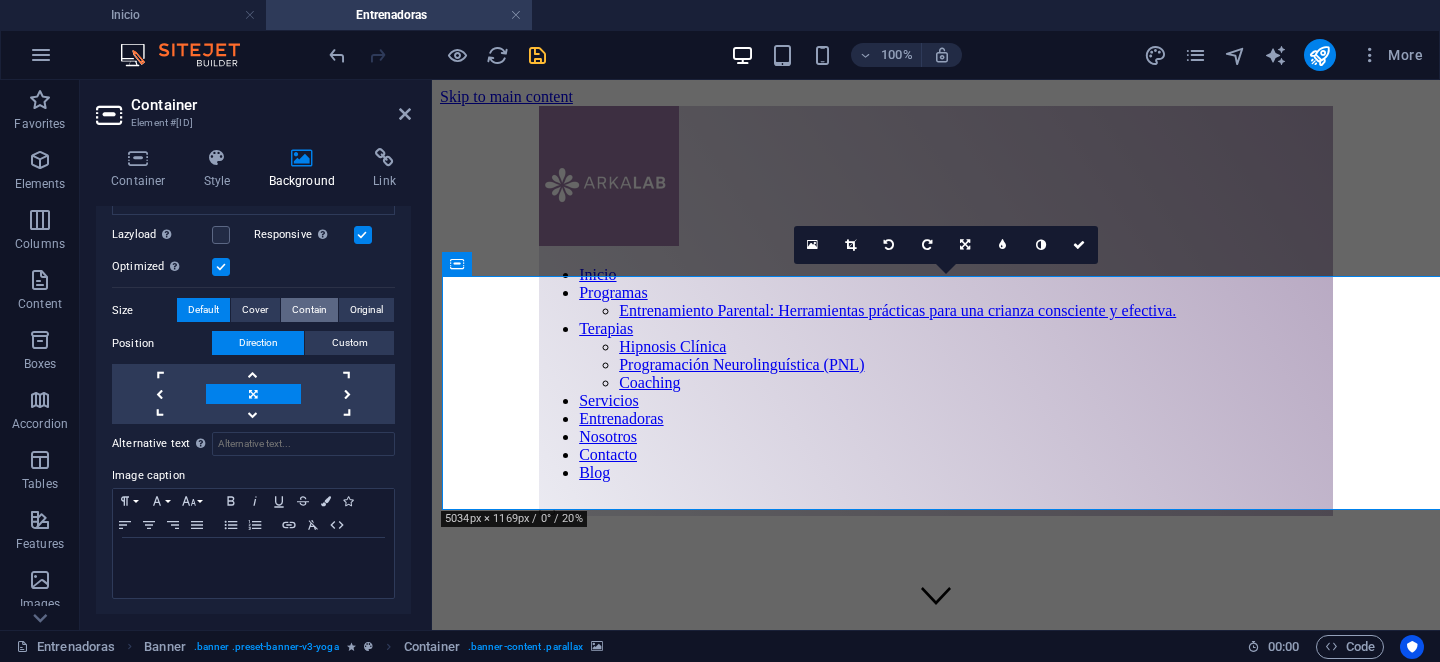 click on "Contain" at bounding box center [309, 310] 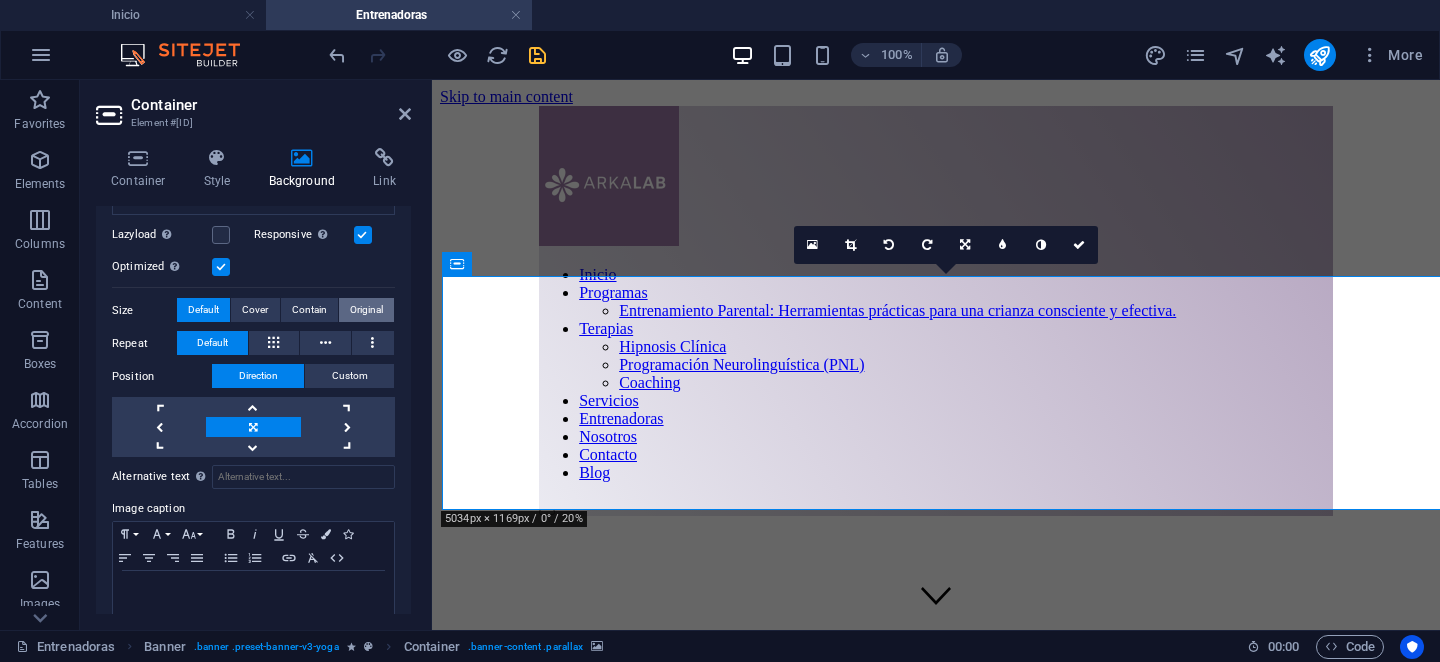 click on "Original" at bounding box center [366, 310] 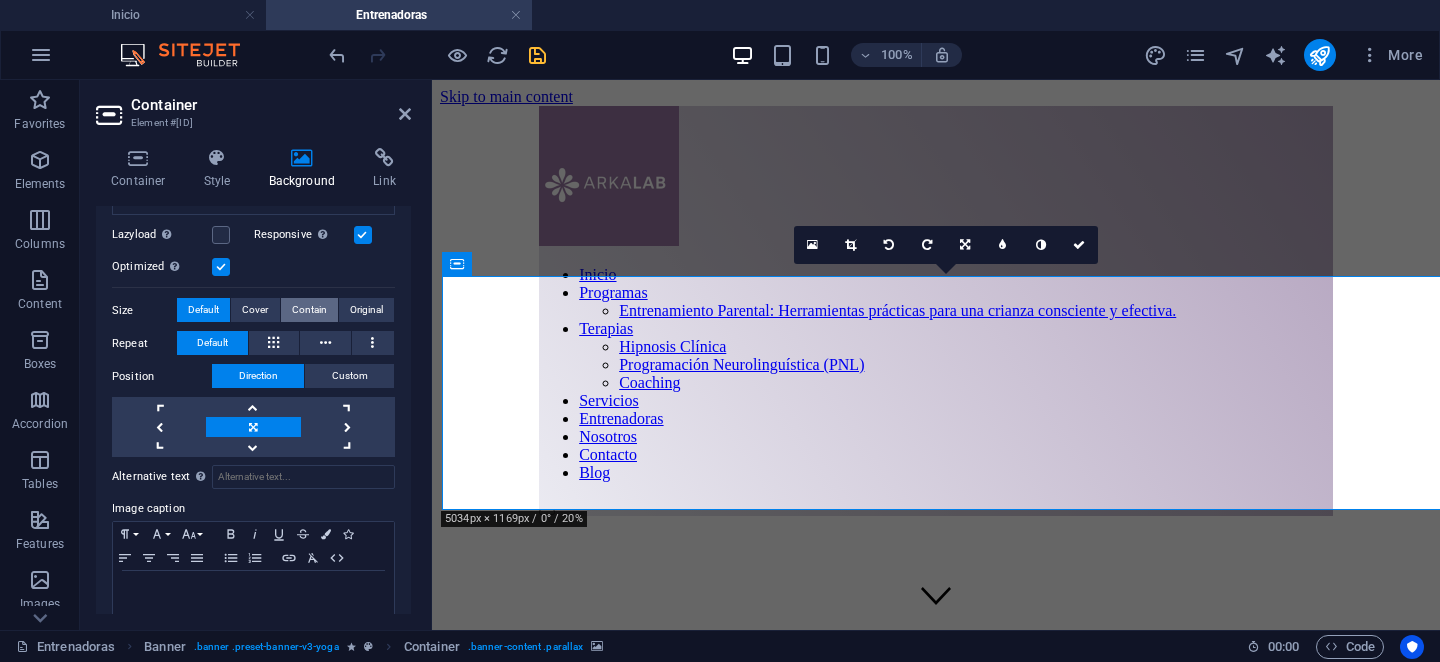 click on "Contain" at bounding box center [309, 310] 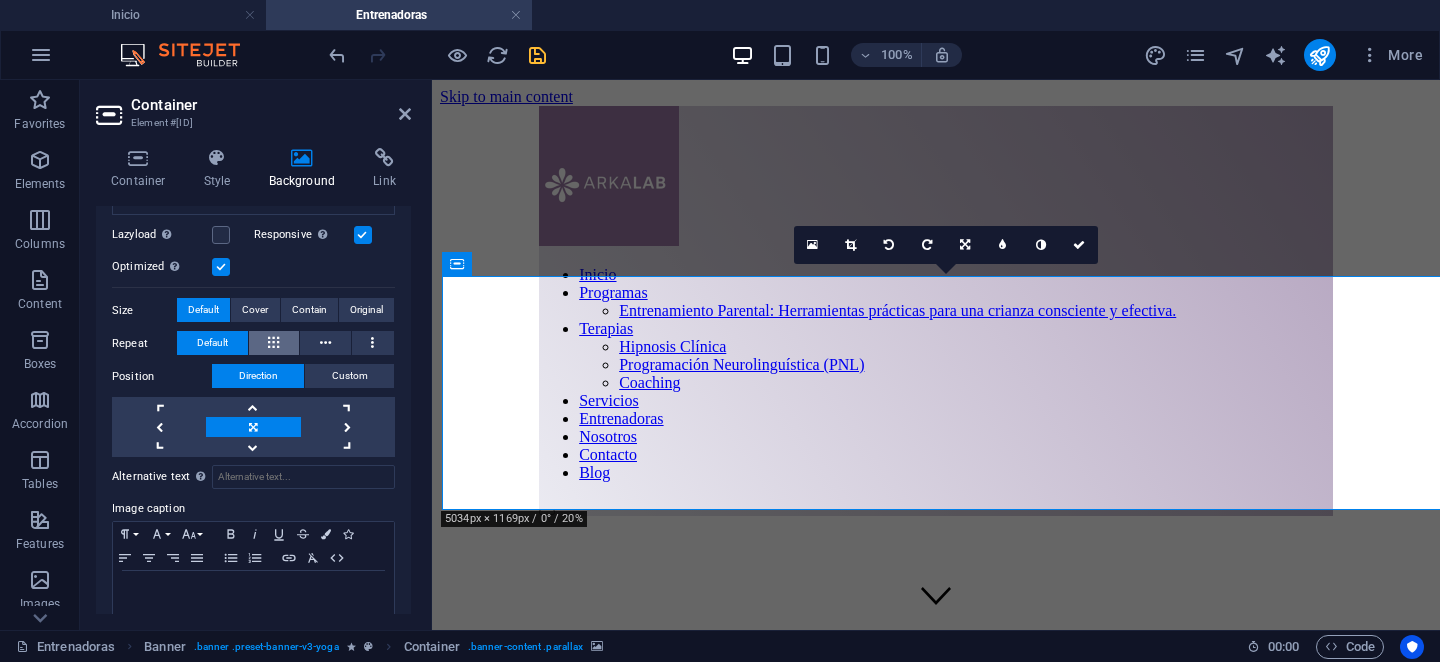 click at bounding box center (273, 343) 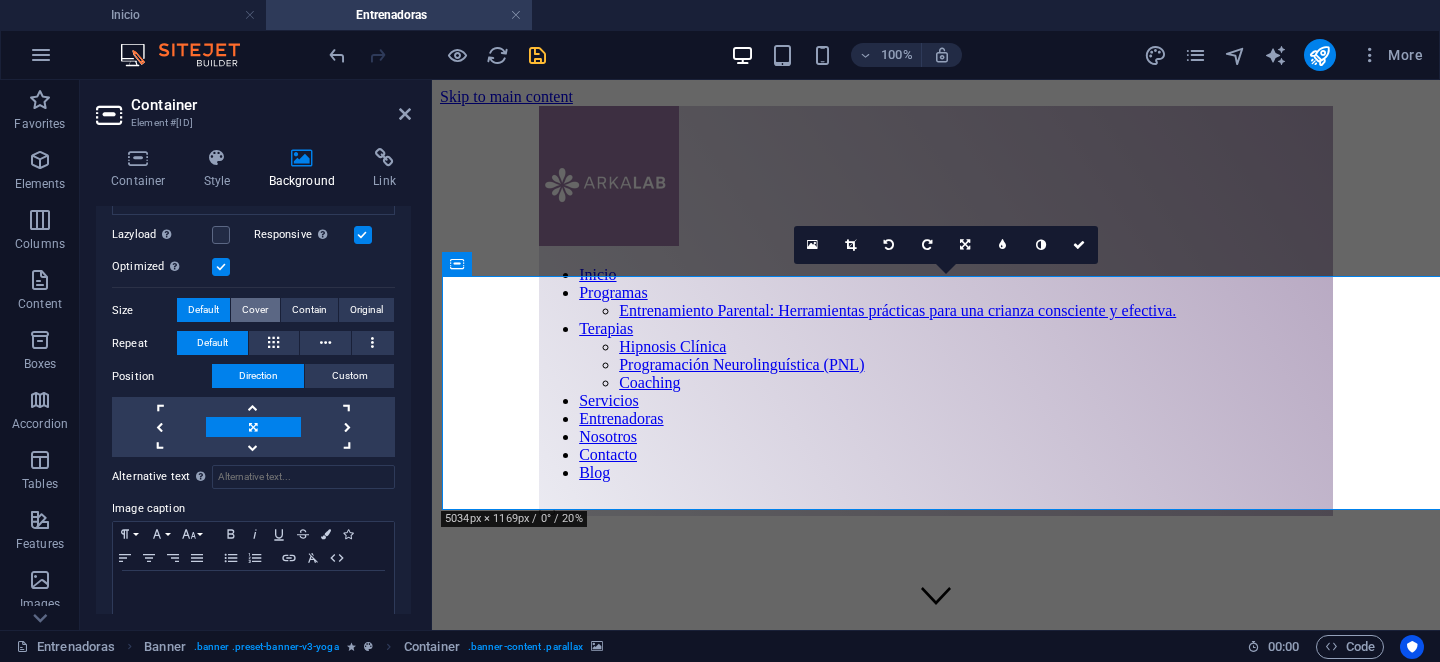 click on "Cover" at bounding box center (255, 310) 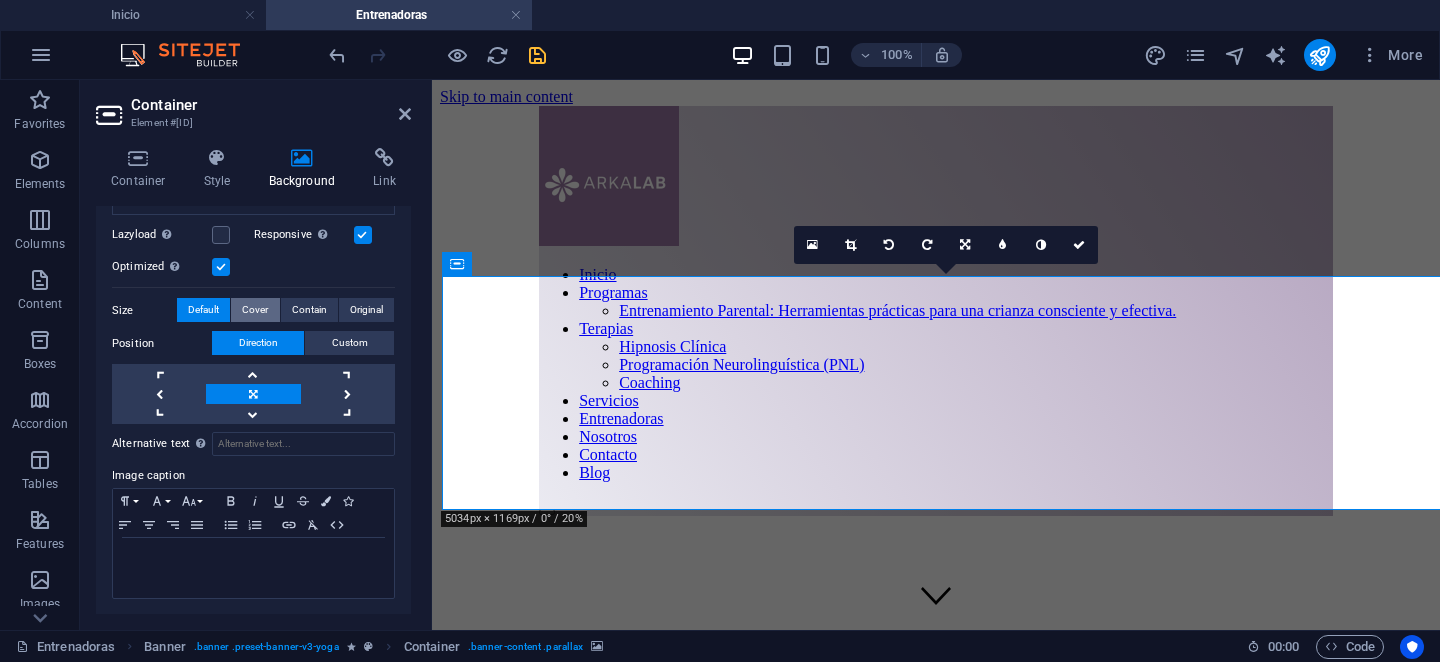click on "Cover" at bounding box center [255, 310] 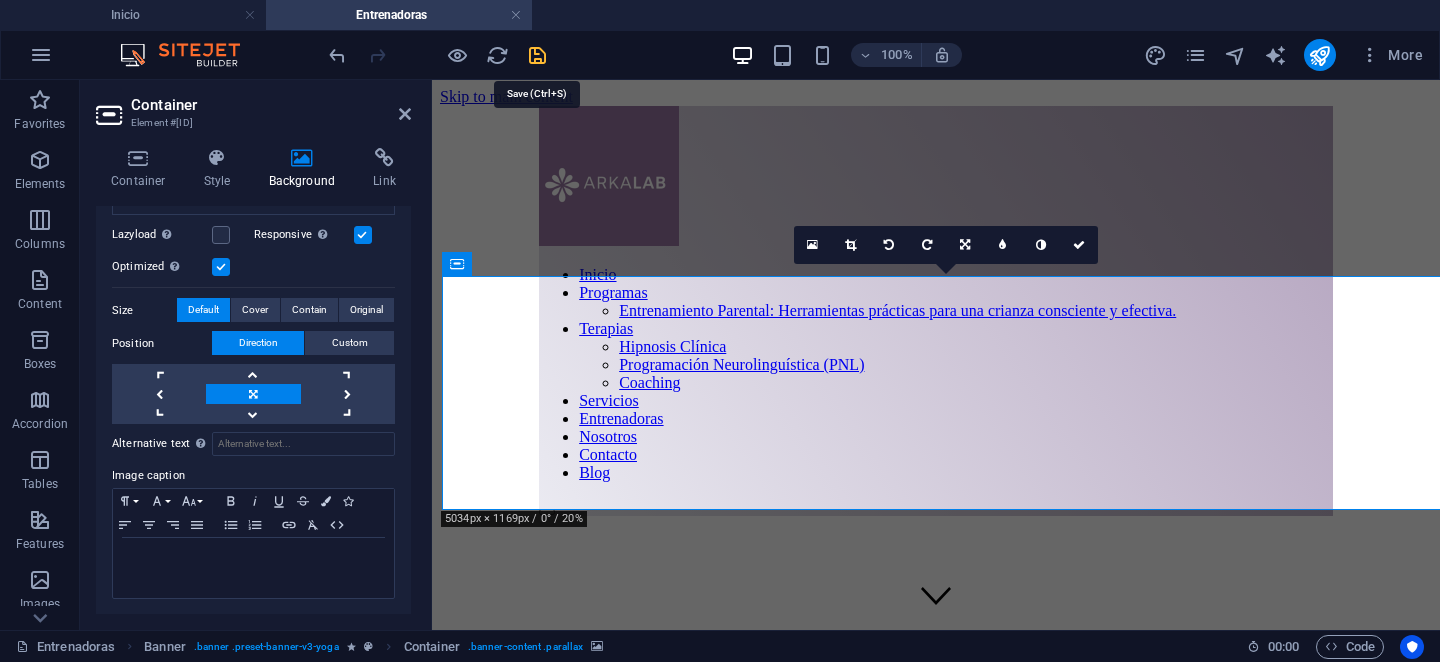 click at bounding box center (537, 55) 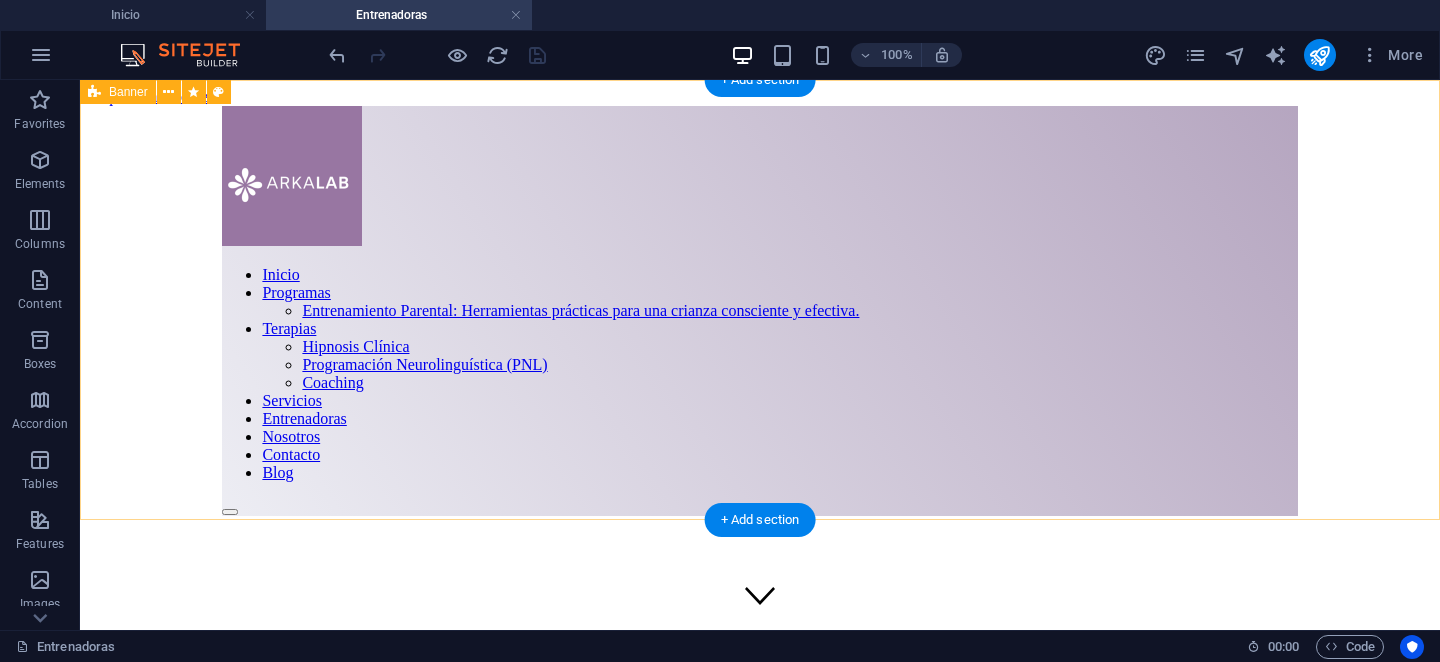 click at bounding box center (759, 450) 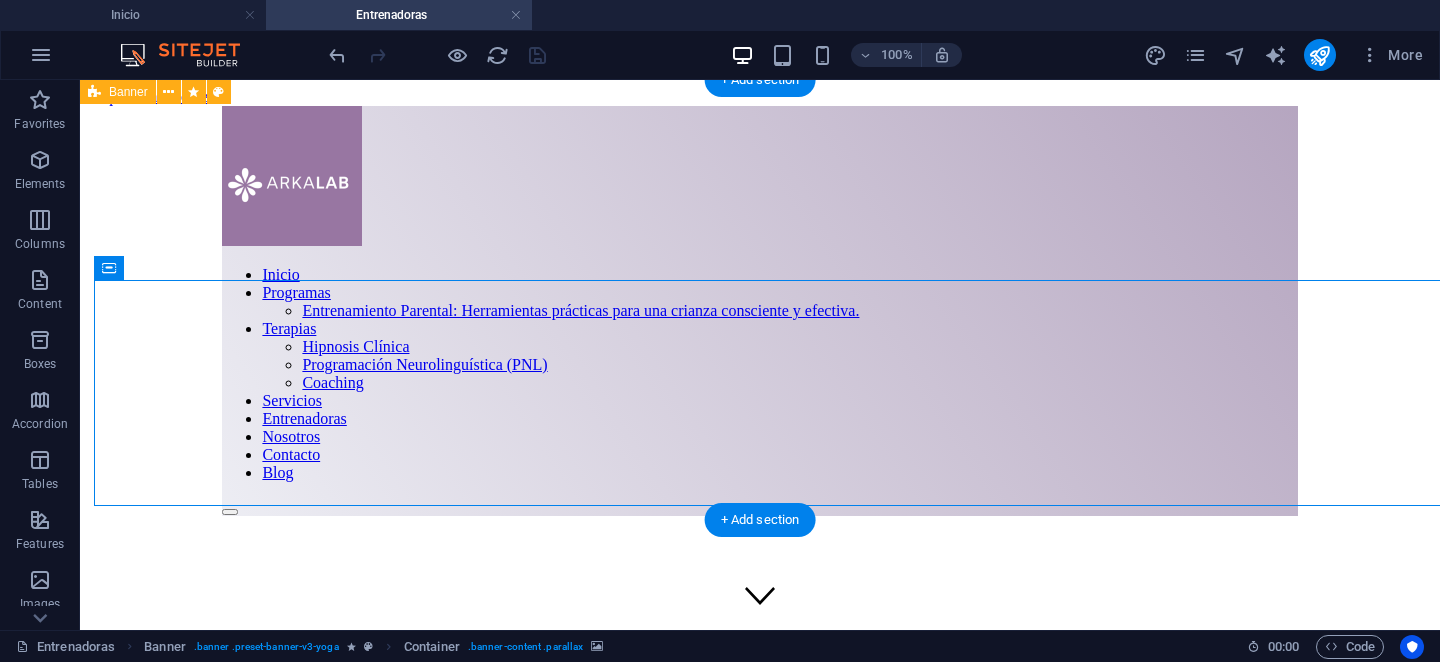click at bounding box center (759, 450) 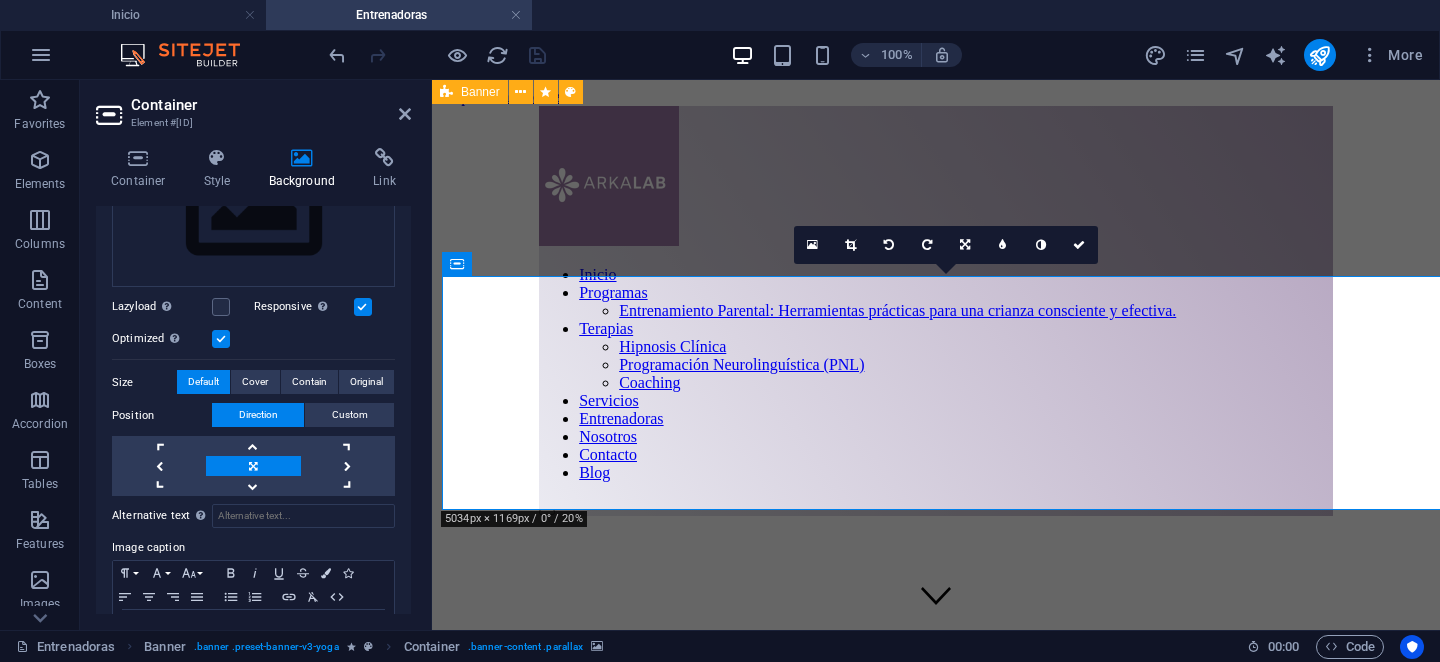 scroll, scrollTop: 331, scrollLeft: 0, axis: vertical 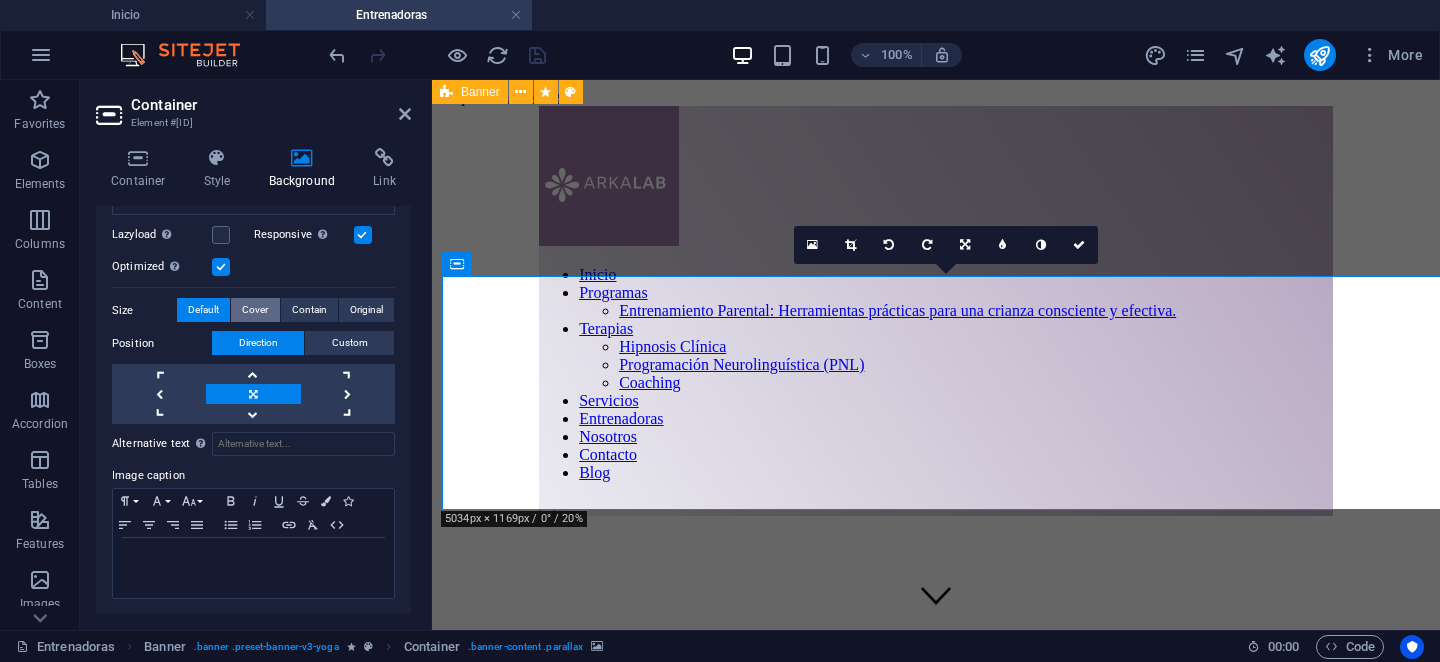 click on "Cover" at bounding box center (255, 310) 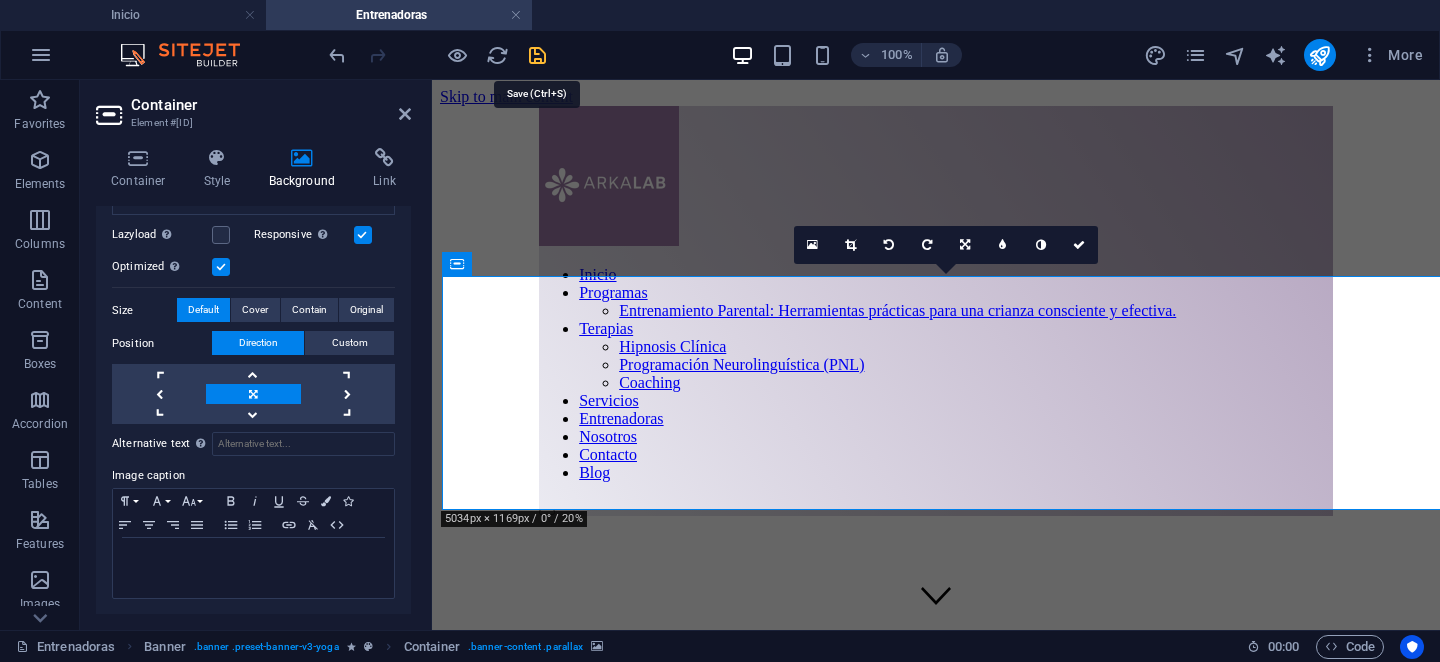 click at bounding box center [537, 55] 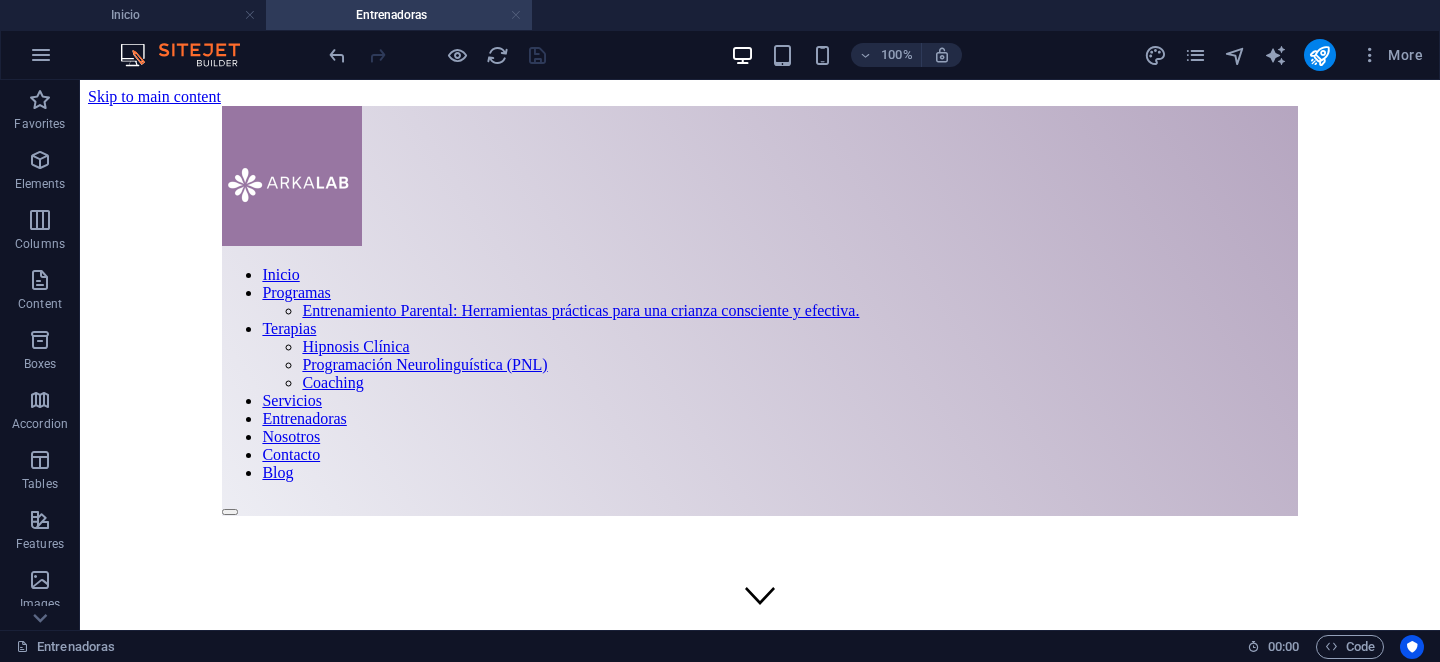 click at bounding box center [516, 15] 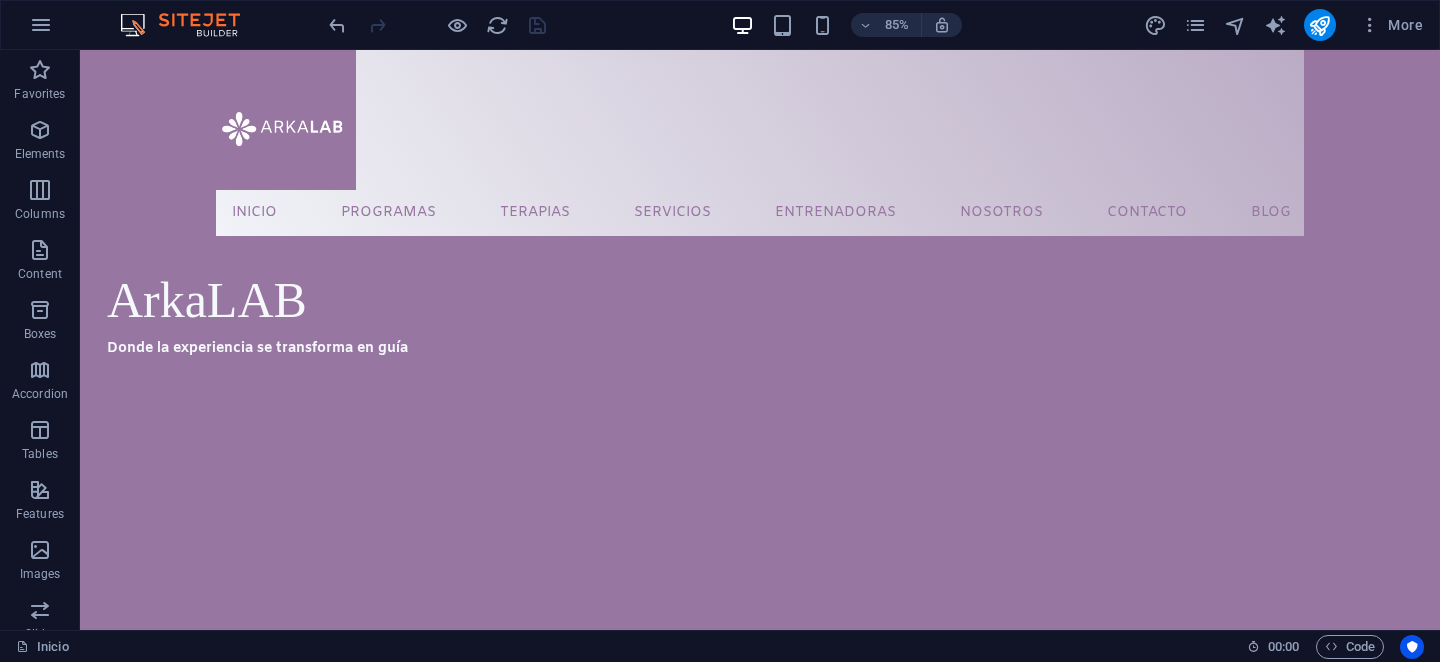 scroll, scrollTop: 981, scrollLeft: 0, axis: vertical 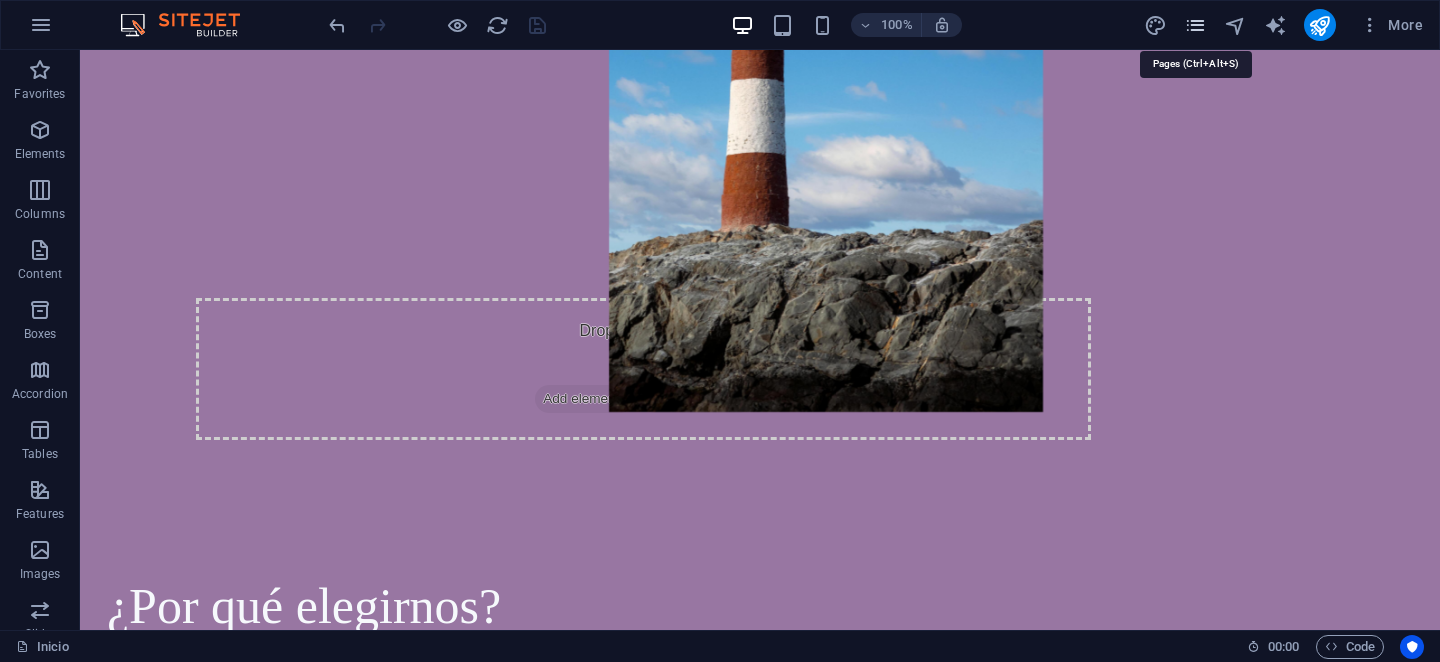 click at bounding box center (1195, 25) 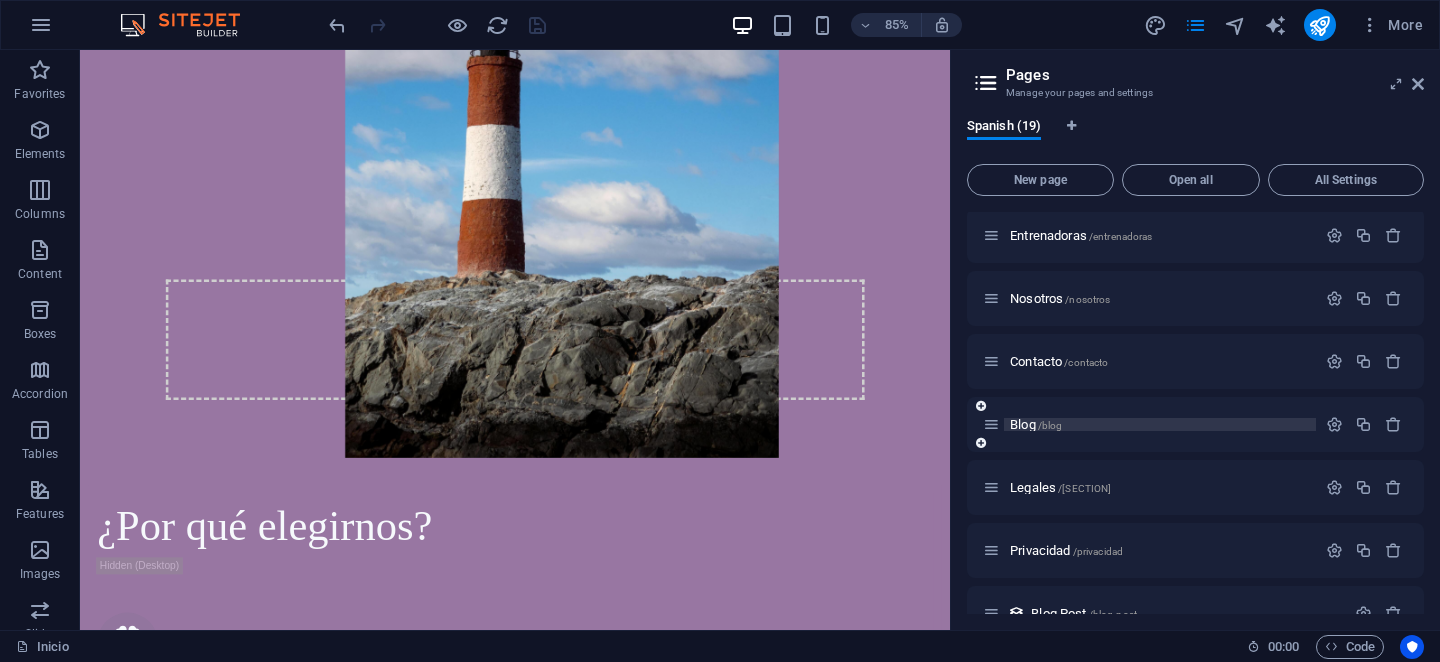 scroll, scrollTop: 442, scrollLeft: 0, axis: vertical 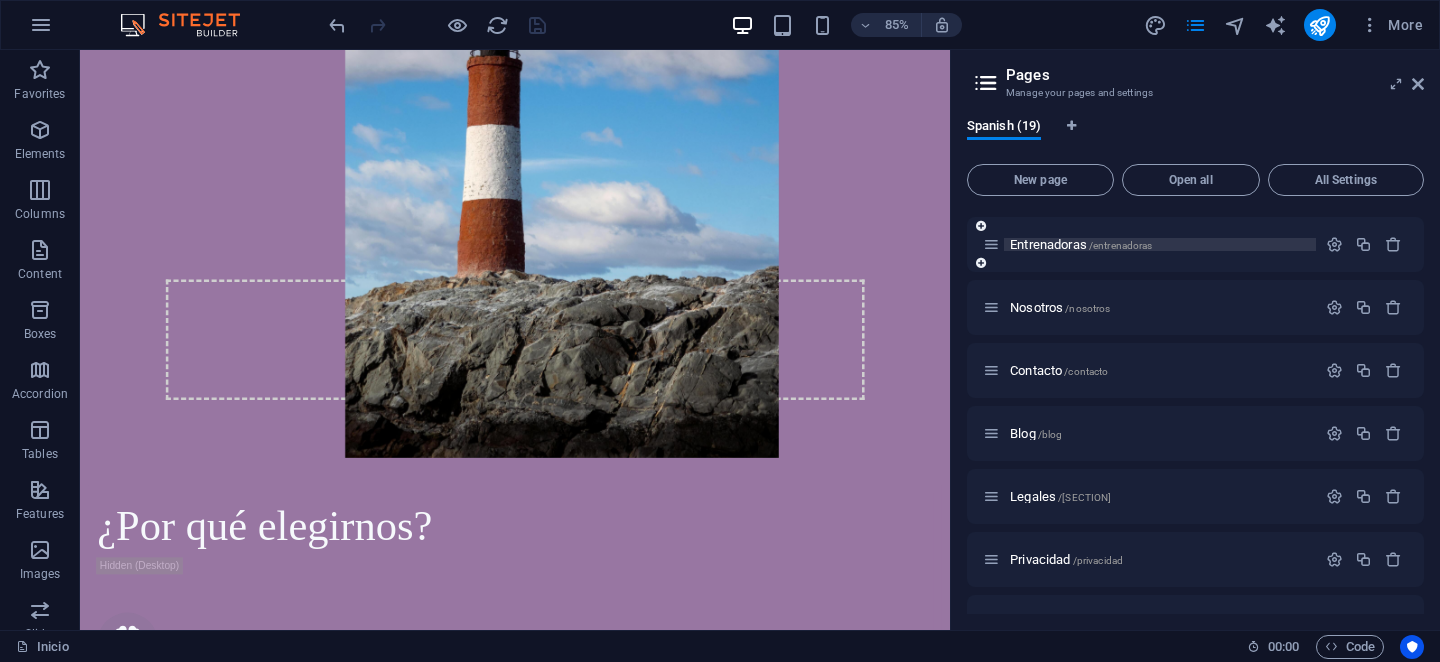 click on "Entrenadoras /entrenadoras" at bounding box center (1081, 244) 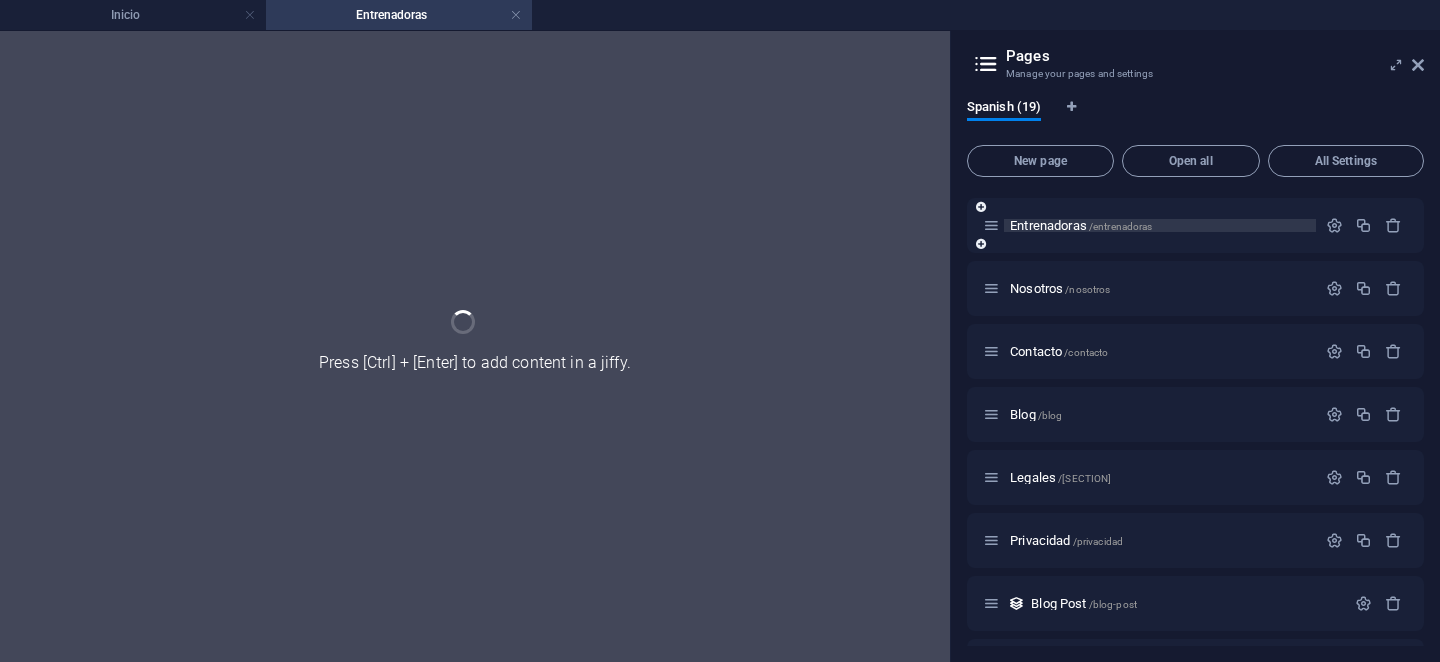scroll, scrollTop: 0, scrollLeft: 0, axis: both 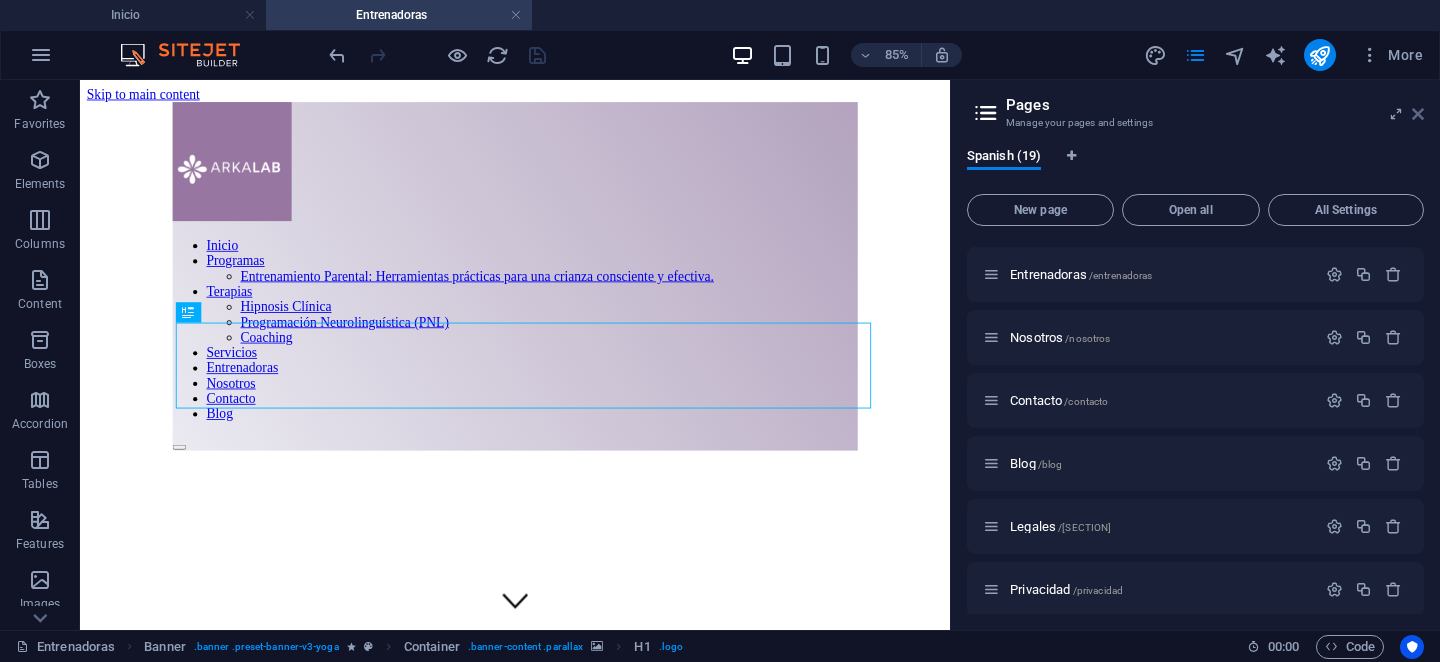 click at bounding box center (1418, 114) 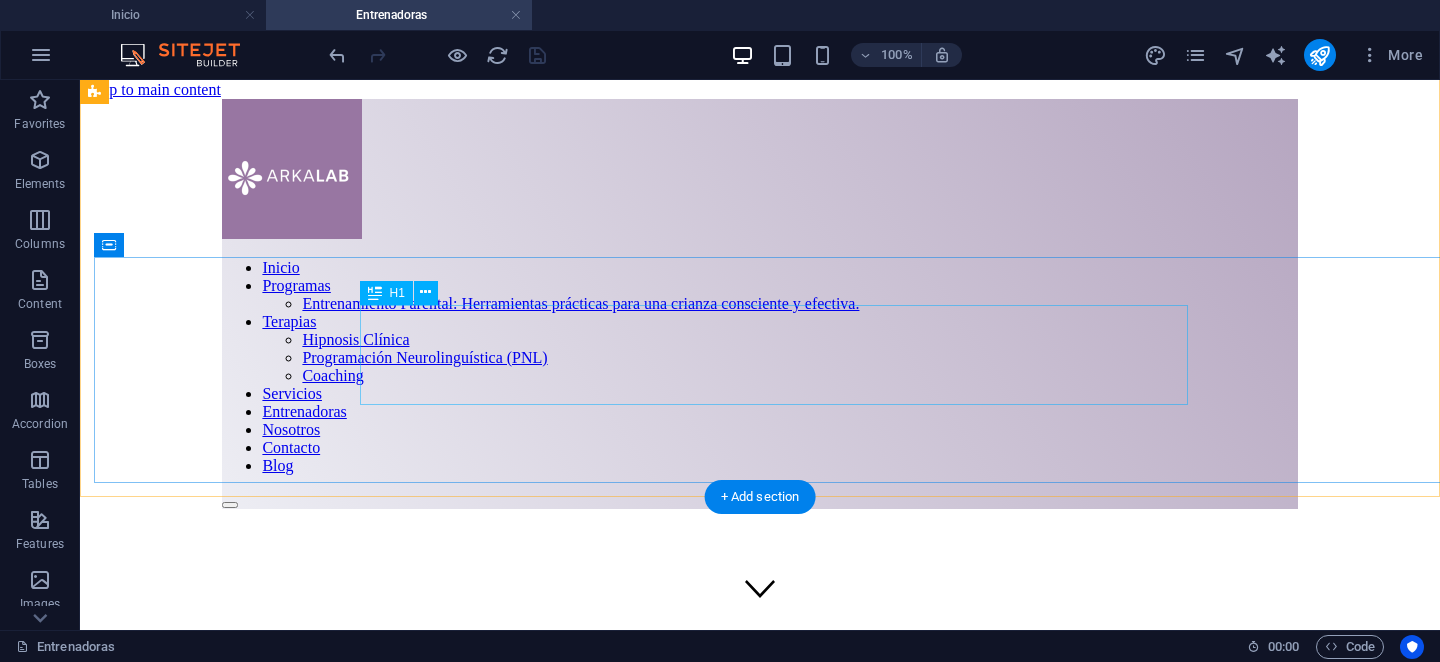 scroll, scrollTop: 0, scrollLeft: 0, axis: both 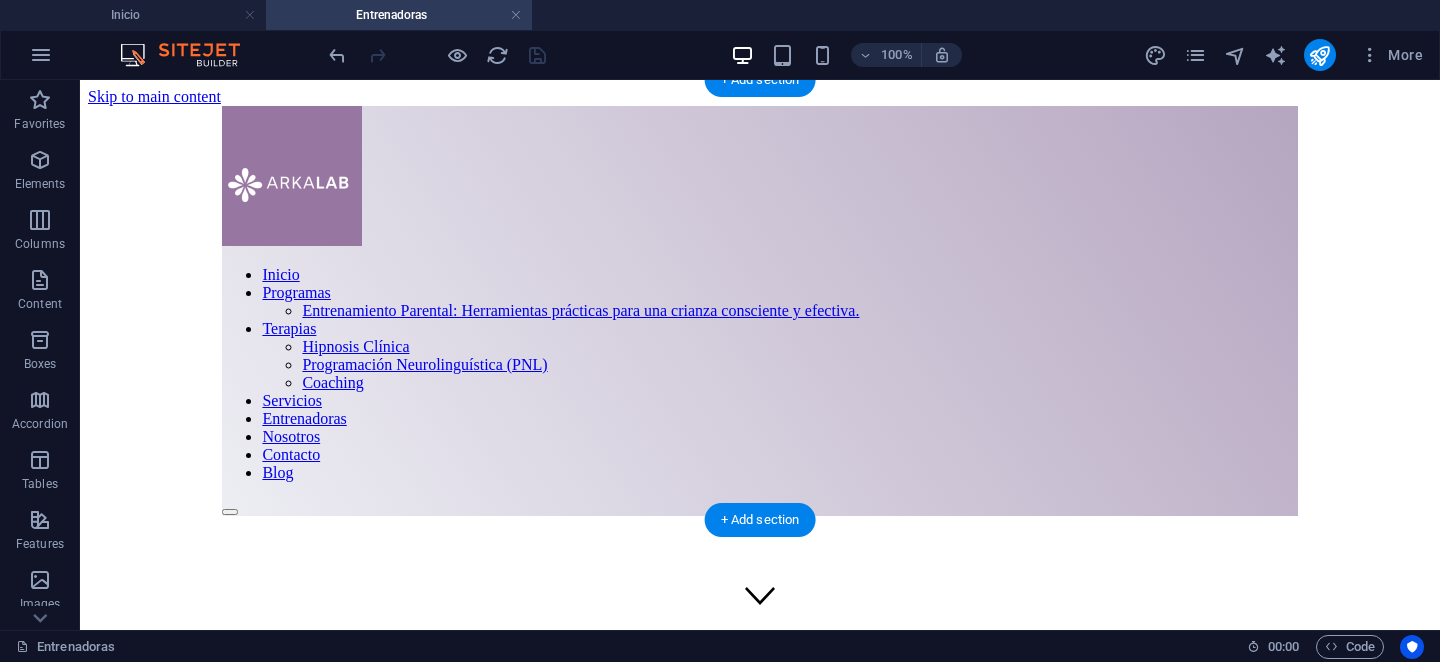 click at bounding box center [759, 450] 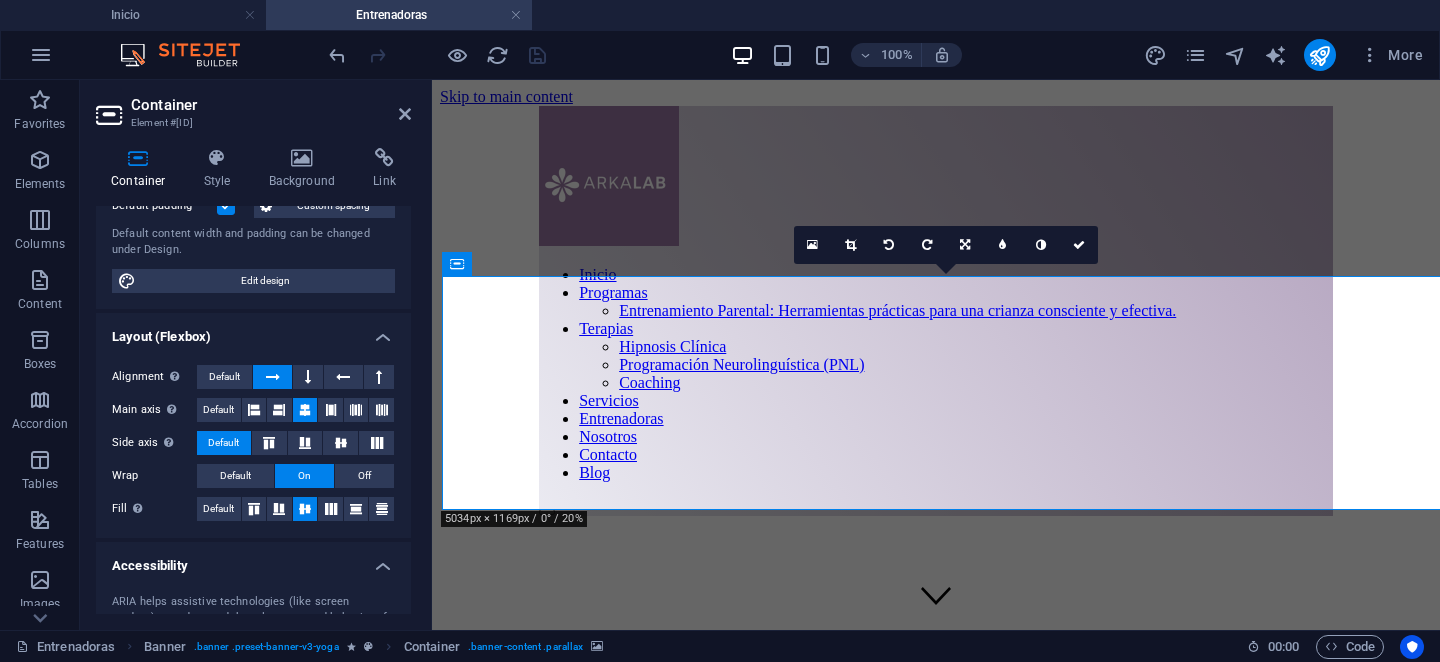 scroll, scrollTop: 0, scrollLeft: 0, axis: both 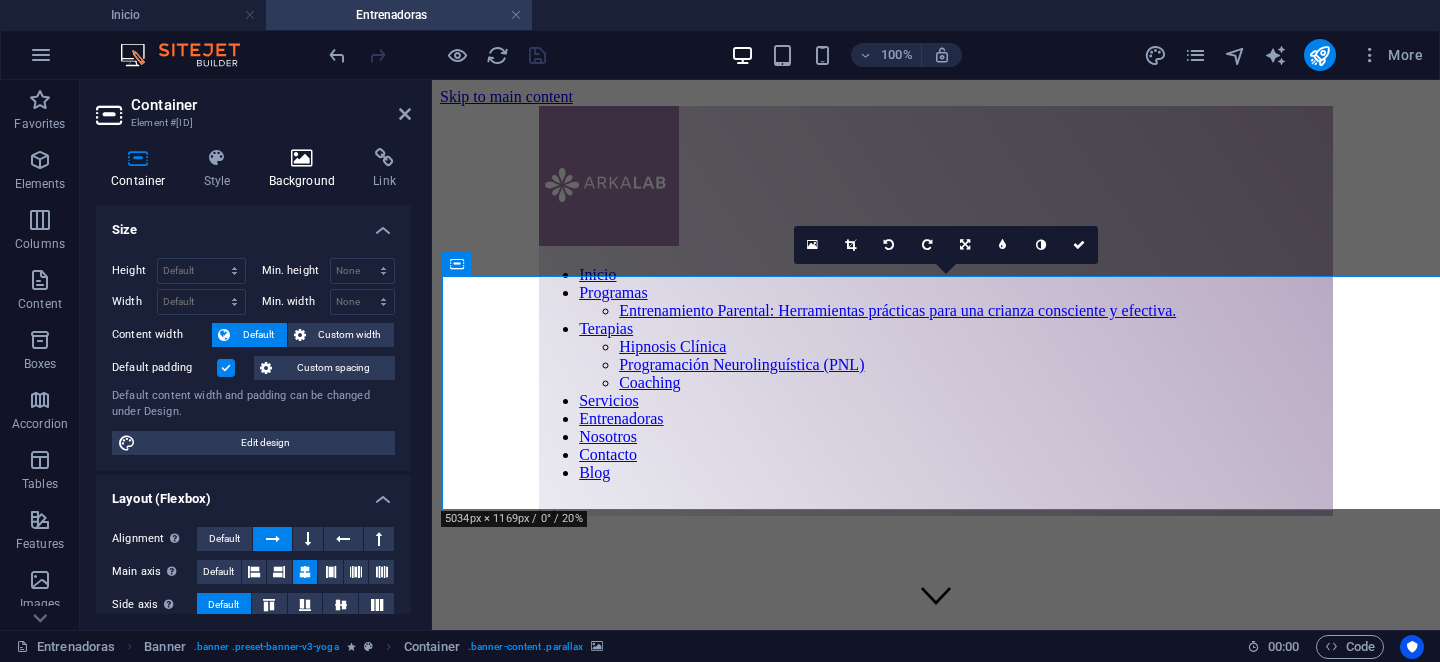 click on "Background" at bounding box center (306, 169) 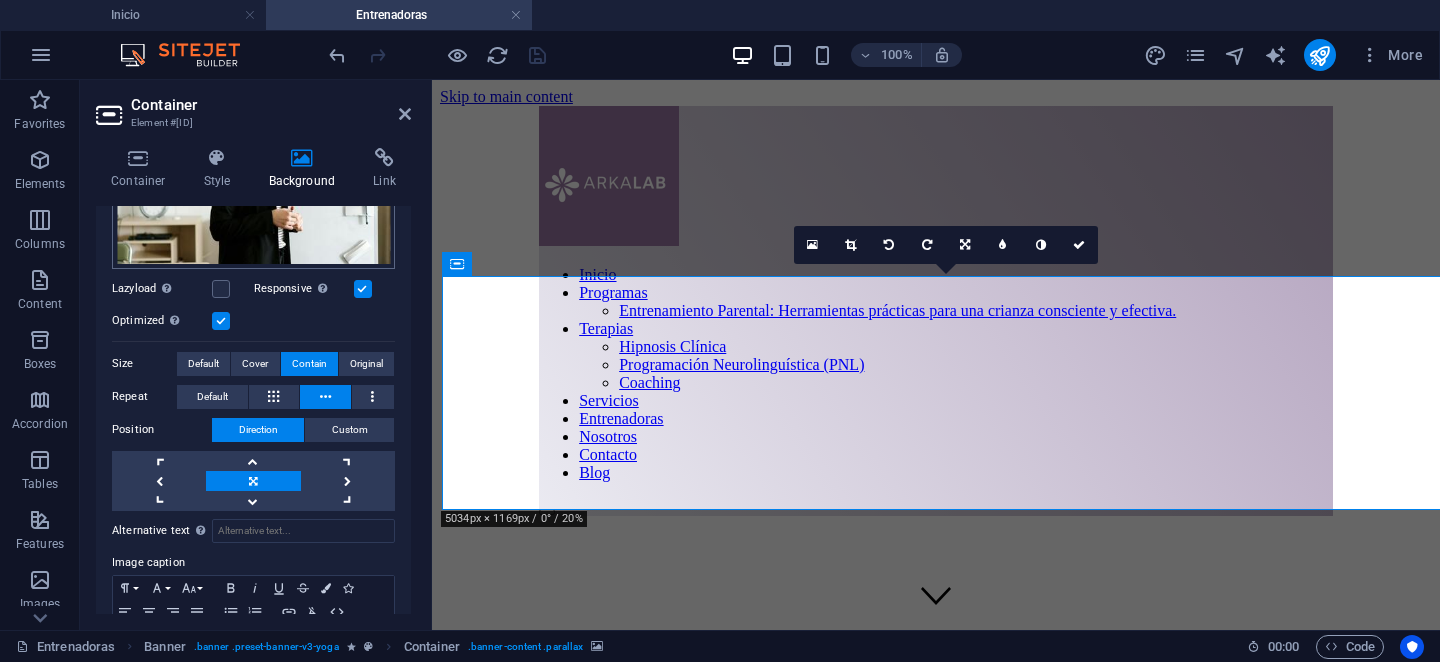 scroll, scrollTop: 316, scrollLeft: 0, axis: vertical 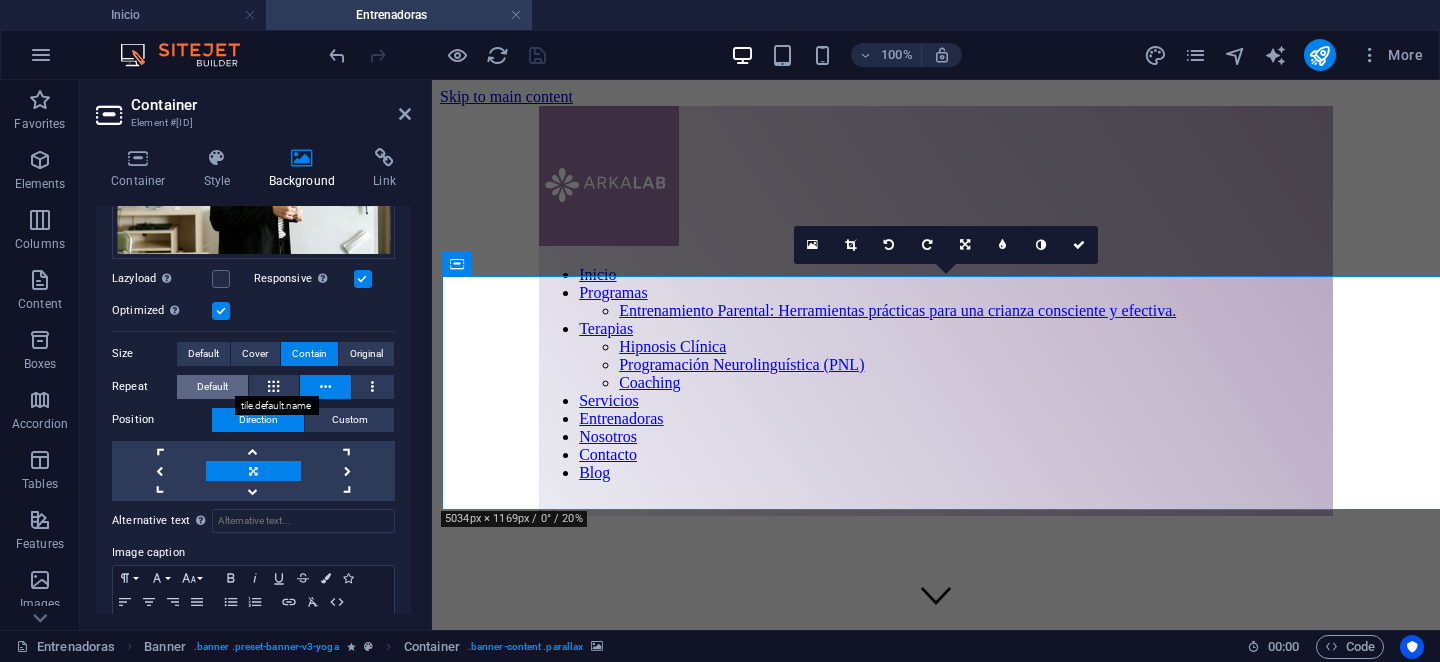 click on "Default" at bounding box center [212, 387] 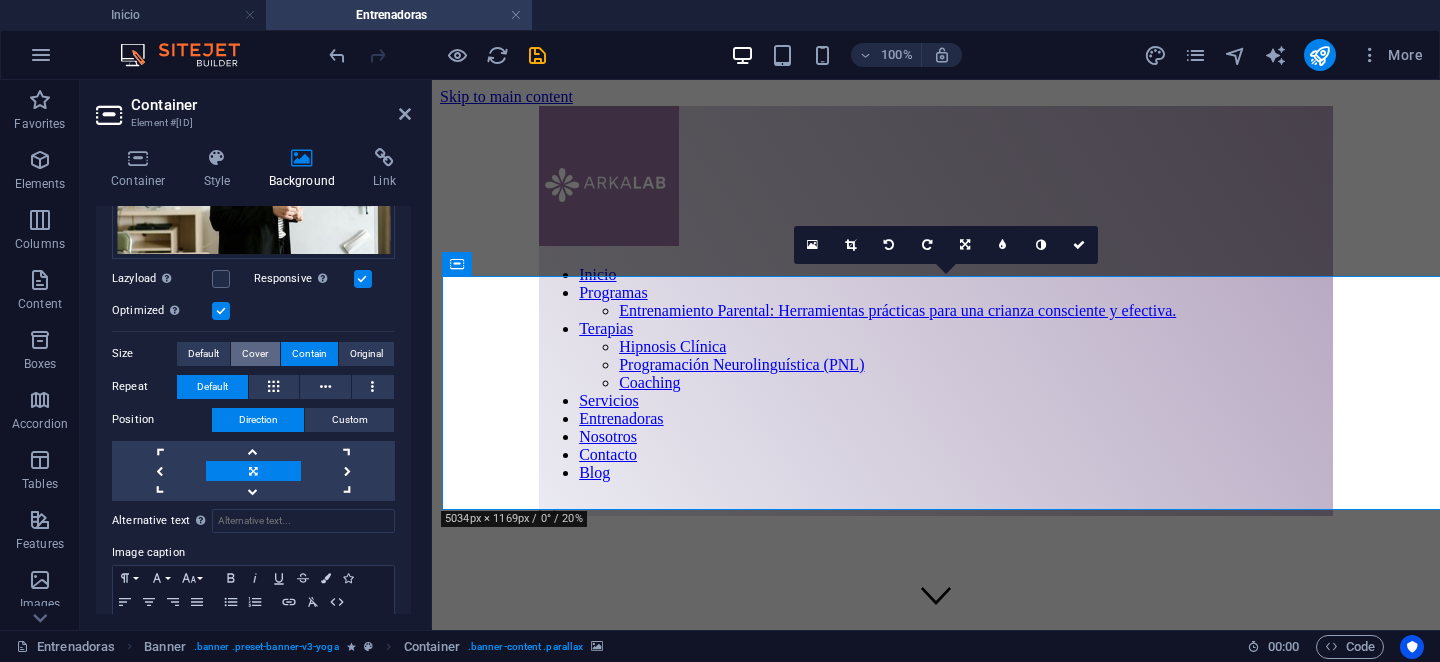 click on "Cover" at bounding box center (255, 354) 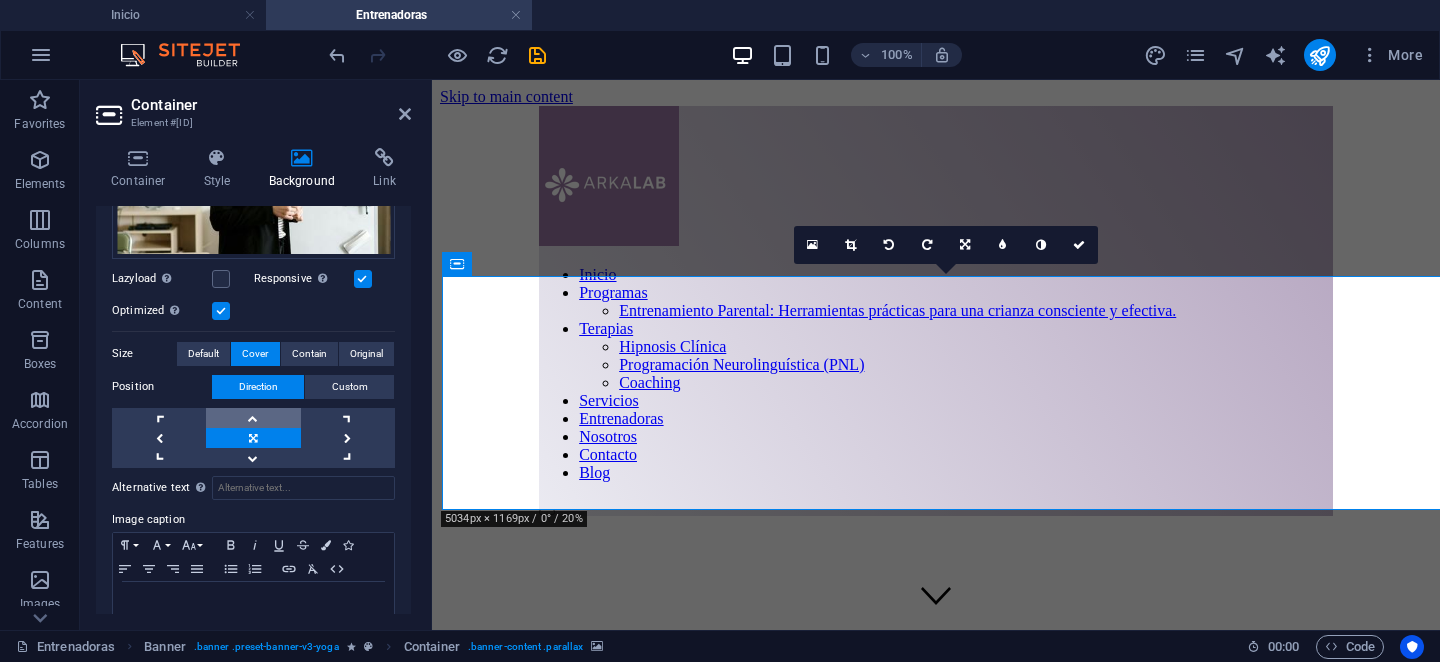 click at bounding box center [253, 418] 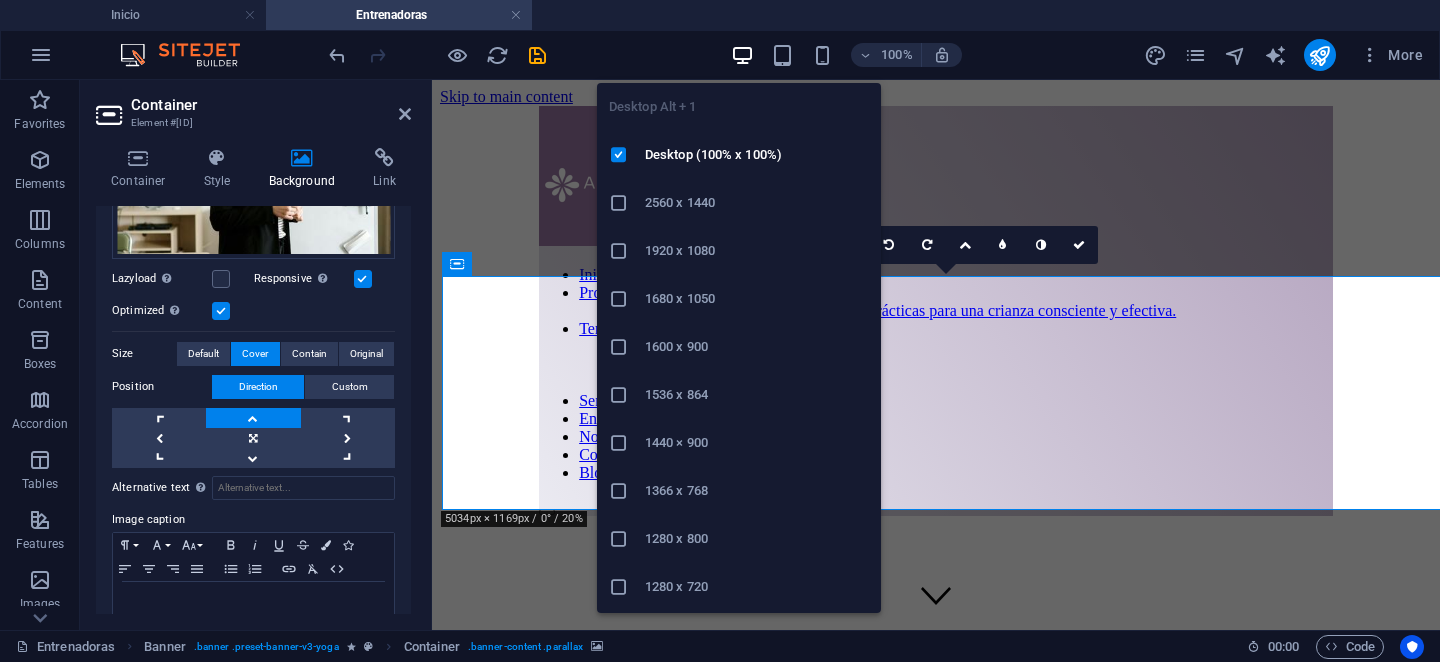 scroll, scrollTop: 94, scrollLeft: 0, axis: vertical 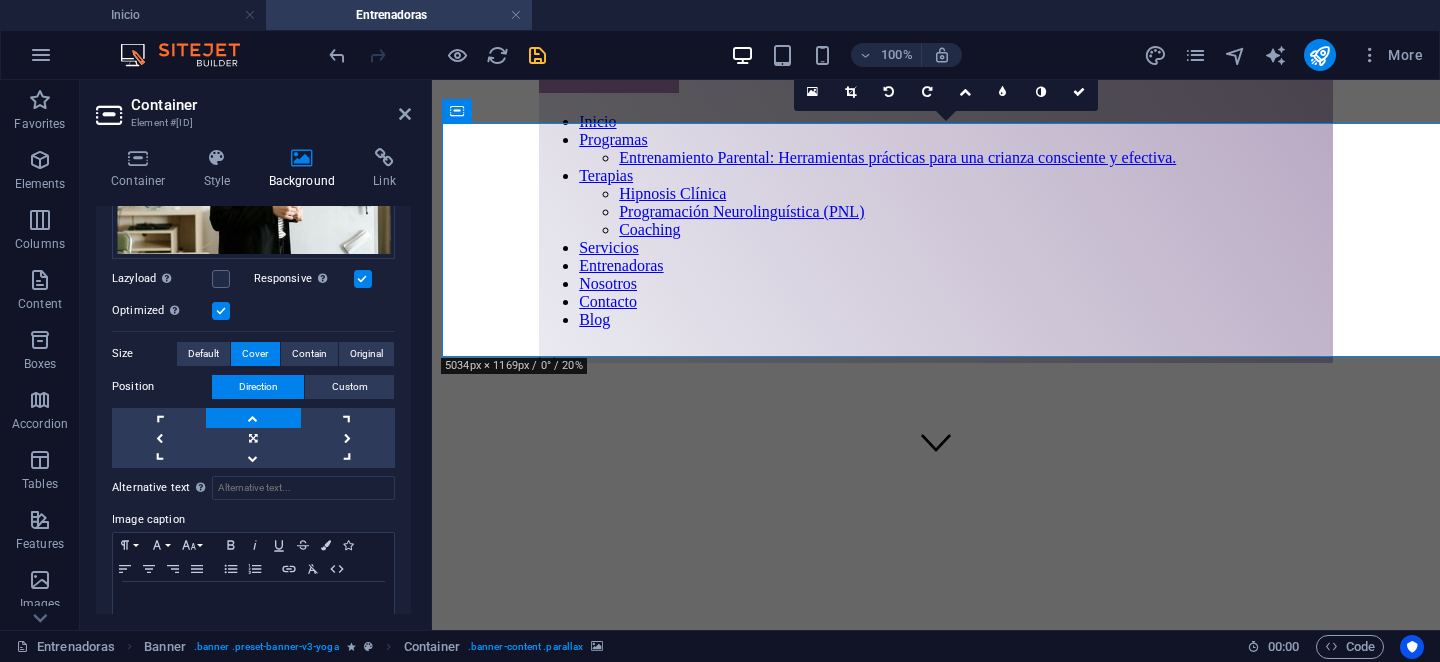 click at bounding box center [537, 55] 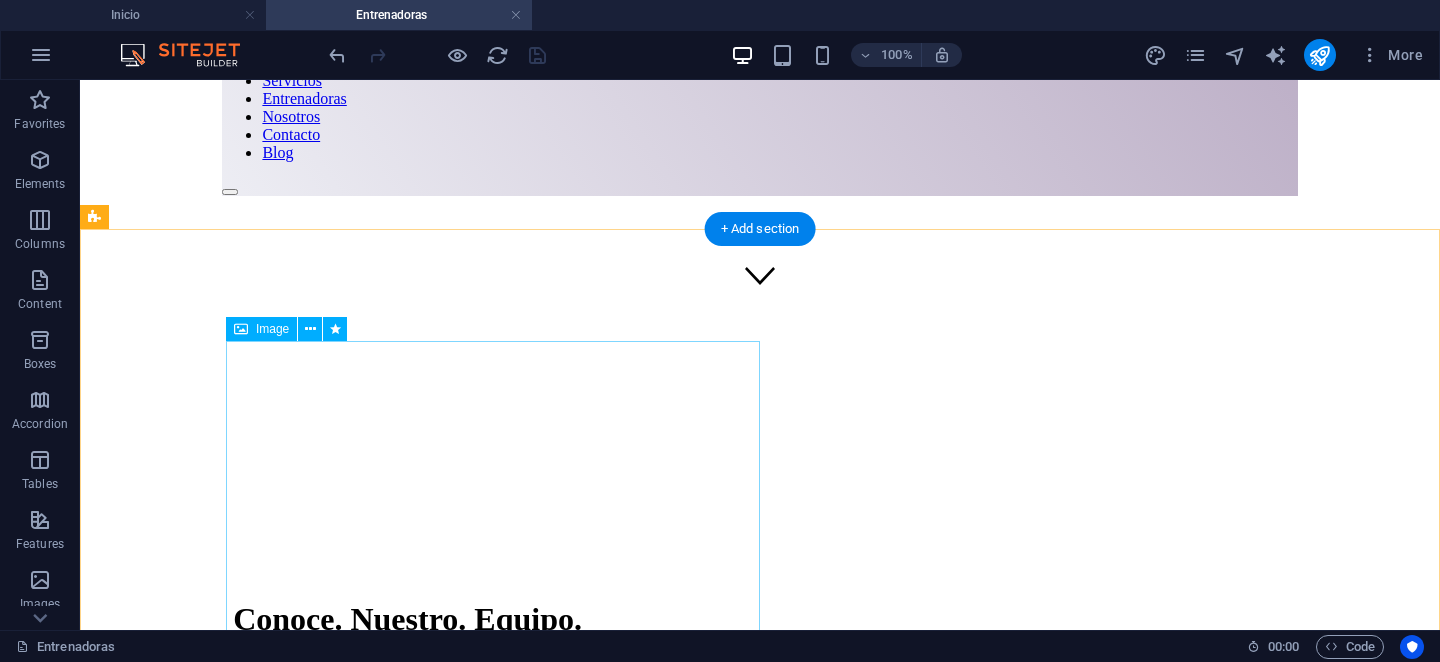 scroll, scrollTop: 349, scrollLeft: 0, axis: vertical 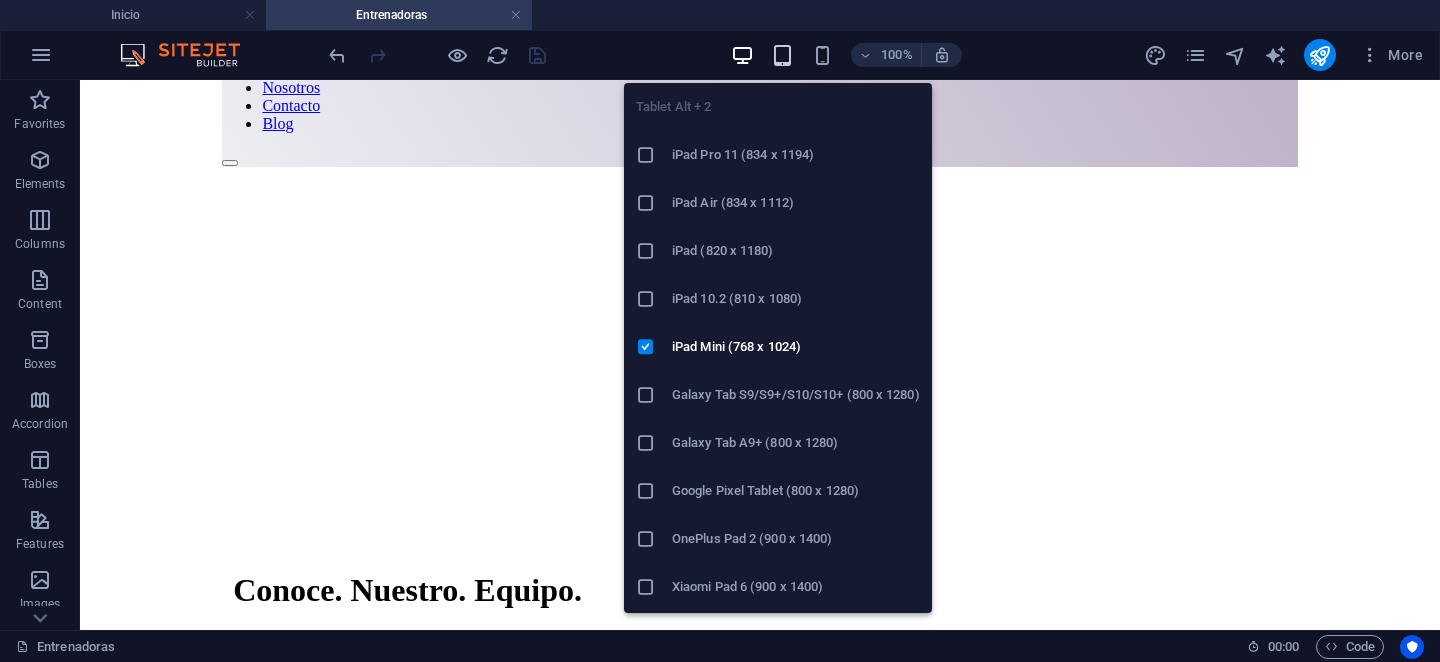 click at bounding box center (782, 55) 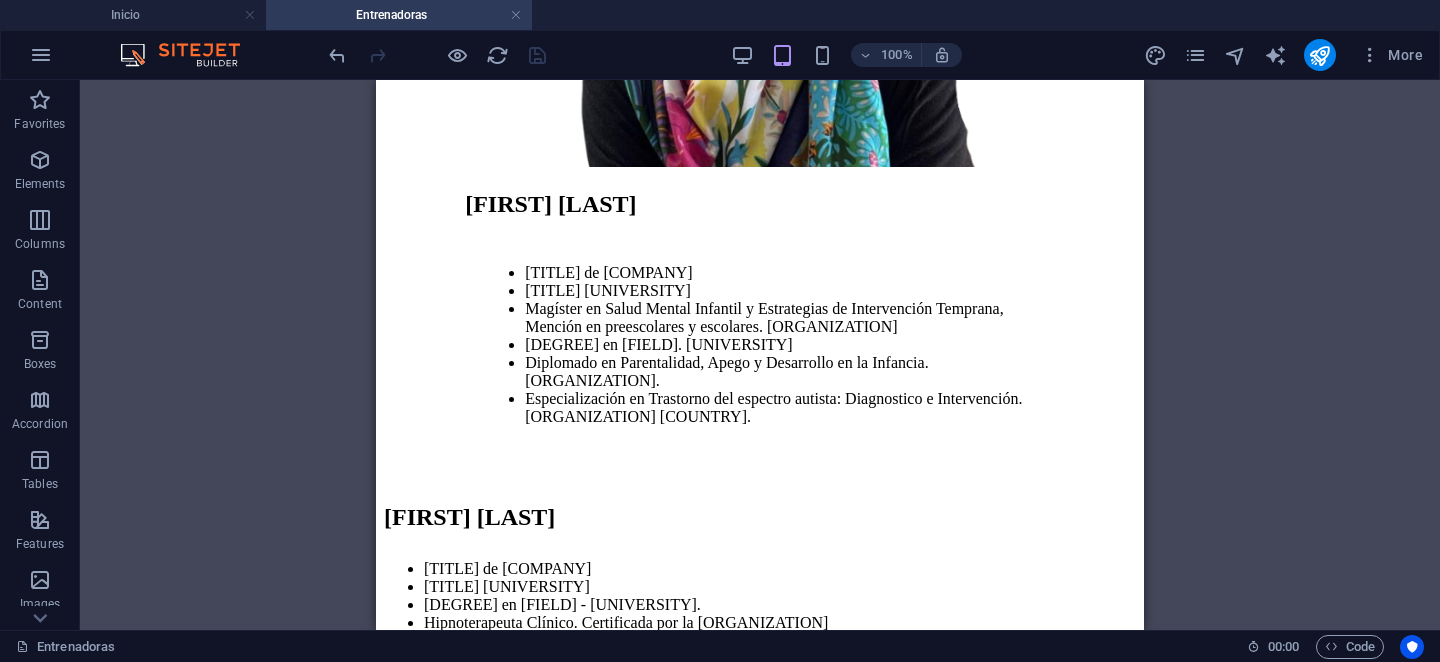 scroll, scrollTop: 0, scrollLeft: 0, axis: both 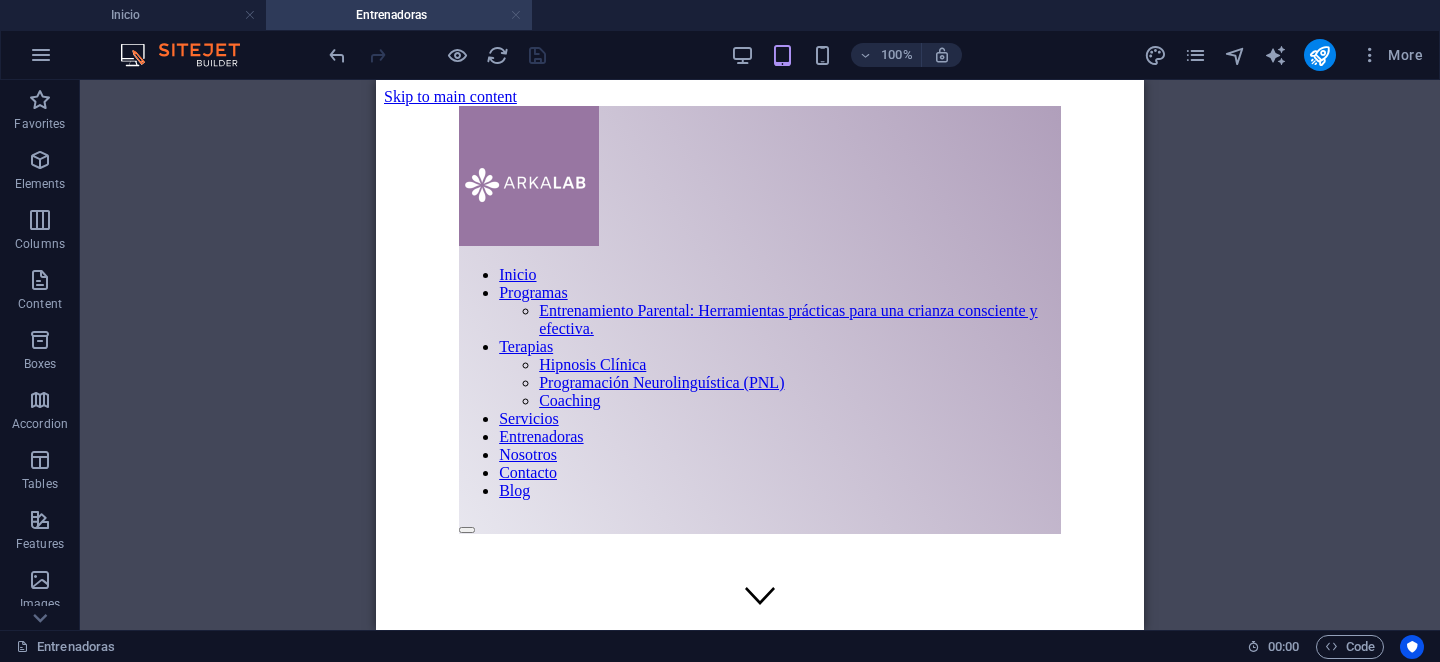click at bounding box center [516, 15] 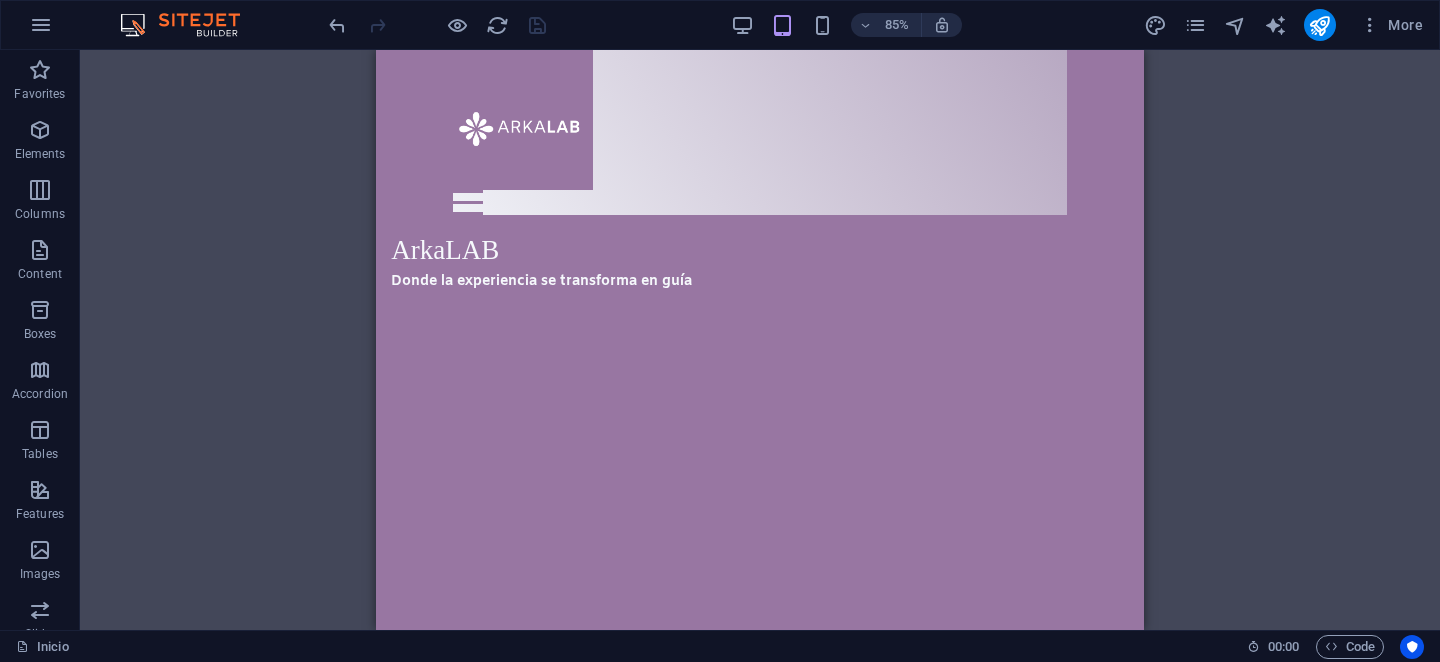 scroll, scrollTop: 954, scrollLeft: 0, axis: vertical 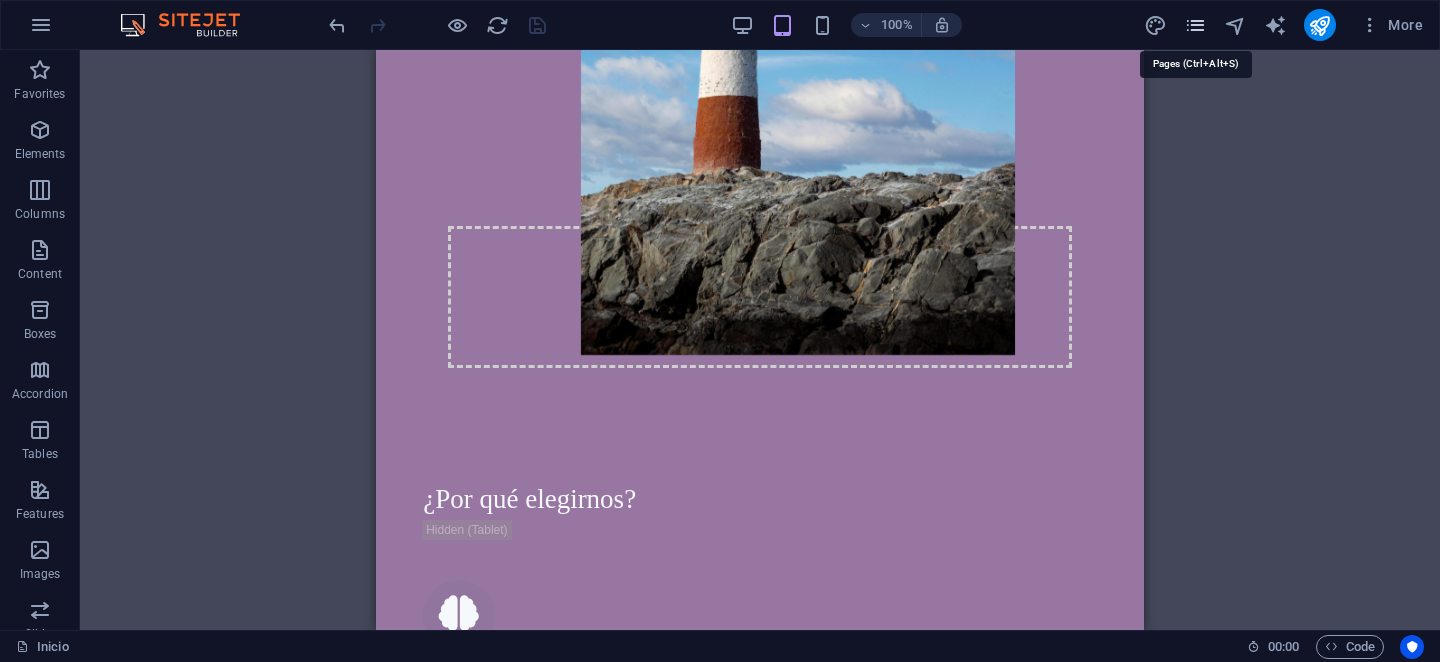 click at bounding box center [1195, 25] 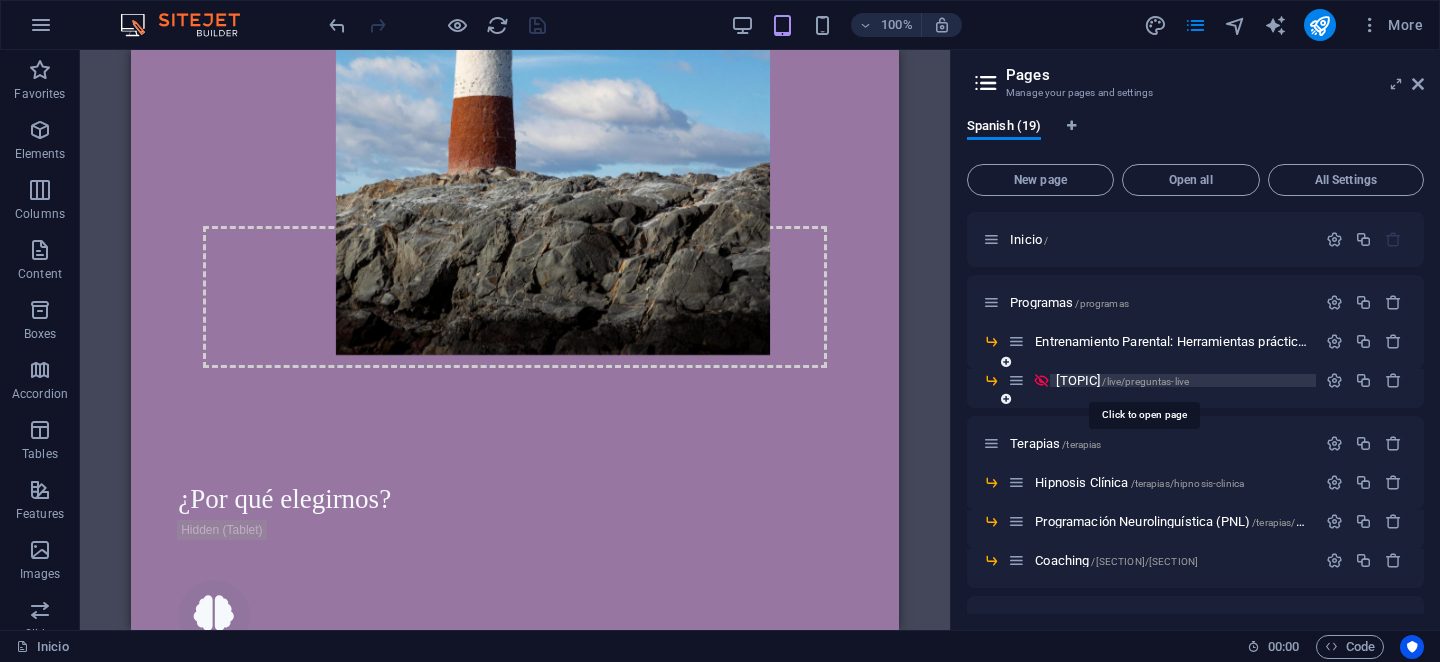 click on "Preguntas-Live /live/preguntas-live" at bounding box center (1122, 380) 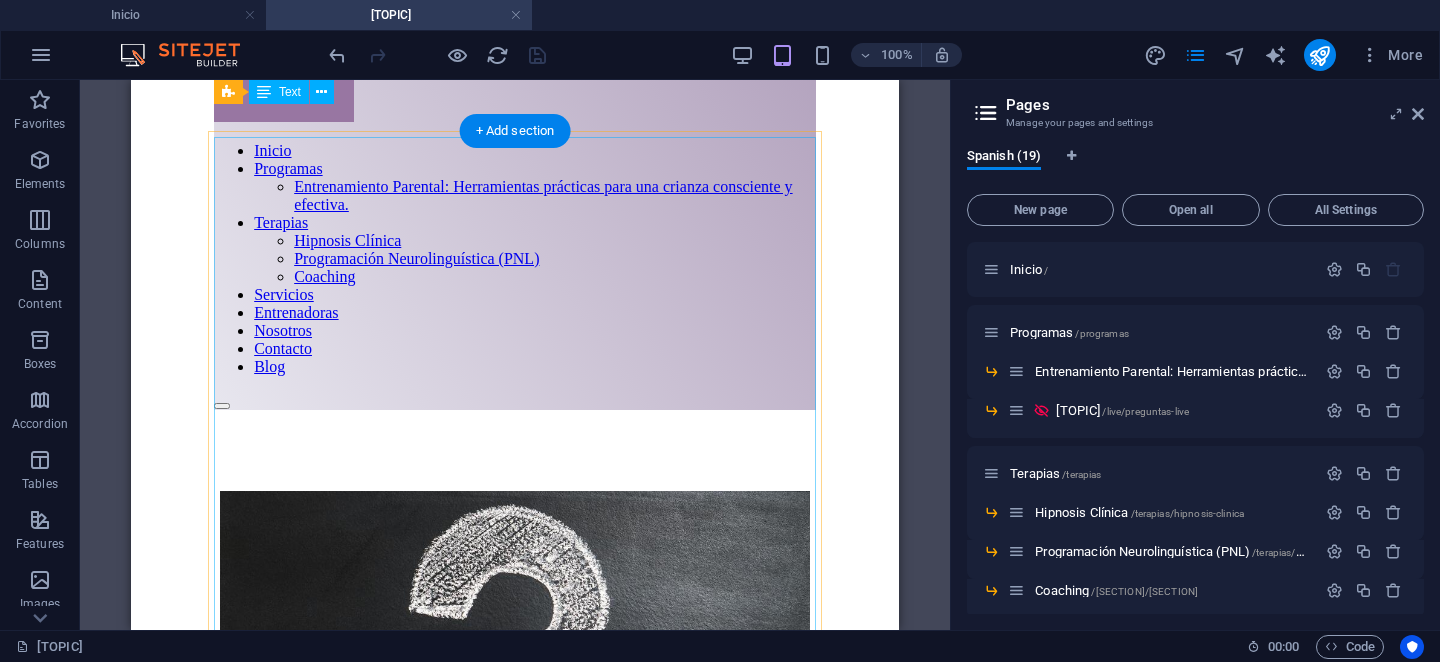 scroll, scrollTop: 0, scrollLeft: 0, axis: both 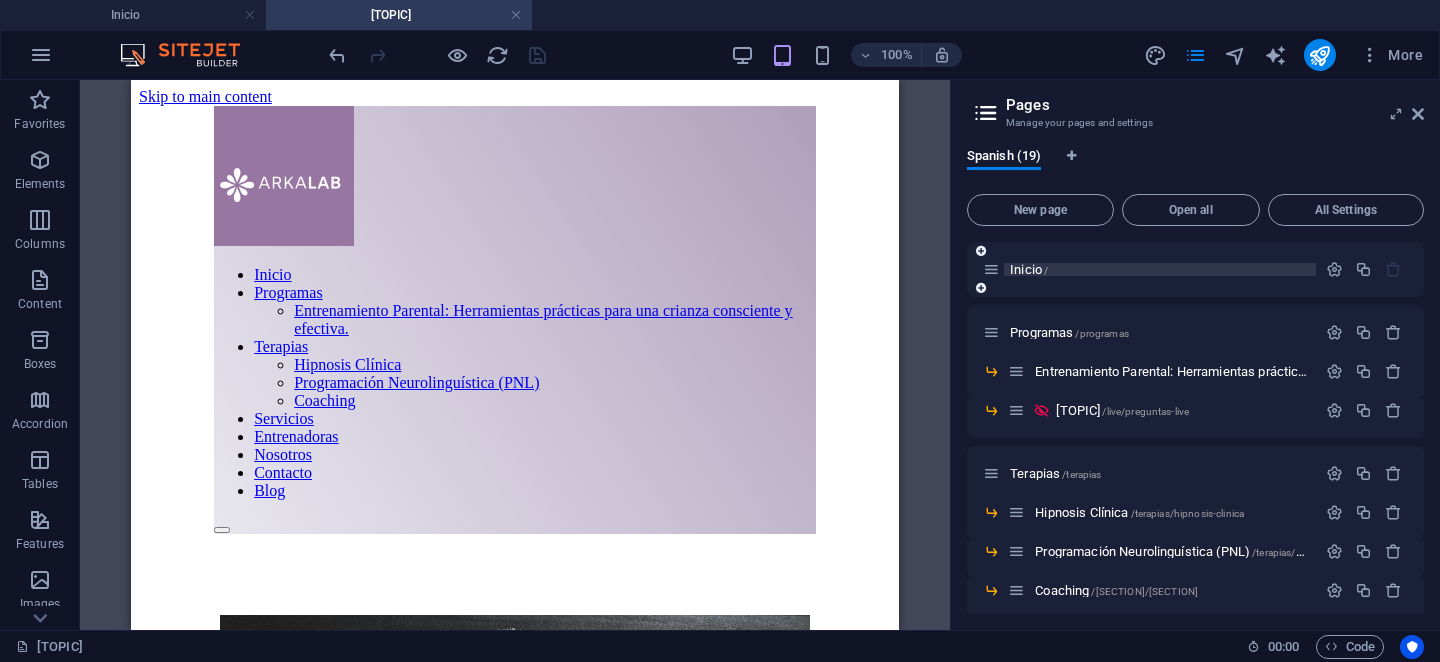 click on "Inicio /" at bounding box center (1029, 269) 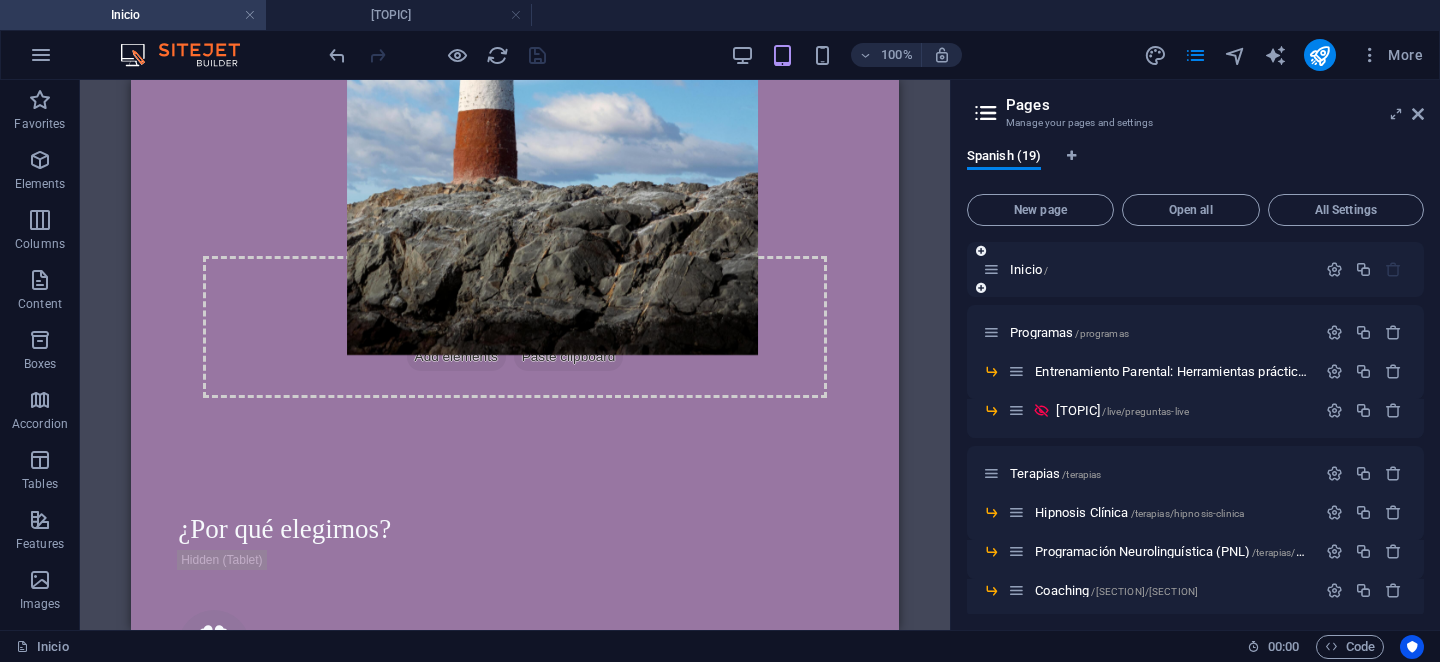 click on "Inicio /" at bounding box center (1149, 269) 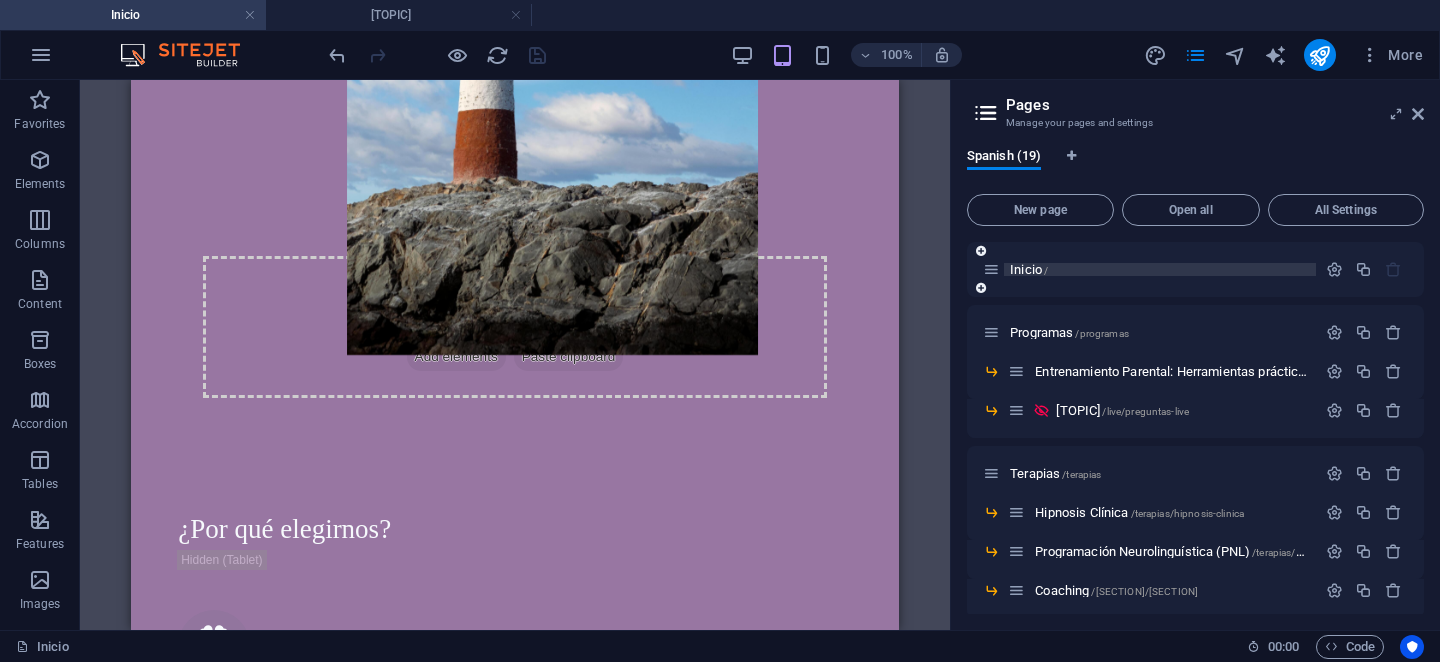 click on "Inicio /" at bounding box center (1029, 269) 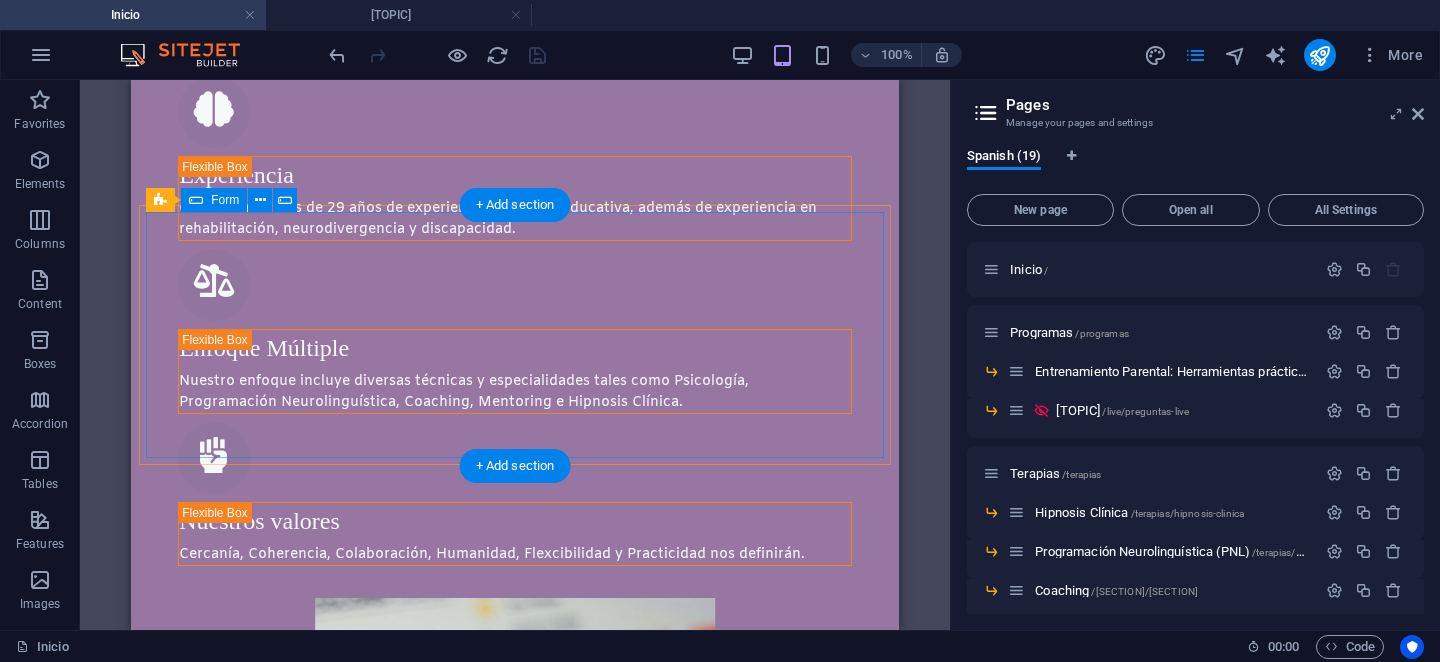 scroll, scrollTop: 1487, scrollLeft: 0, axis: vertical 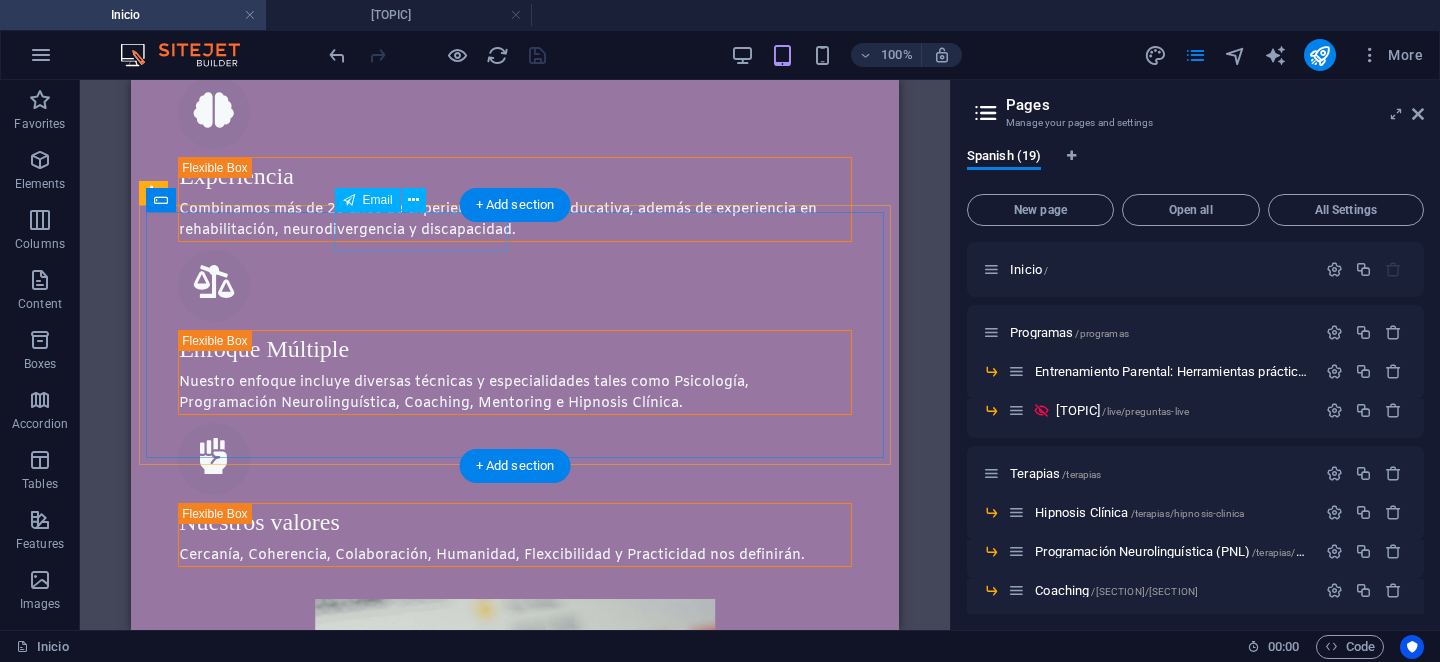 click at bounding box center (531, 1753) 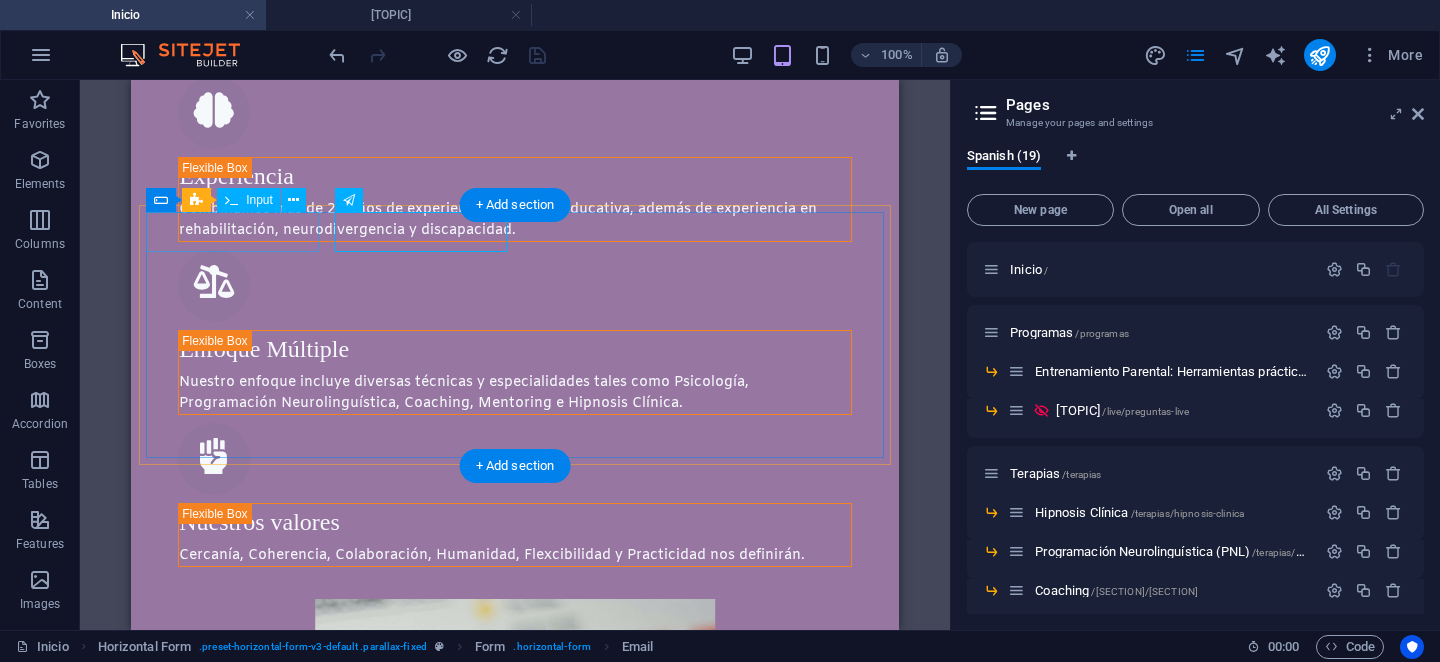 click at bounding box center (269, 1753) 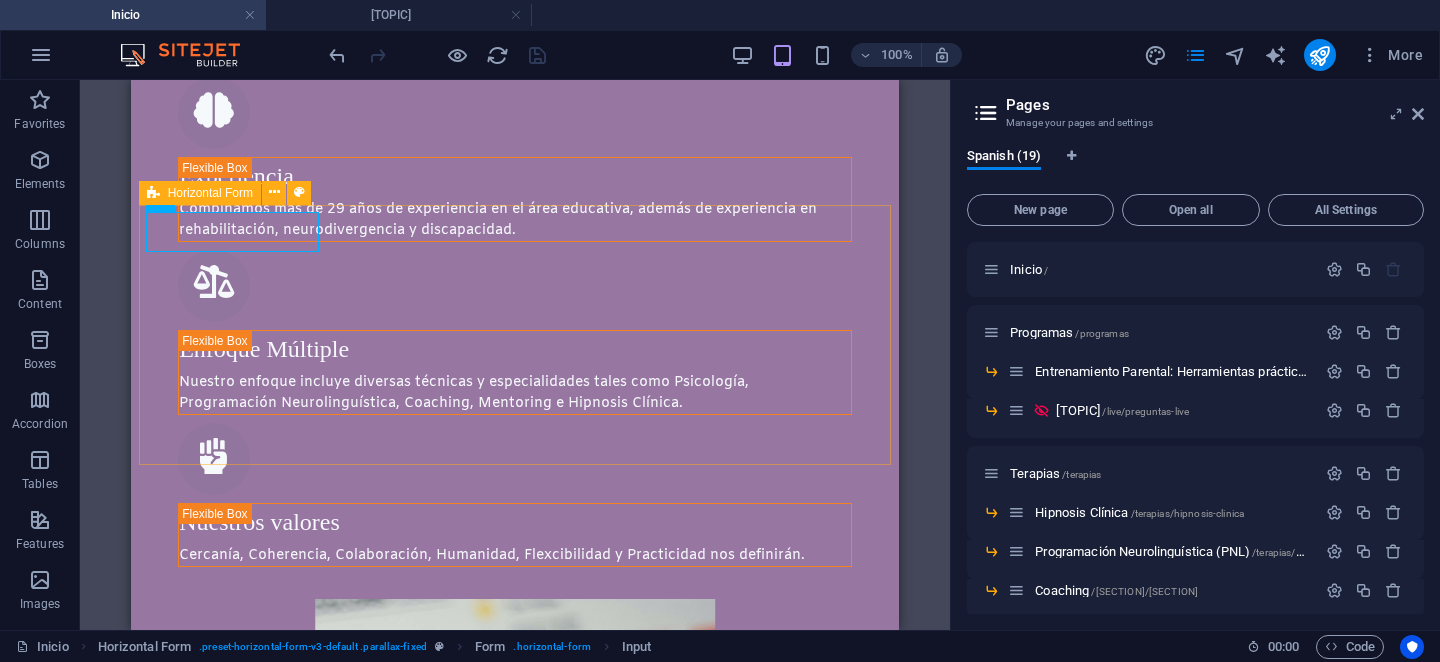 click on "Horizontal Form" at bounding box center (210, 193) 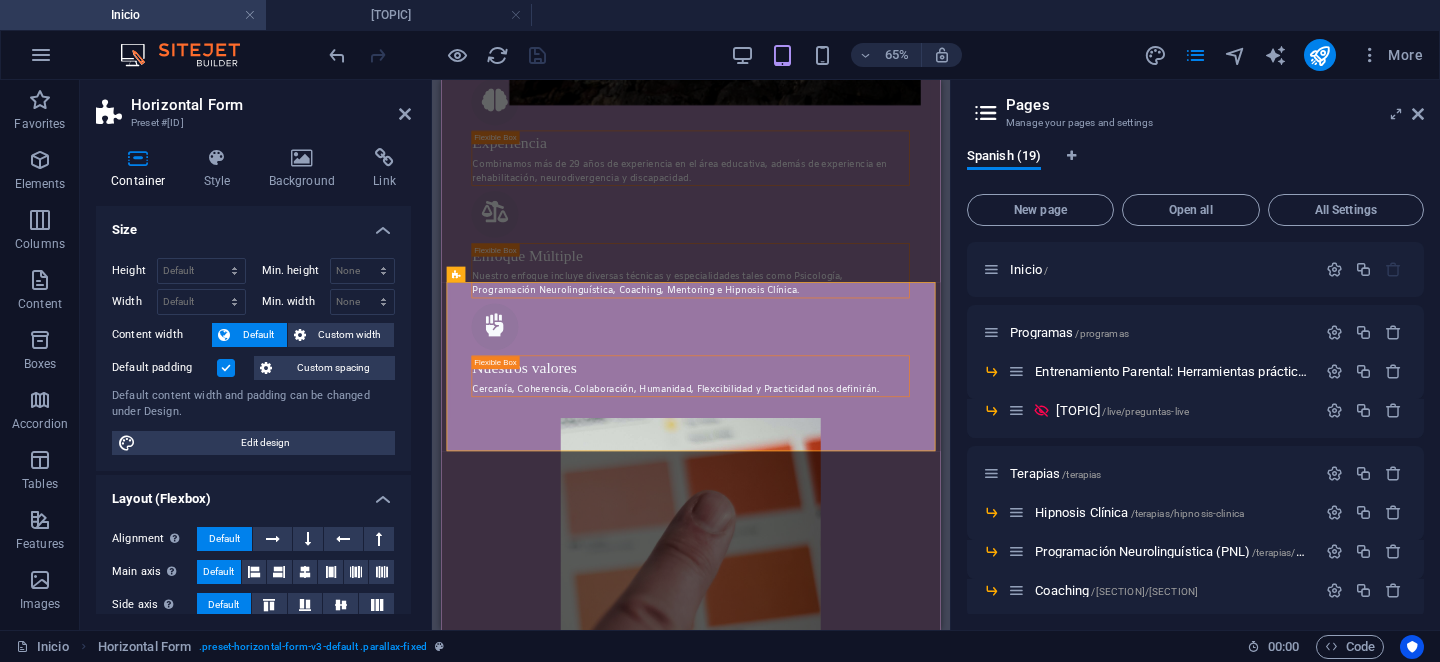scroll, scrollTop: 1301, scrollLeft: 0, axis: vertical 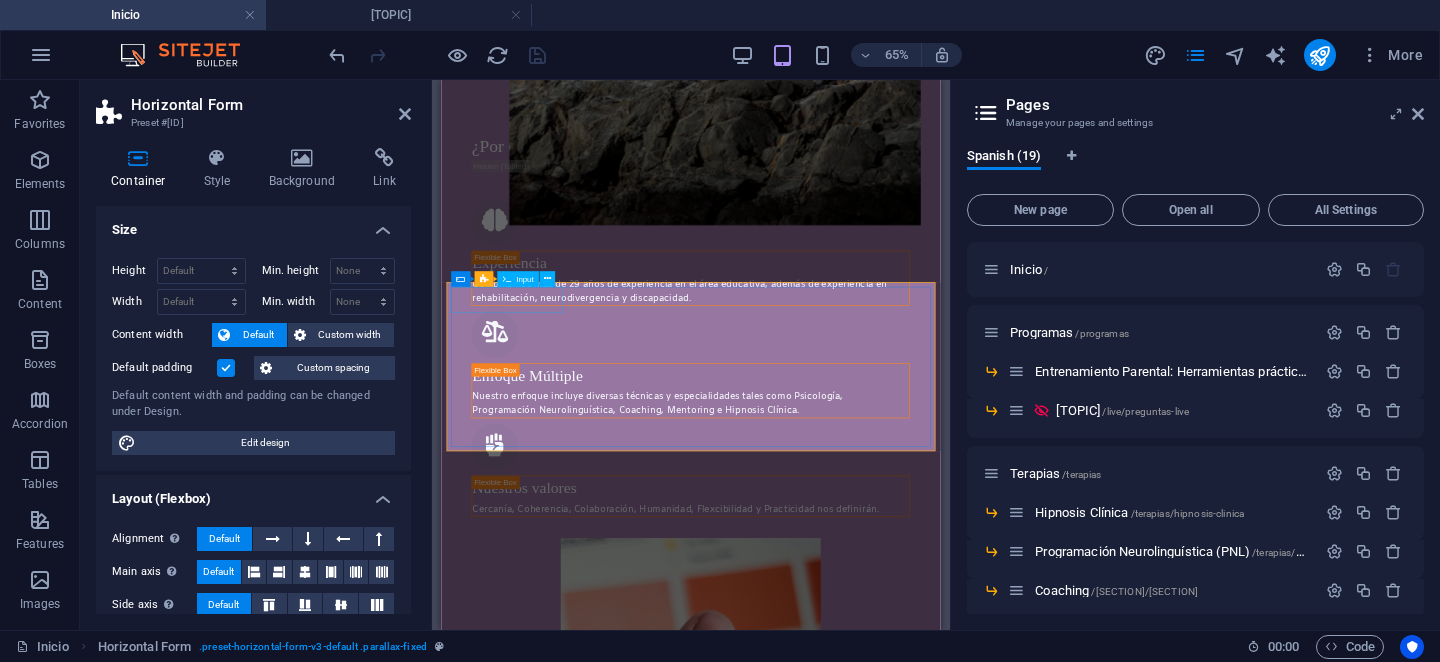 click at bounding box center (579, 1939) 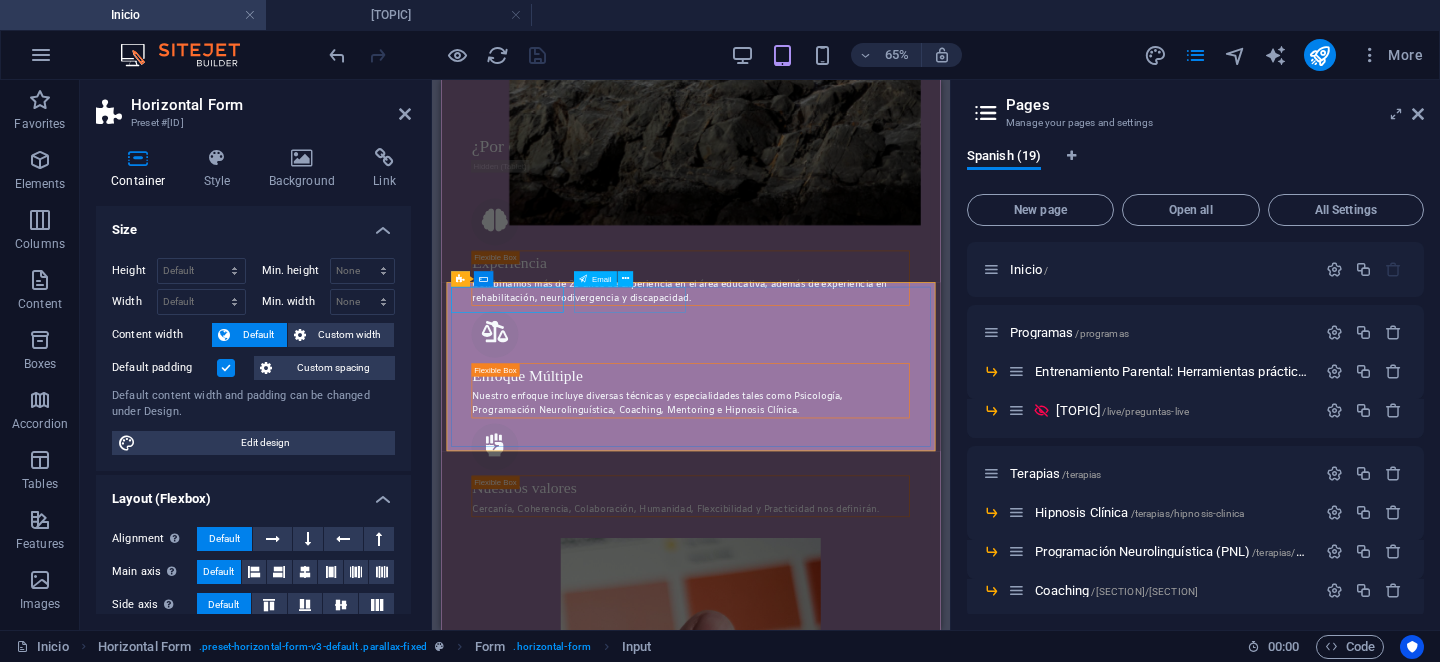 click at bounding box center [841, 1939] 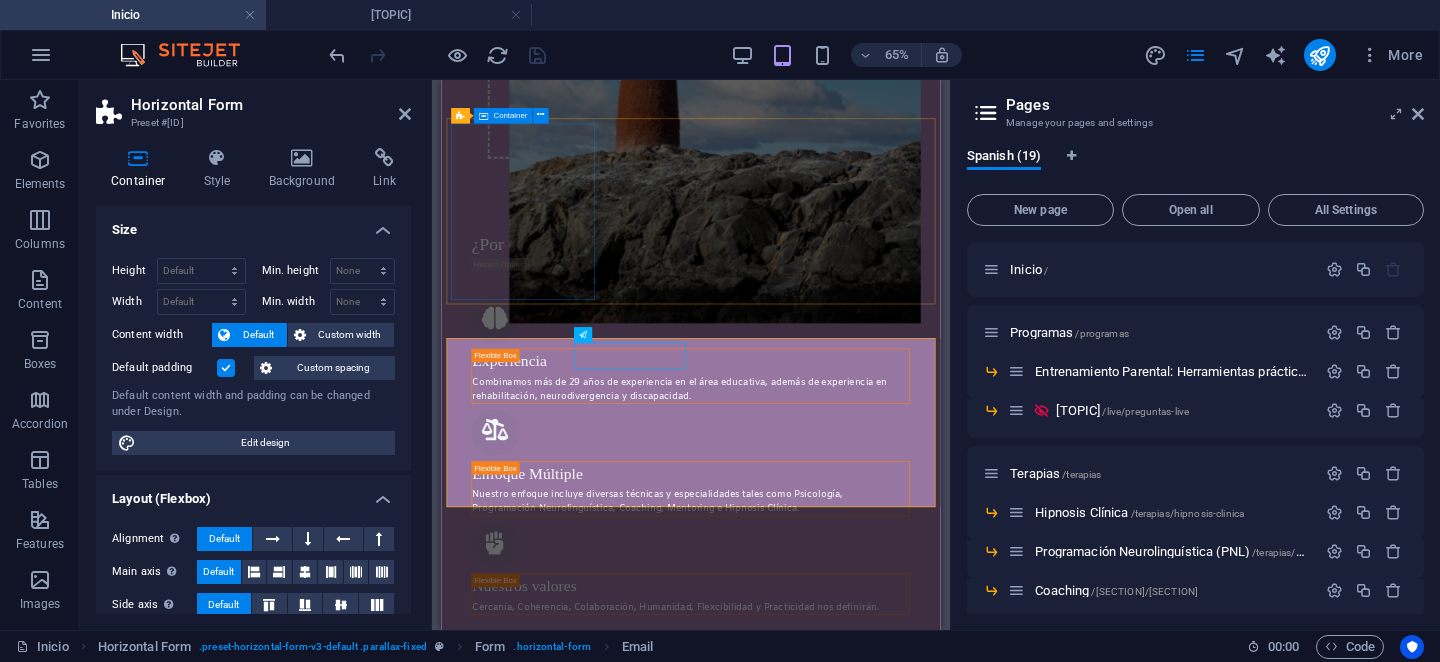scroll, scrollTop: 1124, scrollLeft: 0, axis: vertical 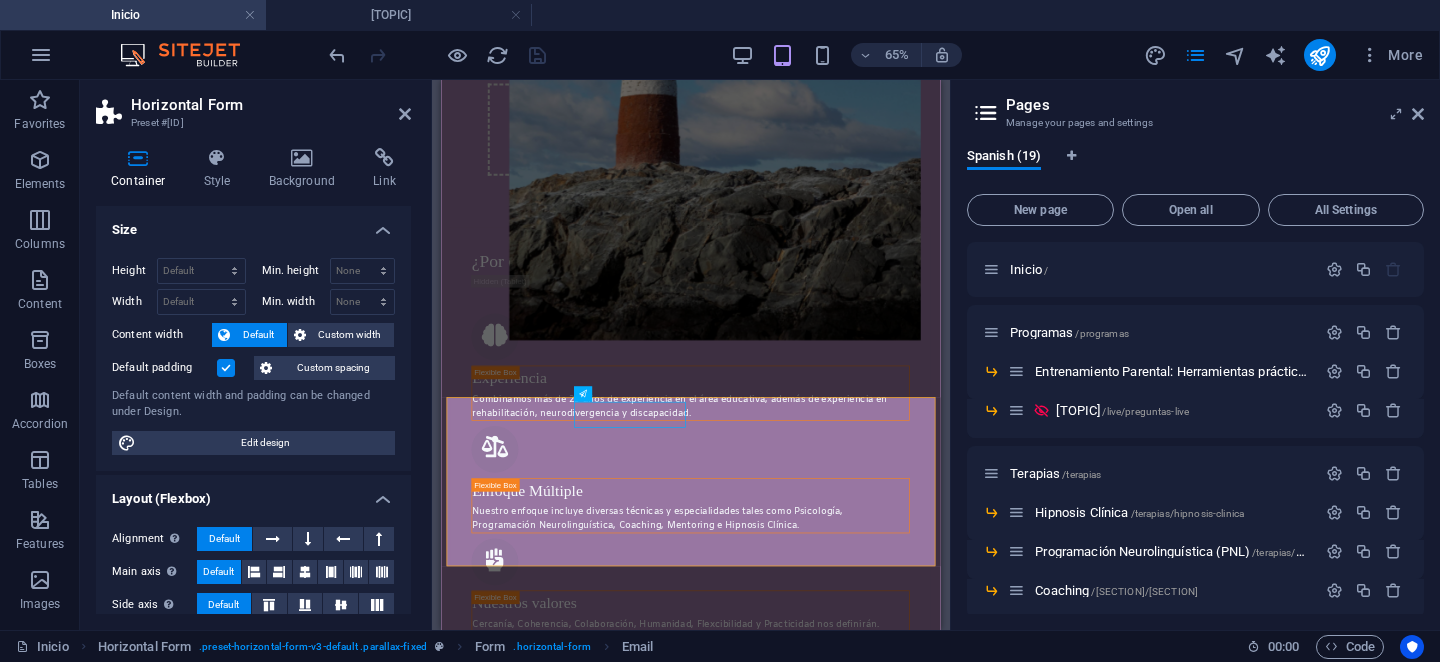 click at bounding box center (138, 158) 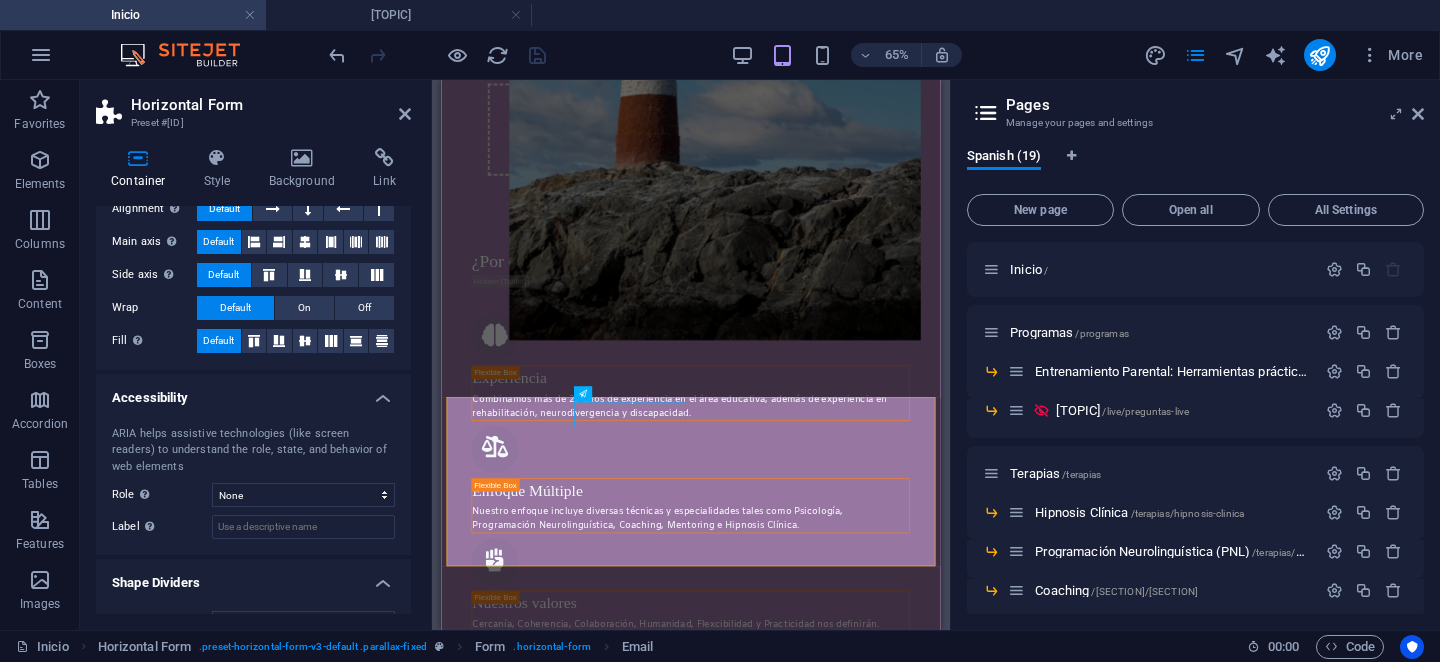scroll, scrollTop: 367, scrollLeft: 0, axis: vertical 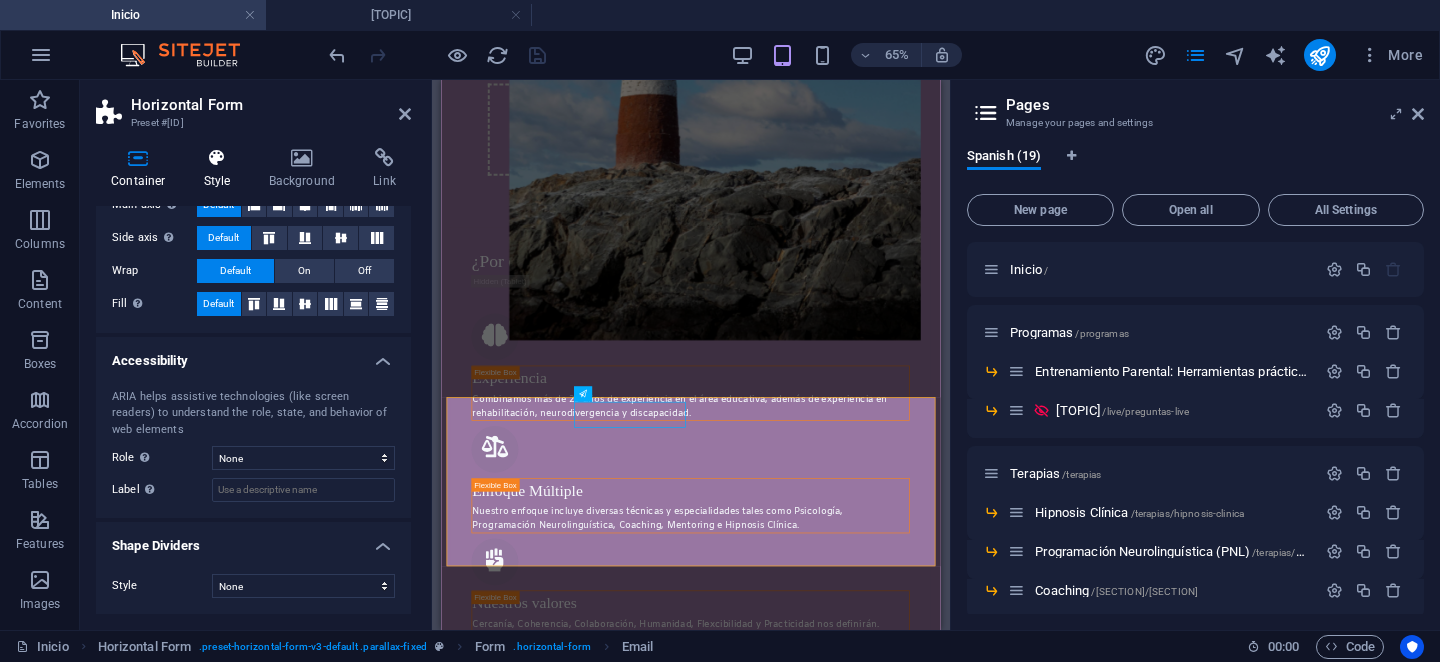 click on "Style" at bounding box center (221, 169) 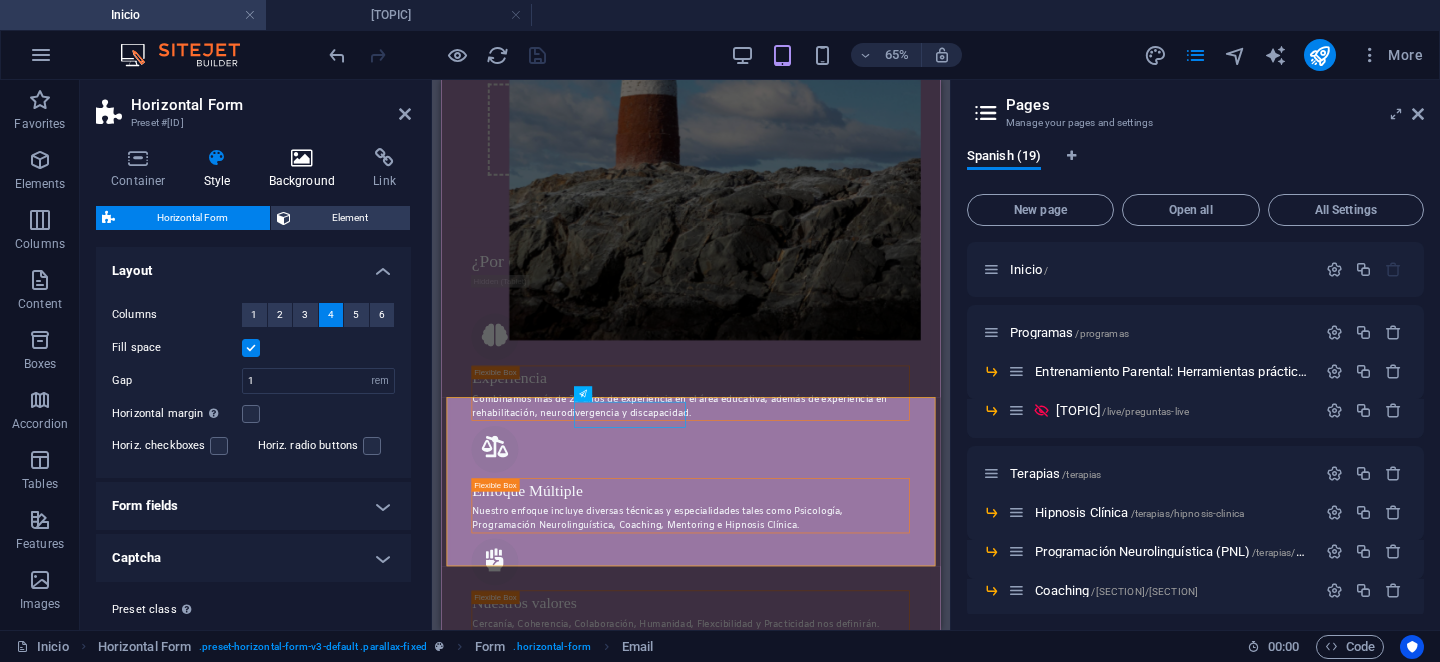 click on "Background" at bounding box center (306, 169) 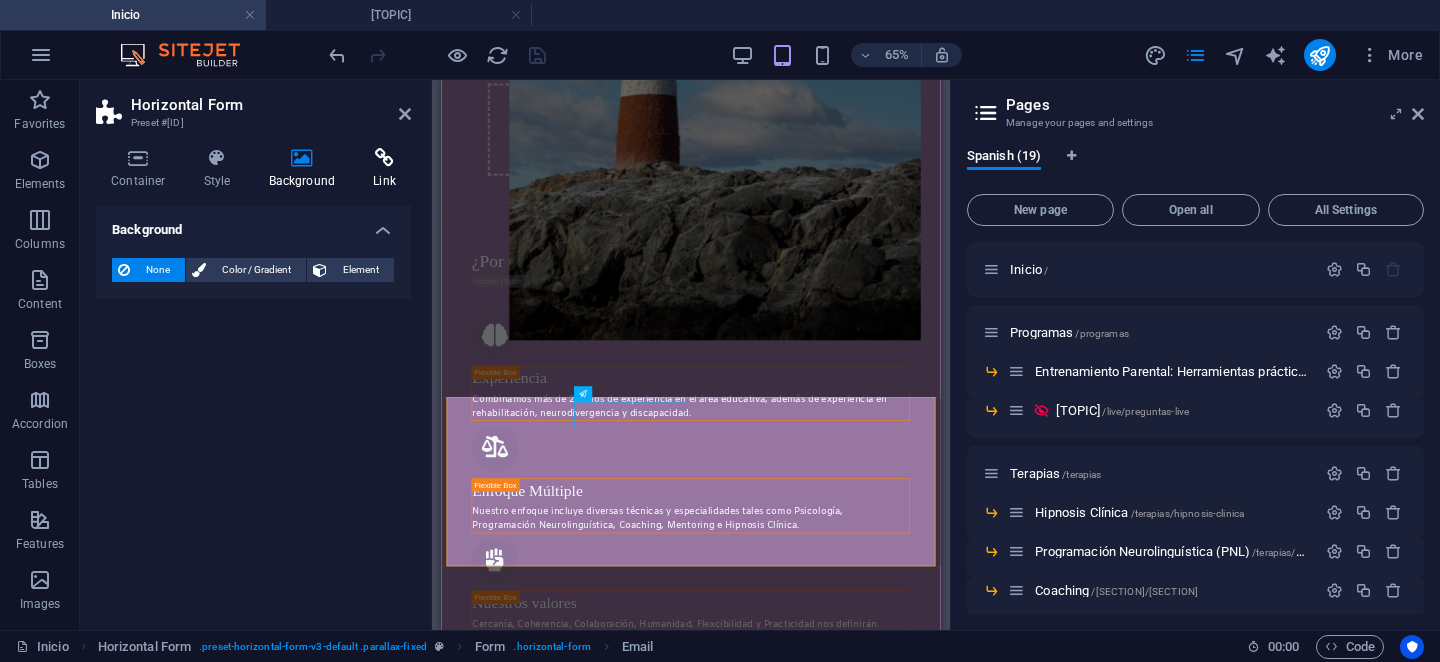 click at bounding box center [384, 158] 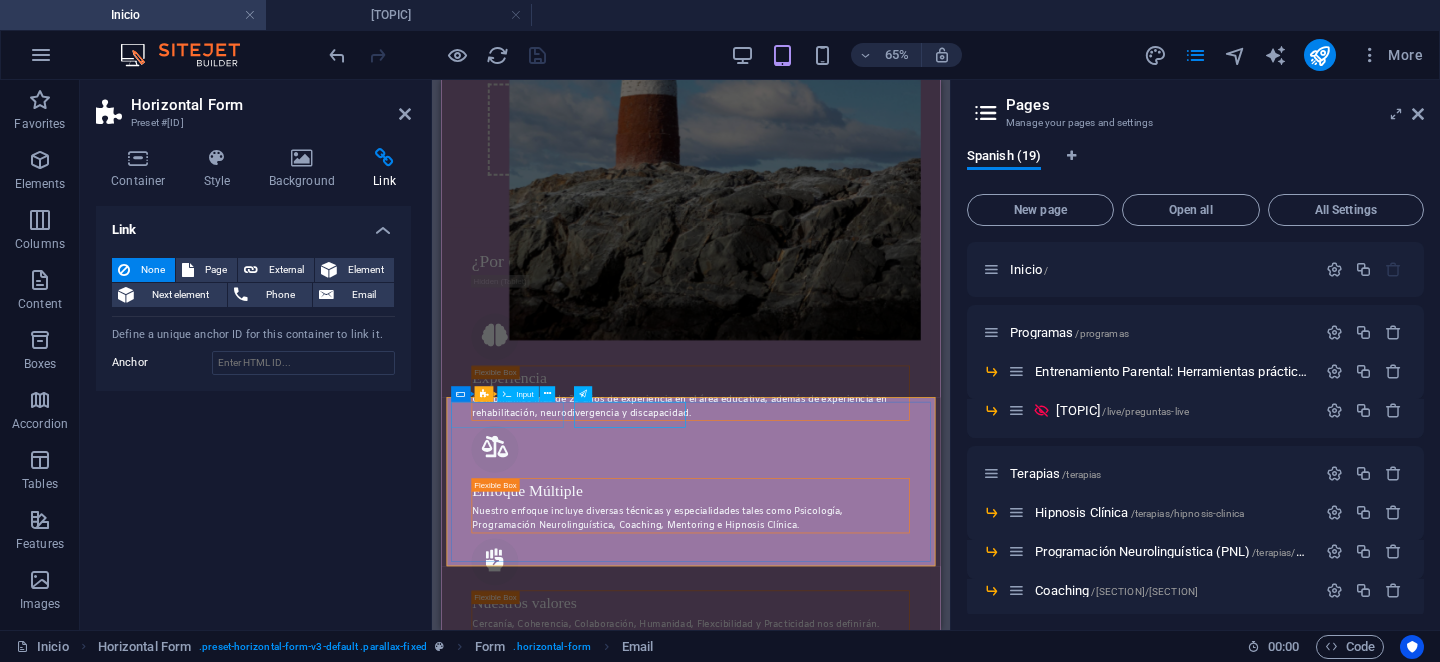 click at bounding box center [579, 2116] 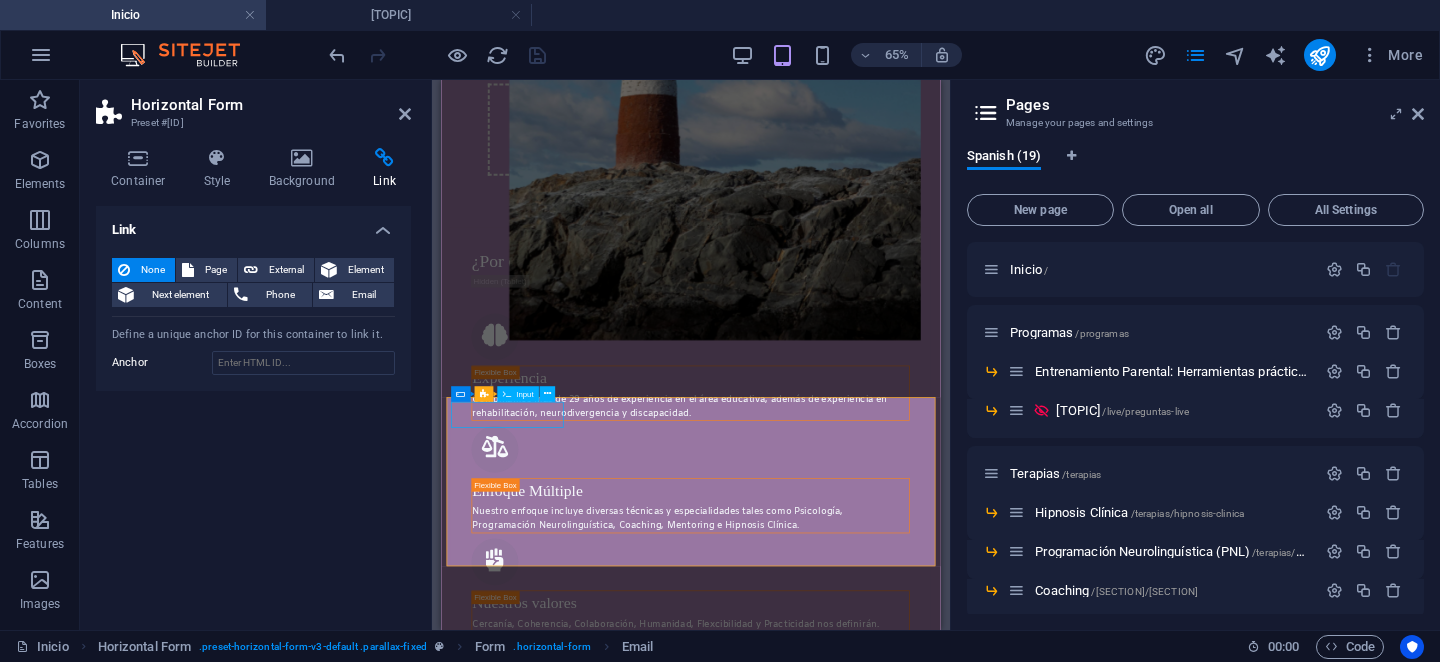 click at bounding box center (579, 2116) 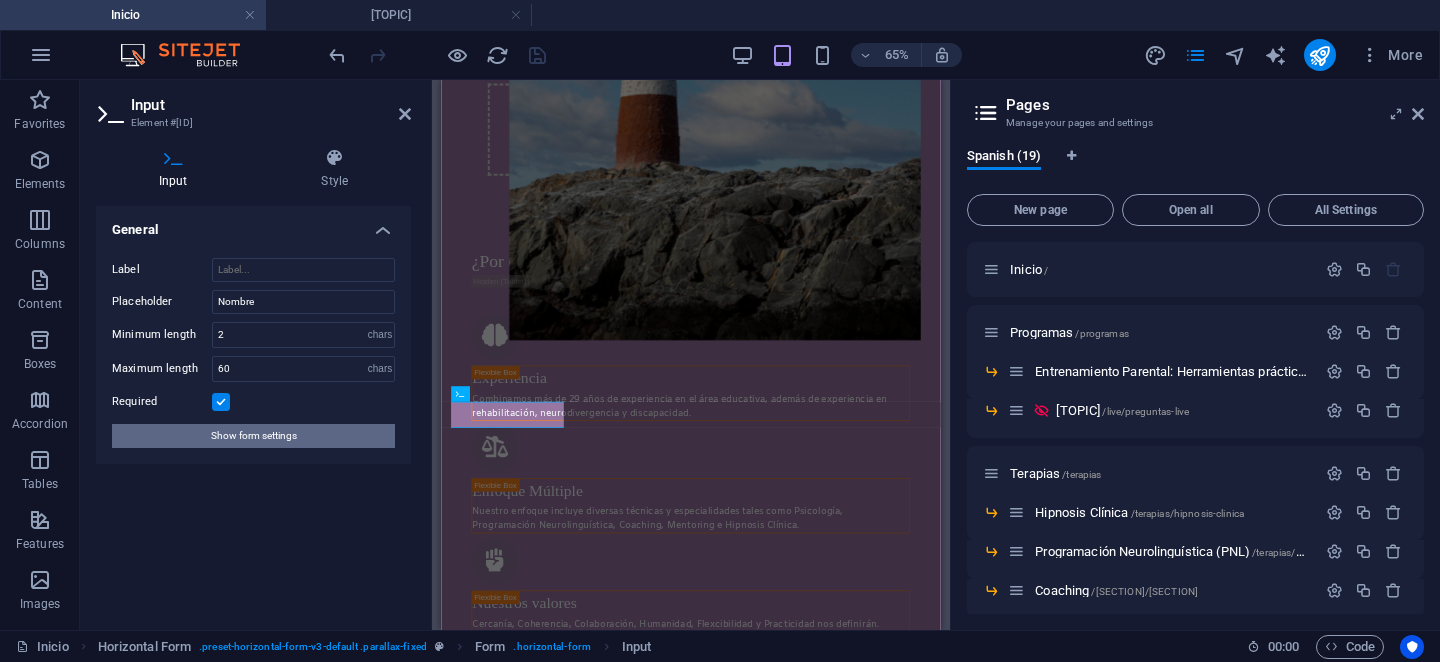 click on "Show form settings" at bounding box center [254, 436] 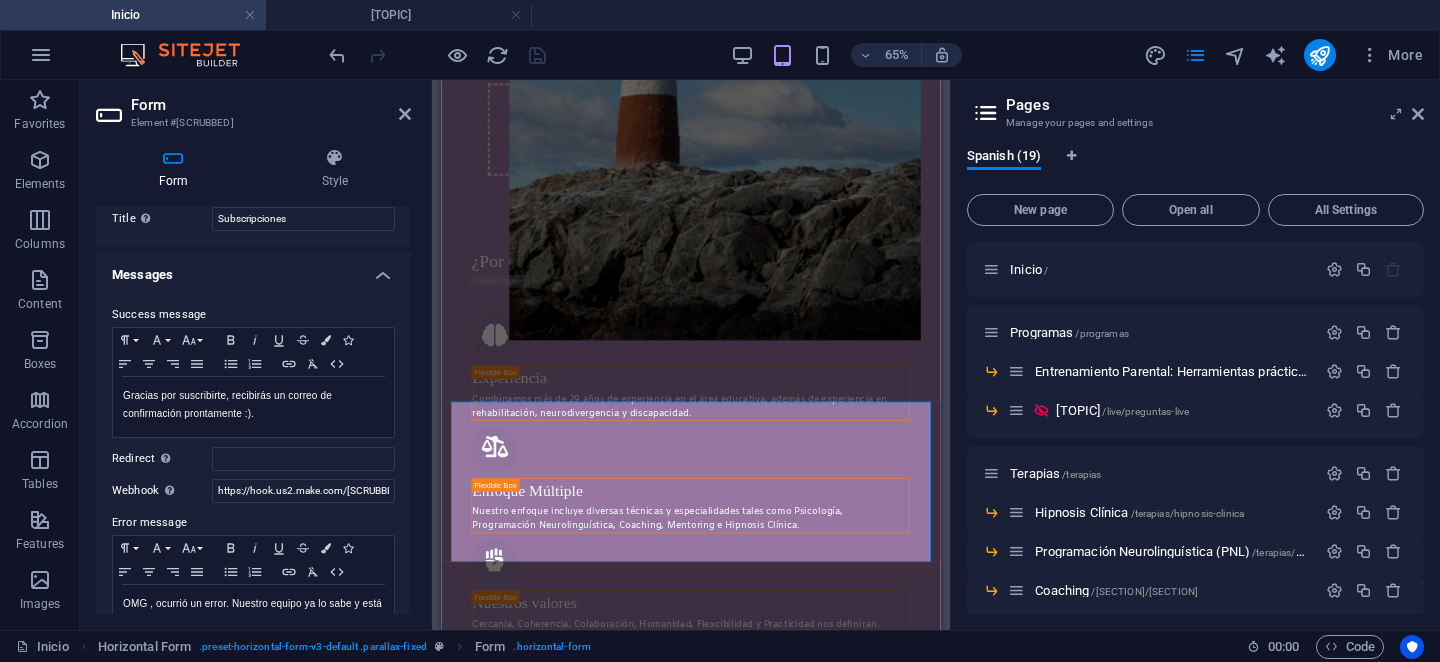scroll, scrollTop: 0, scrollLeft: 0, axis: both 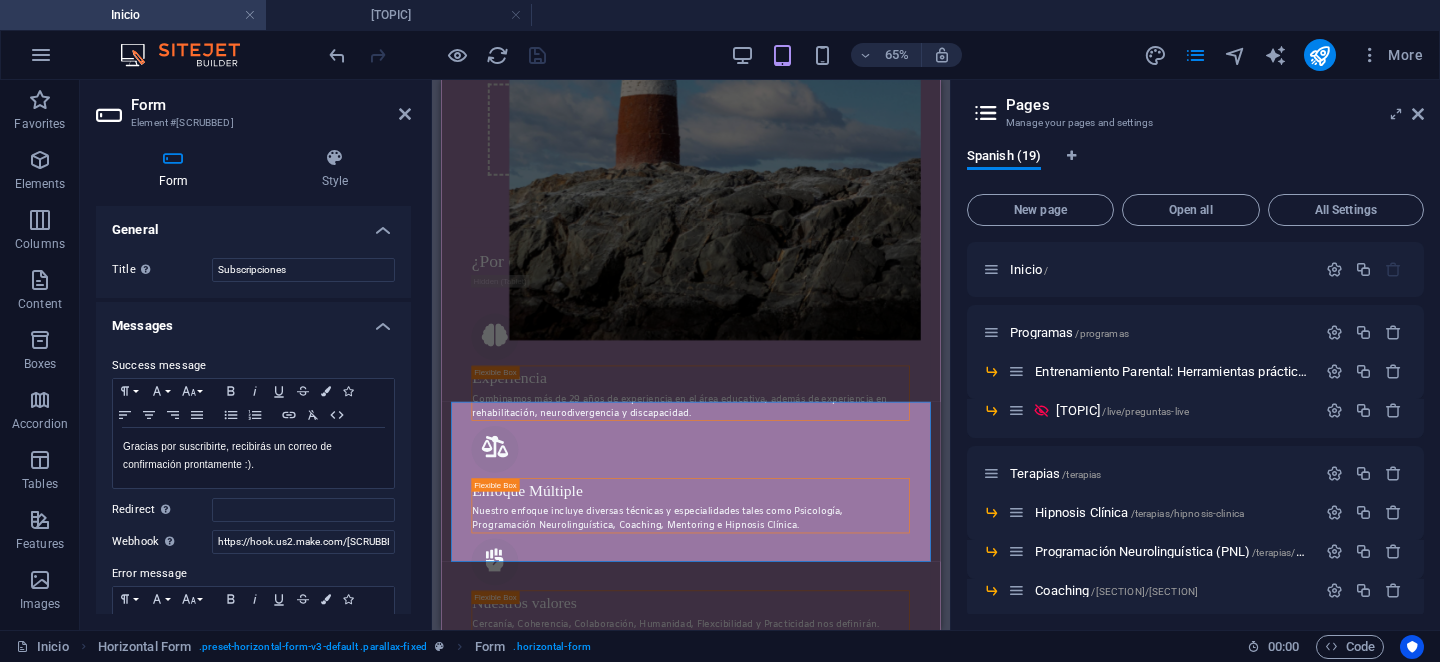 click on "Form" at bounding box center (177, 169) 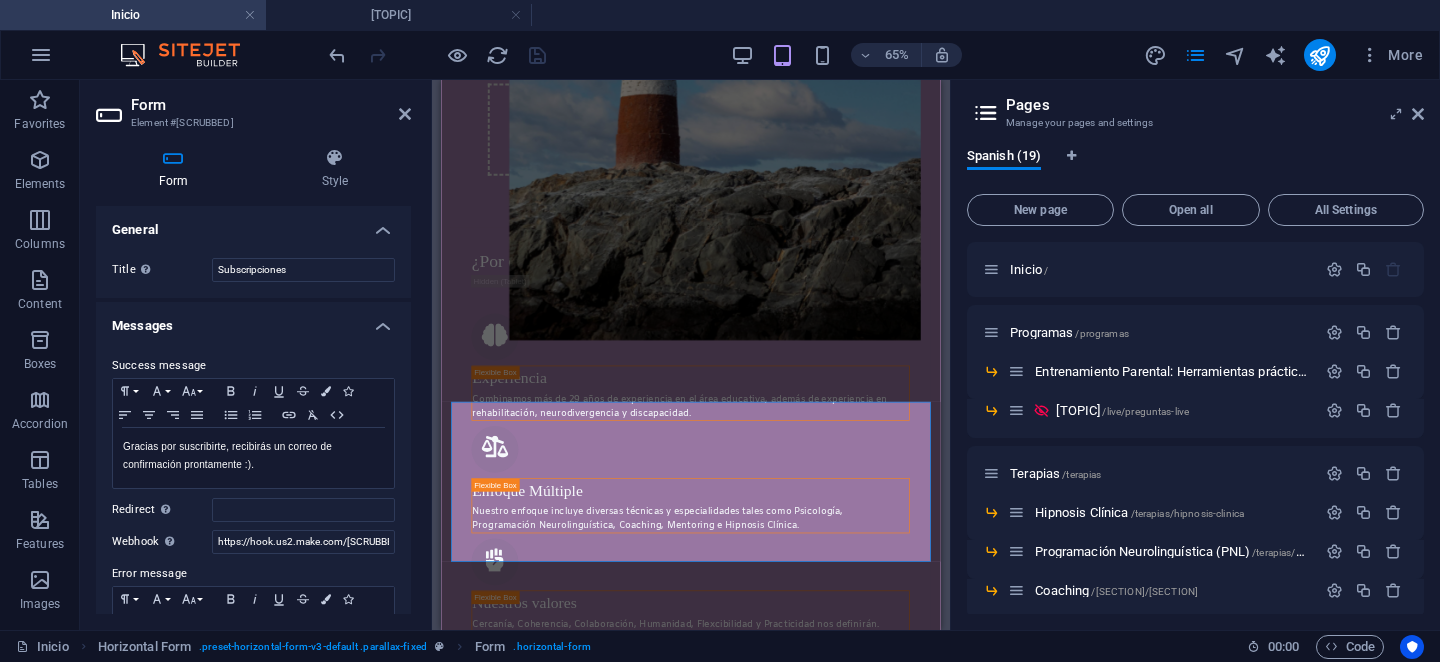 click on "Form Style General Title Define a name for the form. Subscripciones Messages Success message Paragraph Format Normal Heading 1 Heading 2 Heading 3 Heading 4 Heading 5 Heading 6 Code Font Family Arial Georgia Impact Tahoma Times New Roman Verdana Font Size 8 9 10 11 12 14 18 24 30 36 48 60 72 96 Bold Italic Underline Strikethrough Colors Icons Align Left Align Center Align Right Align Justify Unordered List Ordered List Insert Link Clear Formatting HTML Gracias por suscribirte, recibirás un correo de confirmación prontamente :). Shown after form was submitted successfully... Redirect Define a redirect target upon successful form submission; for example, a success page. Webhook A webhook is a push notification from this form to another server. Every time someone submits this form, the data will be pushed to your server. https://hook.us2.make.com/3y8yxckqc5bnnjipe6ykhvz9th12ivik Error message Paragraph Format Normal Heading 1 Heading 2 Heading 3 Heading 4 Heading 5 Heading 6 Code Font Family Arial Georgia 8" at bounding box center [253, 381] 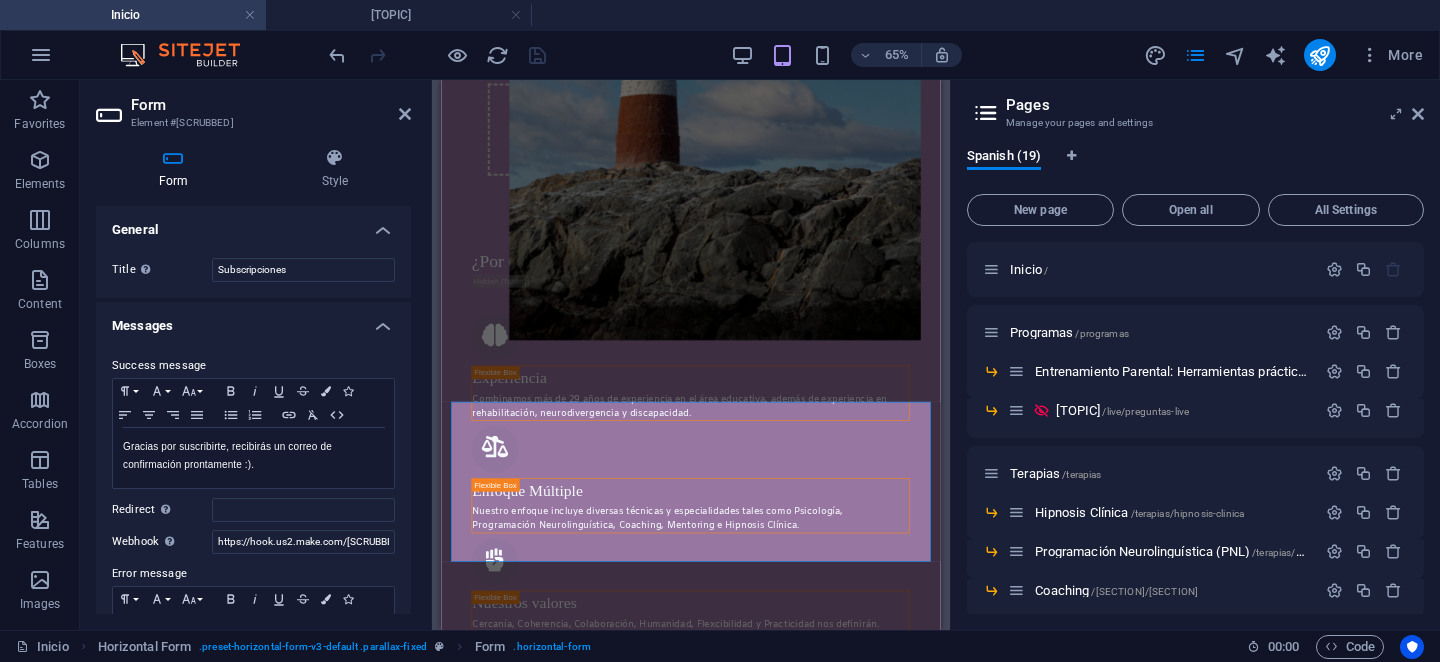 click on "Form Element #[SCRUBBED] Form Style General Title Define a name for the form. Subscripciones Messages Success message Paragraph Format Normal Heading 1 Heading 2 Heading 3 Heading 4 Heading 5 Heading 6 Code Font Family Arial Georgia Impact Tahoma Times New Roman Verdana Font Size 8 9 10 11 12 14 18 24 30 36 48 60 72 96 Bold Italic Underline Strikethrough Colors Icons Align Left Align Center Align Right Align Justify Unordered List Ordered List Insert Link Clear Formatting HTML Gracias por suscribirte, recibirás un correo de confirmación prontamente :). Shown after form was submitted successfully... Redirect Define a redirect target upon successful form submission; for example, a success page. Webhook A webhook is a push notification from this form to another server. Every time someone submits this form, the data will be pushed to your server. https://hook.us2.make.com/[SCRUBBED] Error message Paragraph Format Normal Heading 1 Heading 2 Heading 3 Heading 4 Heading 5 Heading 6 Code" at bounding box center [256, 355] 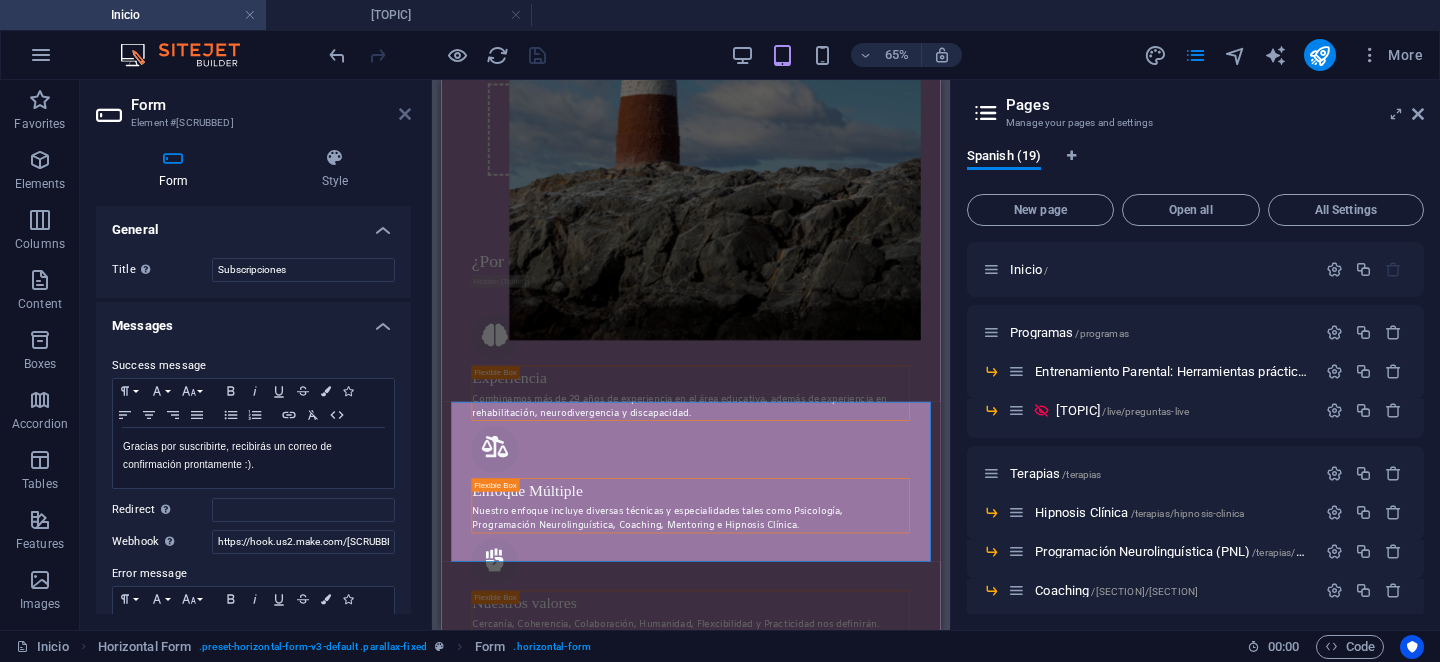 click at bounding box center (405, 114) 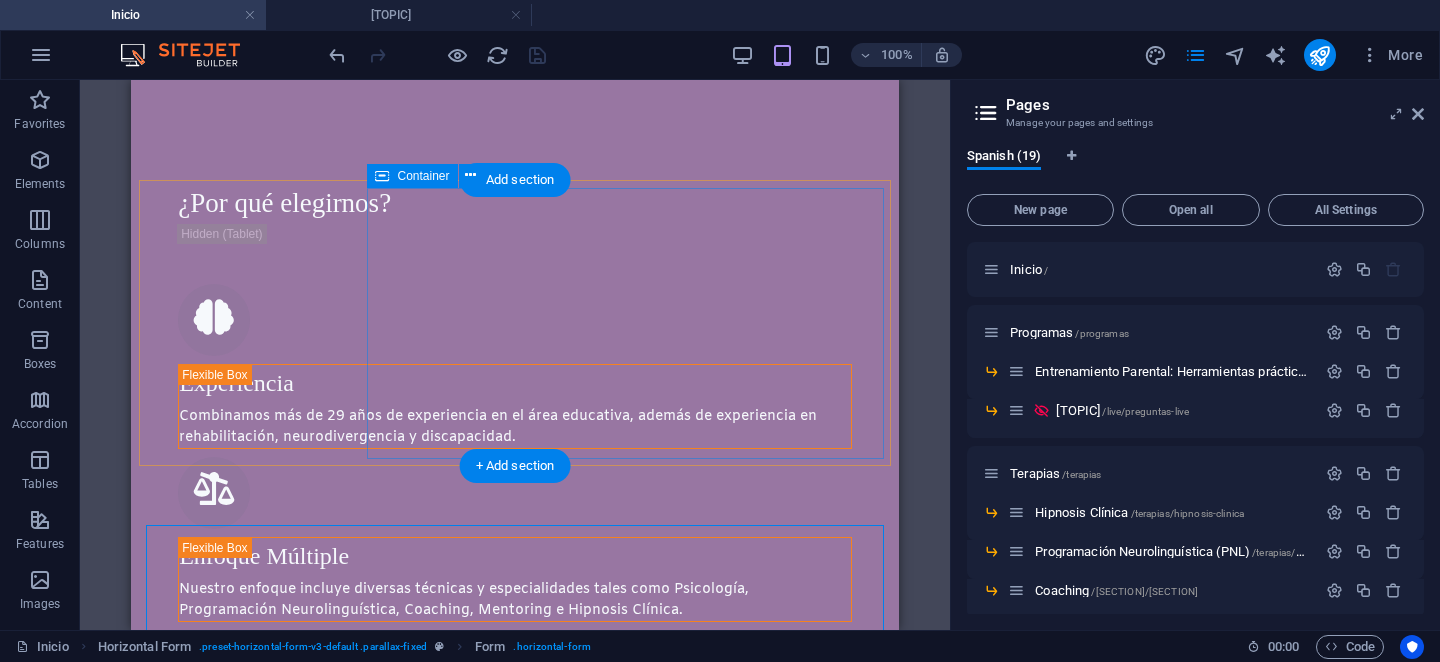scroll, scrollTop: 1286, scrollLeft: 0, axis: vertical 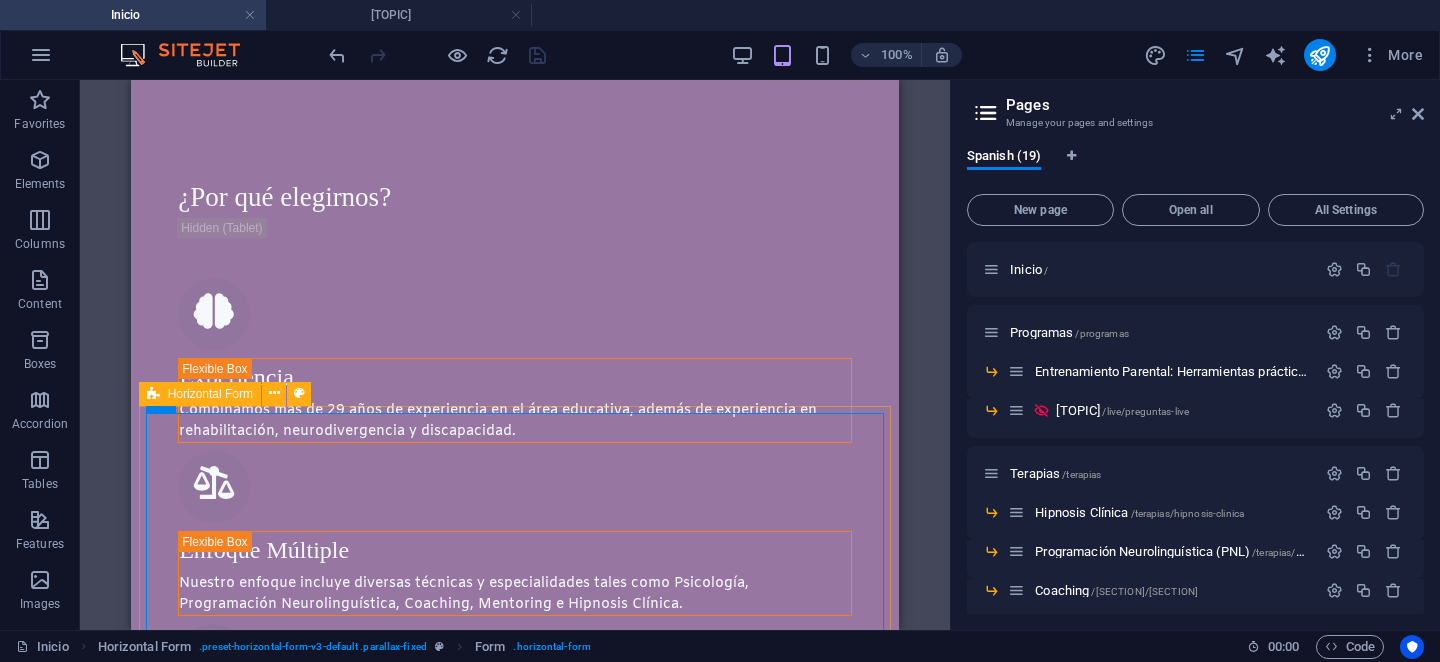 click on "Horizontal Form" at bounding box center (210, 394) 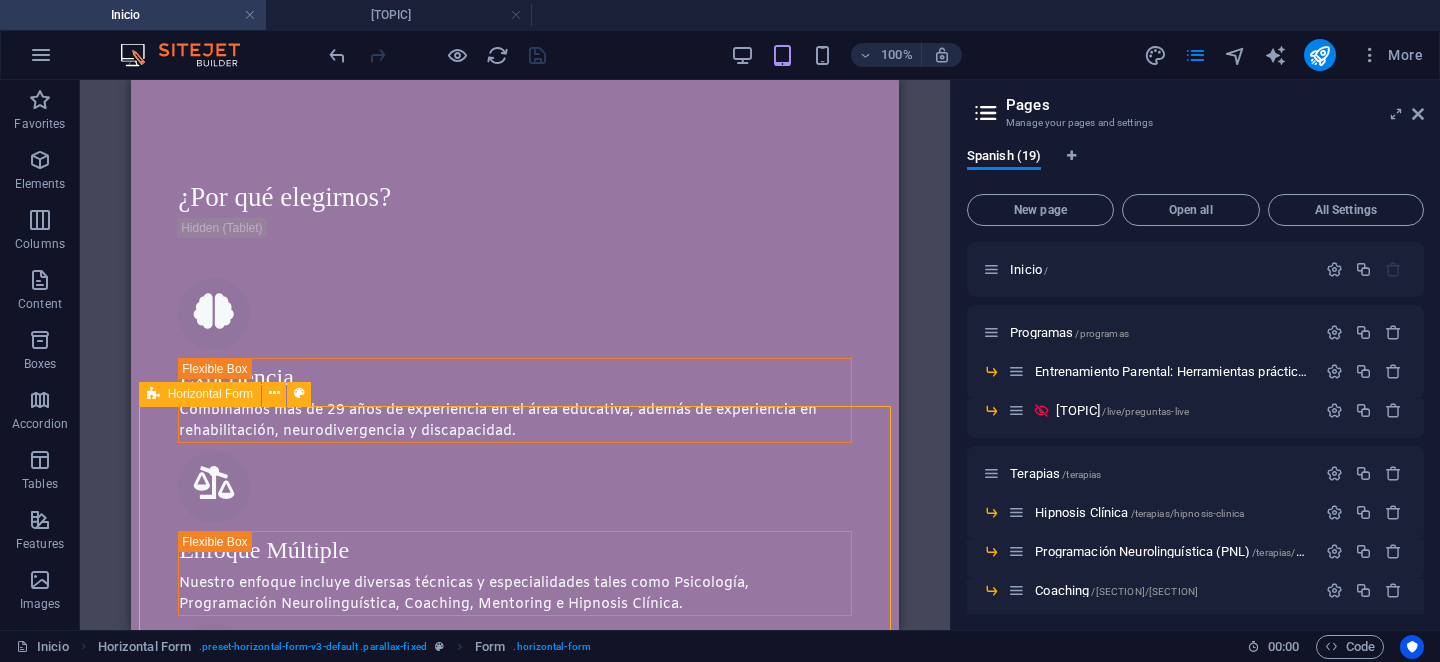 click on "Horizontal Form" at bounding box center [210, 394] 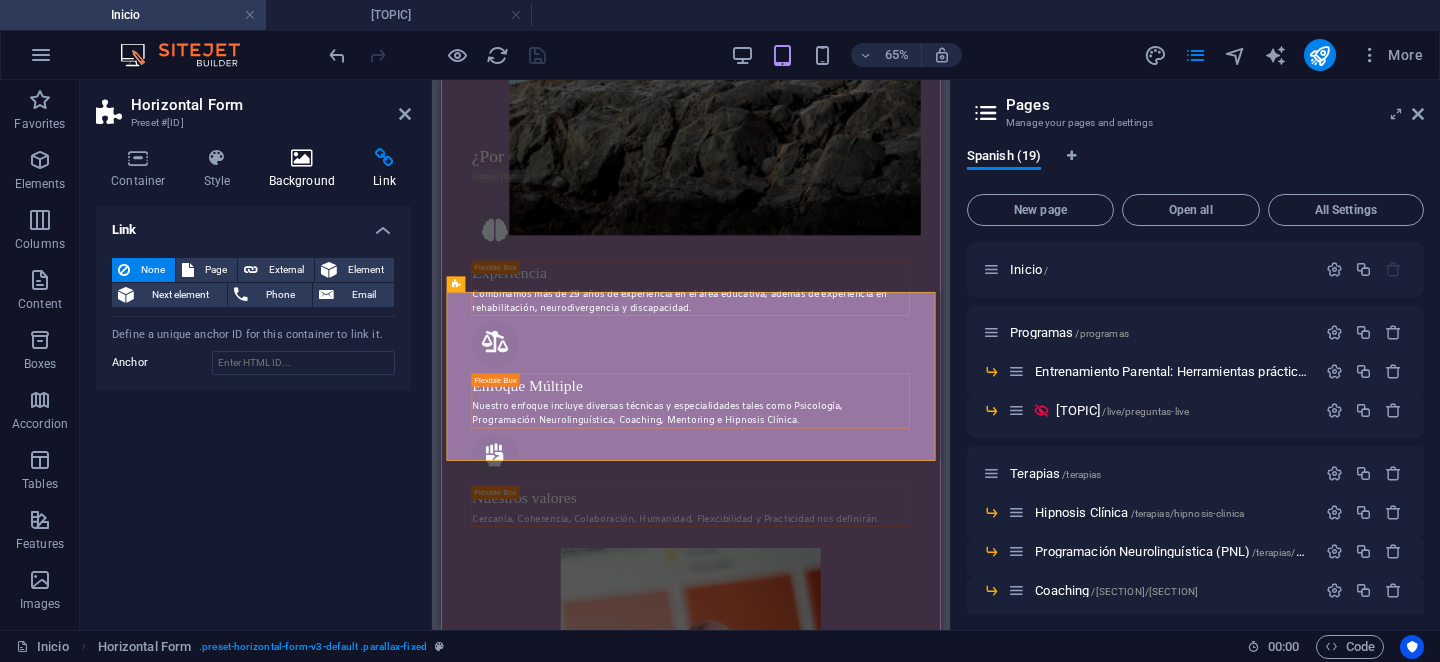 click on "Background" at bounding box center [306, 169] 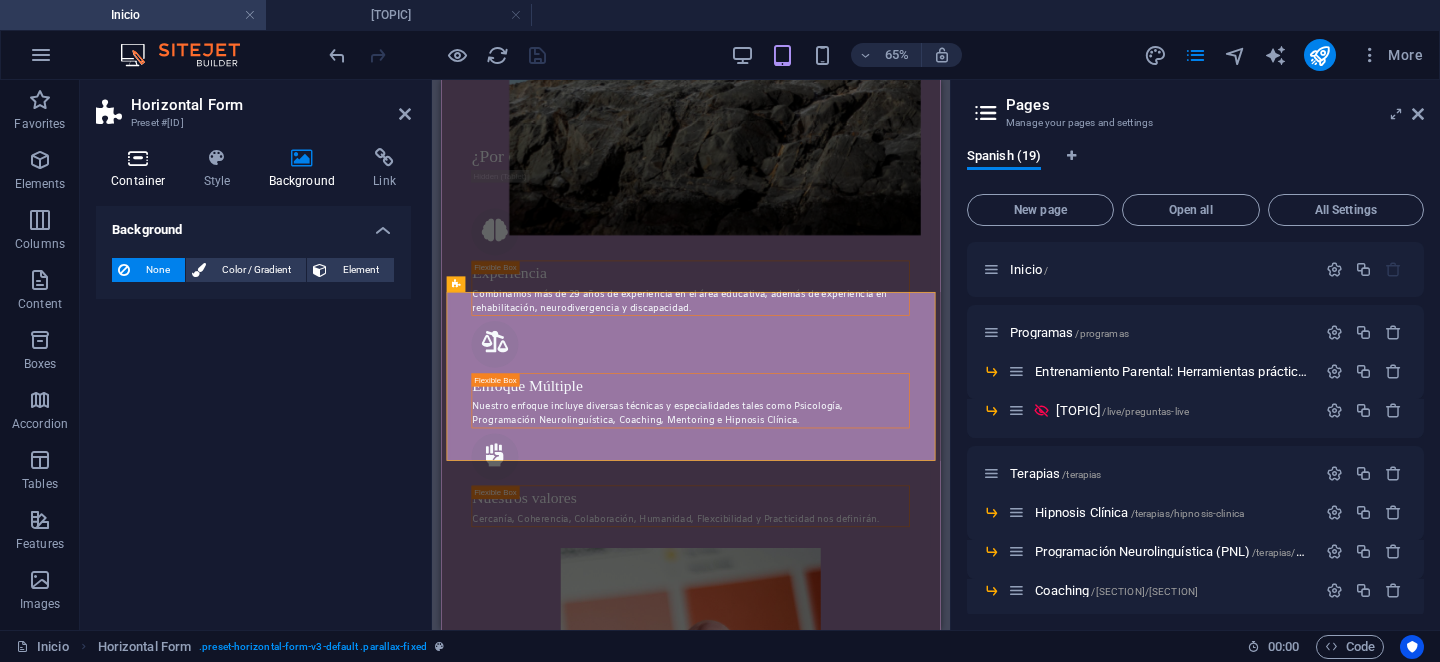 click at bounding box center (138, 158) 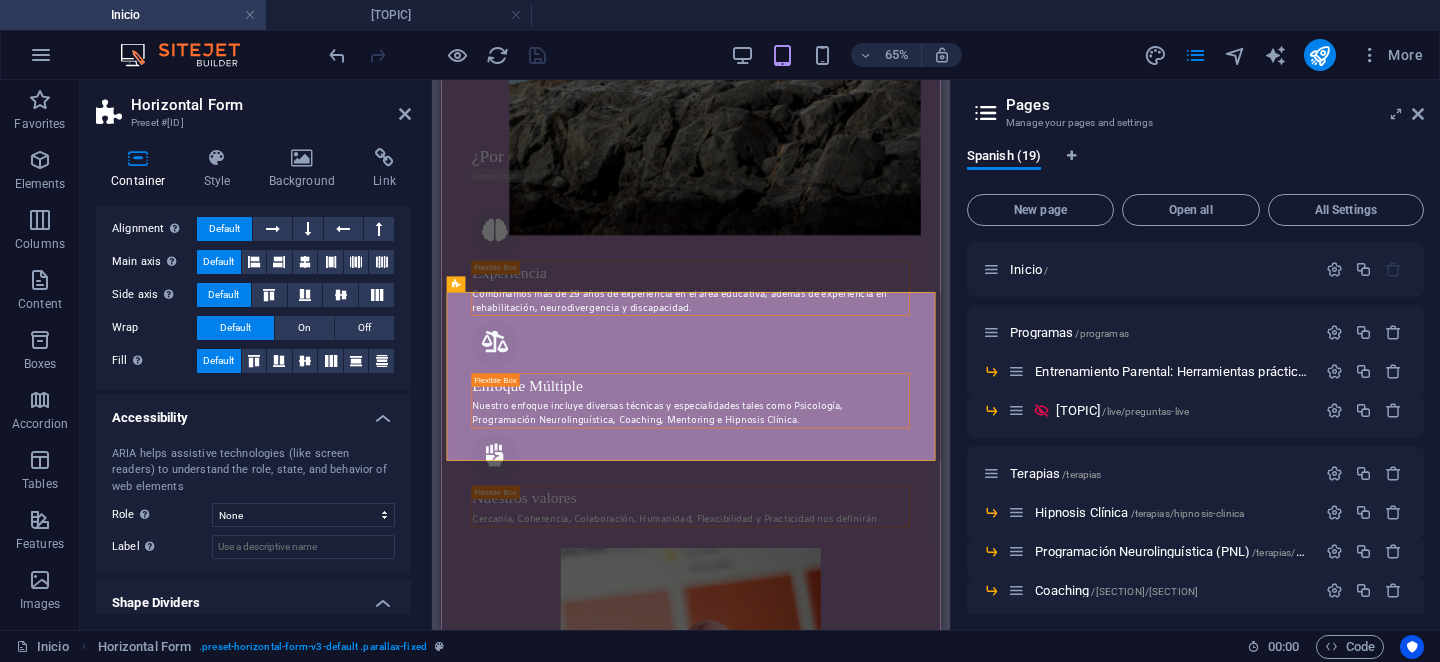 scroll, scrollTop: 367, scrollLeft: 0, axis: vertical 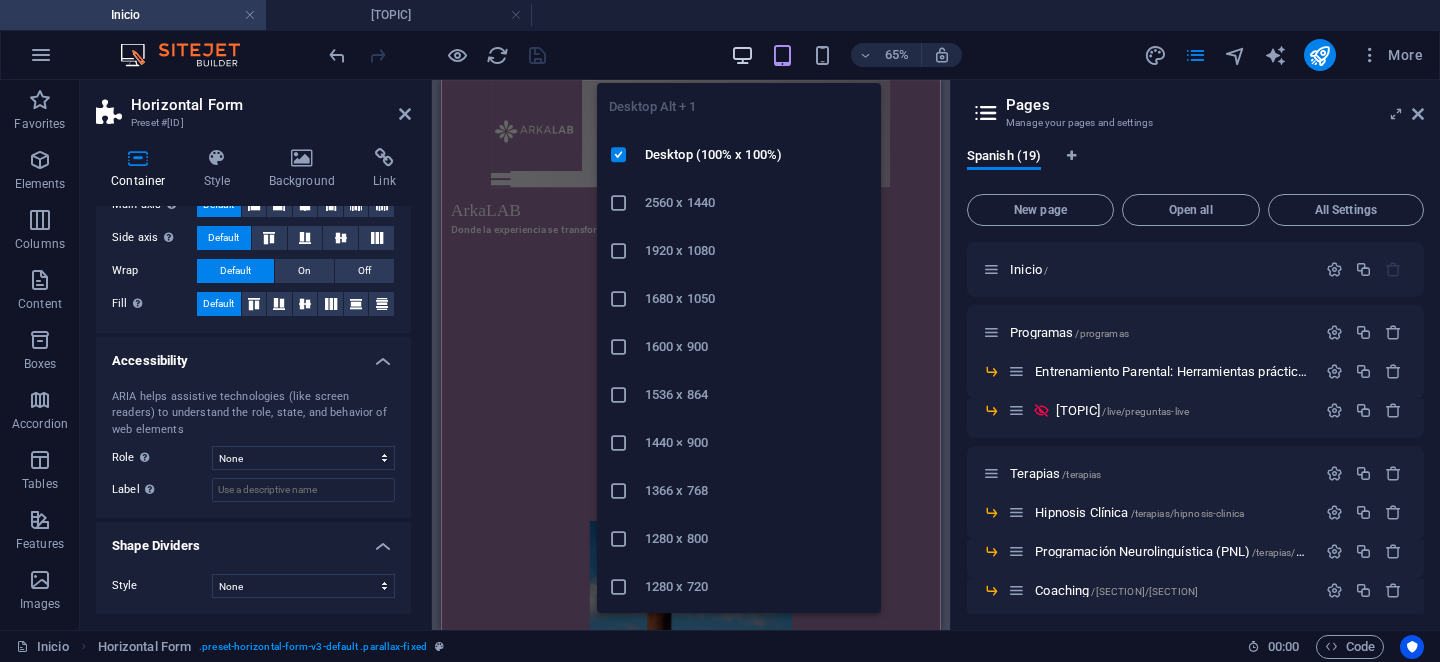 click at bounding box center (742, 55) 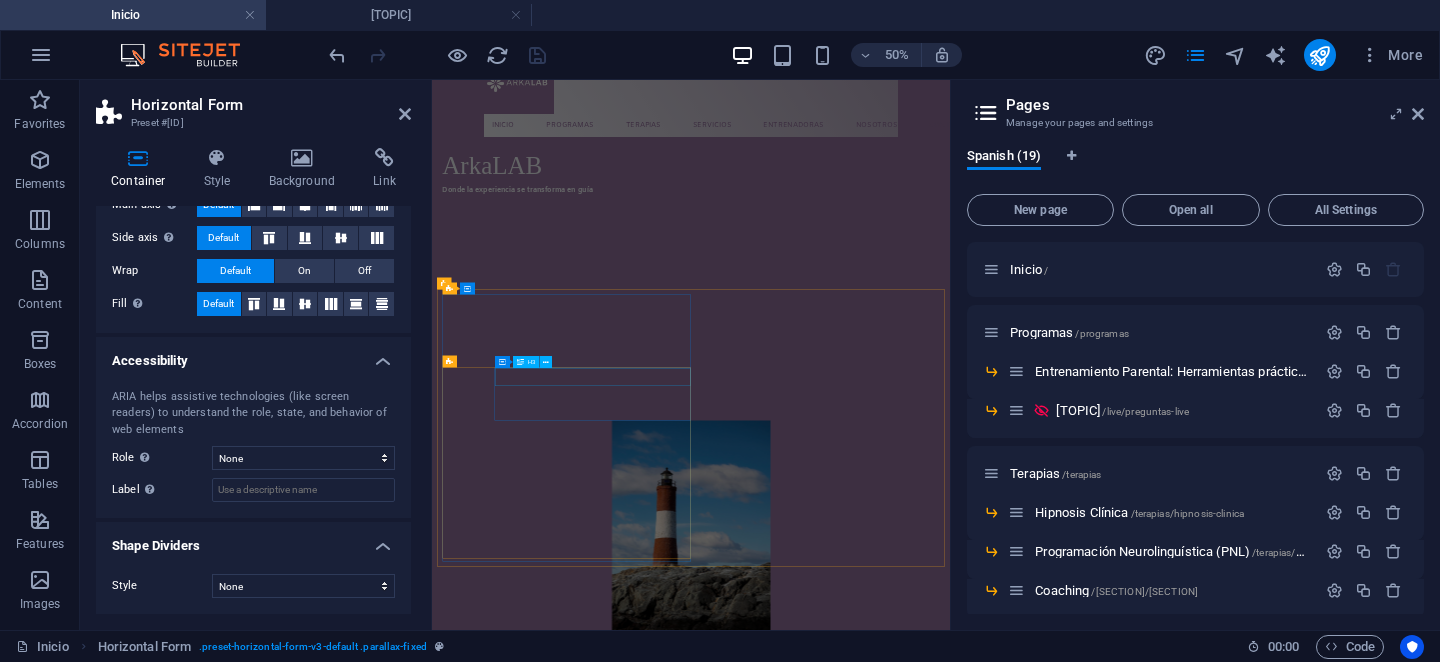 scroll, scrollTop: 0, scrollLeft: 0, axis: both 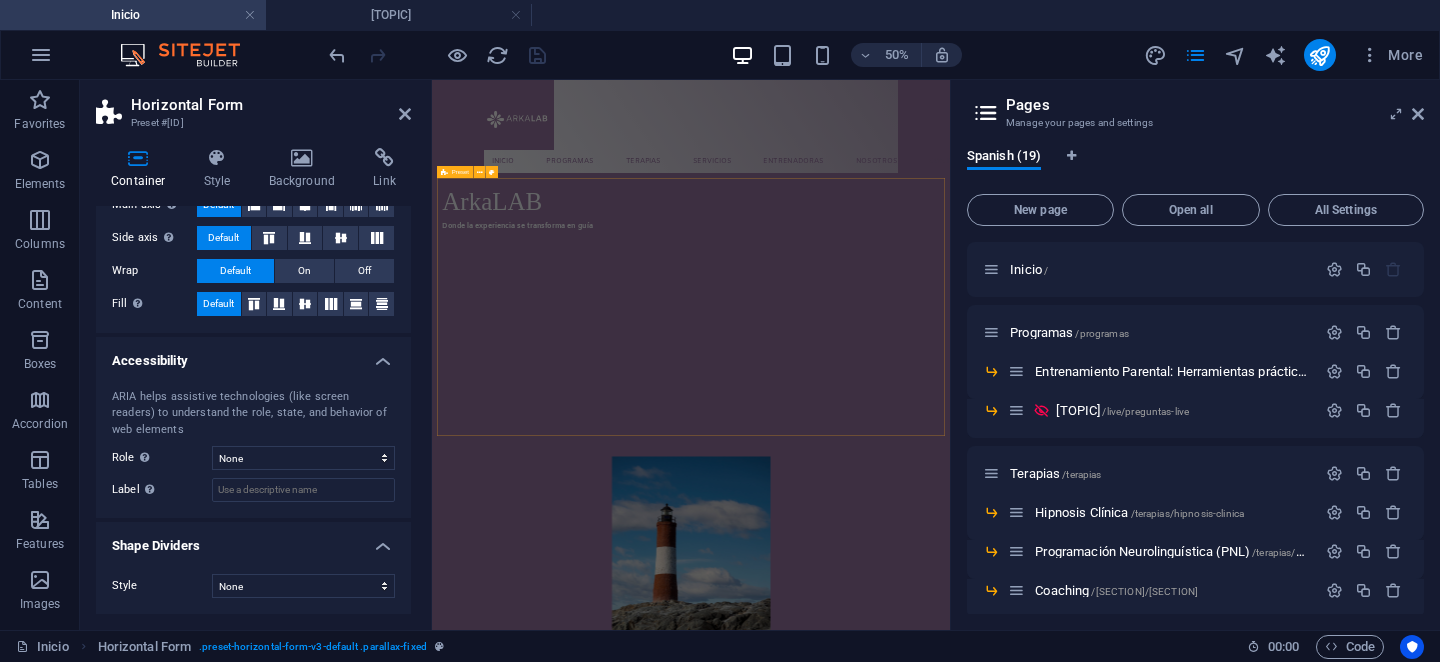 click on "Preset" at bounding box center (460, 172) 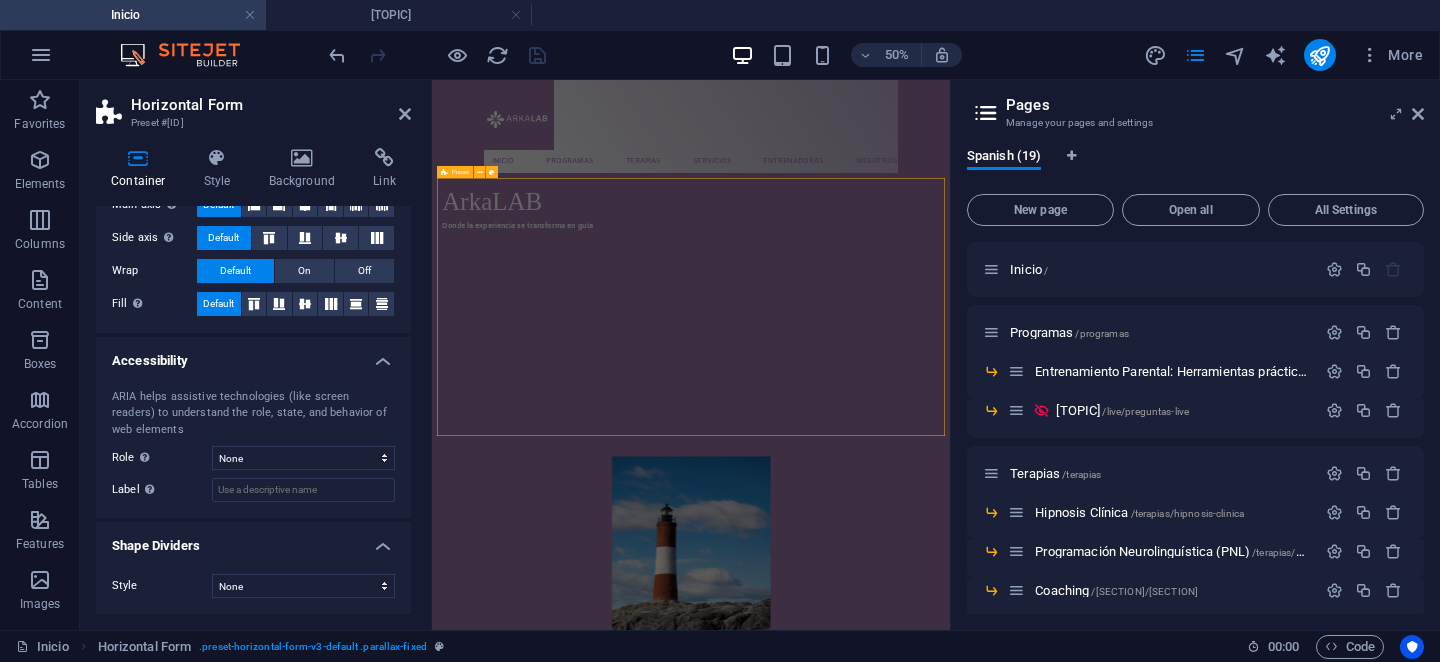 click on "Preset" at bounding box center [460, 172] 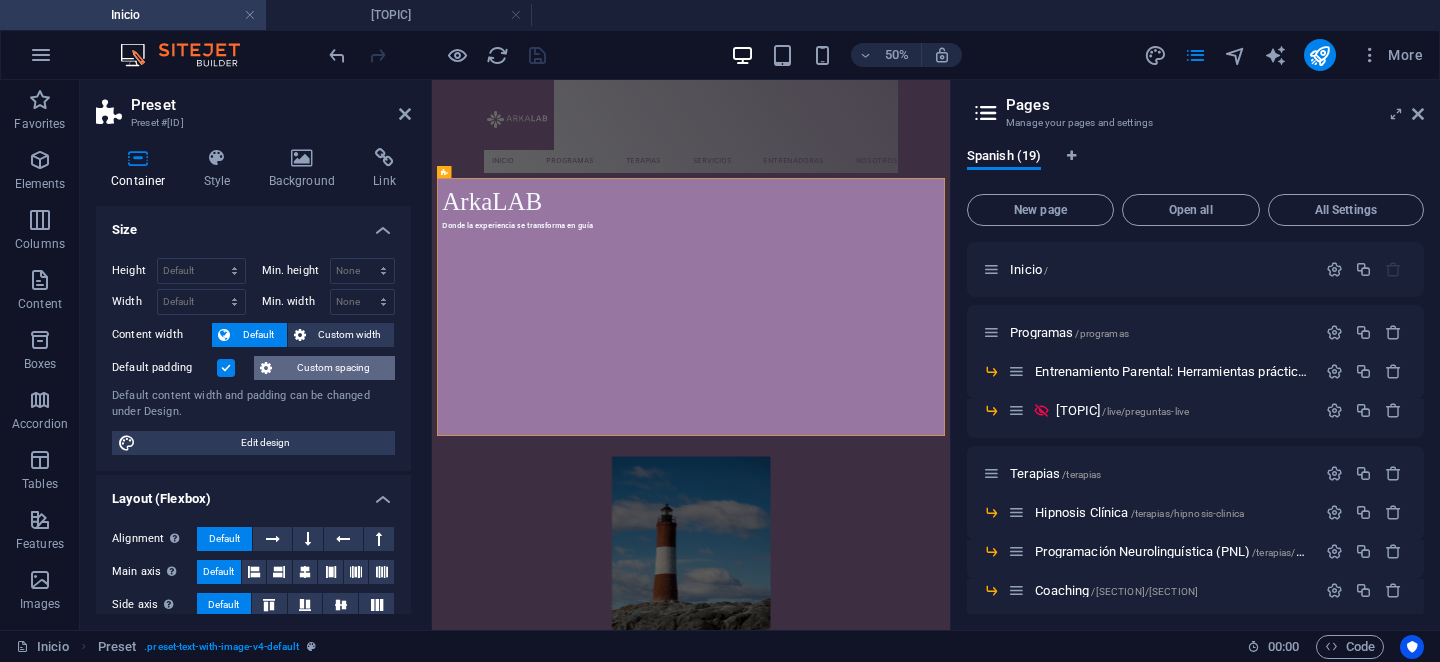 click on "Custom spacing" at bounding box center [333, 368] 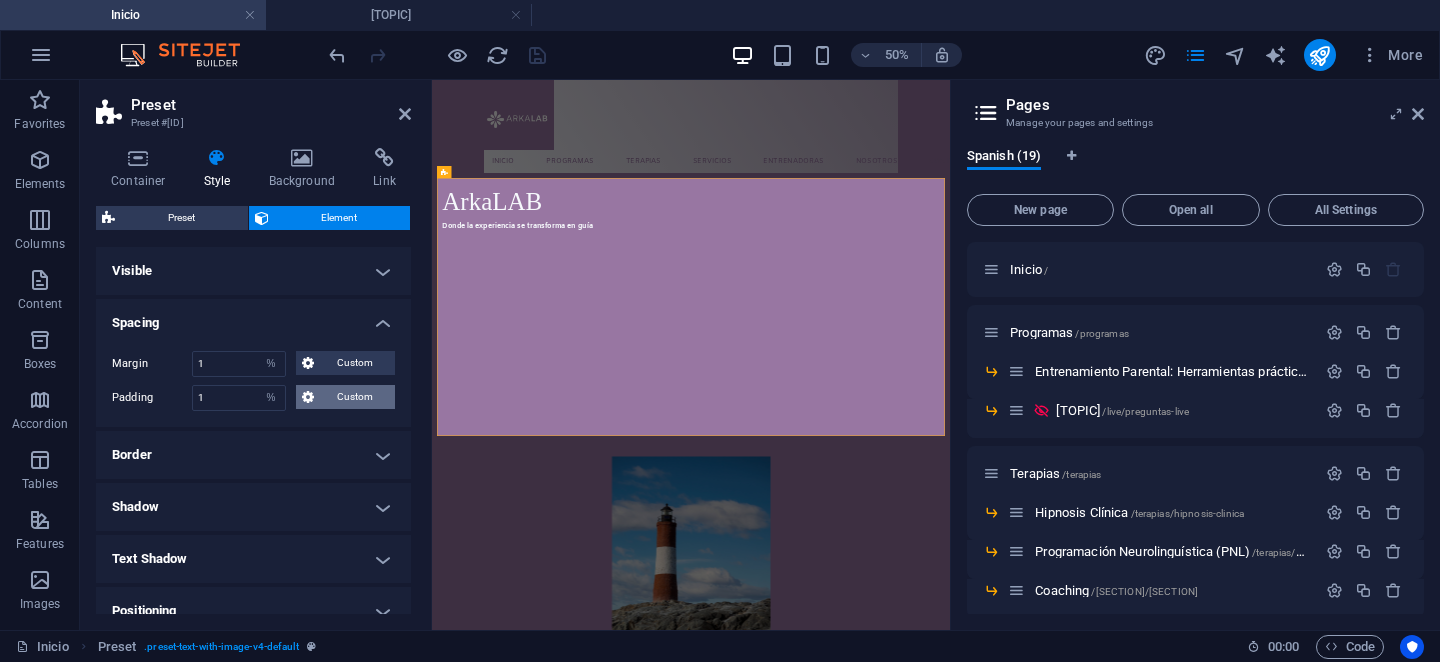 click on "Custom" at bounding box center (354, 397) 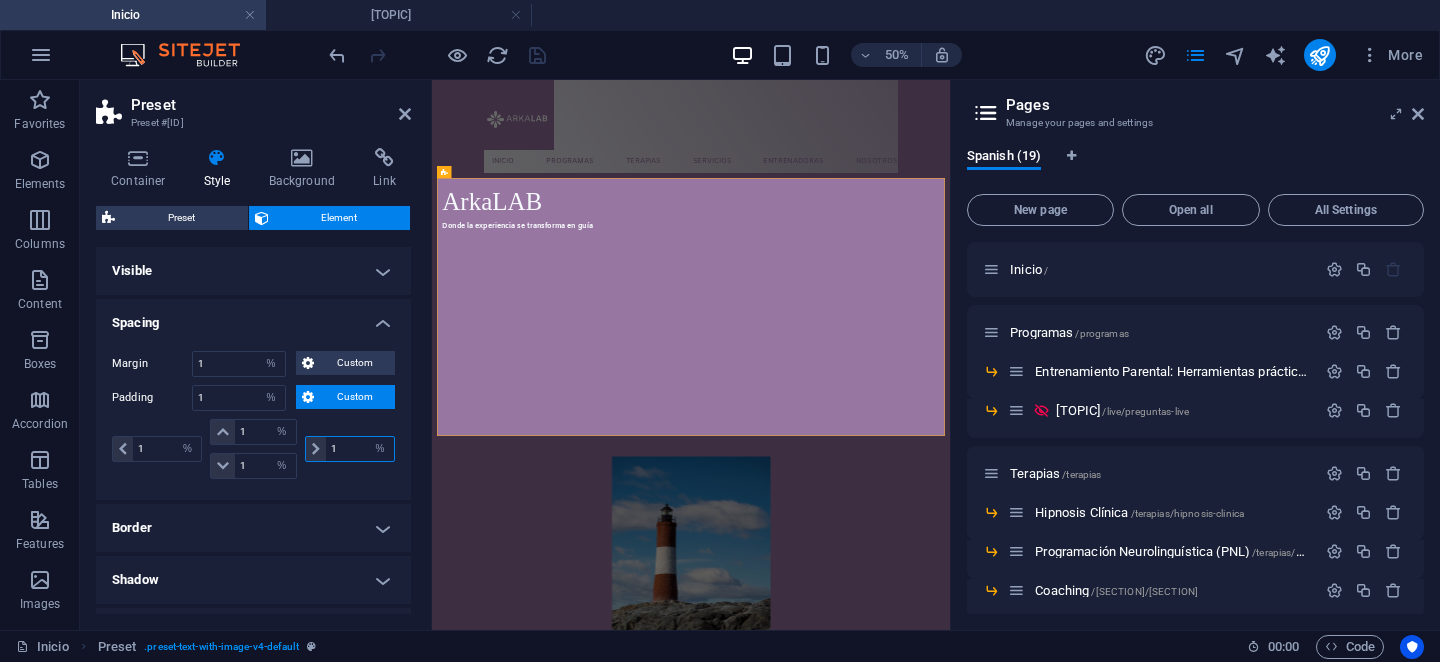 click on "1" at bounding box center (360, 449) 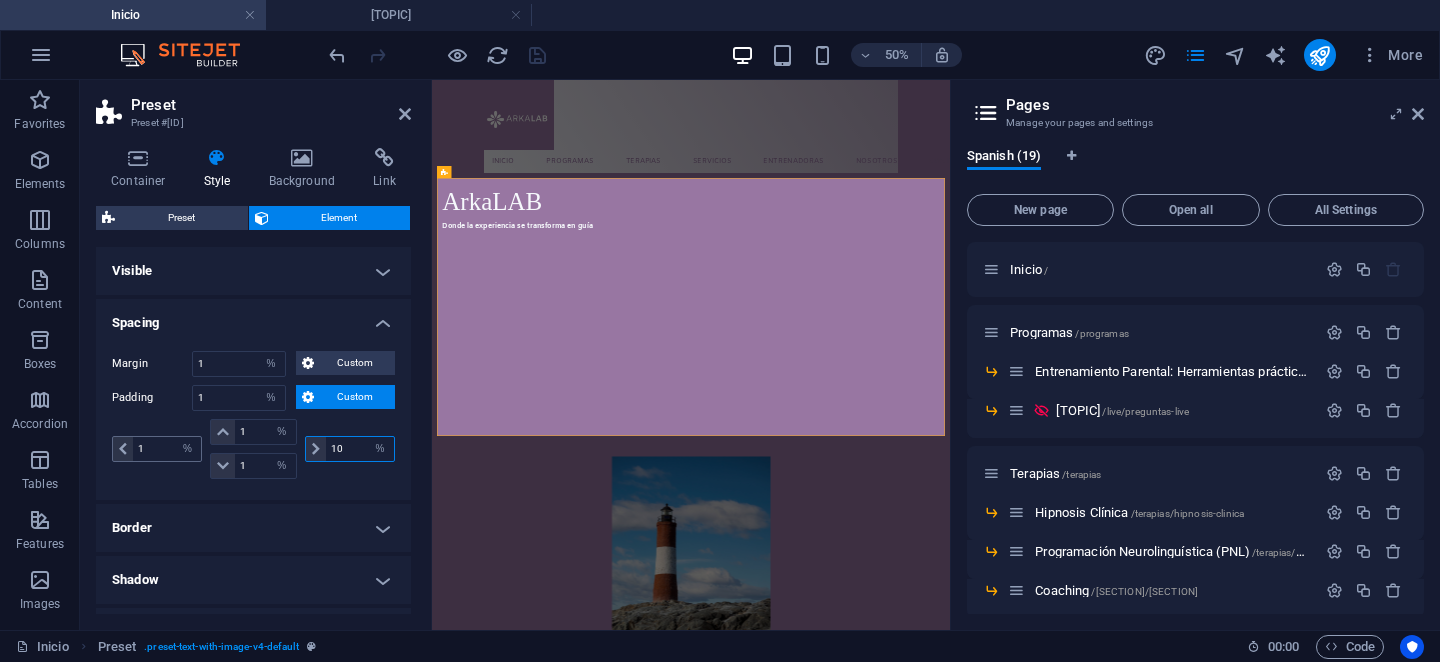 type 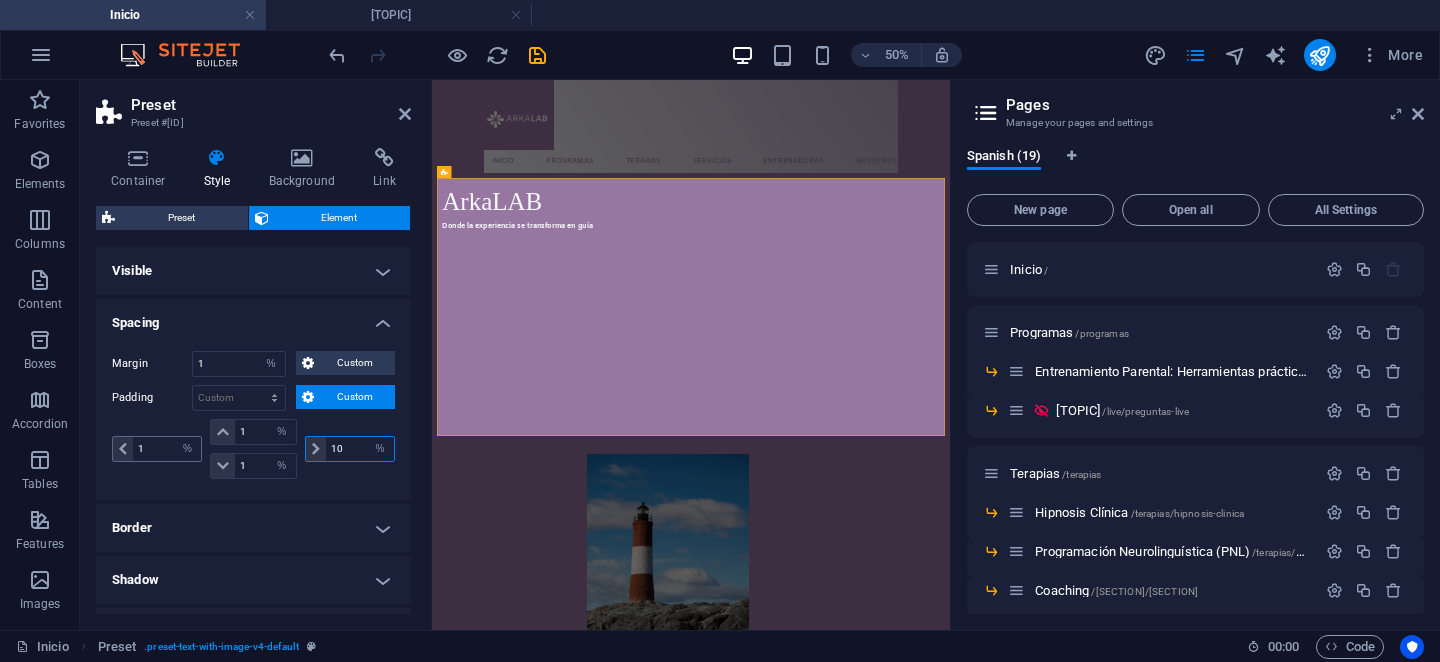 type on "10" 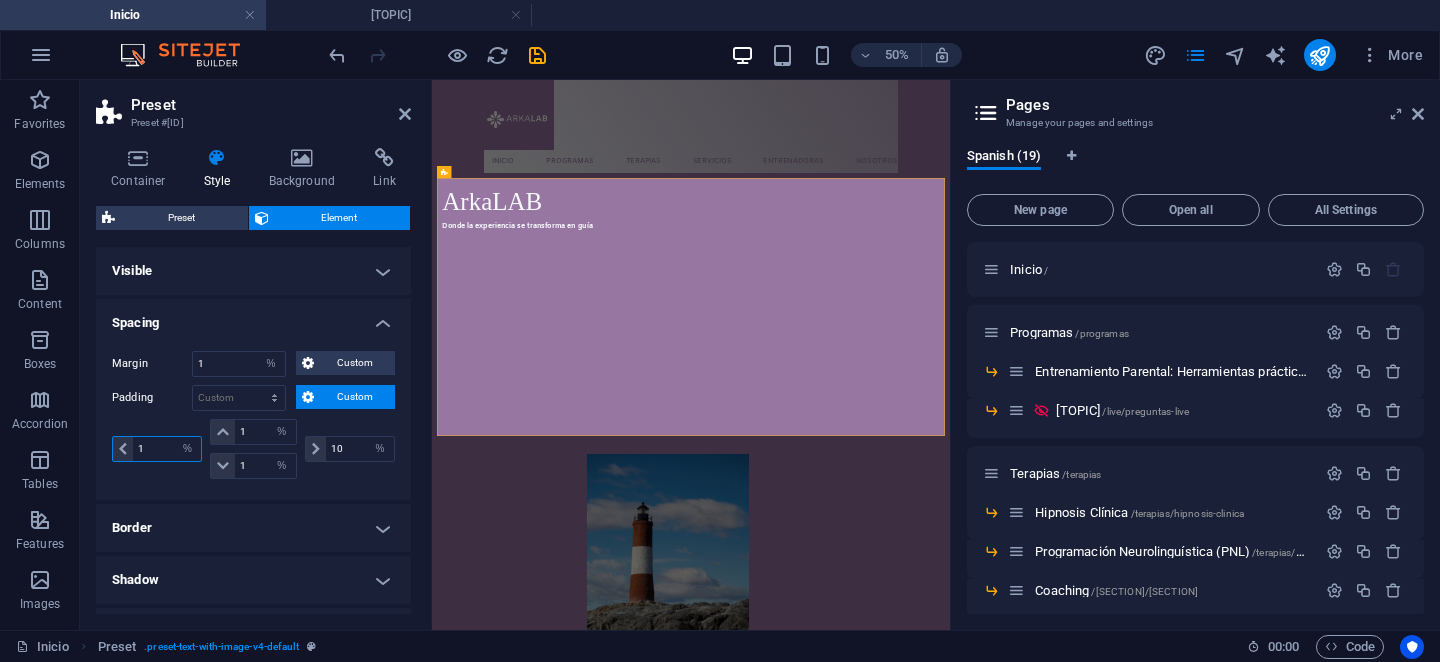 click on "1" at bounding box center [167, 449] 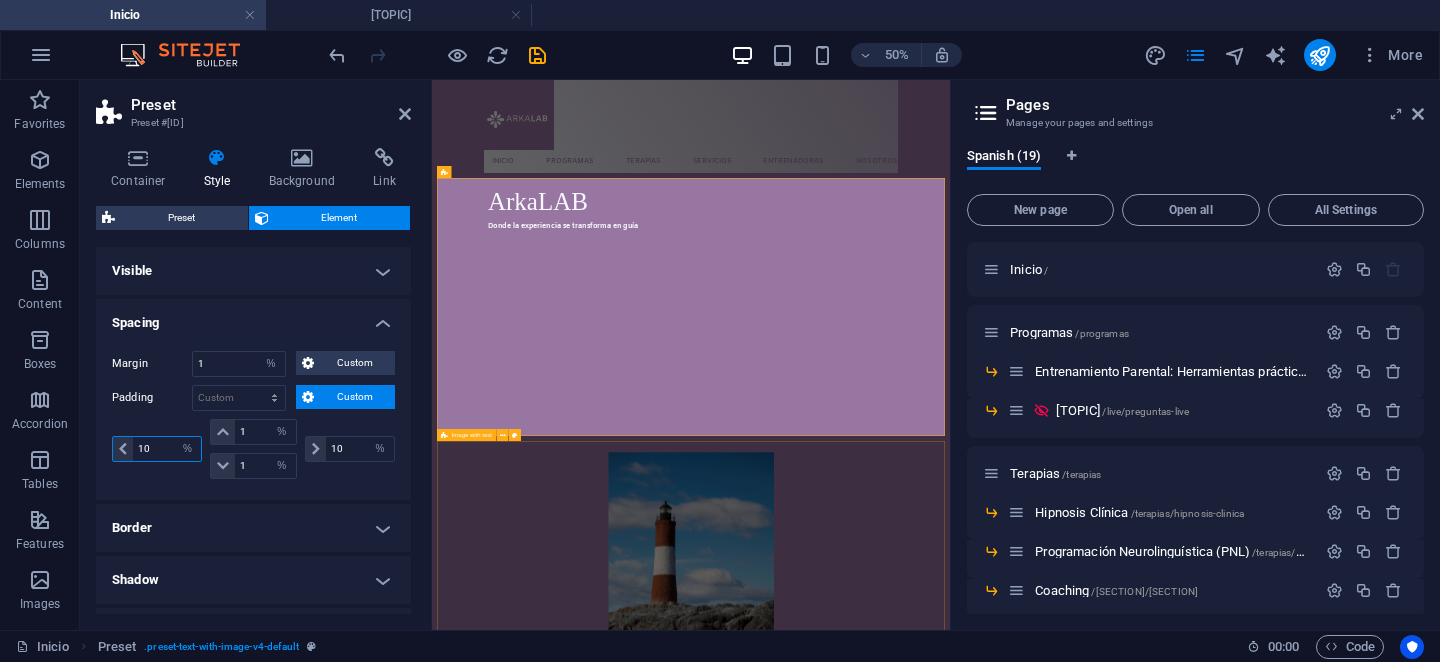 click on "Image with text" at bounding box center (466, 435) 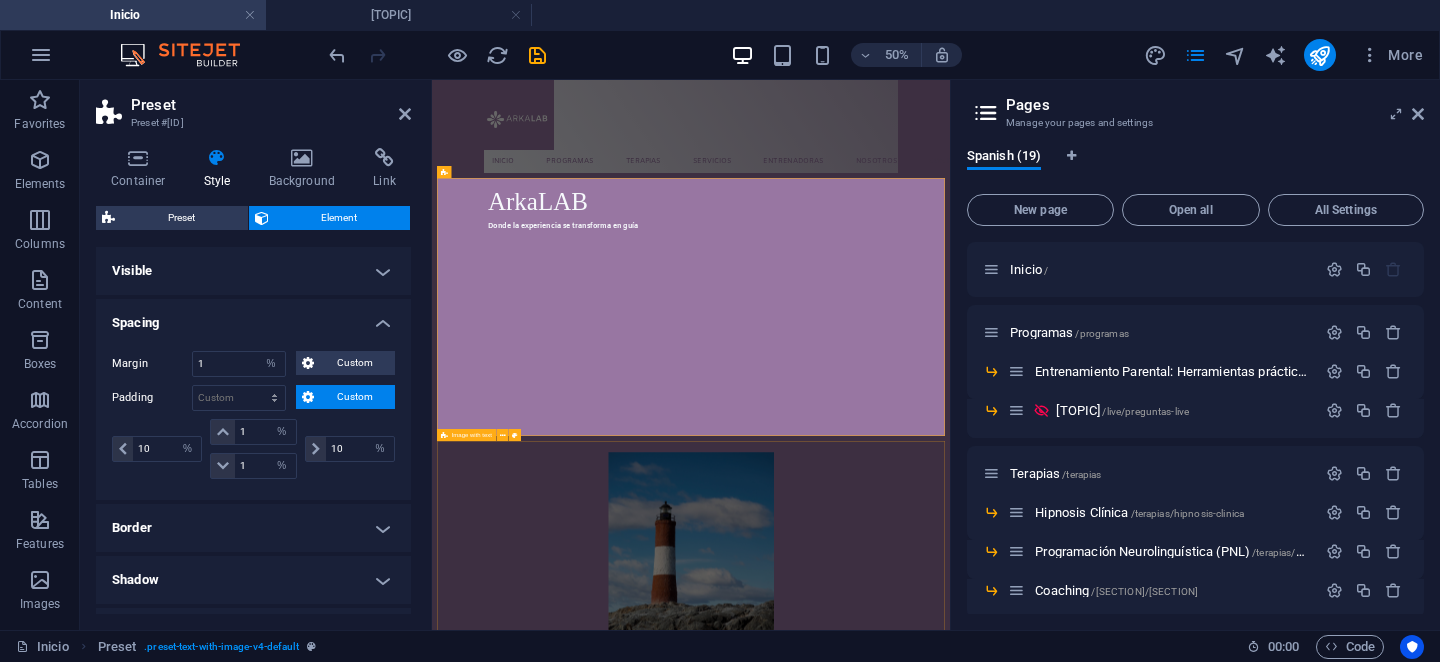 click on "Image with text" at bounding box center [466, 435] 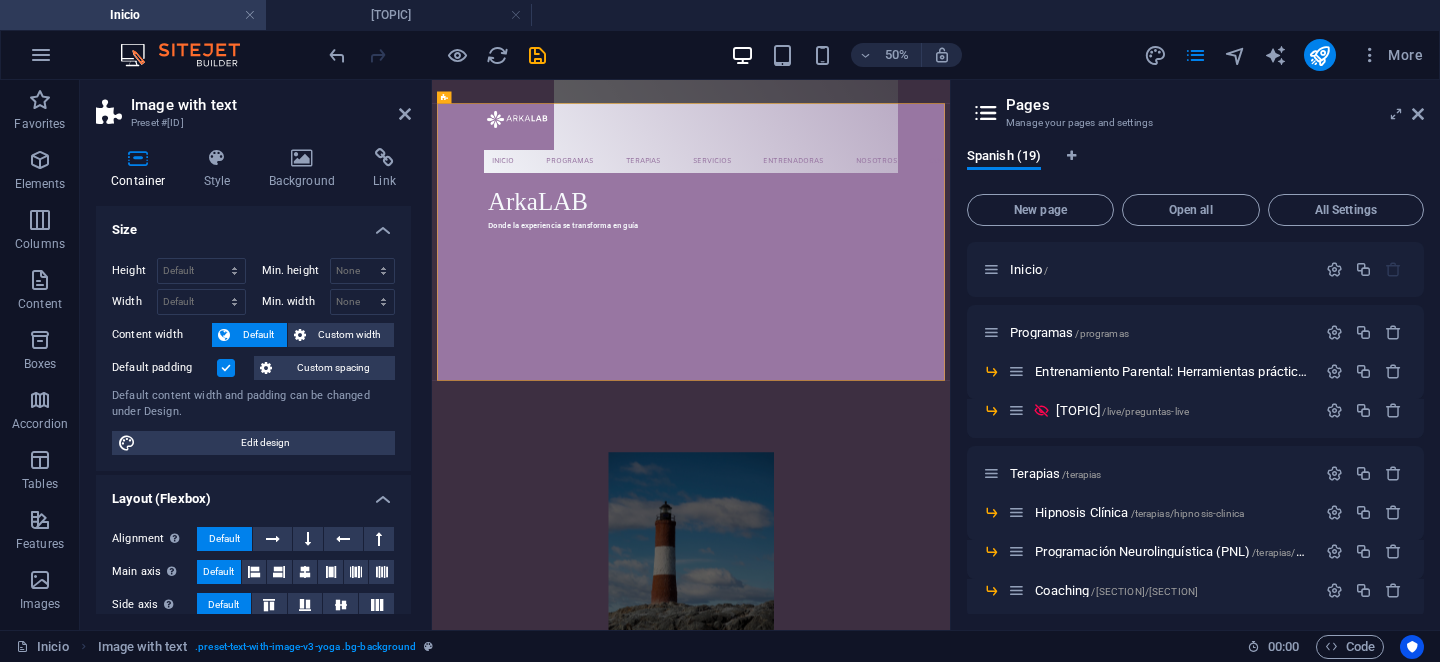 scroll, scrollTop: 675, scrollLeft: 0, axis: vertical 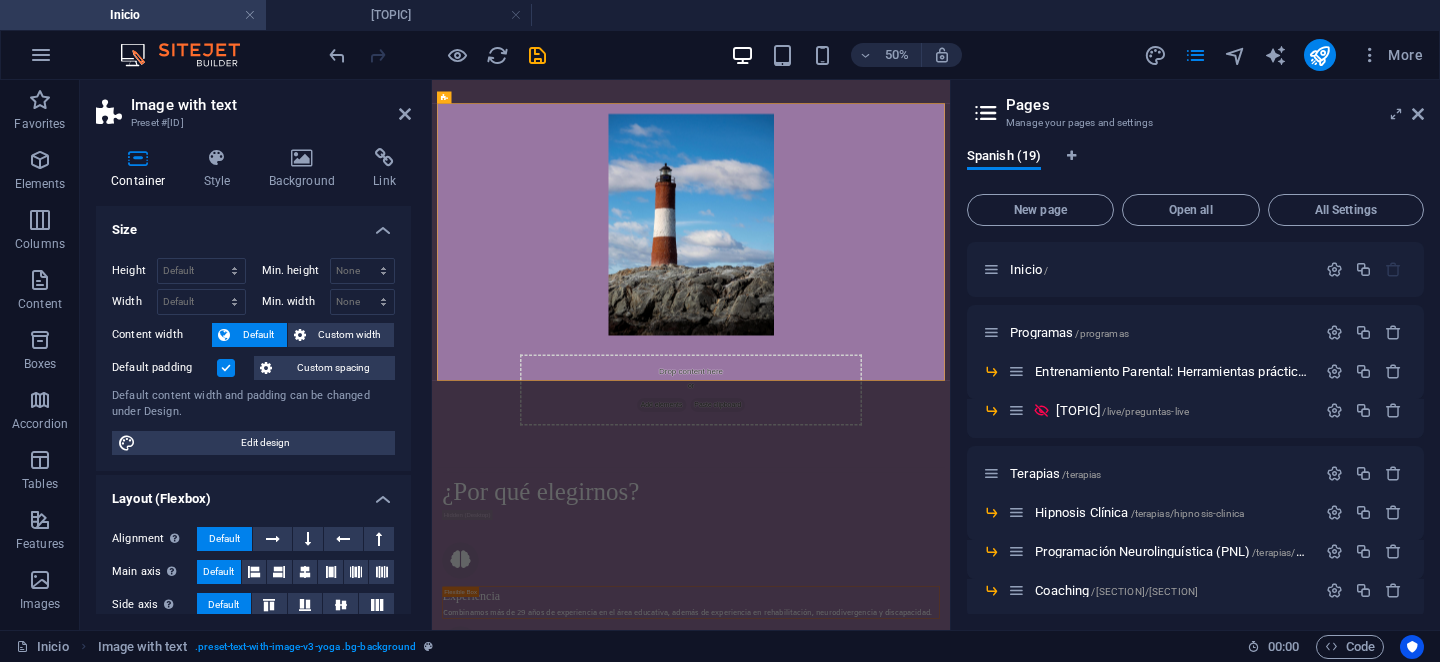 click on "Height Default px rem % vh vw Min. height None px rem % vh vw Width Default px rem % em vh vw Min. width None px rem % vh vw Content width Default Custom width Width Default px rem % em vh vw Min. width None px rem % vh vw Default padding Custom spacing Default content width and padding can be changed under Design. Edit design" at bounding box center (253, 356) 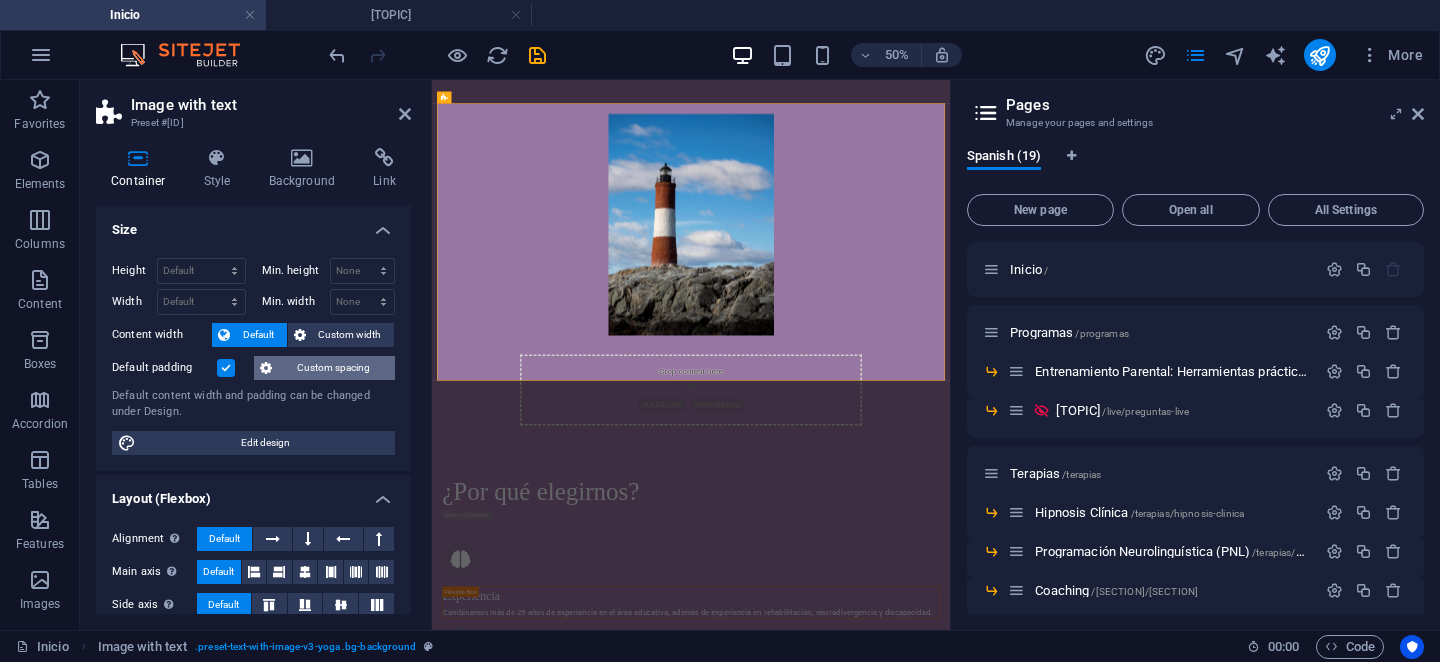click on "Custom spacing" at bounding box center [333, 368] 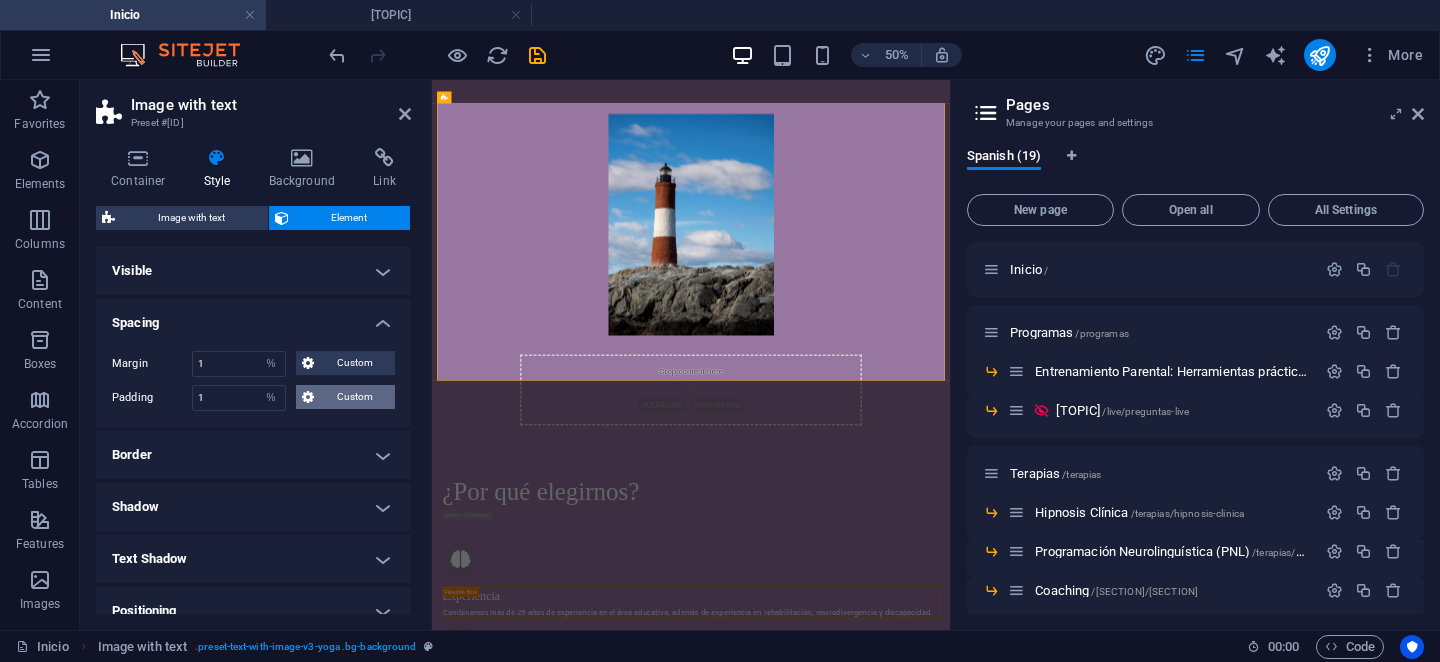 click on "Custom" at bounding box center [354, 397] 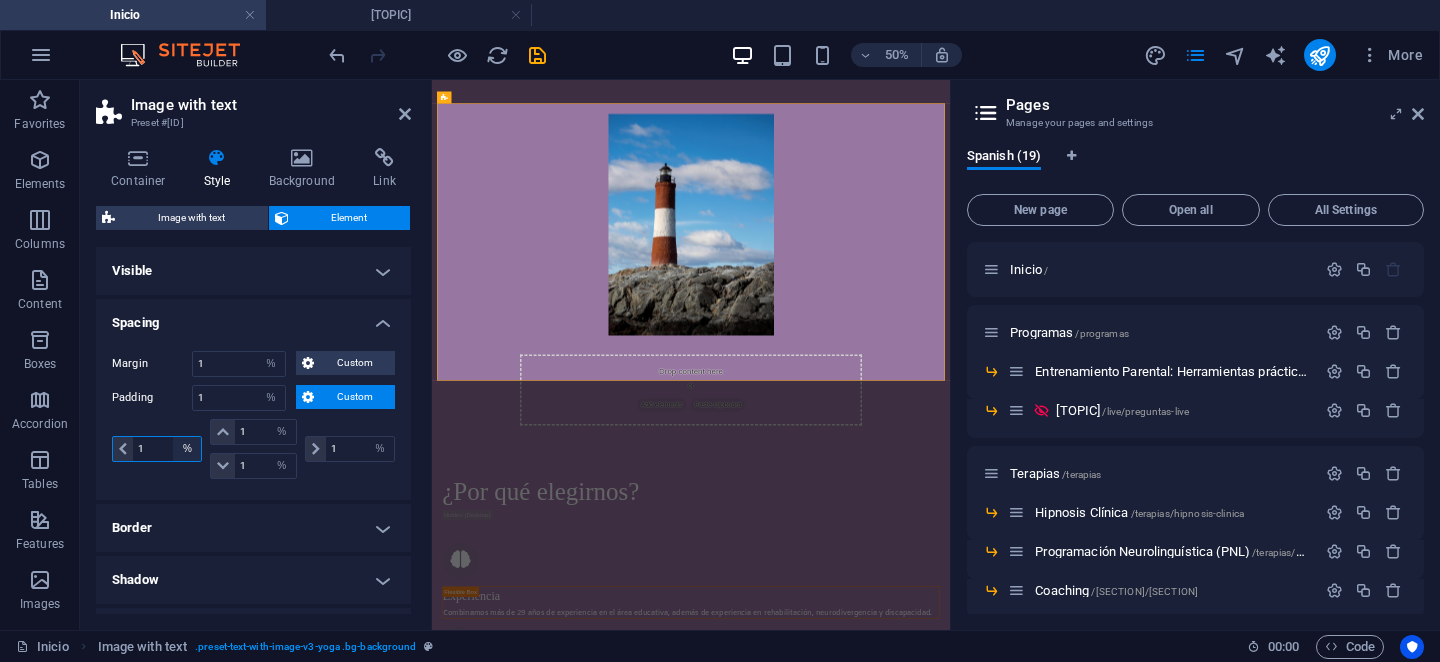 click on "px rem % vh vw" at bounding box center (187, 449) 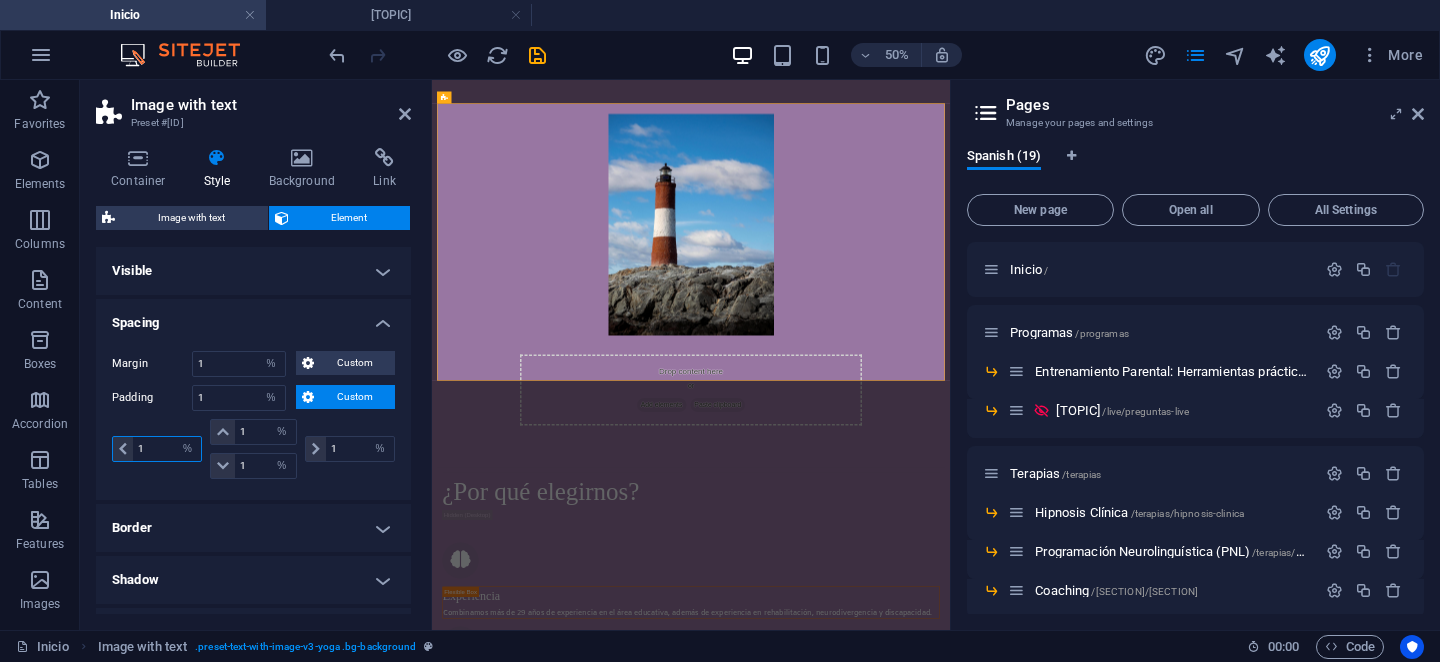 click on "1" at bounding box center (167, 449) 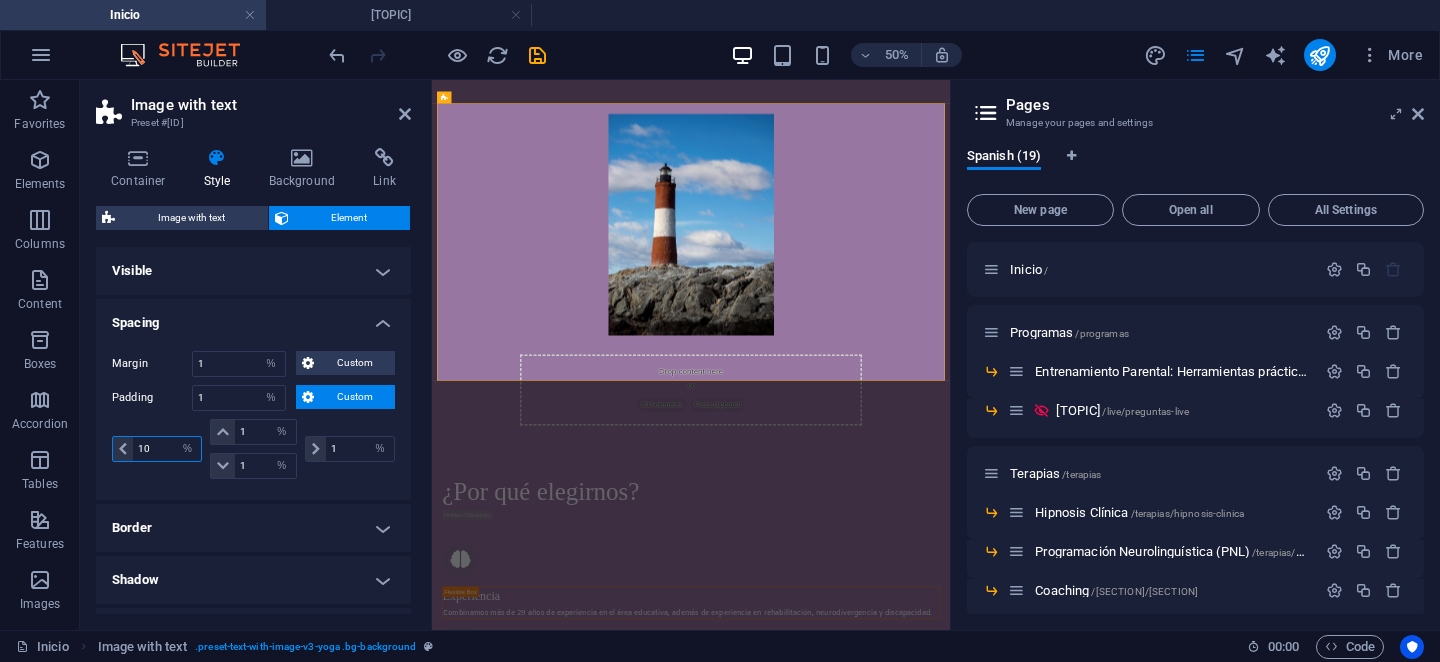 type on "10" 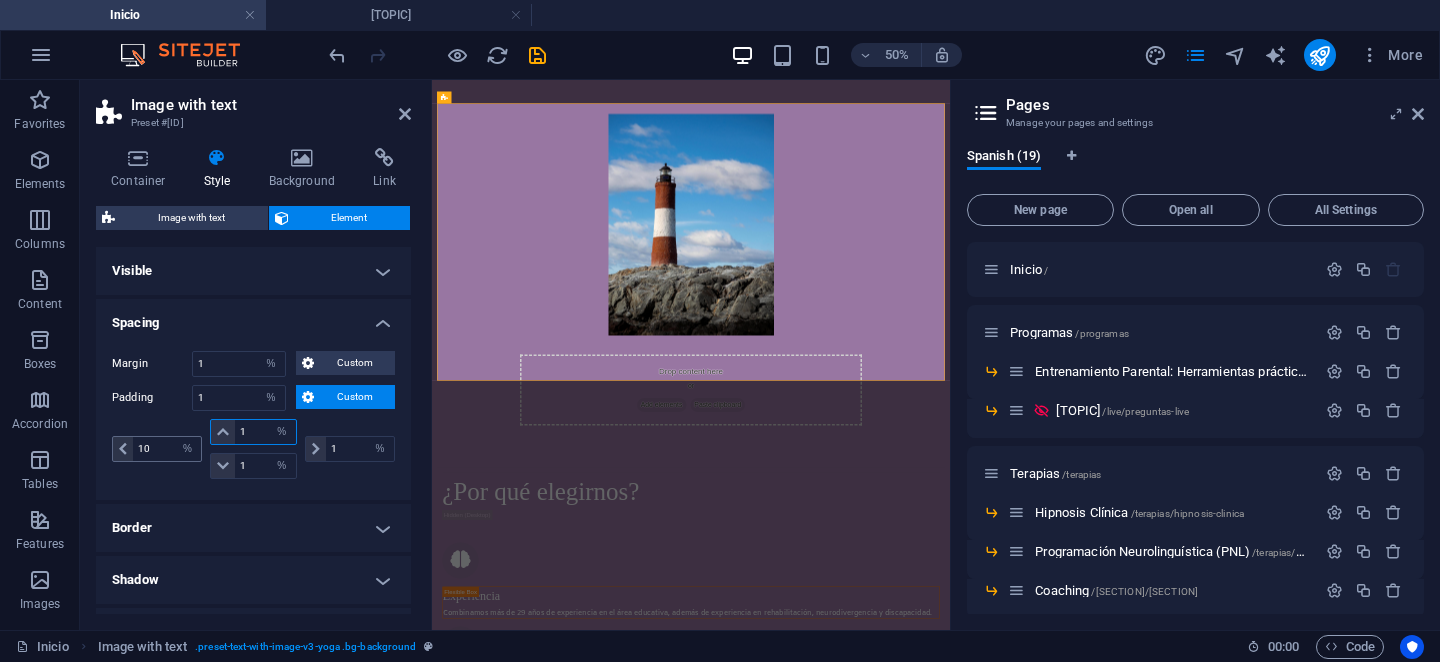 type 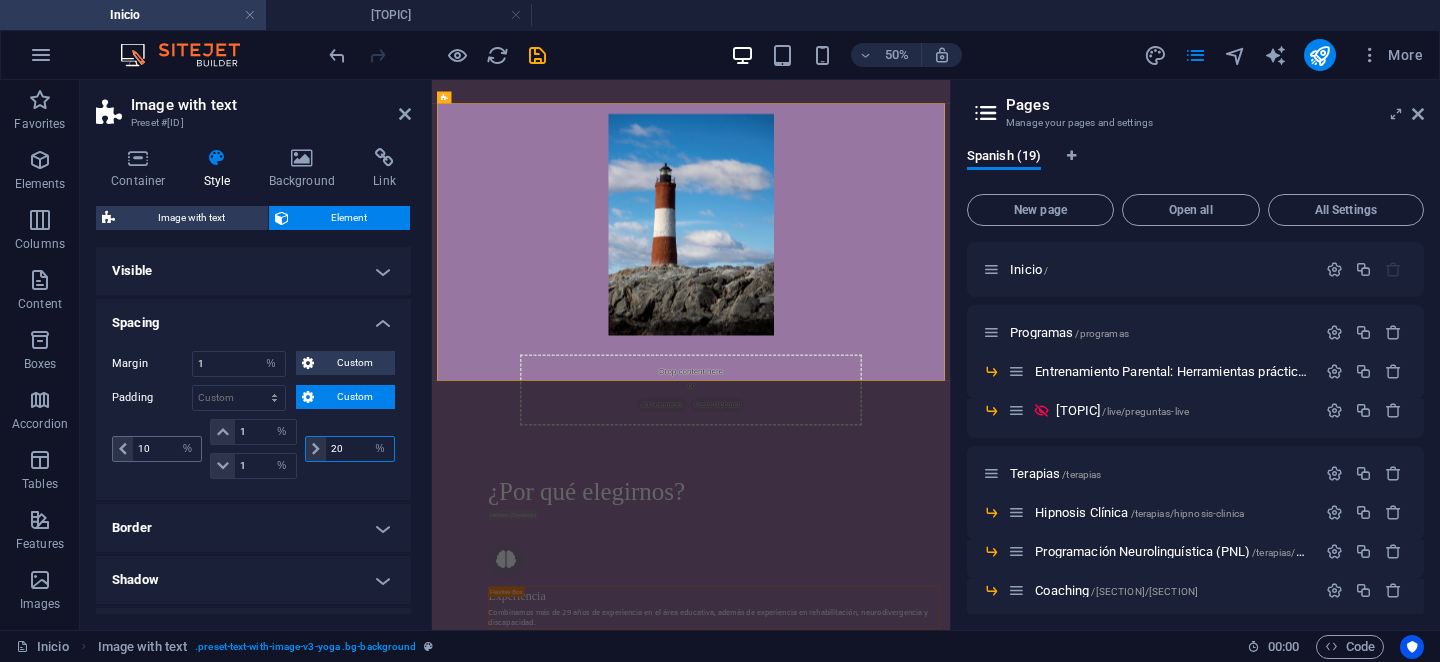 type on "2" 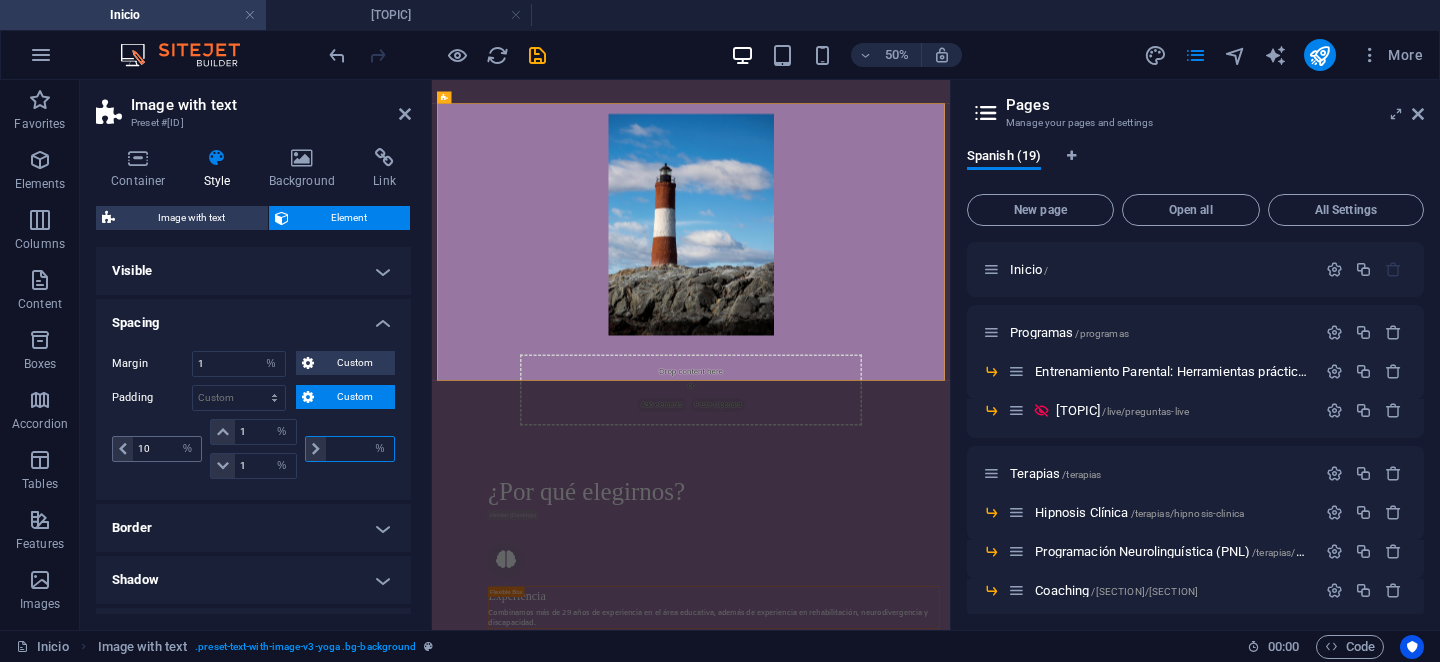 type on "1" 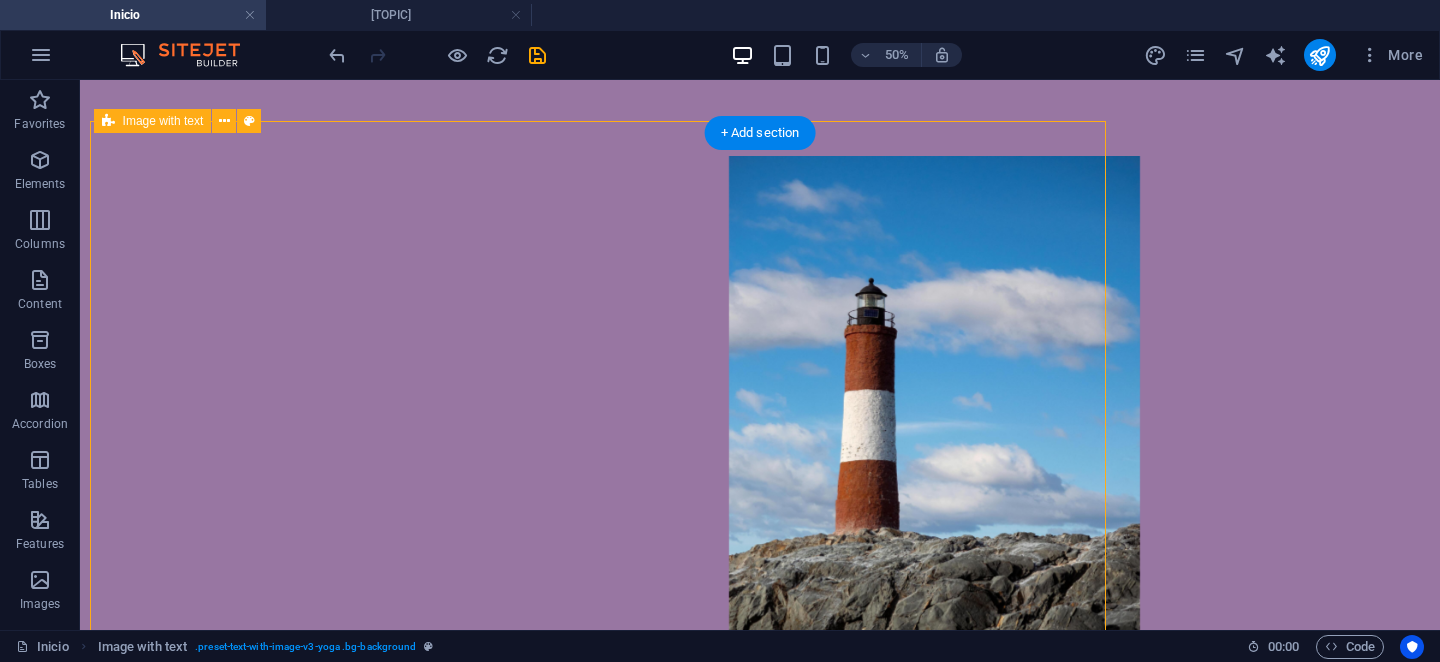 scroll, scrollTop: 681, scrollLeft: 0, axis: vertical 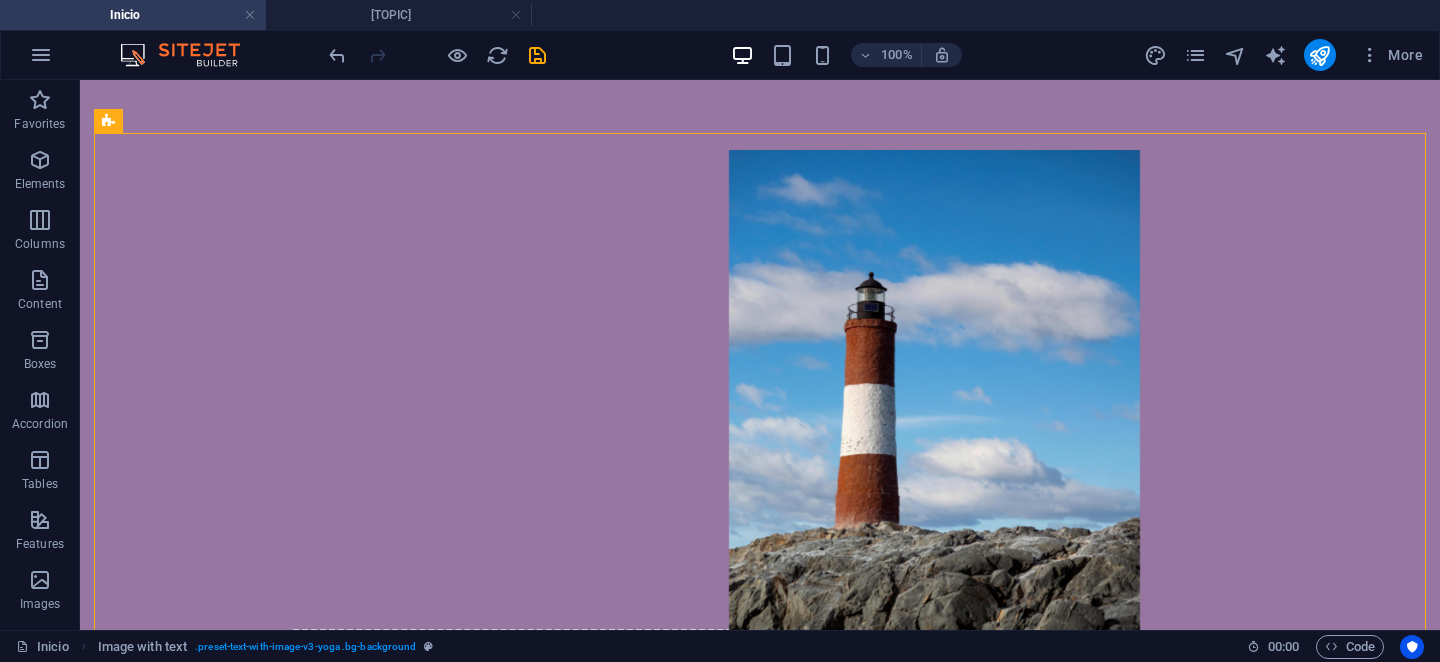 click on "[TOPIC]" at bounding box center (399, 15) 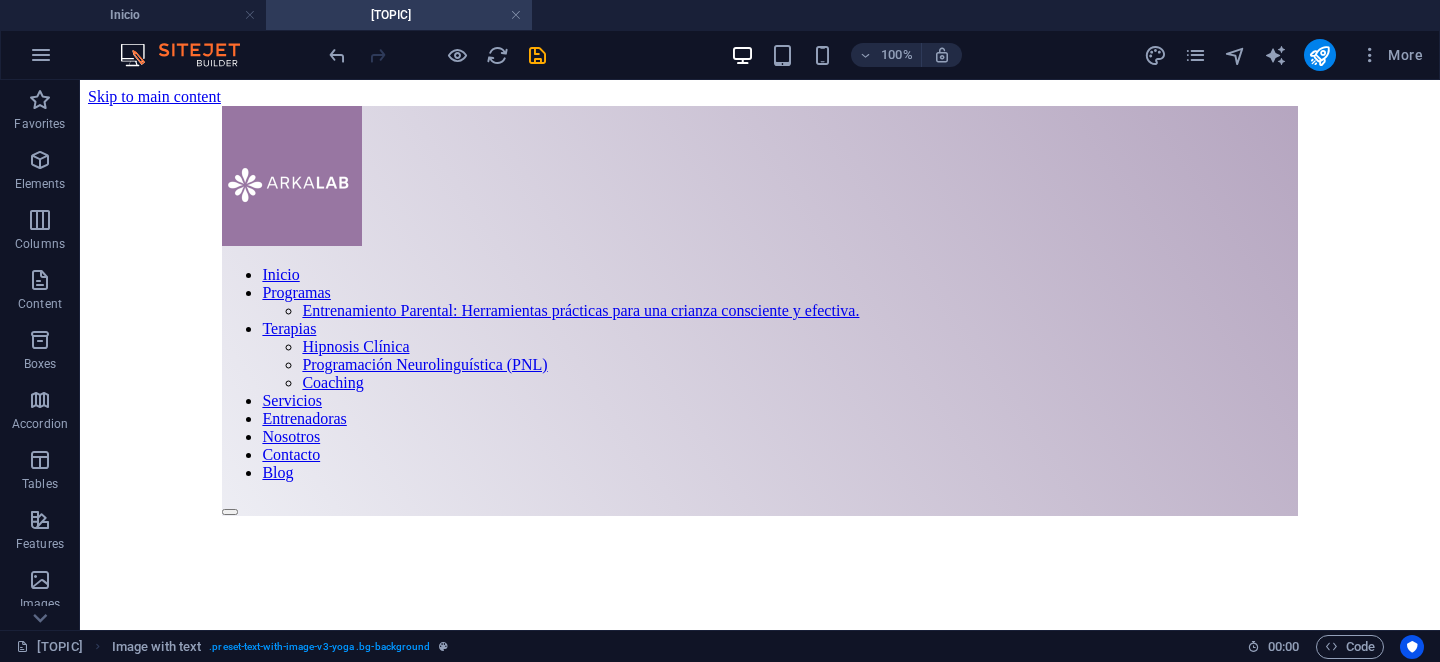 scroll, scrollTop: 0, scrollLeft: 0, axis: both 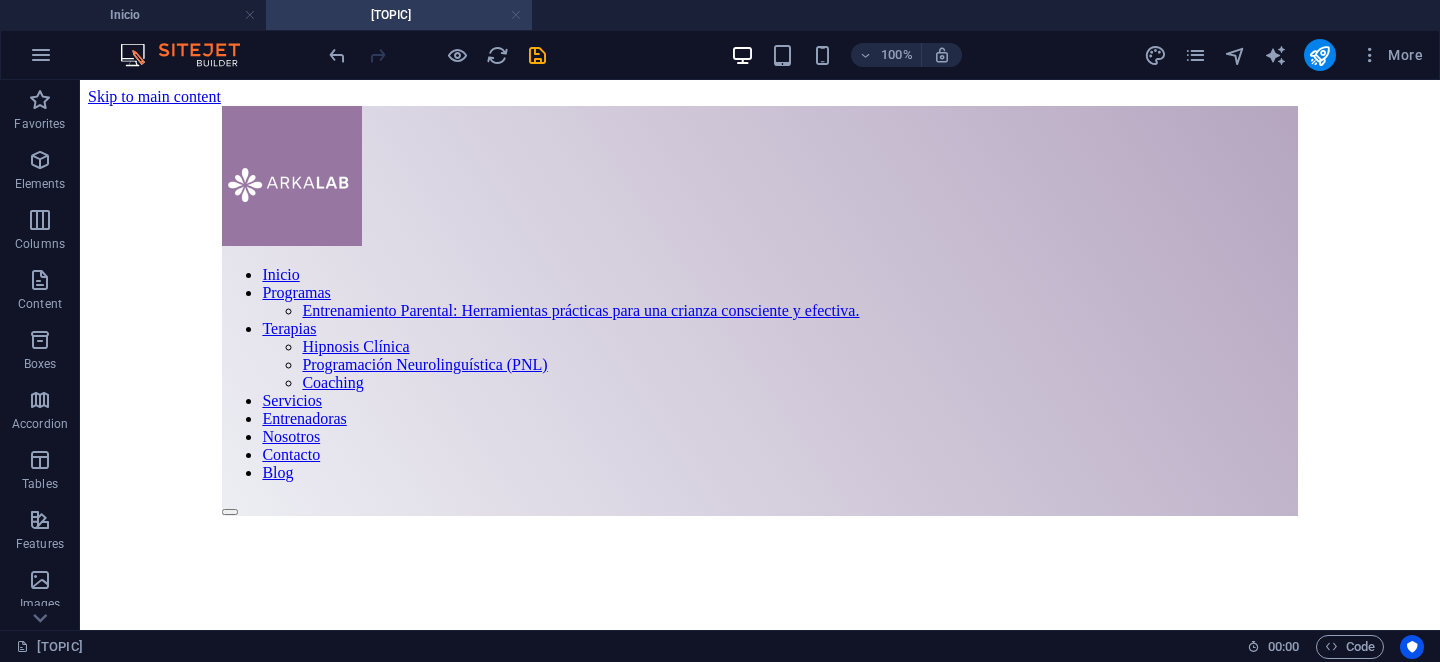 click at bounding box center [516, 15] 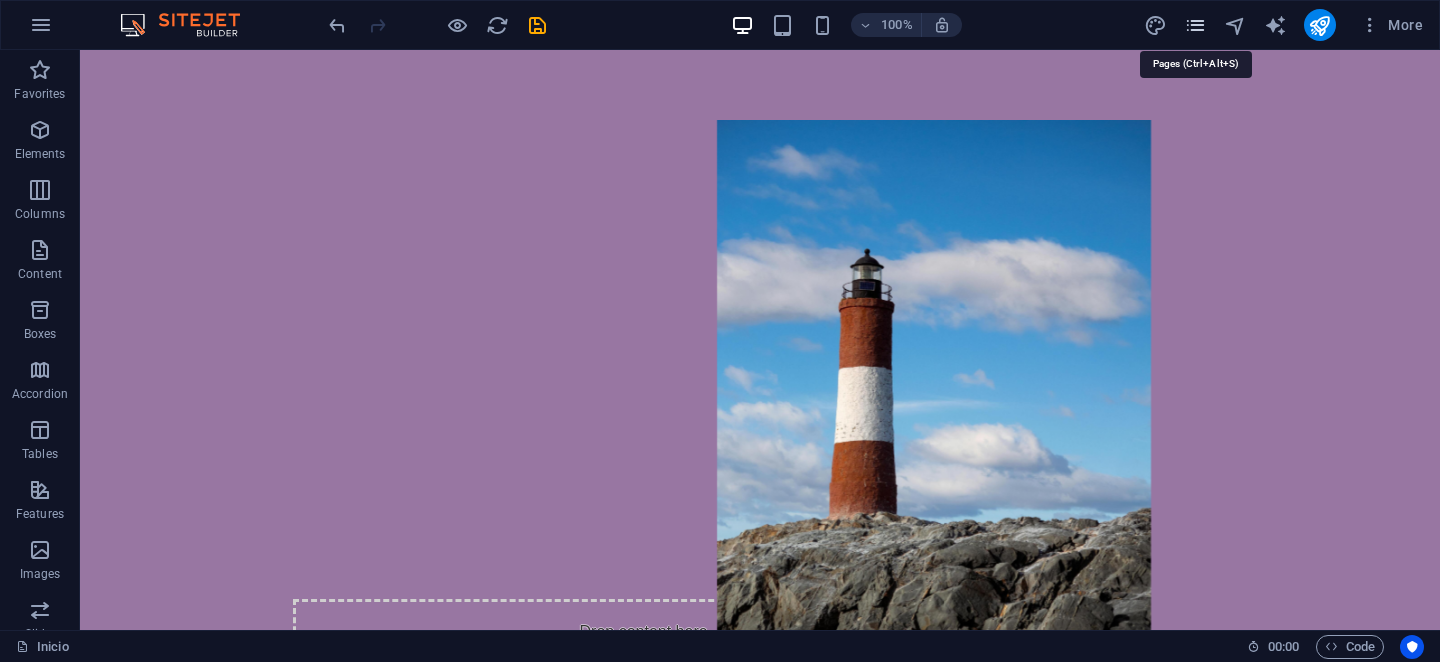 click at bounding box center (1195, 25) 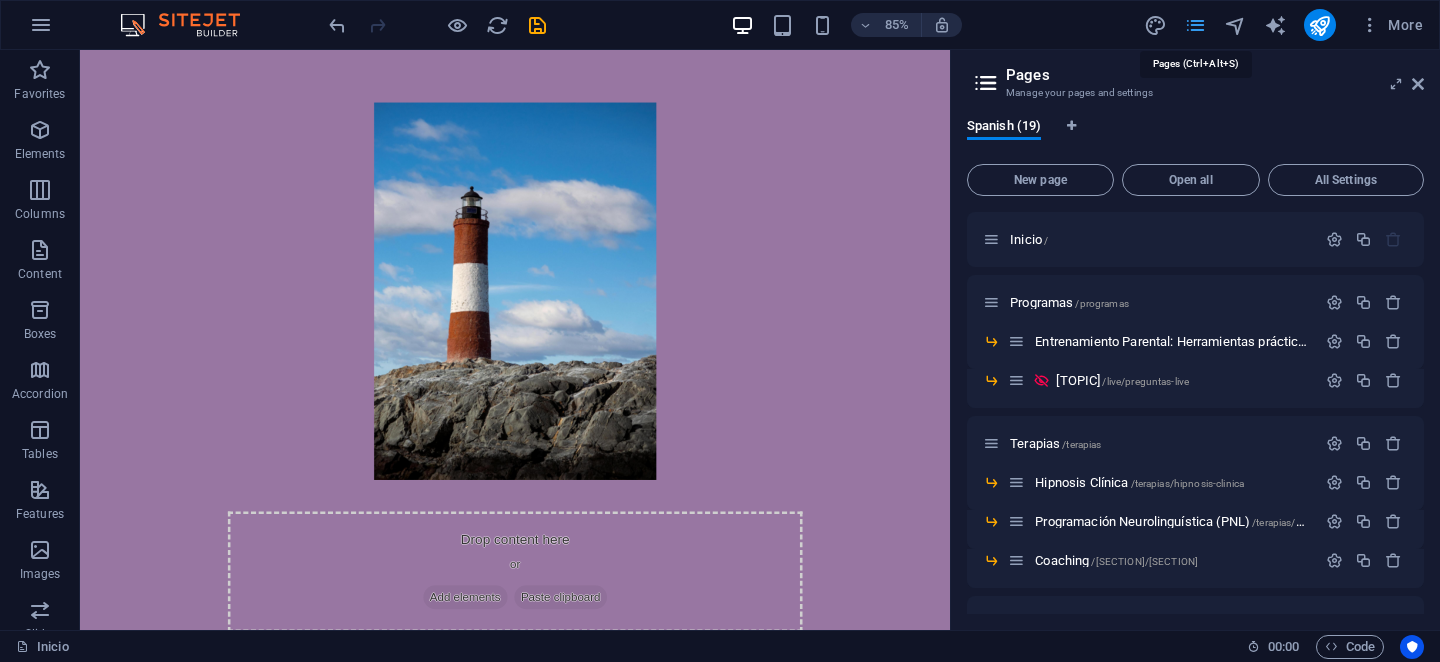scroll, scrollTop: 675, scrollLeft: 0, axis: vertical 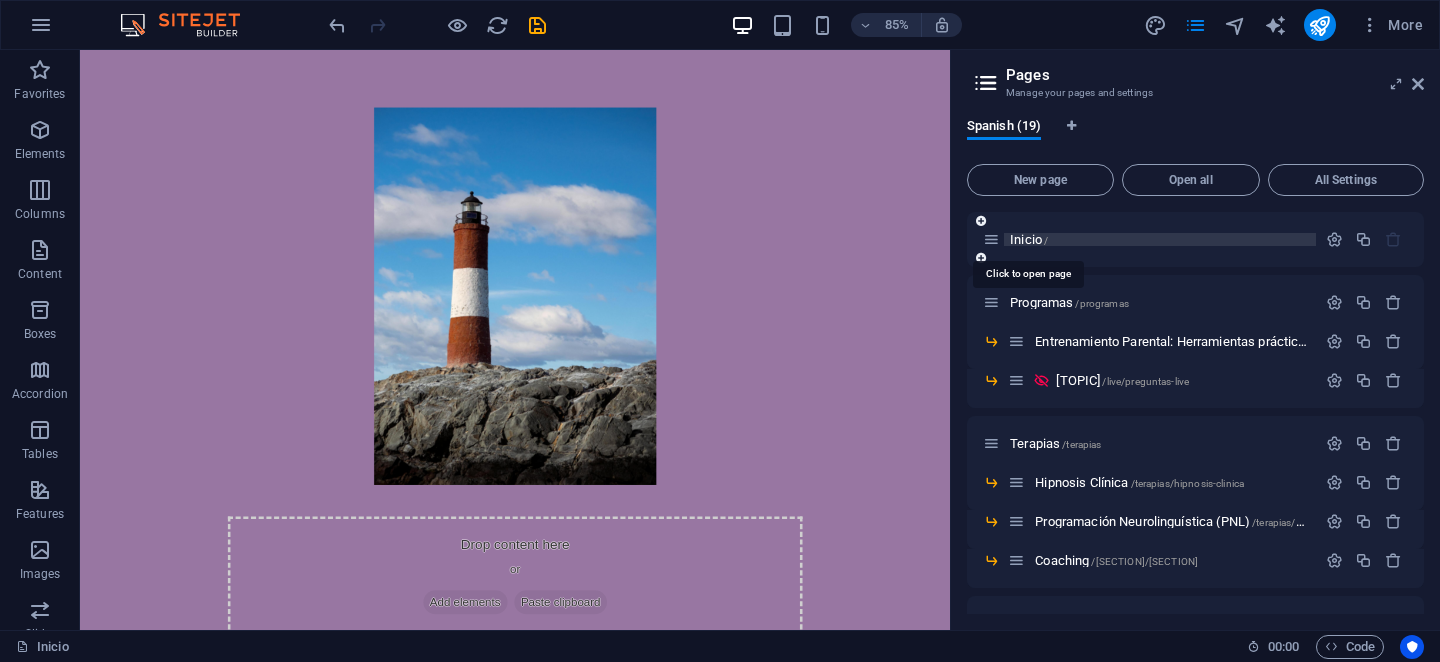 click on "Inicio /" at bounding box center (1029, 239) 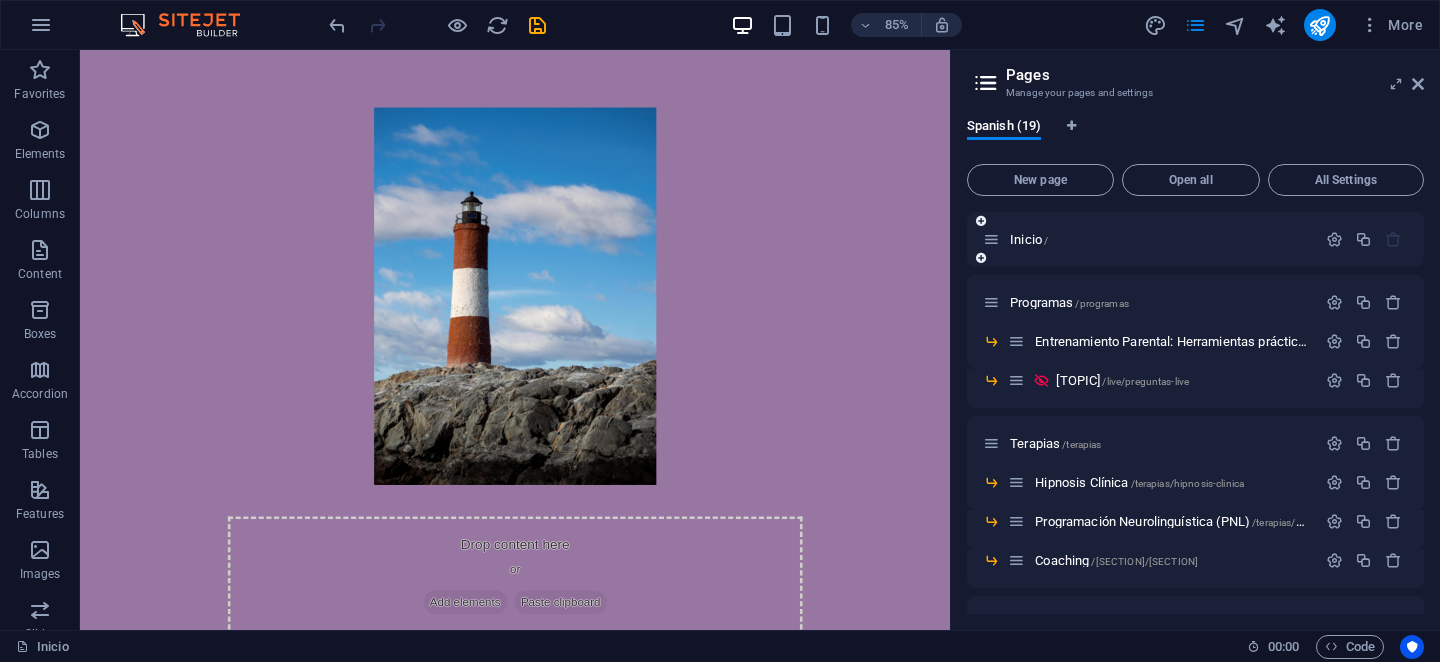 click on "Inicio /" at bounding box center [1149, 239] 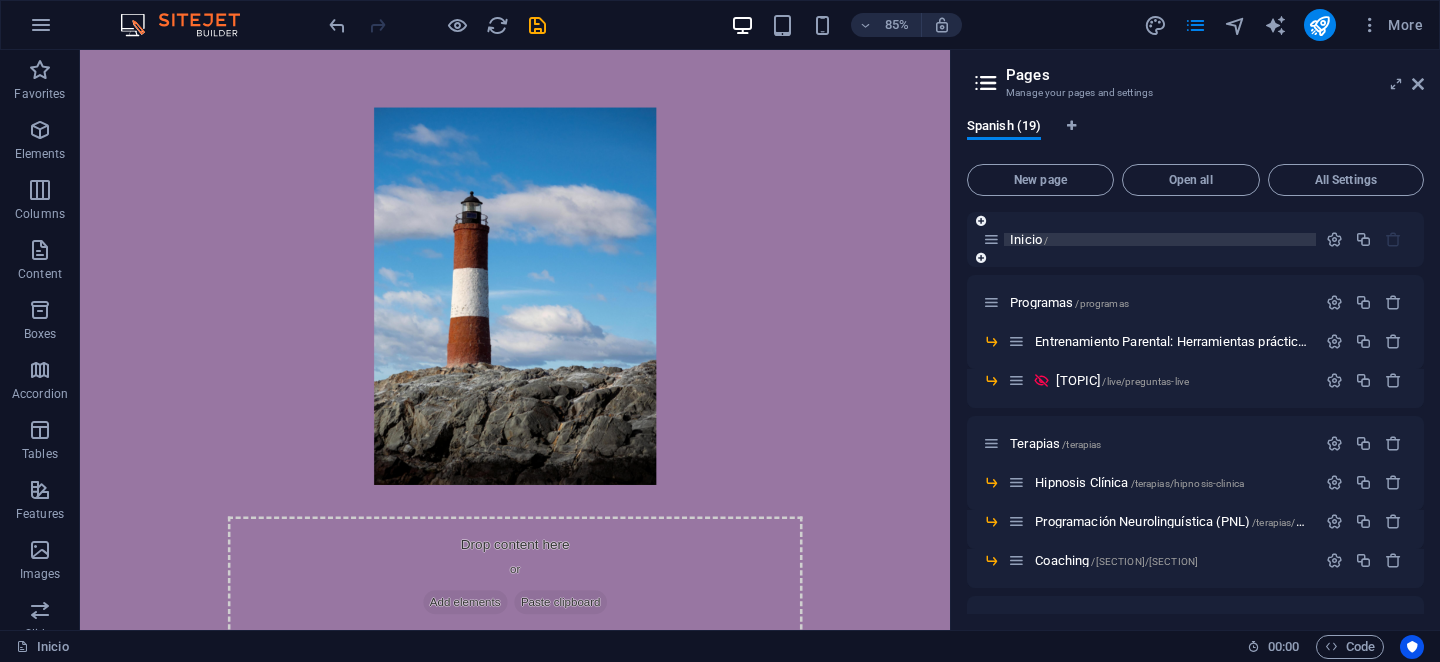 click on "Inicio /" at bounding box center [1029, 239] 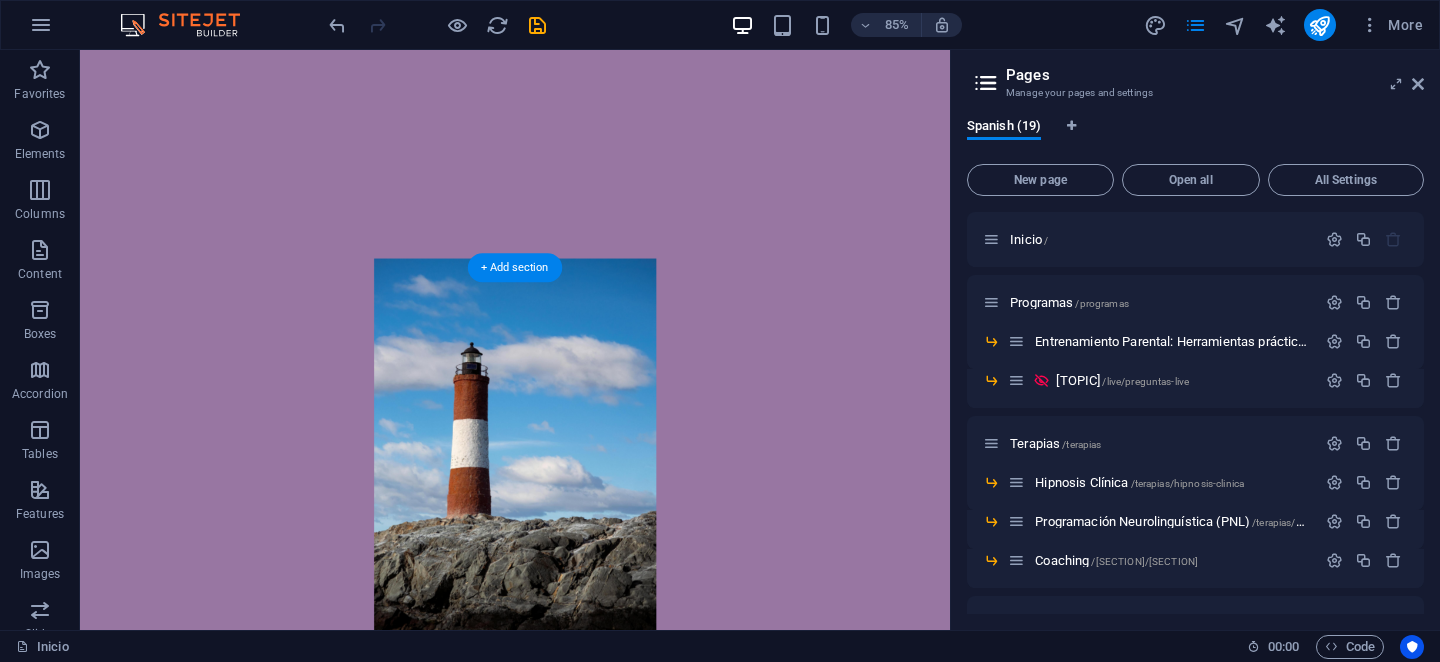 scroll, scrollTop: 526, scrollLeft: 0, axis: vertical 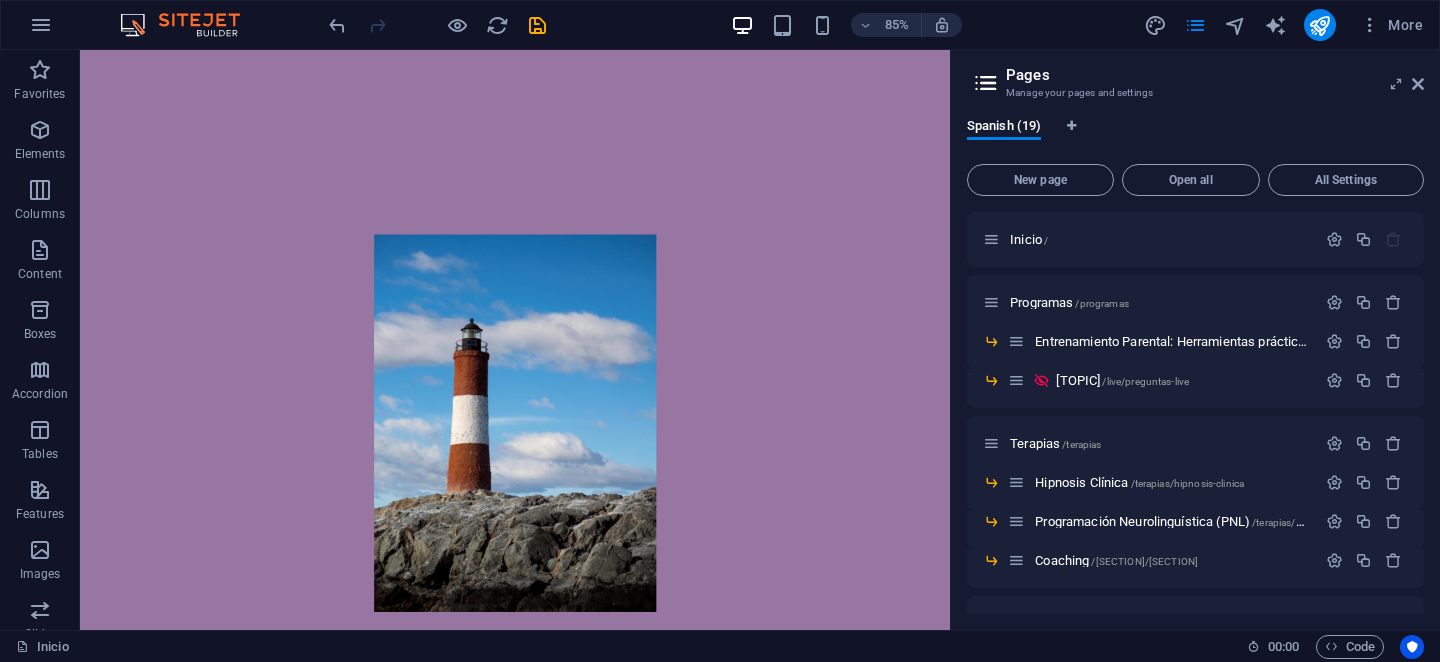click on "¿Por qué elegirnos?
Experiencia Combinamos más de [NUMBER] años de experiencia en el área educativa, además de experiencia en rehabilitación, neurodivergencia y discapacidad.
Enfoque Múltiple Nuestro enfoque incluye diversas técnicas y especialidades tales como Psicología, Programación Neurolingüística, Coaching, Mentoring e Hipnosis Clínica.
Nuestros valores Cercanía, Coherencia, Colaboración, Humanidad, Flexcibilidad y Practicidad nos definirán." at bounding box center [592, 1586] 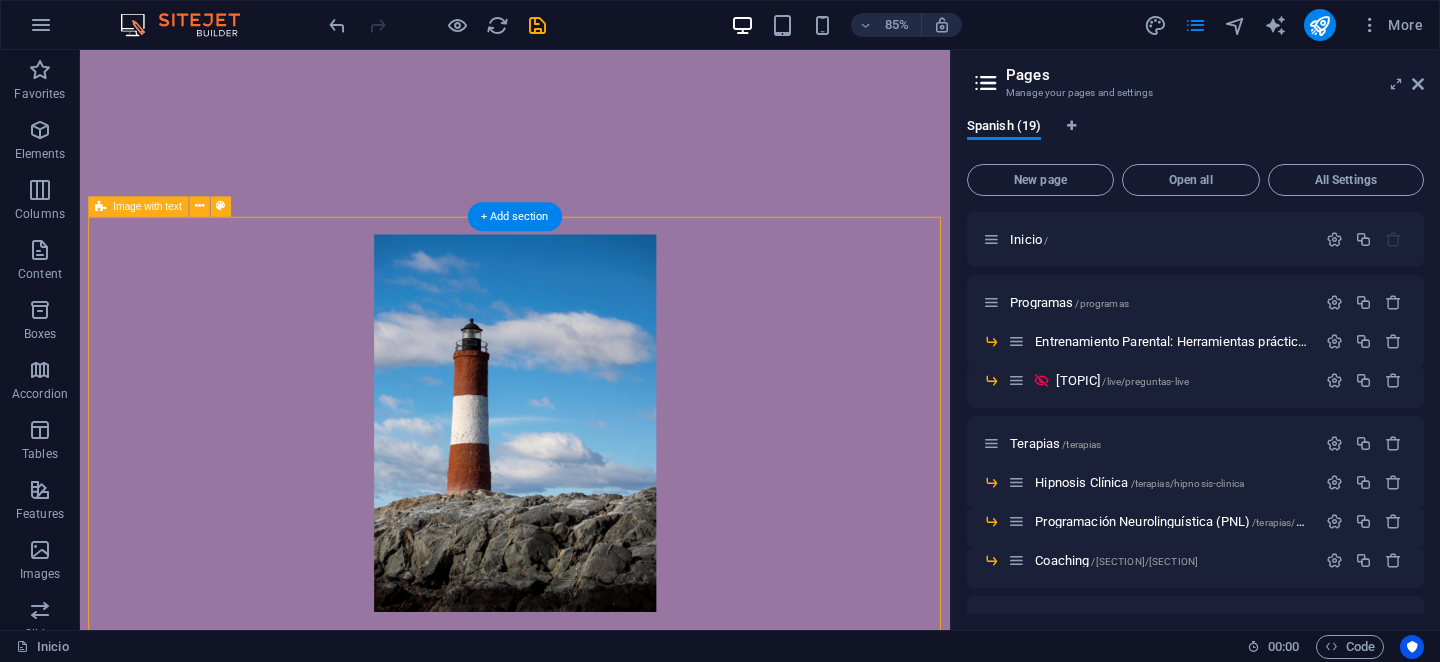 click on "¿Por qué elegirnos?
Experiencia Combinamos más de [NUMBER] años de experiencia en el área educativa, además de experiencia en rehabilitación, neurodivergencia y discapacidad.
Enfoque Múltiple Nuestro enfoque incluye diversas técnicas y especialidades tales como Psicología, Programación Neurolingüística, Coaching, Mentoring e Hipnosis Clínica.
Nuestros valores Cercanía, Coherencia, Colaboración, Humanidad, Flexcibilidad y Practicidad nos definirán." at bounding box center (592, 1586) 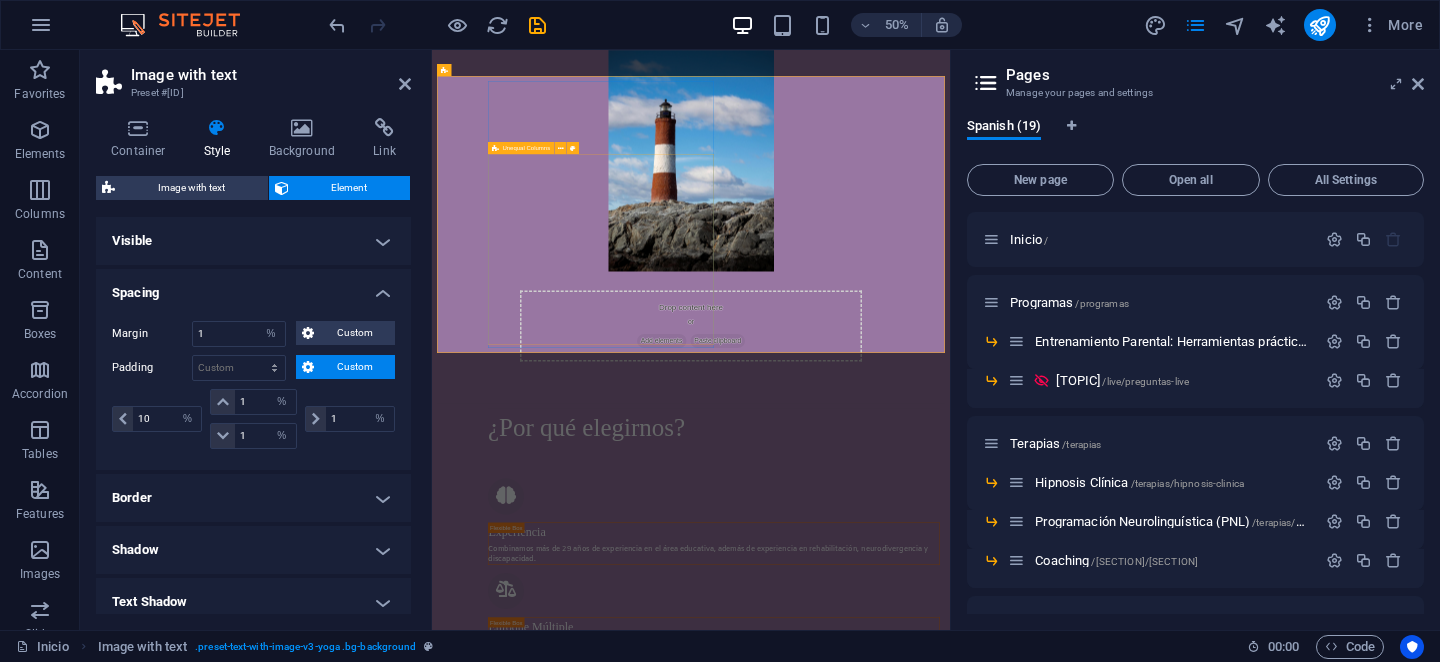 scroll, scrollTop: 757, scrollLeft: 0, axis: vertical 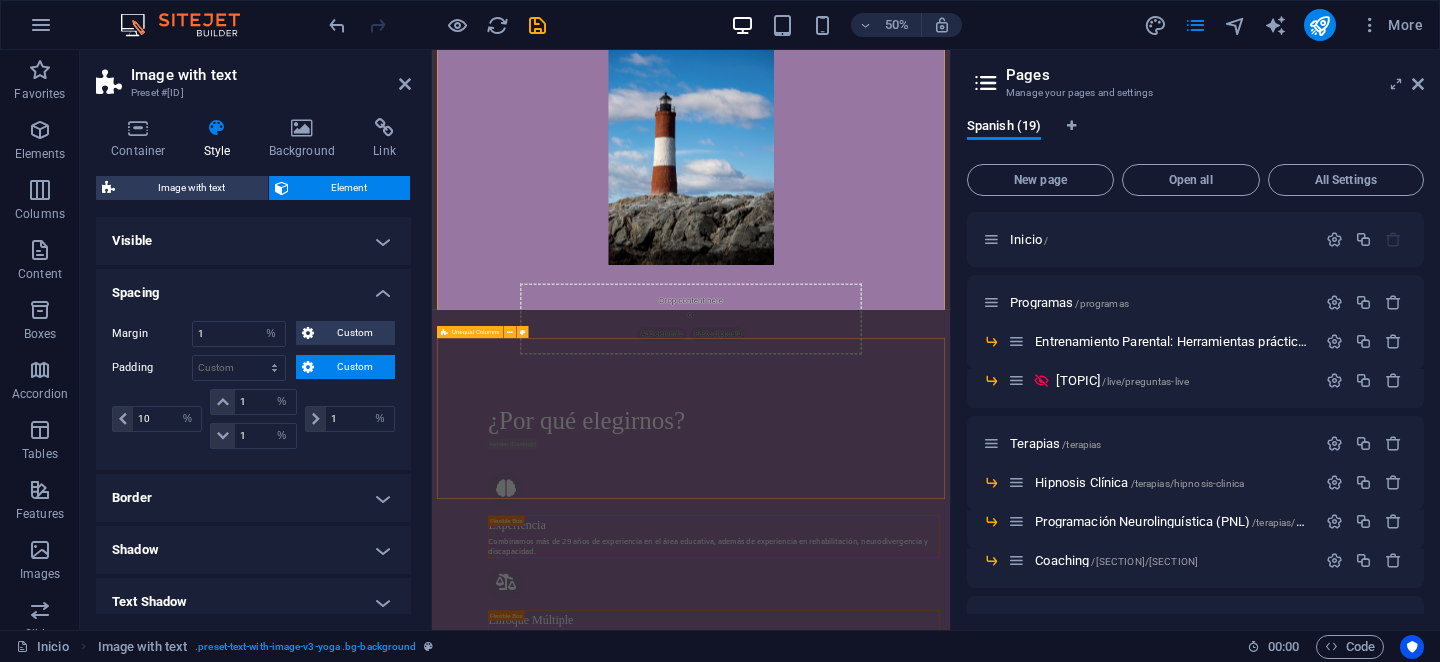 click on "Unequal Columns" at bounding box center [476, 332] 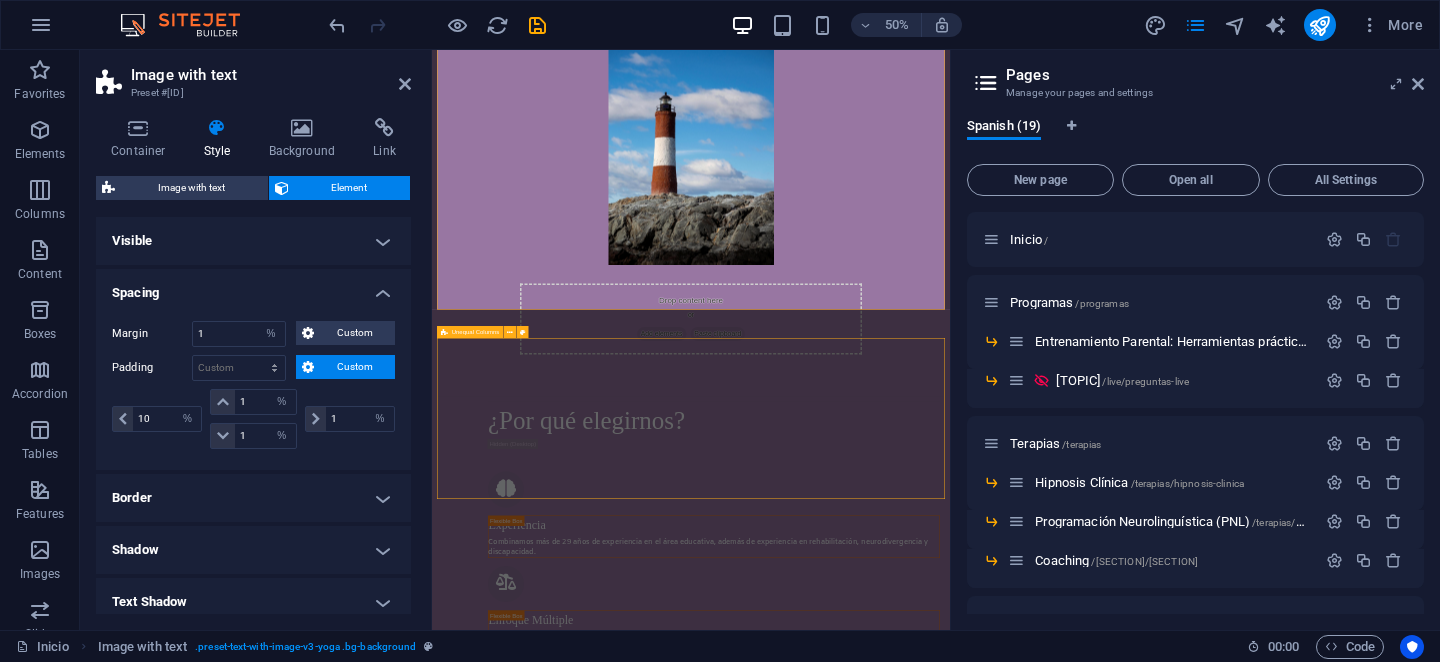 click on "Unequal Columns" at bounding box center [476, 332] 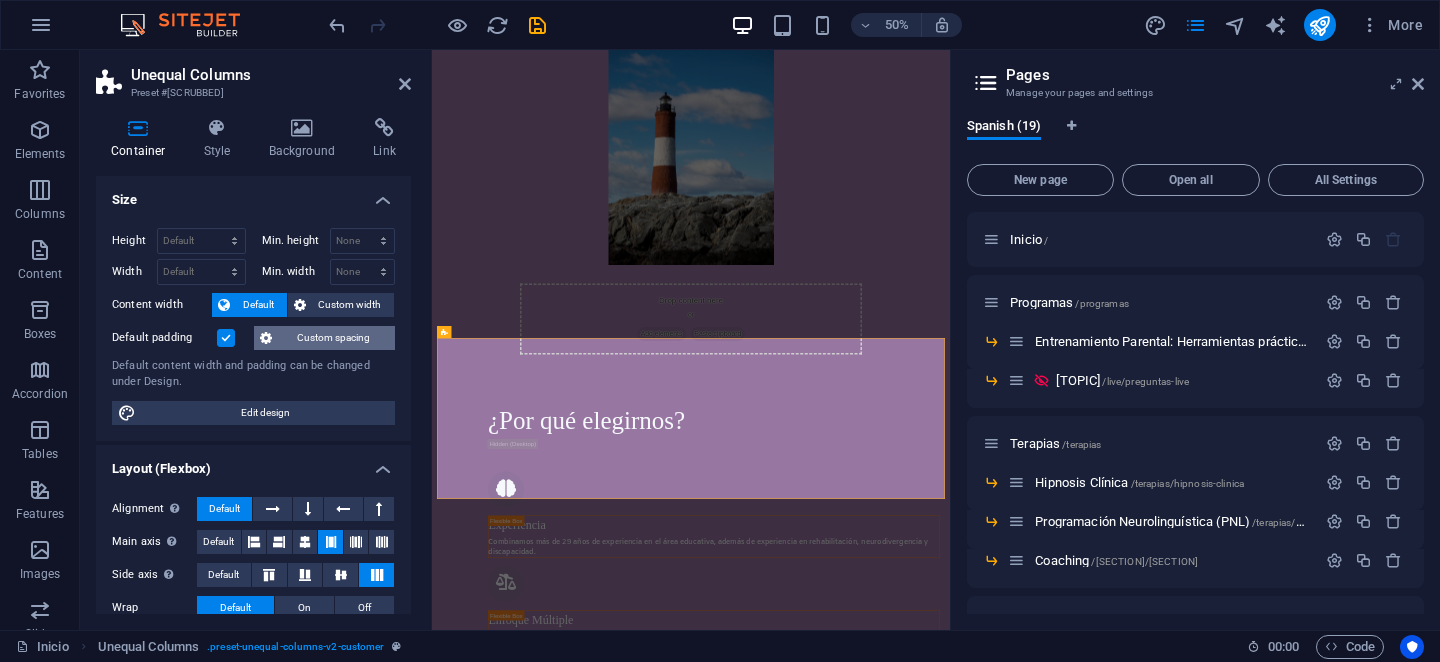 click on "Custom spacing" at bounding box center (333, 338) 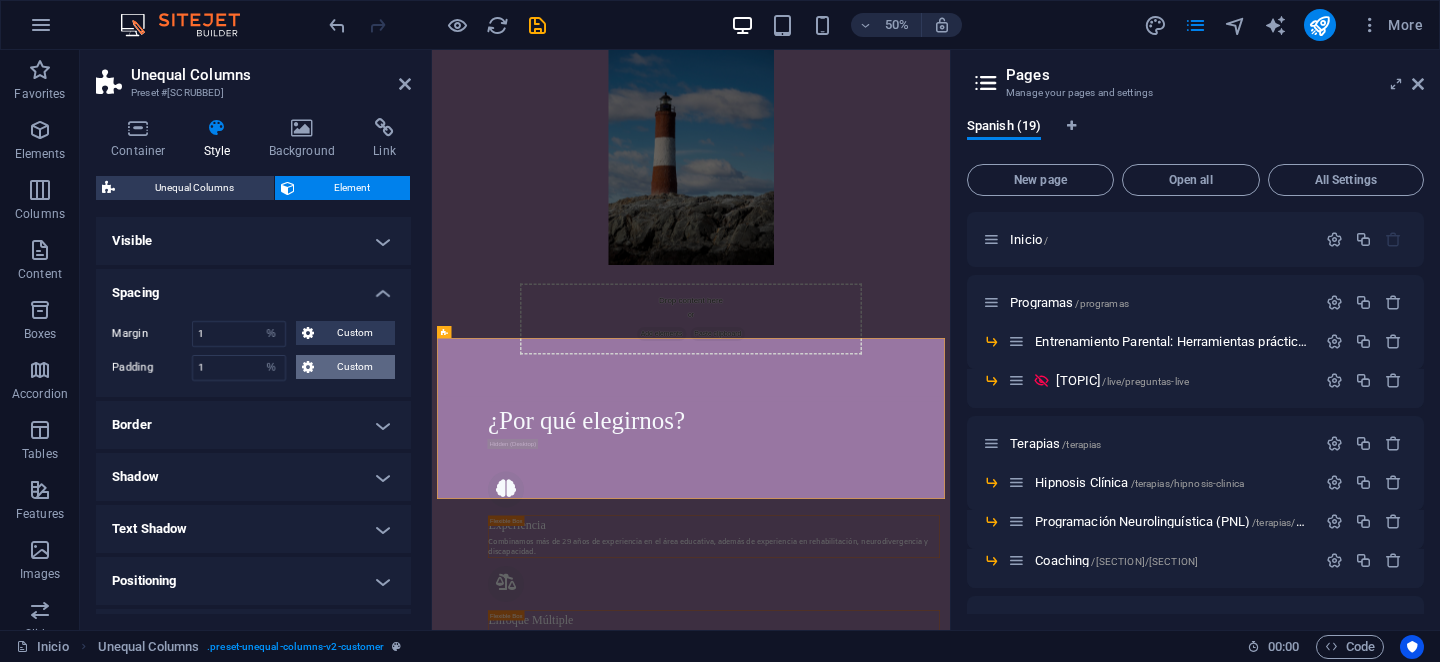 click on "Custom" at bounding box center [345, 367] 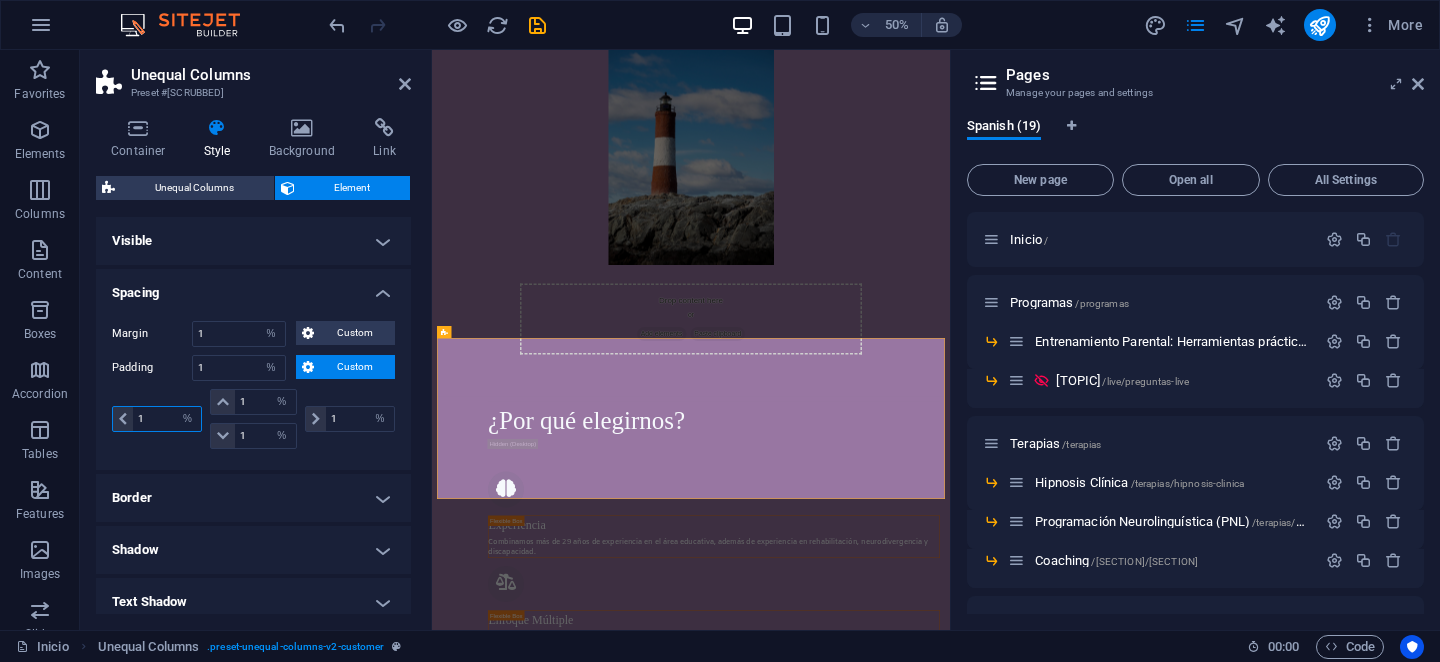 click on "1" at bounding box center [167, 419] 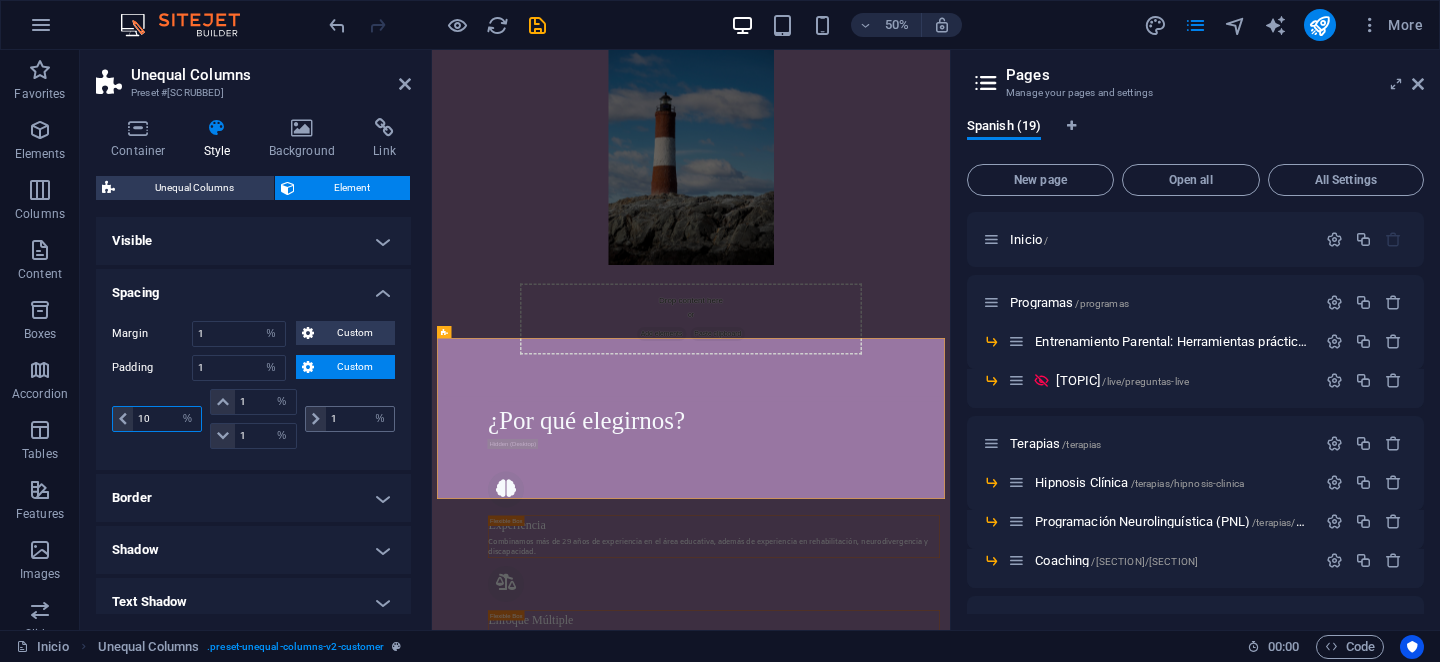 type on "10" 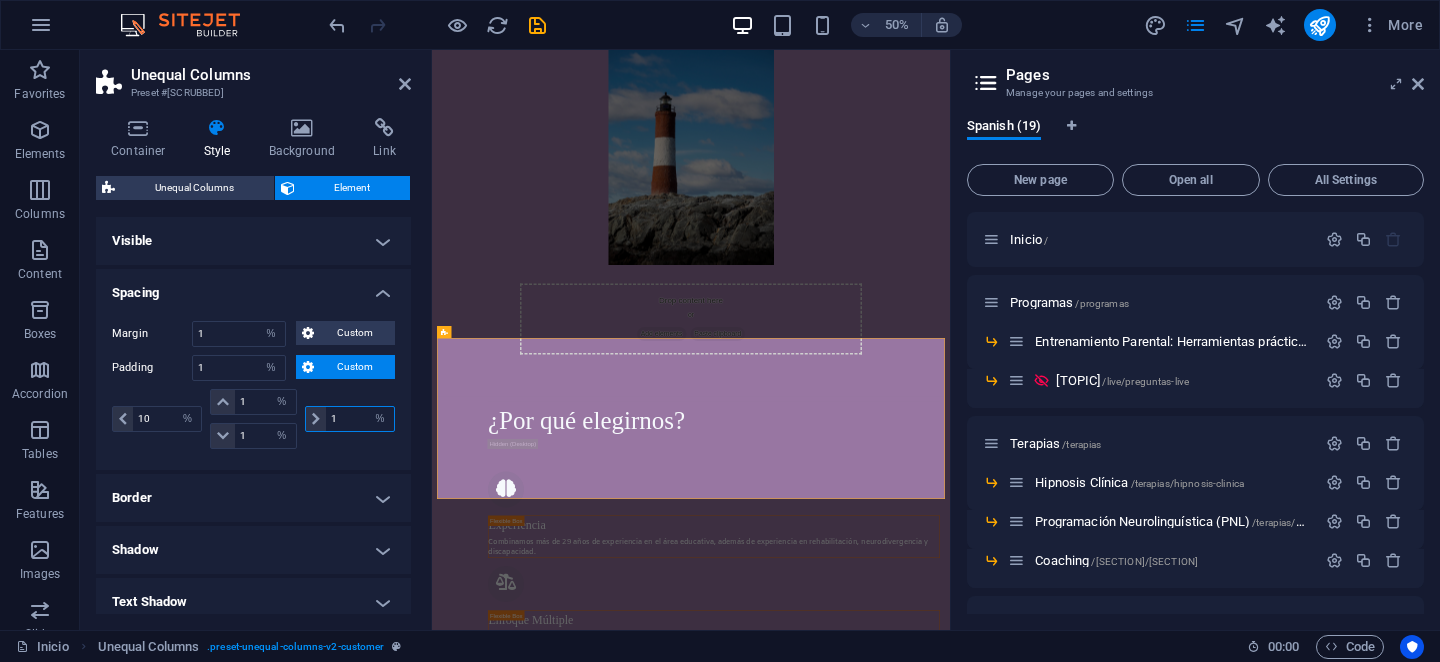 type 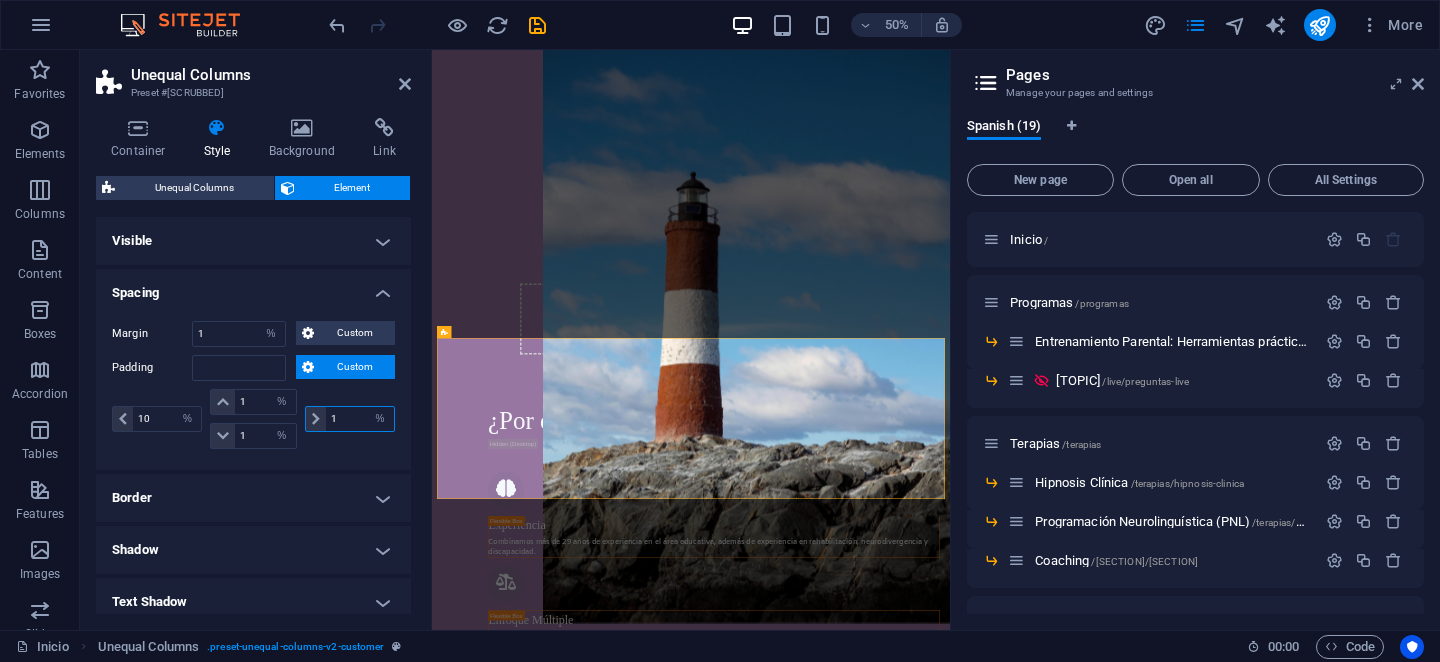 click on "1" at bounding box center (360, 419) 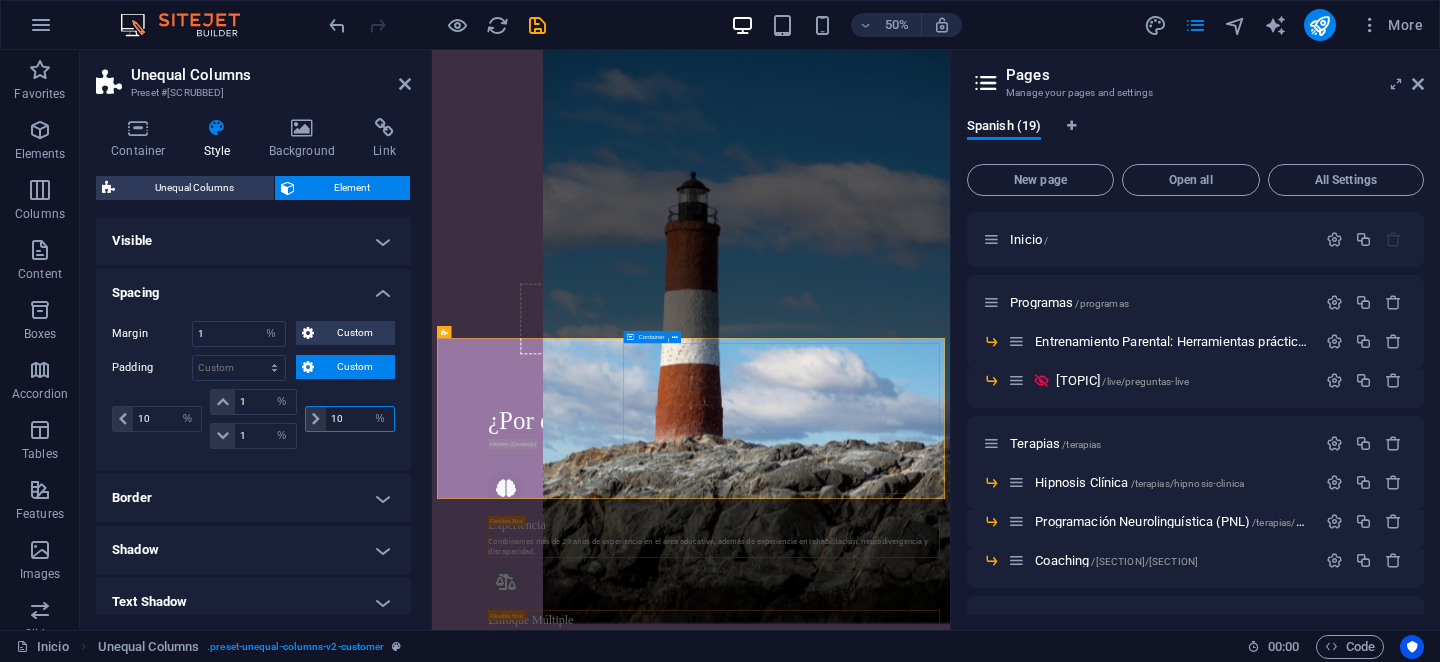 type on "10" 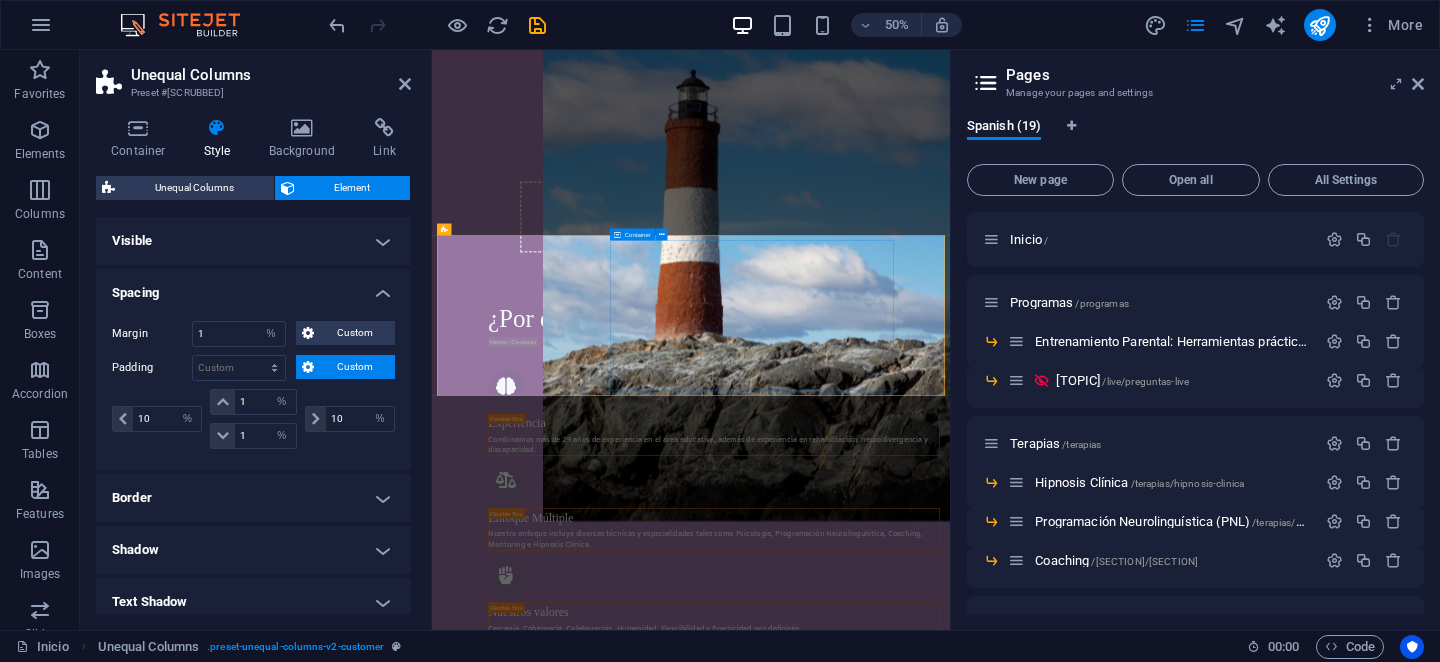 scroll, scrollTop: 1001, scrollLeft: 0, axis: vertical 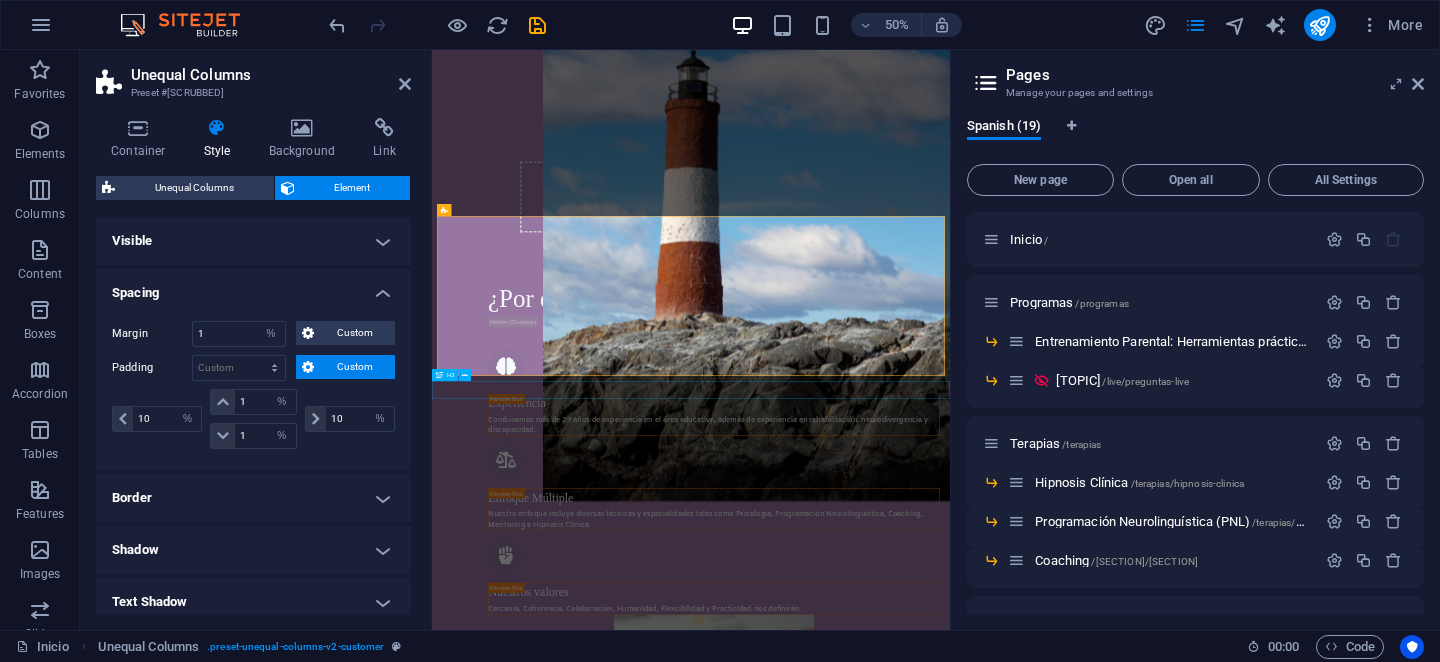 click on "H3" at bounding box center [445, 375] 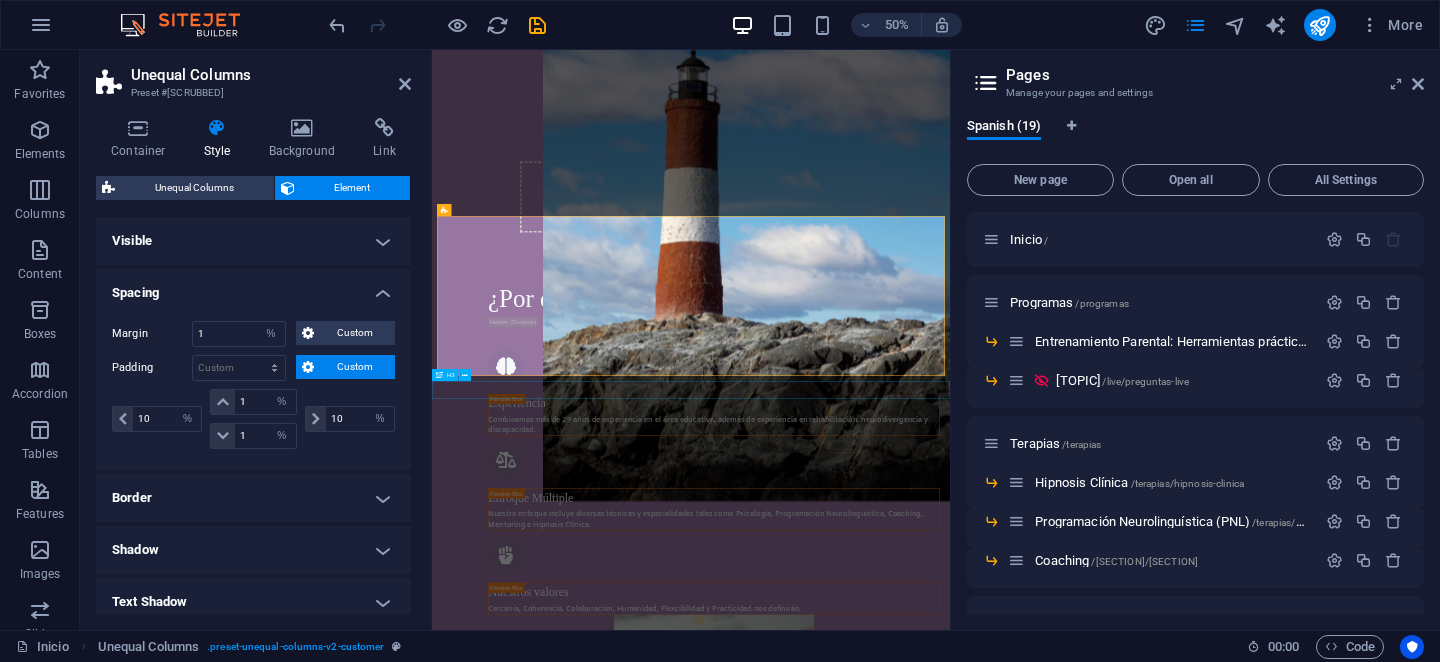 click on "H3" at bounding box center [445, 375] 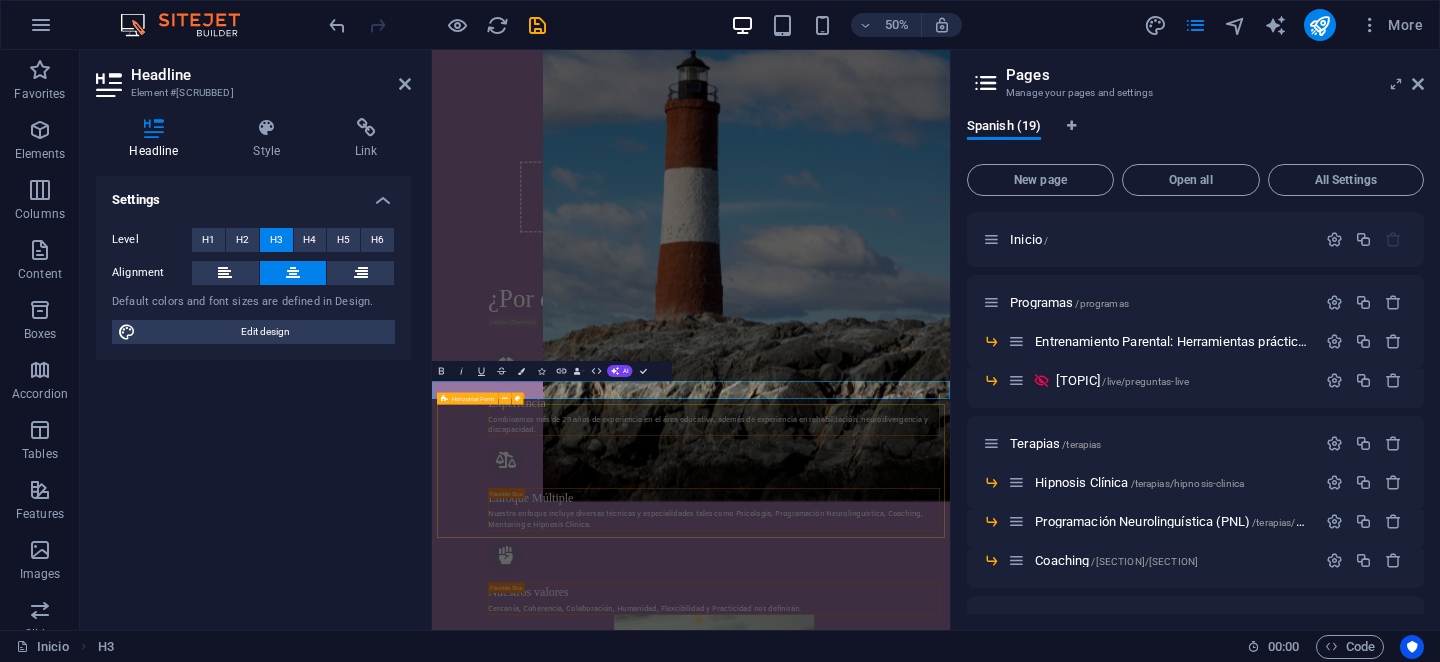 click on "Horizontal Form" at bounding box center [473, 398] 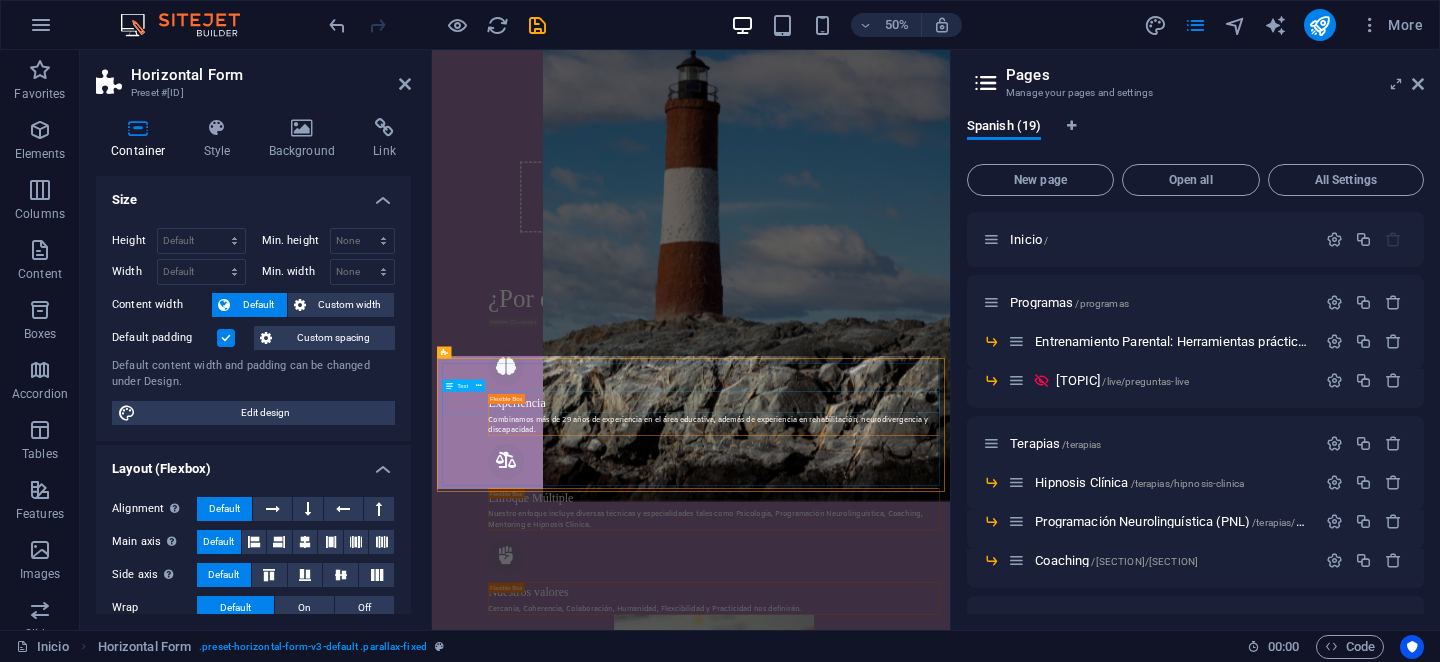 scroll, scrollTop: 1093, scrollLeft: 0, axis: vertical 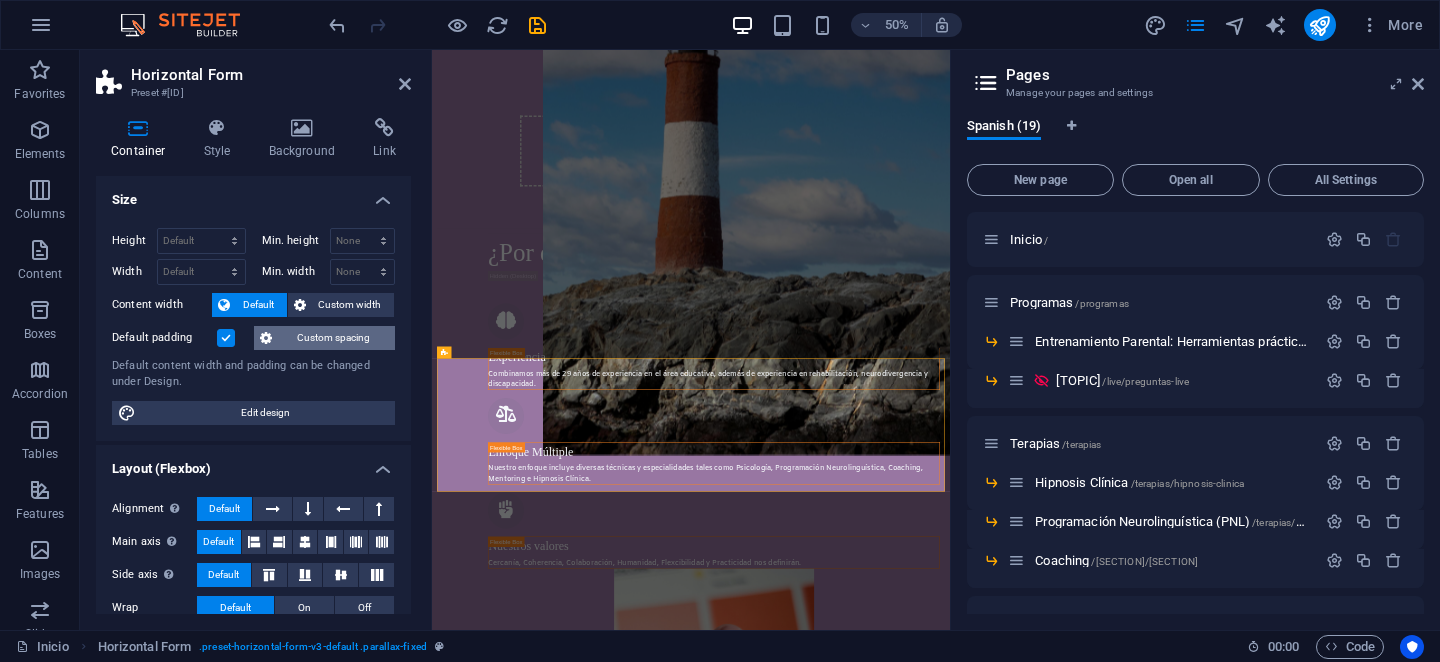 click on "Custom spacing" at bounding box center [333, 338] 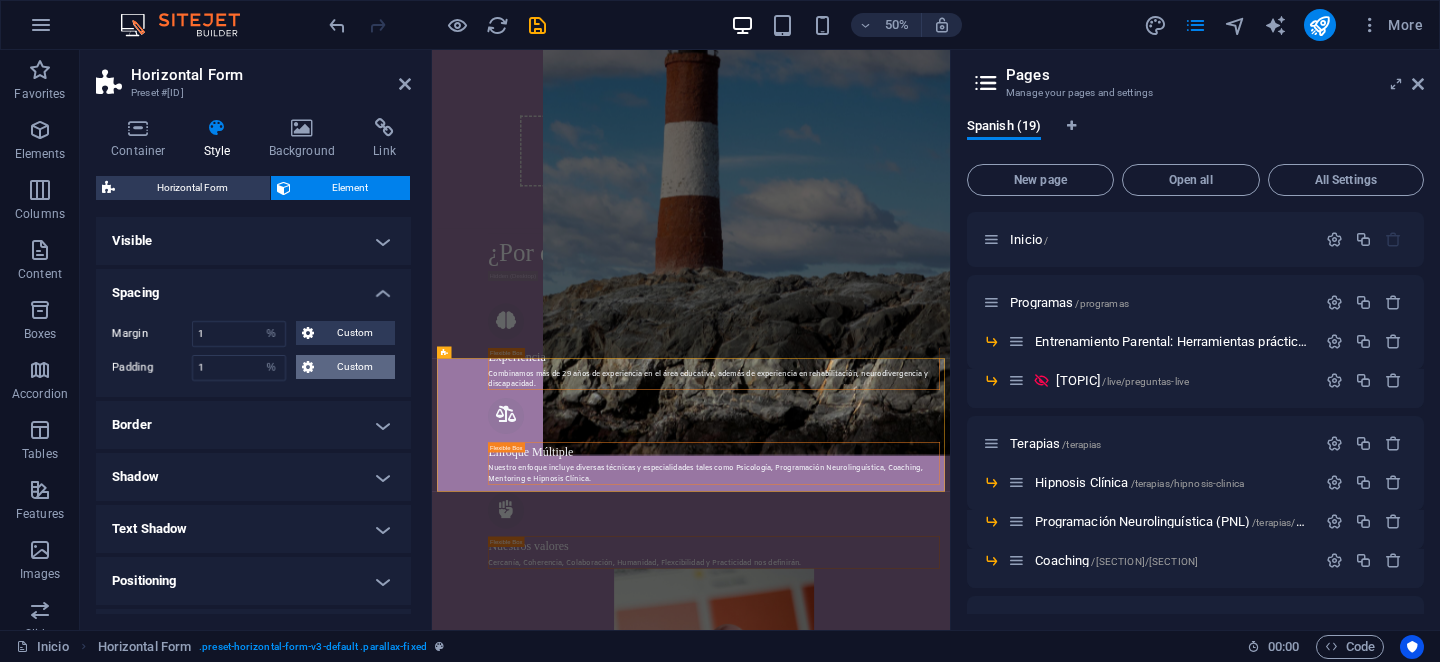 click on "Custom" at bounding box center [354, 367] 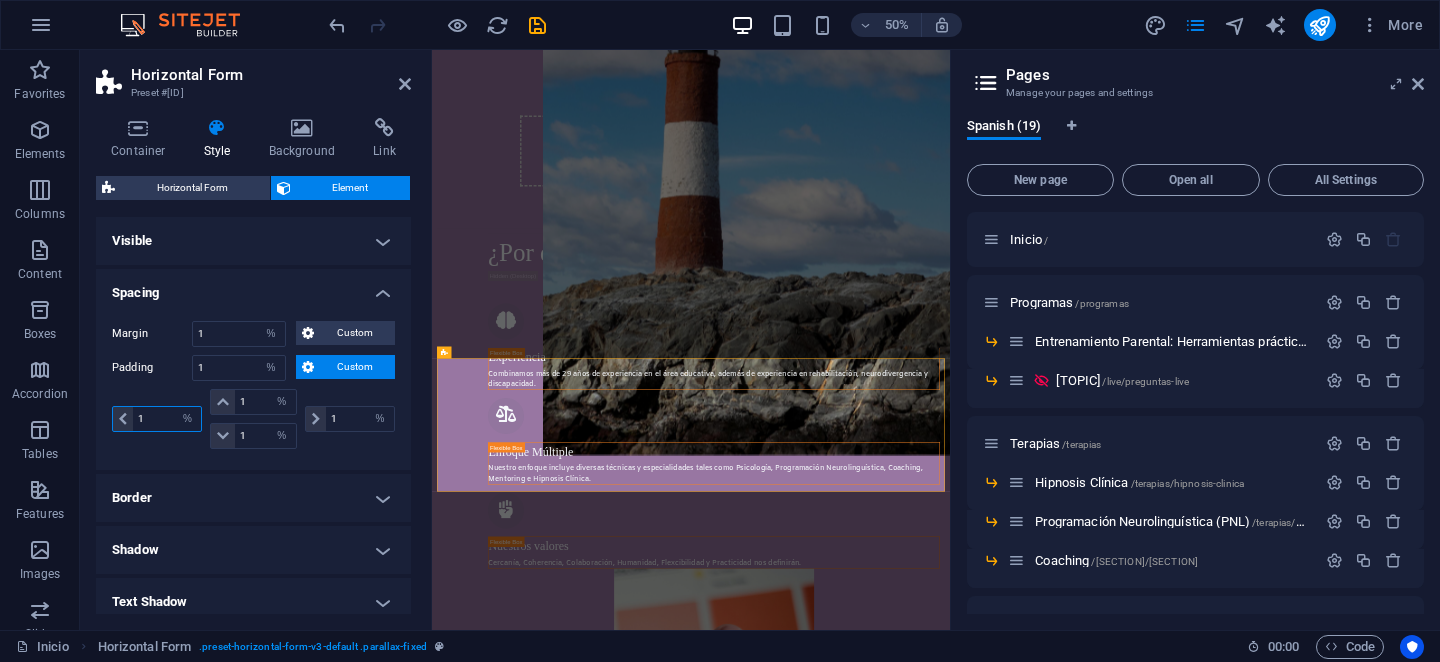 click on "1" at bounding box center [167, 419] 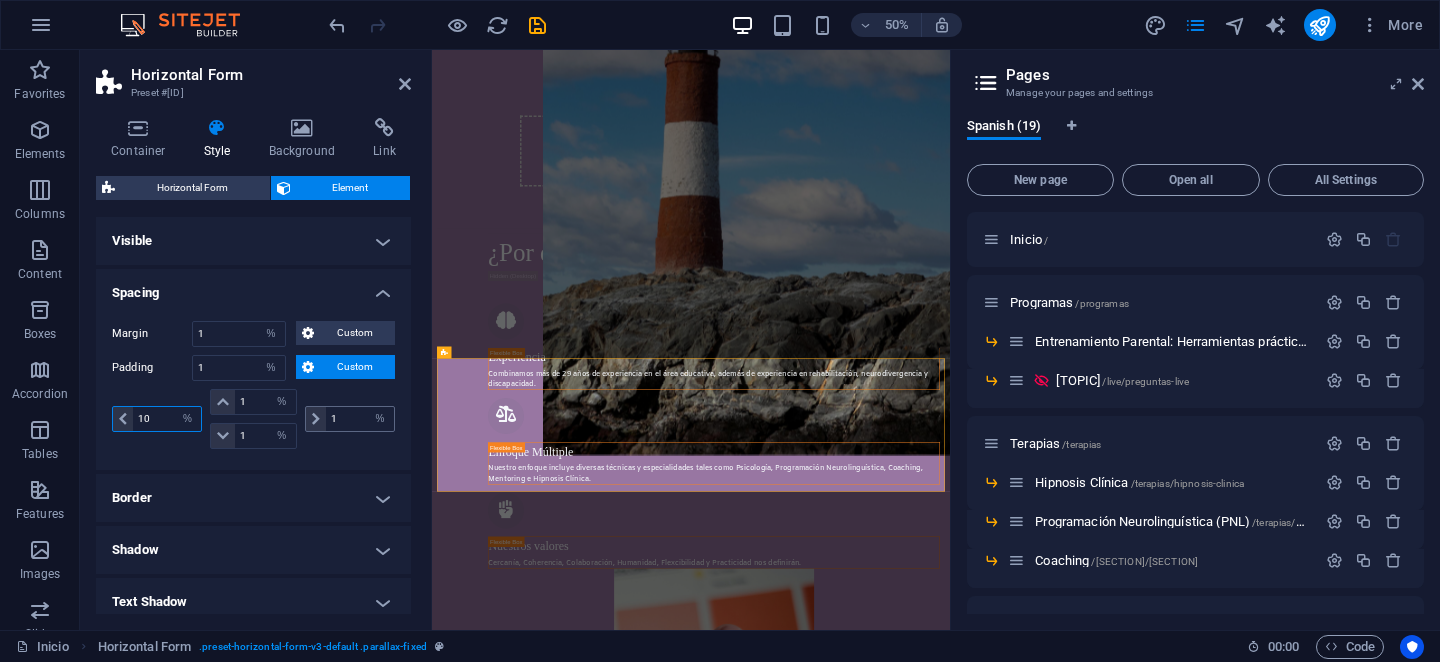 type on "10" 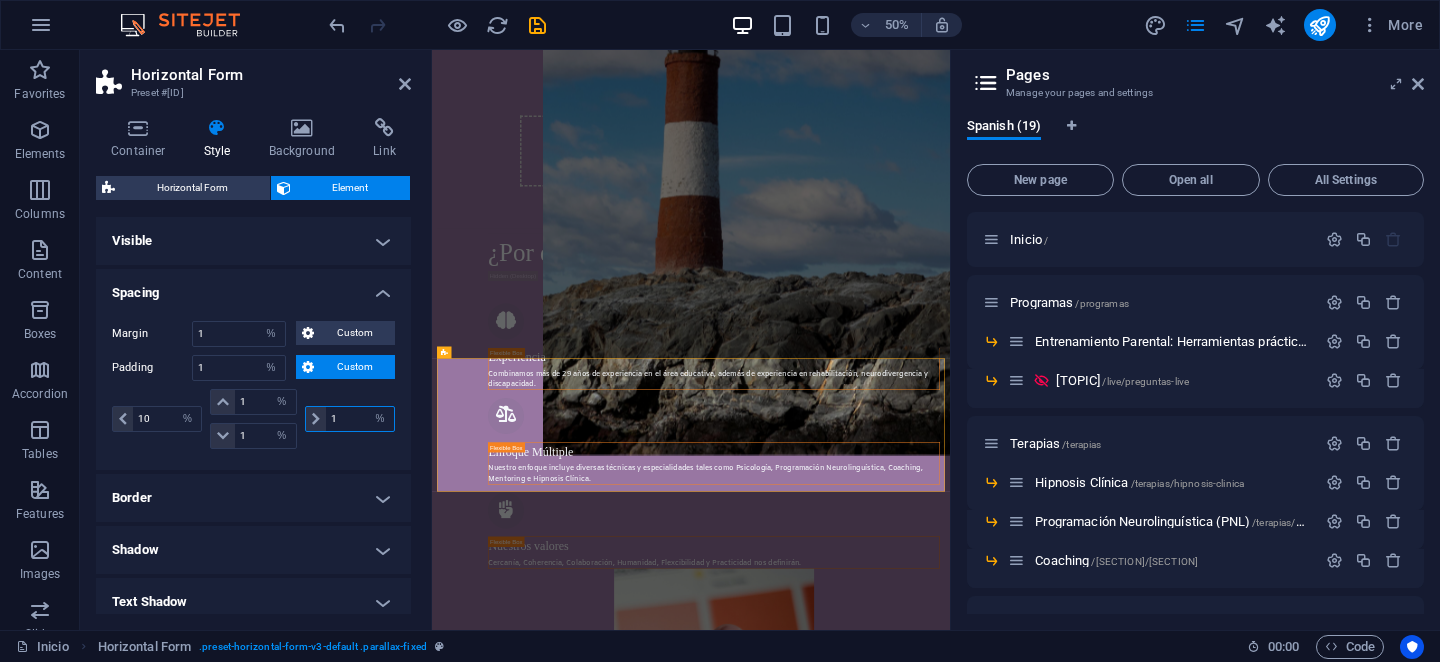 type 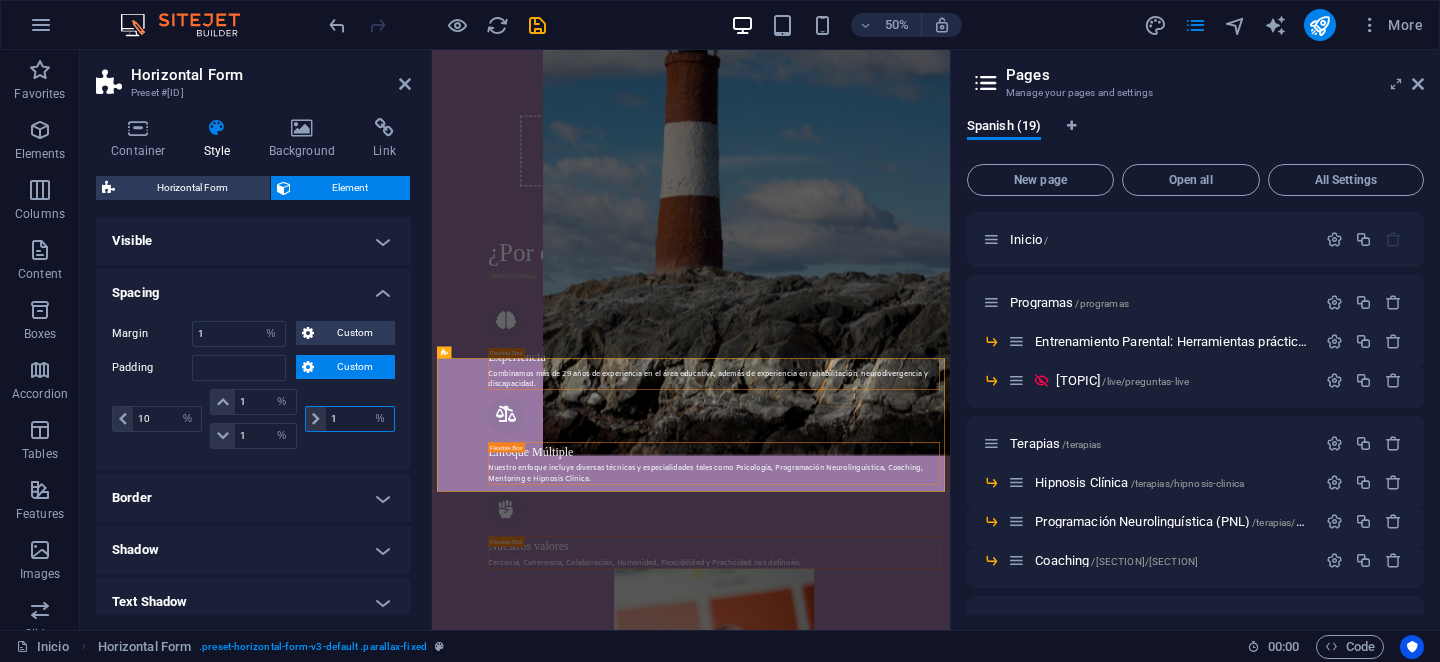 click on "1" at bounding box center [360, 419] 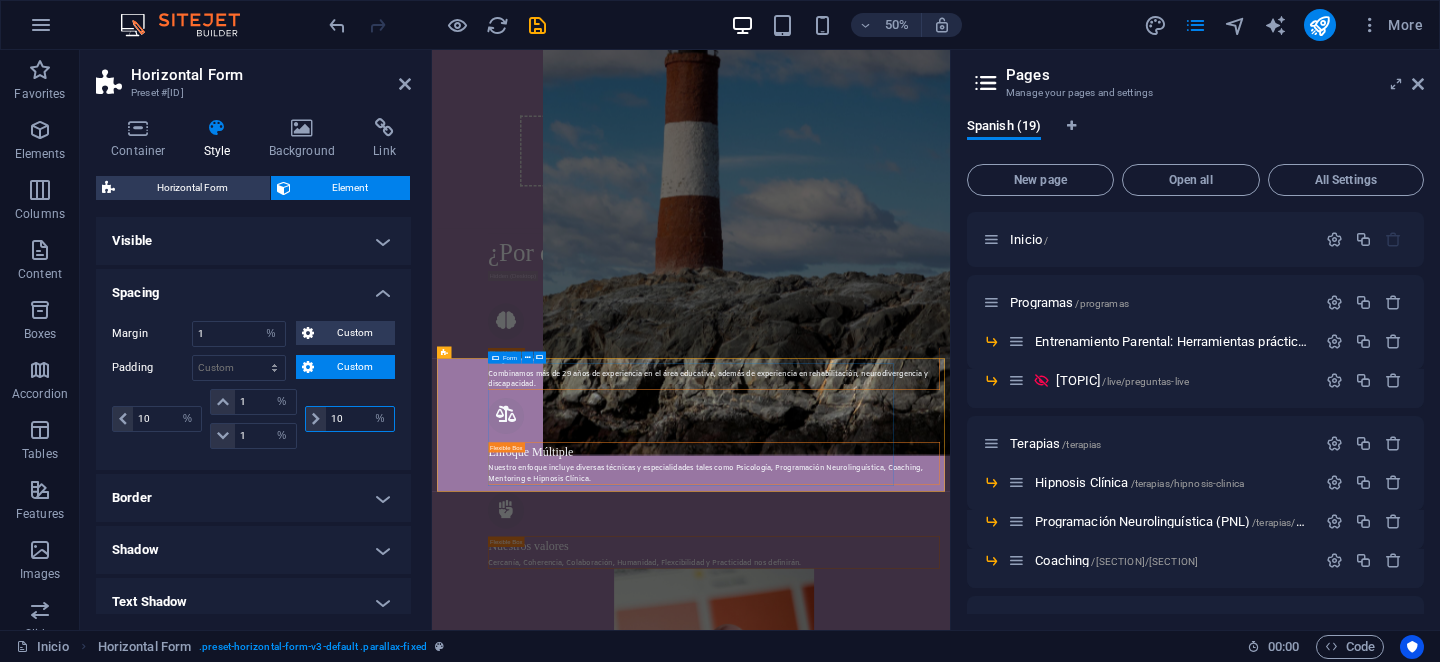 type on "10" 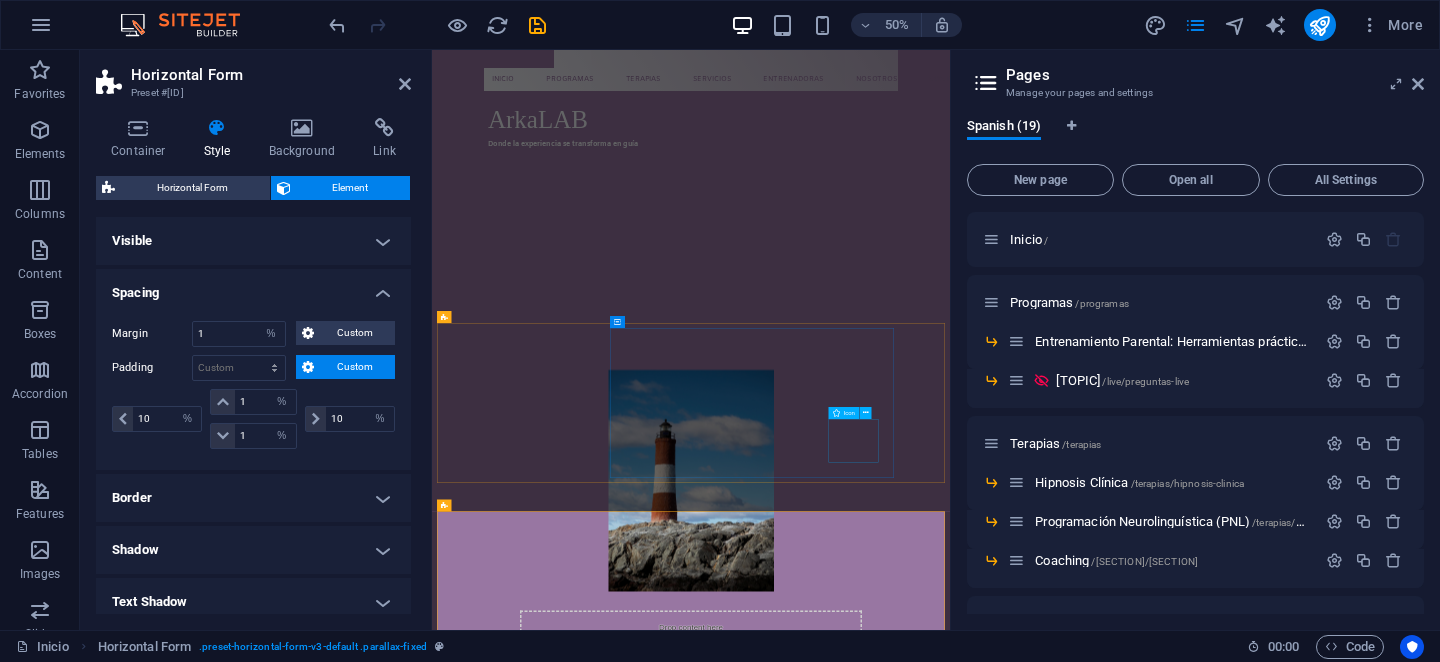 scroll, scrollTop: 0, scrollLeft: 0, axis: both 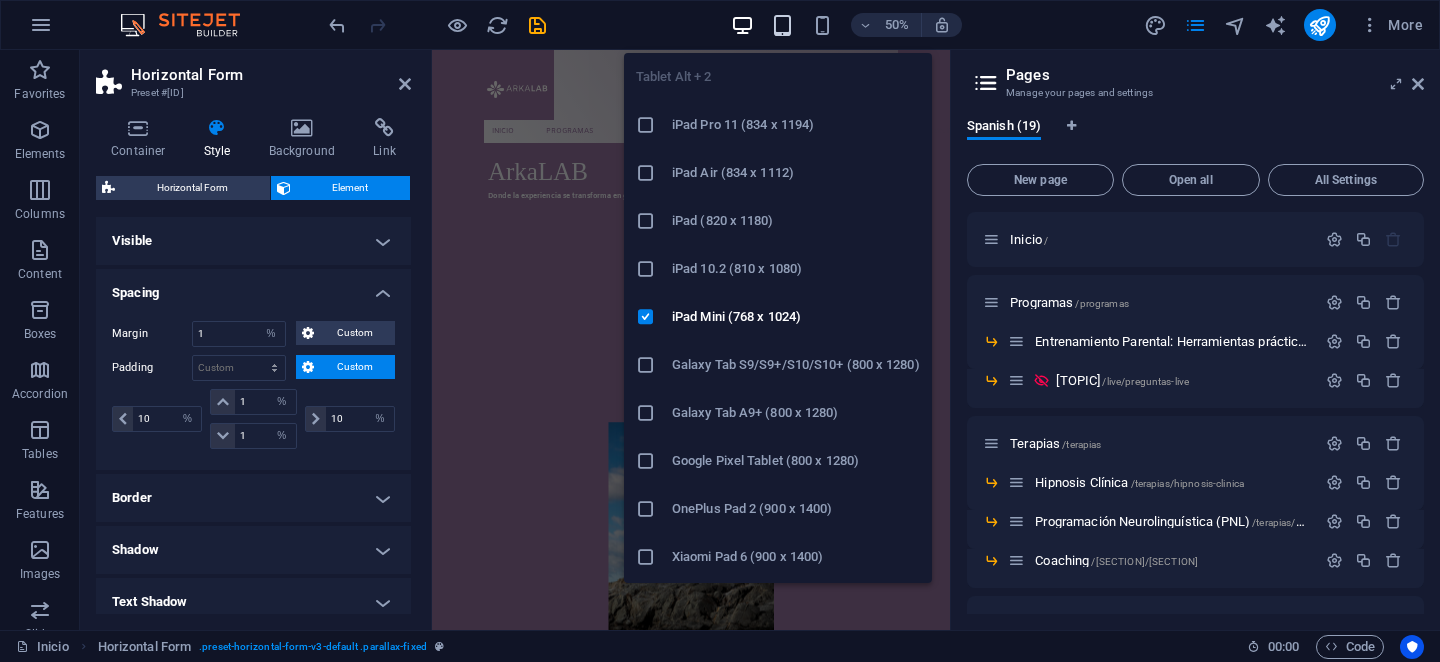 click at bounding box center (782, 25) 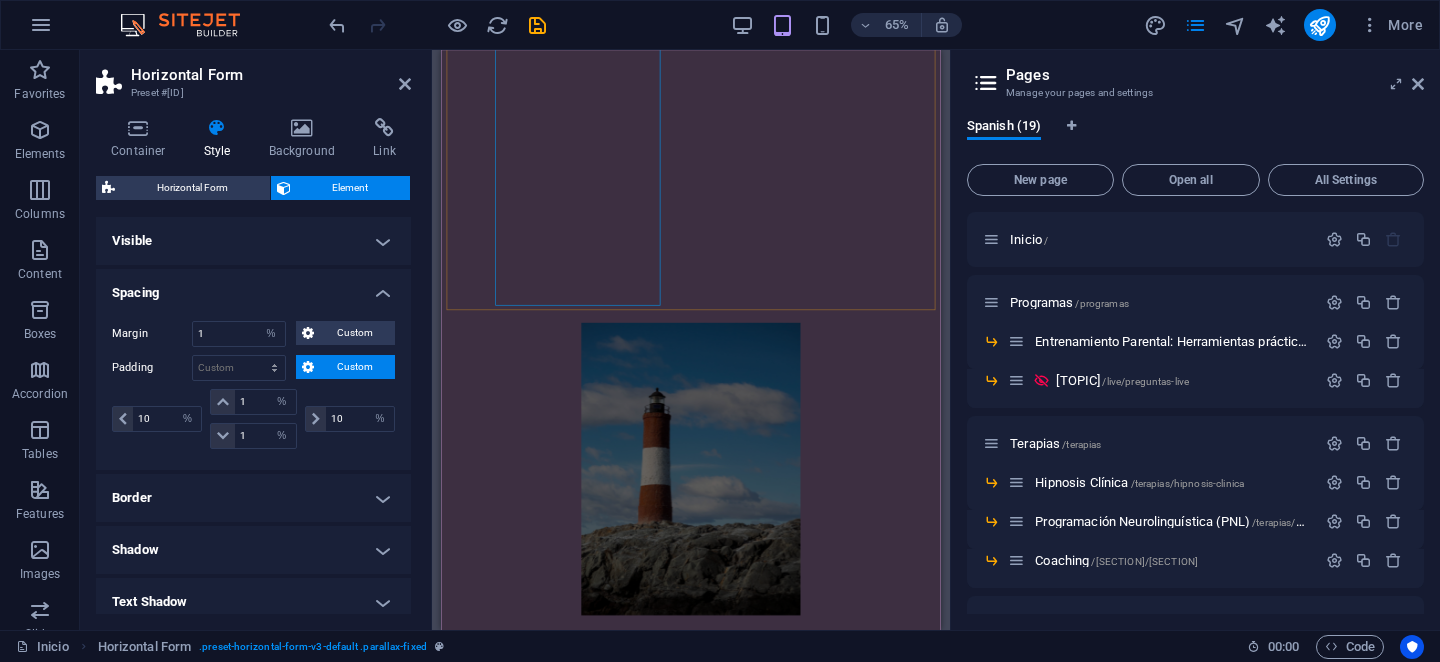 scroll, scrollTop: 266, scrollLeft: 0, axis: vertical 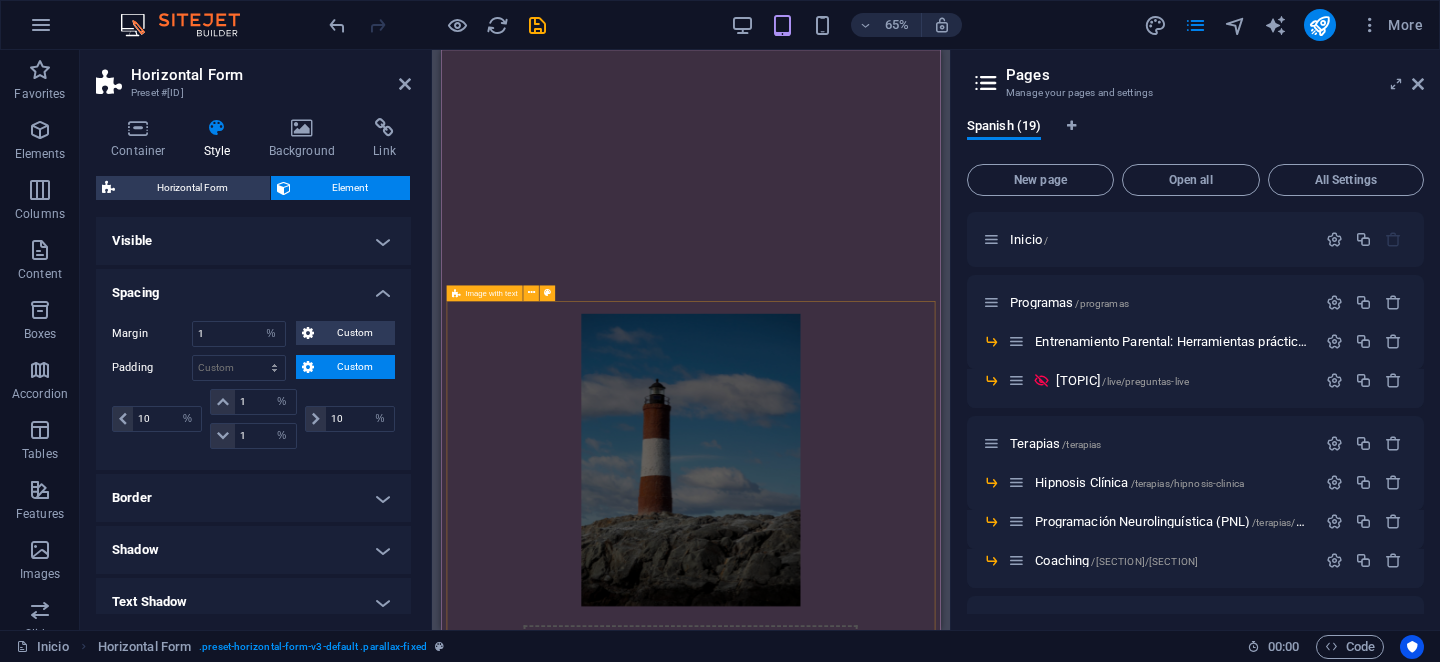 click on "Image with text" at bounding box center (484, 293) 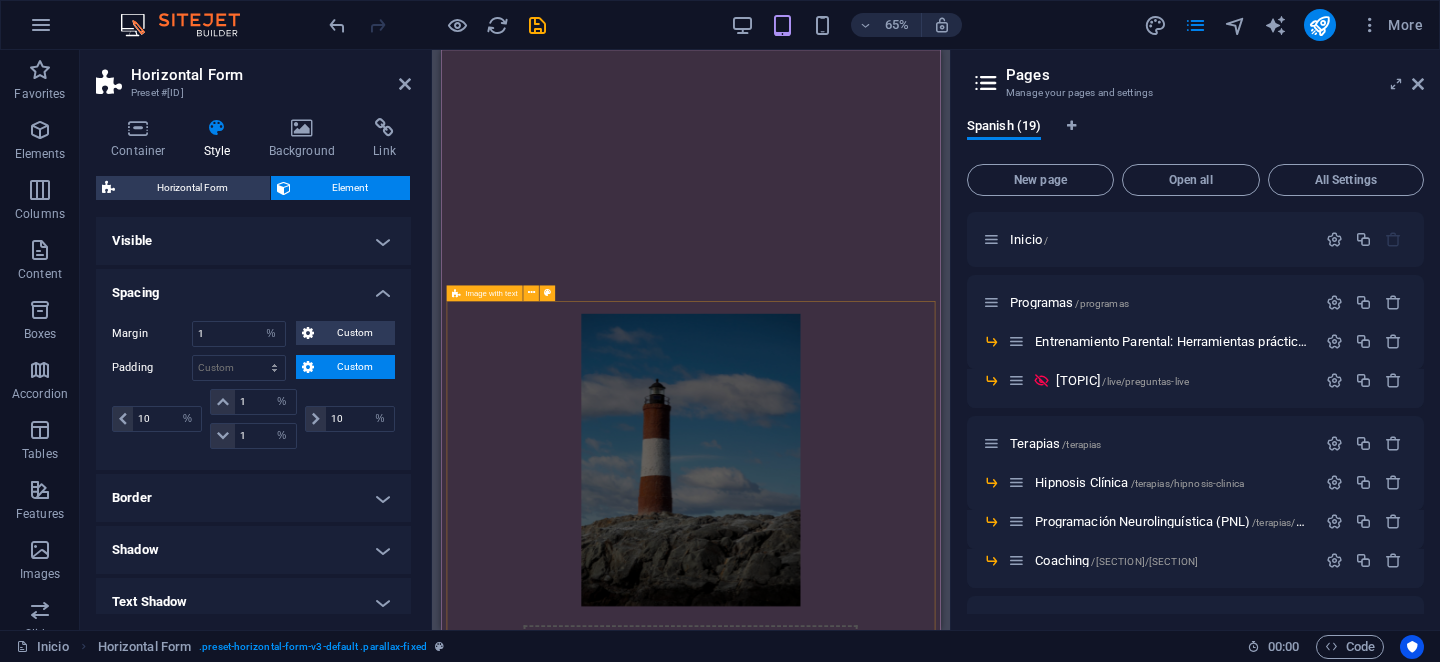 click on "Image with text" at bounding box center [484, 293] 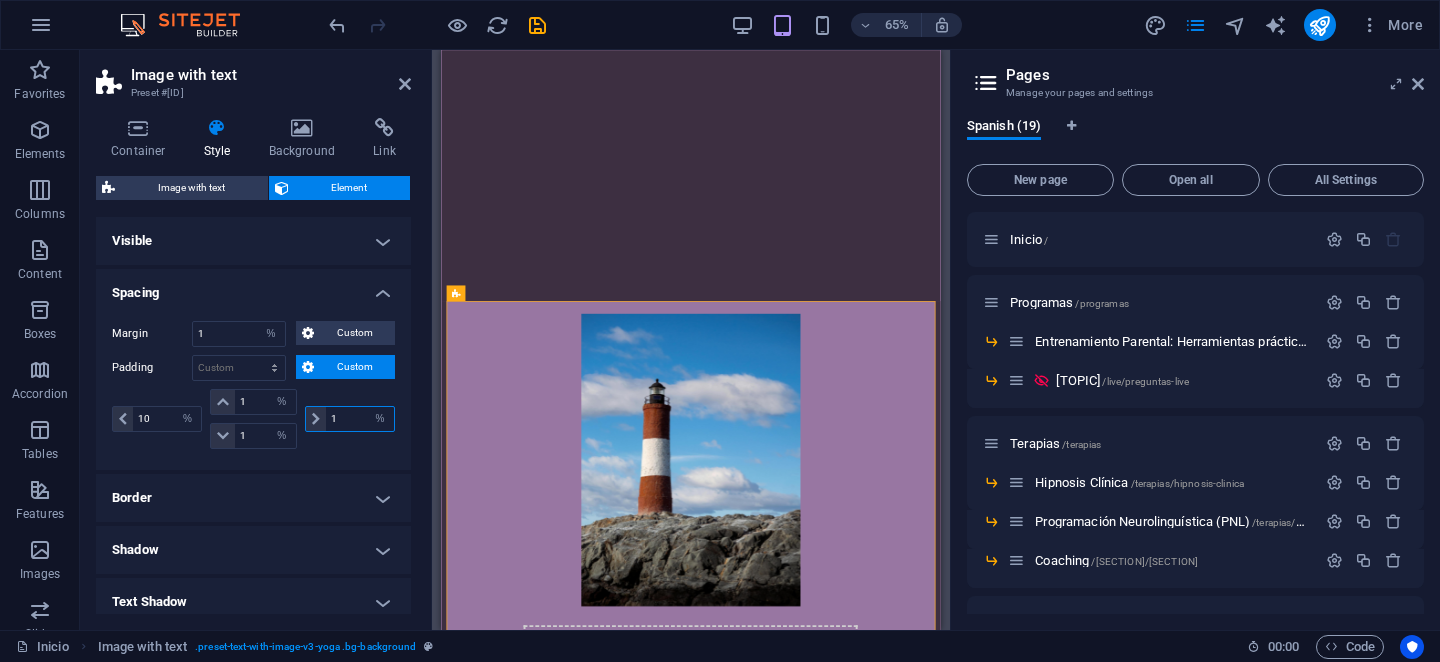 click on "1" at bounding box center [360, 419] 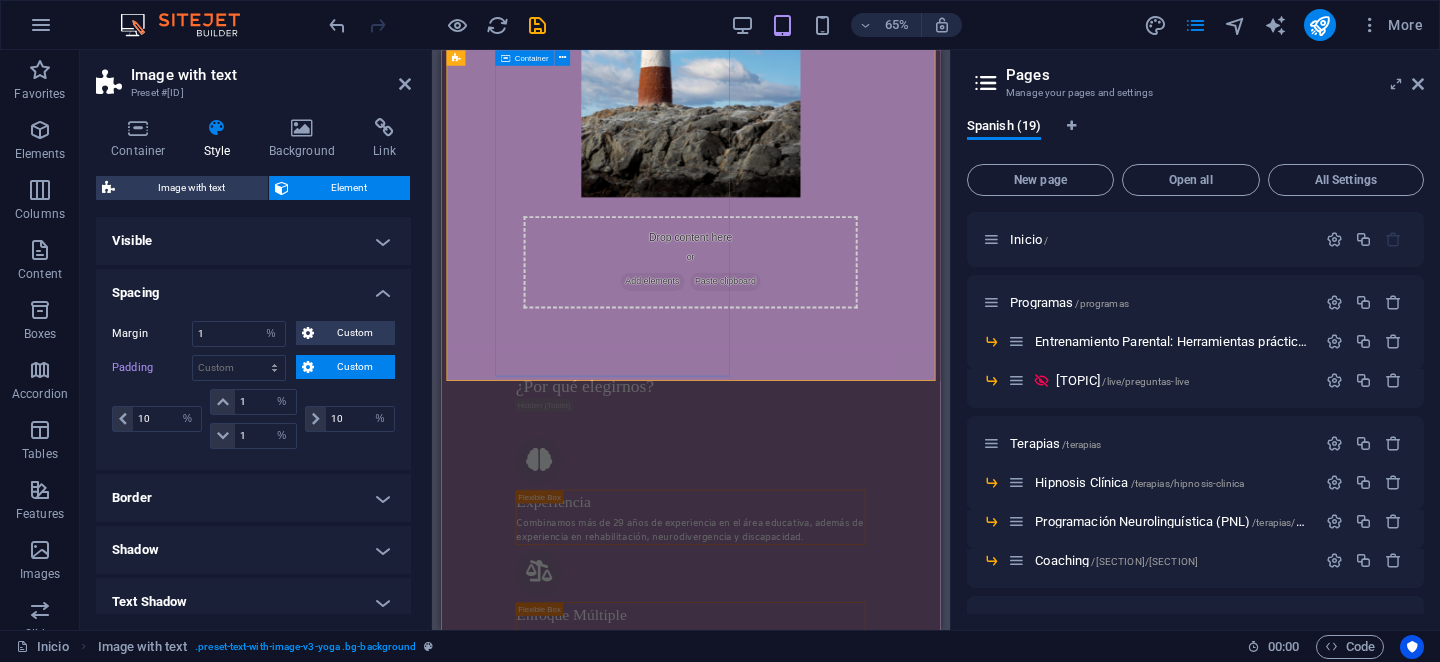 scroll, scrollTop: 938, scrollLeft: 0, axis: vertical 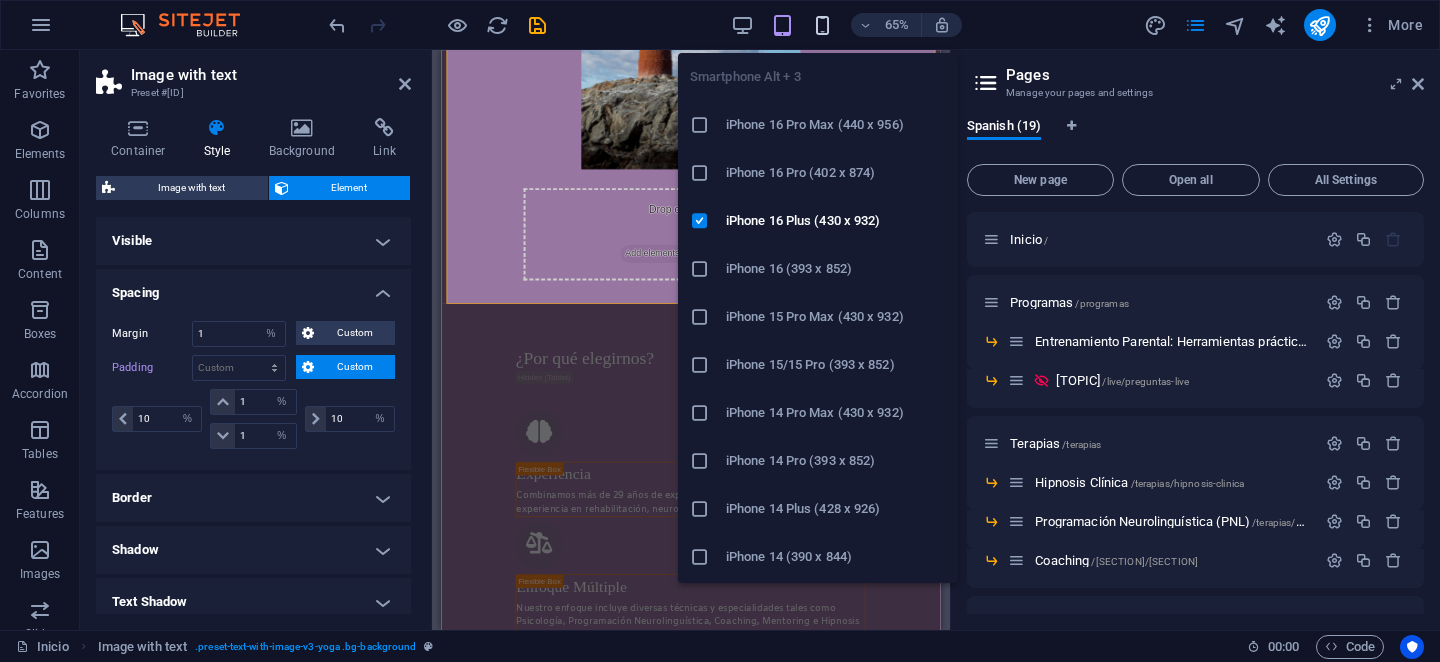 click at bounding box center [822, 25] 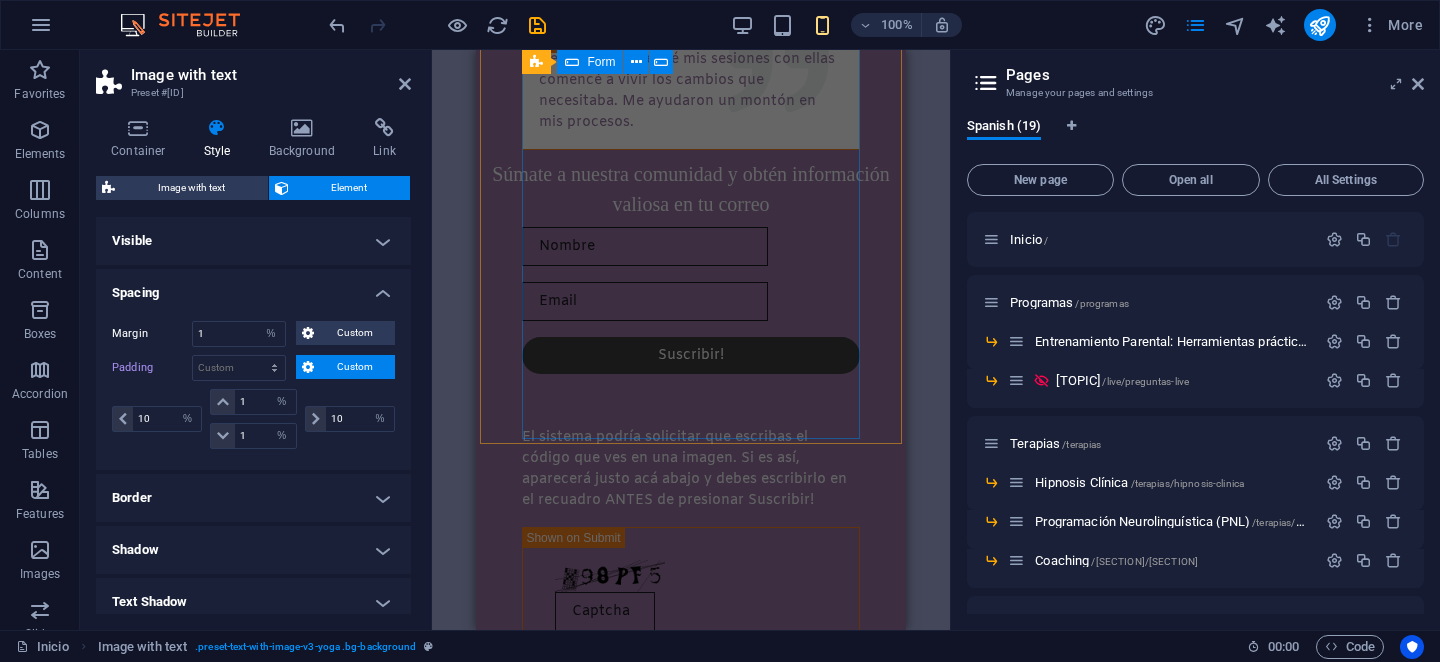 scroll, scrollTop: 2760, scrollLeft: 0, axis: vertical 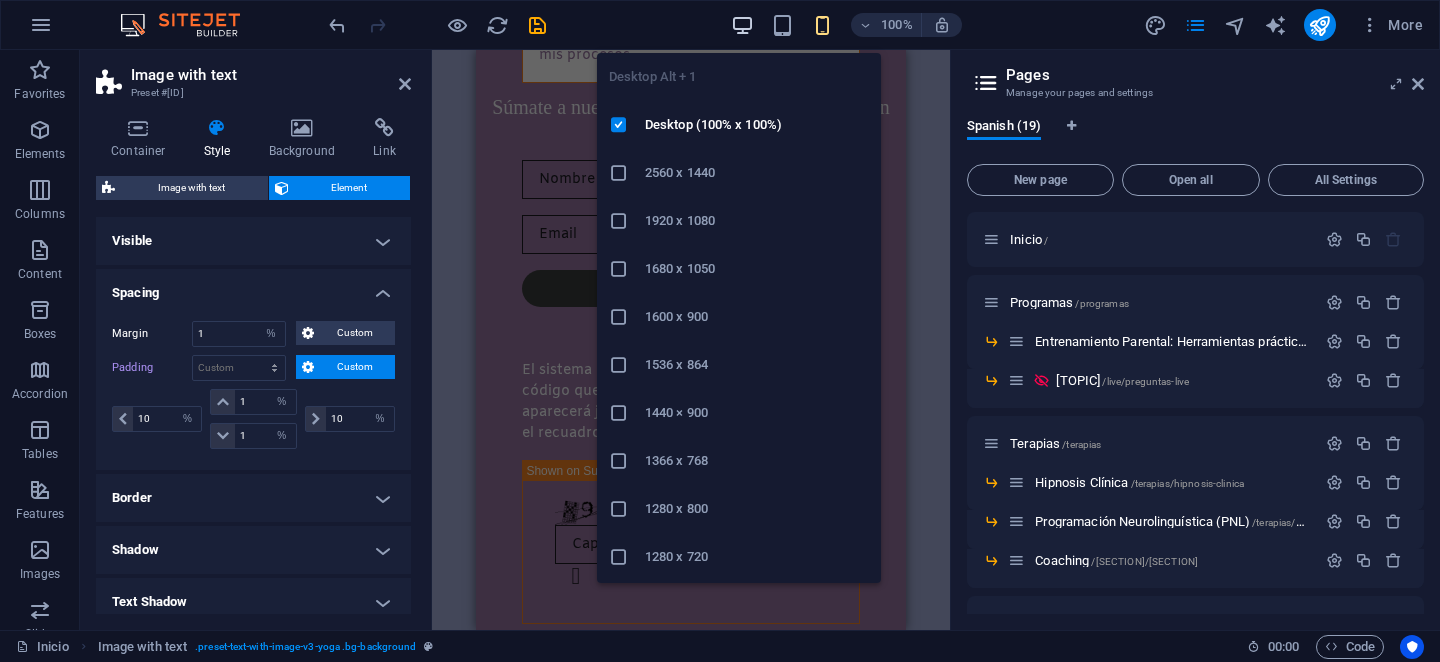 click at bounding box center [742, 25] 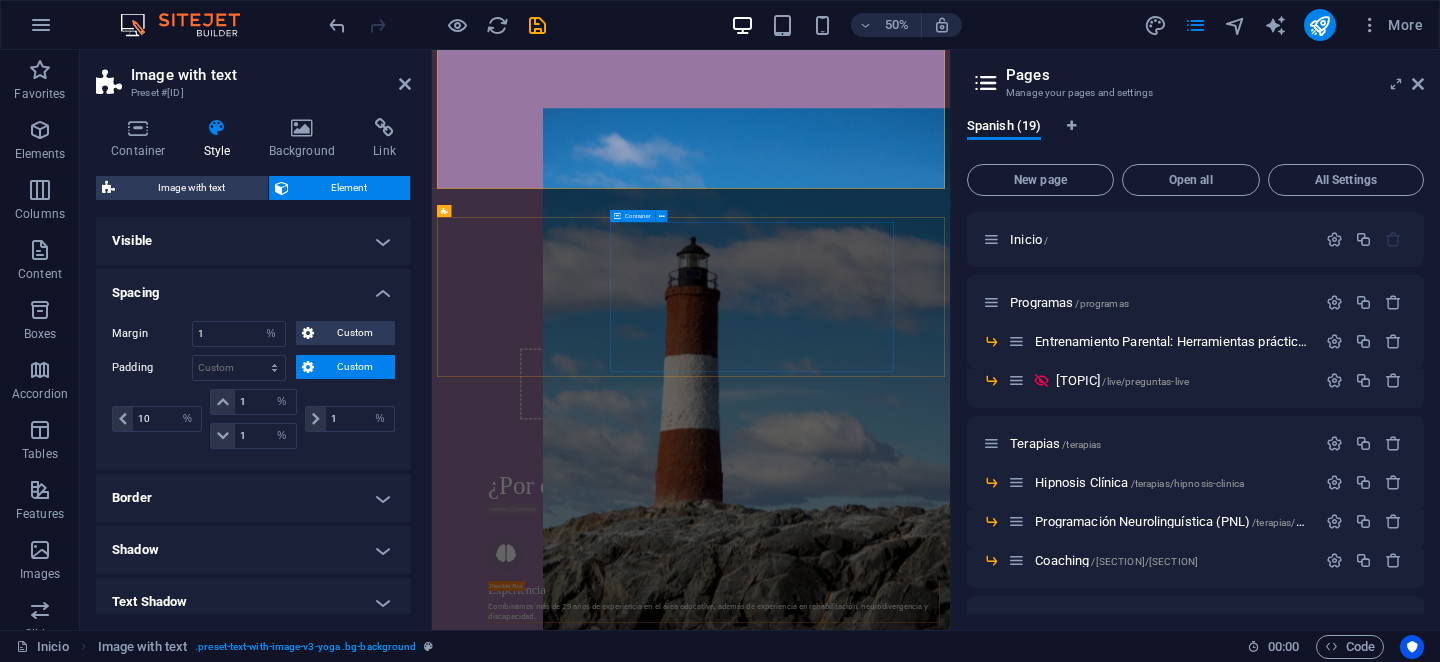 scroll, scrollTop: 0, scrollLeft: 0, axis: both 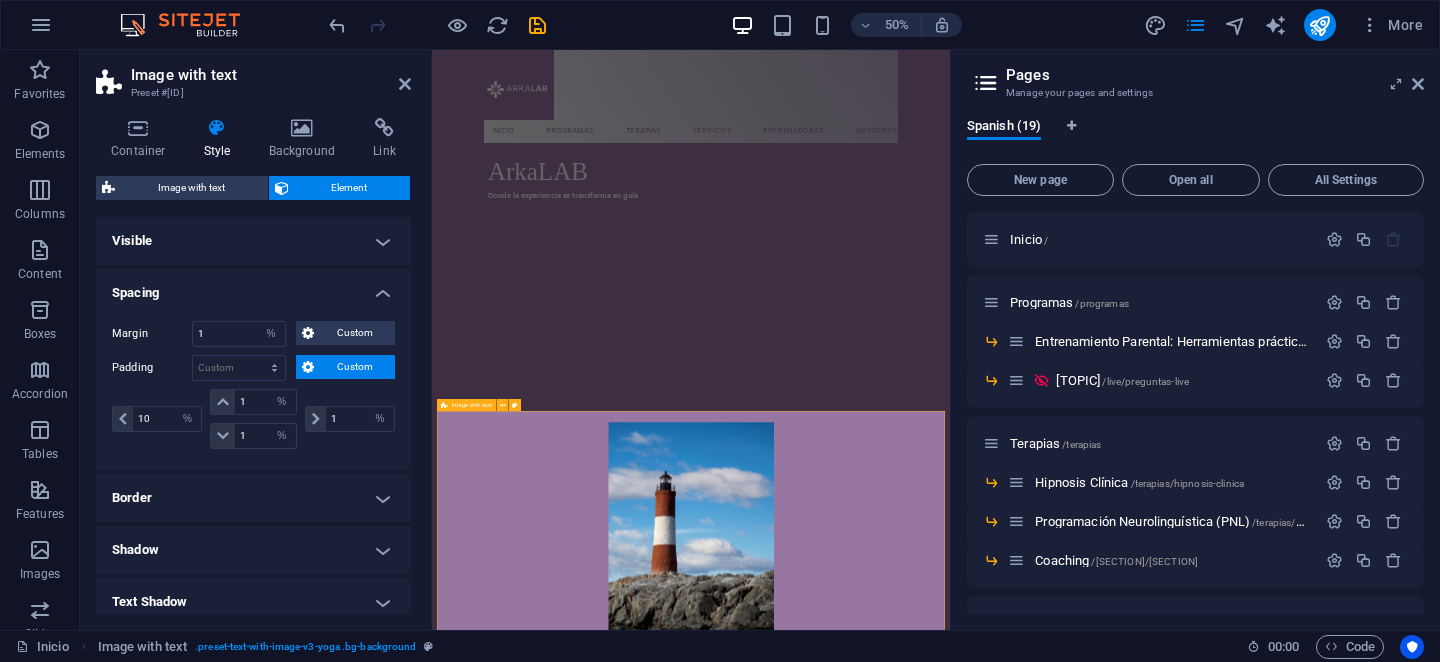 click on "Image with text" at bounding box center (466, 405) 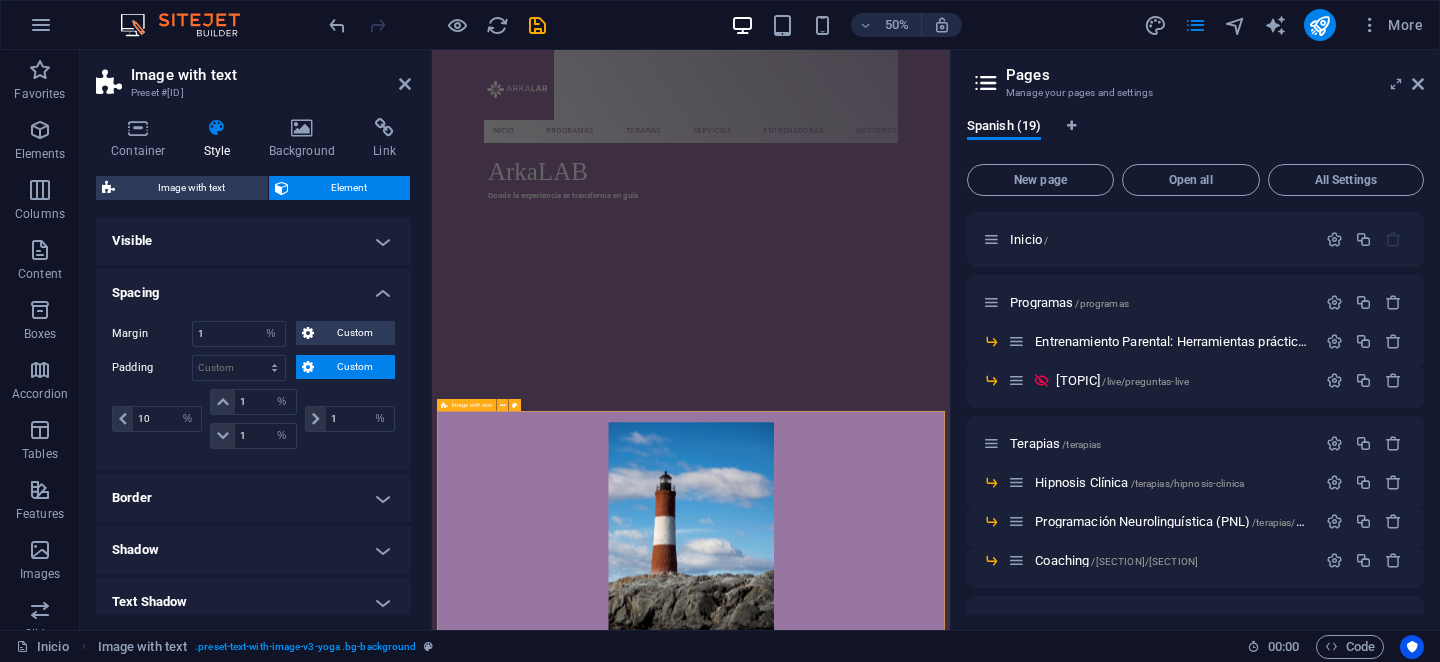 click on "Image with text" at bounding box center [466, 405] 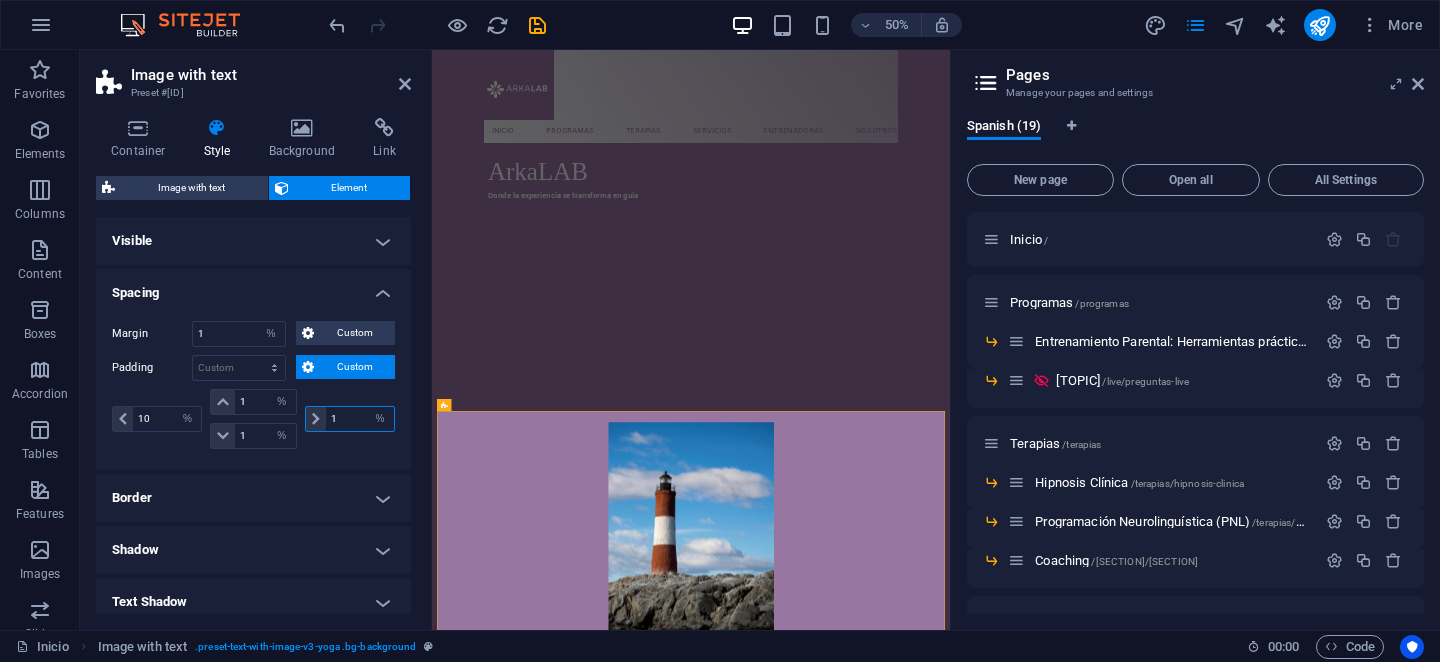 click on "1" at bounding box center [360, 419] 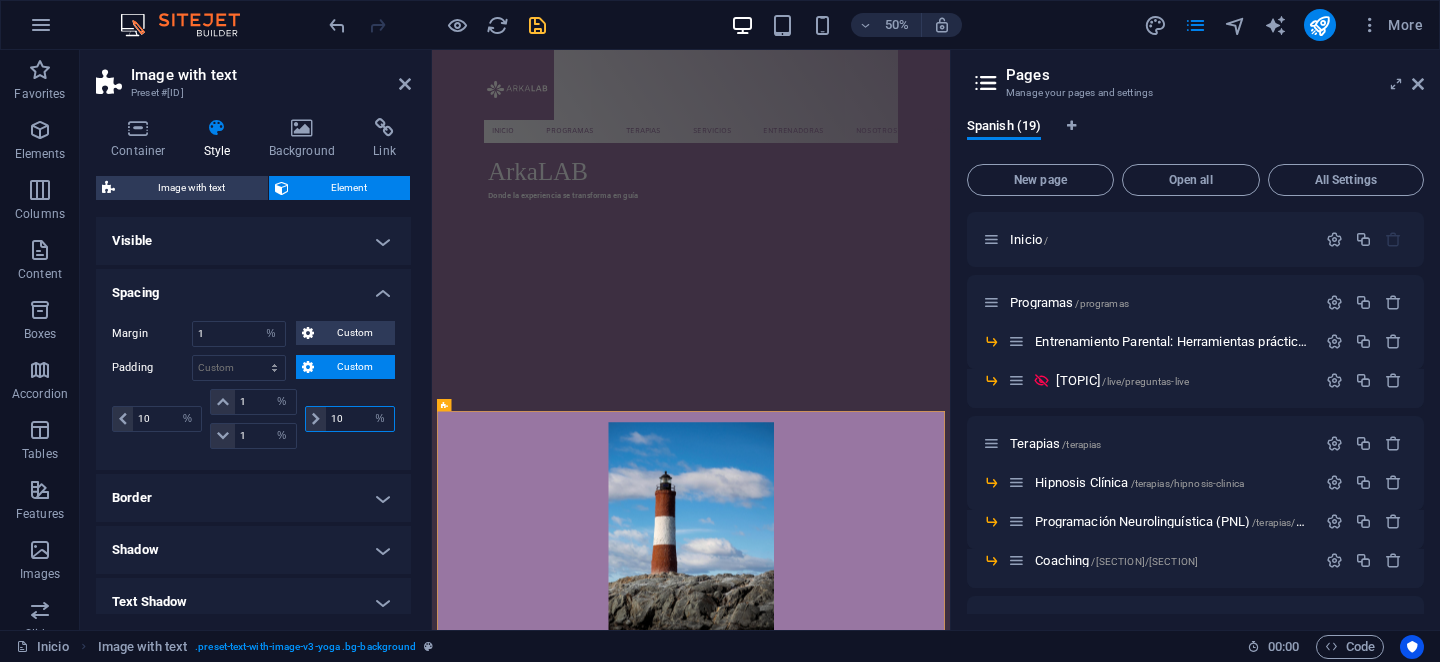 type on "10" 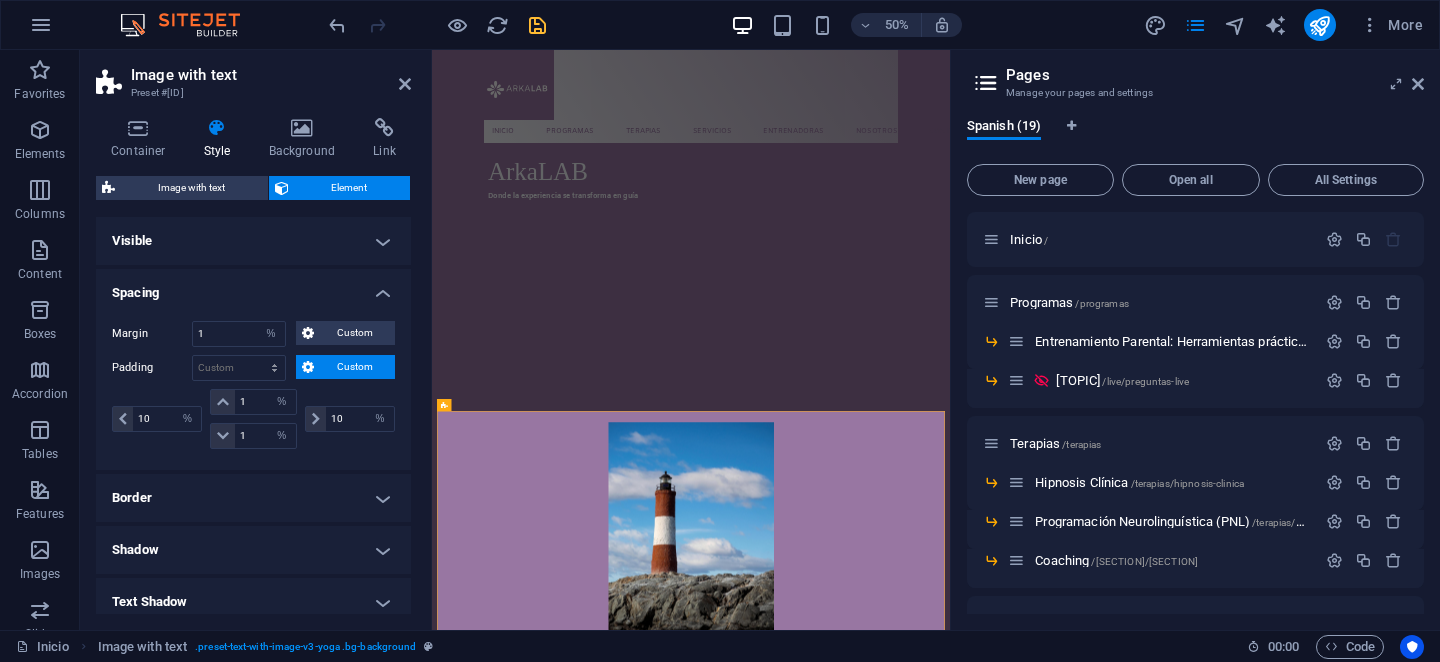 click at bounding box center (537, 25) 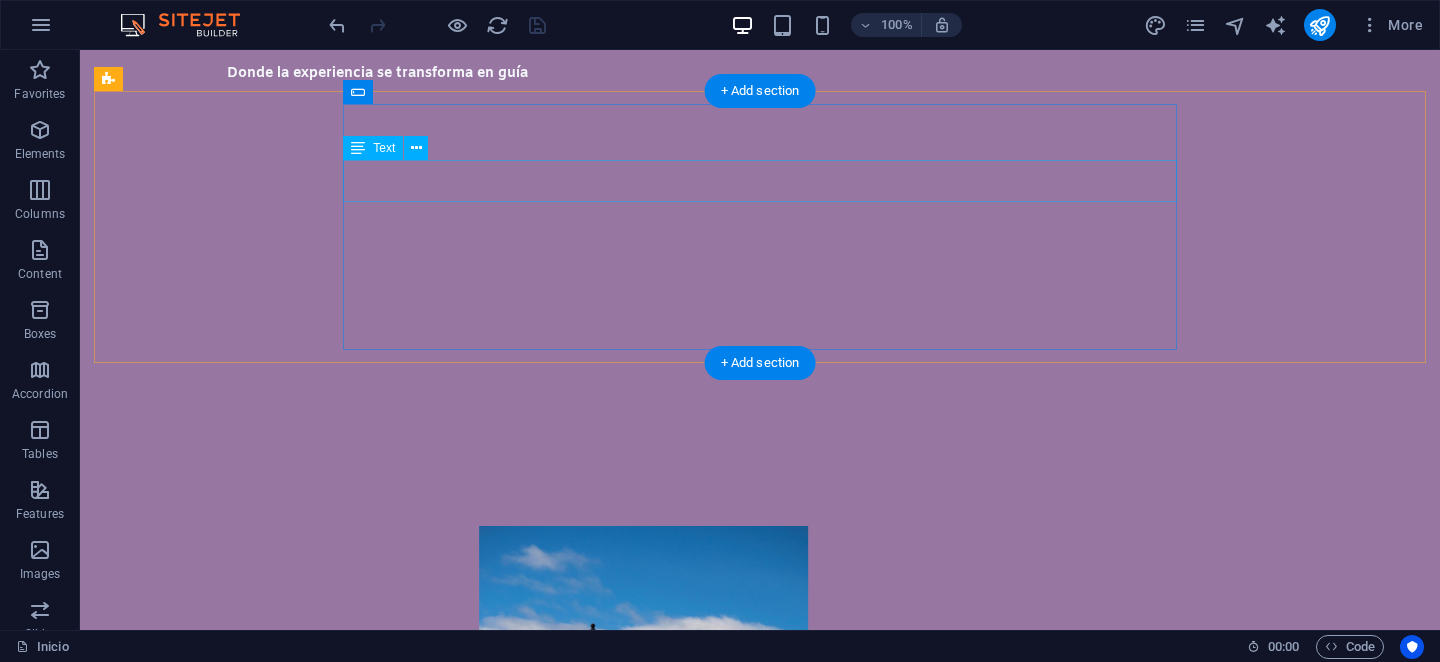 scroll, scrollTop: 0, scrollLeft: 0, axis: both 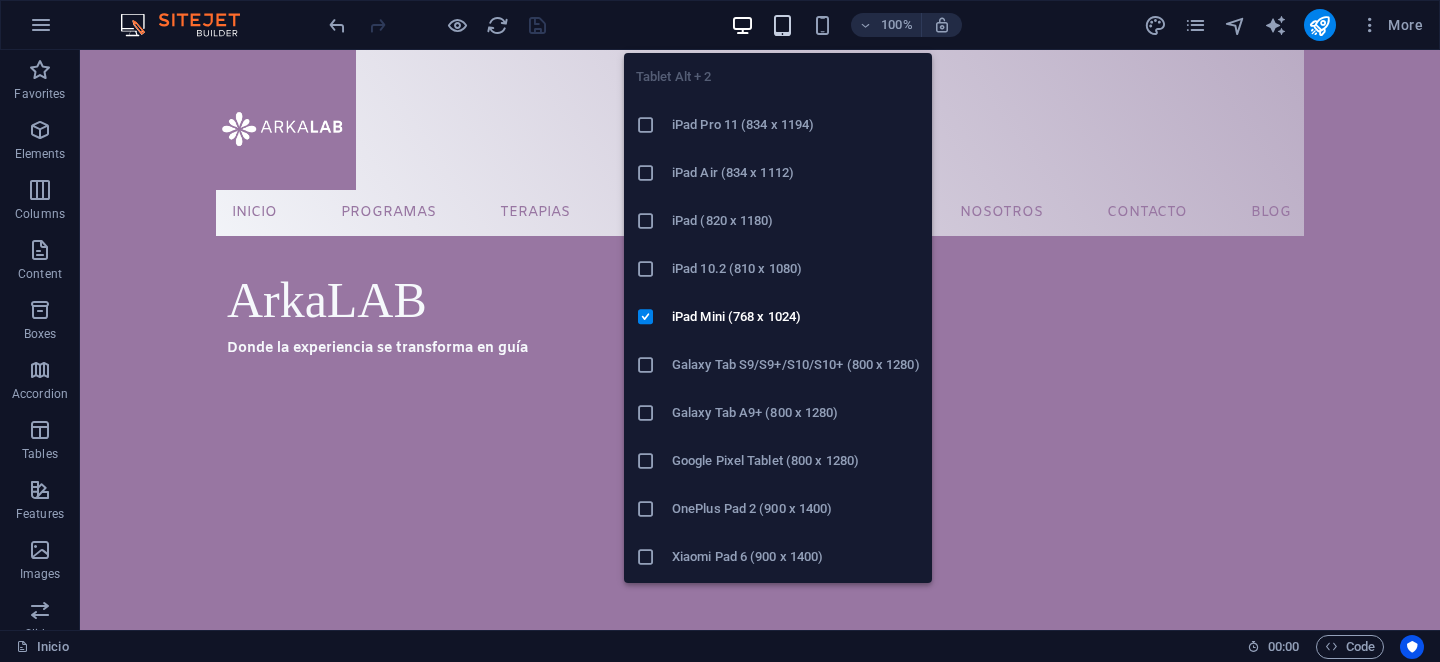click at bounding box center (782, 25) 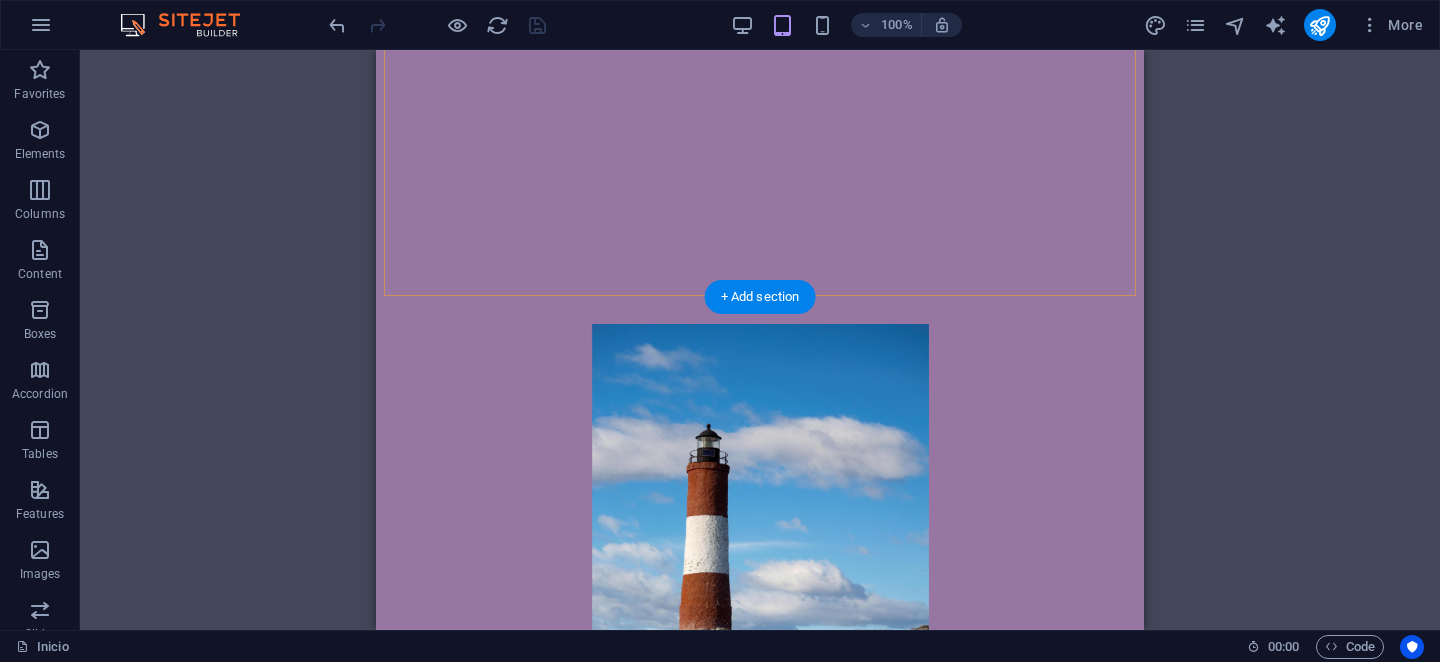 scroll, scrollTop: 0, scrollLeft: 0, axis: both 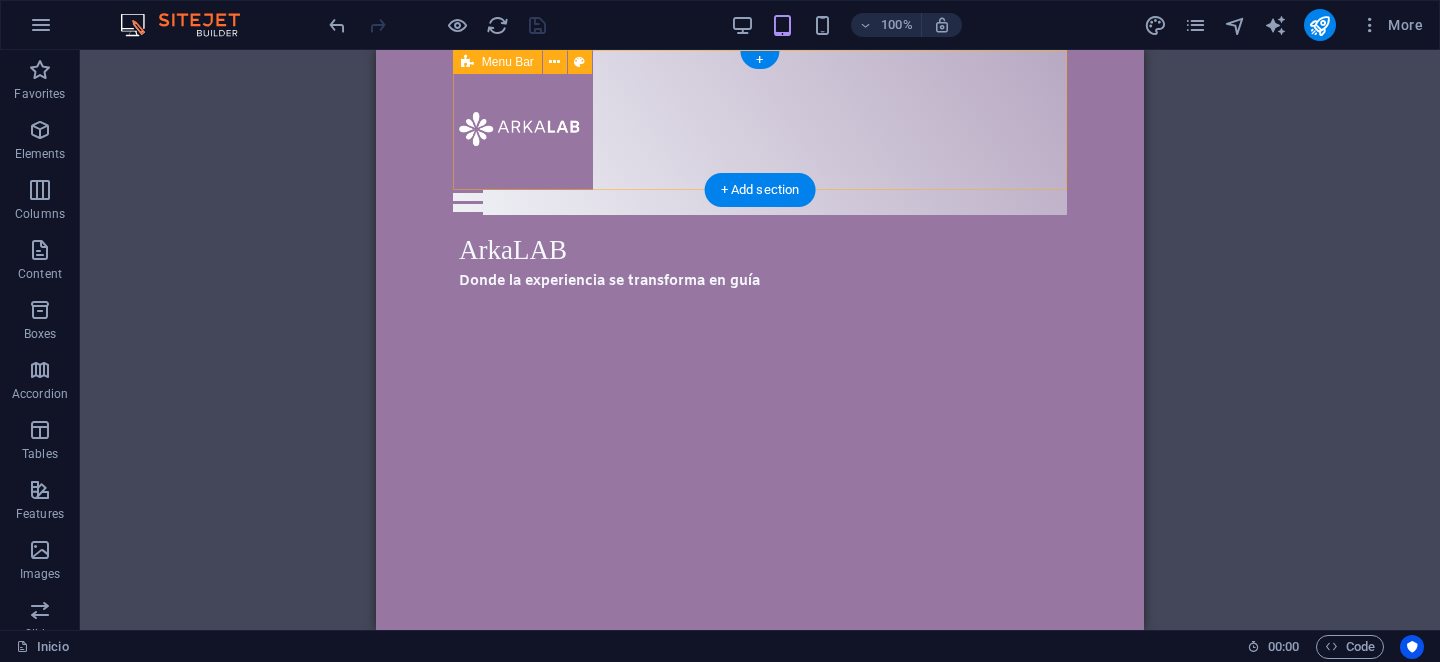 click at bounding box center [760, 202] 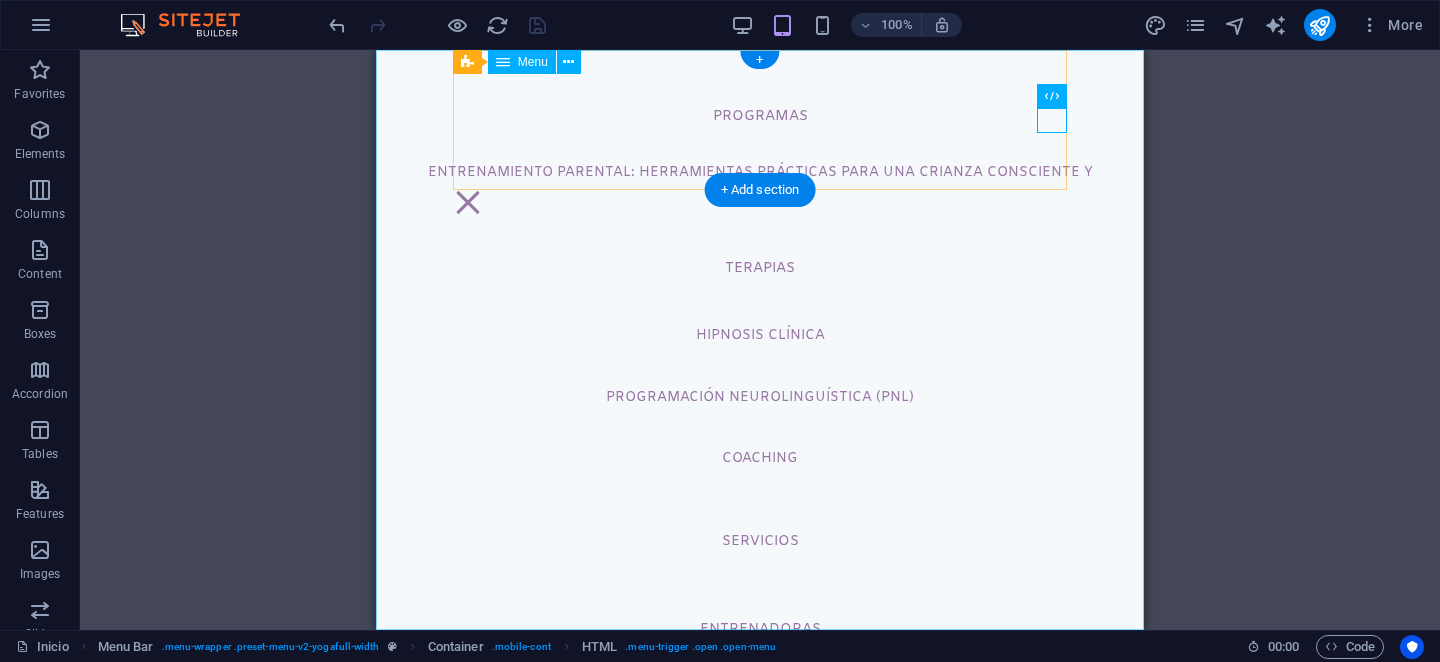 scroll, scrollTop: 0, scrollLeft: 0, axis: both 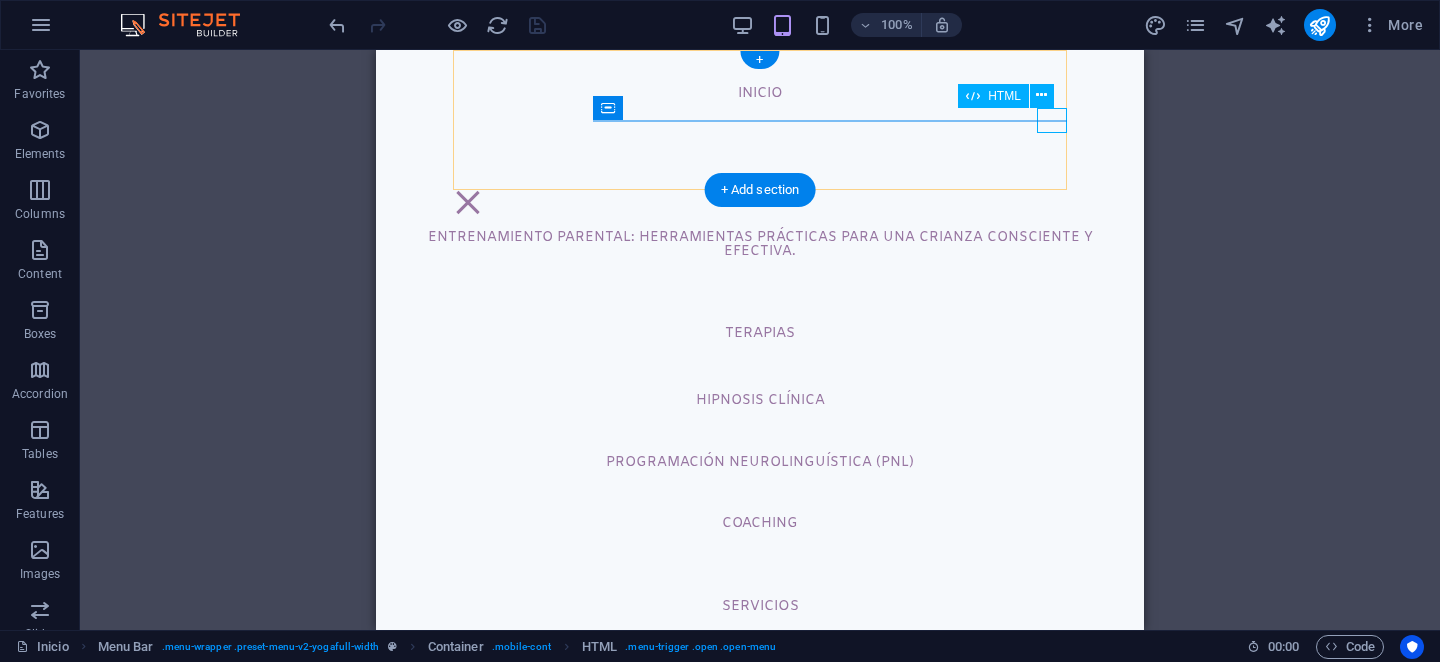 click at bounding box center (468, 202) 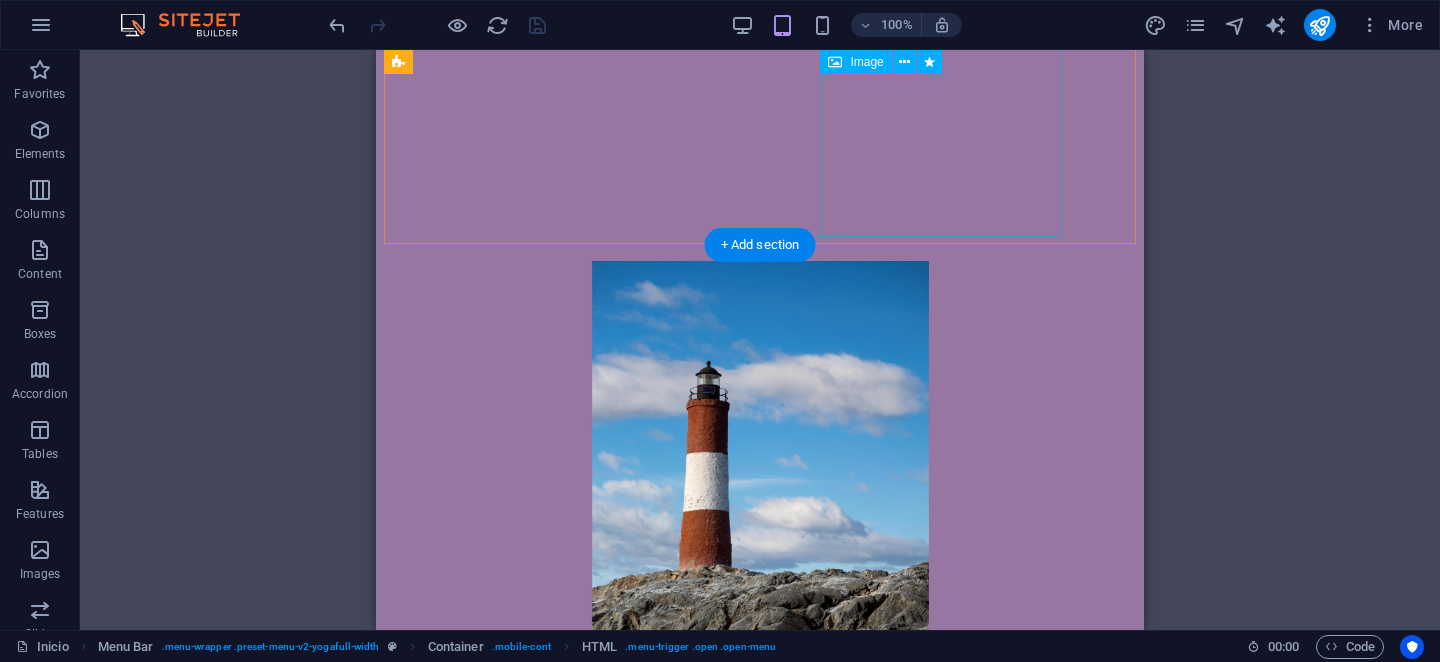 scroll, scrollTop: 0, scrollLeft: 0, axis: both 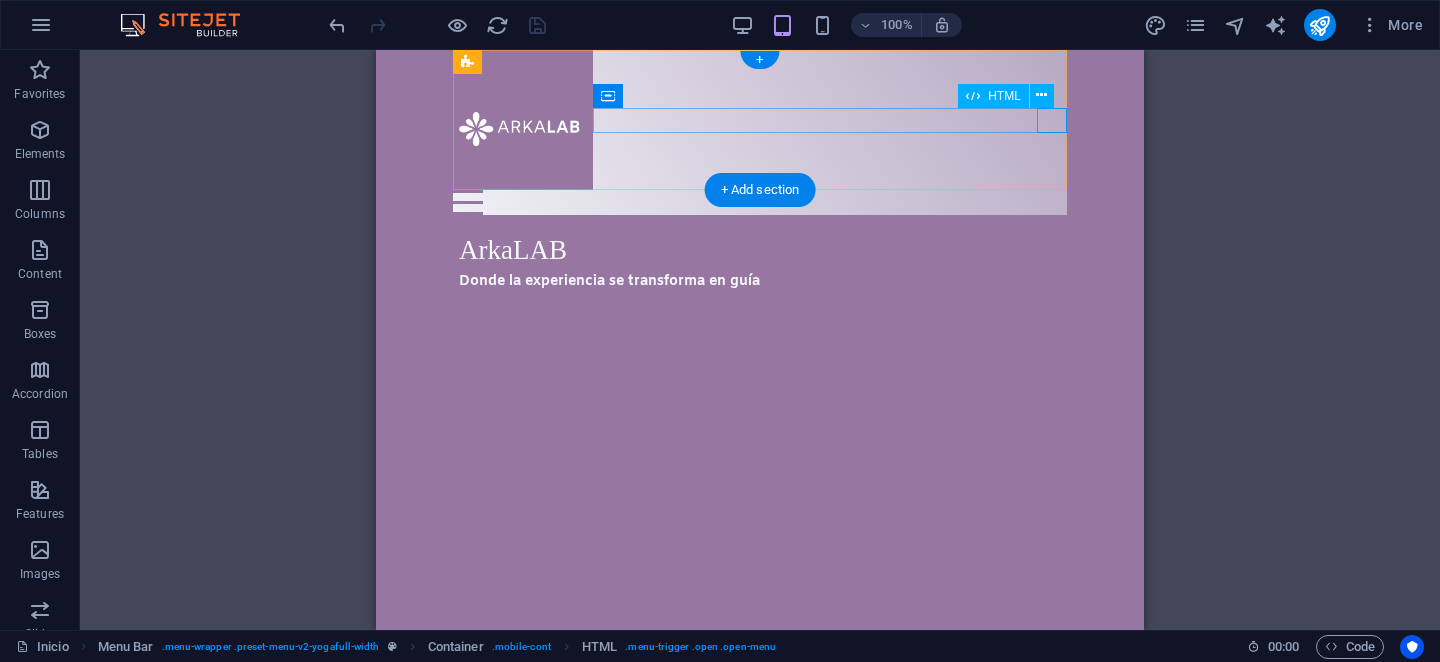 click at bounding box center (760, 202) 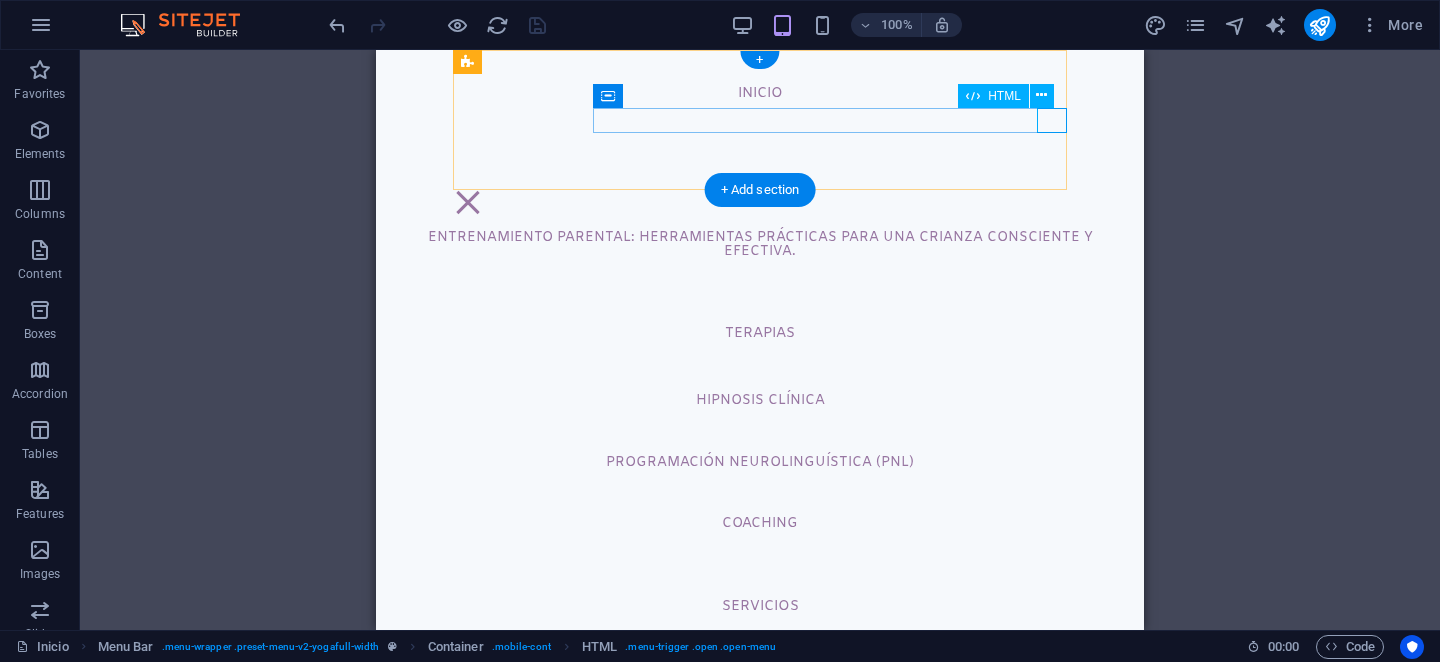 click at bounding box center [468, 202] 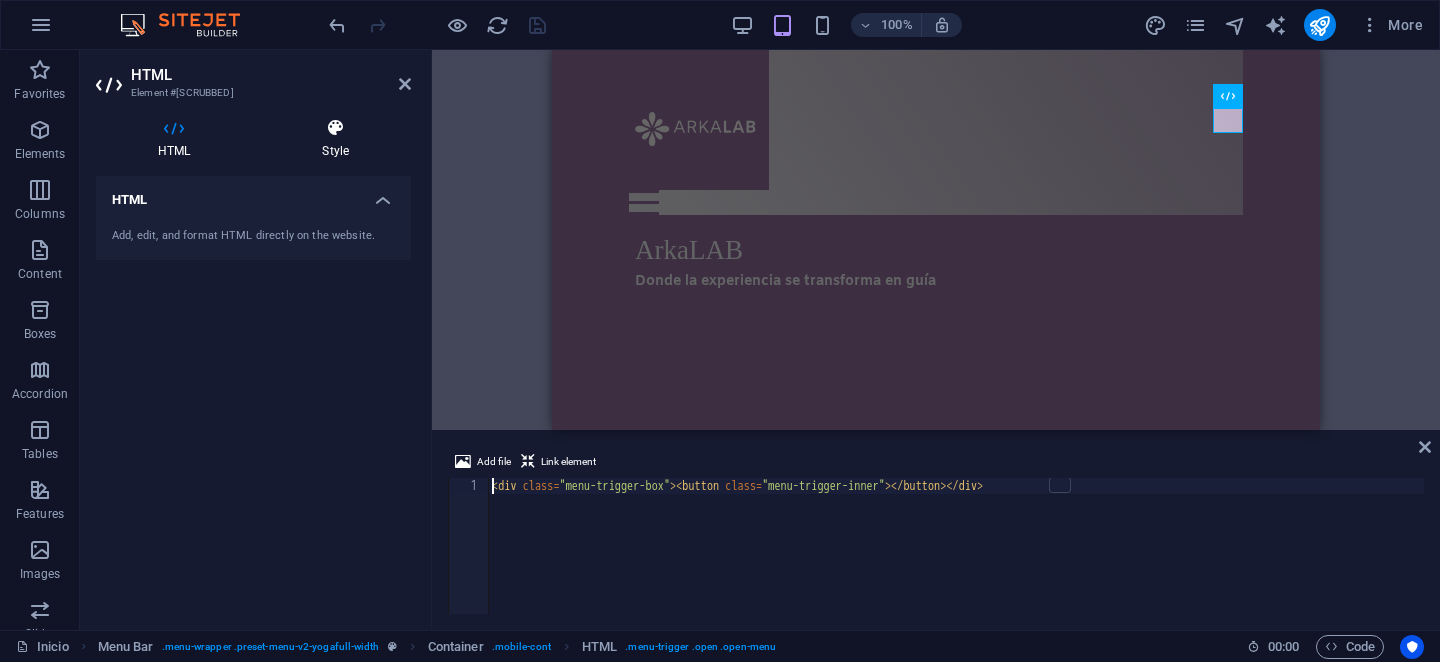 click at bounding box center [335, 128] 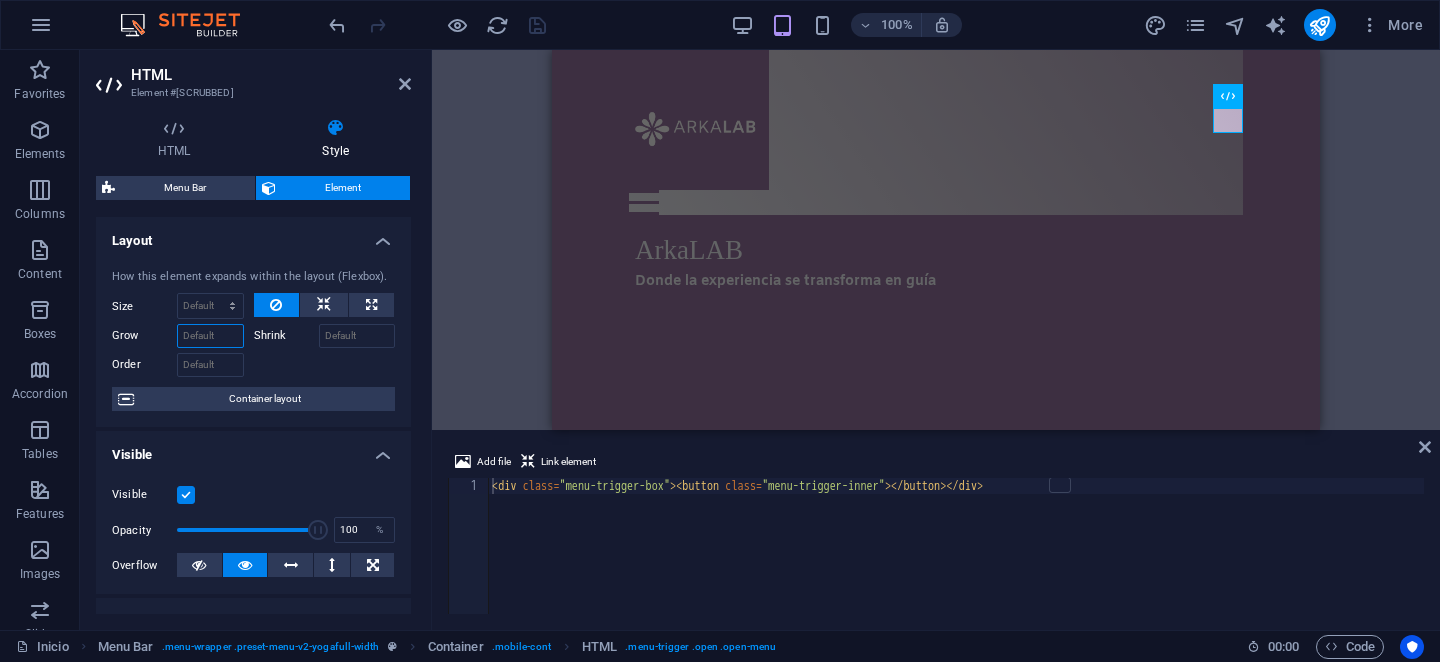 click on "Grow" at bounding box center (210, 336) 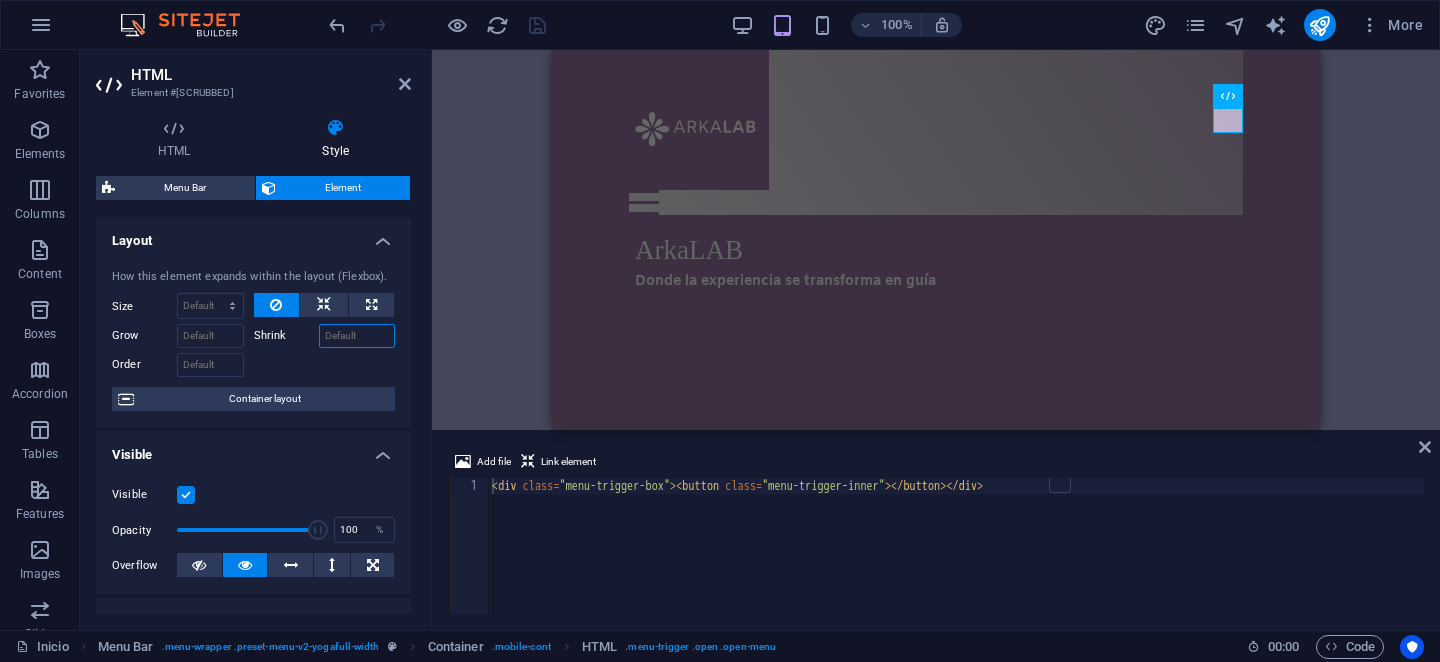 click on "Shrink" at bounding box center (357, 336) 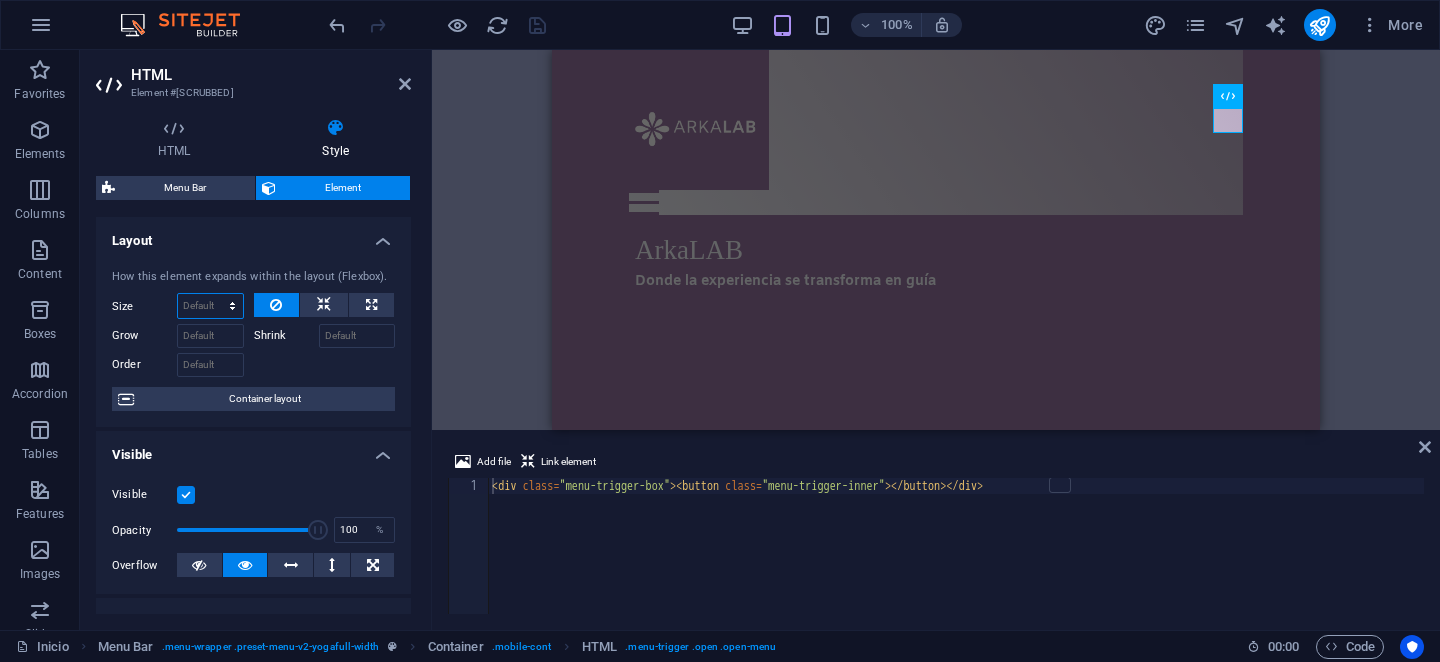 click on "Default auto px % 1/1 1/2 1/3 1/4 1/5 1/6 1/7 1/8 1/9 1/10" at bounding box center [210, 306] 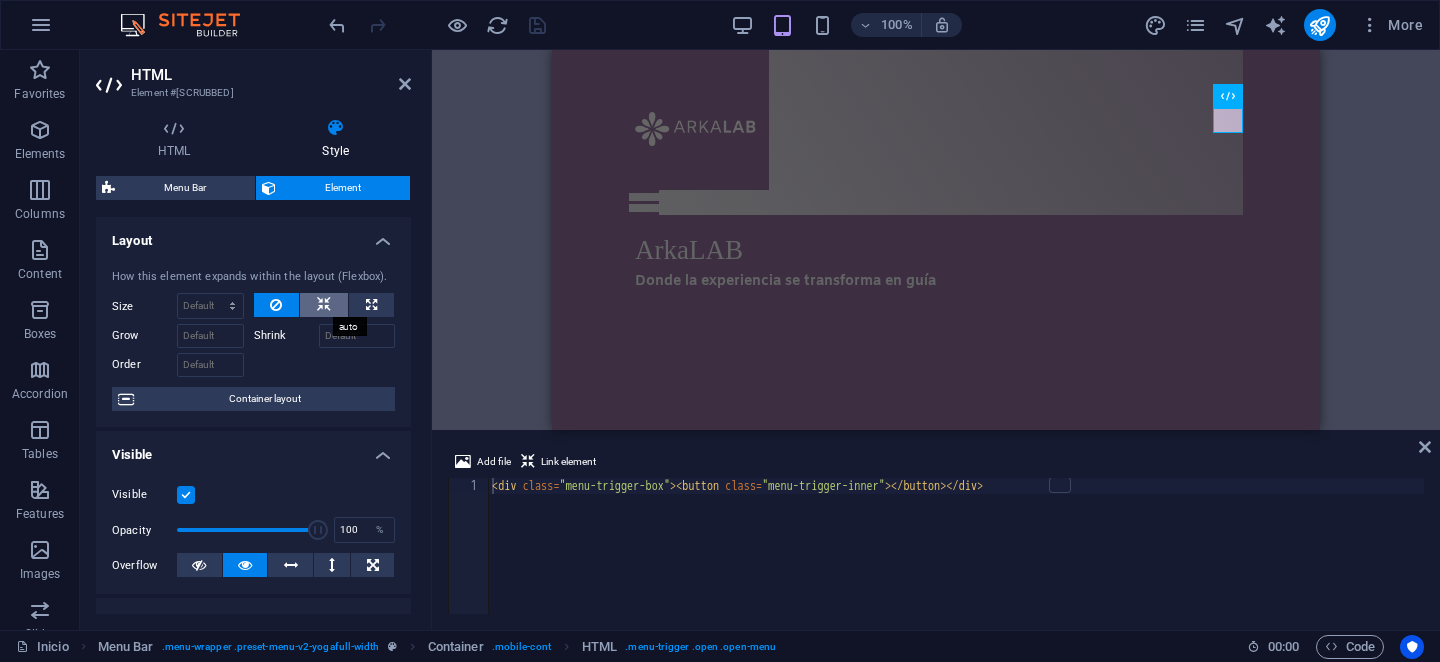 click at bounding box center [324, 305] 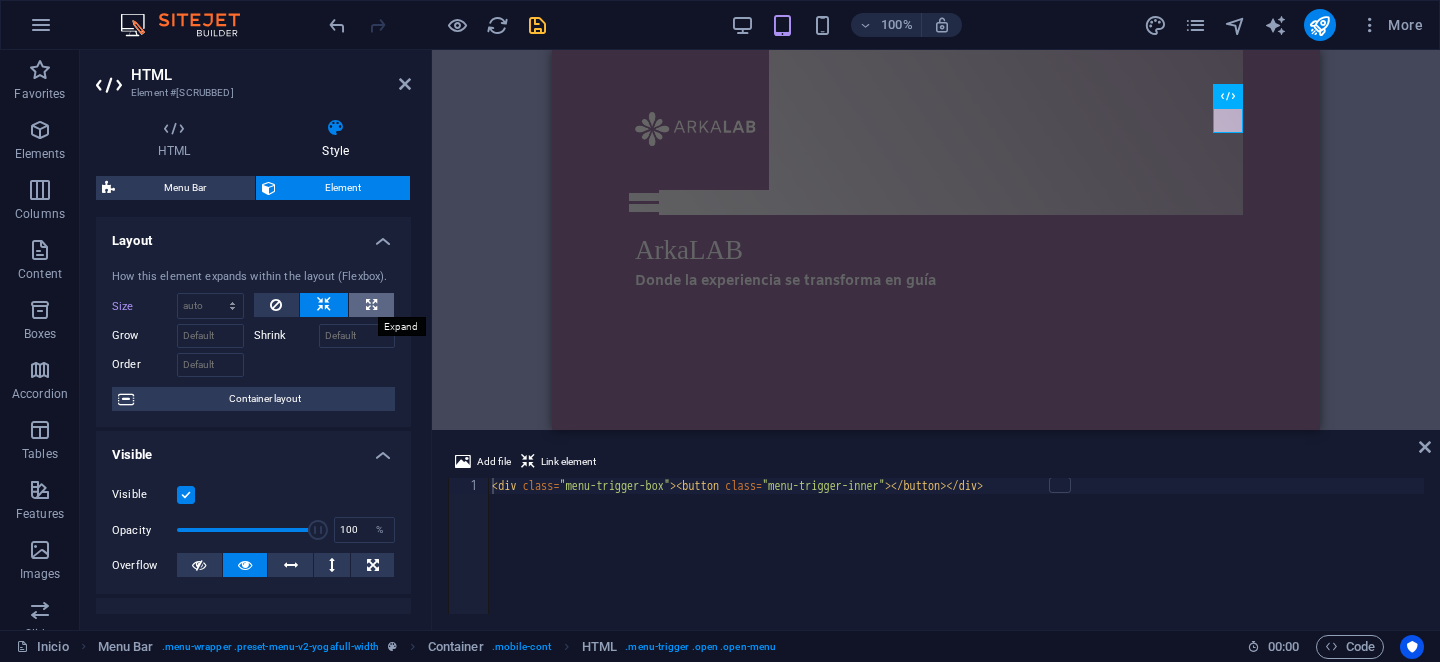 click at bounding box center (371, 305) 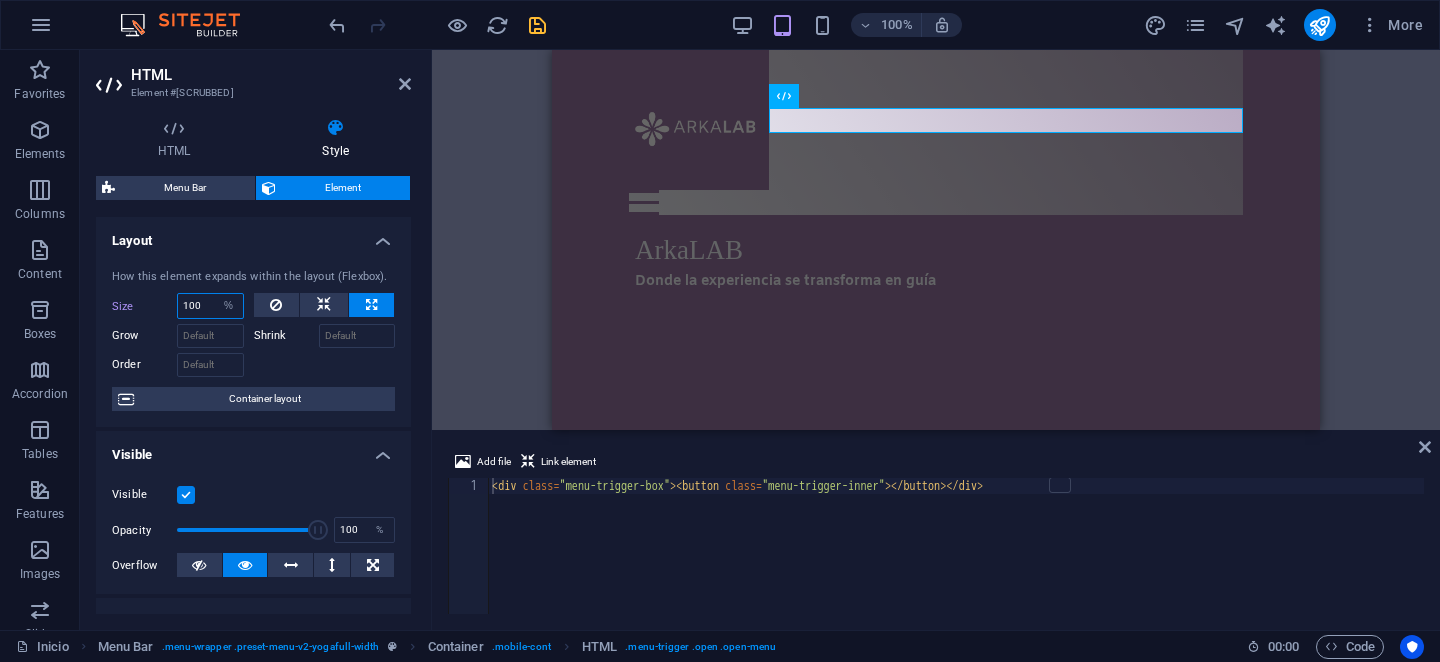 click on "100" at bounding box center (210, 306) 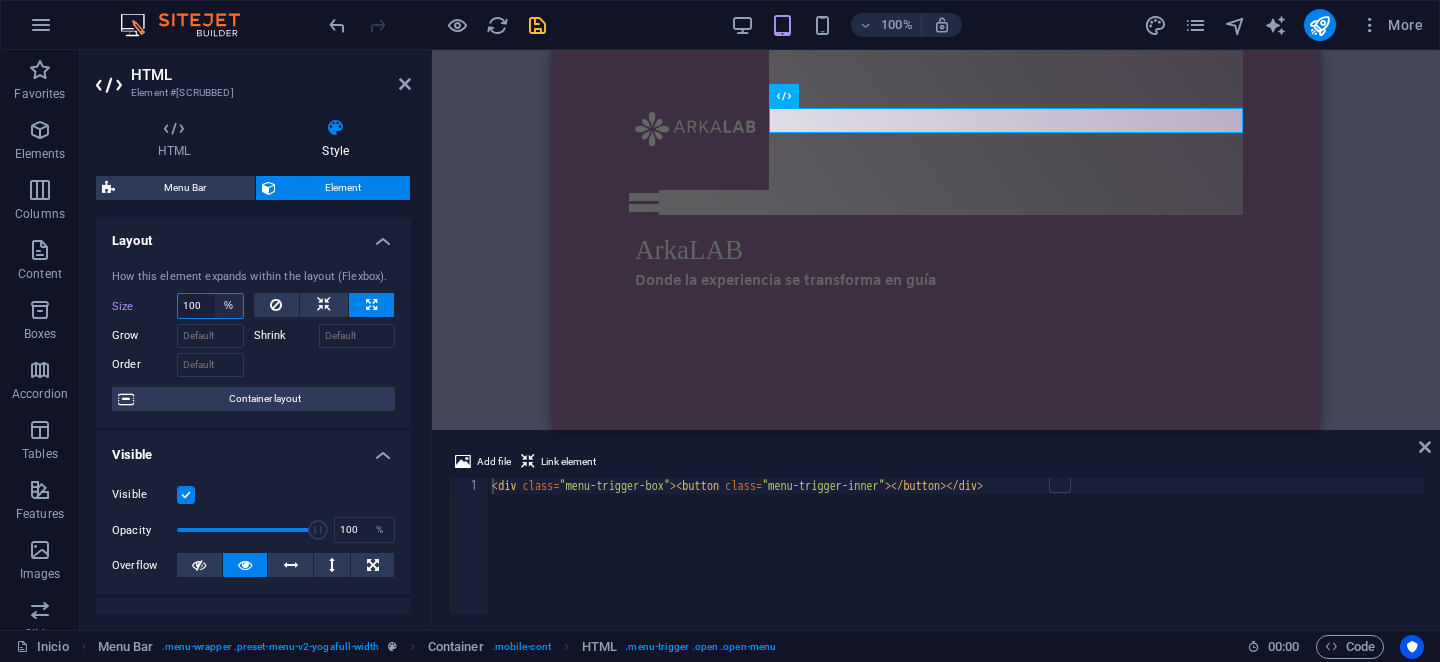 click on "Default auto px % 1/1 1/2 1/3 1/4 1/5 1/6 1/7 1/8 1/9 1/10" at bounding box center [229, 306] 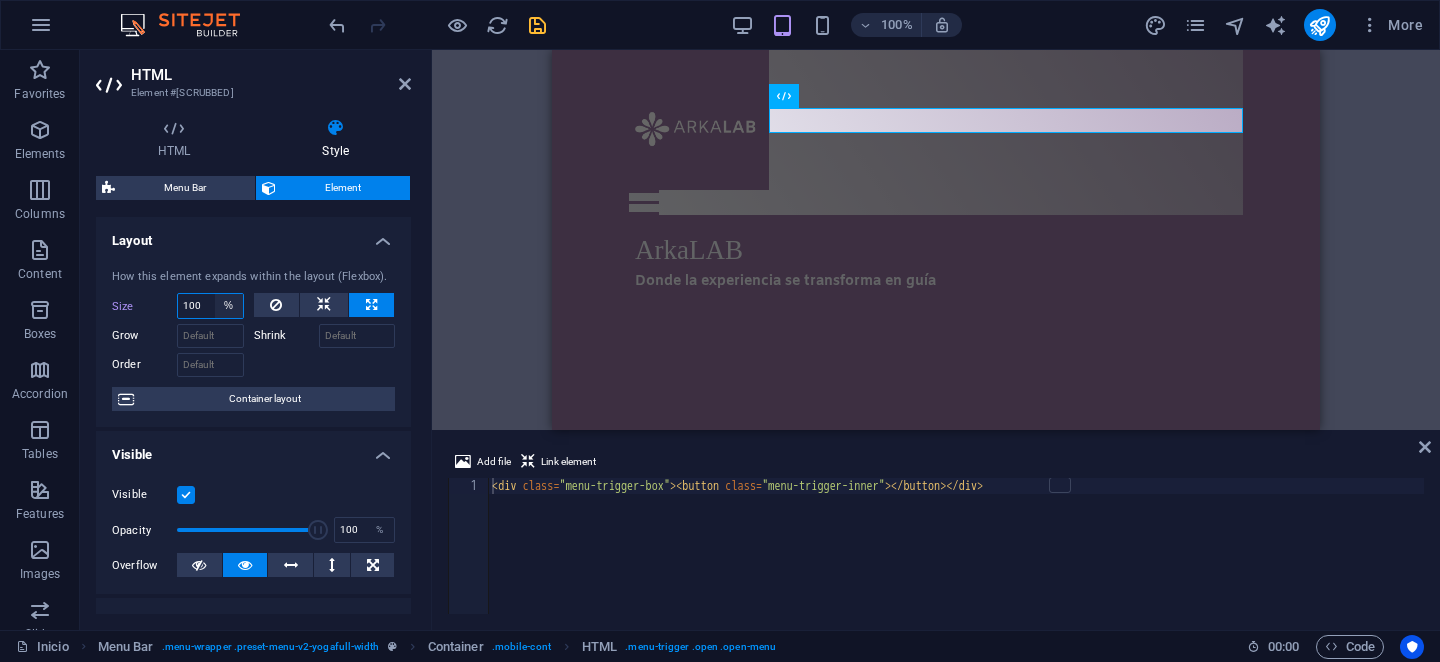 select on "1/1" 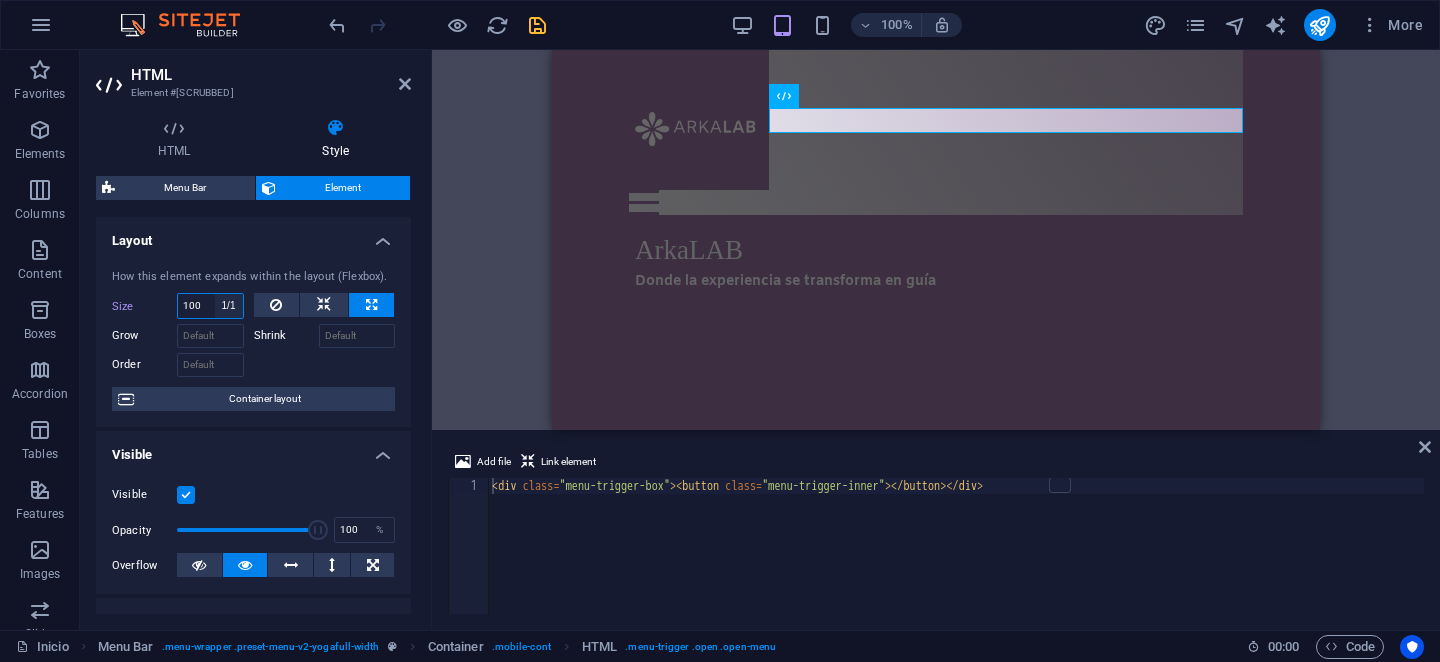 type 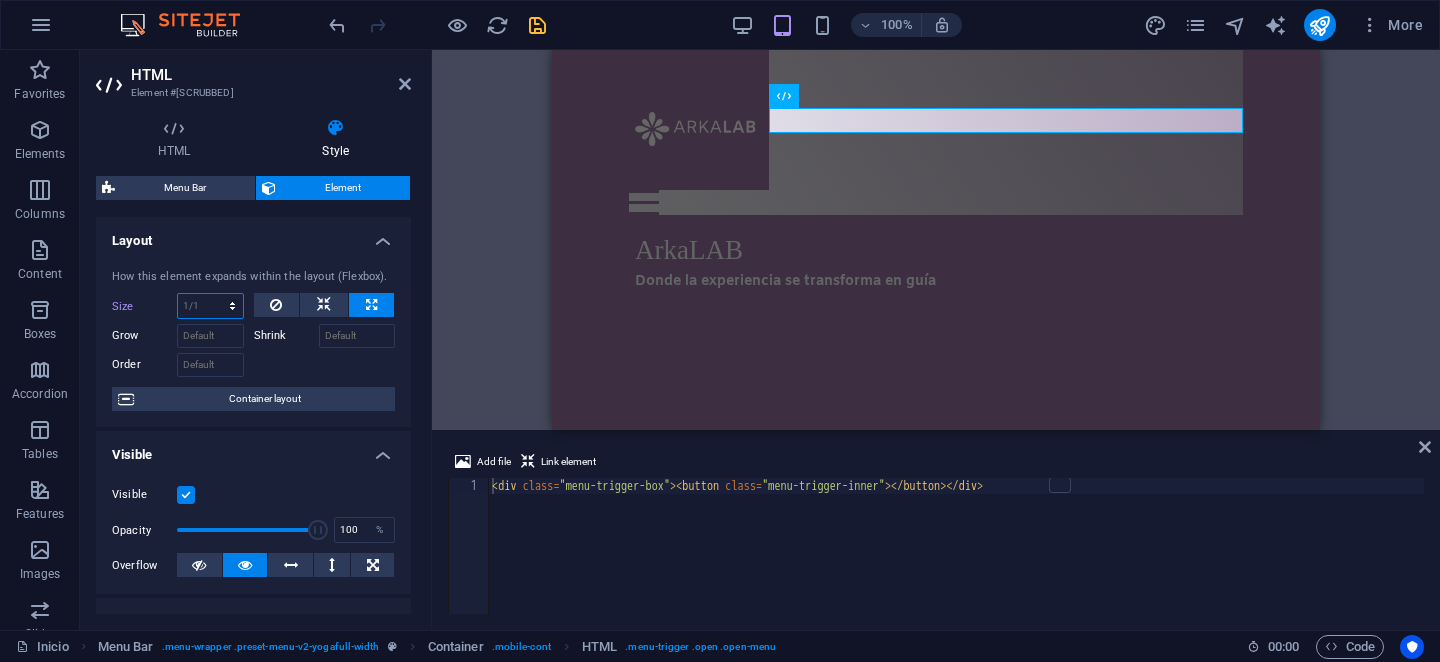 click on "Default auto px % 1/1 1/2 1/3 1/4 1/5 1/6 1/7 1/8 1/9 1/10" at bounding box center (210, 306) 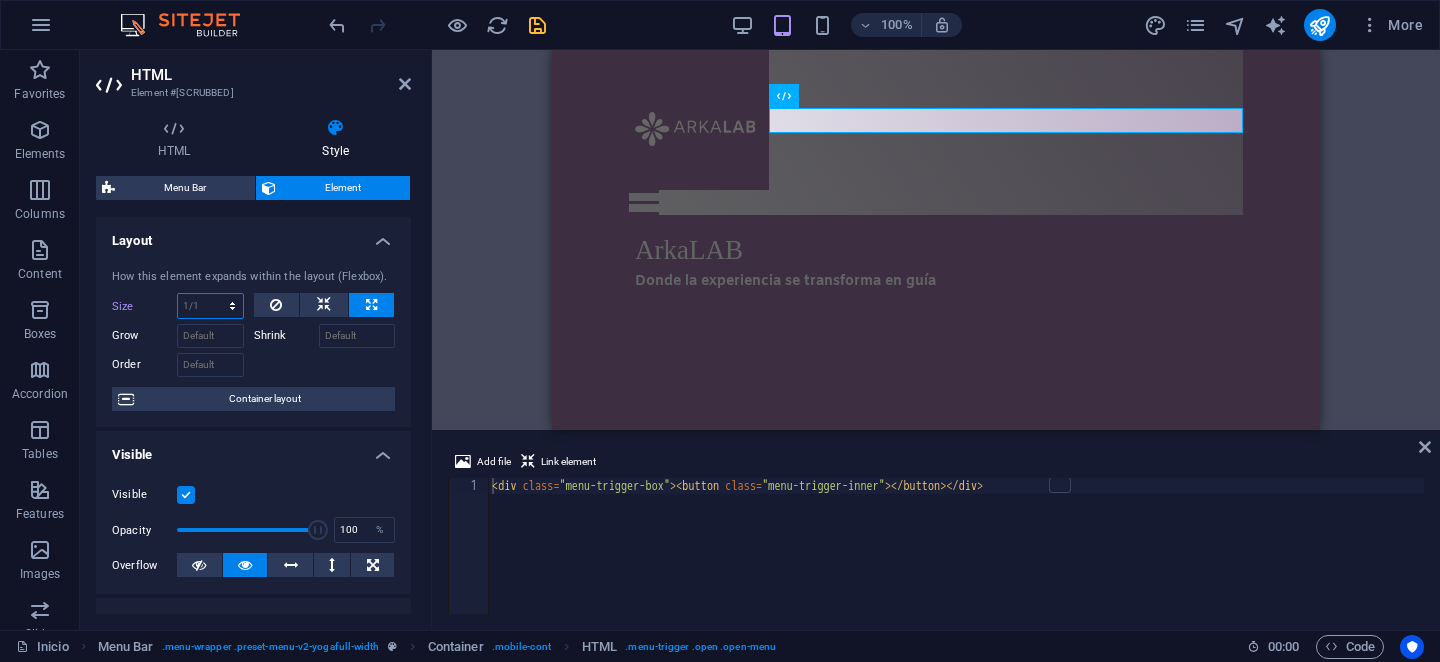 select on "px" 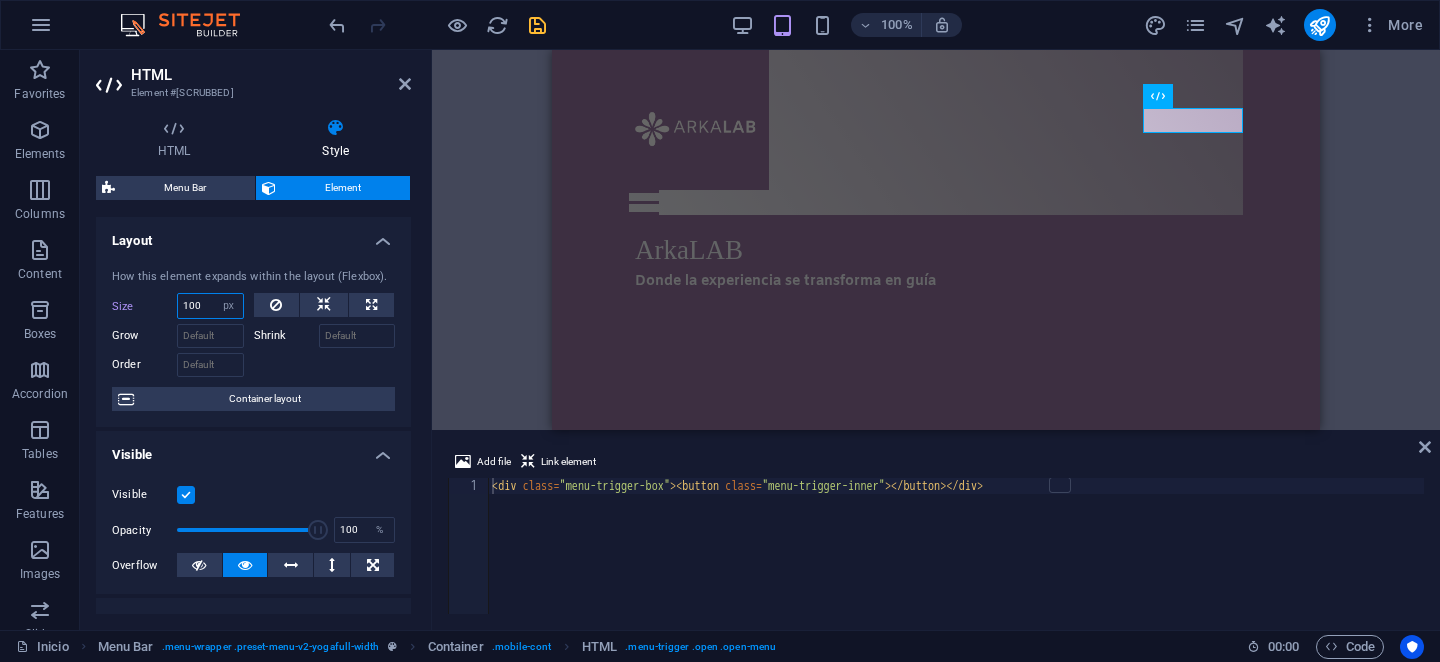 click on "100" at bounding box center (210, 306) 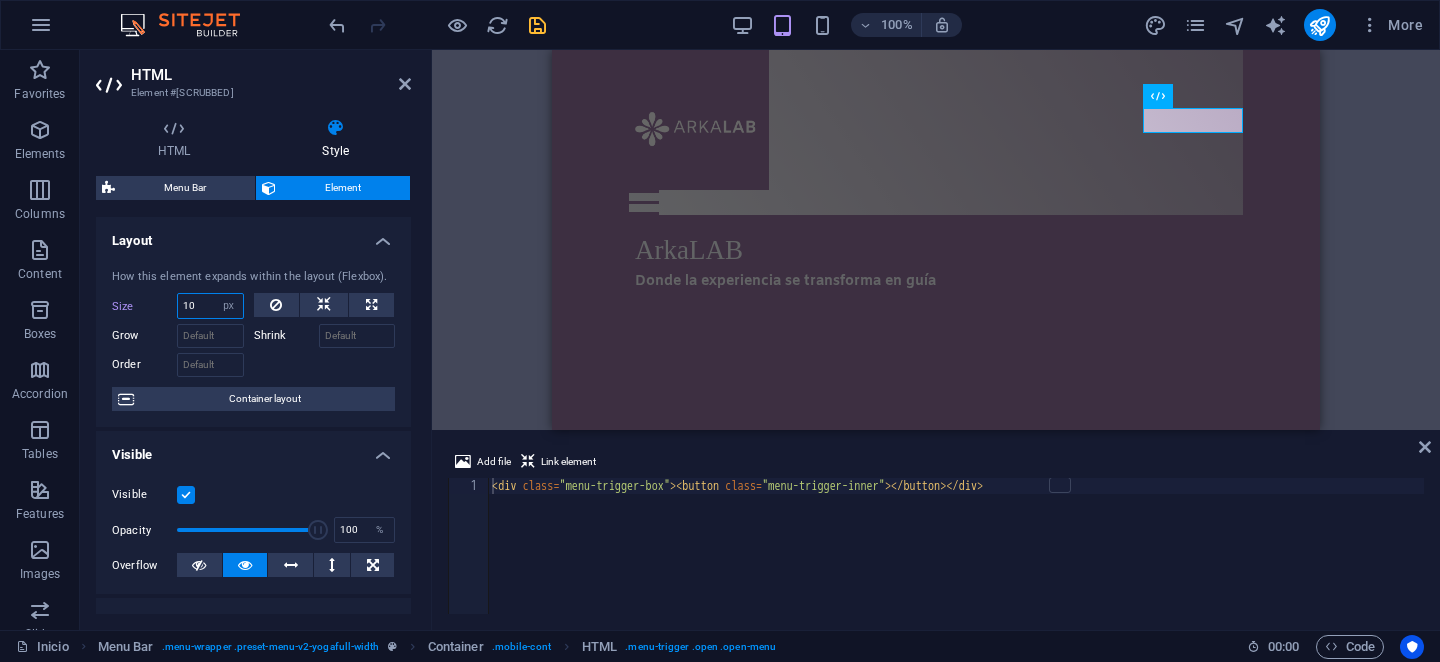 type on "1" 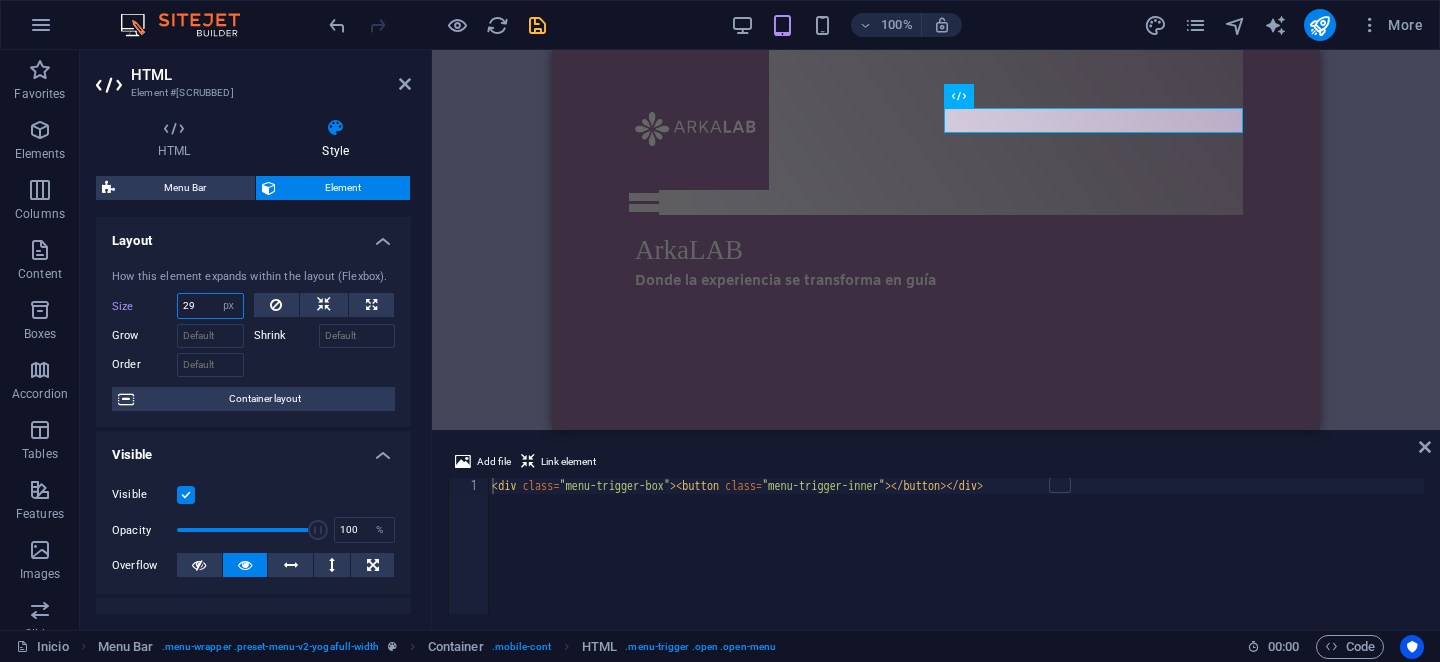 type on "2" 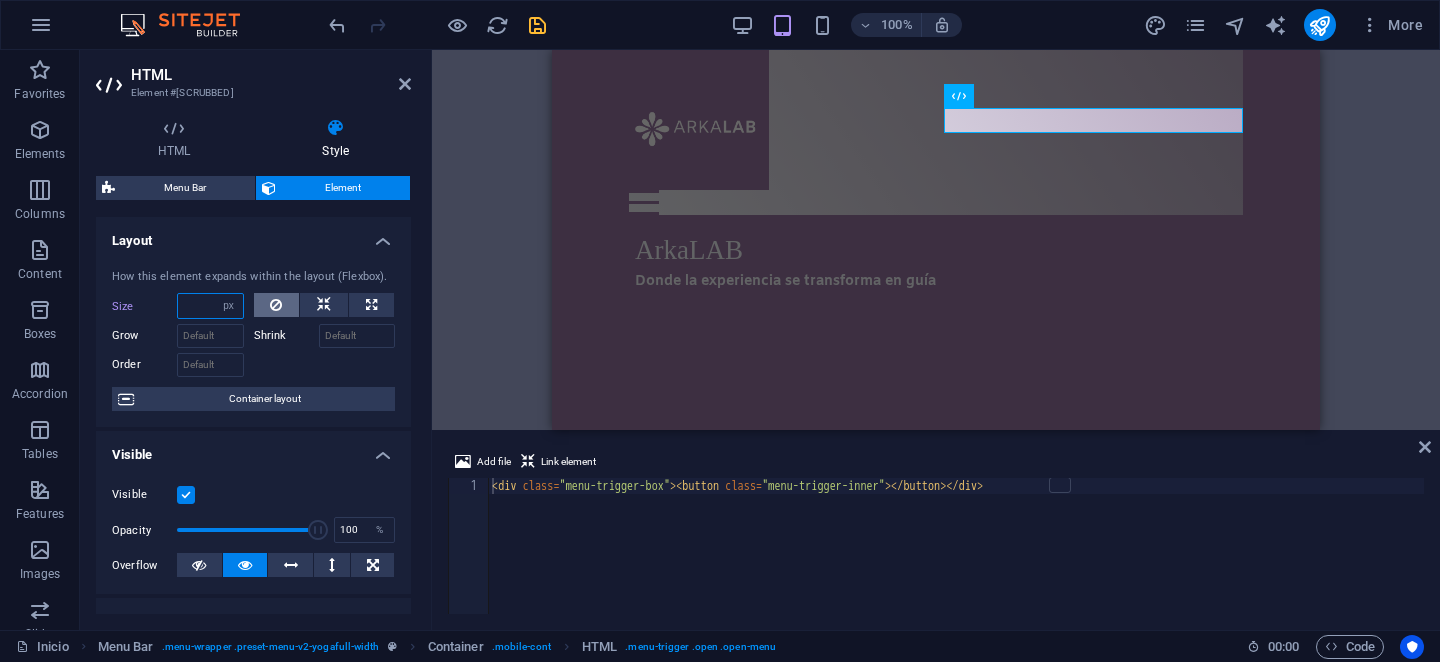 type 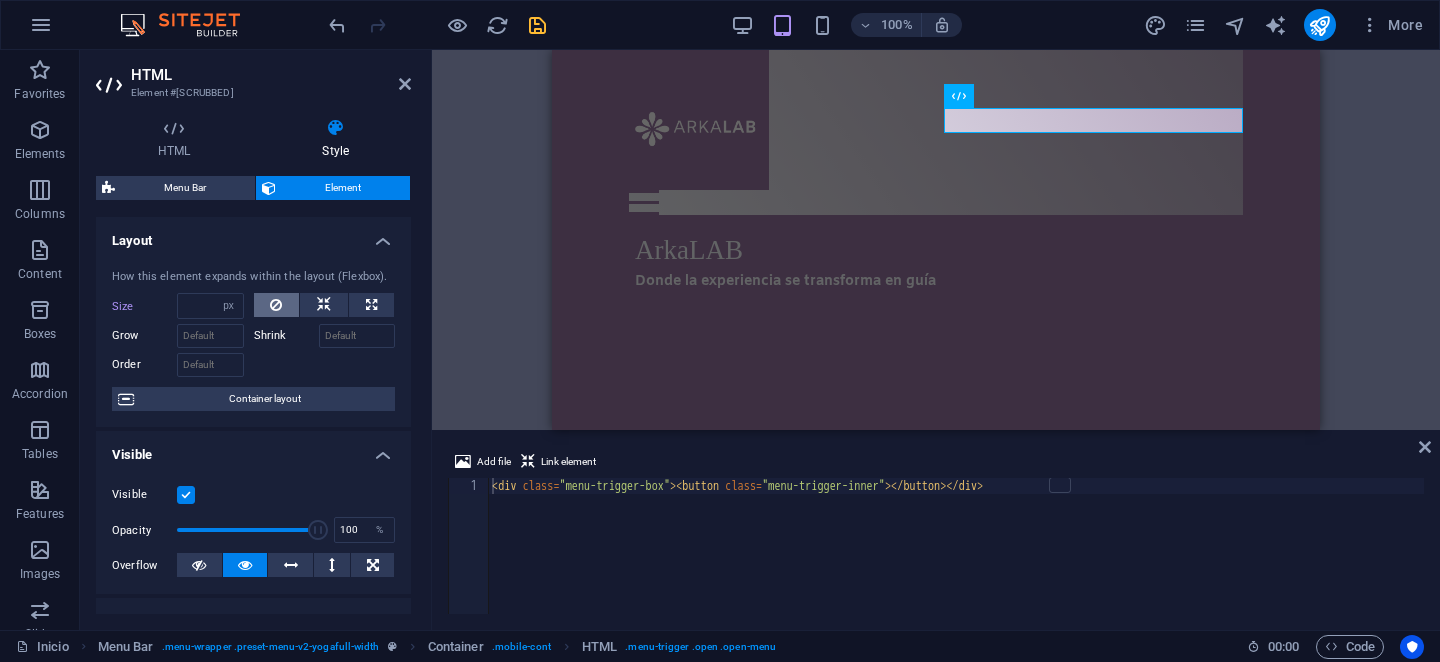 click at bounding box center [277, 305] 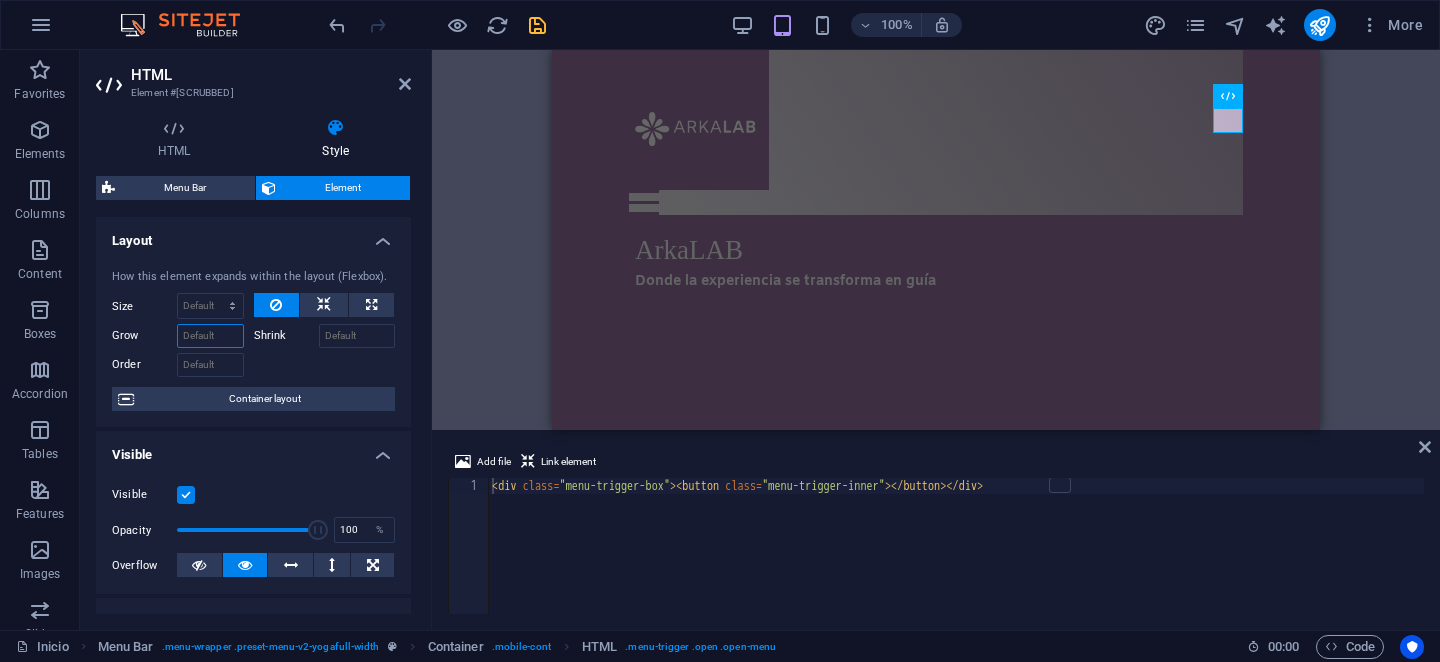 click on "Grow" at bounding box center (210, 336) 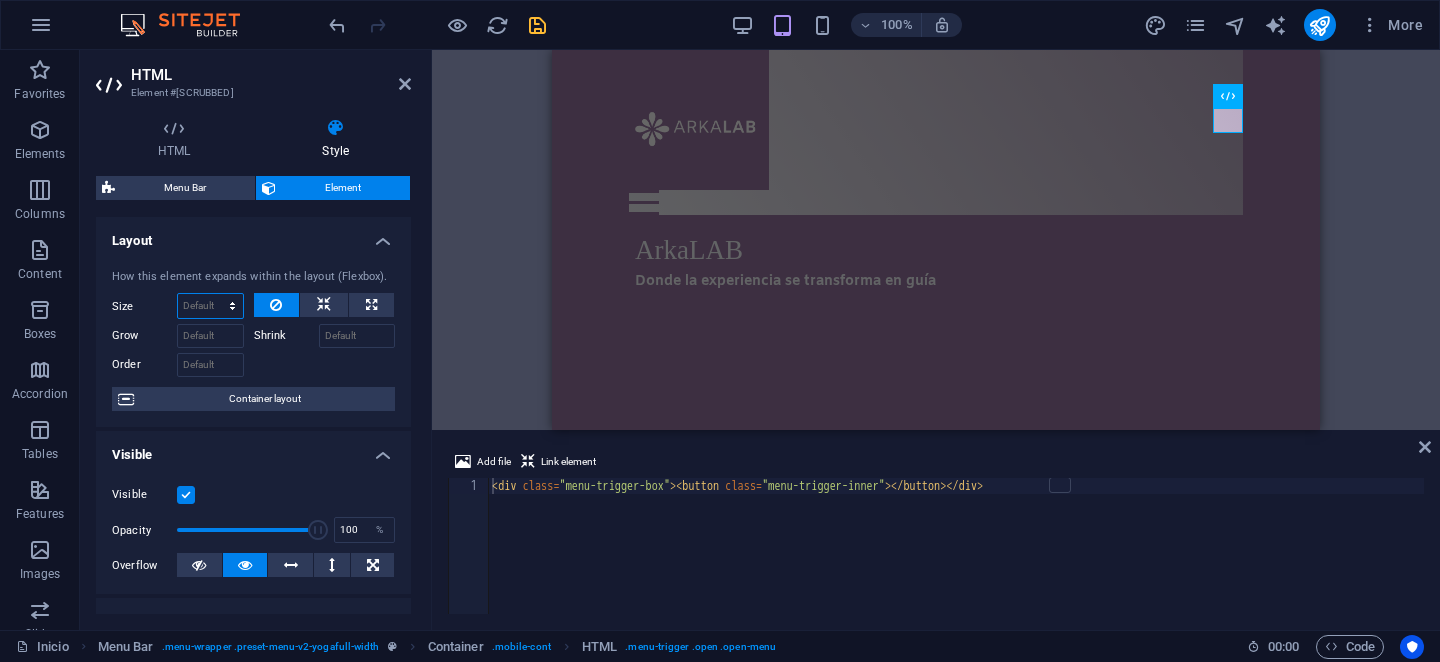 click on "Default auto px % 1/1 1/2 1/3 1/4 1/5 1/6 1/7 1/8 1/9 1/10" at bounding box center (210, 306) 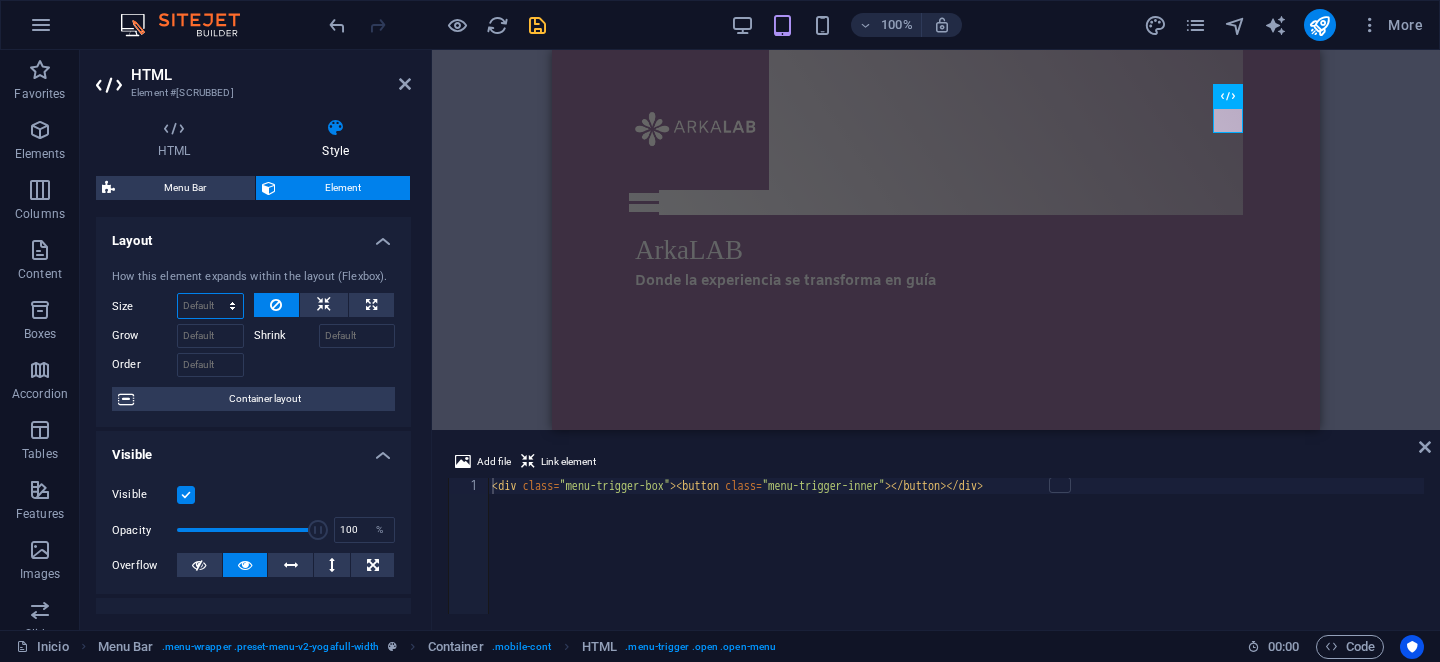 select on "1/2" 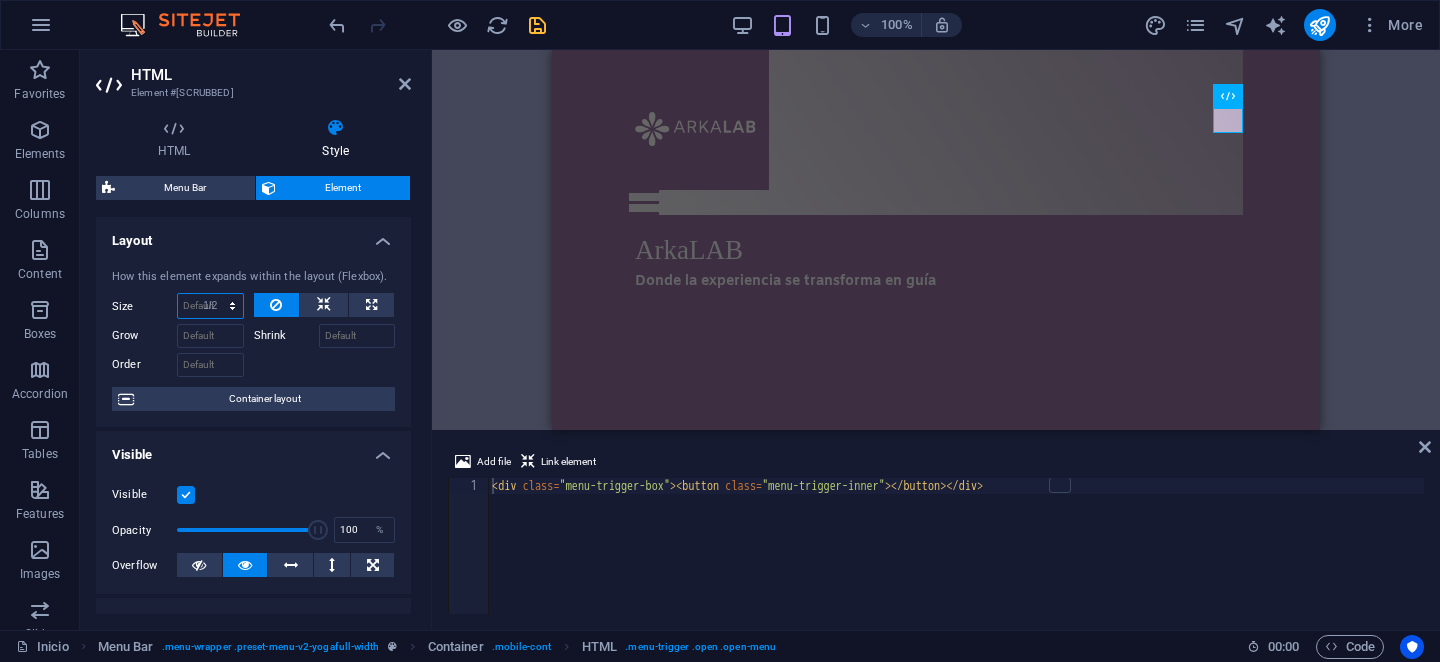type on "50" 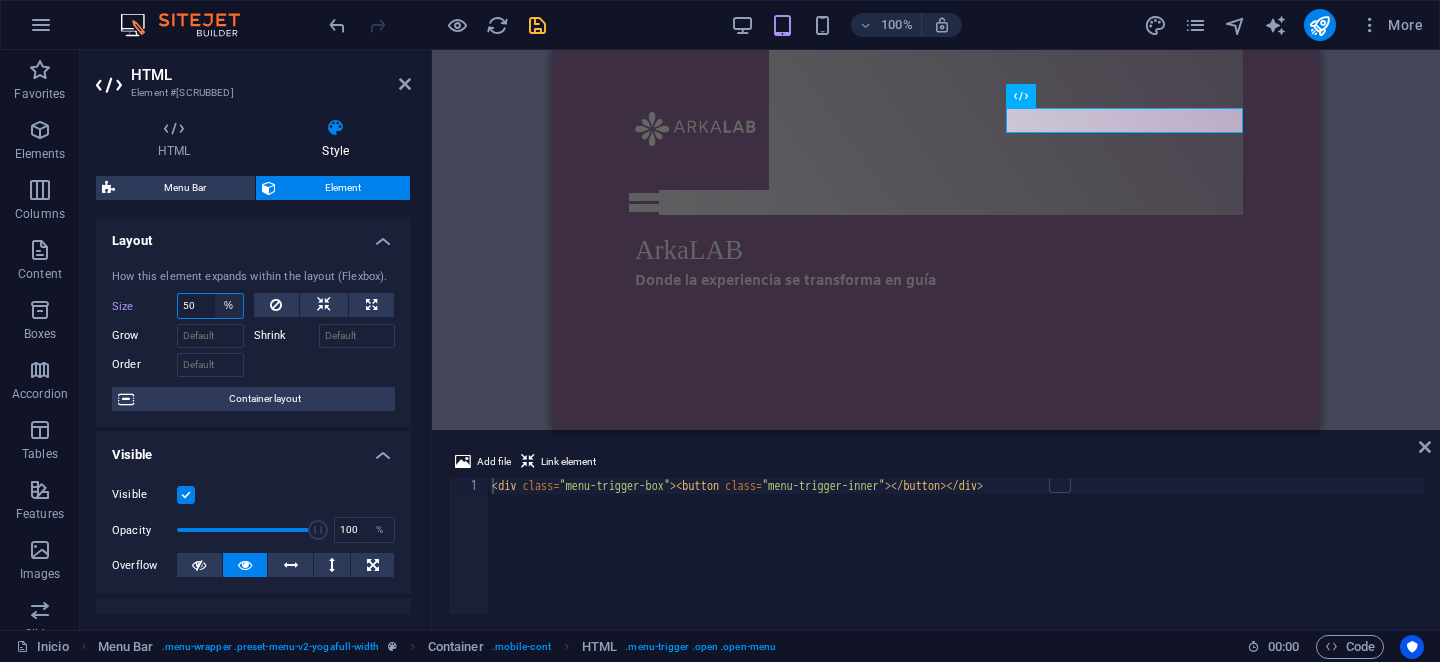 click on "Default auto px % 1/1 1/2 1/3 1/4 1/5 1/6 1/7 1/8 1/9 1/10" at bounding box center [229, 306] 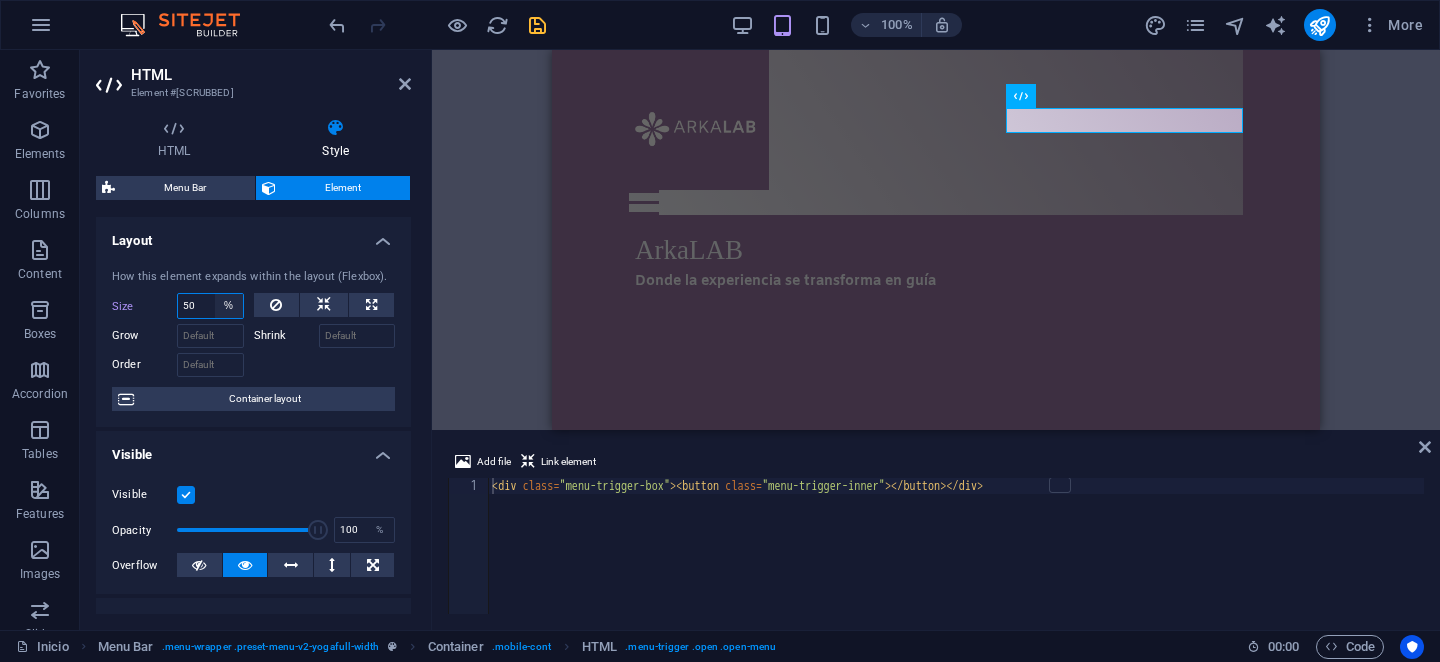select on "1/1" 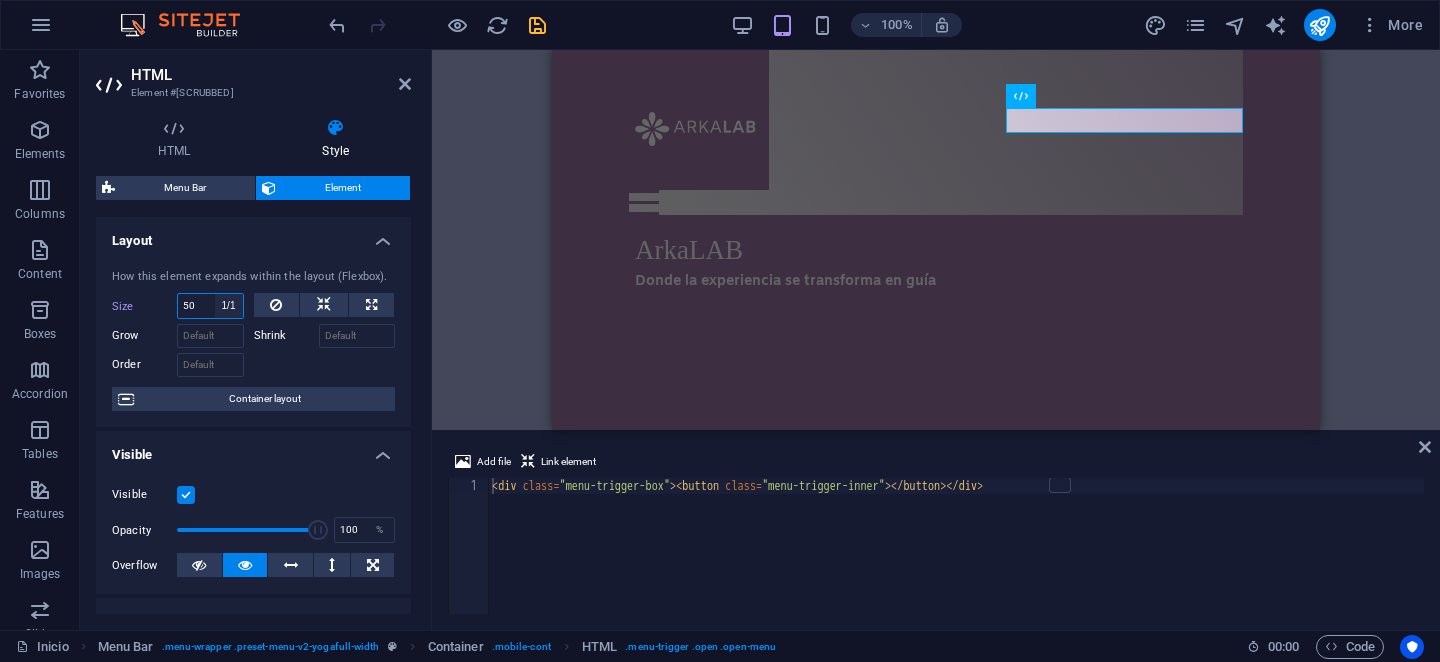 type on "100" 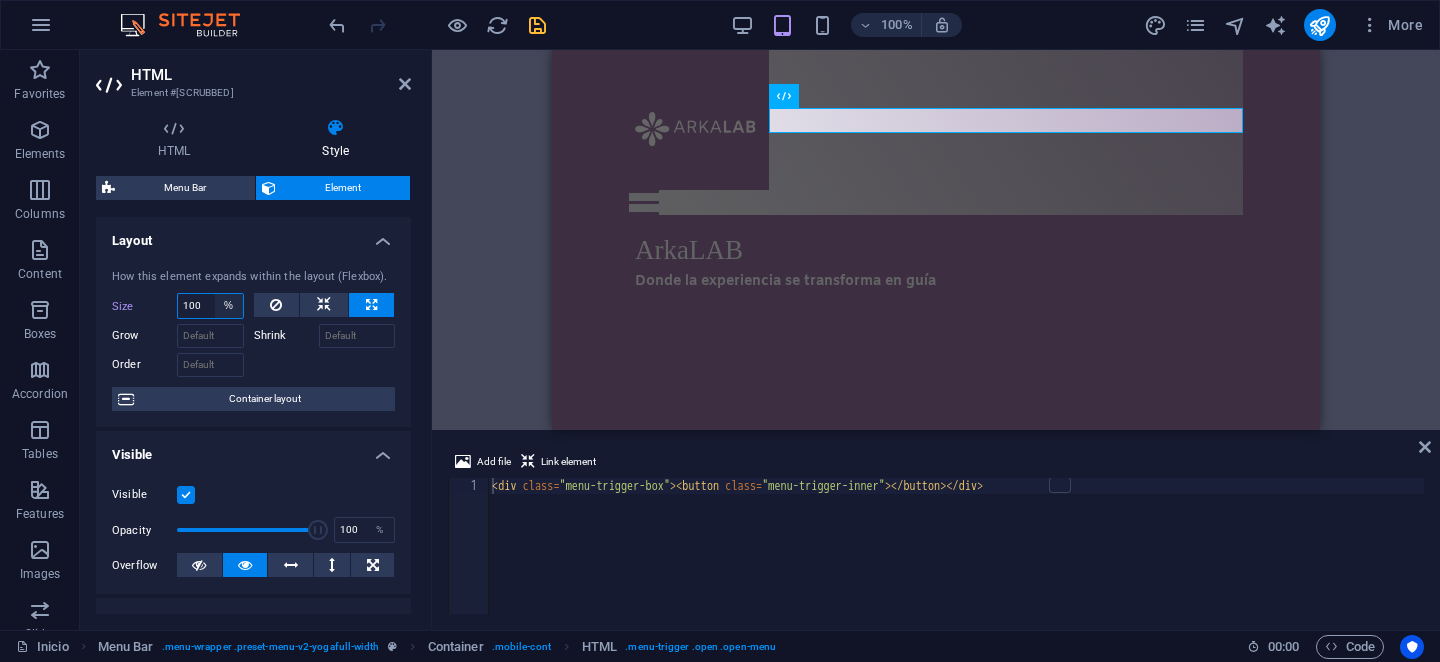 click on "Default auto px % 1/1 1/2 1/3 1/4 1/5 1/6 1/7 1/8 1/9 1/10" at bounding box center (229, 306) 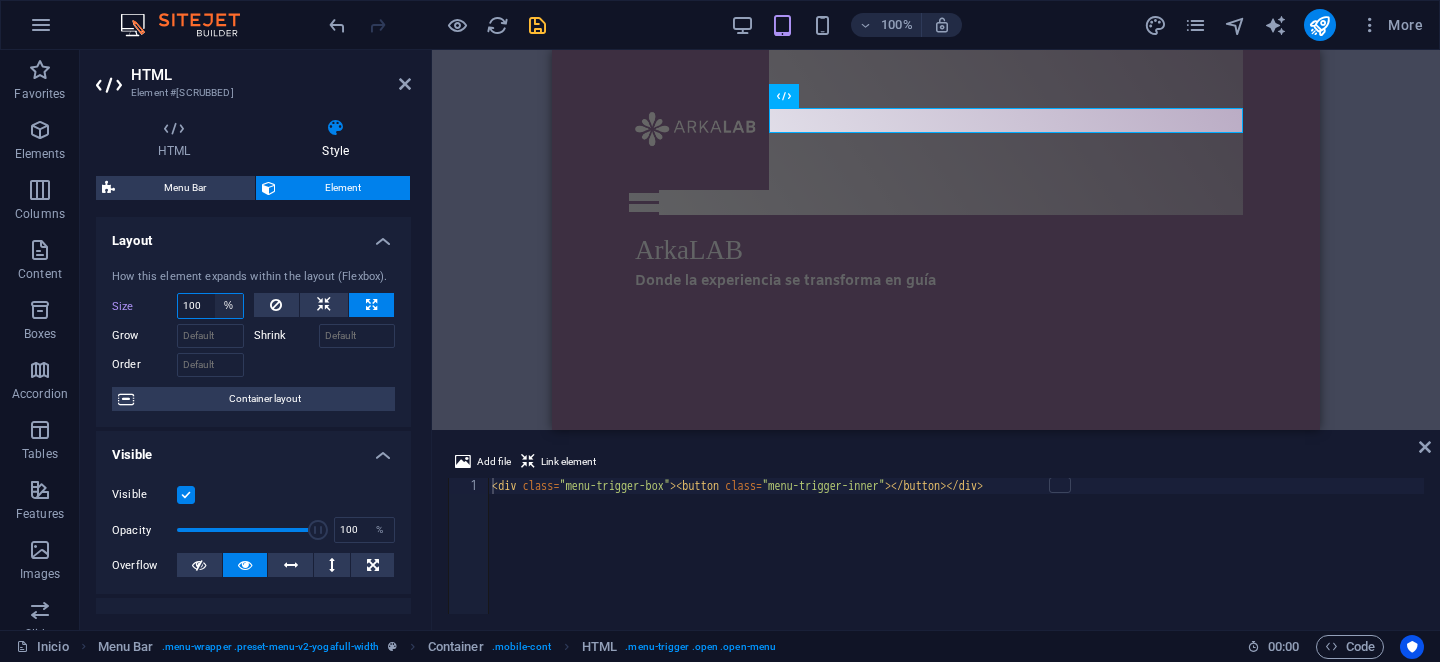 select on "1/3" 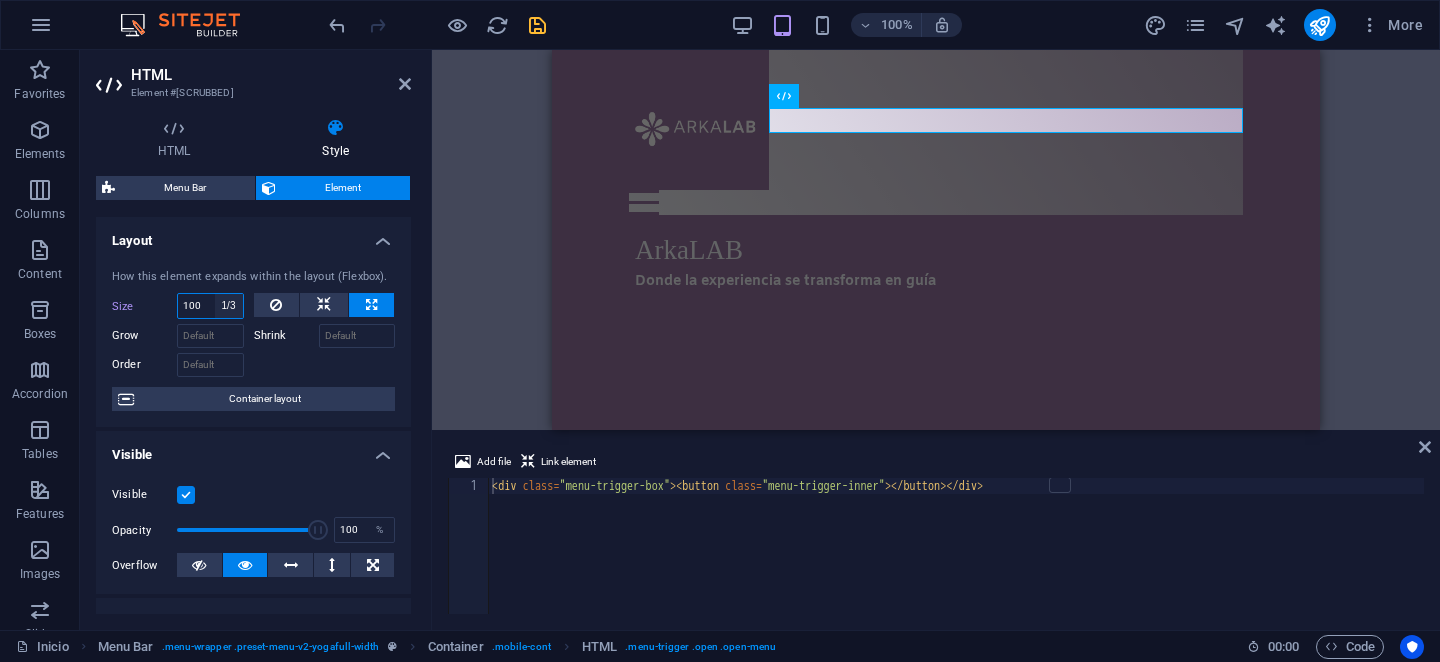type on "33.33" 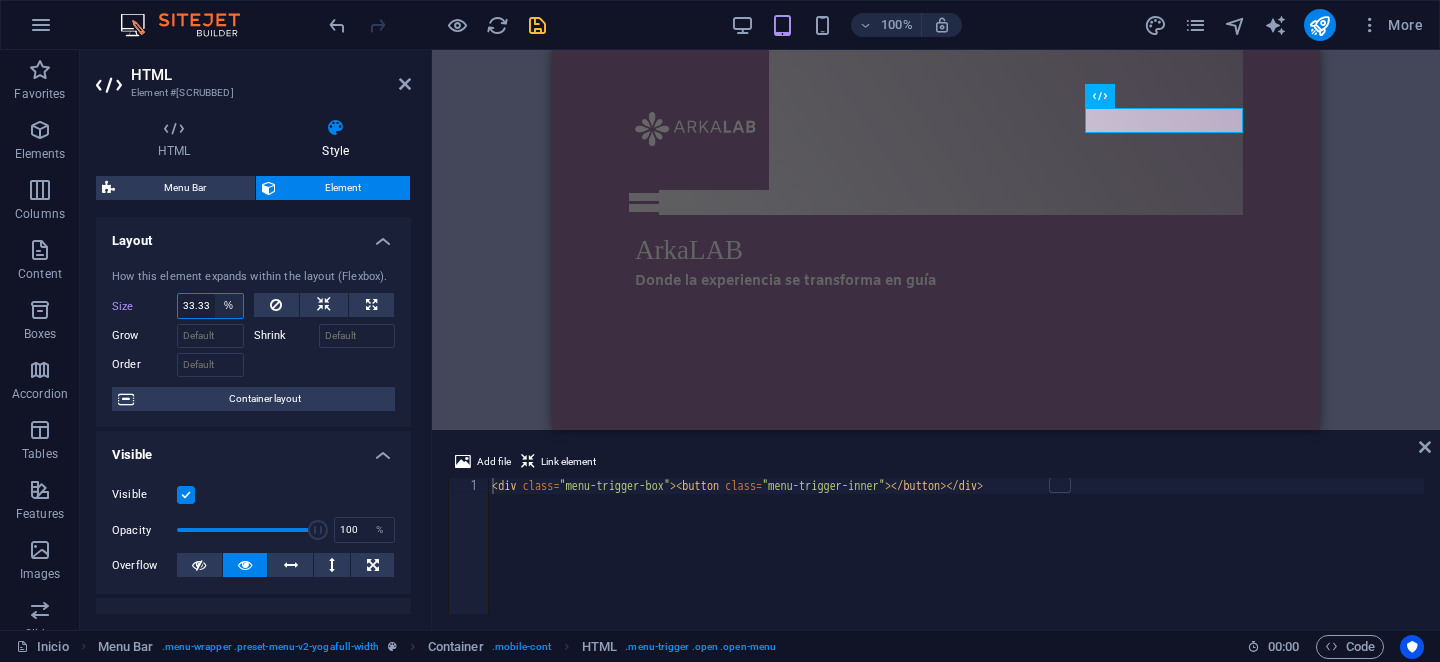 click on "Default auto px % 1/1 1/2 1/3 1/4 1/5 1/6 1/7 1/8 1/9 1/10" at bounding box center (229, 306) 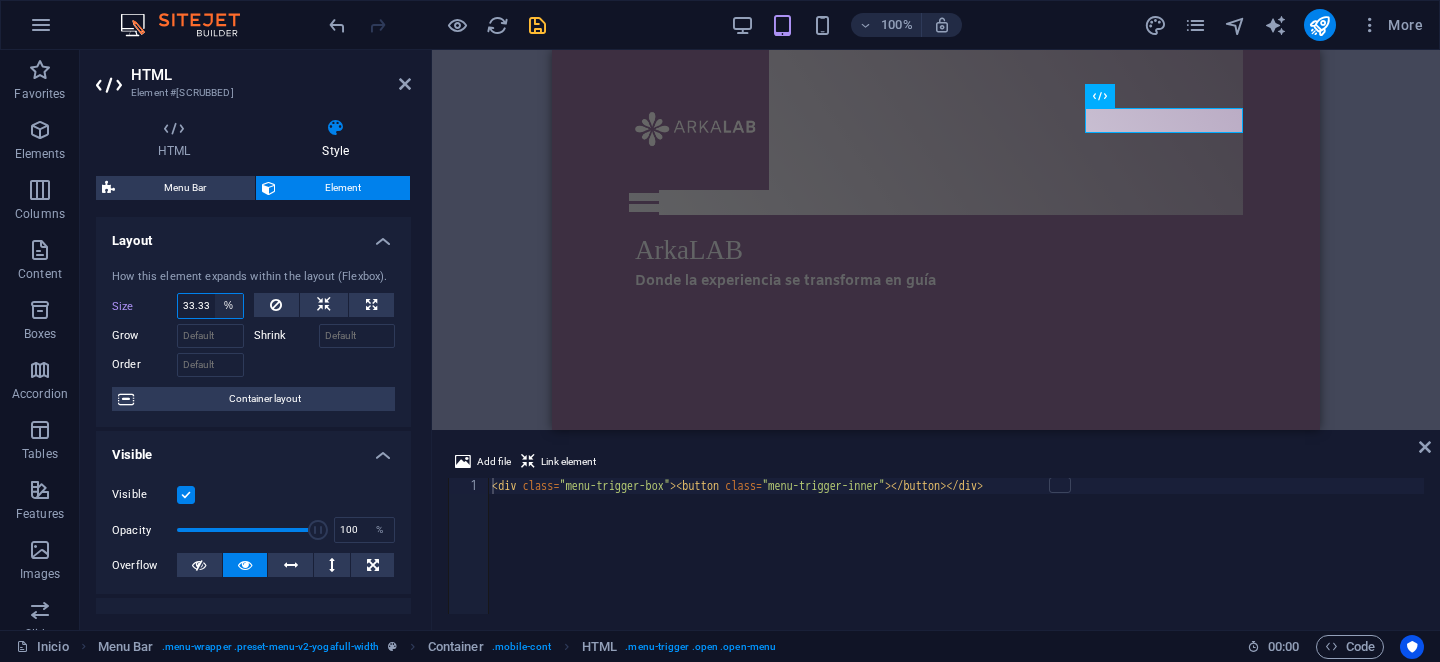 select on "auto" 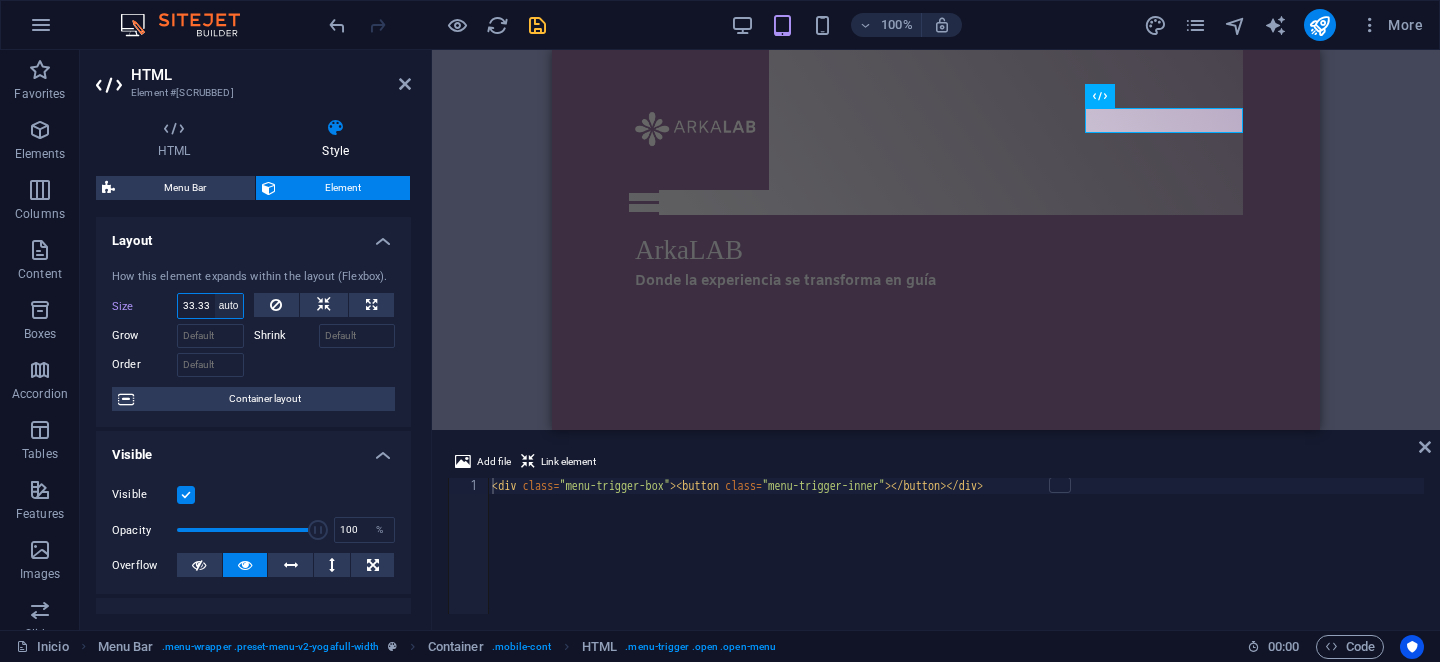 type 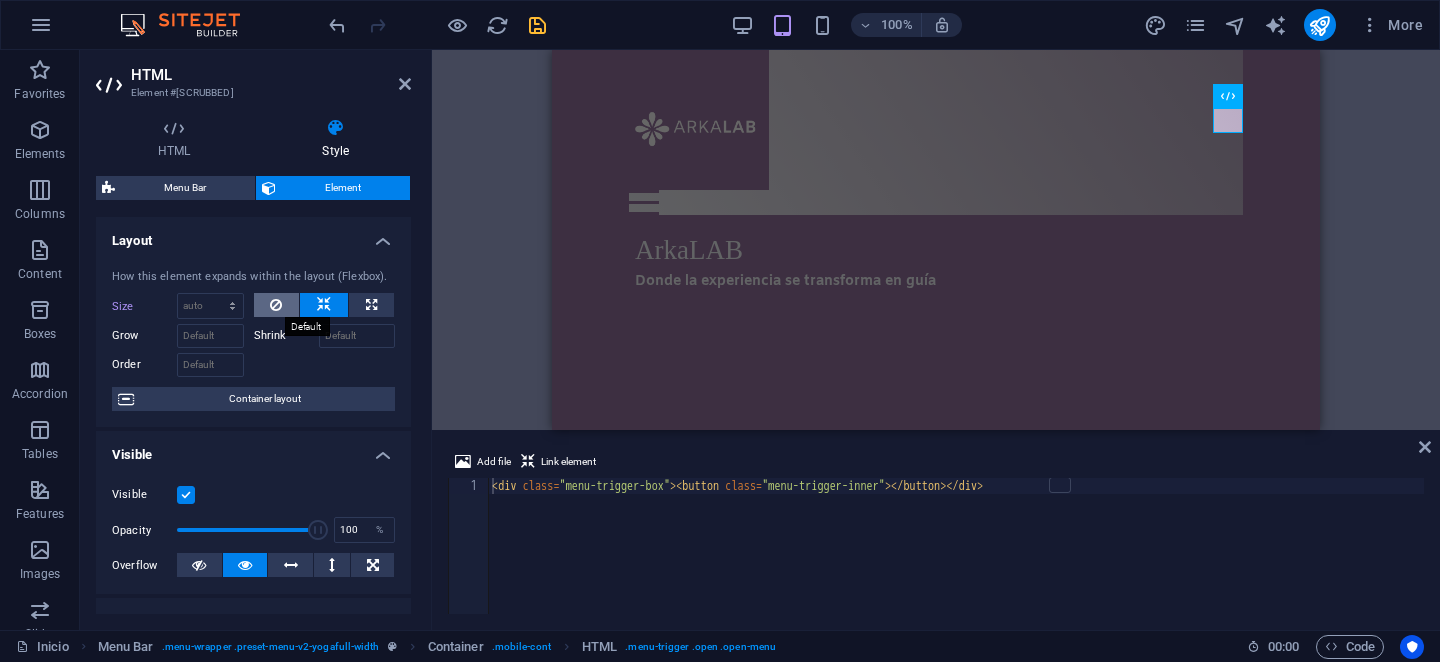 click at bounding box center (276, 305) 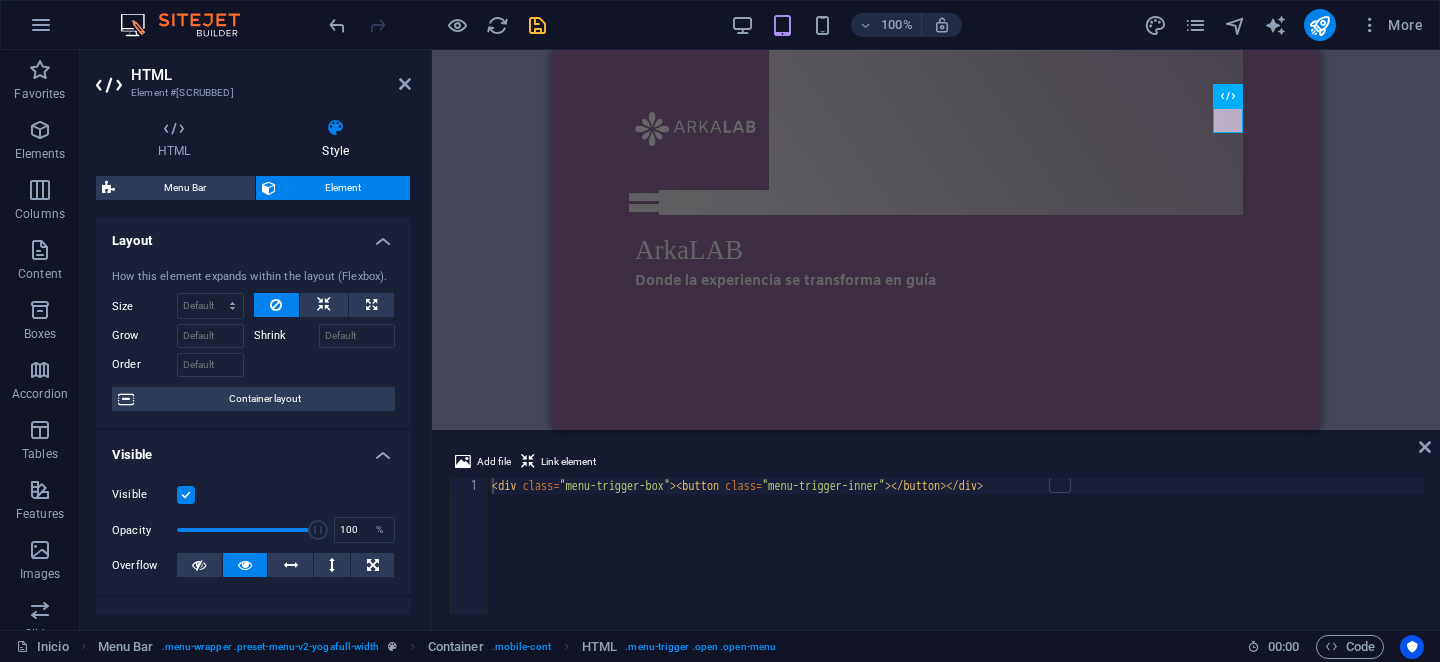 scroll, scrollTop: 25, scrollLeft: 0, axis: vertical 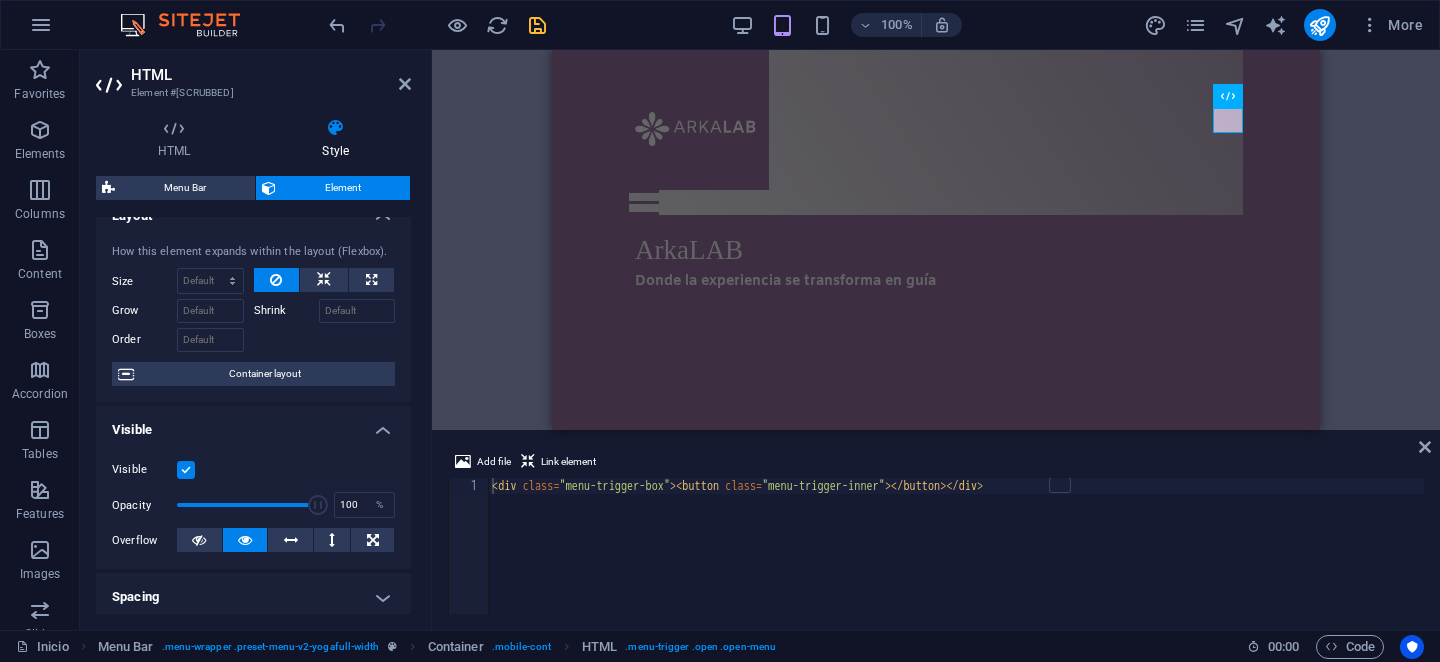 click on "Container layout" at bounding box center [264, 374] 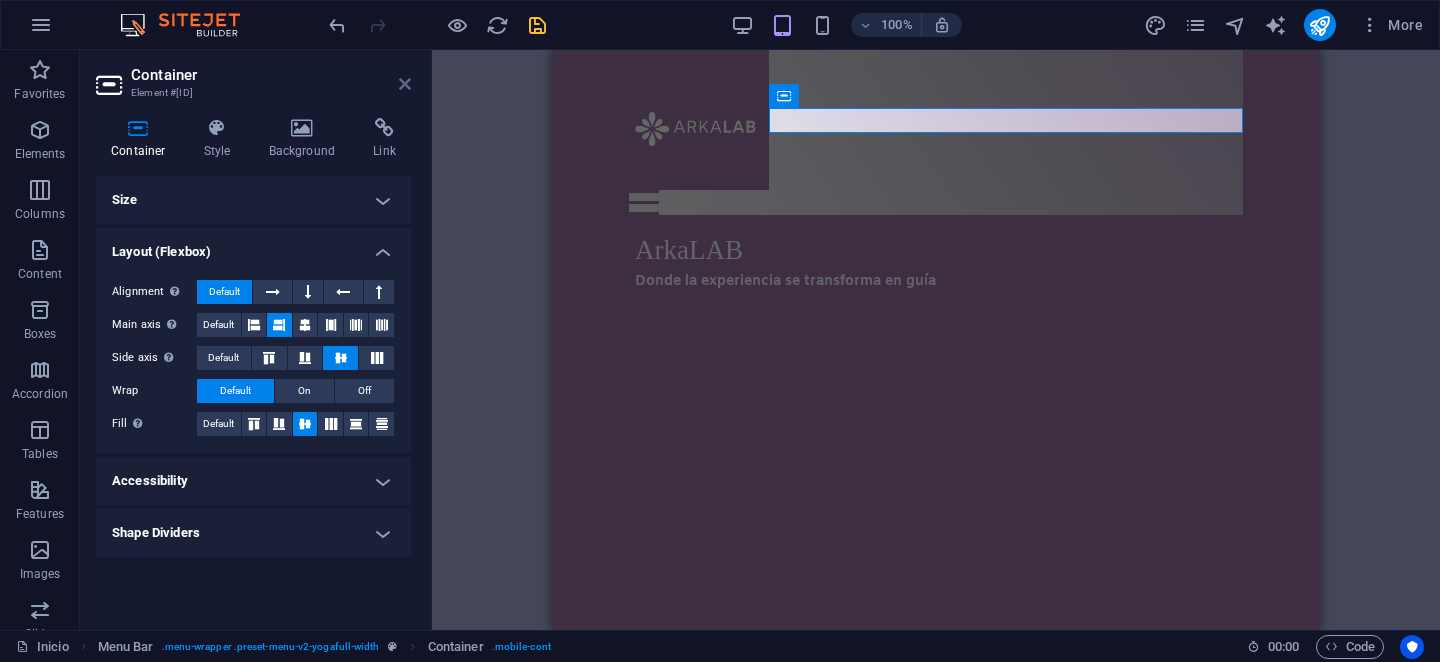 click at bounding box center (405, 84) 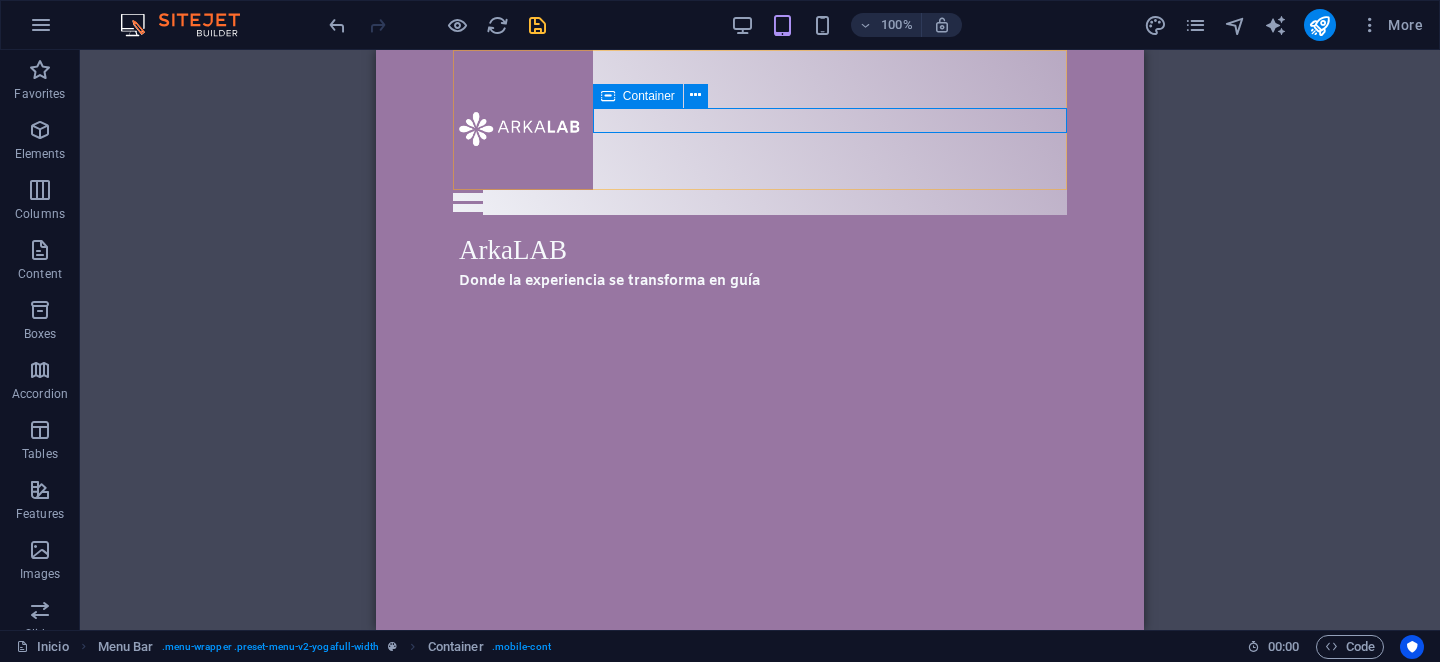 click on "Container" at bounding box center (649, 96) 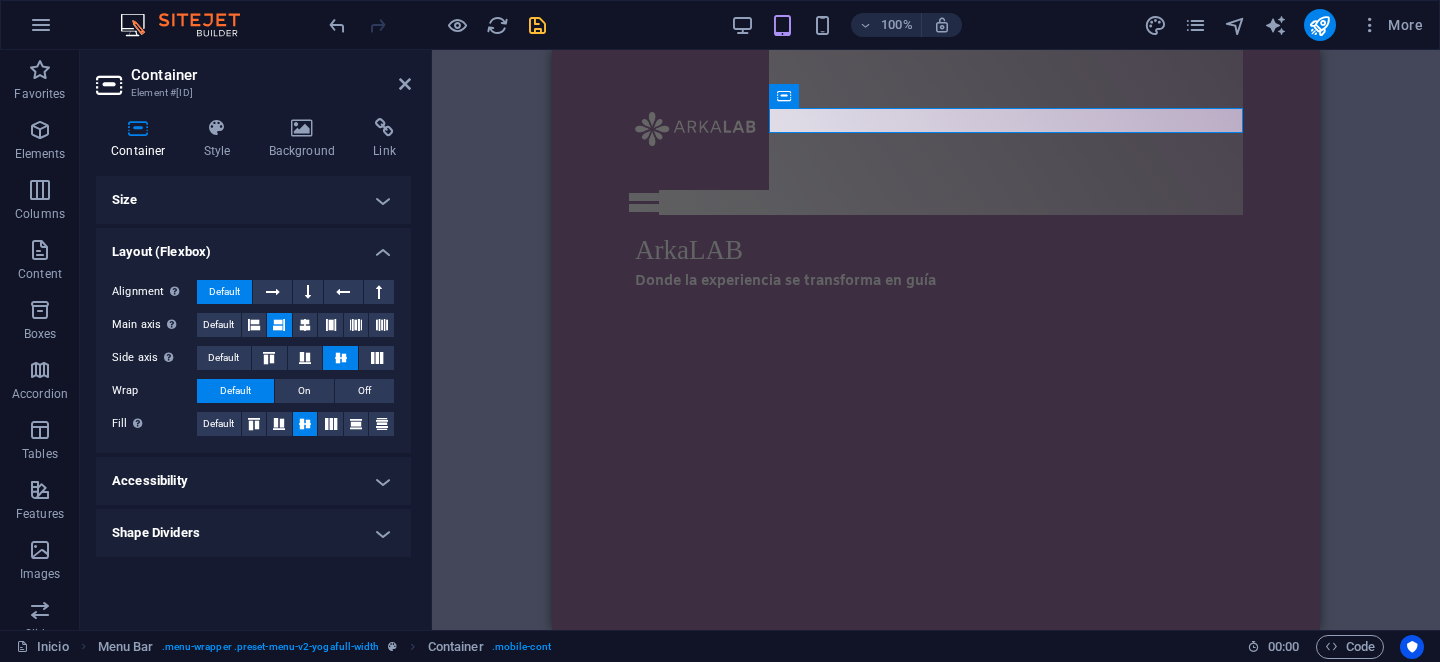 click on "Layout (Flexbox)" at bounding box center [253, 246] 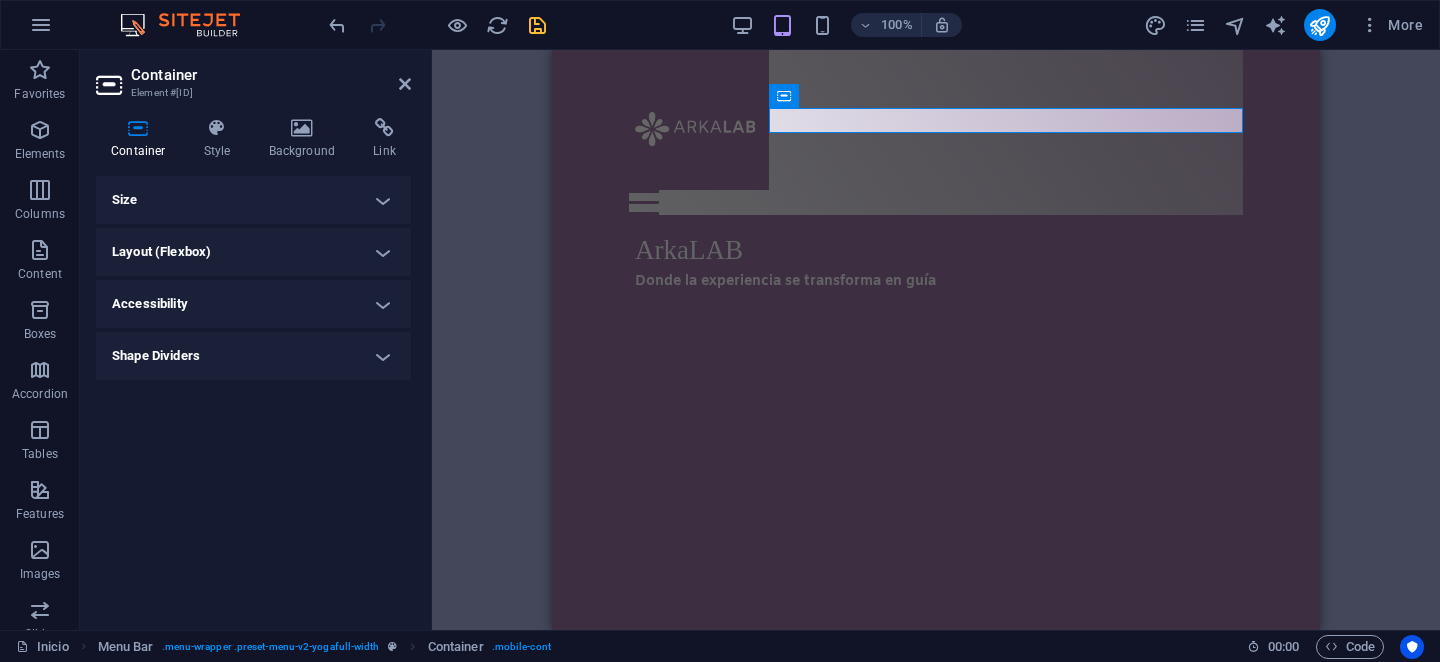 click on "Size" at bounding box center [253, 200] 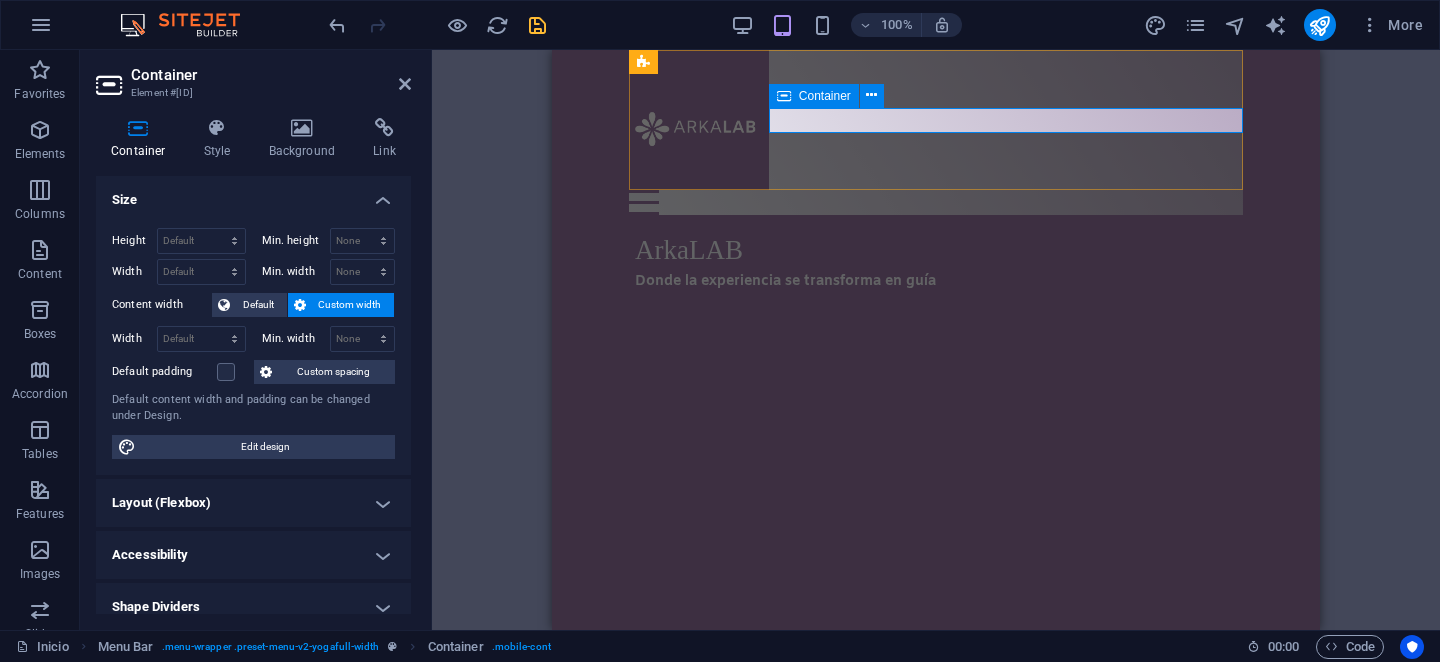 click at bounding box center (784, 96) 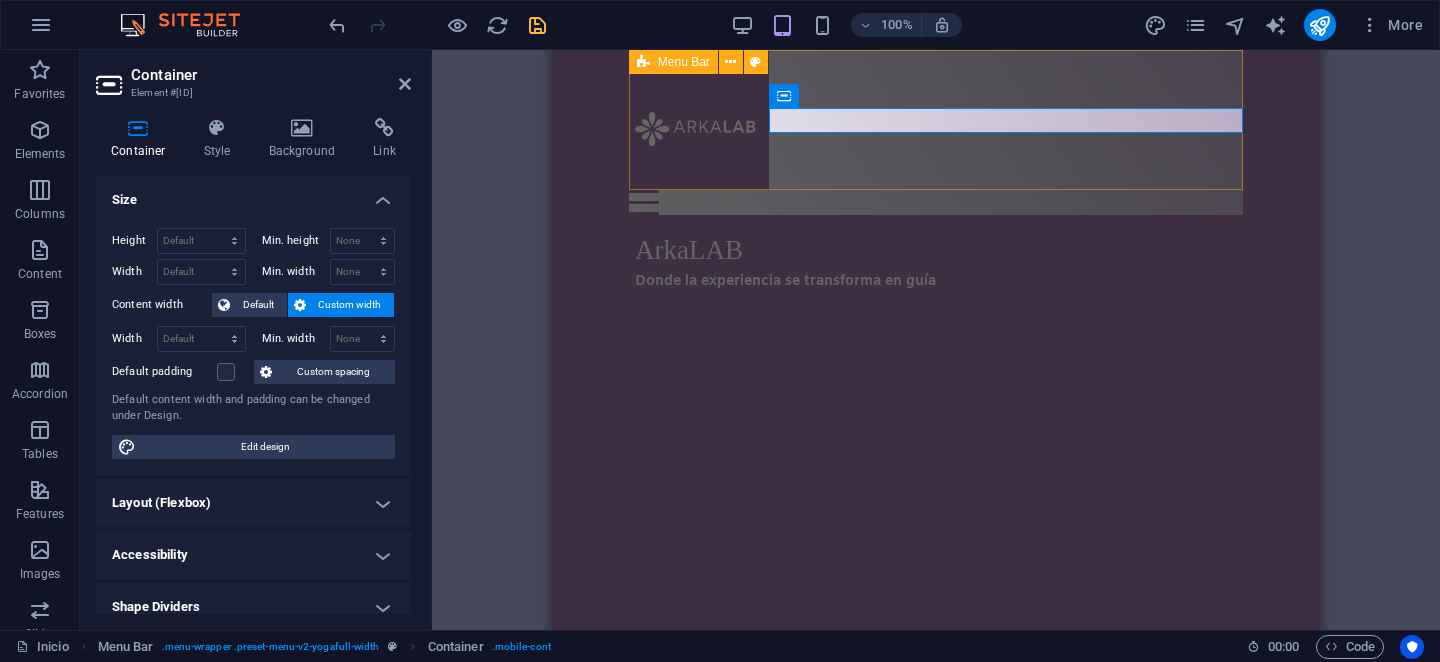 click on "Inicio Programas Entrenamiento Parental: Herramientas prácticas para una crianza consciente y efectiva. Terapias Hipnosis Clínica Programación Neurolingüística (PNL) Coaching Servicios Entrenadoras Nosotros Contacto Blog" at bounding box center (936, 132) 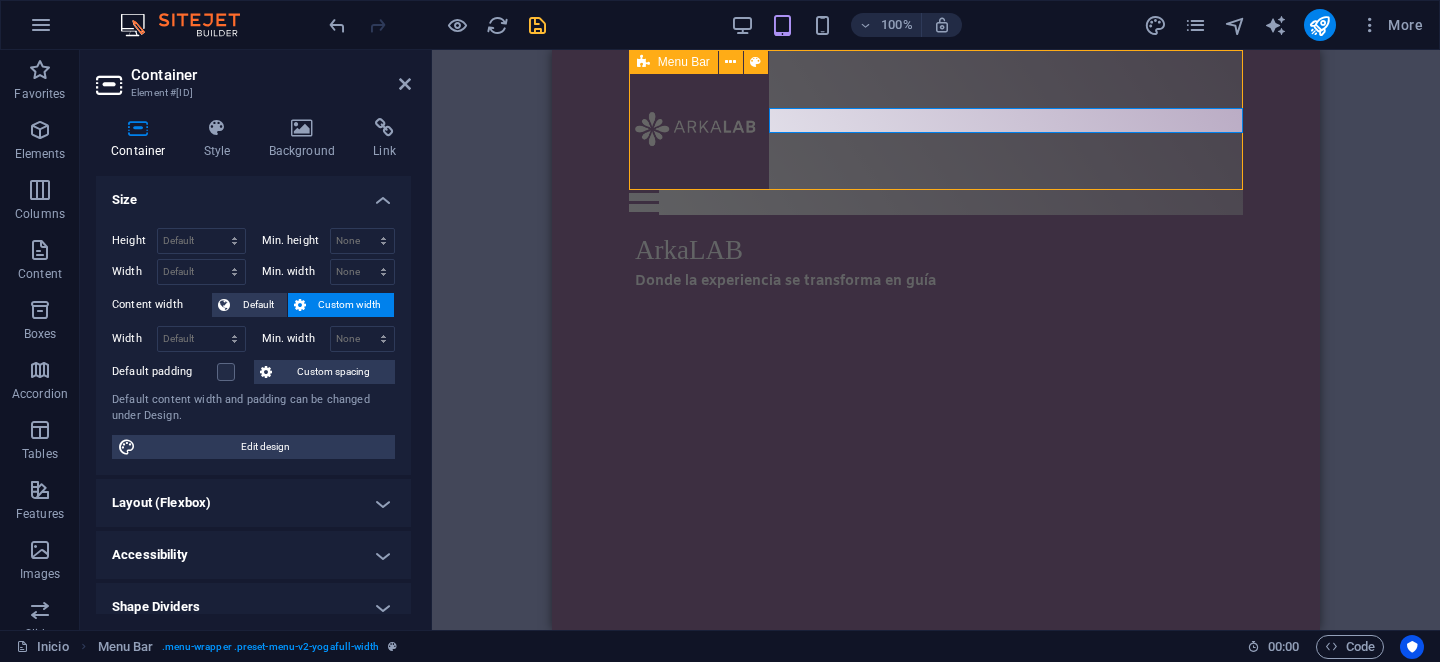 click on "Inicio Programas Entrenamiento Parental: Herramientas prácticas para una crianza consciente y efectiva. Terapias Hipnosis Clínica Programación Neurolingüística (PNL) Coaching Servicios Entrenadoras Nosotros Contacto Blog" at bounding box center [936, 132] 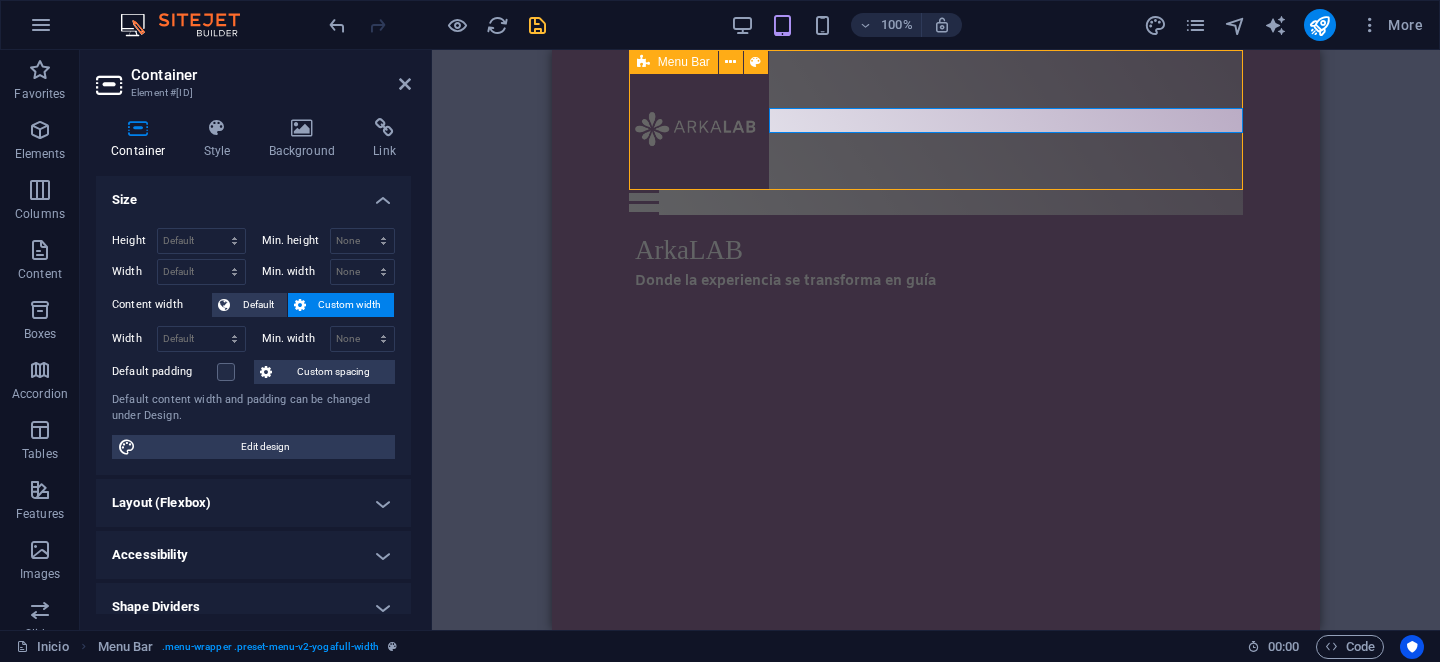 click at bounding box center [936, 202] 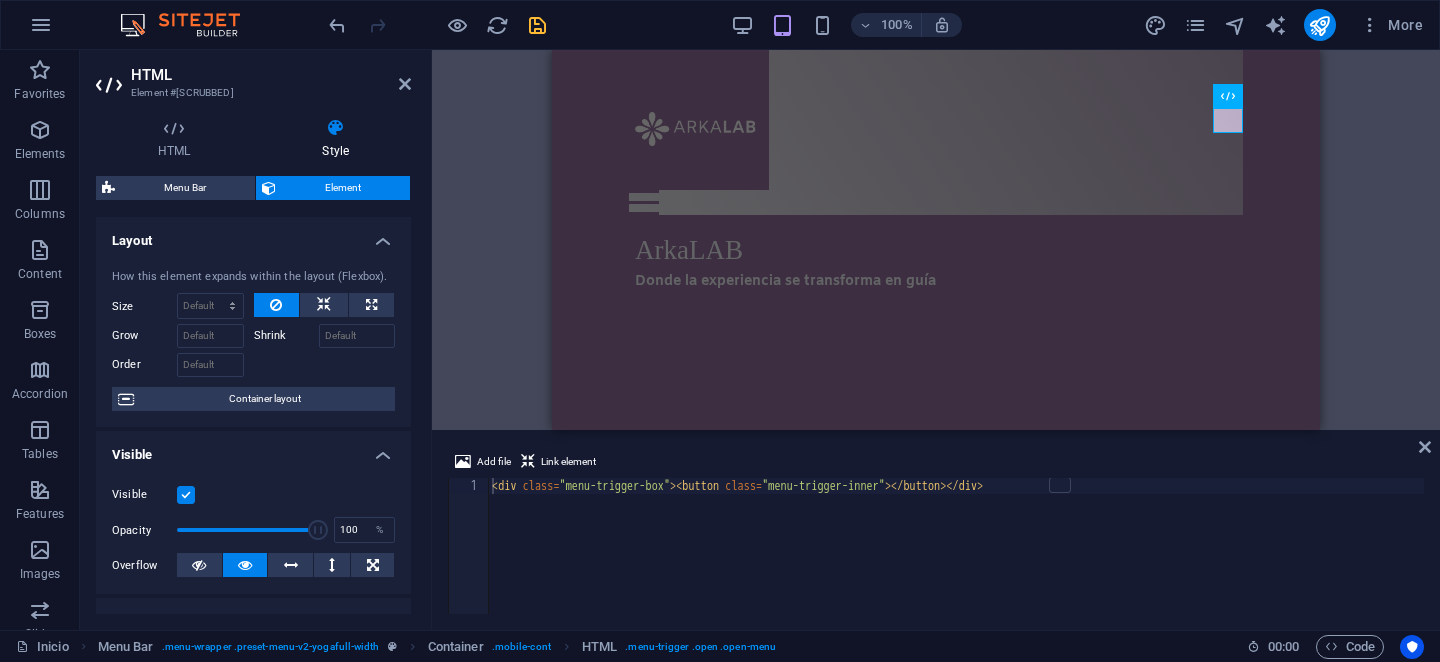 click at bounding box center (276, 305) 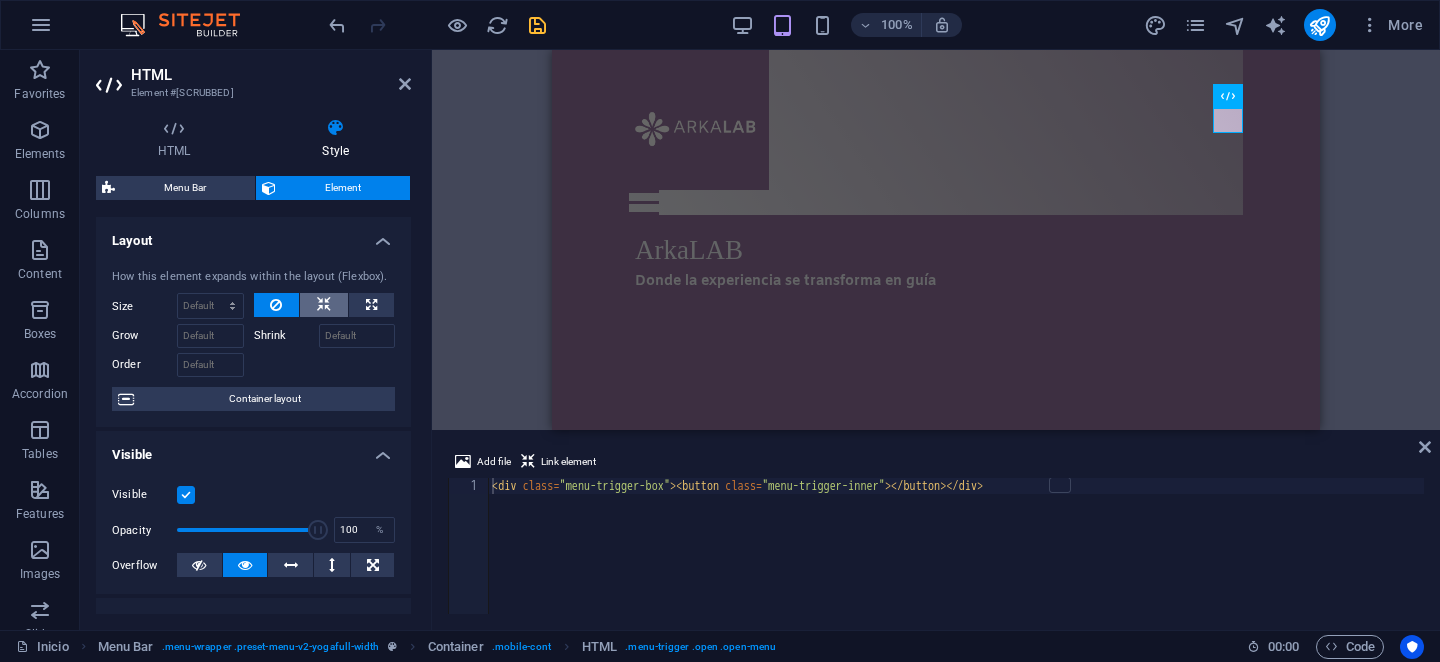 click at bounding box center [324, 305] 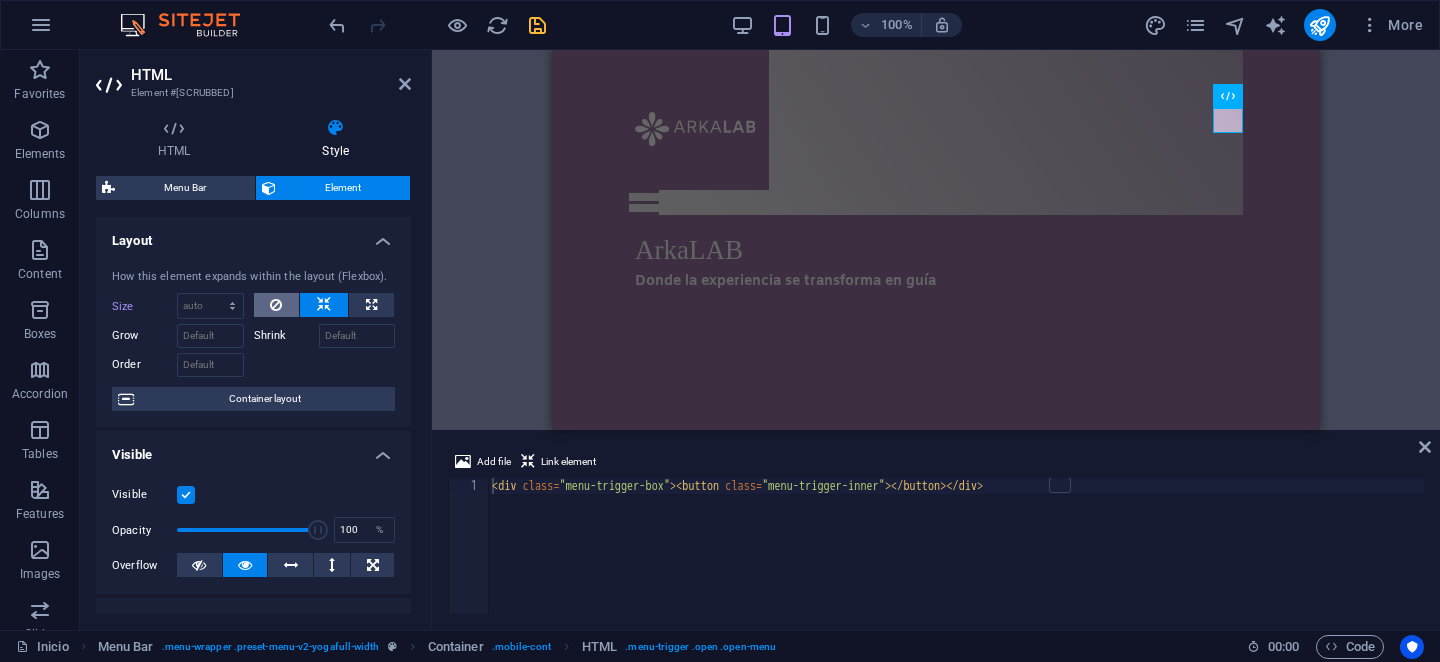 click at bounding box center (276, 305) 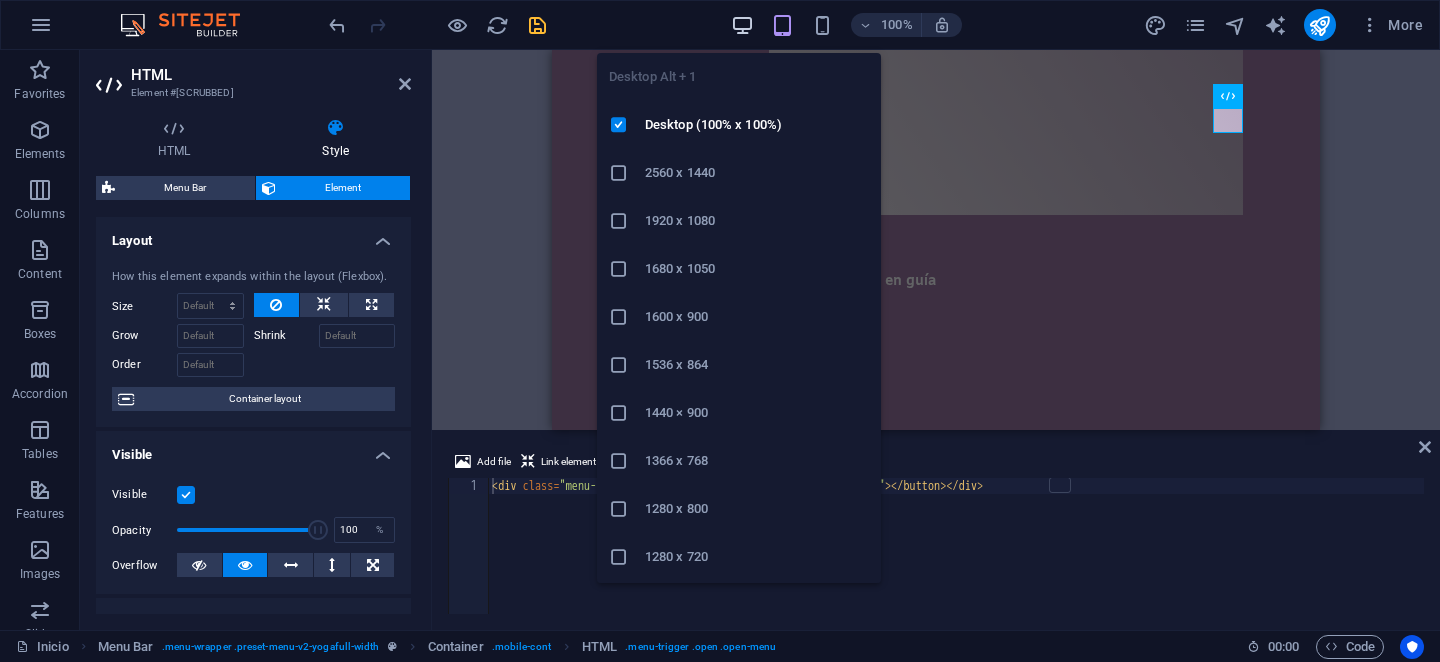 click at bounding box center [742, 25] 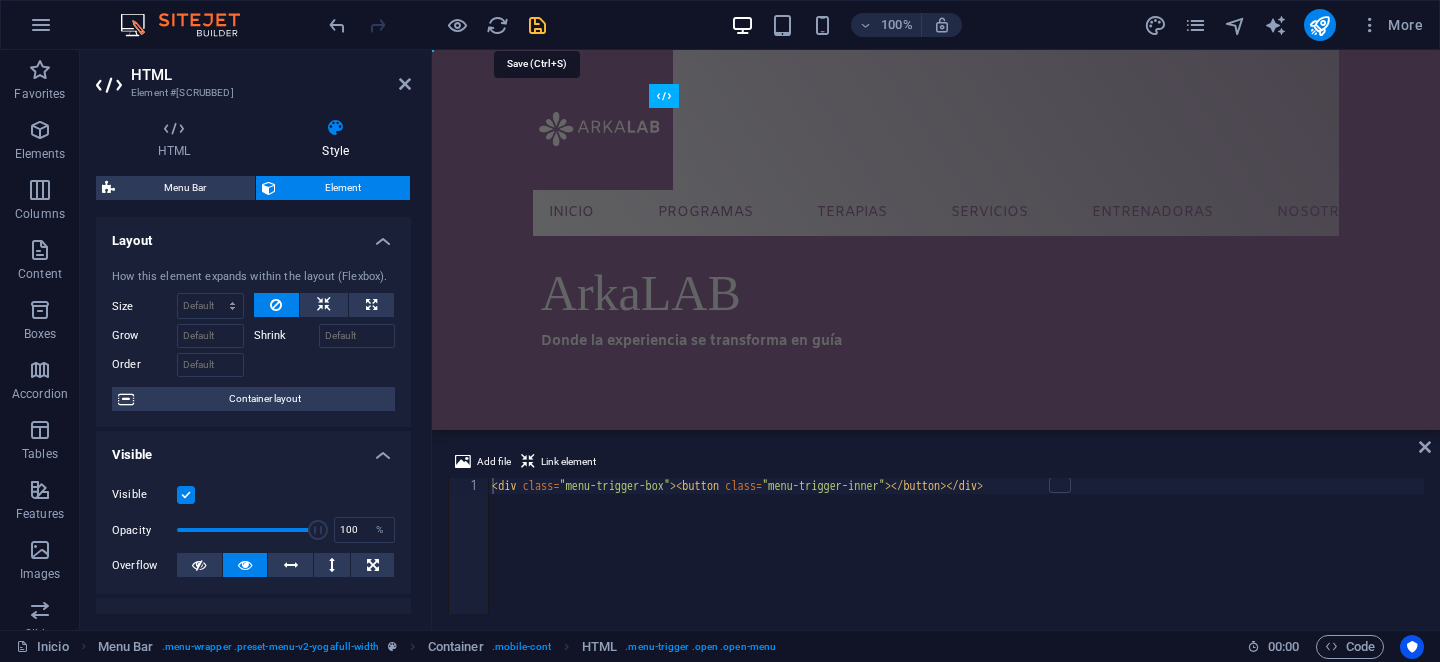 click at bounding box center [537, 25] 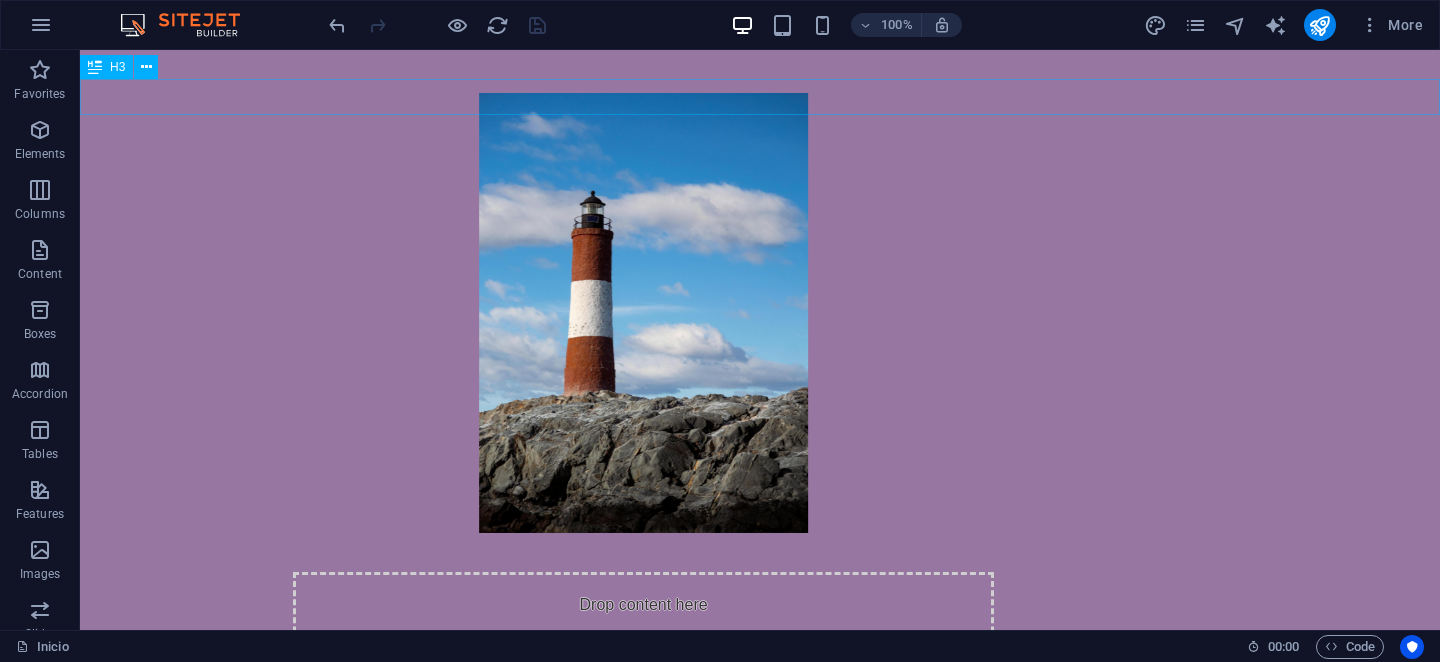 scroll, scrollTop: 0, scrollLeft: 0, axis: both 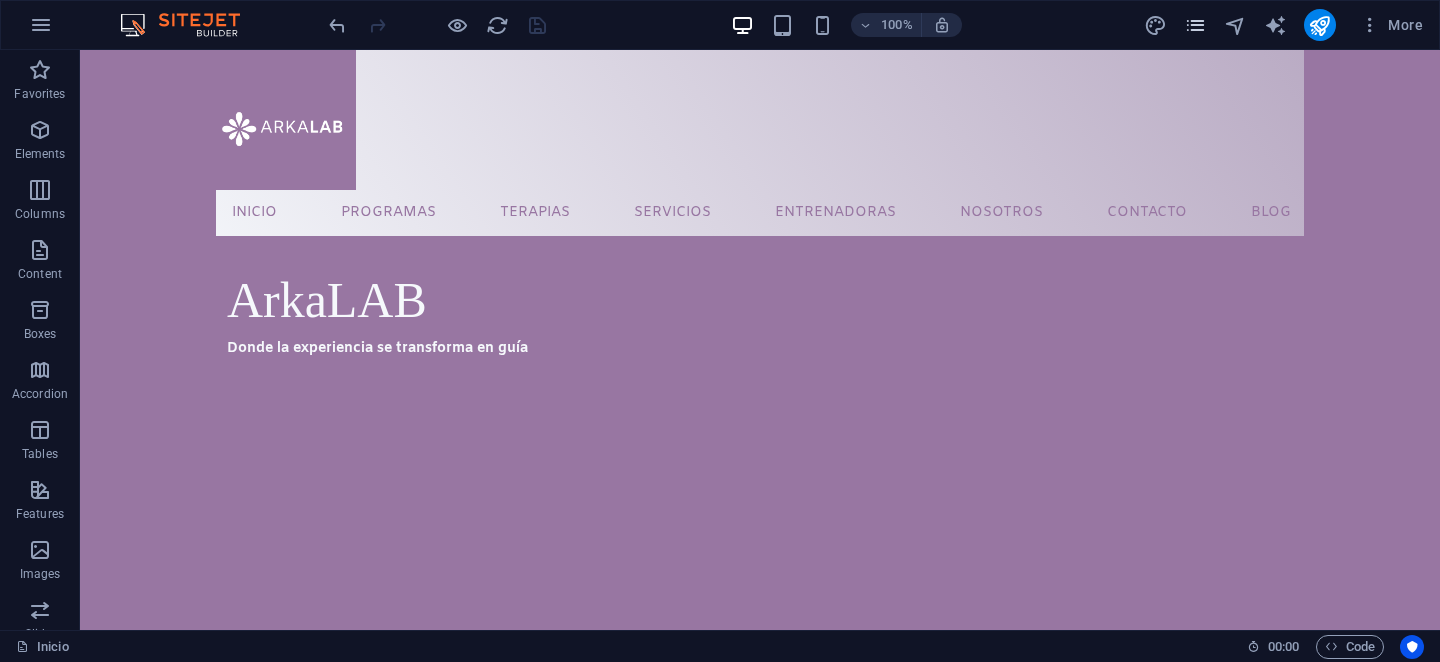 click at bounding box center [1195, 25] 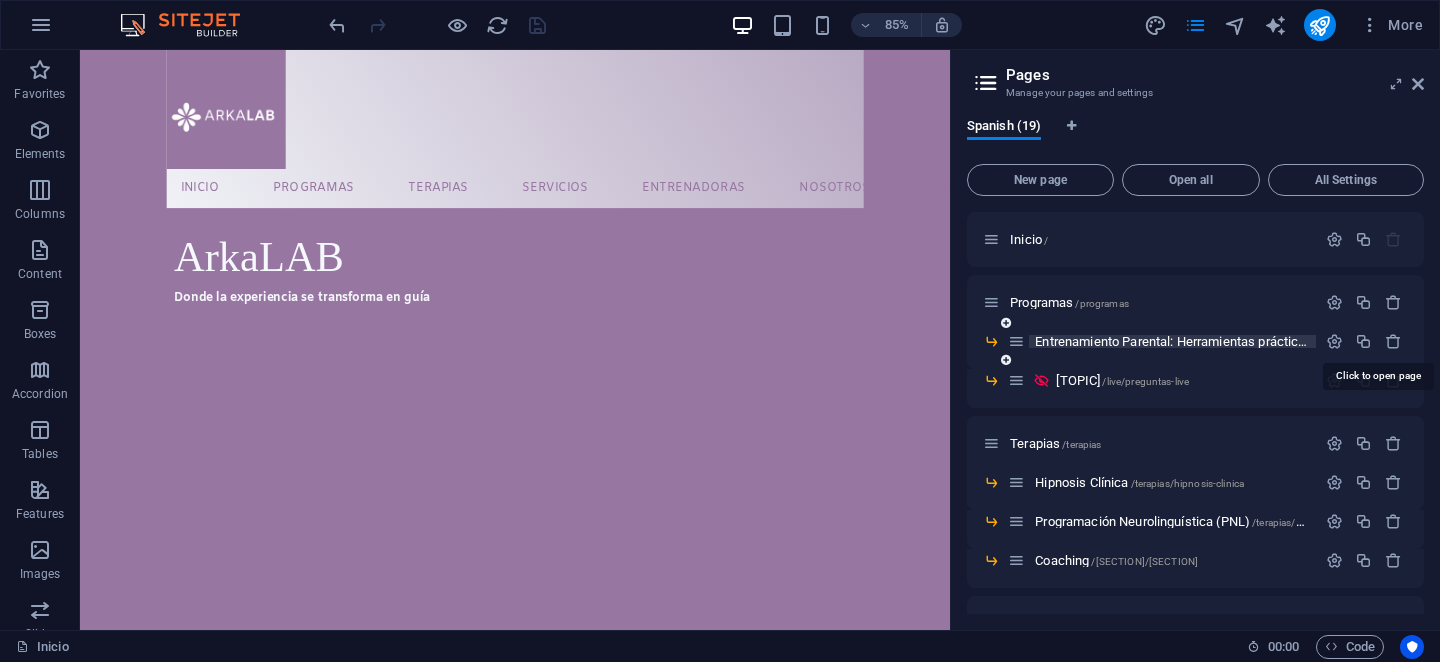 click on "[TOPIC]: [DESCRIPTION]" at bounding box center (1511, 341) 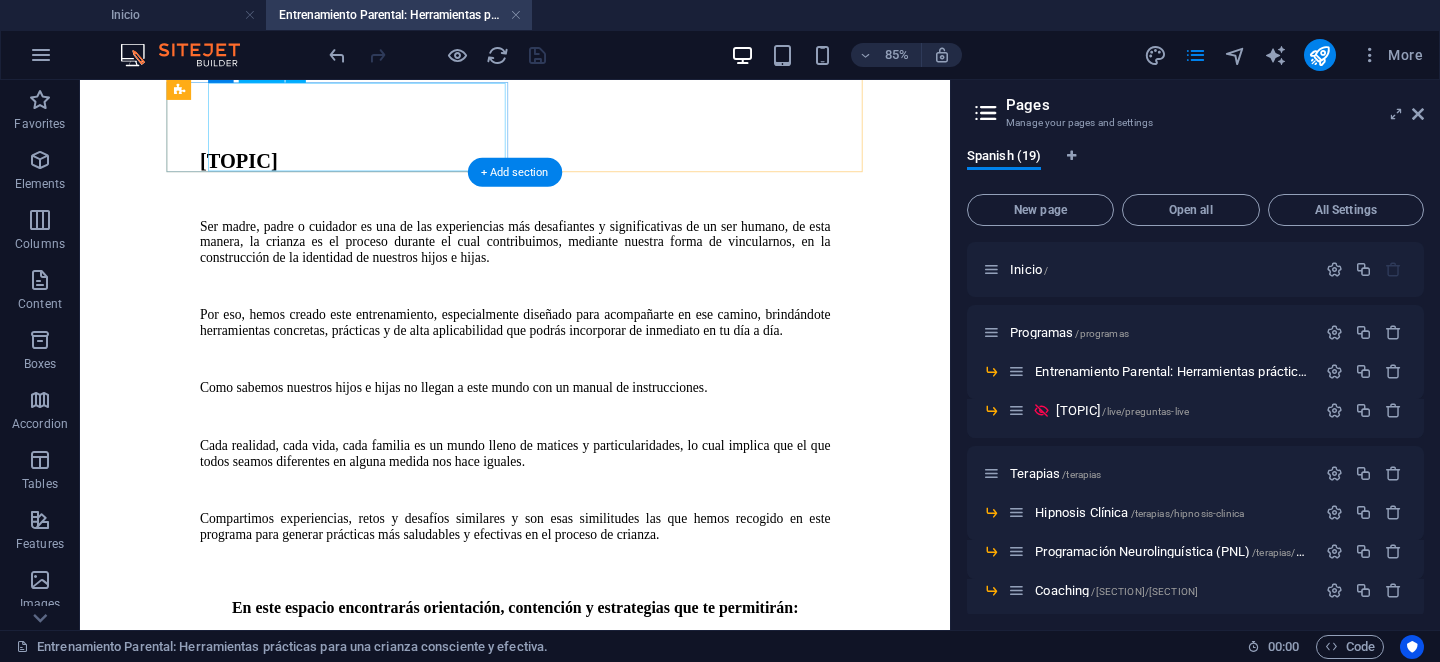 scroll, scrollTop: 1088, scrollLeft: 0, axis: vertical 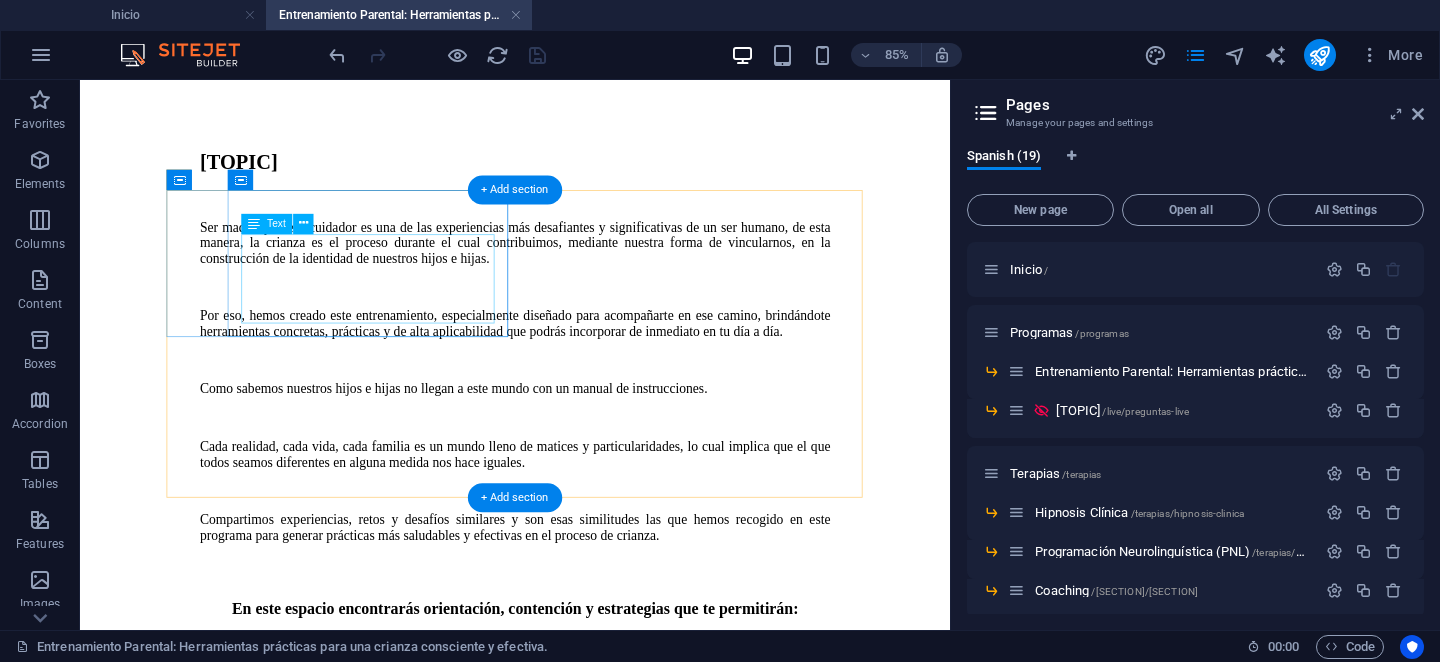 click on "Lorem ipsum dolor sit amet, consectetuer adipiscing elit. Aenean commodo ligula eget dolor. Lorem ipsum dolor sit amet, consectetuer adipiscing elit leget dolor." at bounding box center (592, 5137) 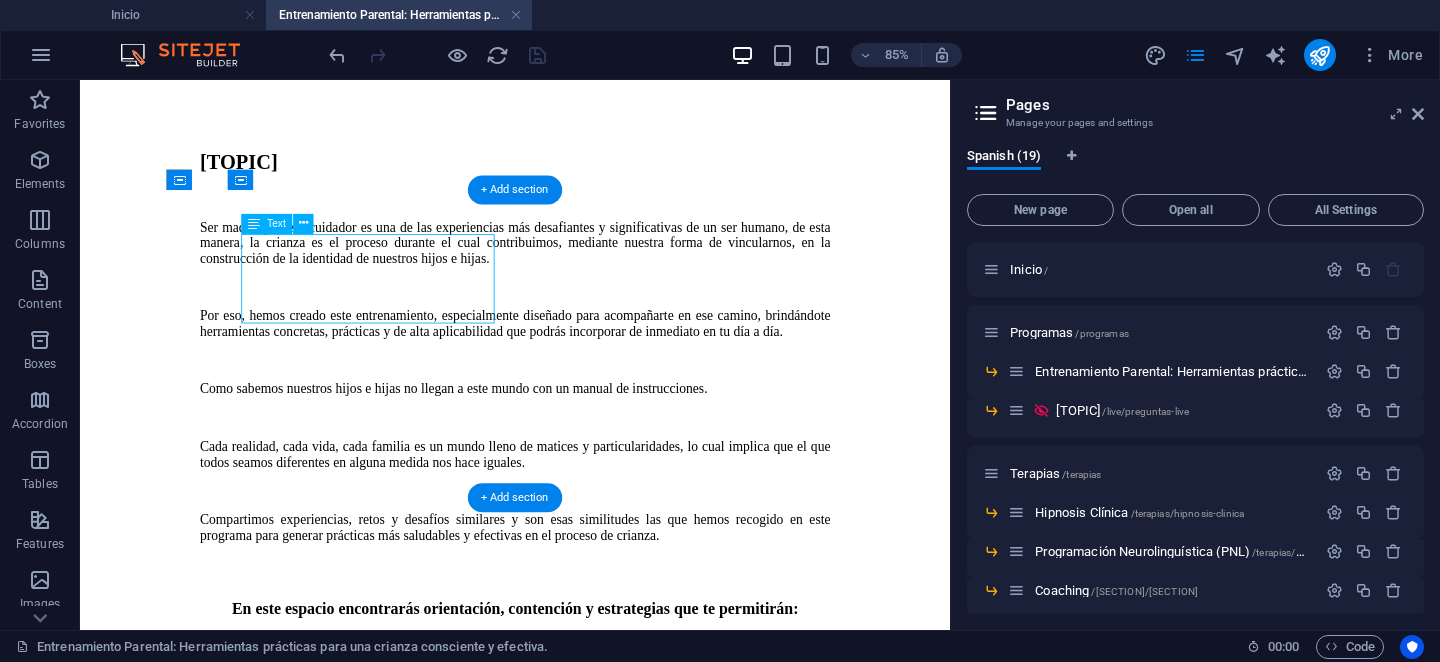 click on "Lorem ipsum dolor sit amet, consectetuer adipiscing elit. Aenean commodo ligula eget dolor. Lorem ipsum dolor sit amet, consectetuer adipiscing elit leget dolor." at bounding box center (592, 5137) 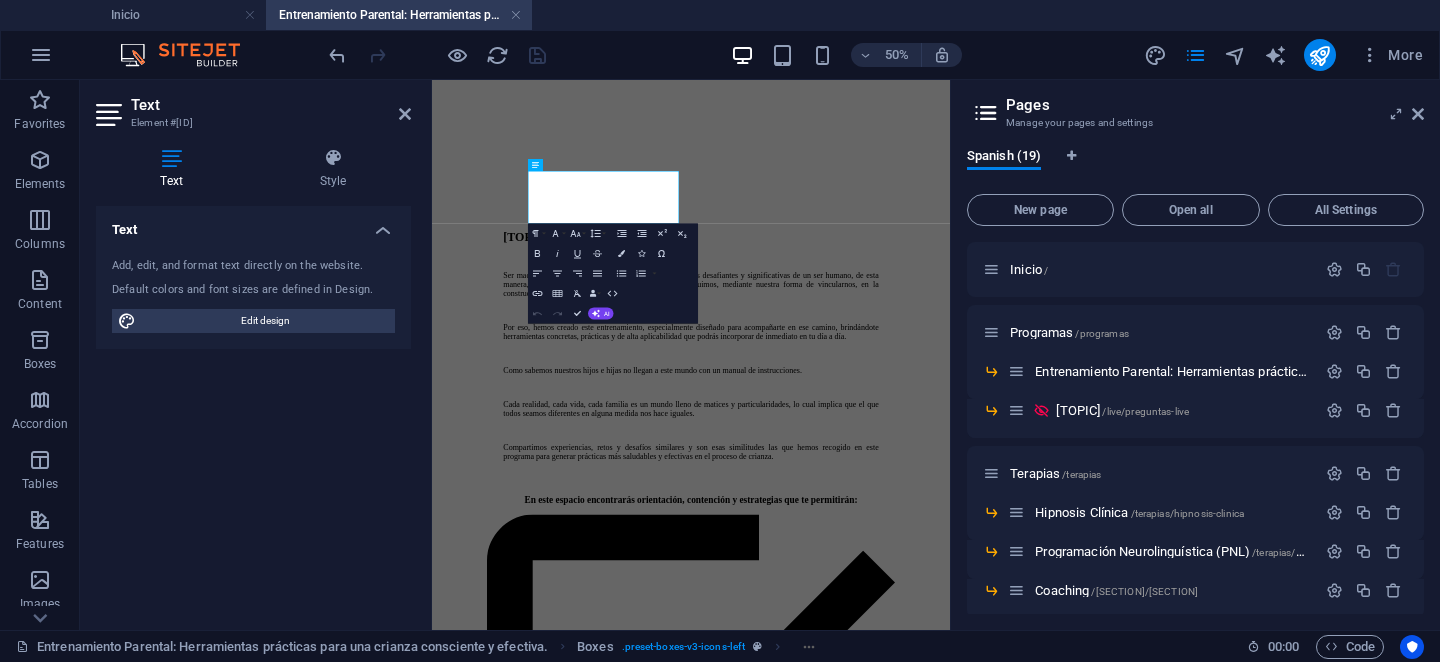 scroll, scrollTop: 1068, scrollLeft: 0, axis: vertical 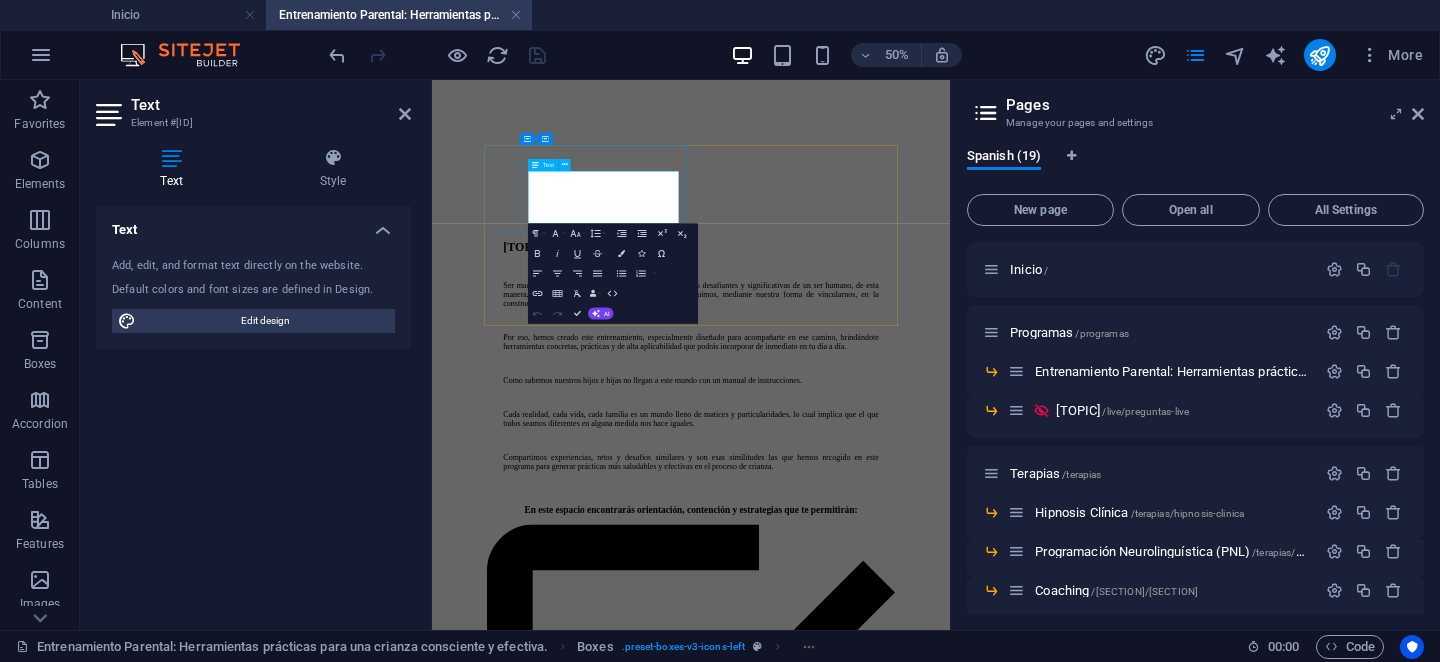 click on "Lorem ipsum dolor sit amet, consectetuer adipiscing elit. Aenean commodo ligula eget dolor. Lorem ipsum dolor sit amet, consectetuer adipiscing elit leget dolor." at bounding box center [933, 5438] 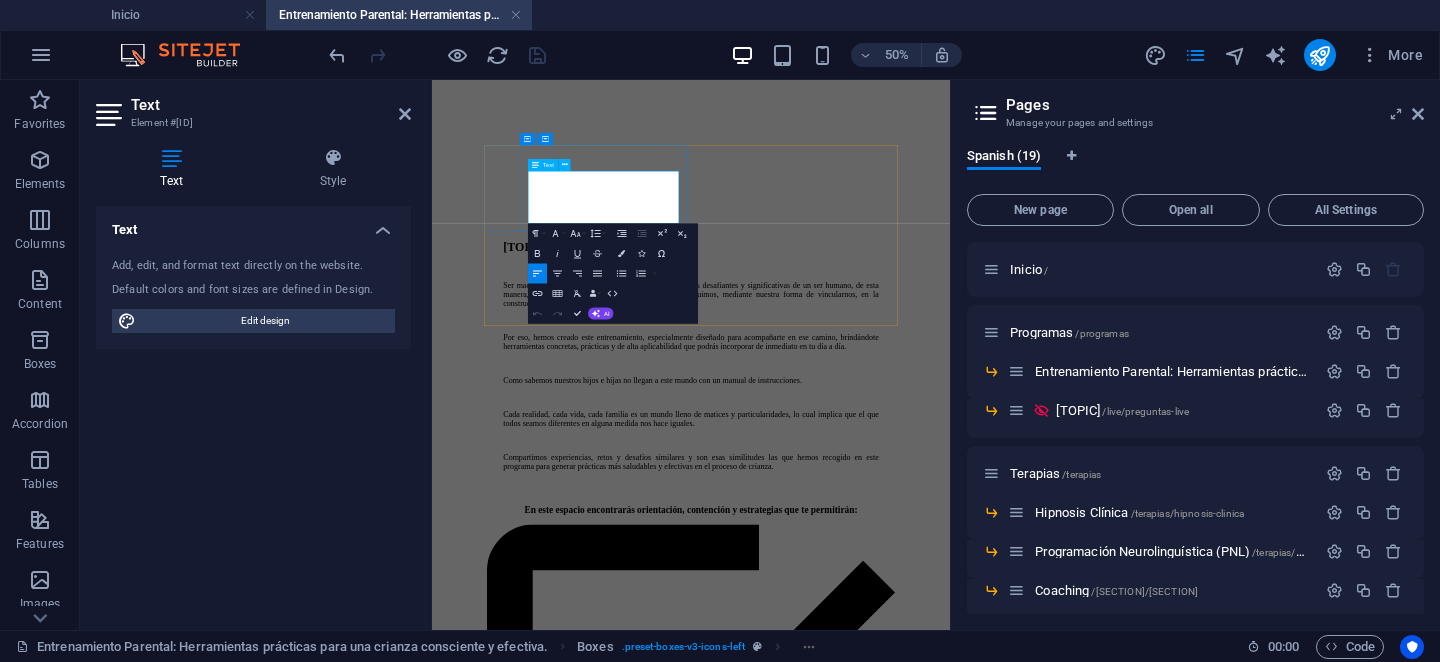 click on "Lorem ipsum dolor sit amet, consectetuer adipiscing elit. Aenean commodo ligula eget dolor. Lorem ipsum dolor sit amet, consectetuer adipiscing elit leget dolor." at bounding box center [933, 5438] 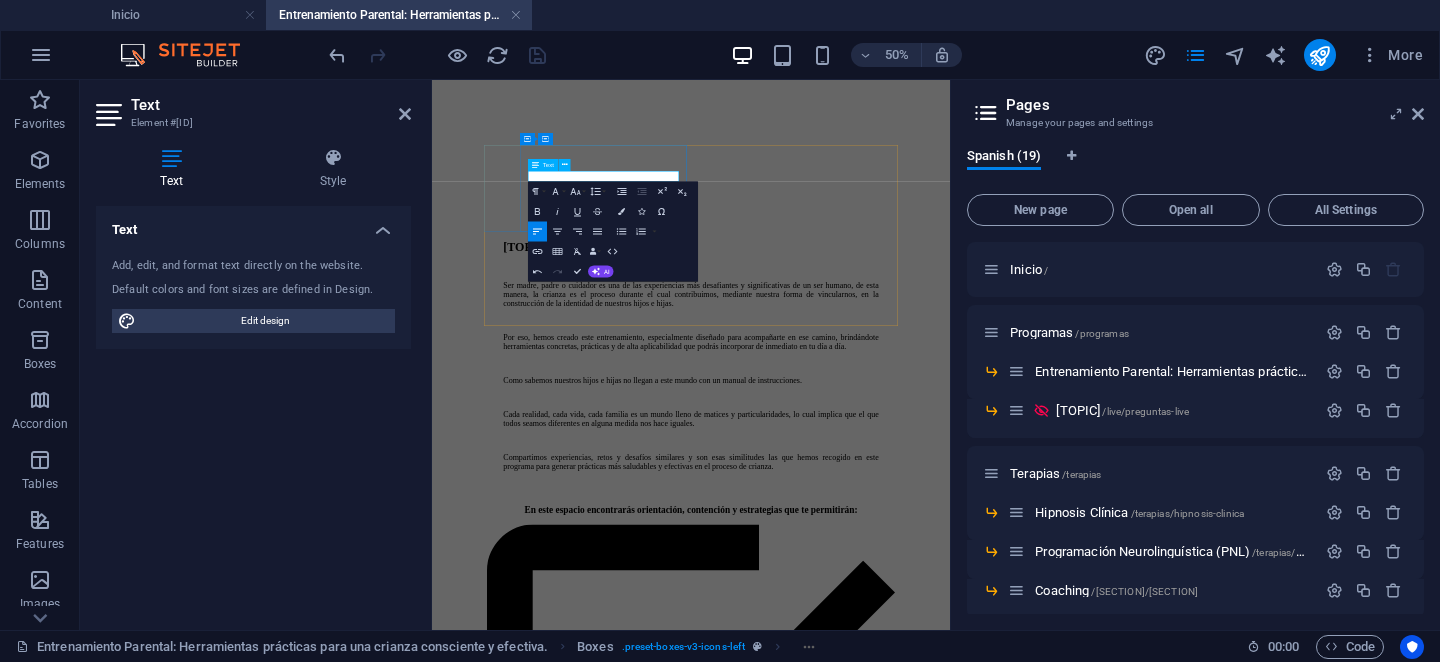 click on "Pronto más información..." at bounding box center [950, 5396] 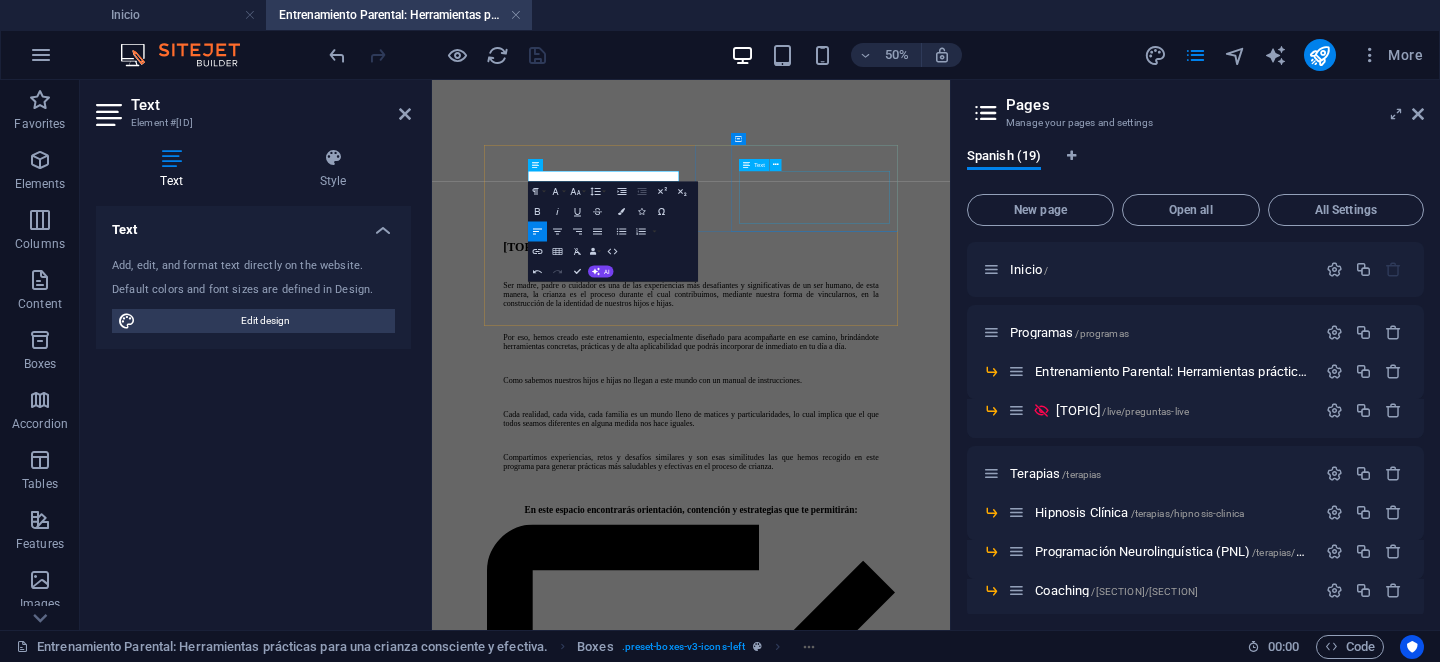 click on "Lorem ipsum dolor sit amet, consectetuer adipiscing elit. Aenean commodo ligula eget dolor. Lorem ipsum dolor sit amet, consectetuer adipiscing elit leget dolor." at bounding box center [950, 6335] 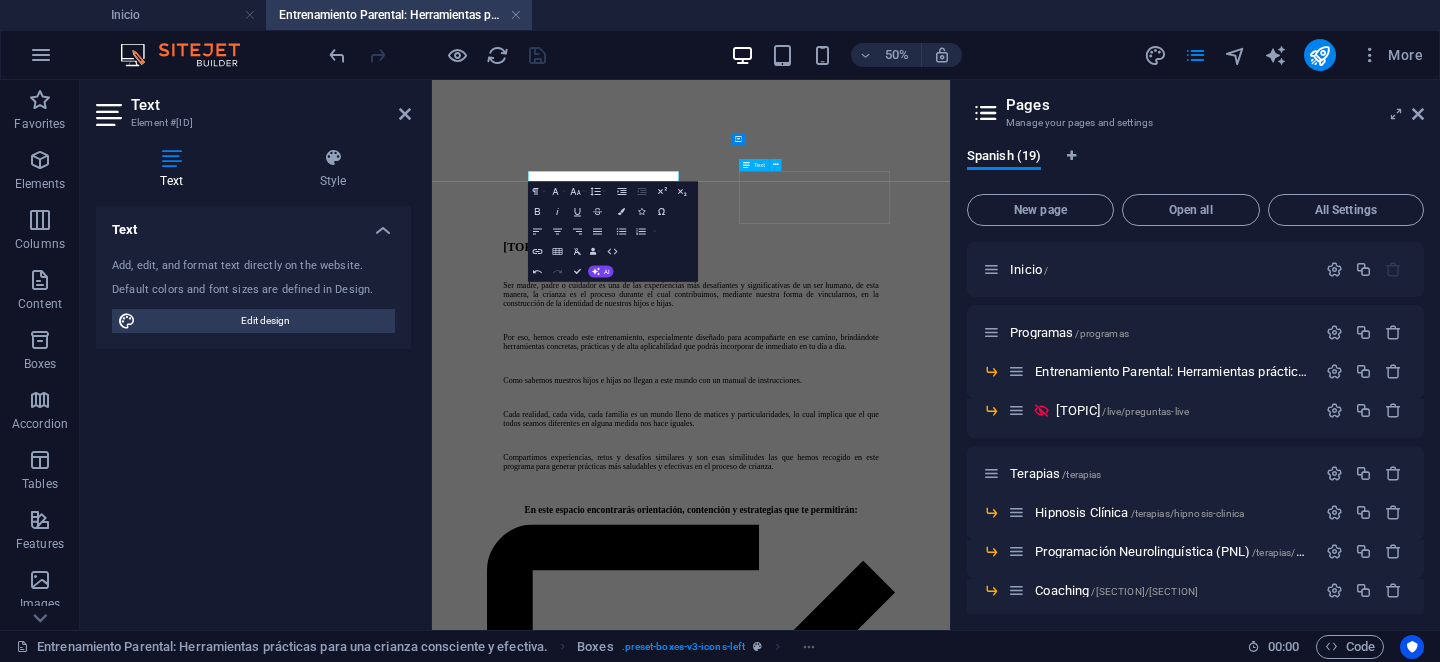 click on "Lorem ipsum dolor sit amet, consectetuer adipiscing elit. Aenean commodo ligula eget dolor. Lorem ipsum dolor sit amet, consectetuer adipiscing elit leget dolor." at bounding box center (950, 6335) 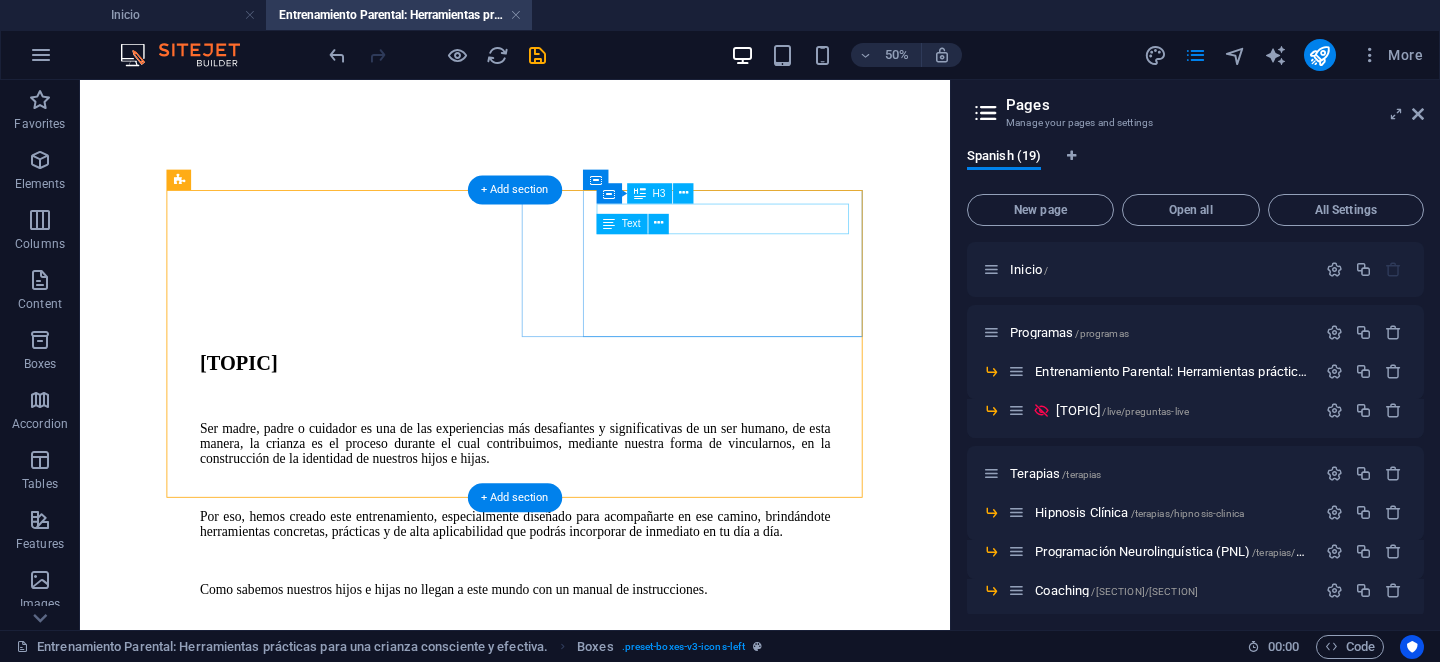 scroll, scrollTop: 1088, scrollLeft: 0, axis: vertical 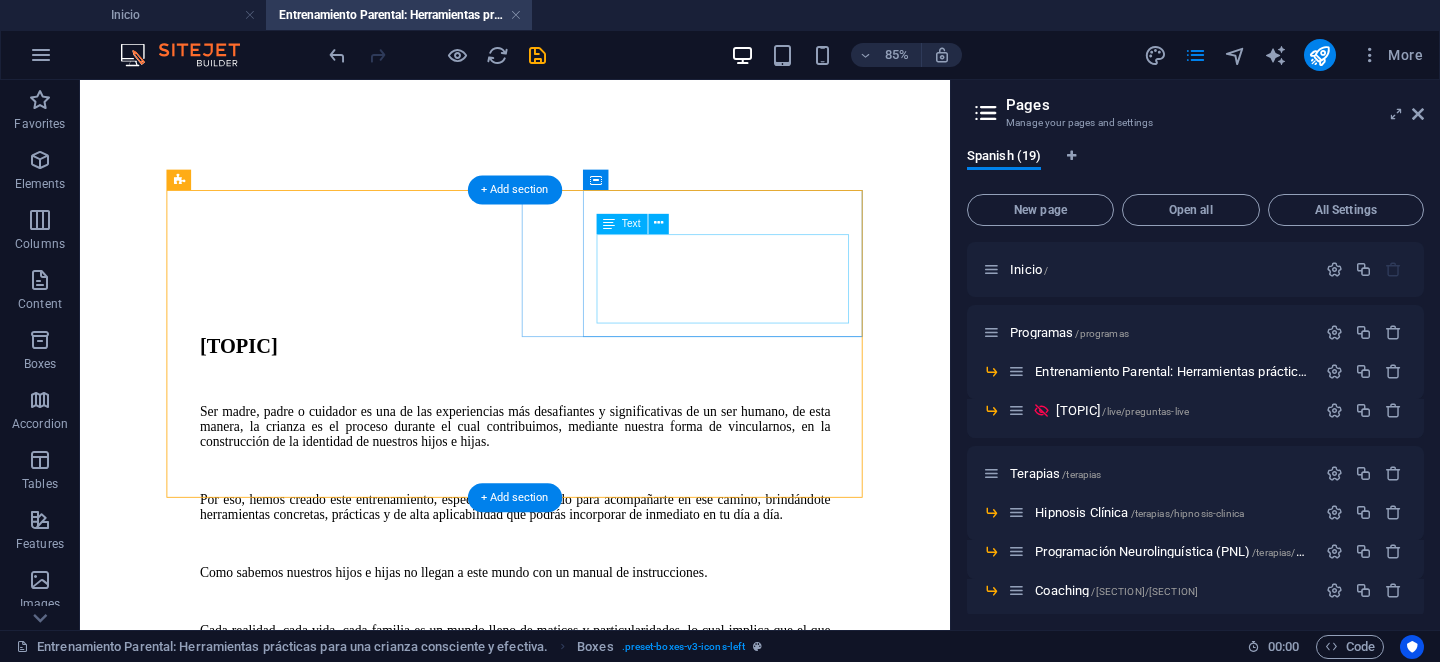 click on "Lorem ipsum dolor sit amet, consectetuer adipiscing elit. Aenean commodo ligula eget dolor. Lorem ipsum dolor sit amet, consectetuer adipiscing elit leget dolor." at bounding box center [592, 6256] 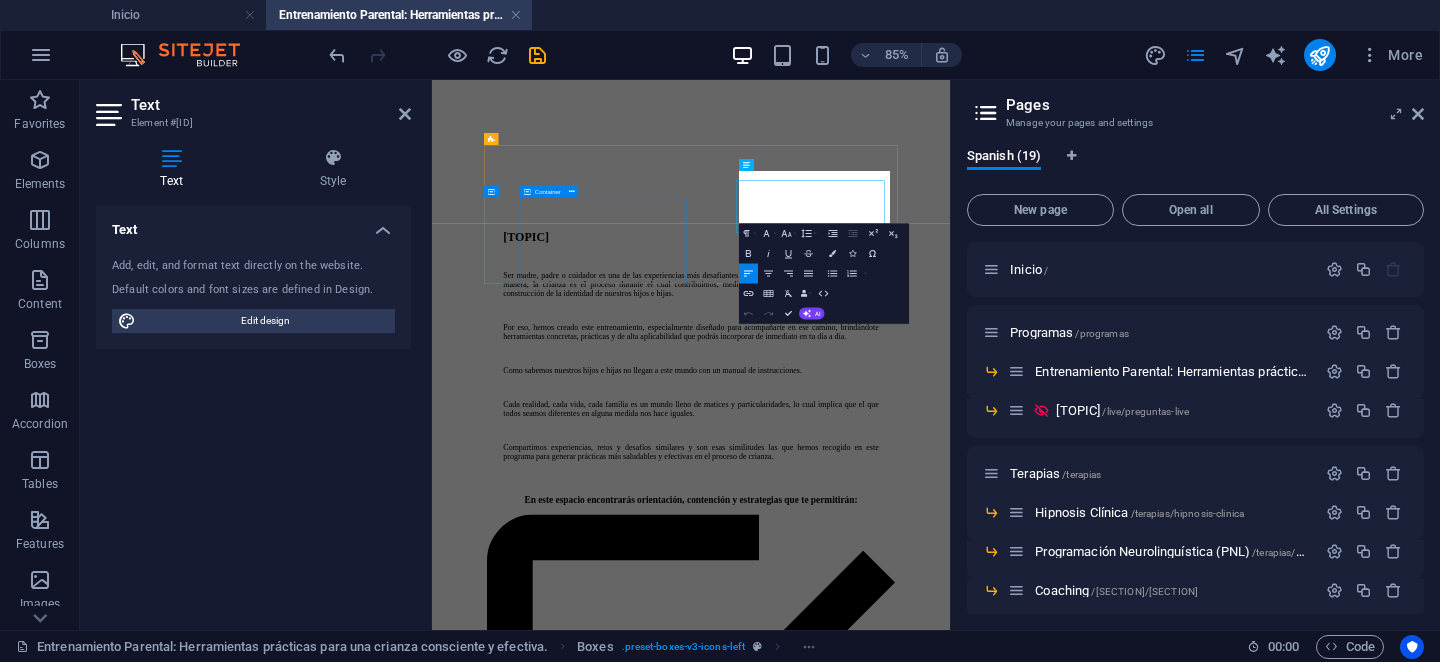click on "[SECTION] / [SECTION] Lorem ipsum dolor sit amet, consectetuer adipiscing elit. Aenean commodo ligula eget dolor. Lorem ipsum dolor sit amet, consectetuer adipiscing elit leget dolor." at bounding box center [950, 7644] 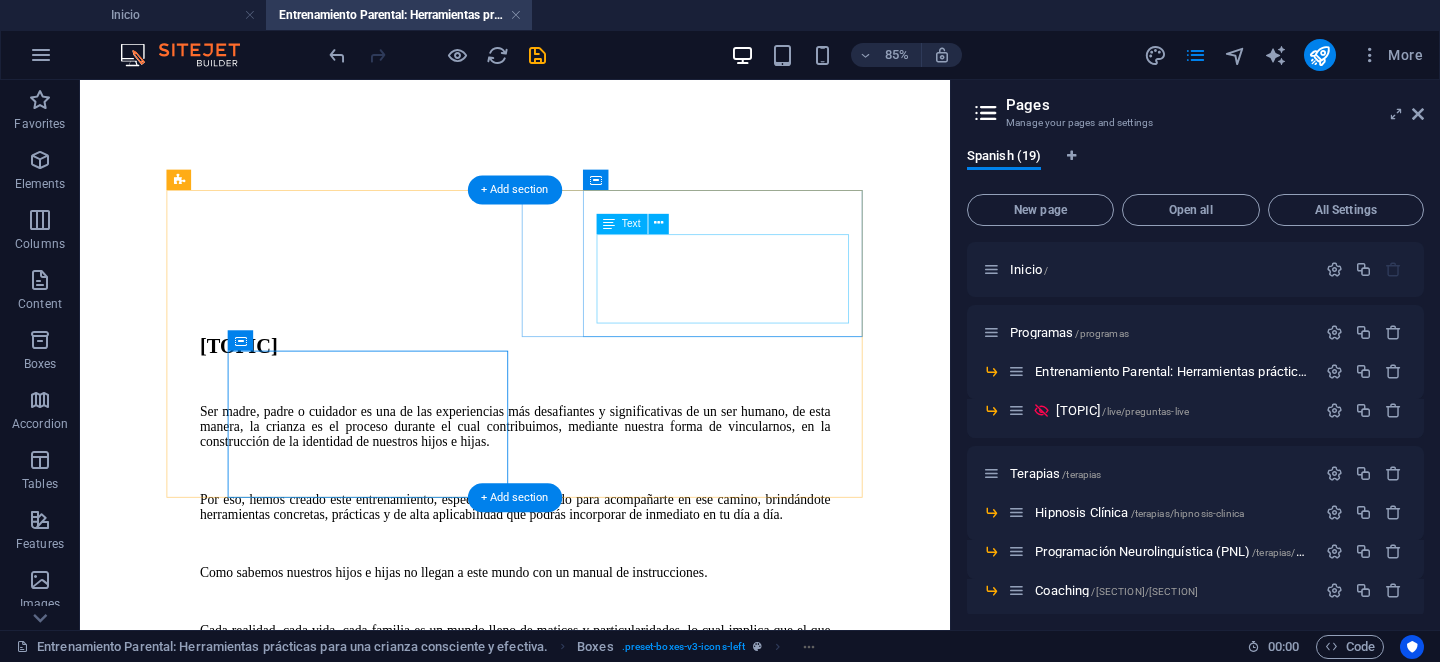 click on "Lorem ipsum dolor sit amet, consectetuer adipiscing elit. Aenean commodo ligula eget dolor. Lorem ipsum dolor sit amet, consectetuer adipiscing elit leget dolor." at bounding box center (592, 6256) 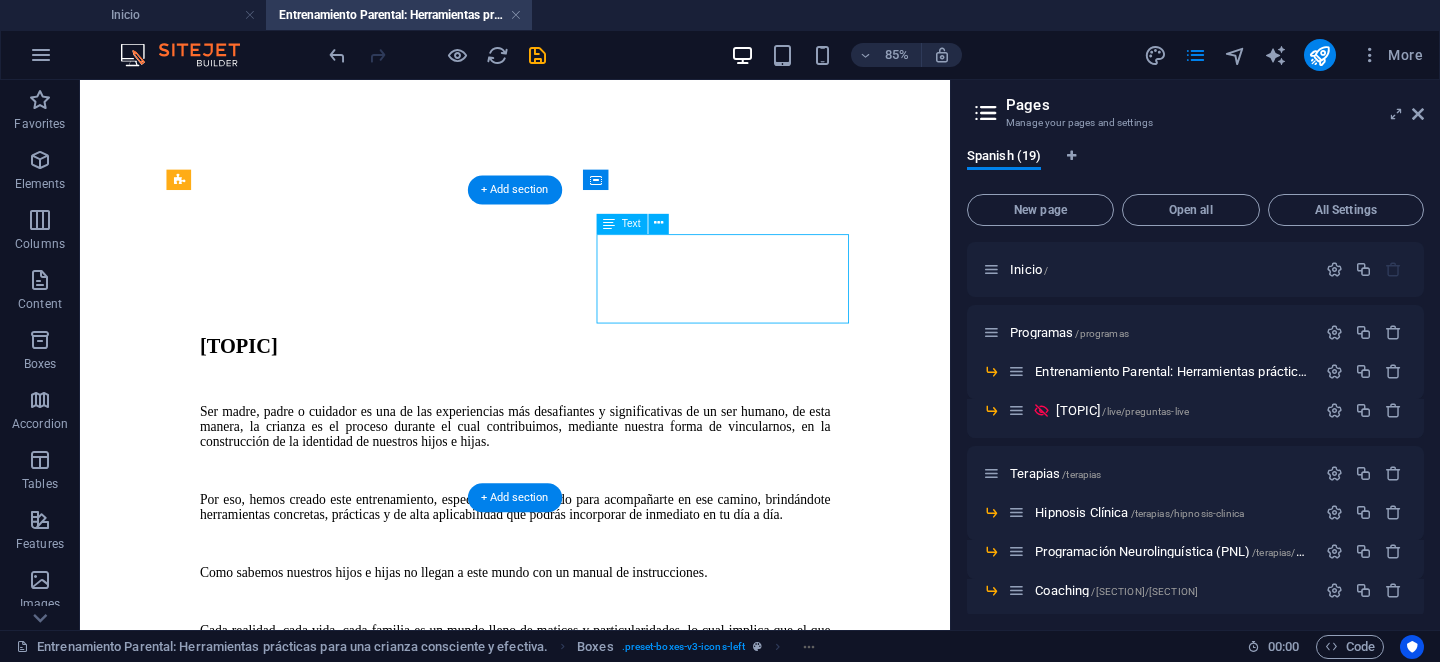 click on "Lorem ipsum dolor sit amet, consectetuer adipiscing elit. Aenean commodo ligula eget dolor. Lorem ipsum dolor sit amet, consectetuer adipiscing elit leget dolor." at bounding box center [592, 6256] 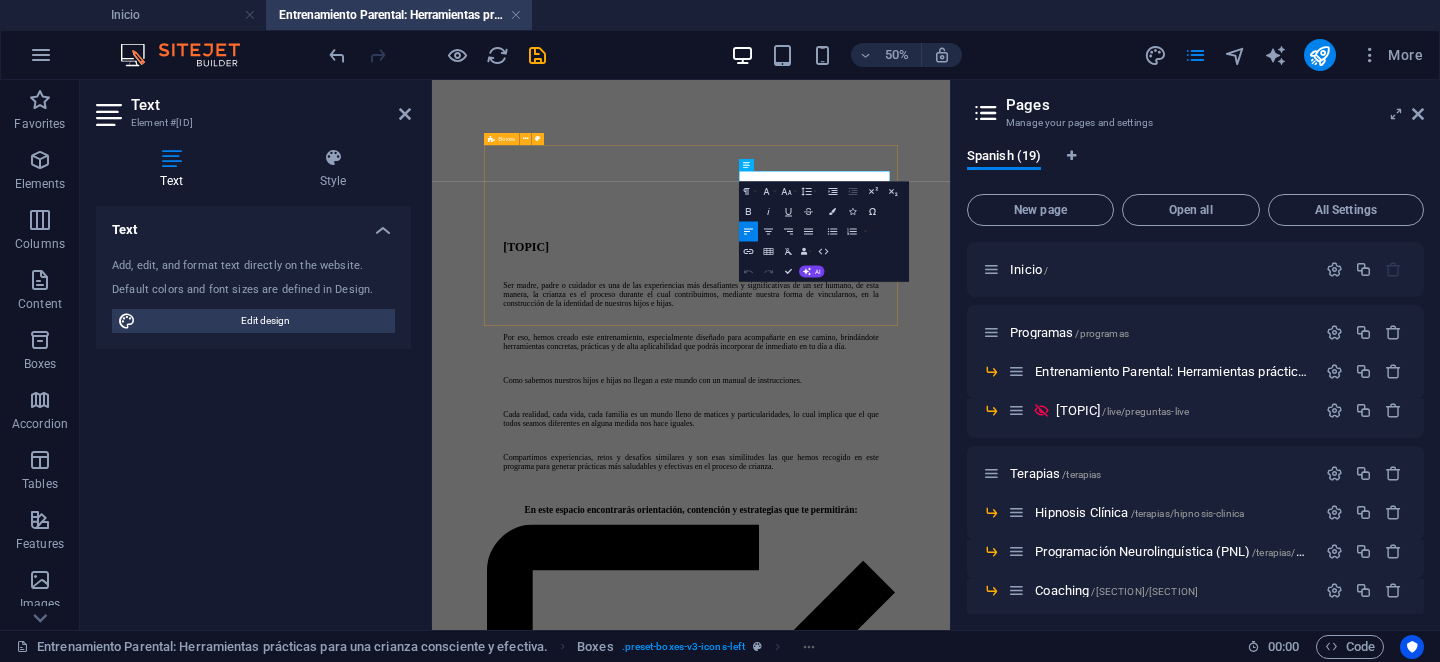 scroll, scrollTop: 1053, scrollLeft: 0, axis: vertical 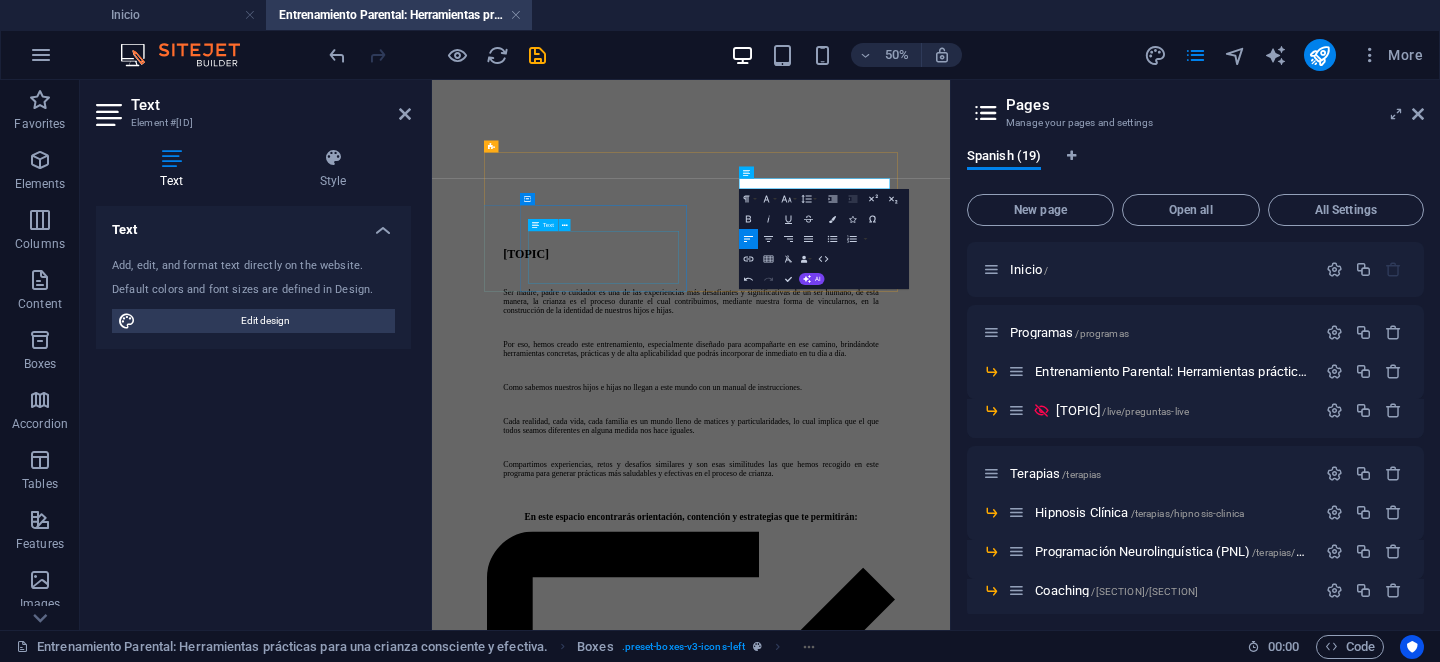 click on "Lorem ipsum dolor sit amet, consectetuer adipiscing elit. Aenean commodo ligula eget dolor. Lorem ipsum dolor sit amet, consectetuer adipiscing elit leget dolor." at bounding box center (950, 7648) 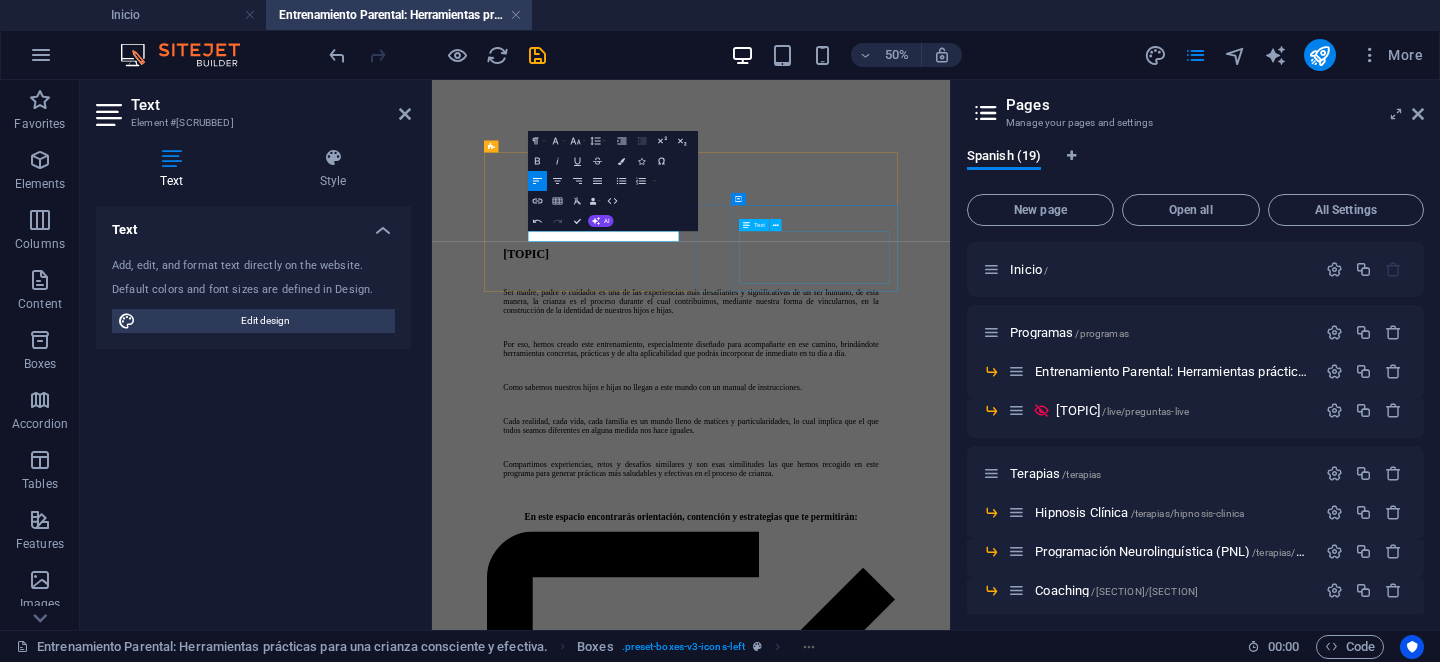 click on "Lorem ipsum dolor sit amet, consectetuer adipiscing elit. Aenean commodo ligula eget dolor. Lorem ipsum dolor sit amet, consectetuer adipiscing elit leget dolor." at bounding box center (950, 9312) 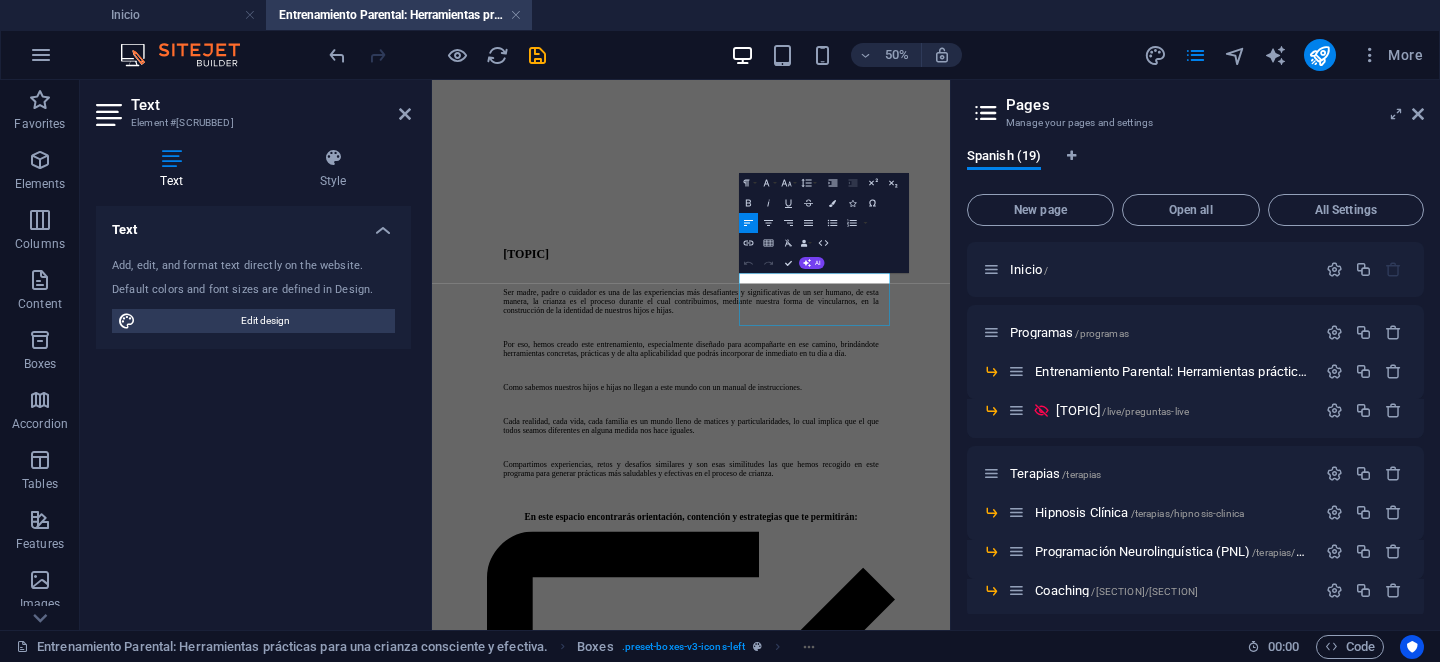 scroll, scrollTop: 969, scrollLeft: 0, axis: vertical 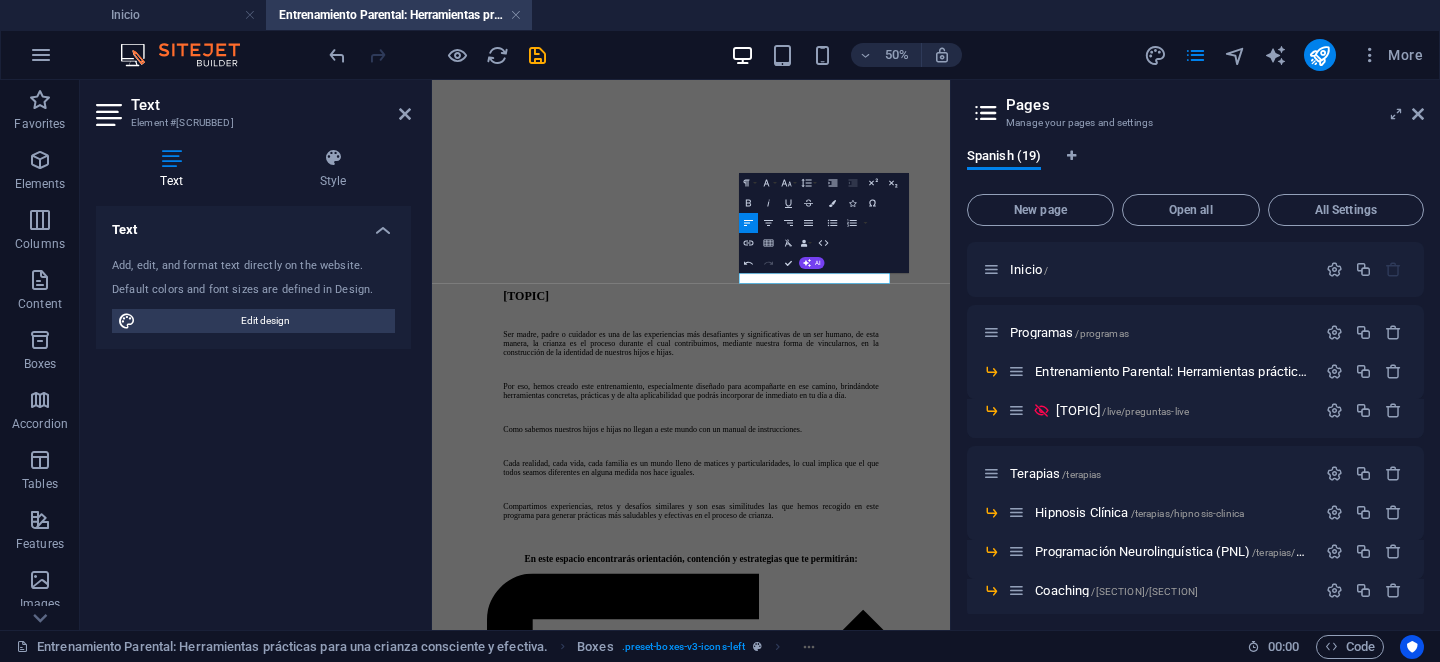 click on "Inicio Programas Entrenamiento Parental: Herramientas prácticas para una crianza consciente y efectiva. Terapias Hipnosis Clínica Programación Neurolingüística (PNL) Coaching Servicios Entrenadoras Nosotros Contacto Blog Entrenamiento Parental Ser madre, padre o cuidador es una de las experiencias más desafiantes y significativas de un ser humano, de esta manera, la crianza es el proceso durante el cual contribuimos, mediante nuestra forma de vincularnos, en la construcción de la identidad de nuestros hijos e hijas. Por eso, hemos creado este entrenamiento, especialmente diseñado para acompañarte en ese camino, brindándote herramientas concretas, prácticas y de alta aplicabilidad que podrás incorporar de inmediato en tu día a día. Como sabemos nuestros hijos e hijas no llegan a este mundo con un manual de instrucciones. Cada realidad, cada vida, cada familia es un mundo lleno de matices y particularidades, lo cual implica que el que todos seamos diferentes en alguna medida nos hace iguales." at bounding box center [950, 10402] 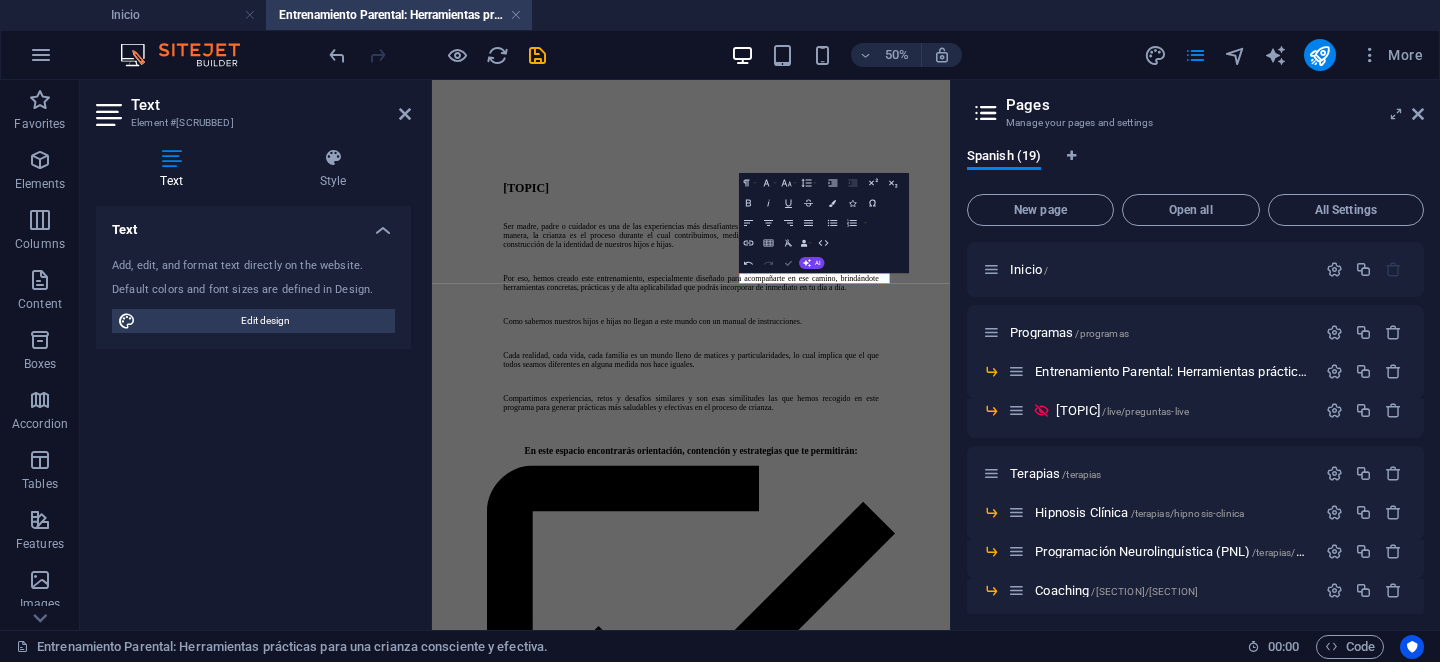 scroll, scrollTop: 988, scrollLeft: 0, axis: vertical 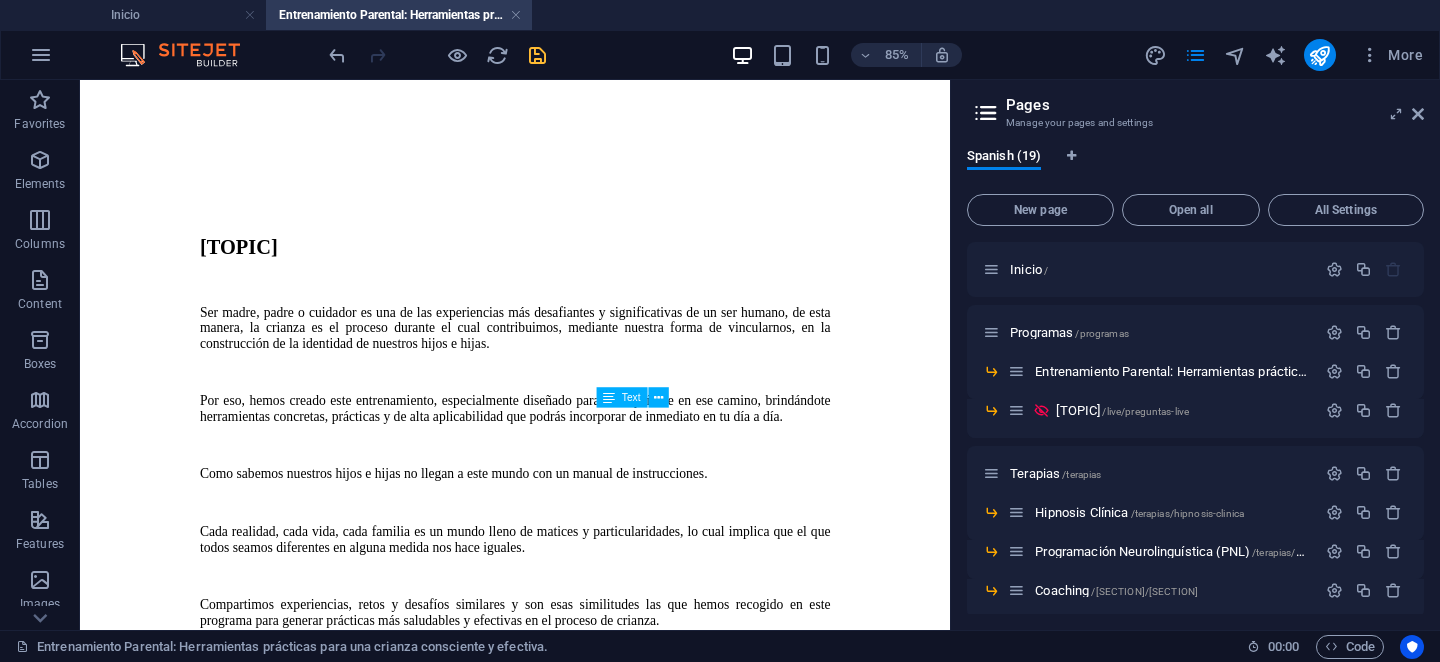 click at bounding box center [537, 55] 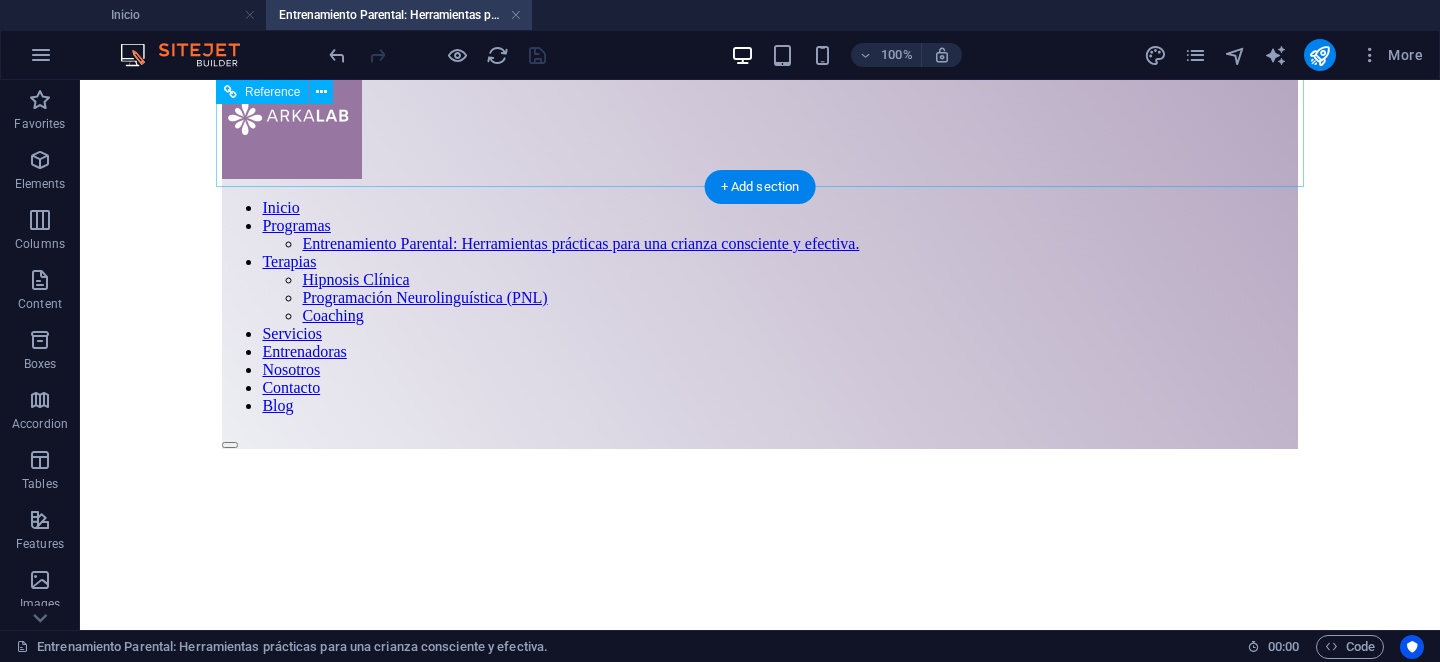 scroll, scrollTop: 79, scrollLeft: 0, axis: vertical 